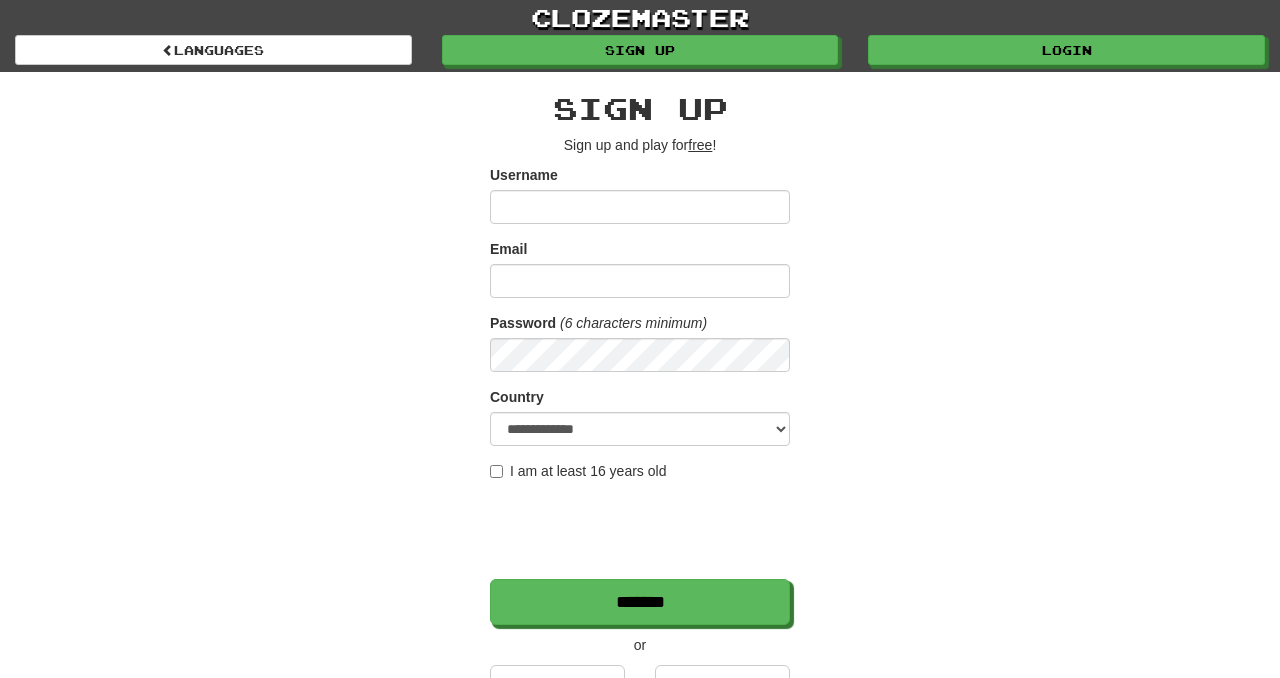 scroll, scrollTop: 0, scrollLeft: 0, axis: both 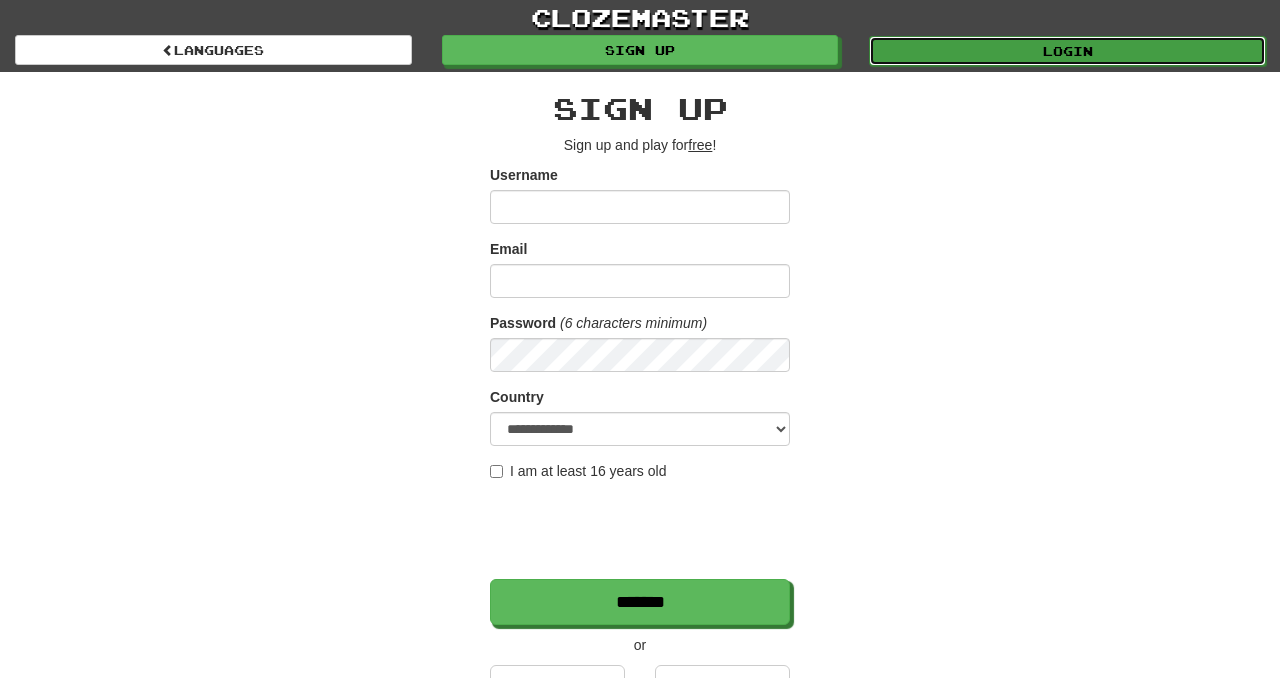 click on "Login" at bounding box center (1067, 51) 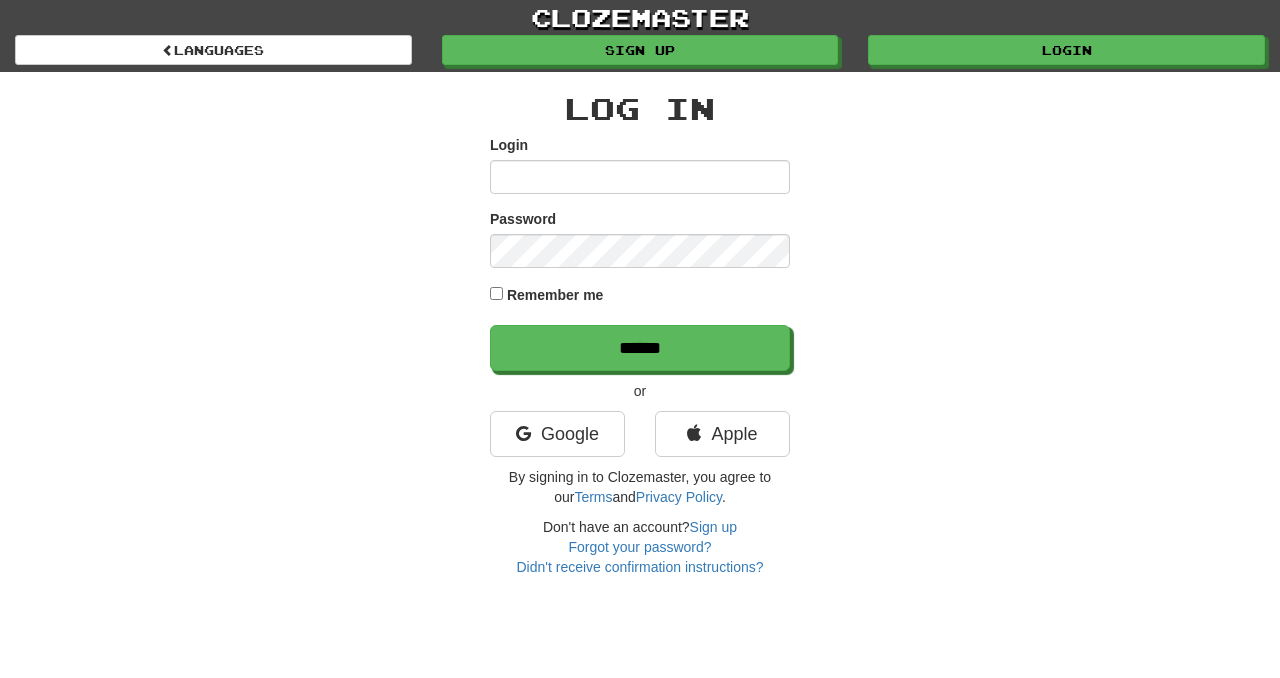 scroll, scrollTop: 0, scrollLeft: 0, axis: both 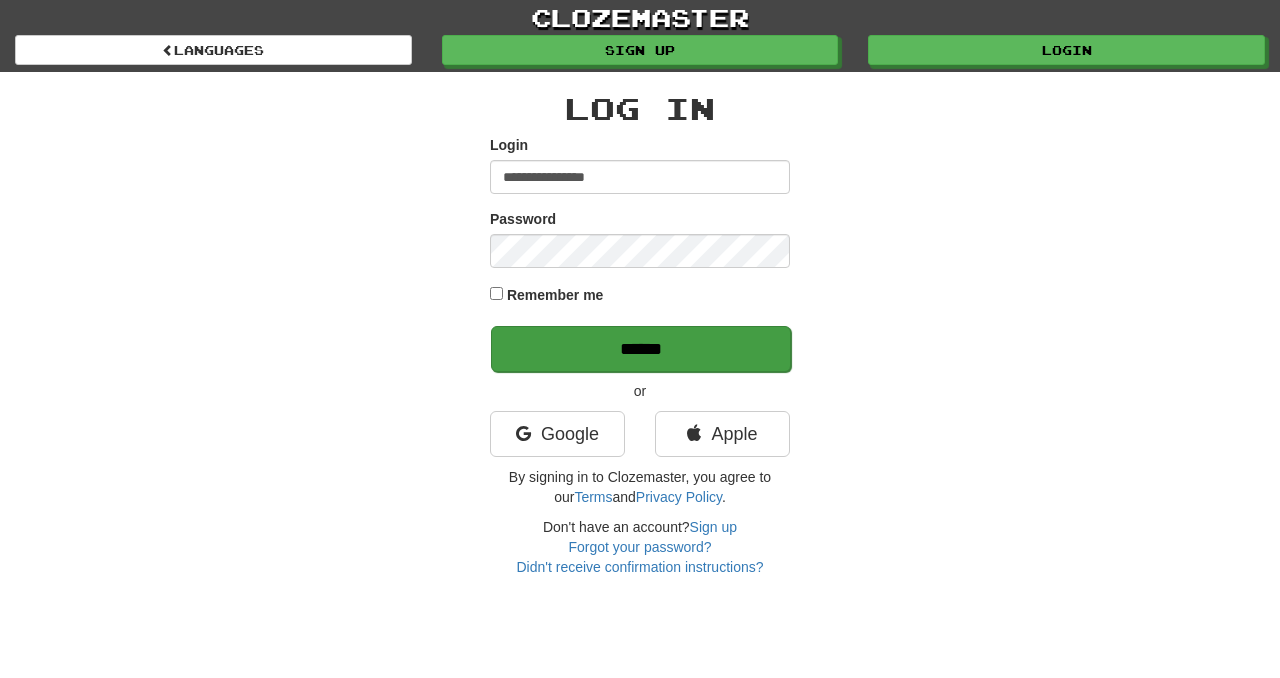 type on "**********" 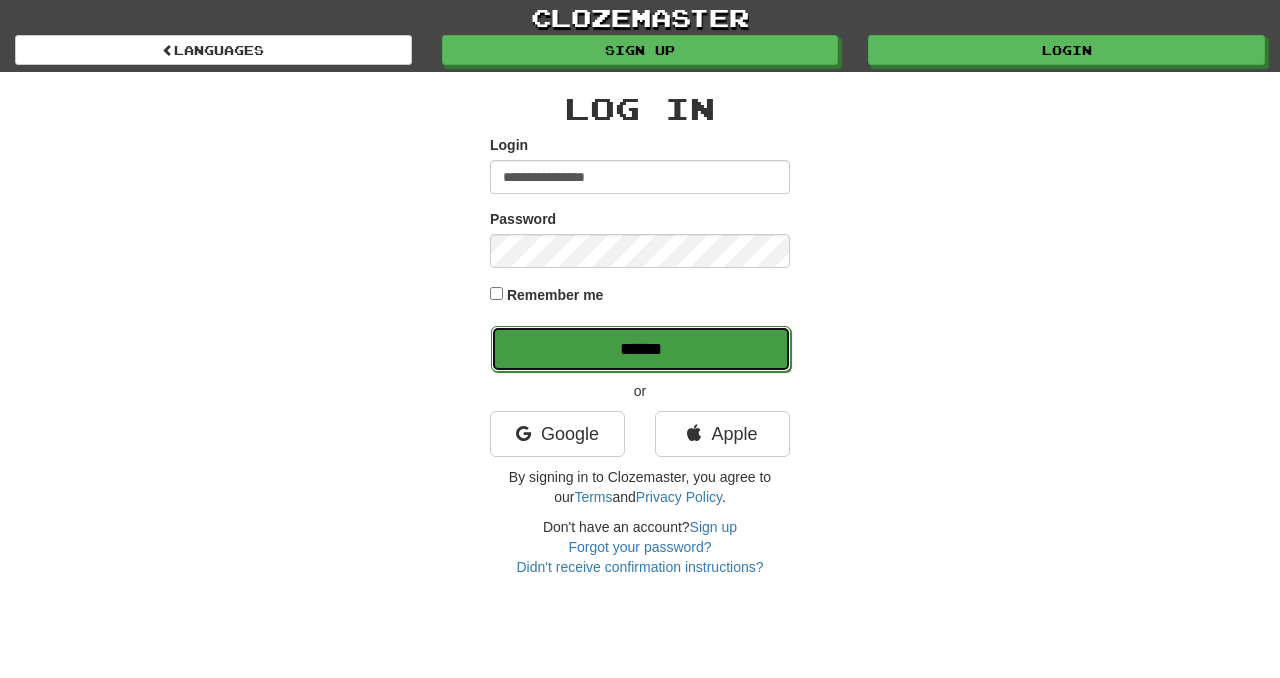 click on "******" at bounding box center (641, 349) 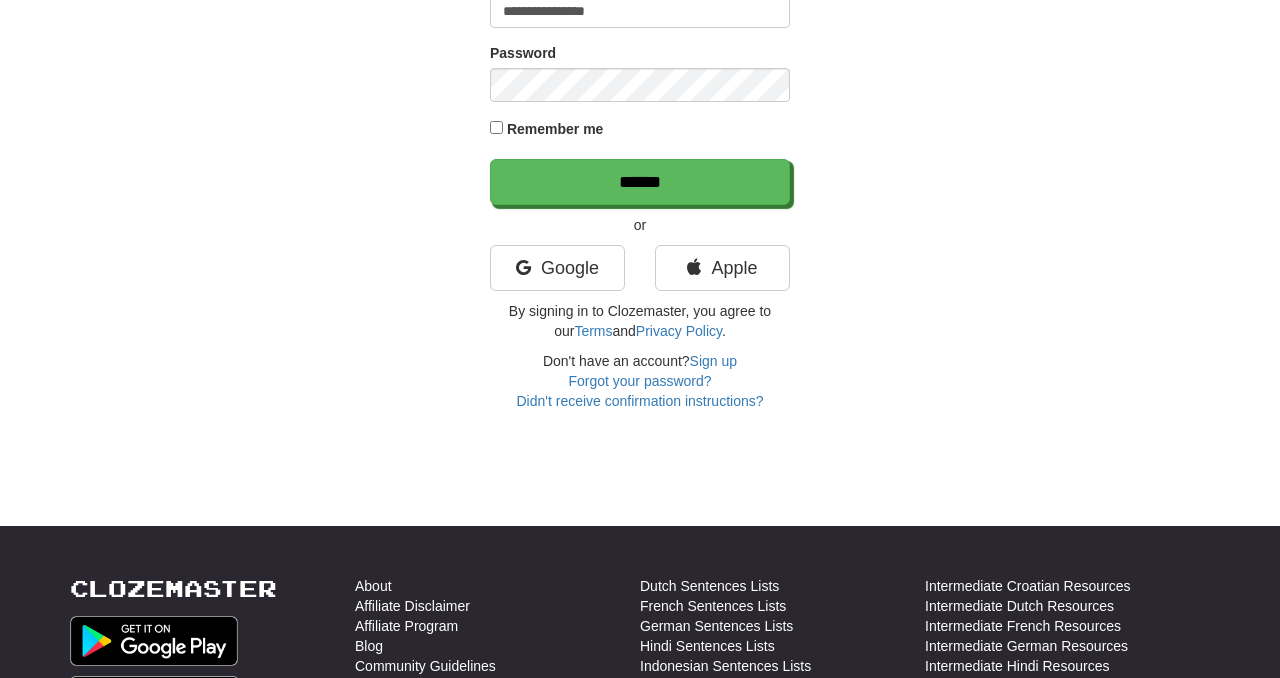 scroll, scrollTop: 0, scrollLeft: 0, axis: both 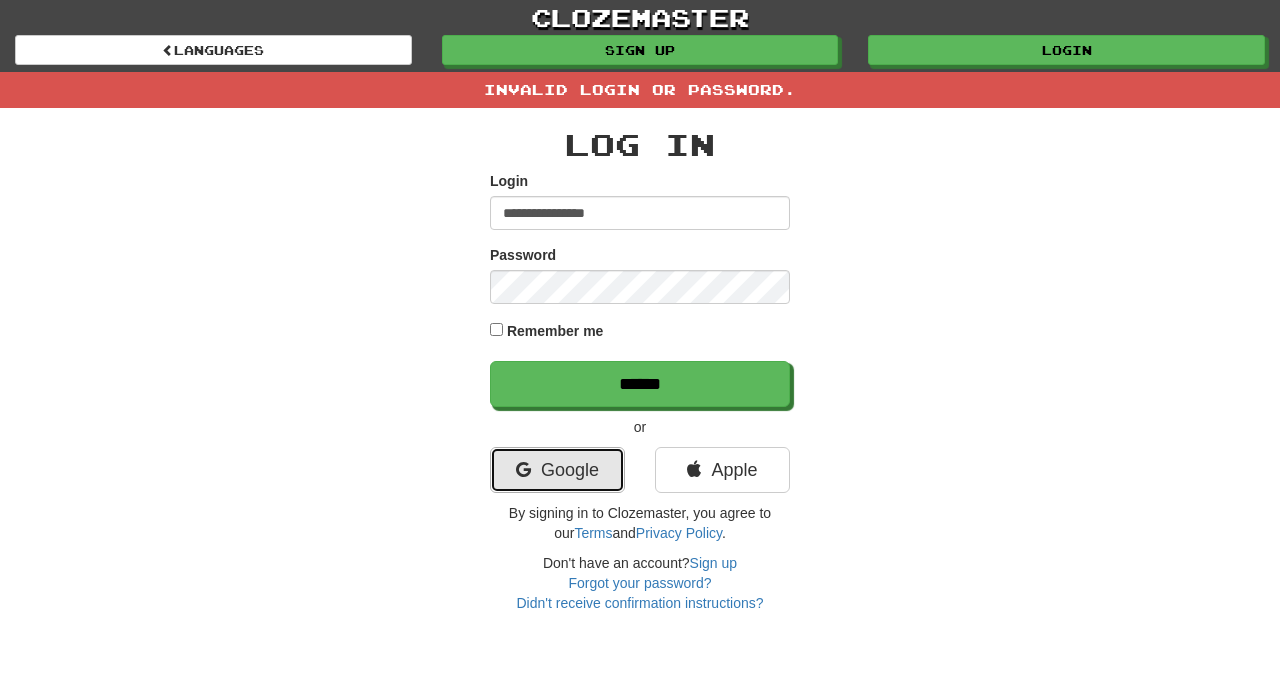 click on "Google" at bounding box center (557, 470) 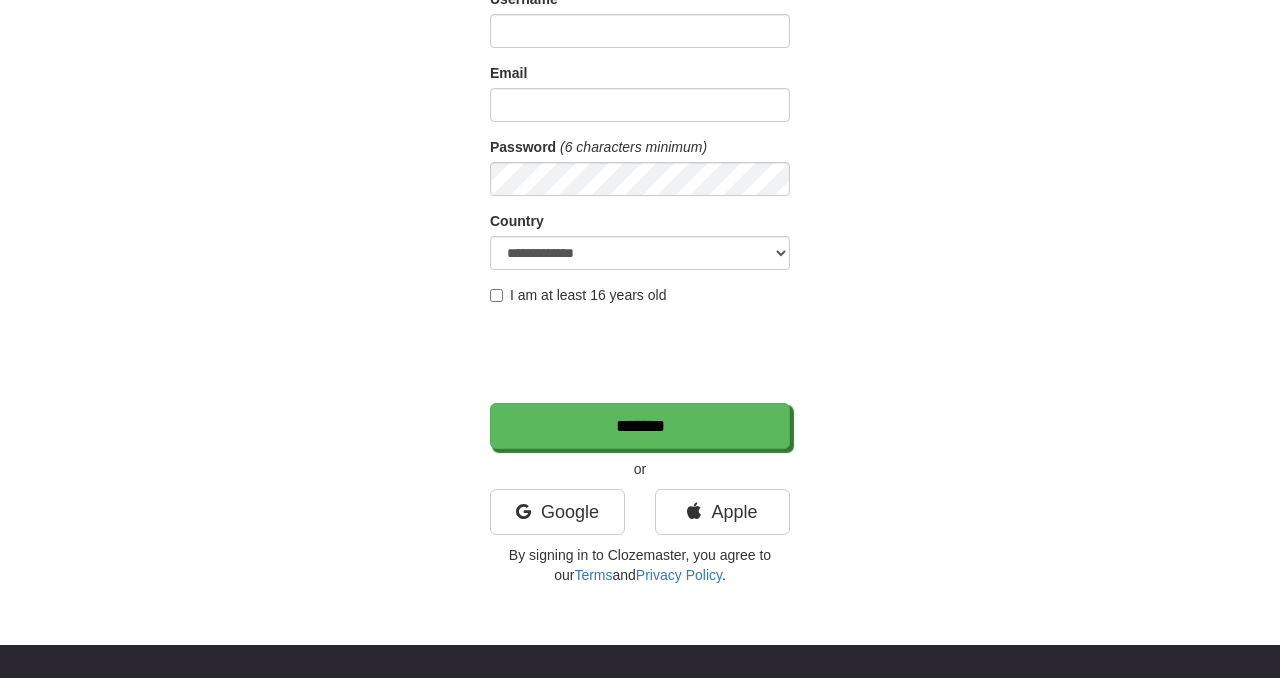 scroll, scrollTop: 0, scrollLeft: 0, axis: both 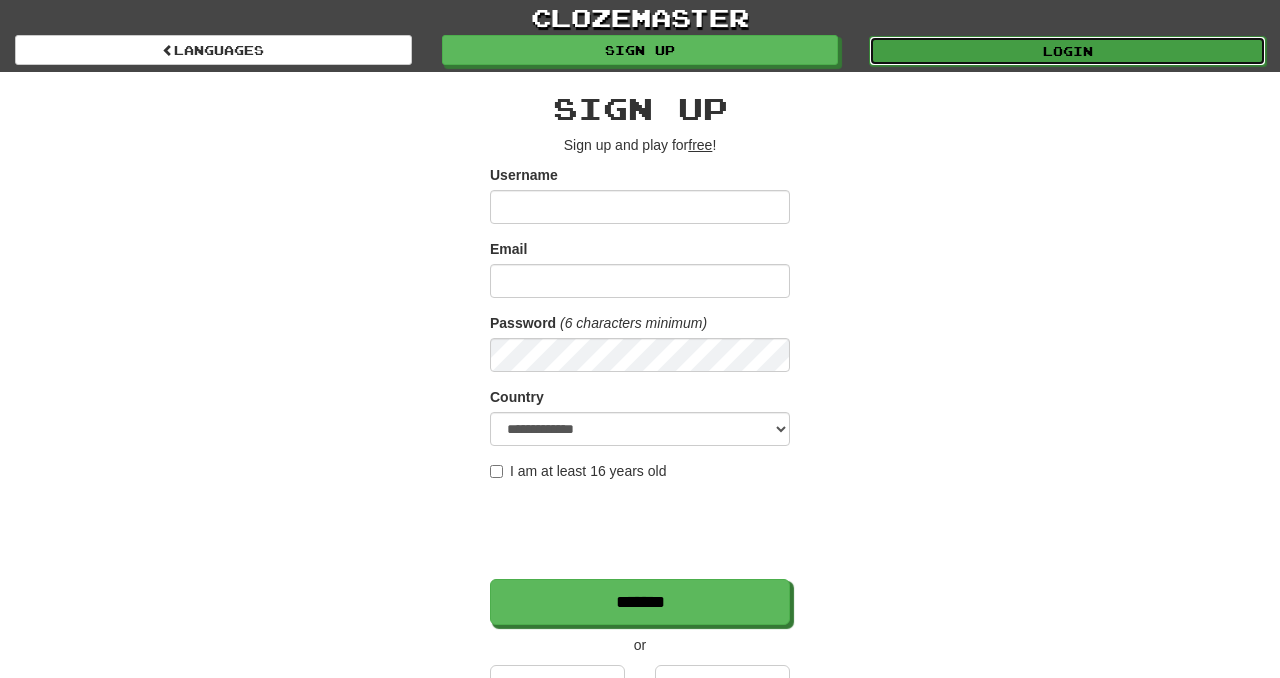 click on "Login" at bounding box center [1067, 51] 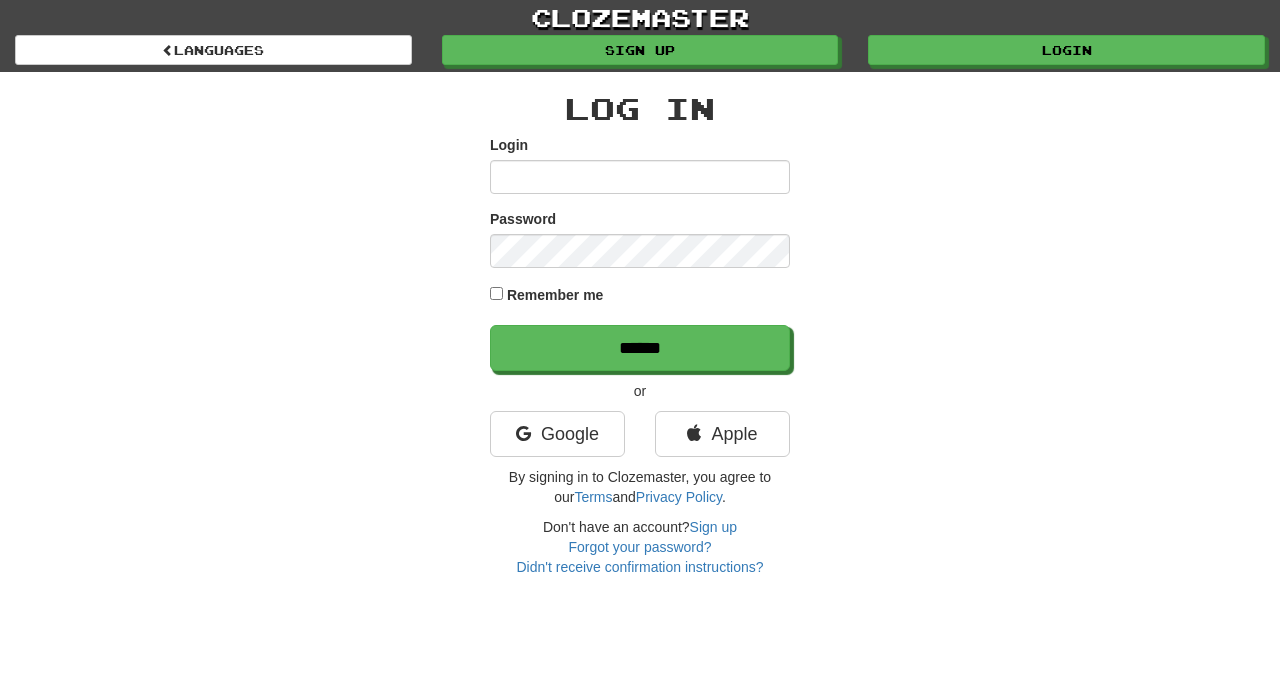 scroll, scrollTop: 0, scrollLeft: 0, axis: both 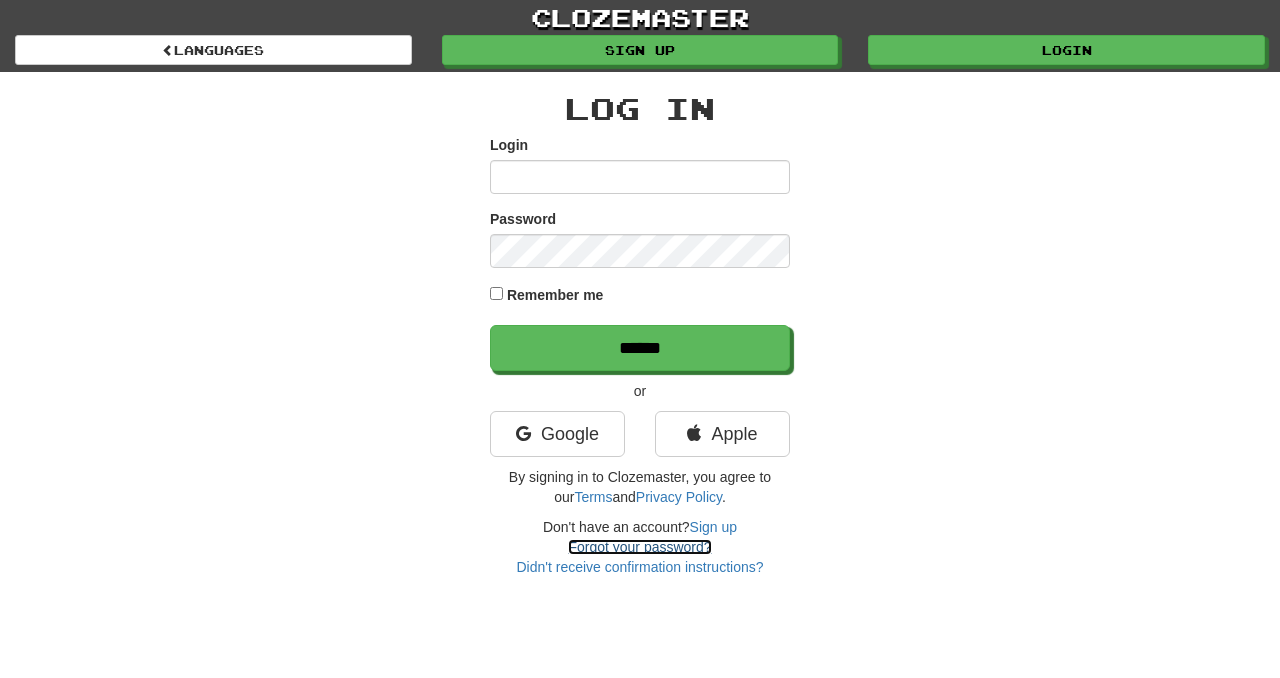 click on "Forgot your password?" at bounding box center [639, 547] 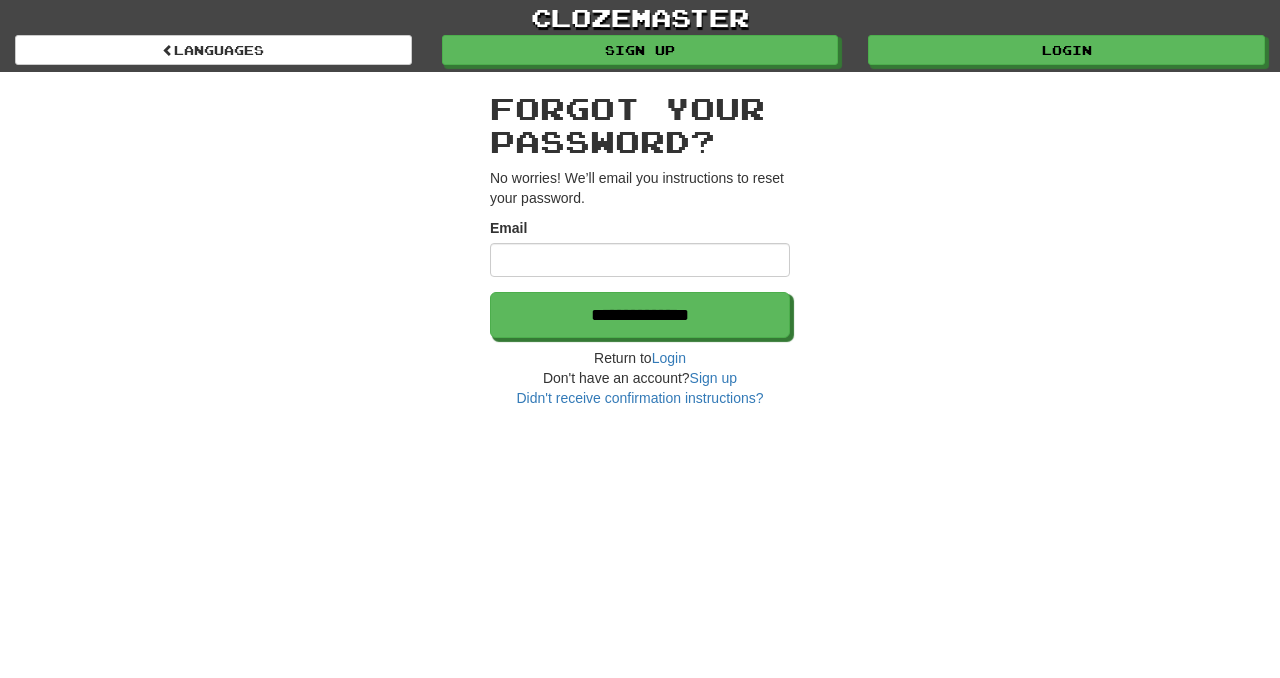 scroll, scrollTop: 0, scrollLeft: 0, axis: both 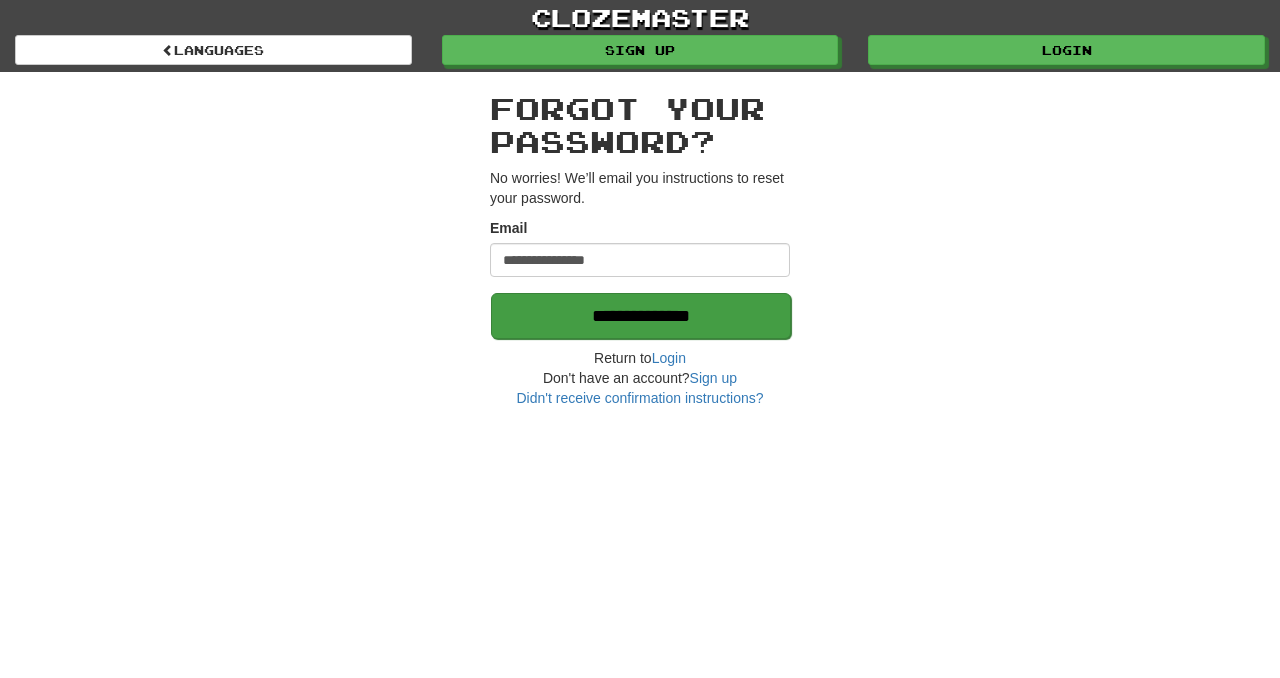 type on "**********" 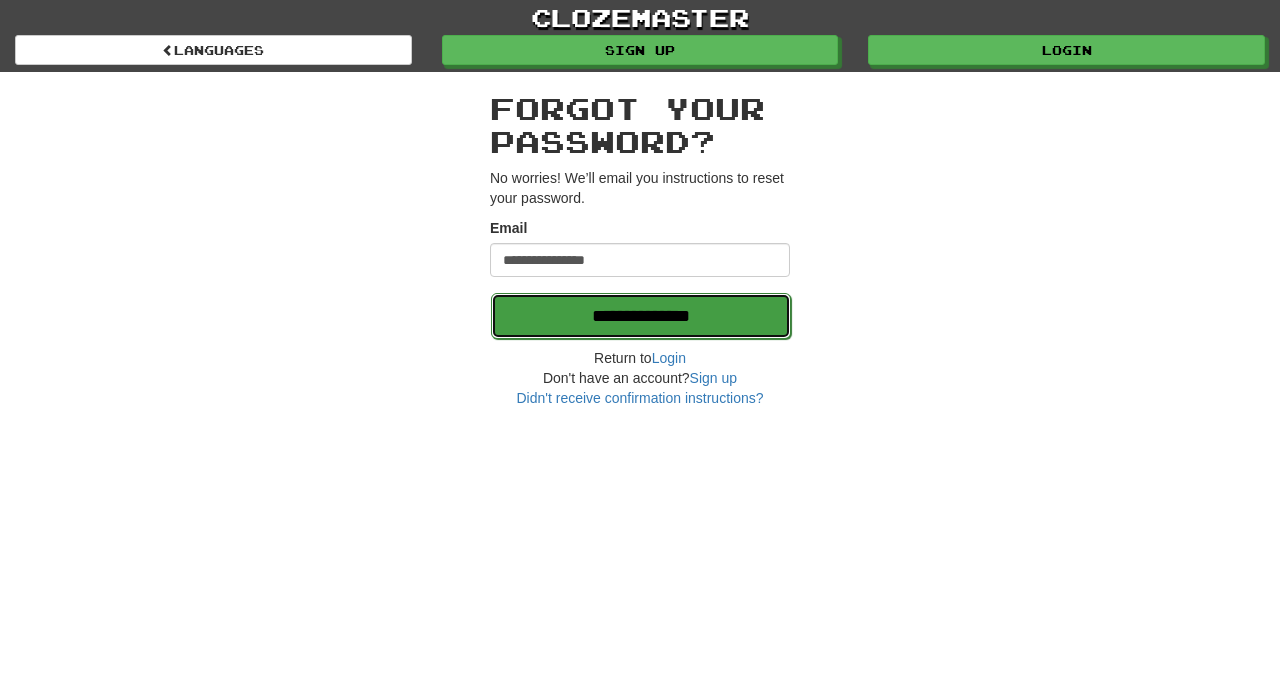 click on "**********" at bounding box center [641, 316] 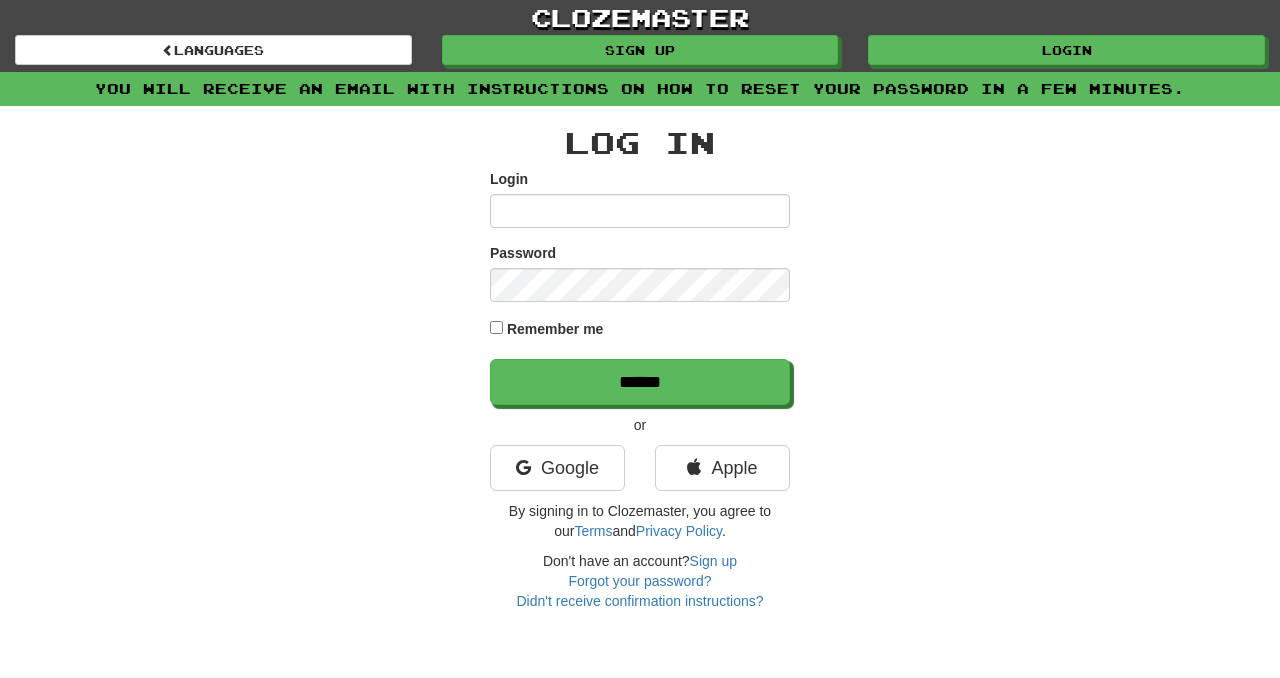 scroll, scrollTop: 0, scrollLeft: 0, axis: both 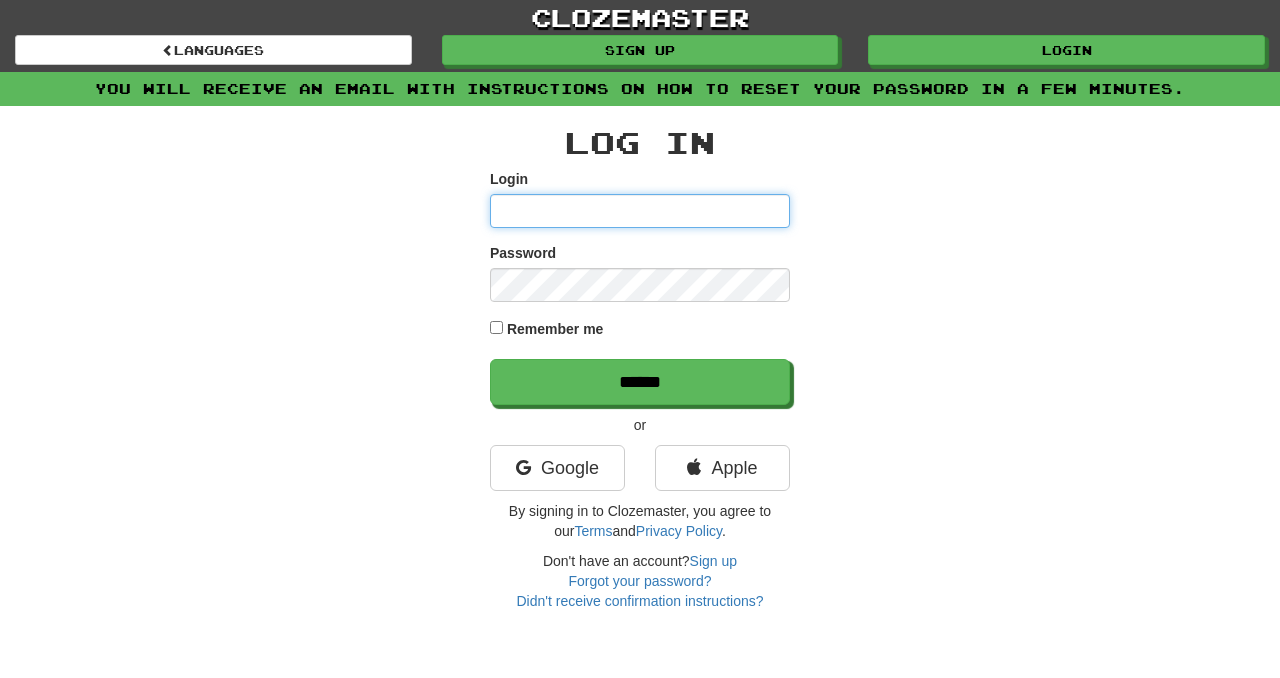 click on "Login" at bounding box center [640, 211] 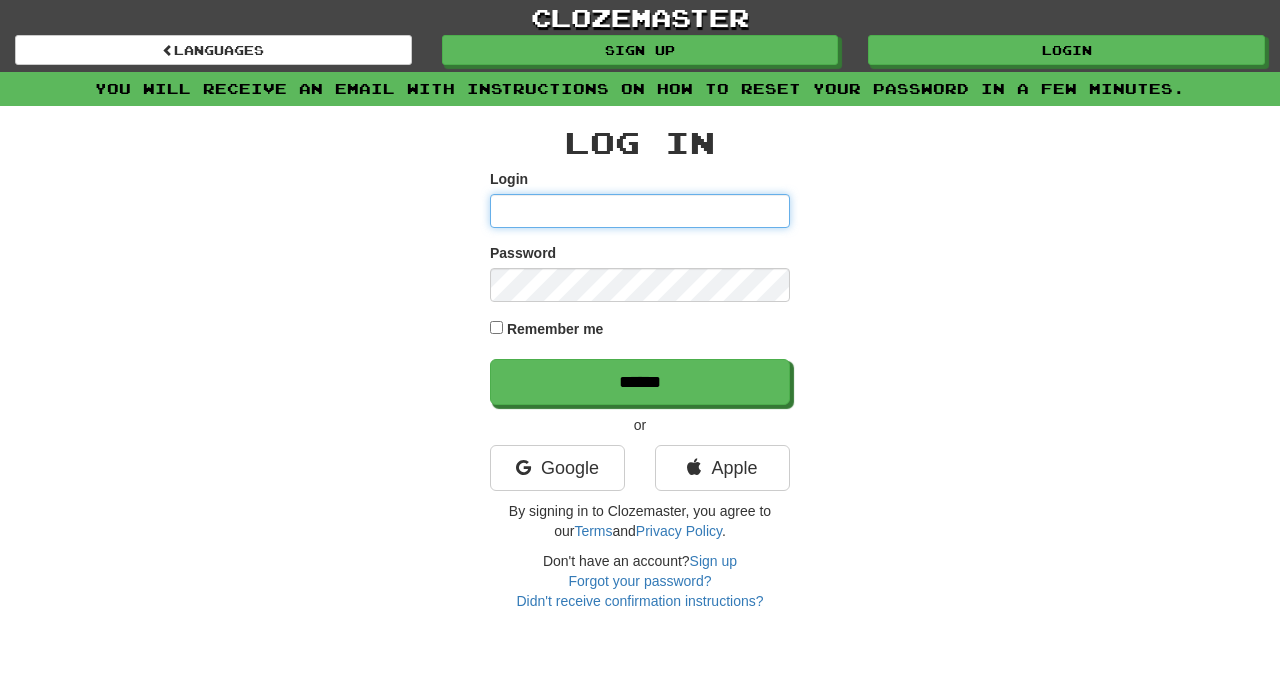 type on "**********" 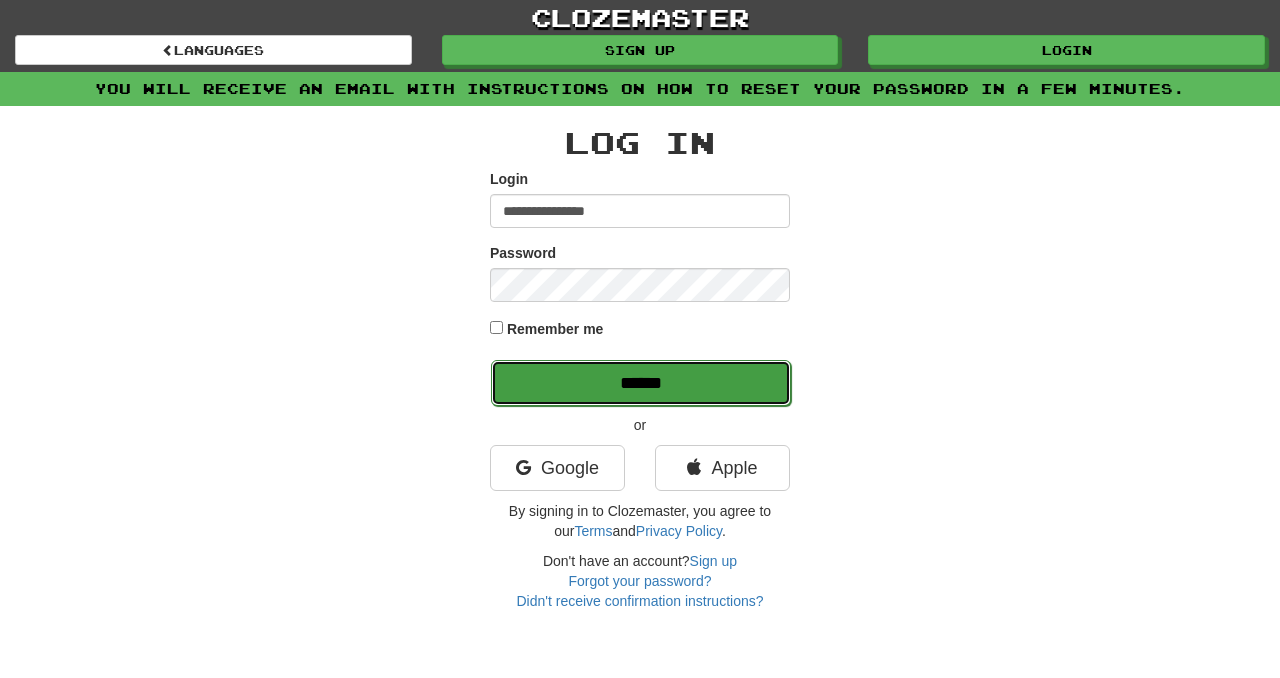 click on "******" at bounding box center [641, 383] 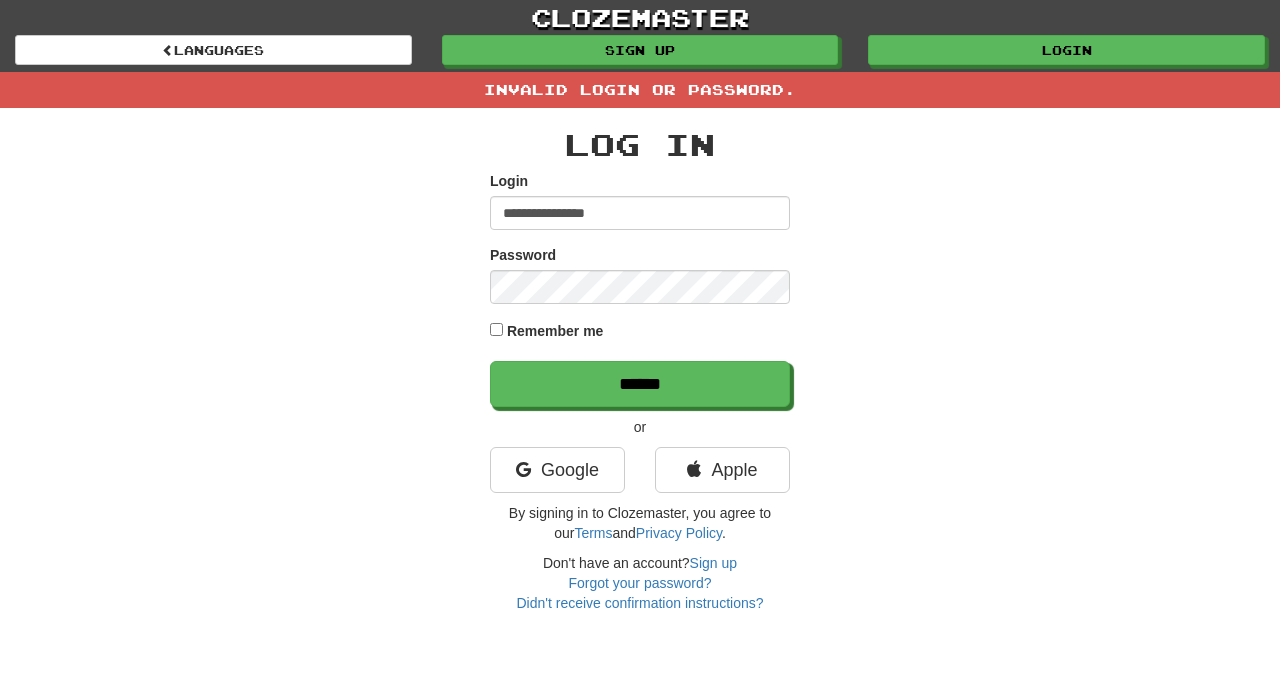 scroll, scrollTop: 0, scrollLeft: 0, axis: both 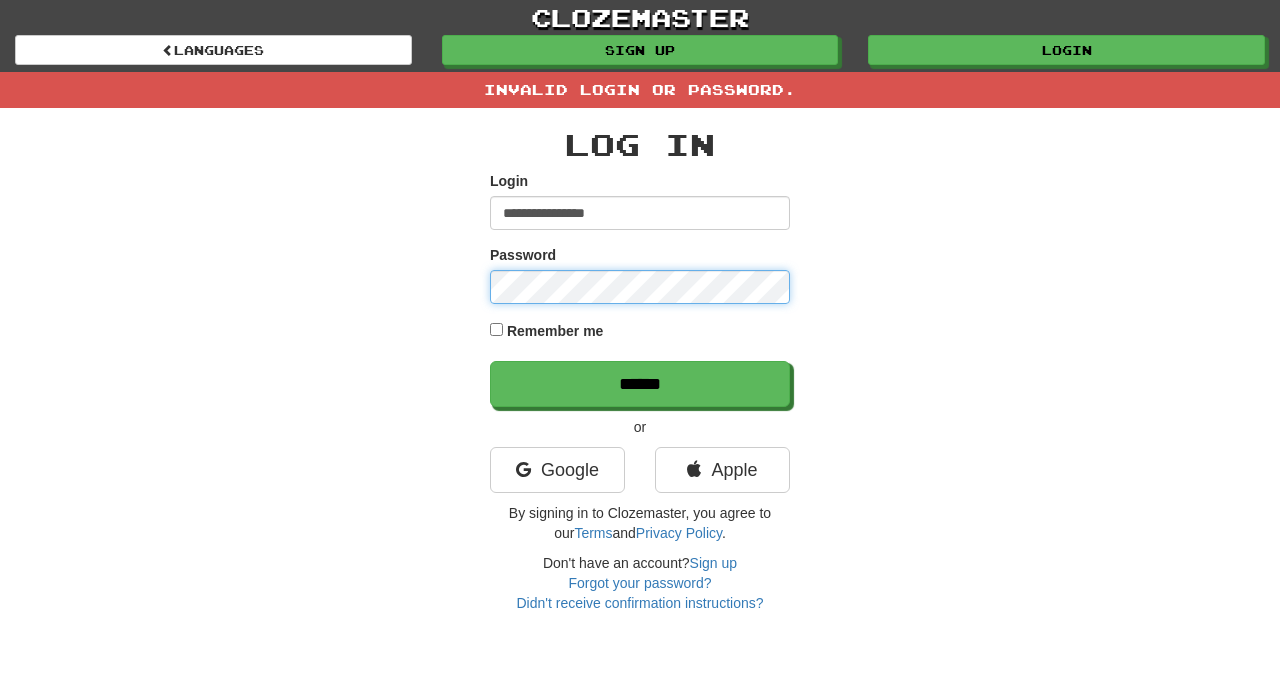 click on "******" at bounding box center [640, 384] 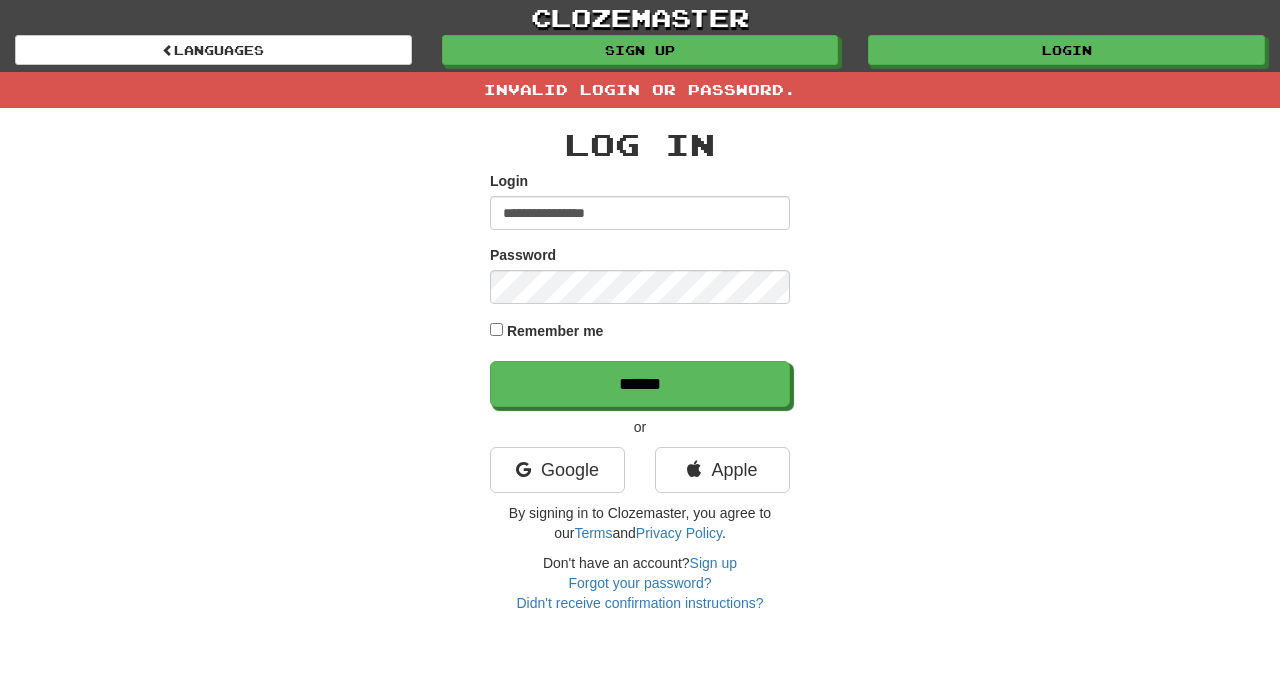 scroll, scrollTop: 0, scrollLeft: 0, axis: both 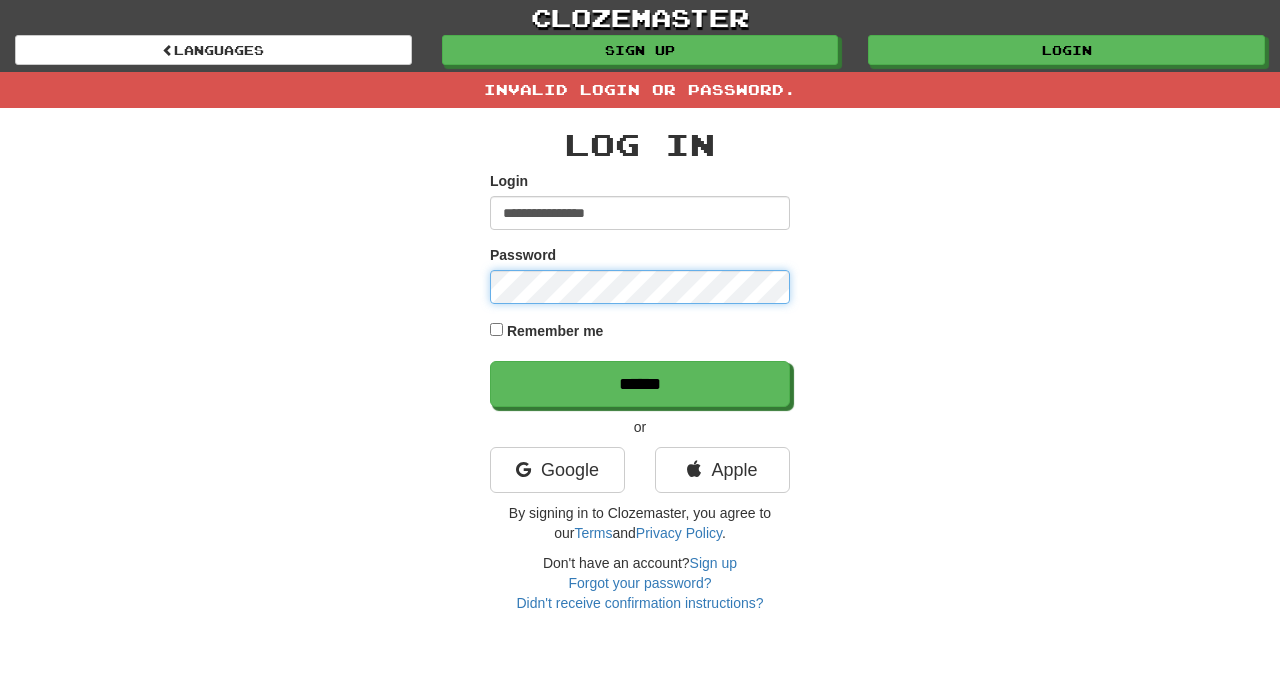 click on "**********" at bounding box center [640, 360] 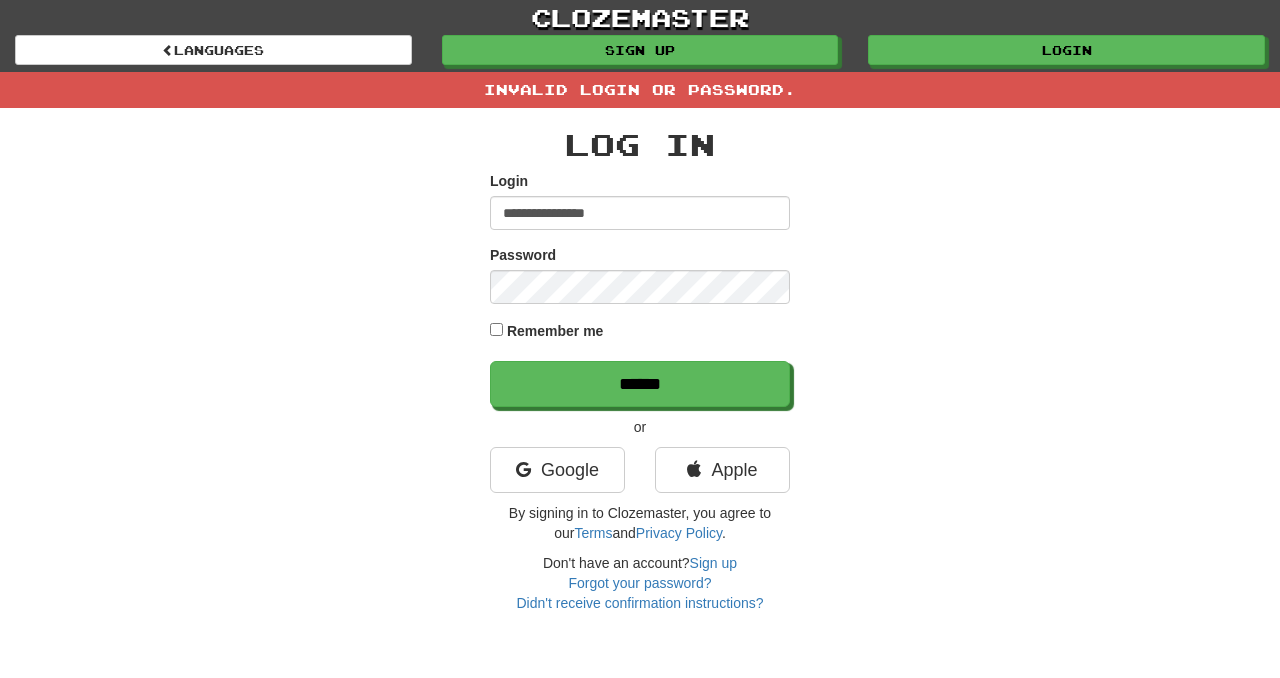 scroll, scrollTop: 0, scrollLeft: 0, axis: both 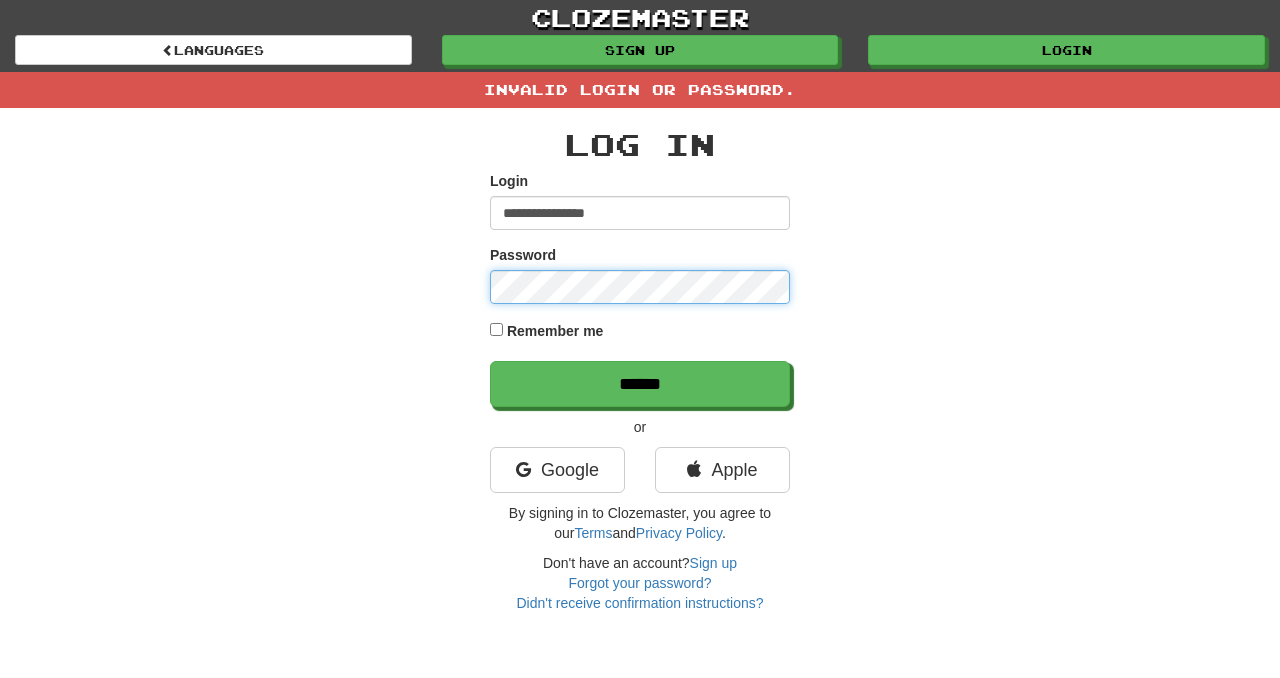 click on "******" at bounding box center [640, 384] 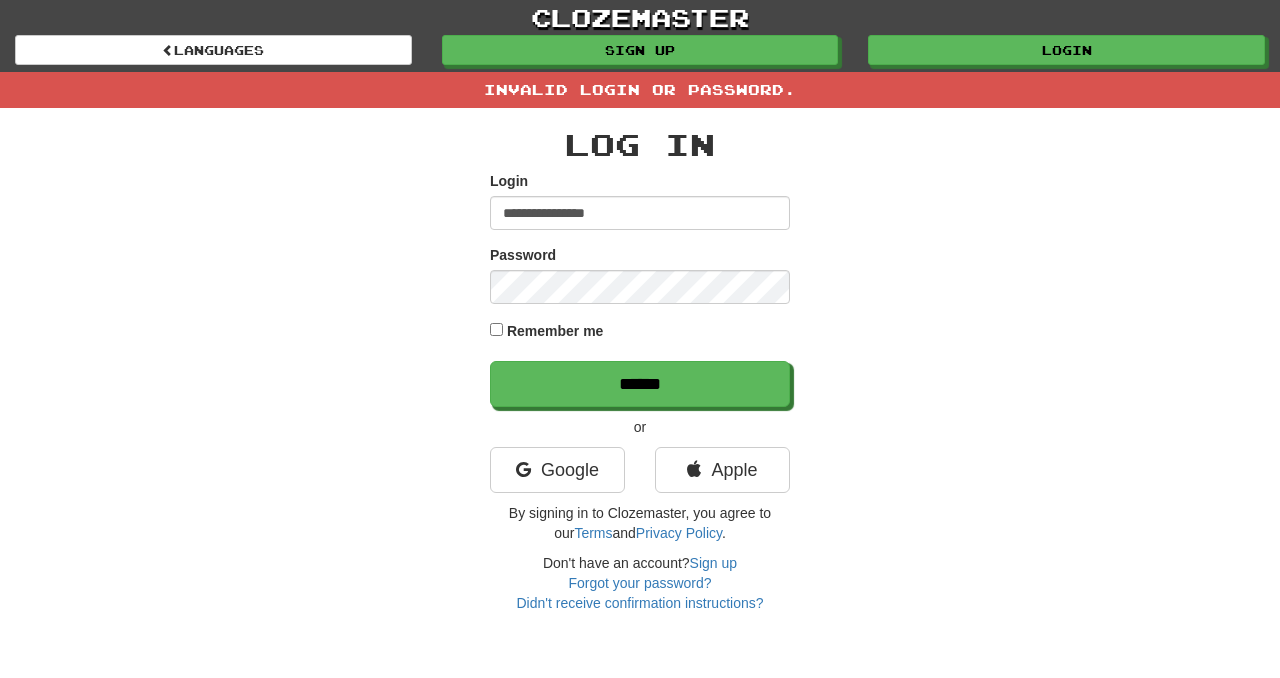 scroll, scrollTop: 0, scrollLeft: 0, axis: both 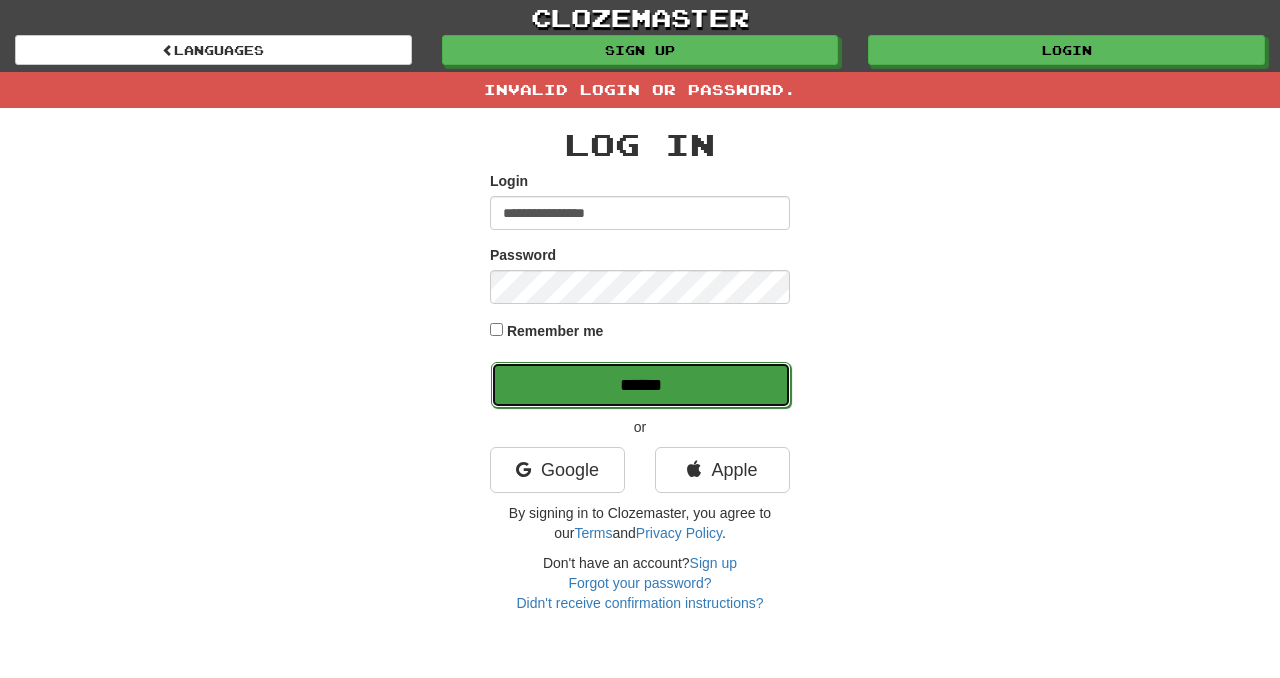 click on "******" at bounding box center (641, 385) 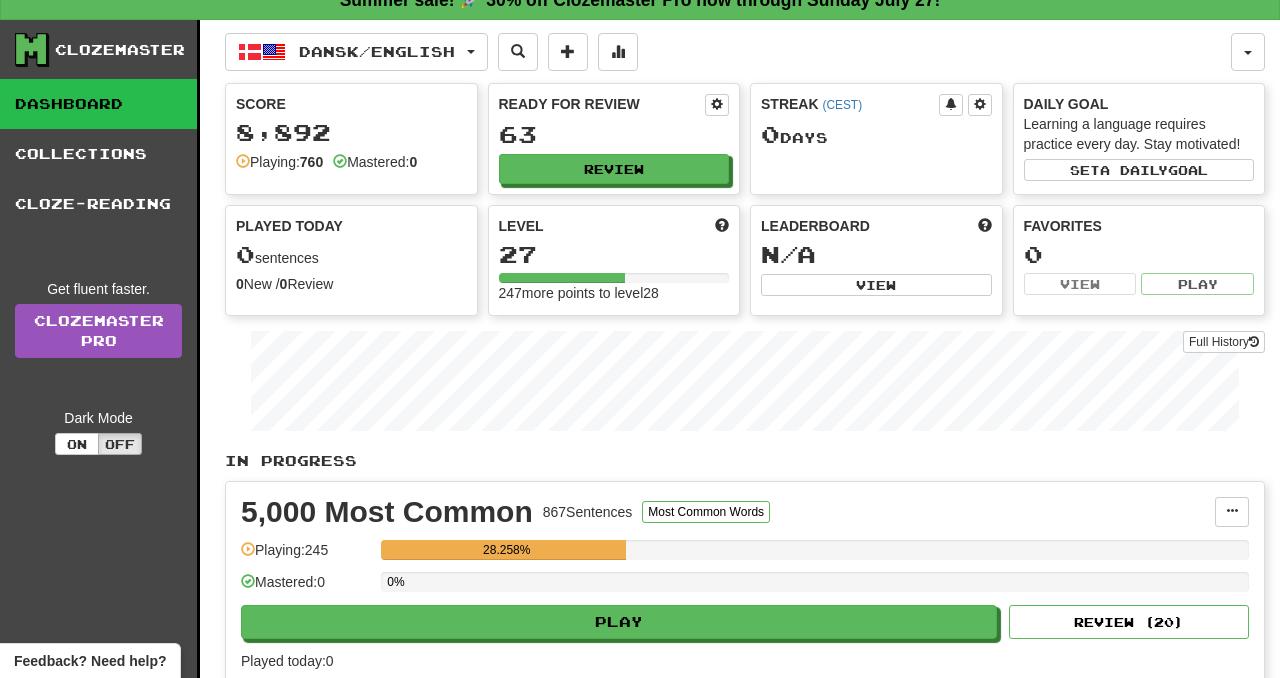 scroll, scrollTop: 34, scrollLeft: 0, axis: vertical 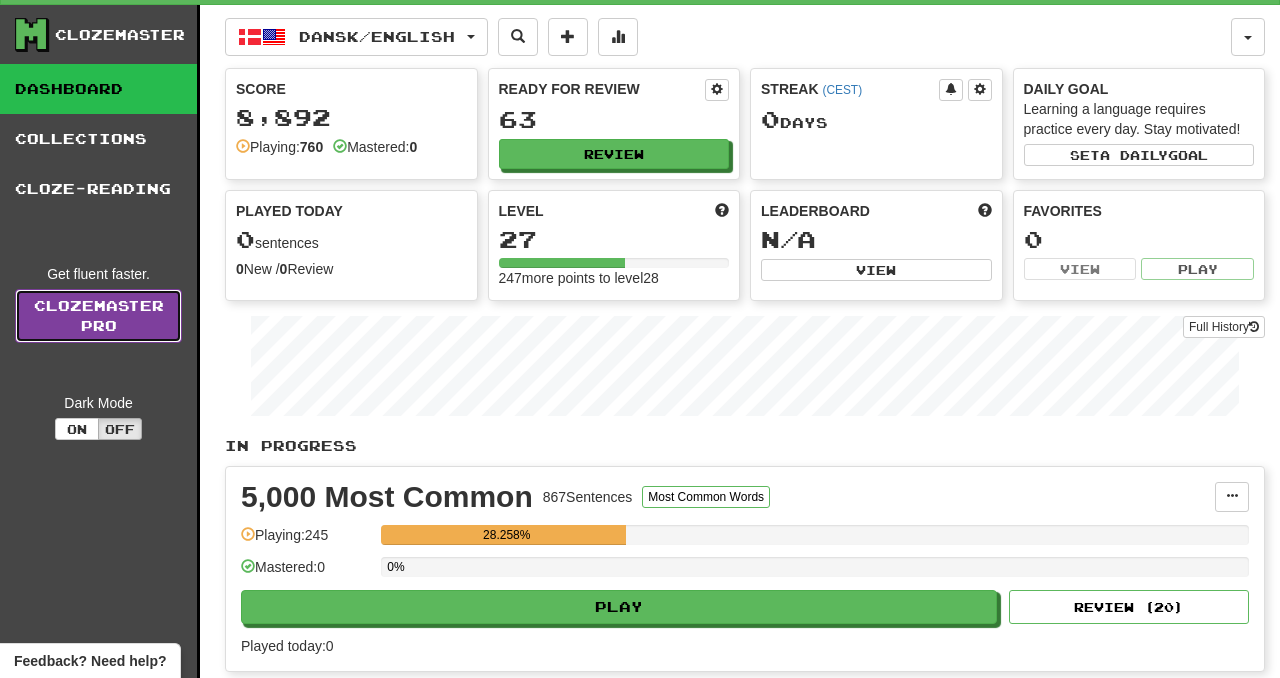 click on "Clozemaster Pro" at bounding box center [98, 316] 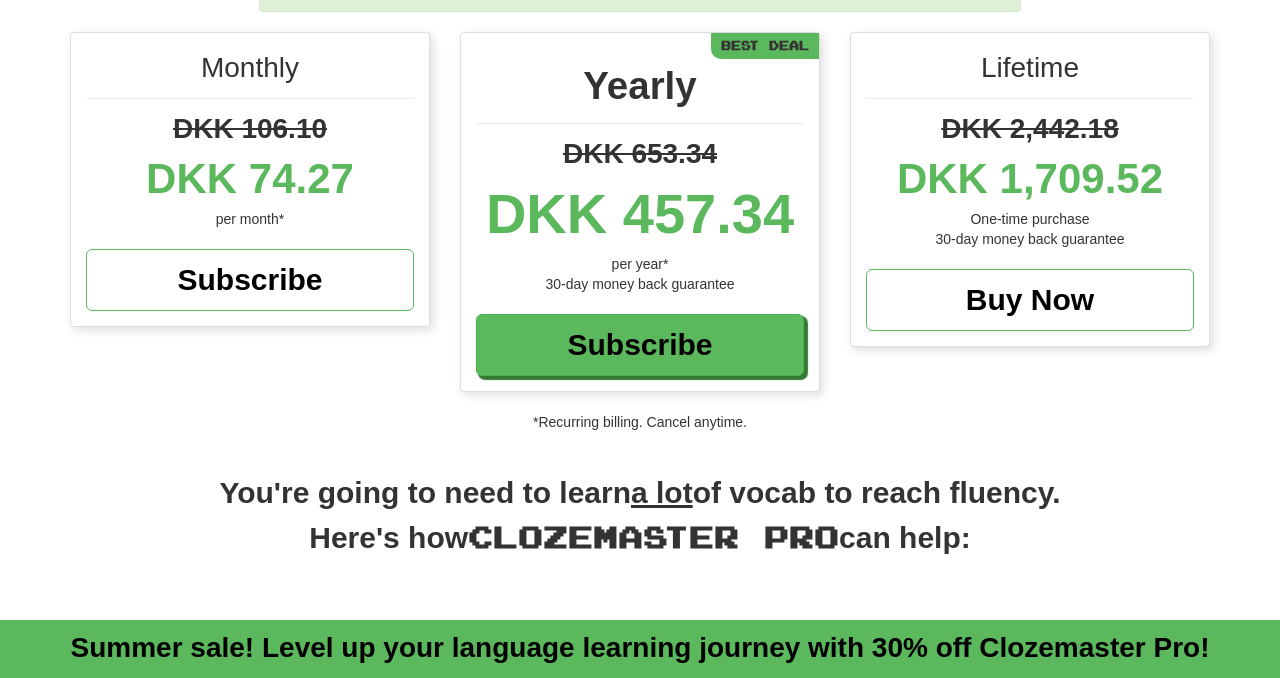 scroll, scrollTop: 298, scrollLeft: 0, axis: vertical 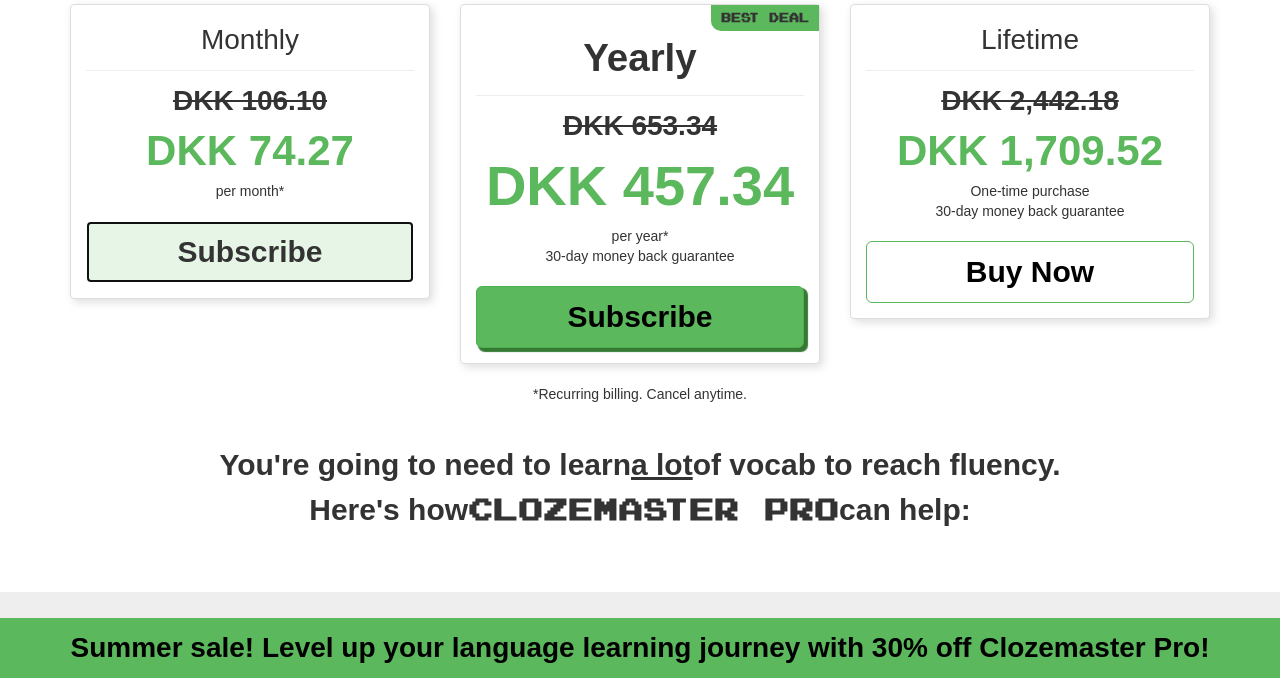click on "Subscribe" at bounding box center [250, 252] 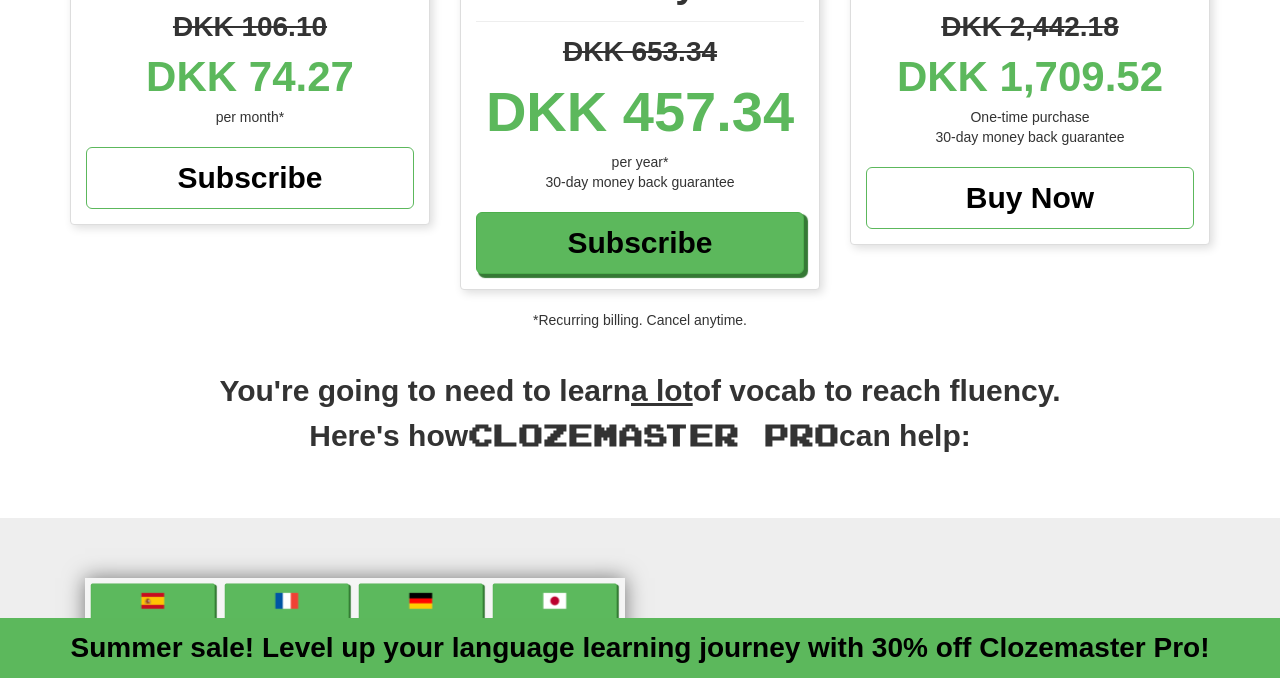 scroll, scrollTop: 398, scrollLeft: 0, axis: vertical 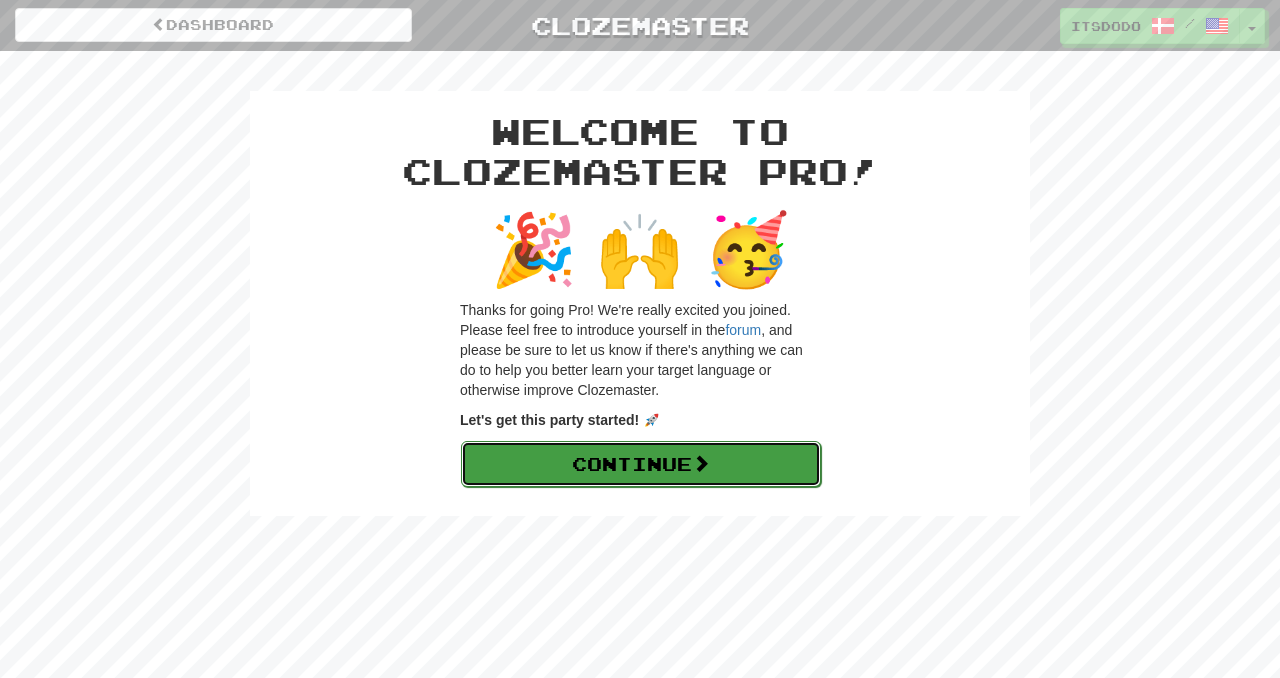 click at bounding box center (701, 463) 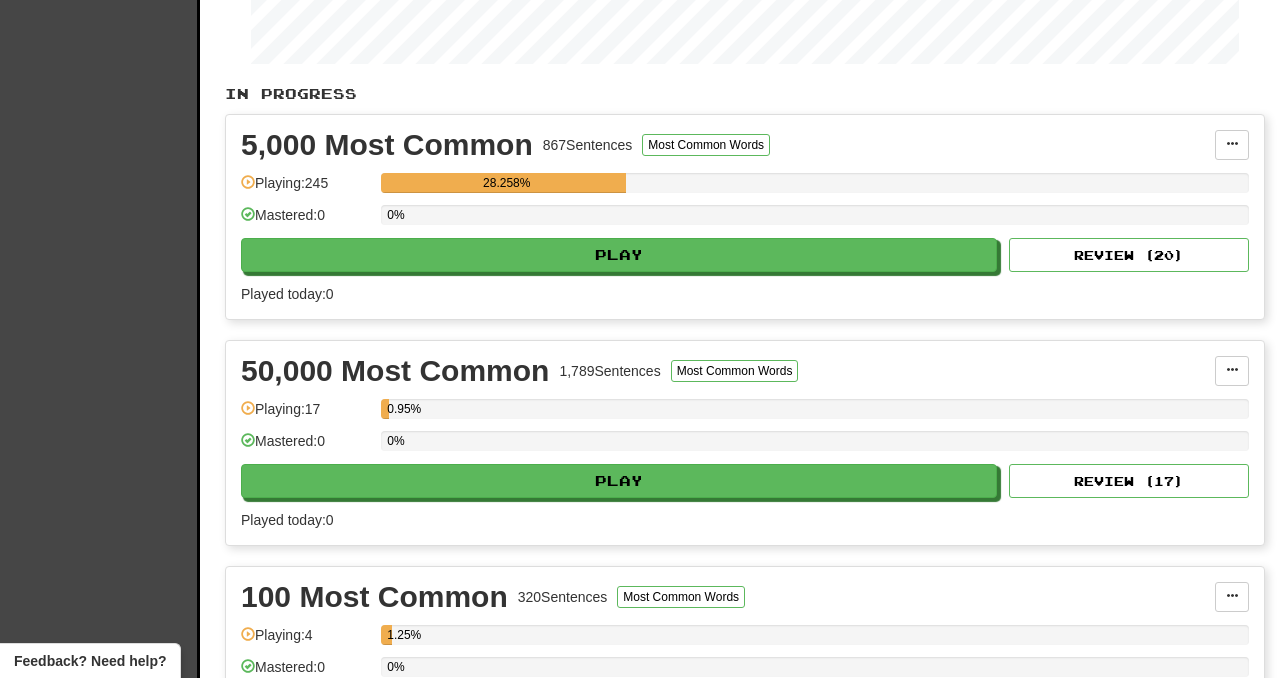 scroll, scrollTop: 383, scrollLeft: 0, axis: vertical 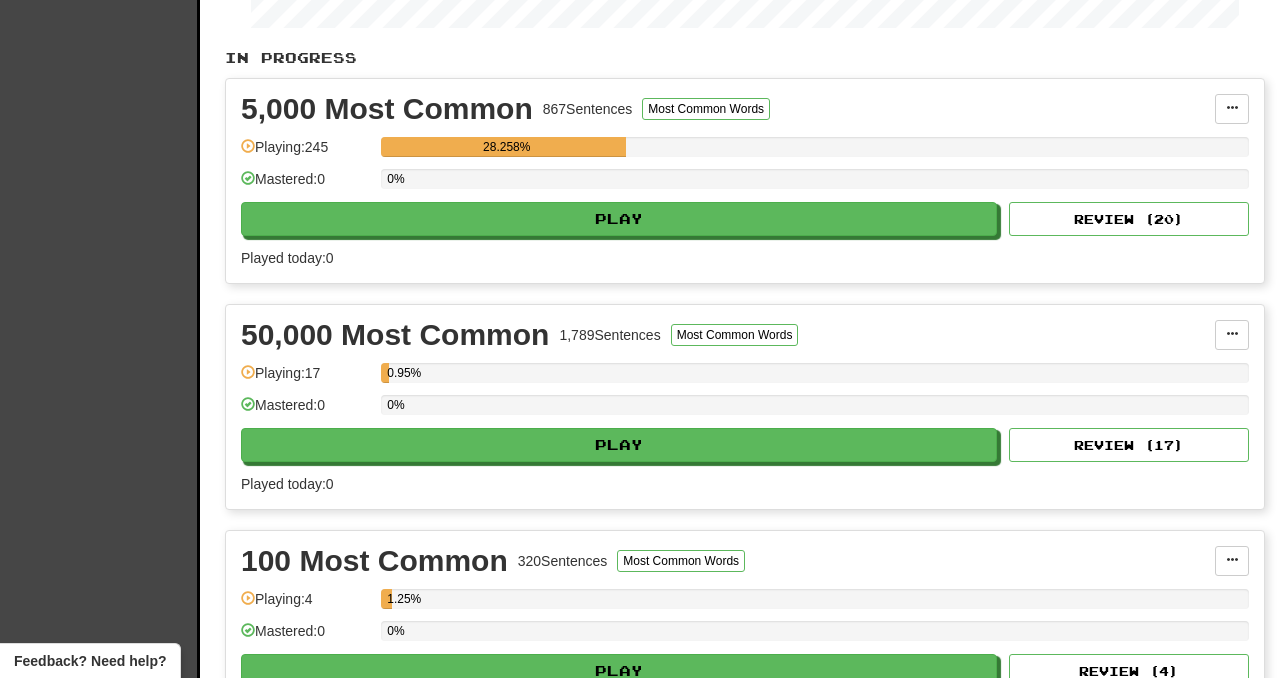 click on "5,000 Most Common 867  Sentences Most Common Words Manage Sentences Unpin from Dashboard  Playing:  245 28.258%  Mastered:  0 0% Play Review ( 20 ) Played today:  0" at bounding box center [745, 181] 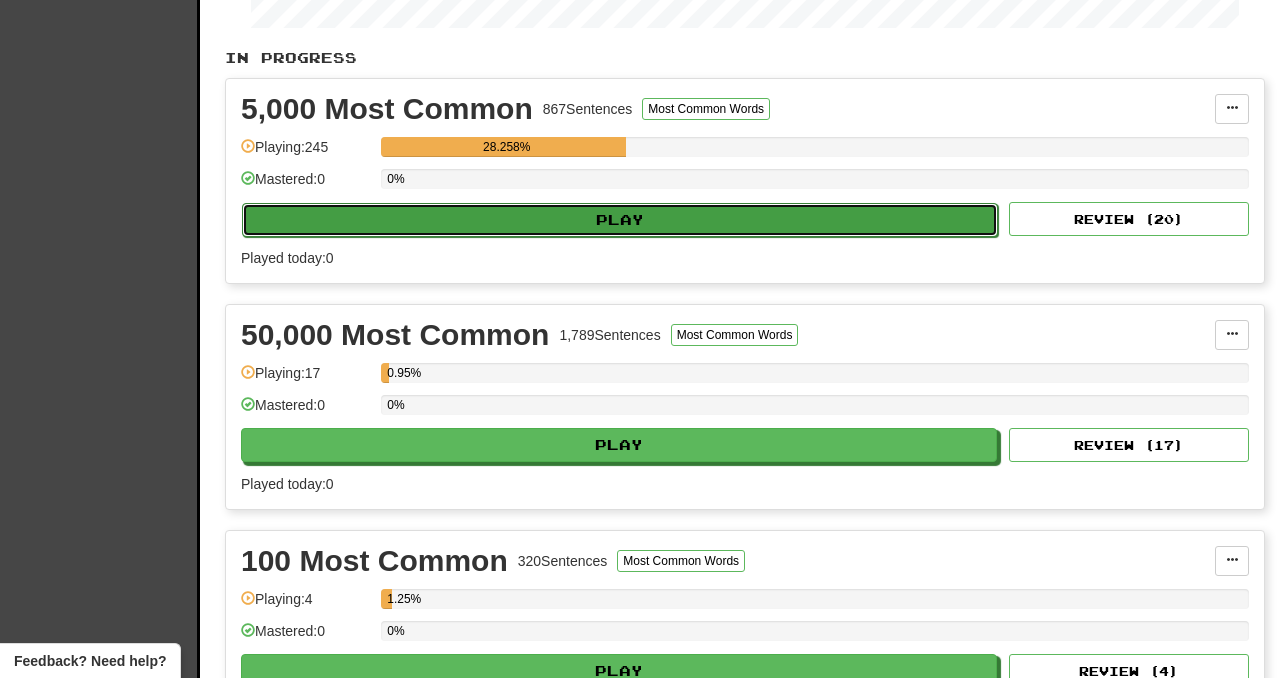 click on "Play" at bounding box center (620, 220) 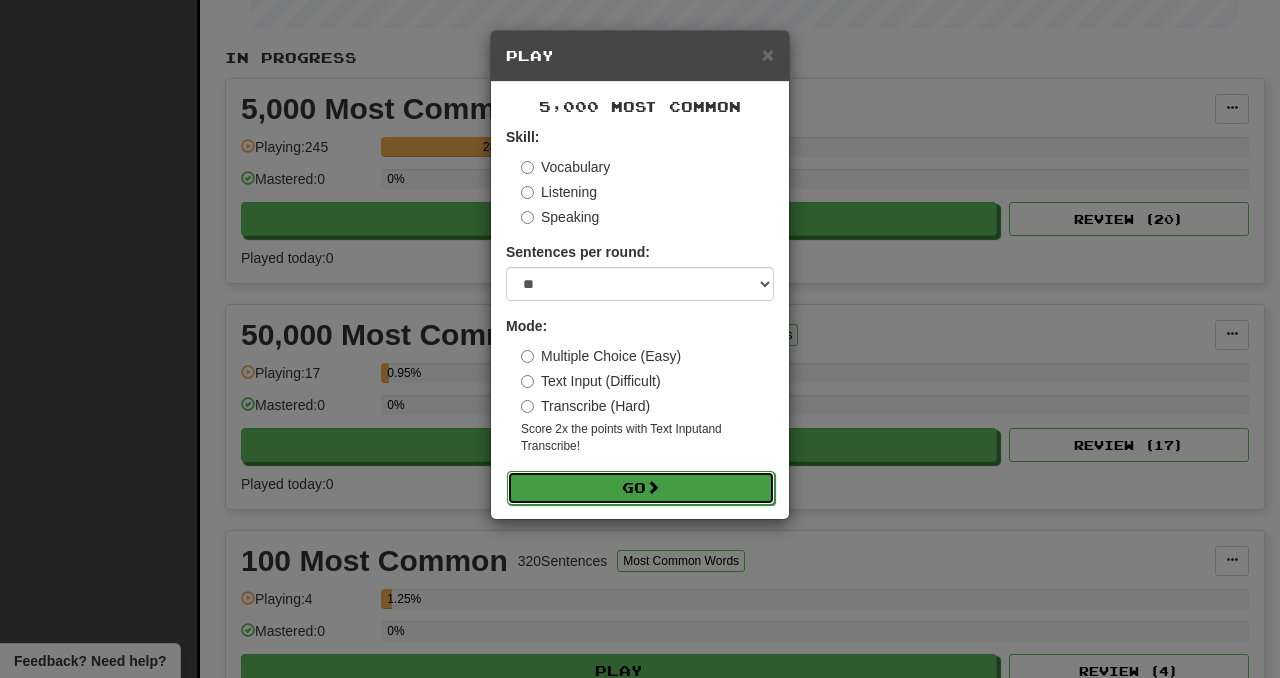click on "Go" at bounding box center [641, 488] 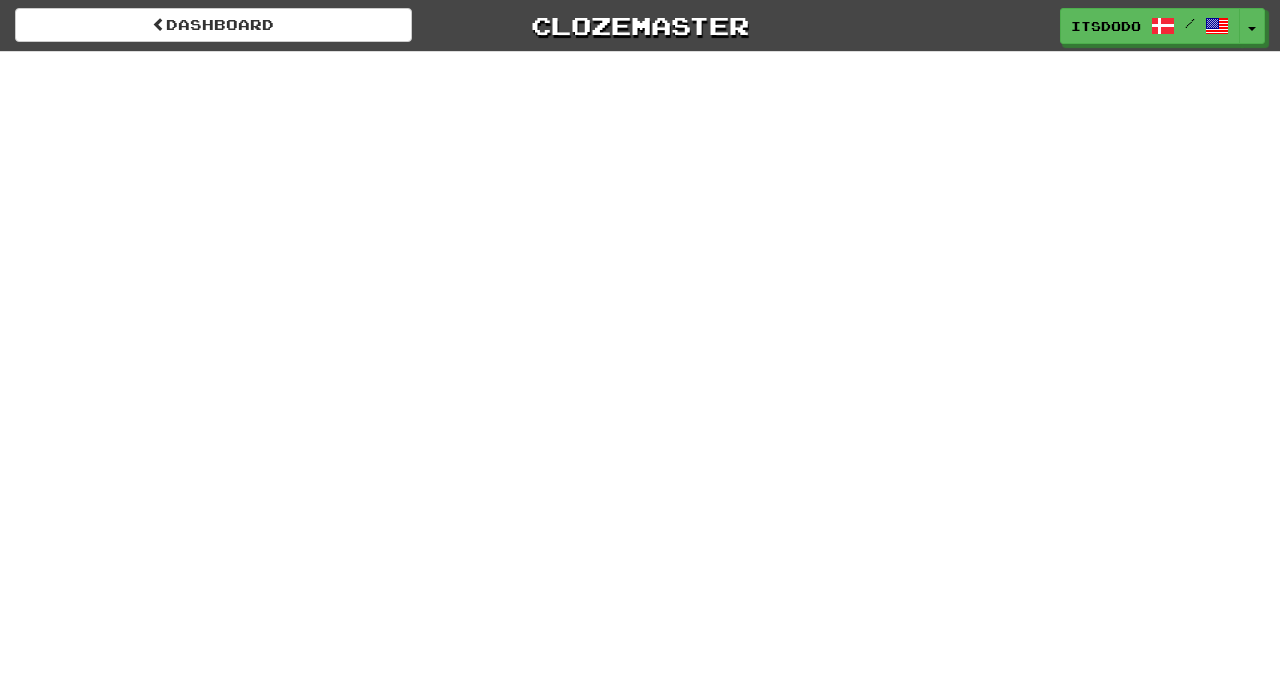 scroll, scrollTop: 0, scrollLeft: 0, axis: both 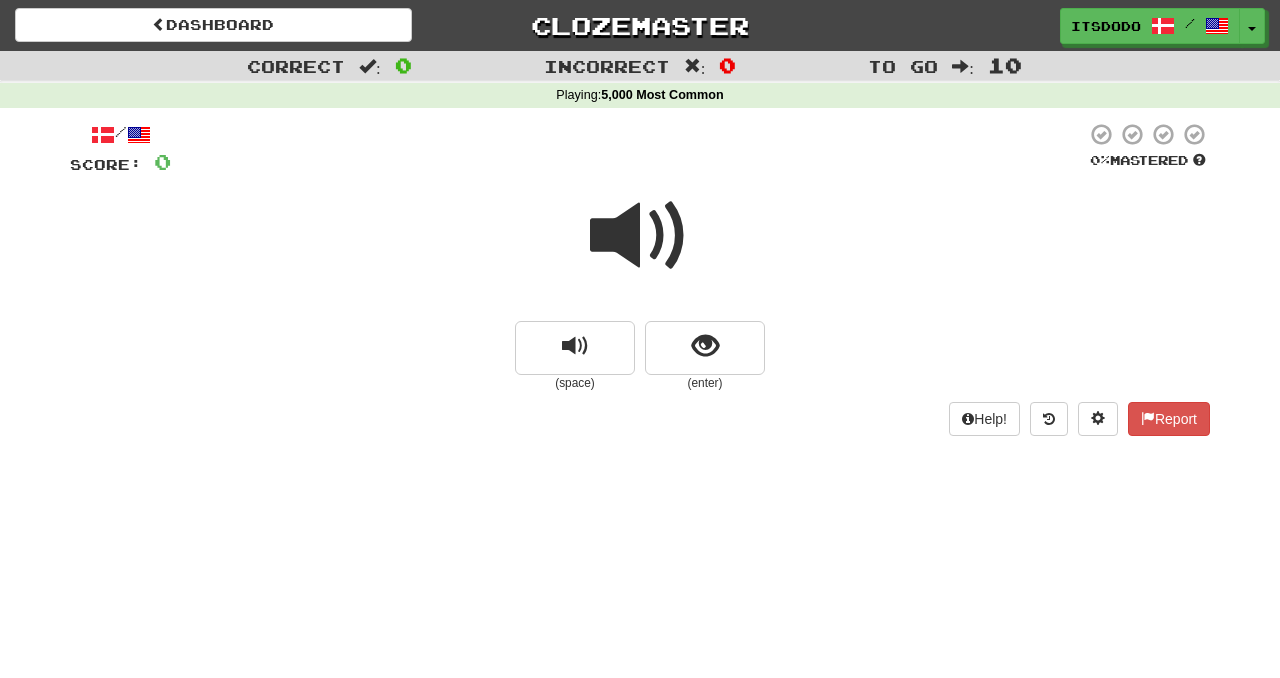 click at bounding box center [640, 236] 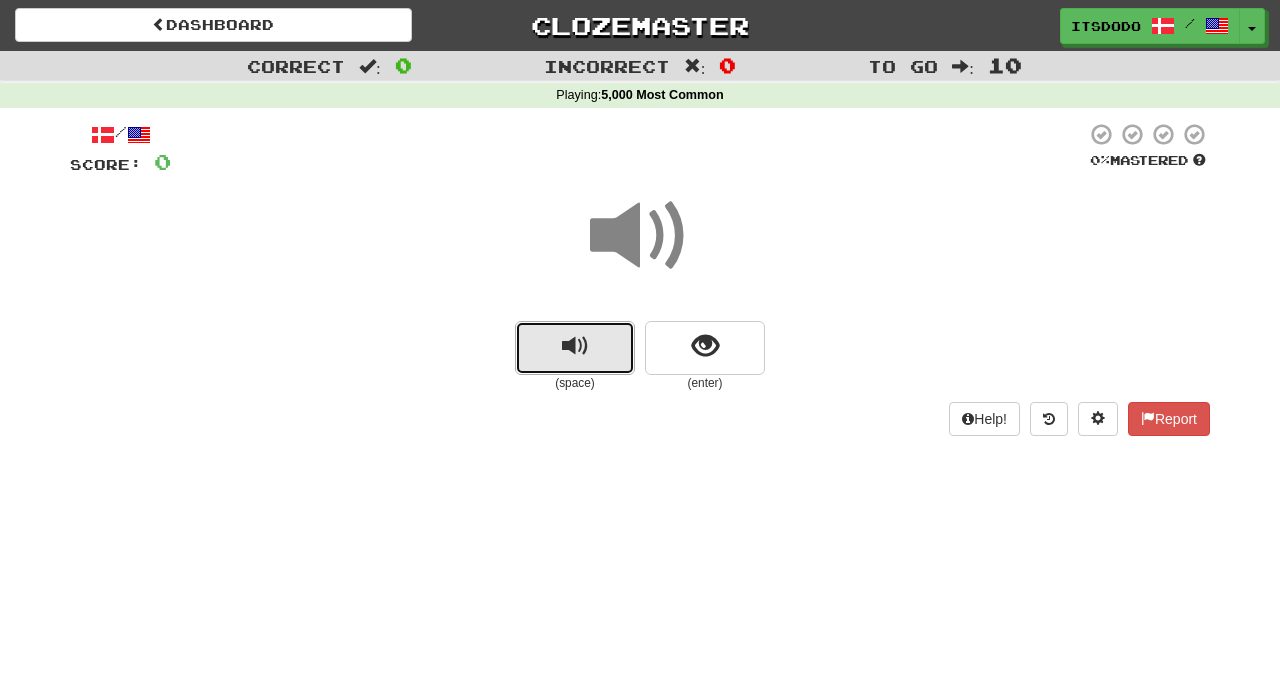 click at bounding box center [575, 348] 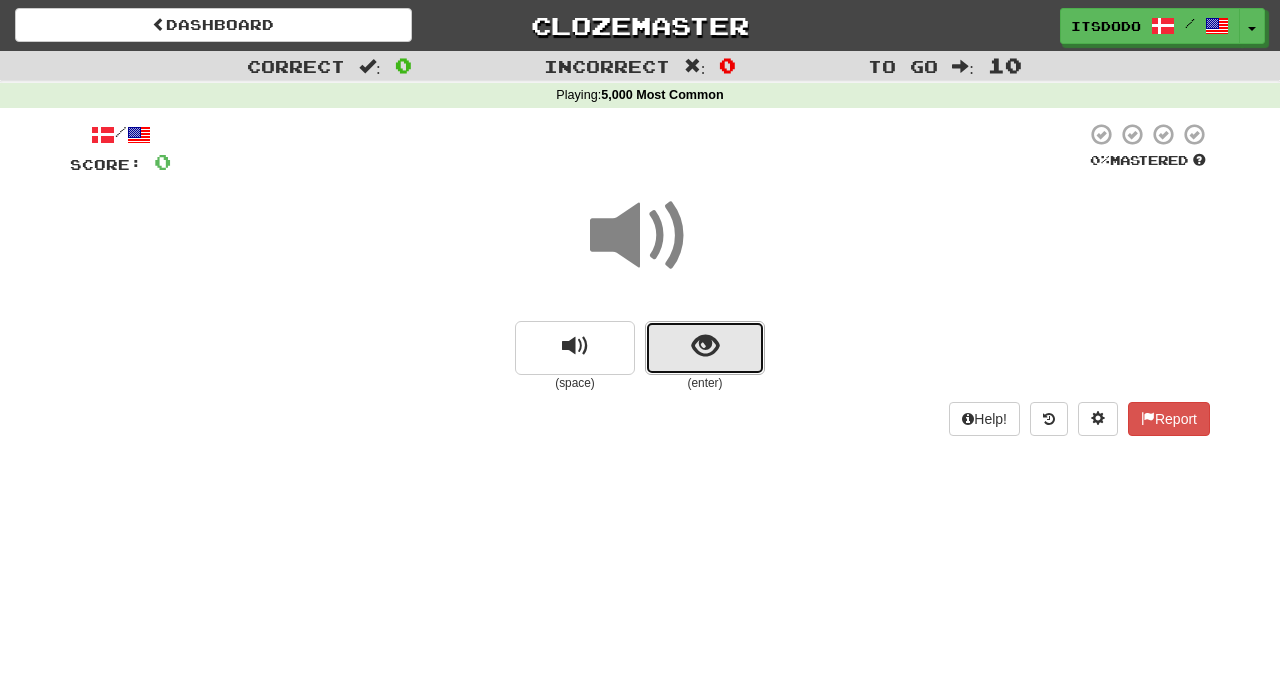 click at bounding box center (705, 346) 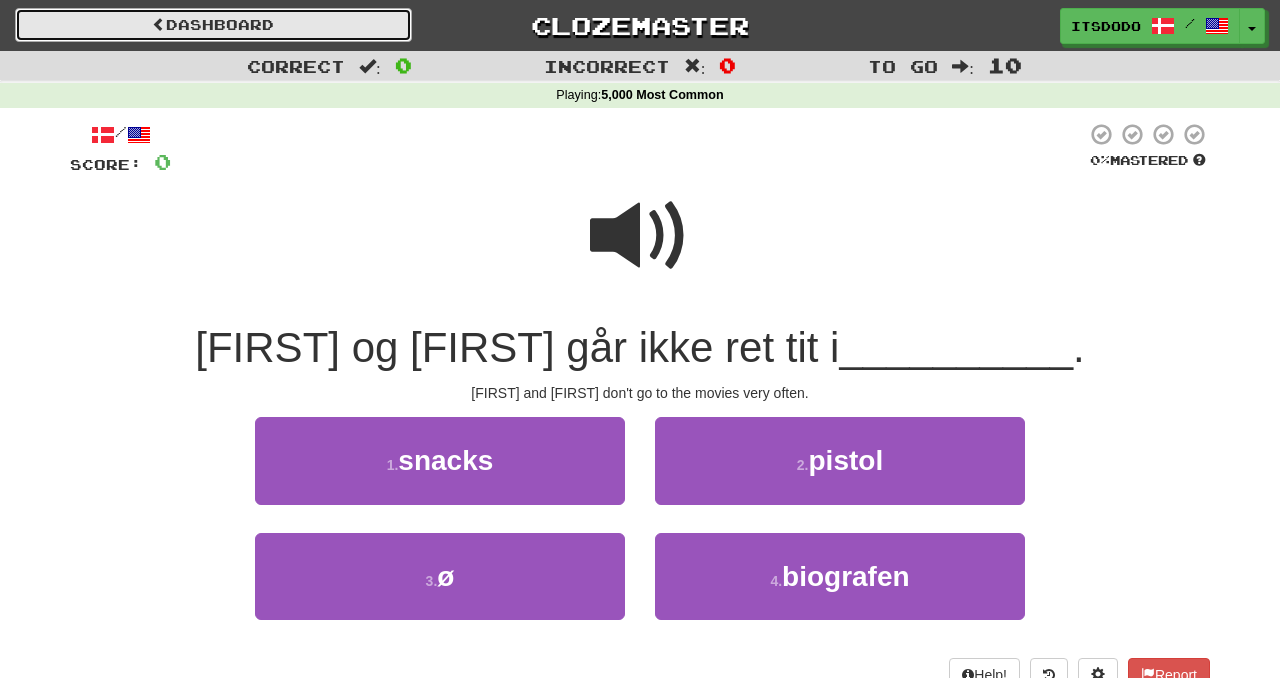 click on "Dashboard" at bounding box center (213, 25) 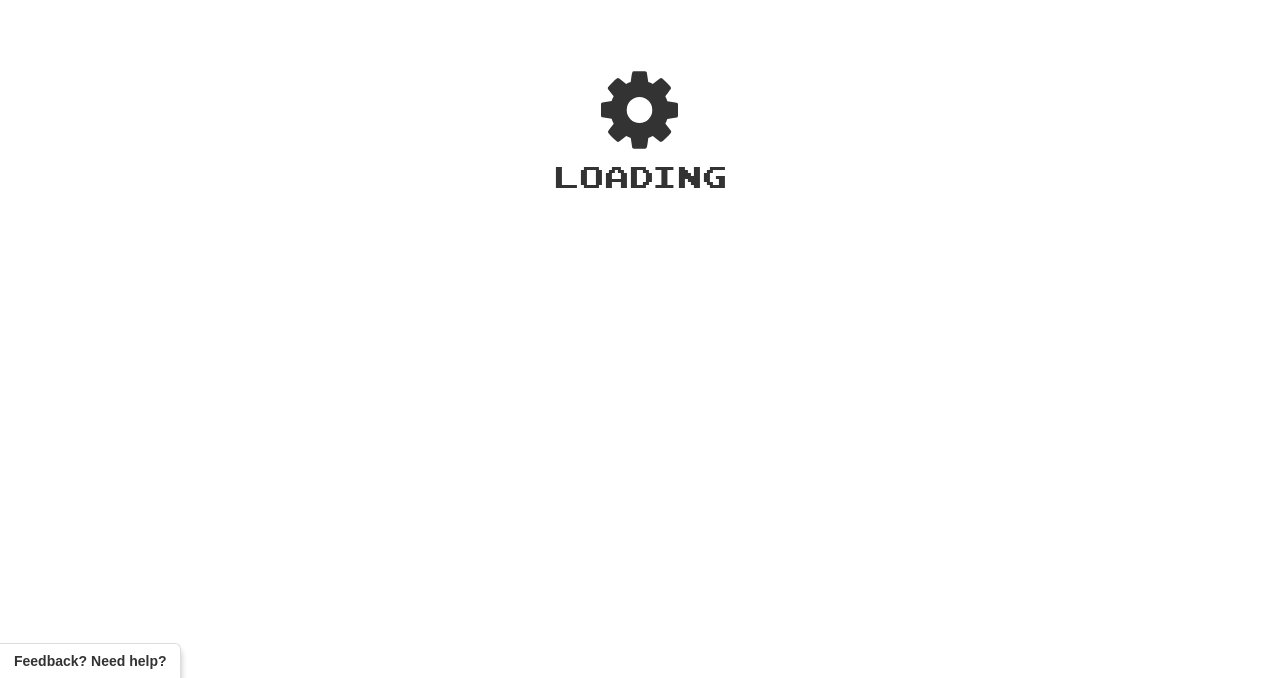 scroll, scrollTop: 0, scrollLeft: 0, axis: both 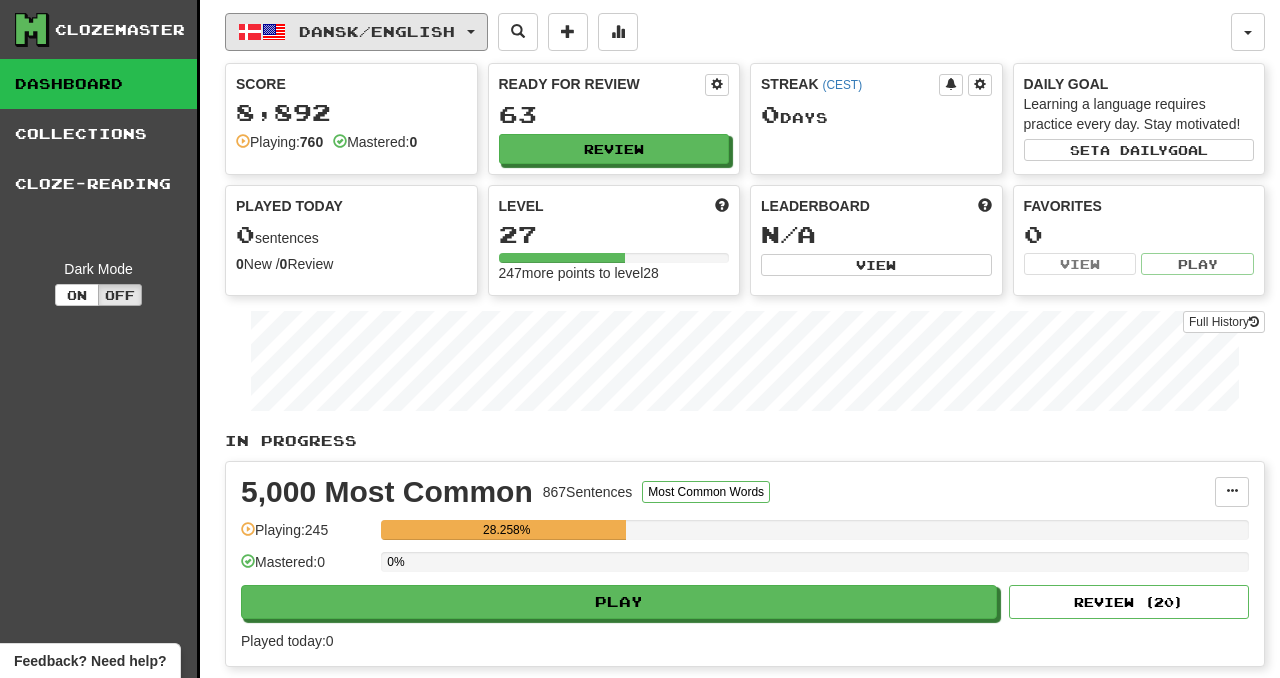 click at bounding box center (250, 32) 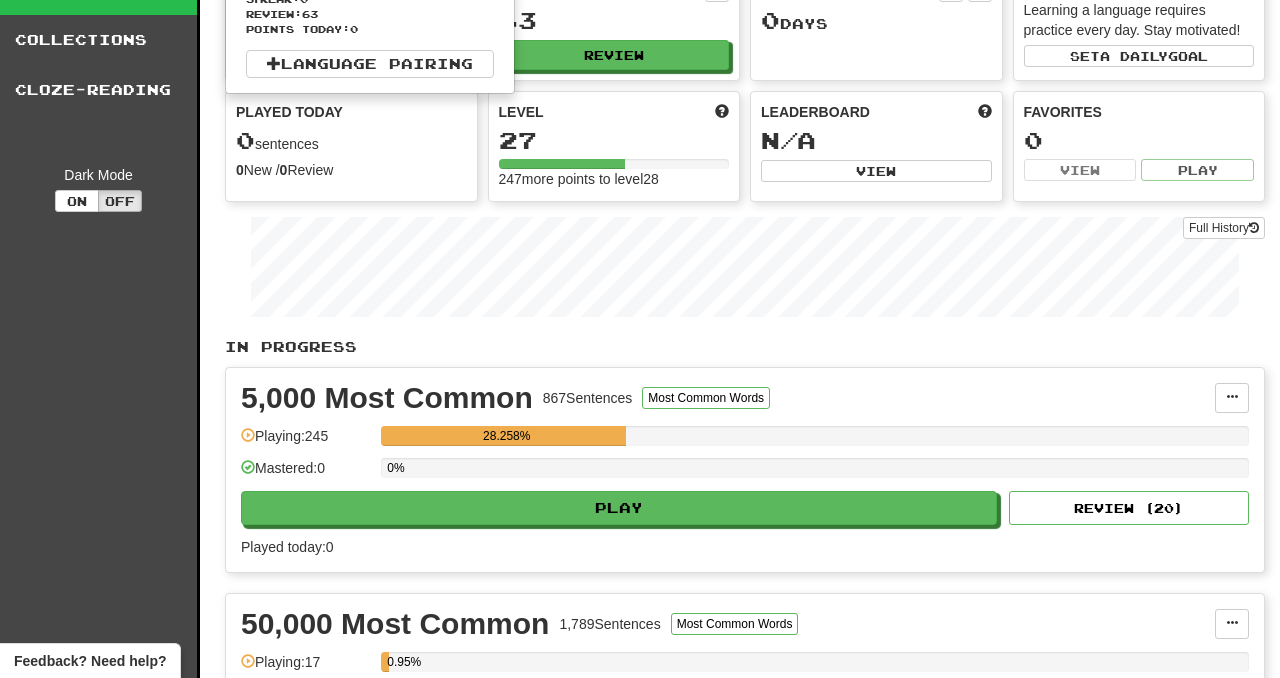 scroll, scrollTop: 226, scrollLeft: 0, axis: vertical 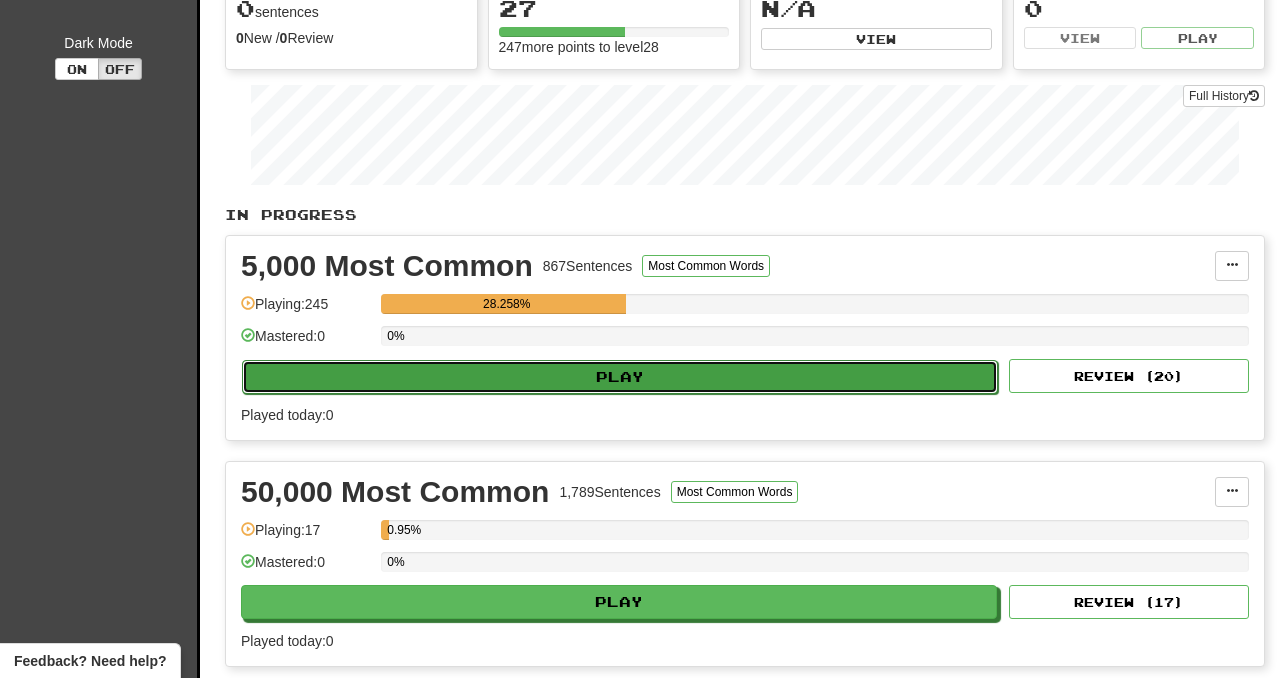 click on "Play" at bounding box center [620, 377] 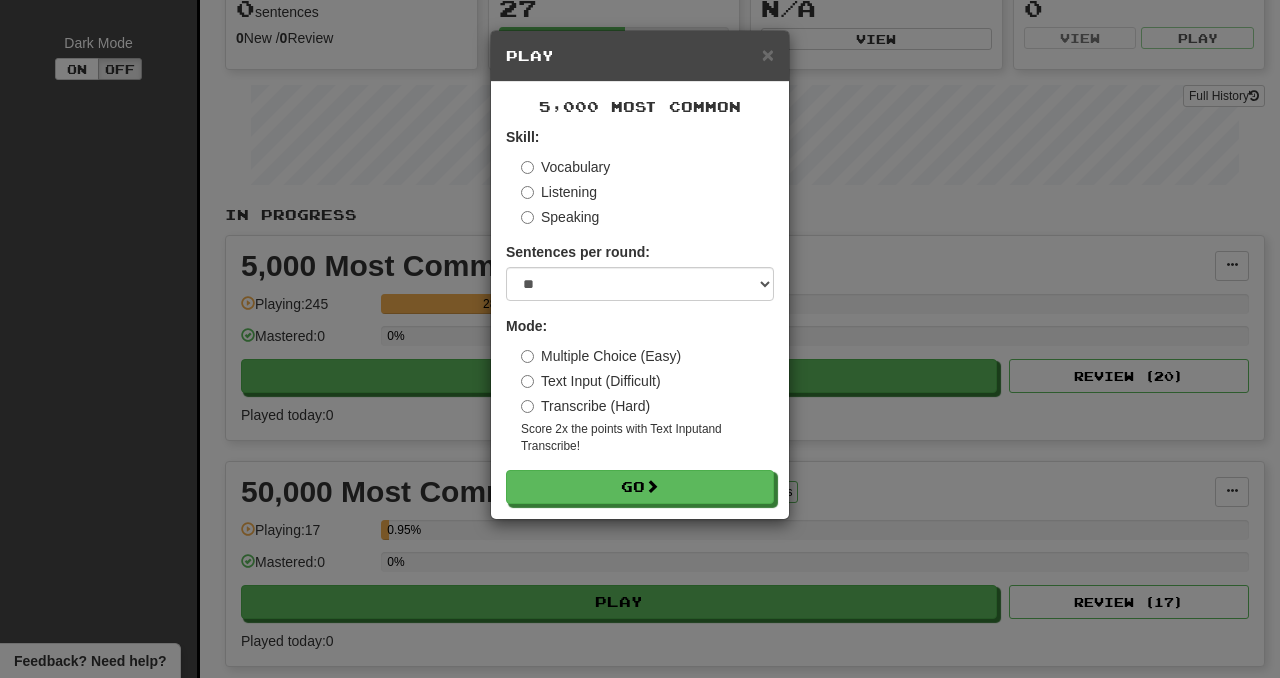 click on "Transcribe (Hard)" at bounding box center (585, 406) 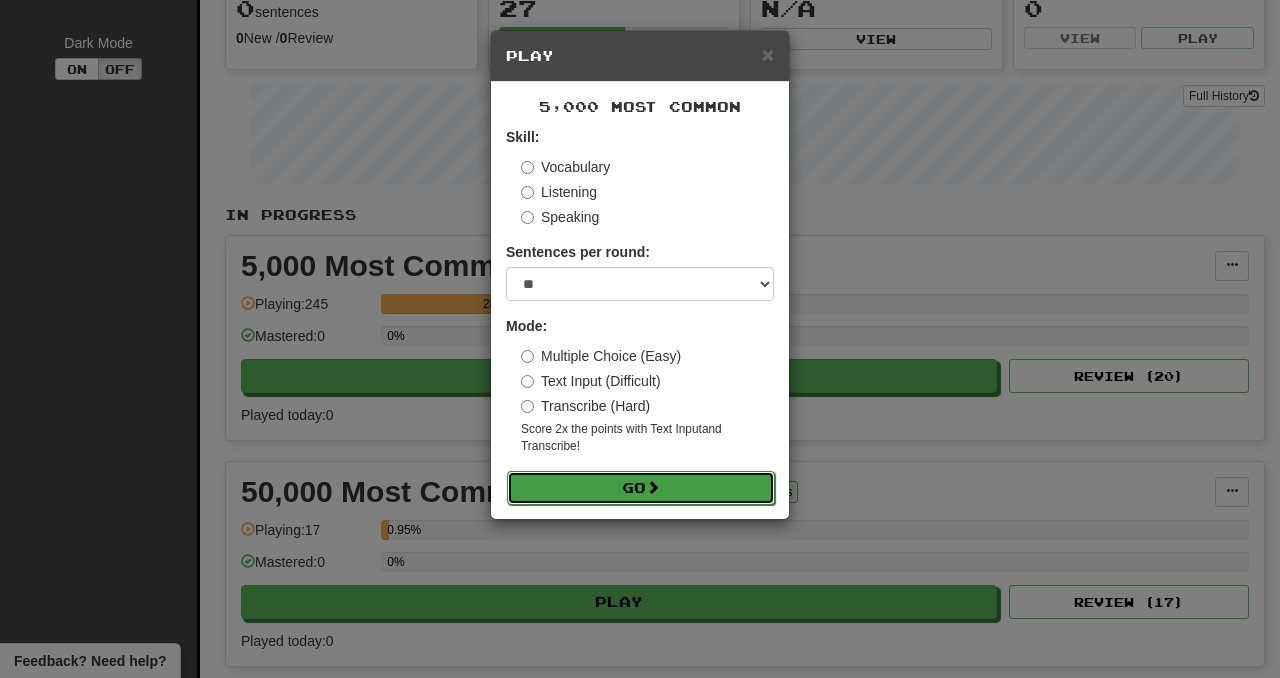 click on "Go" at bounding box center (641, 488) 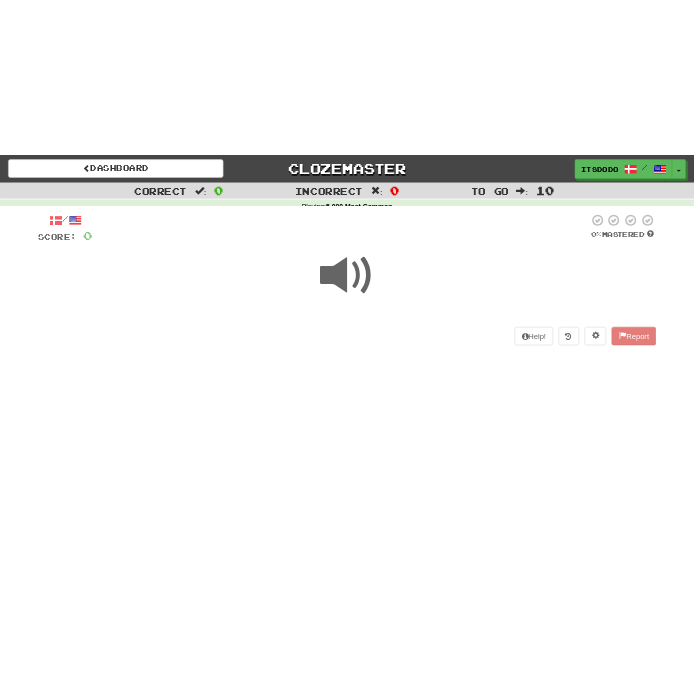 scroll, scrollTop: 0, scrollLeft: 0, axis: both 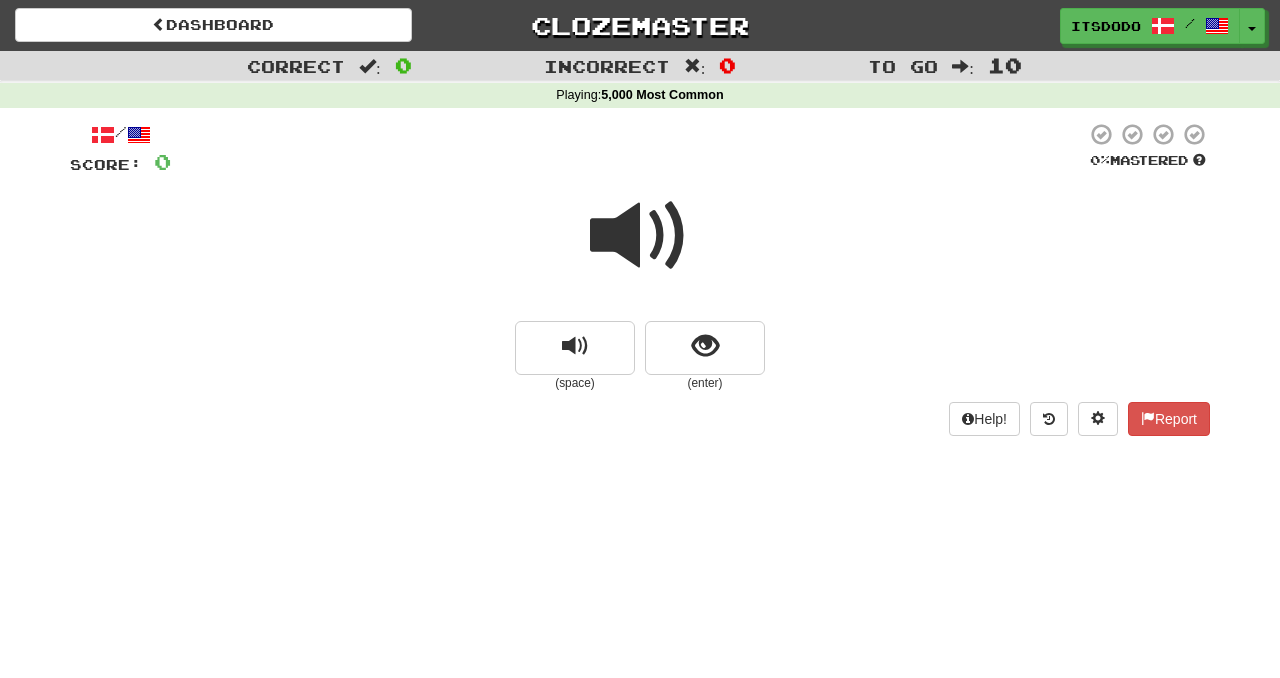 click at bounding box center (640, 236) 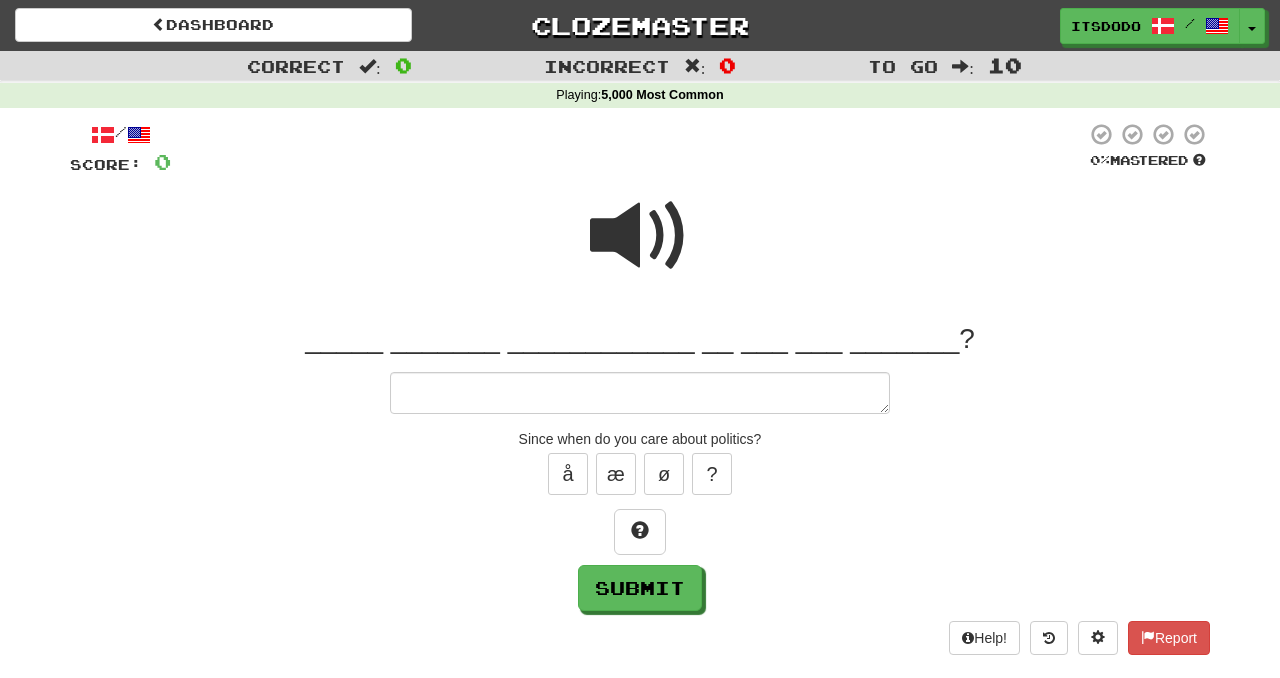type on "*" 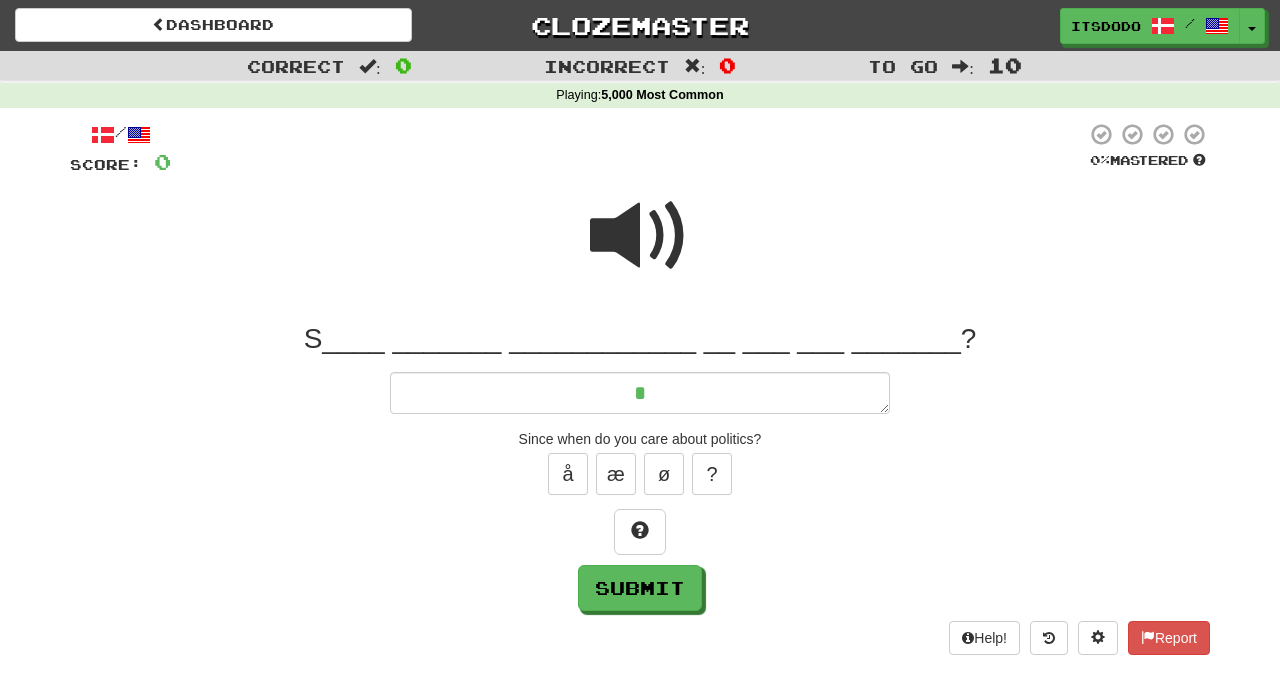 type on "*" 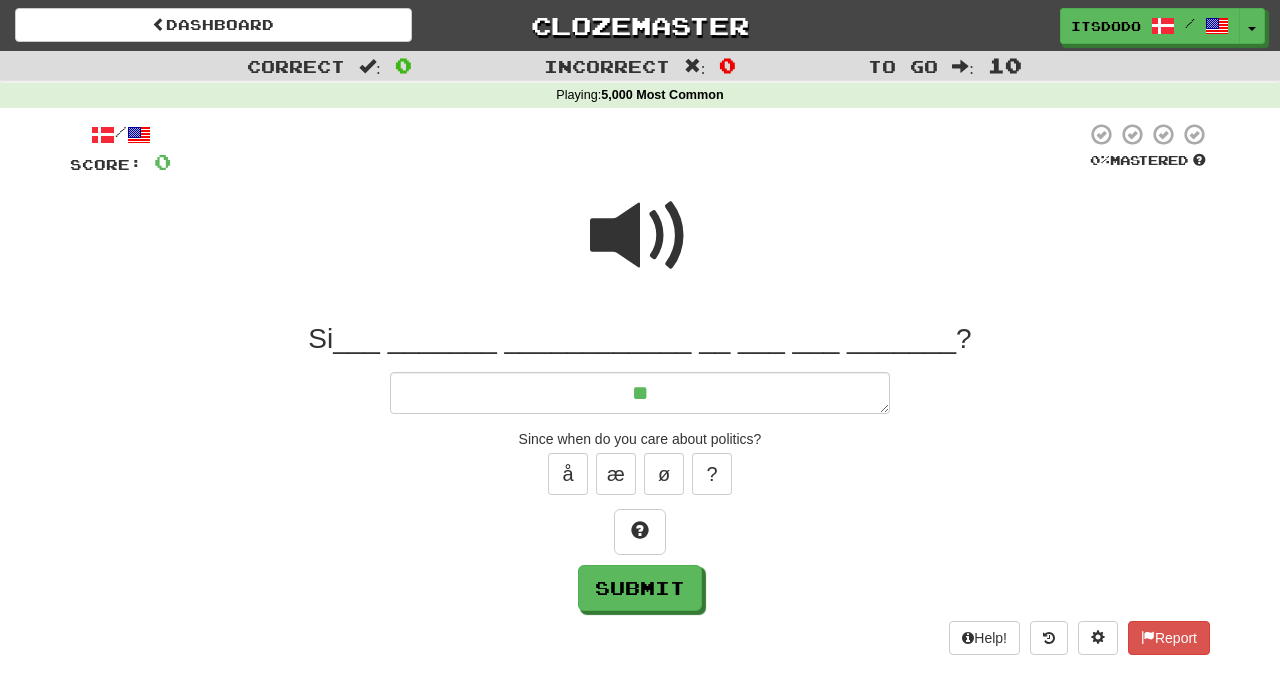 type on "*" 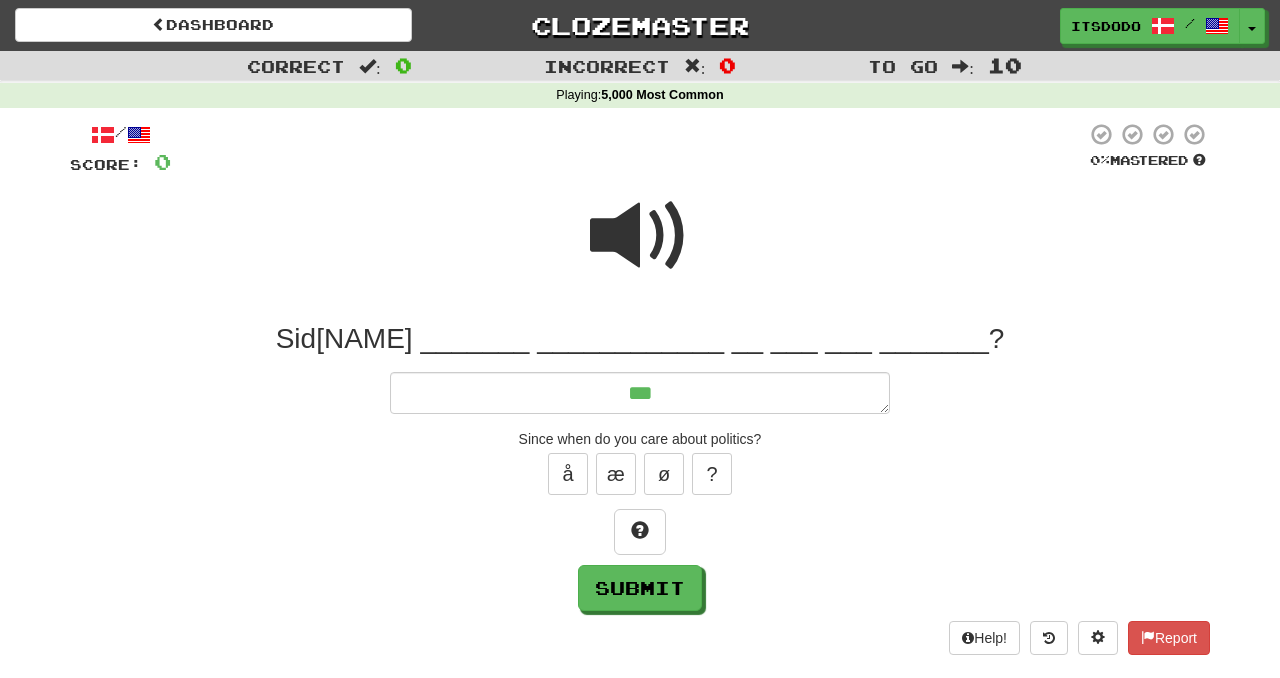 type on "*" 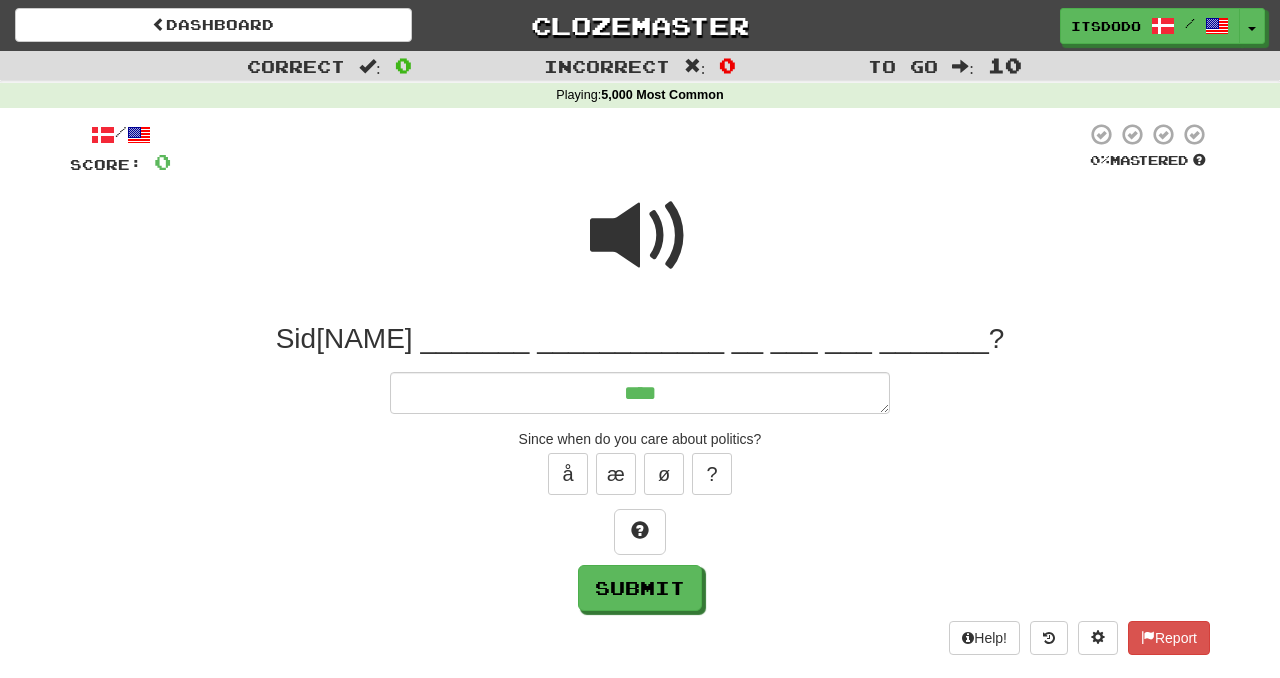 type on "*" 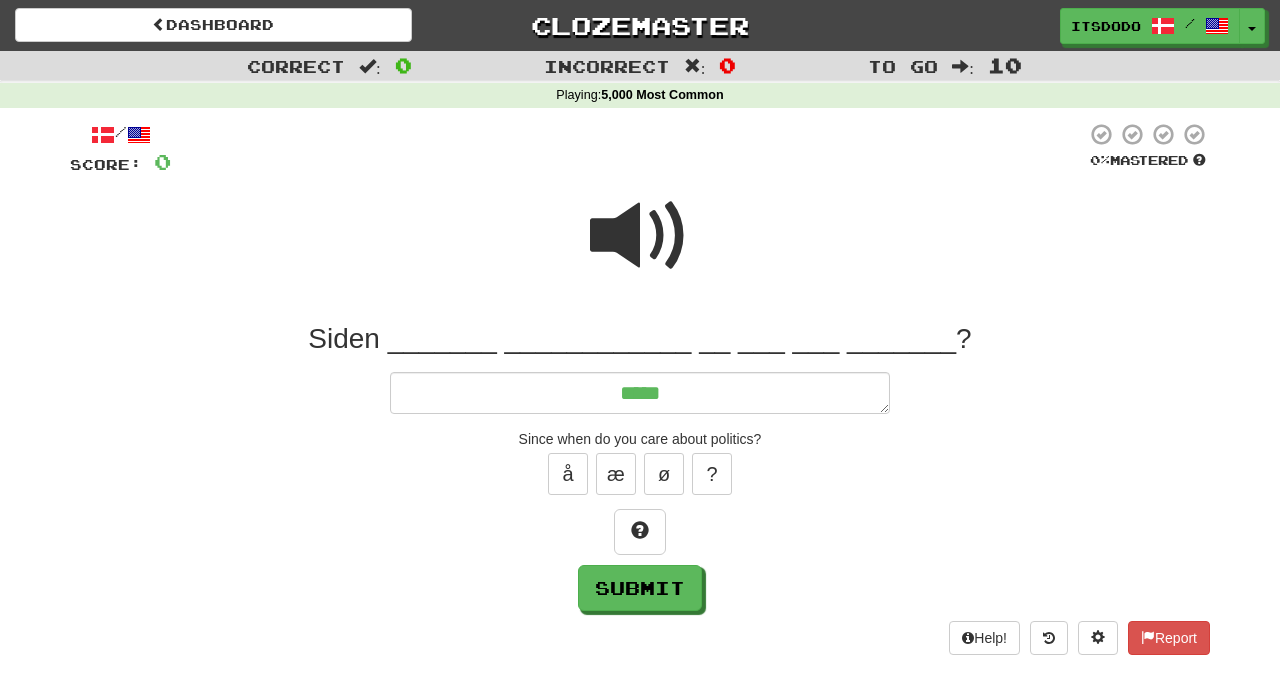 type on "*" 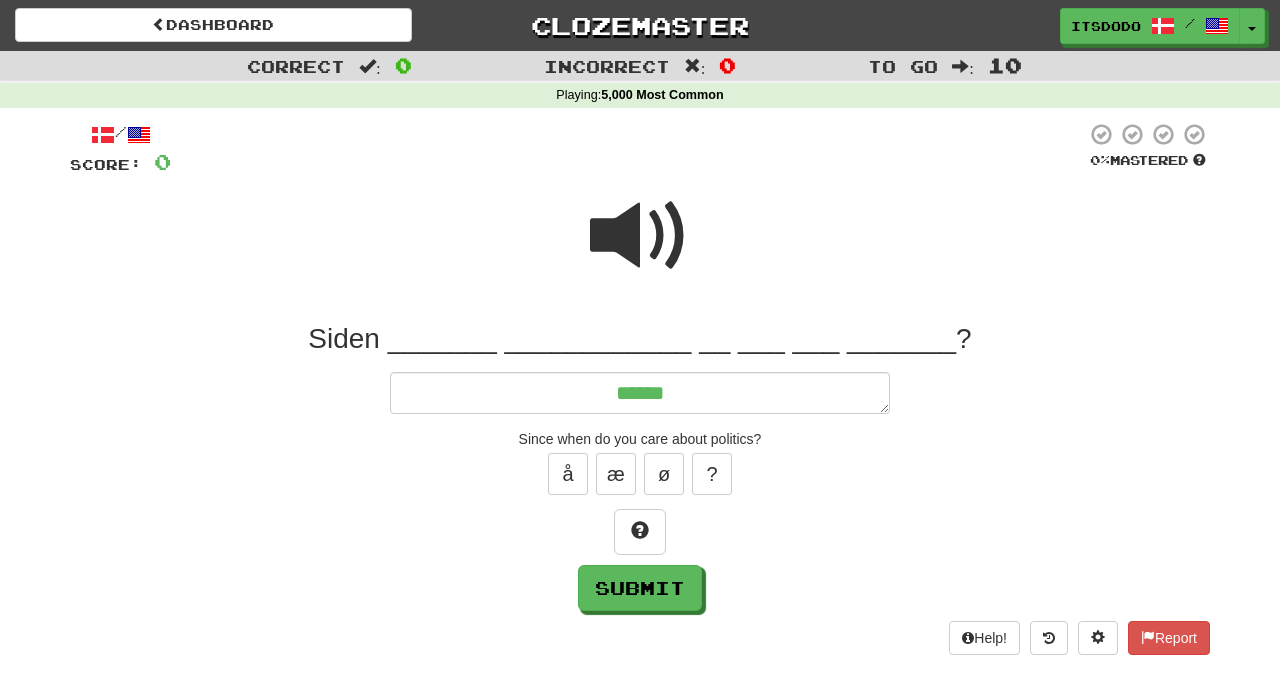 type on "*" 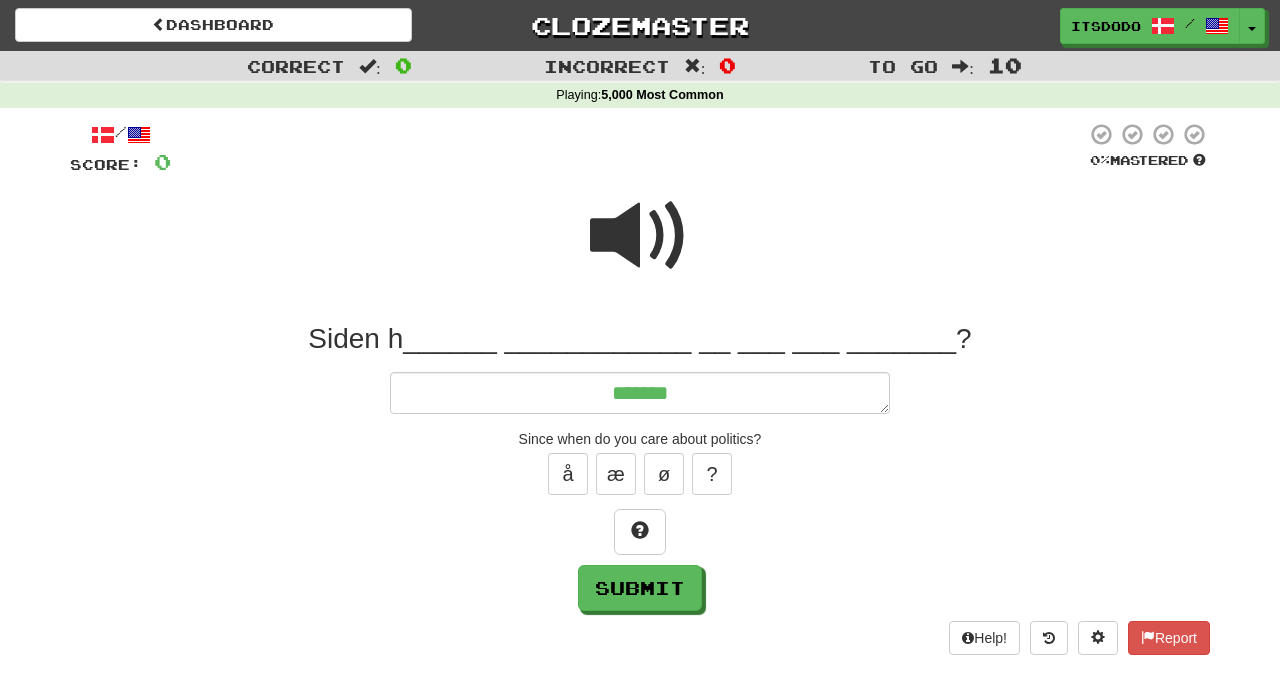 type on "*" 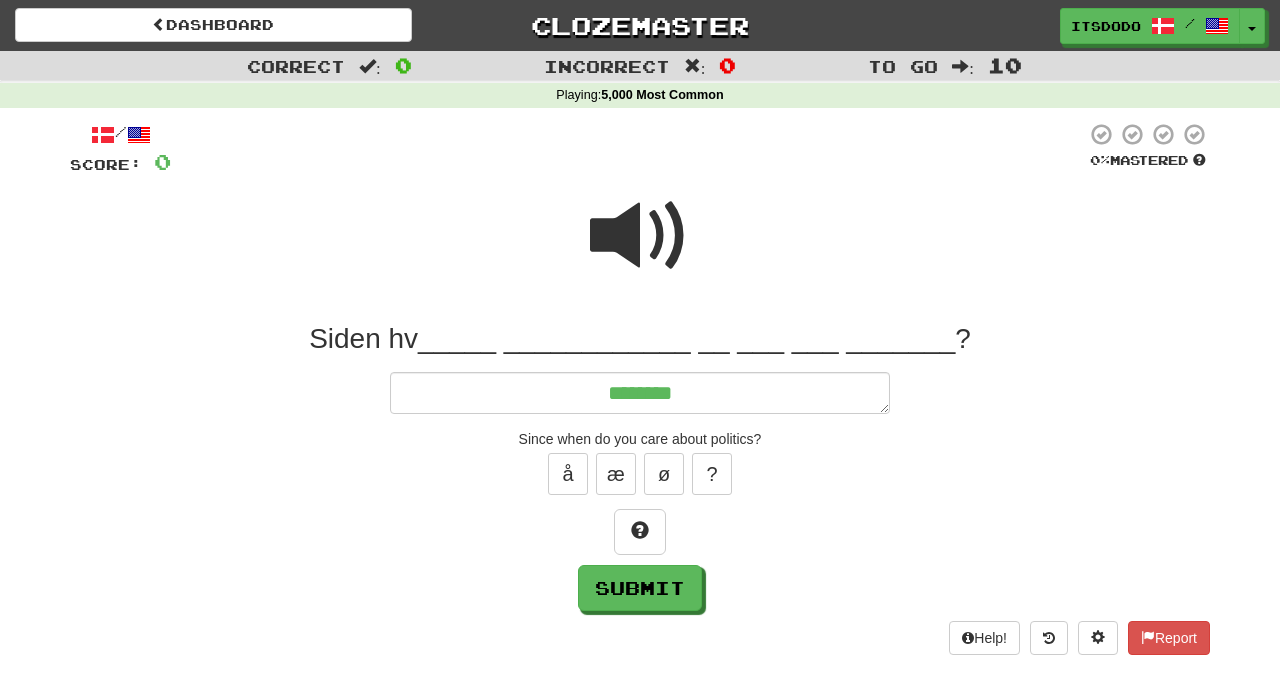 type on "*" 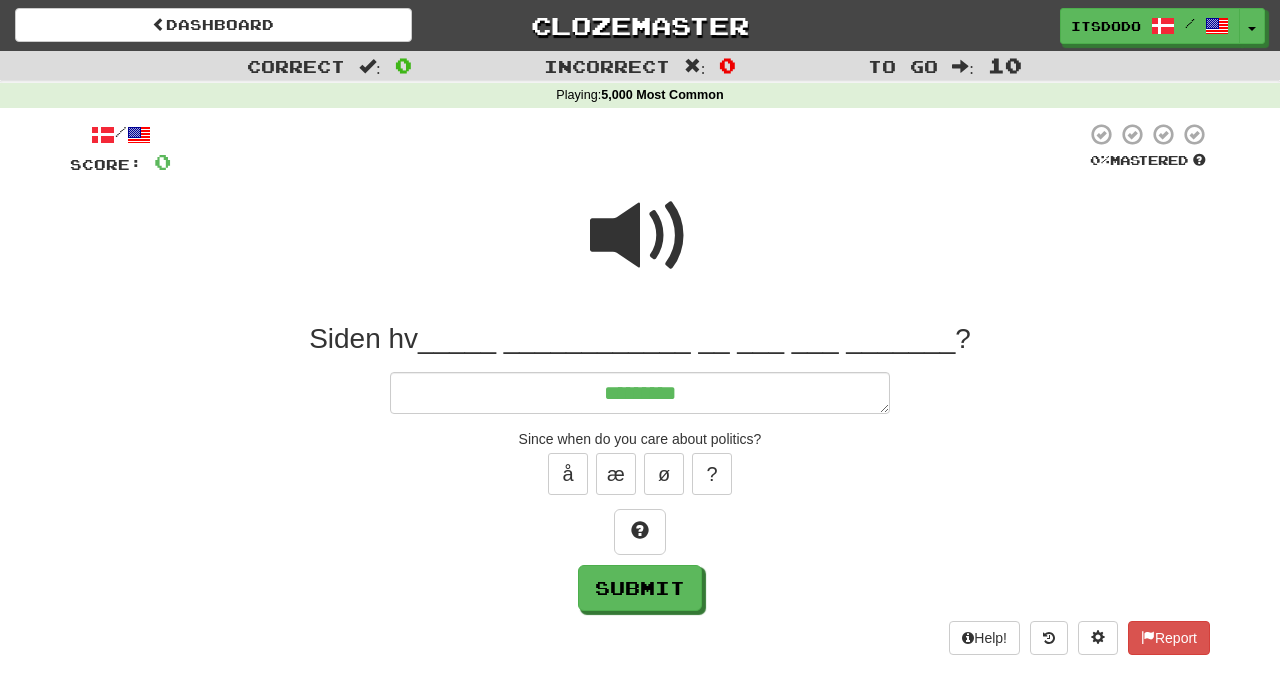 type on "*" 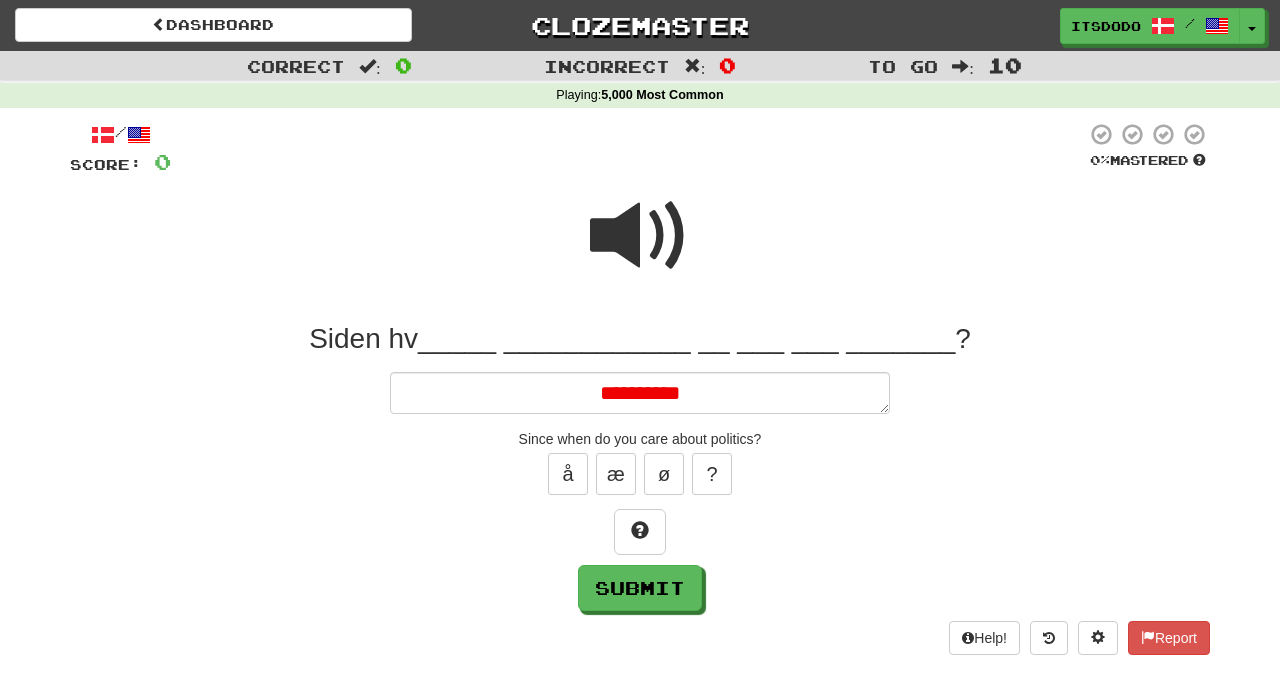 type on "*" 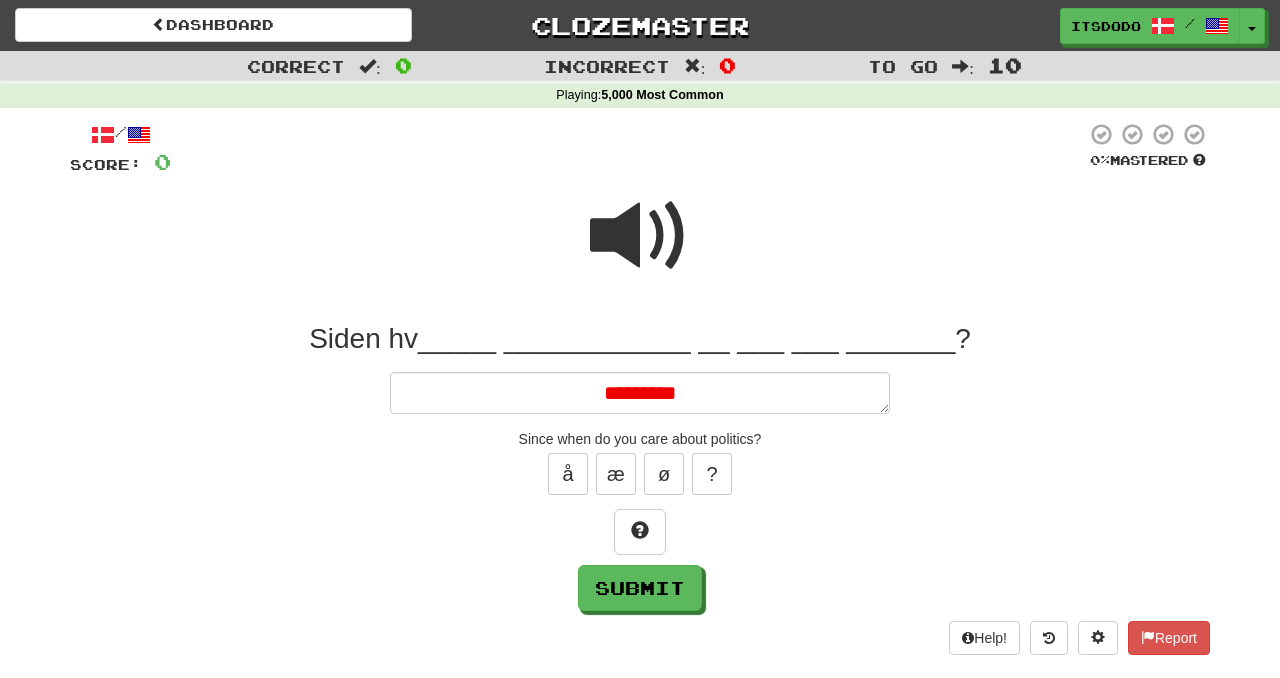 type on "*" 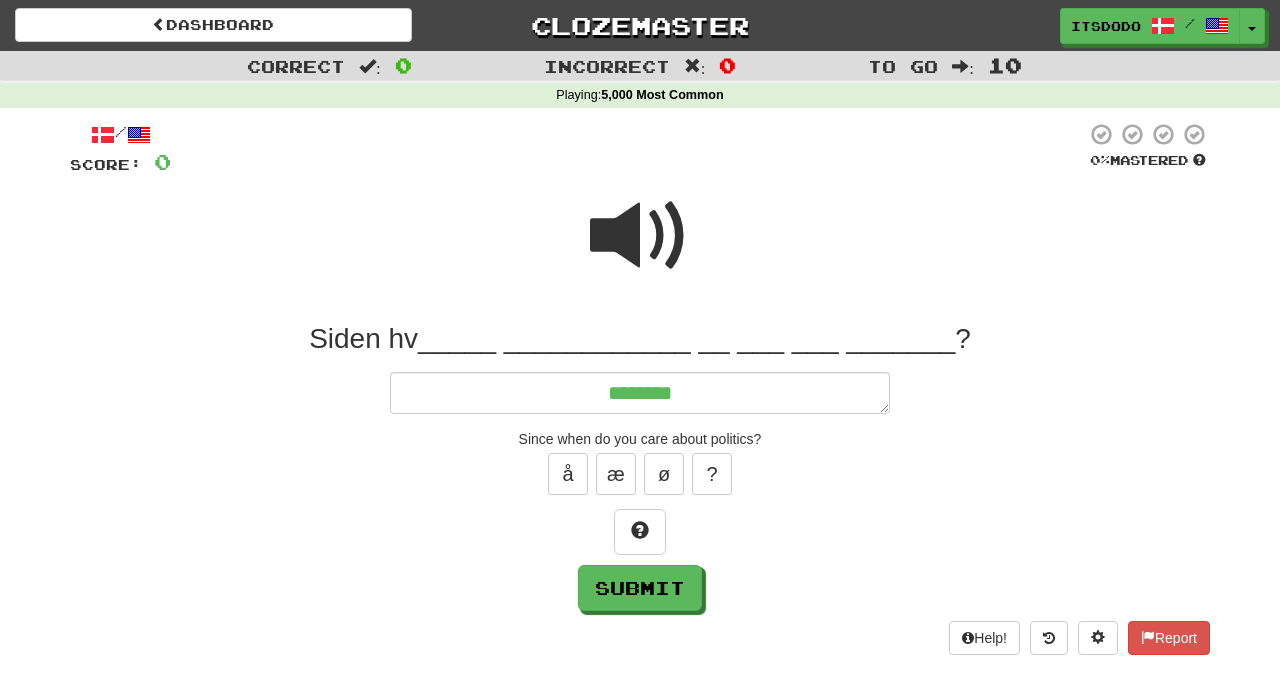 click on "********" at bounding box center (640, 393) 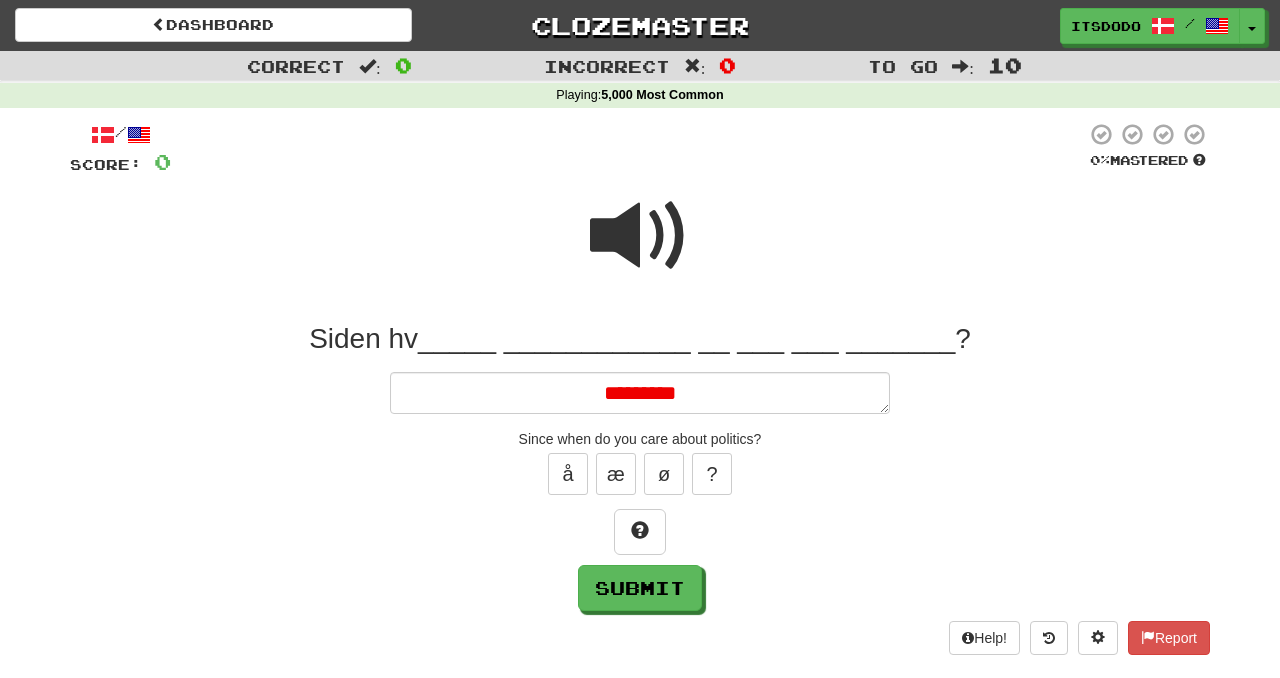 type on "*" 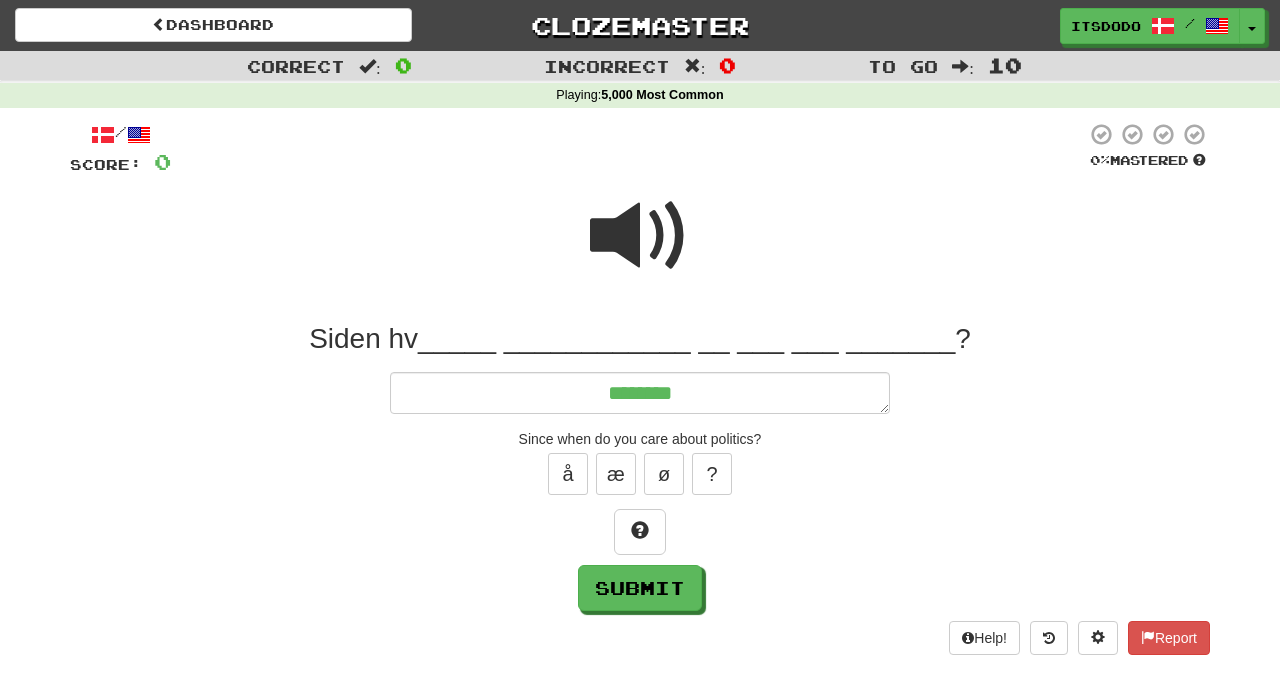 type on "*" 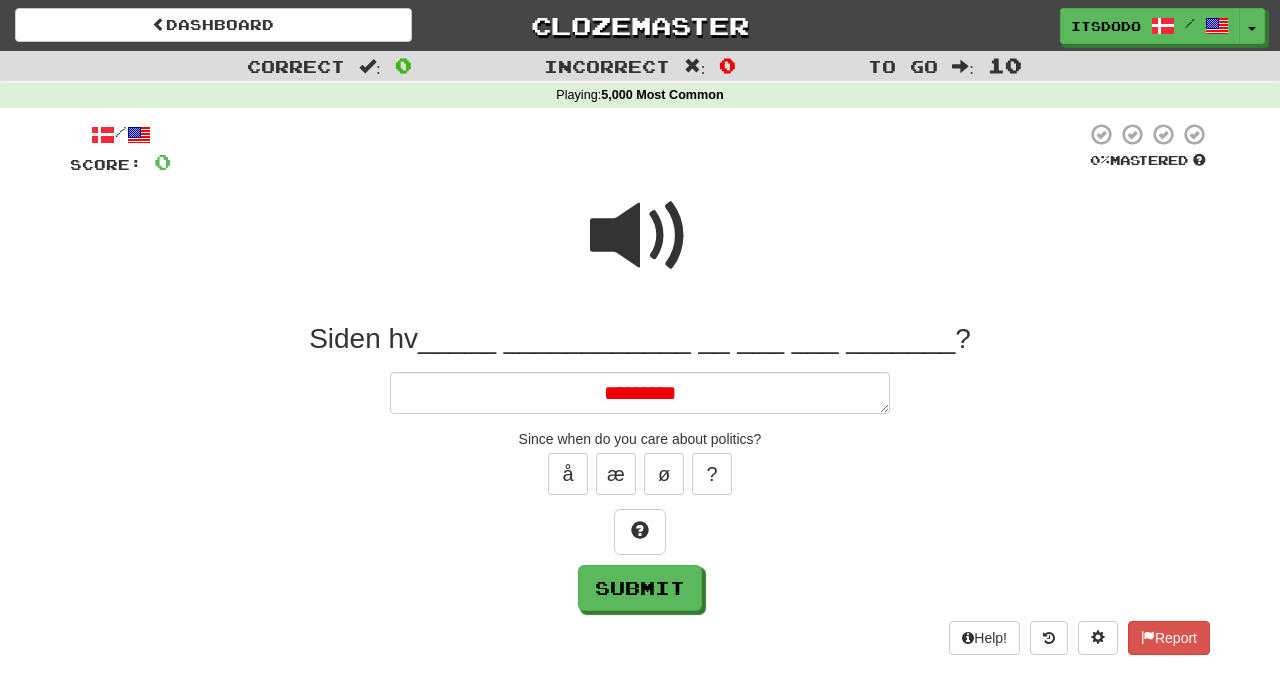 type on "*" 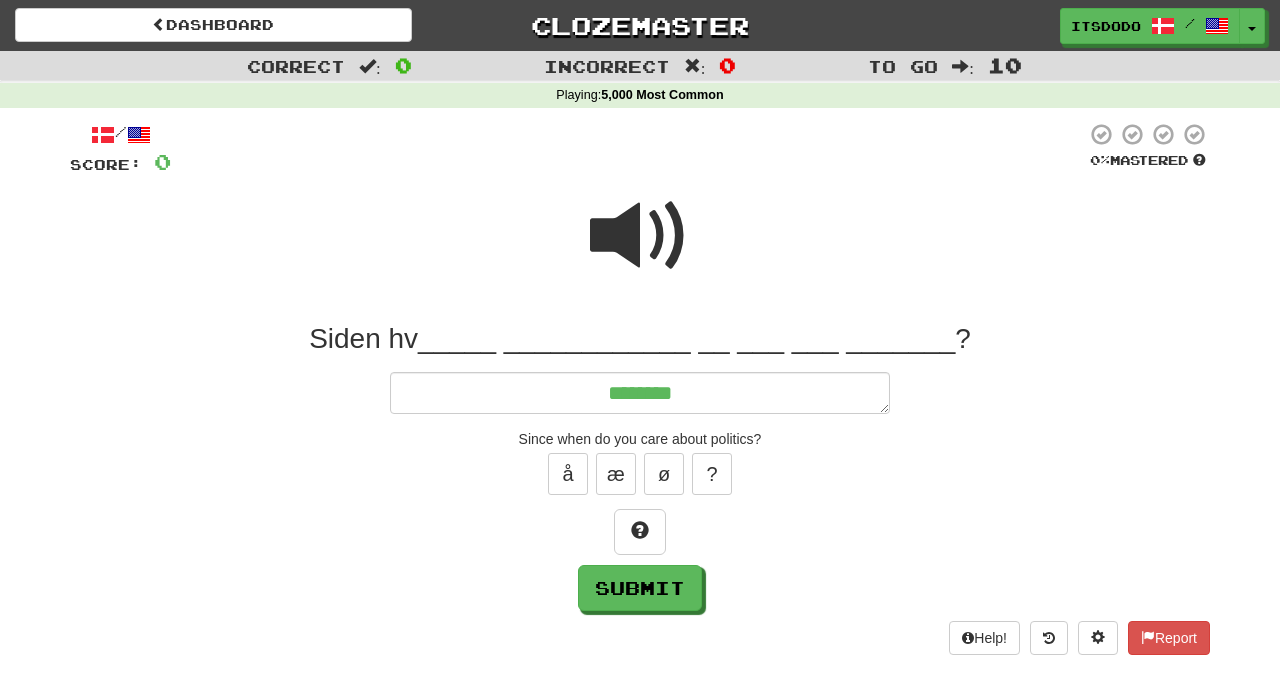 type on "*" 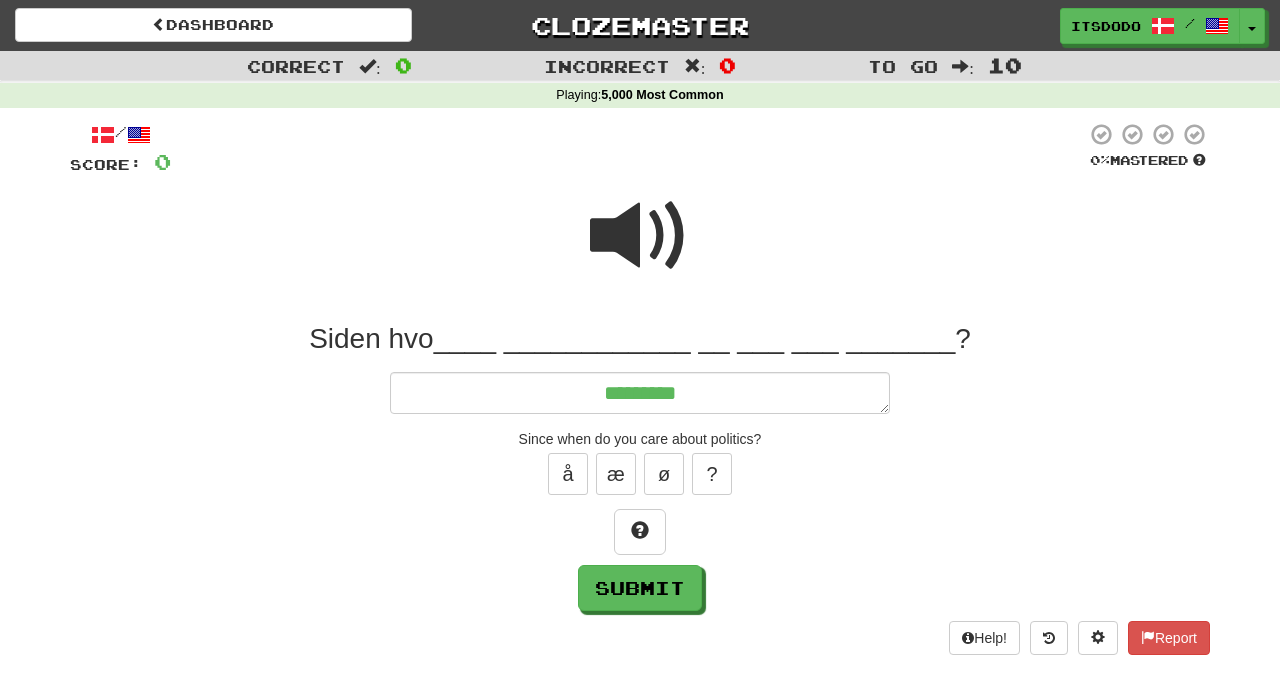 type on "*" 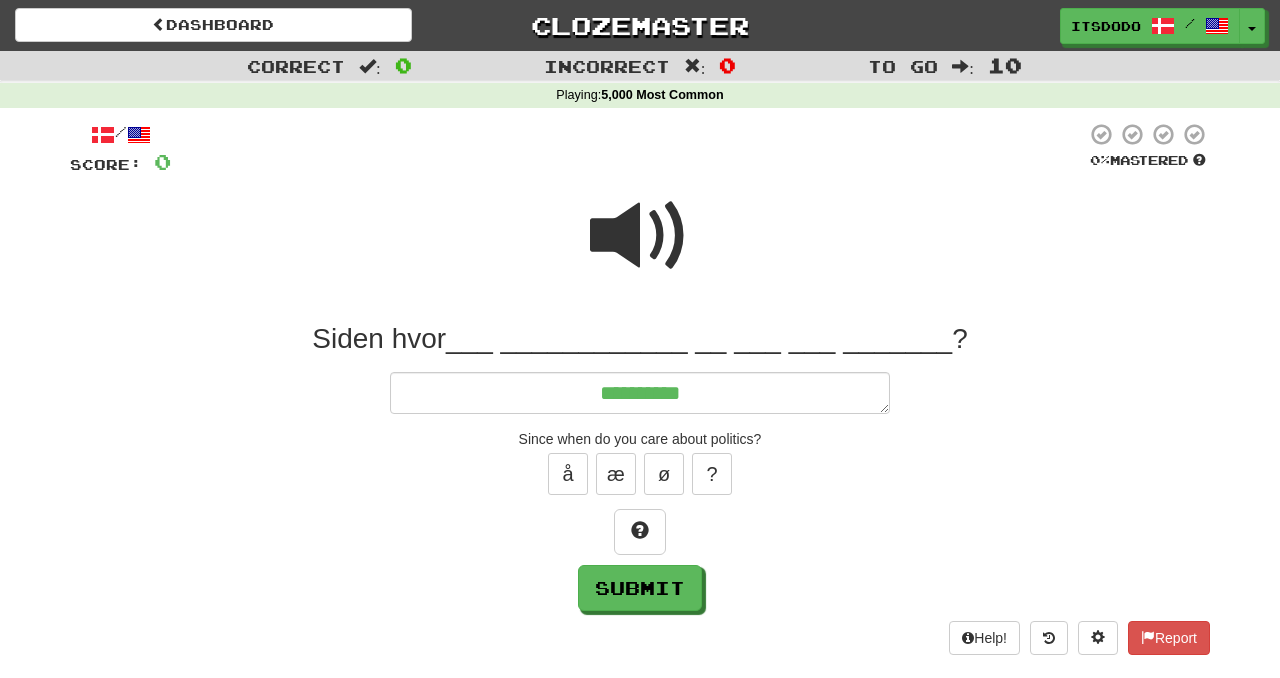 type on "*" 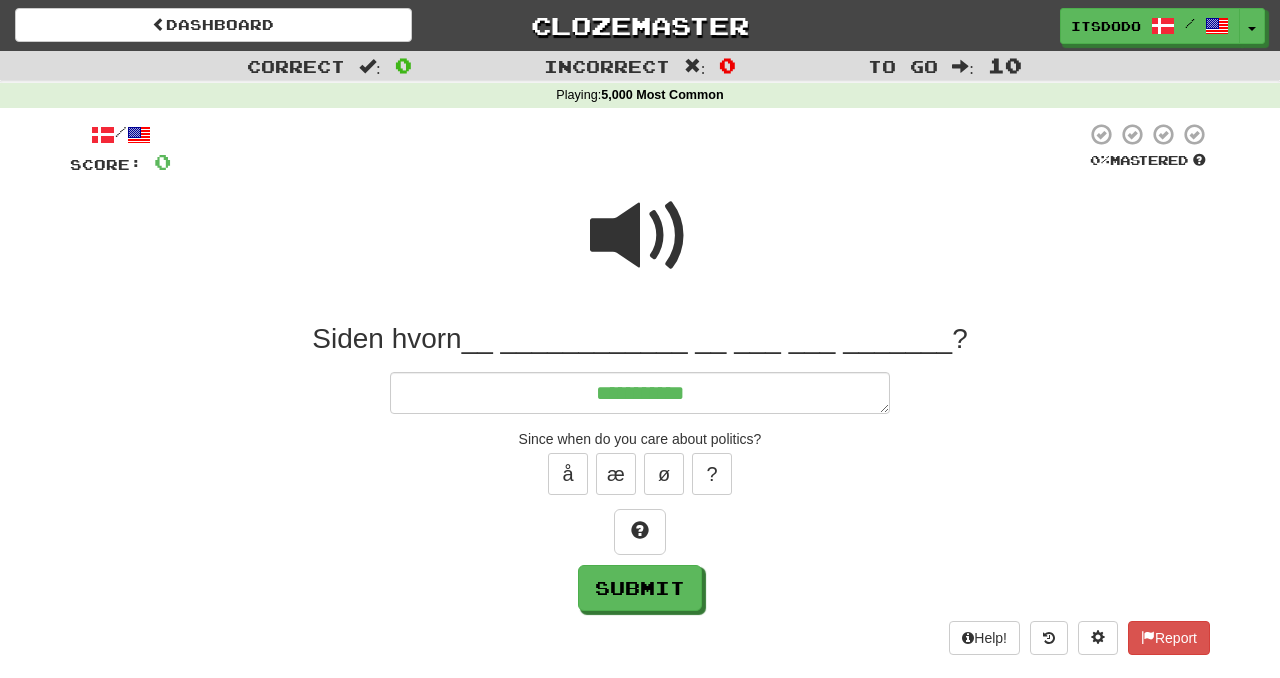 type on "*" 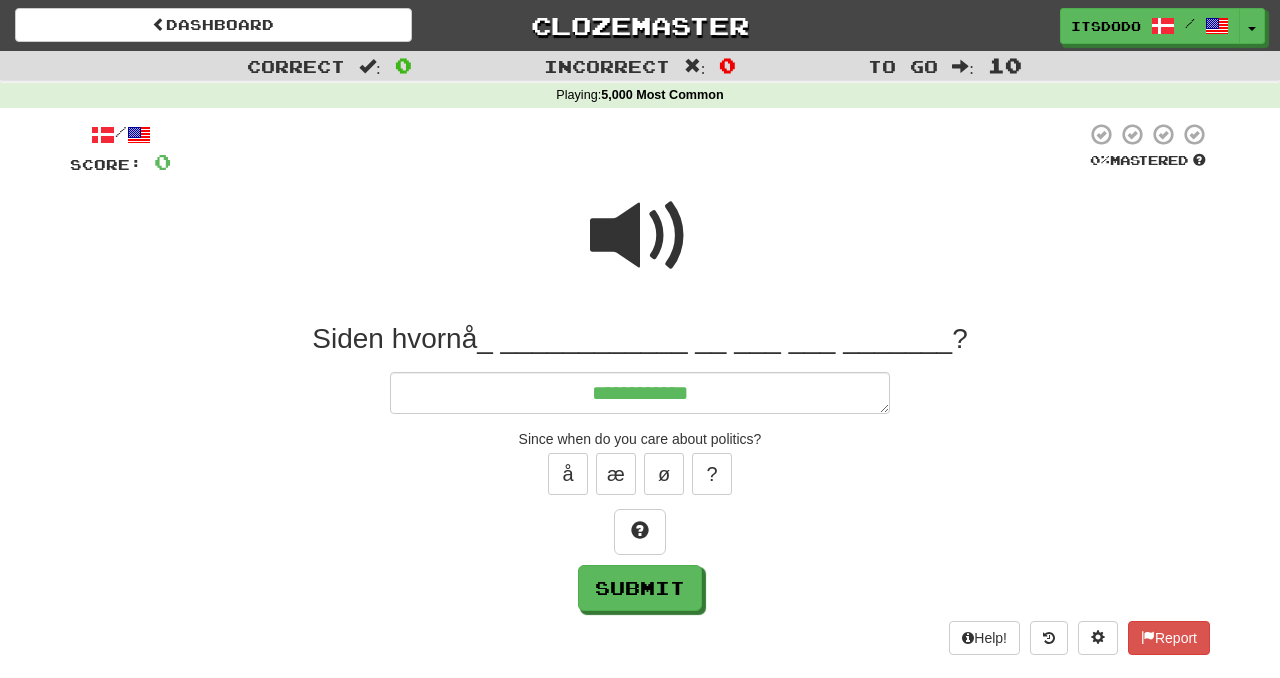 type on "*" 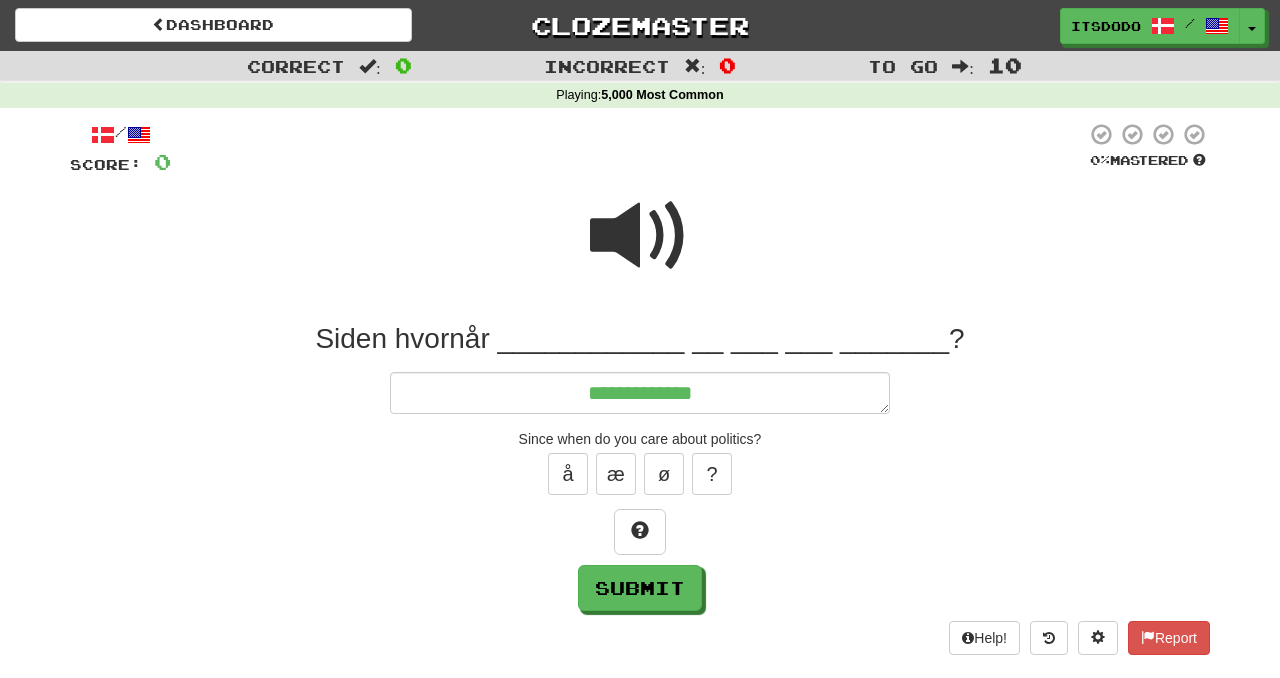 type on "**********" 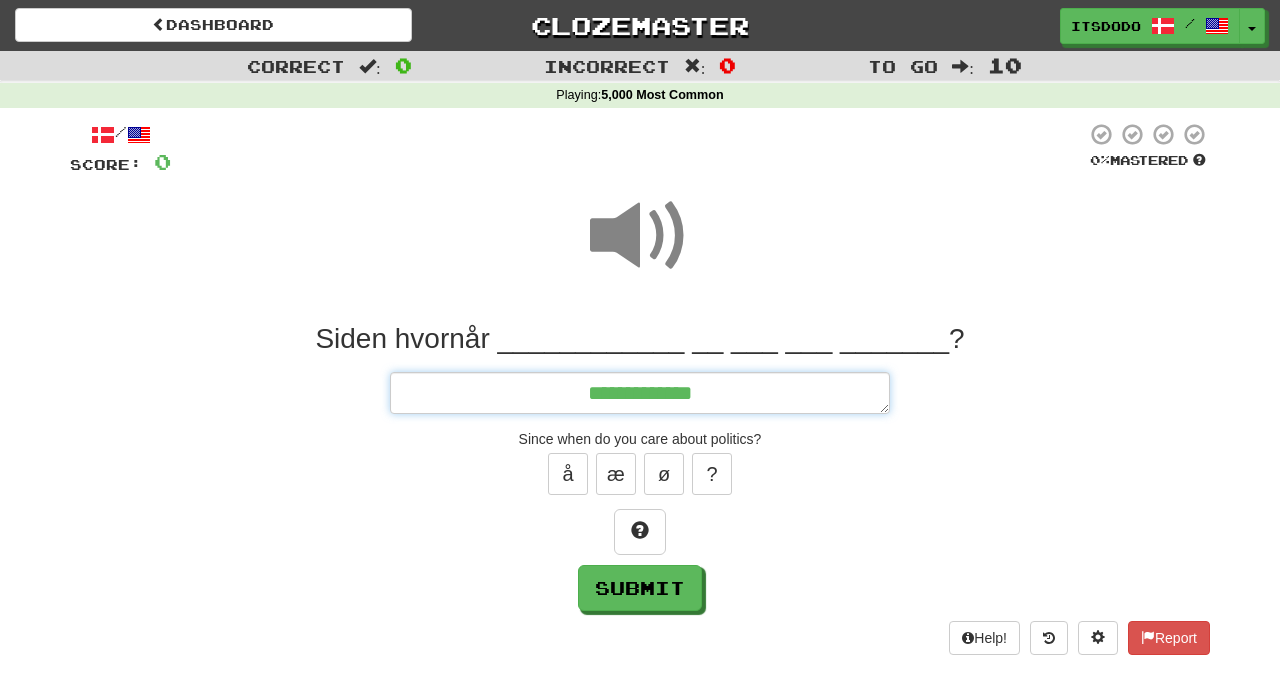 click on "**********" at bounding box center [640, 393] 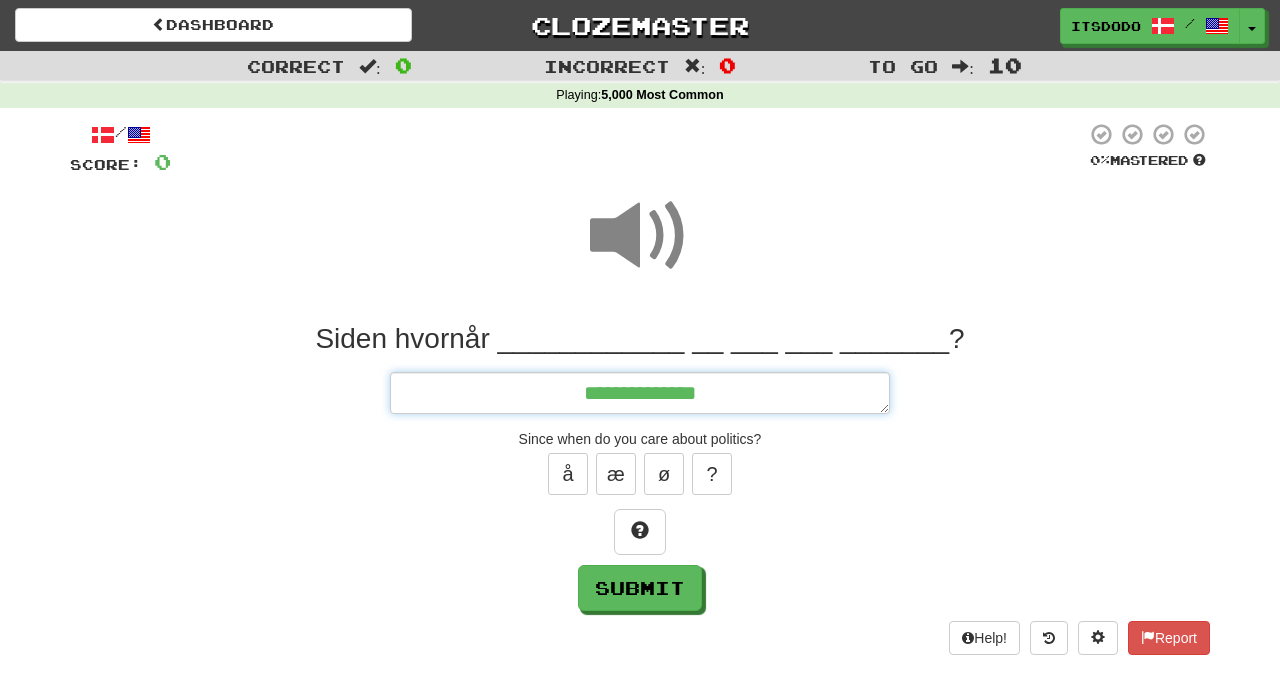 type on "*" 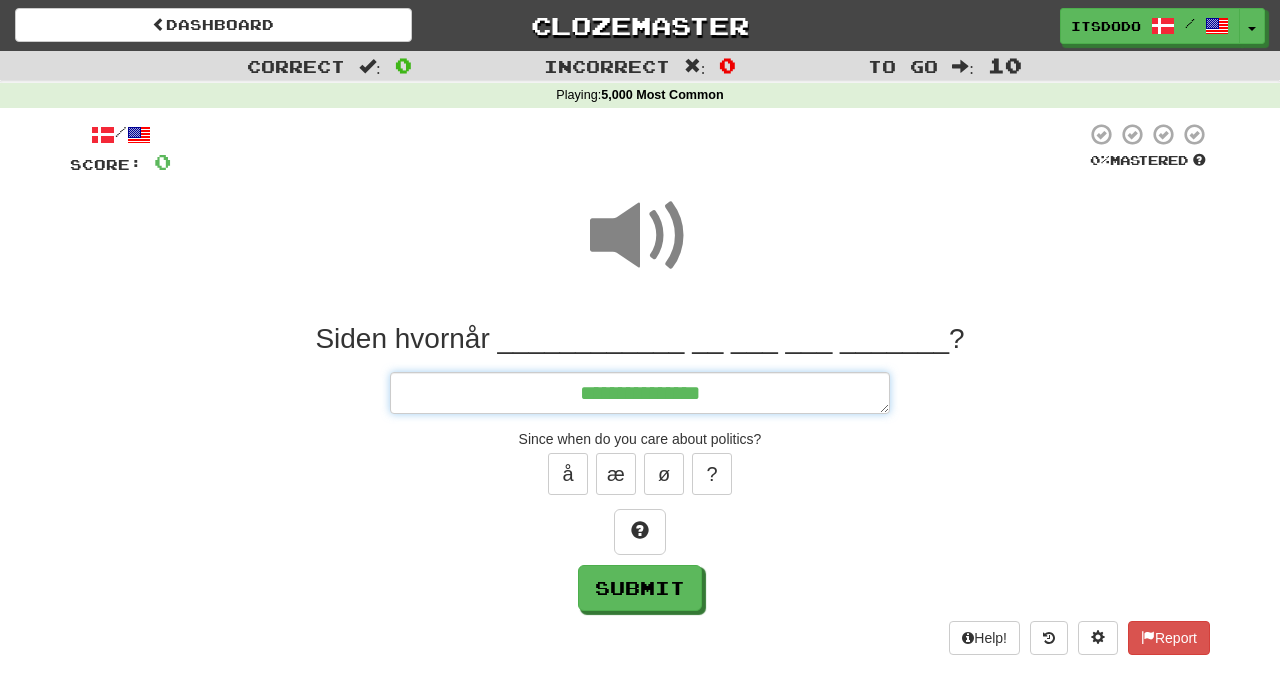 type on "*" 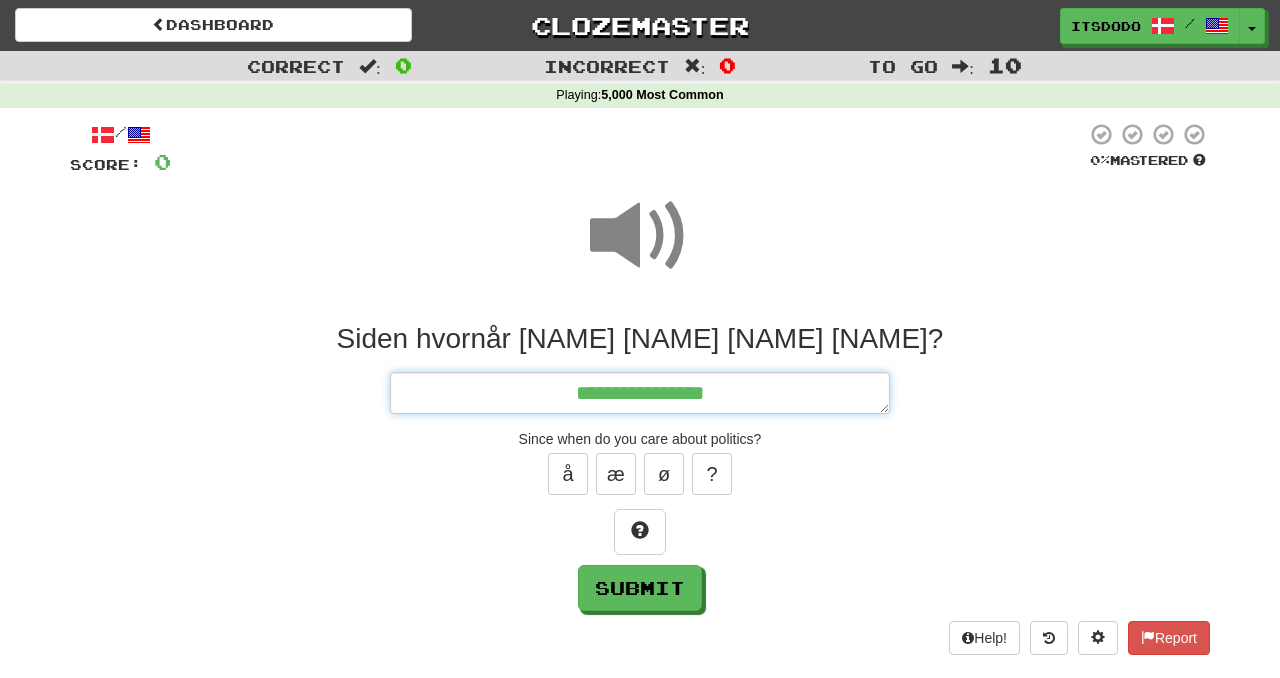 type on "*" 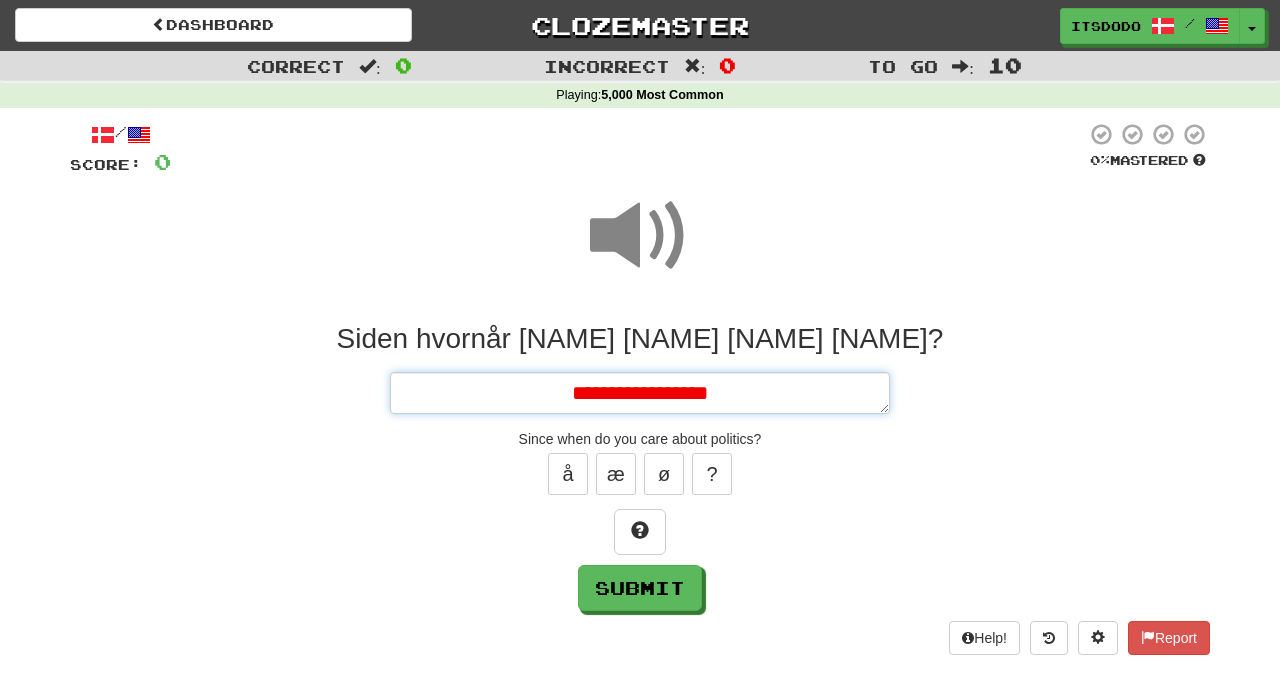 type on "*" 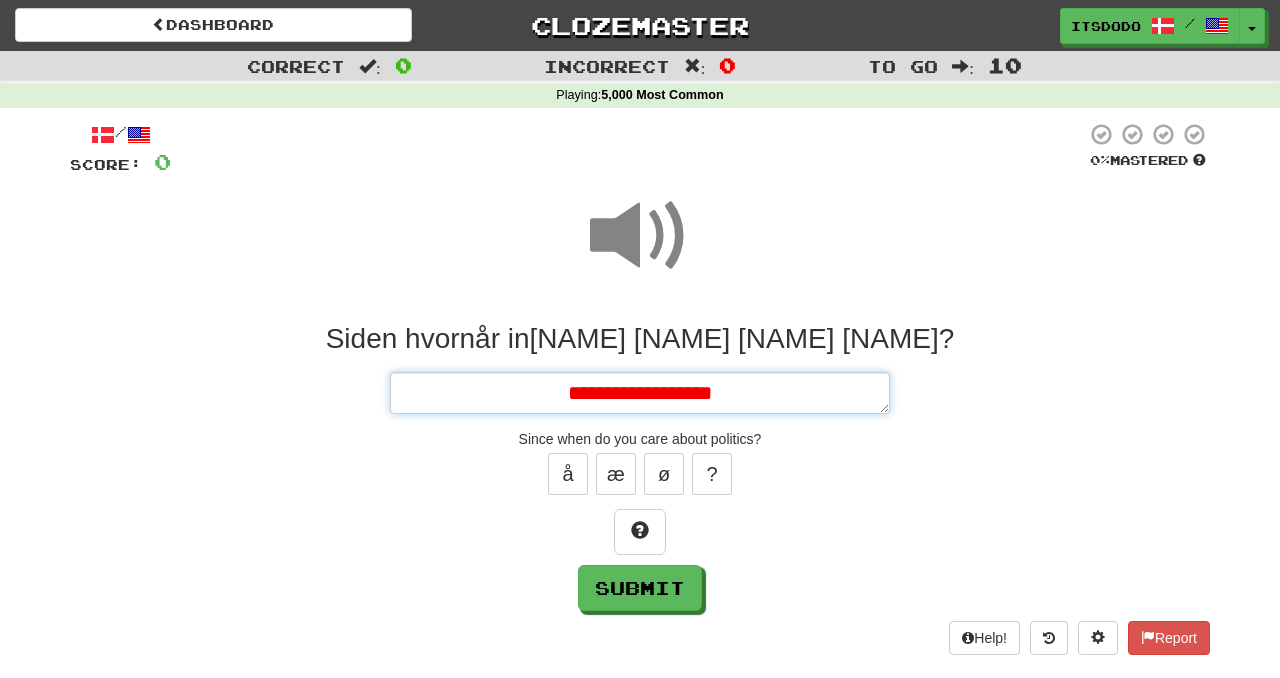 type on "*" 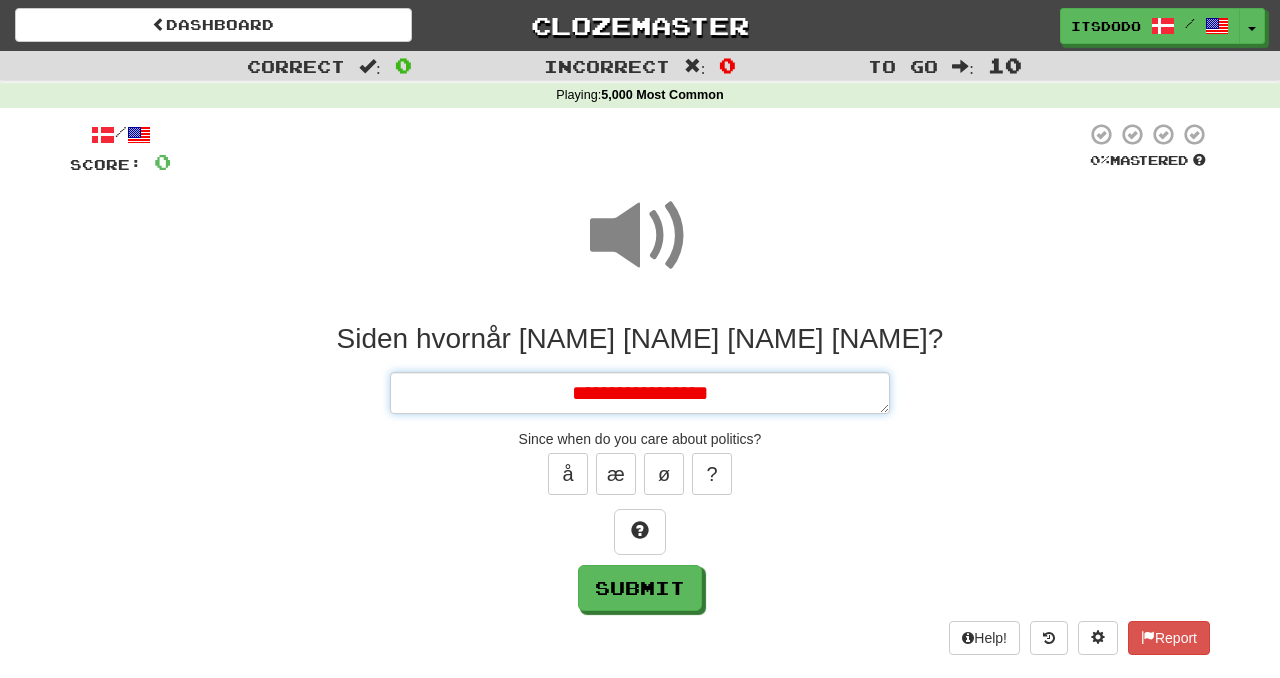 type on "*" 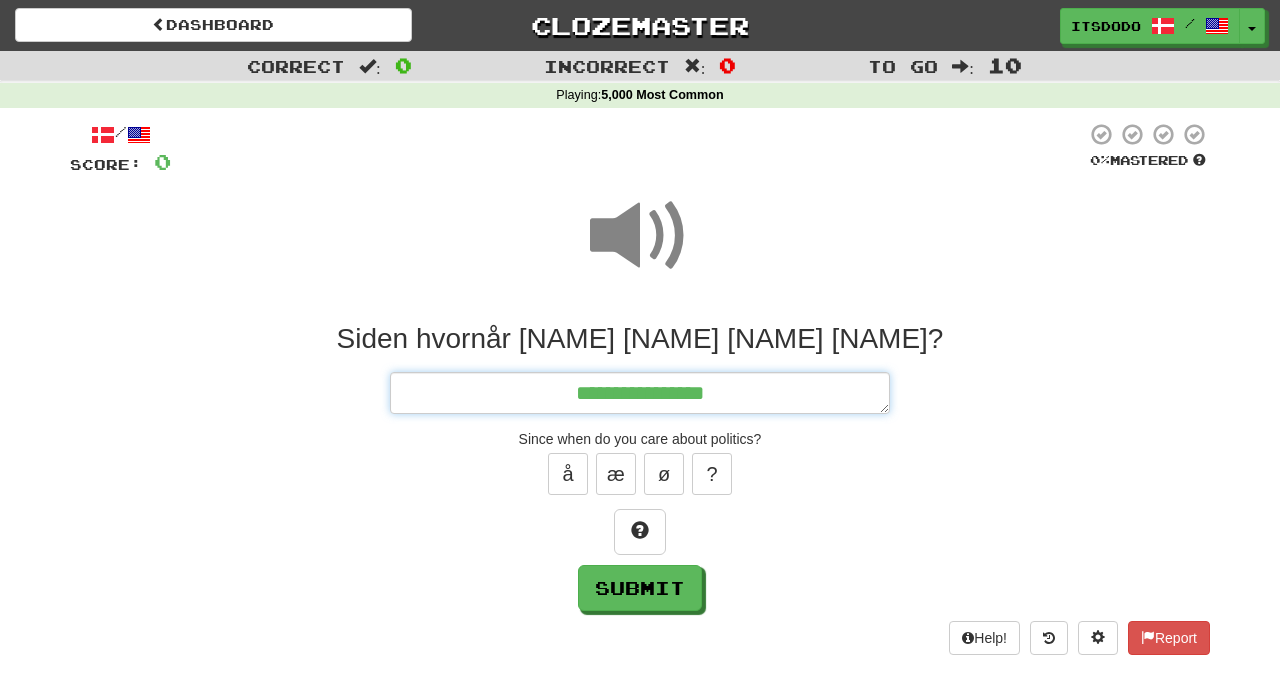type on "*" 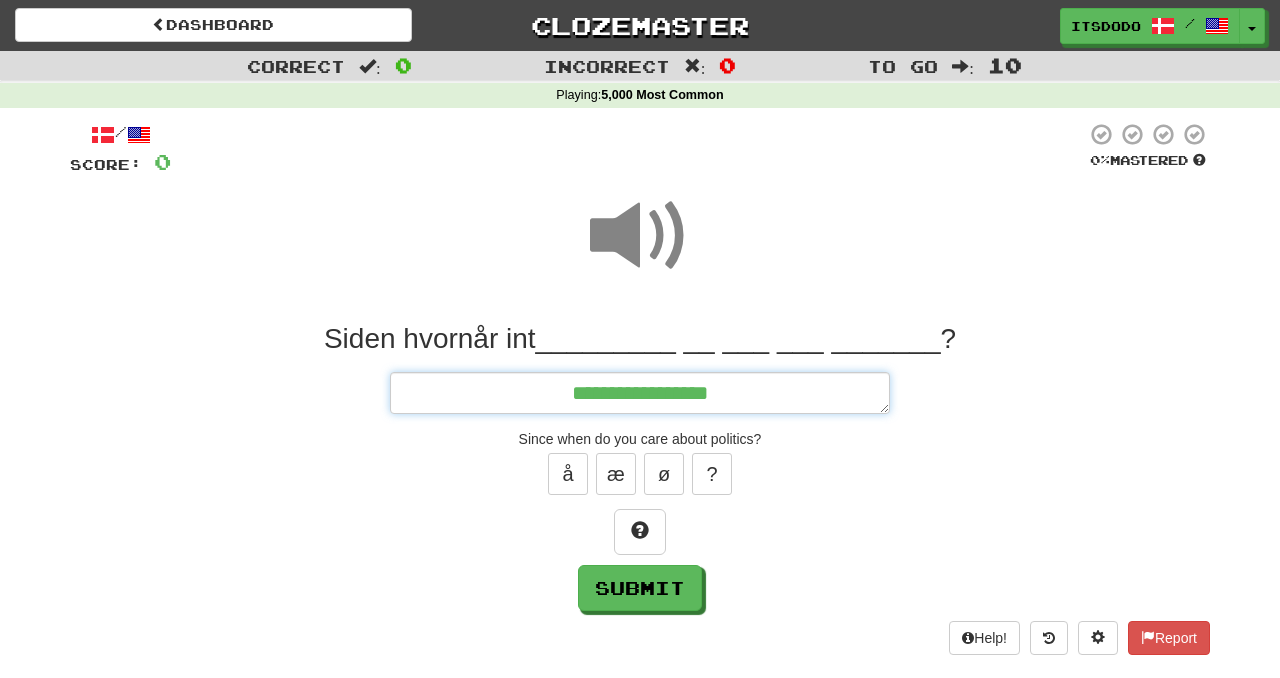 type on "*" 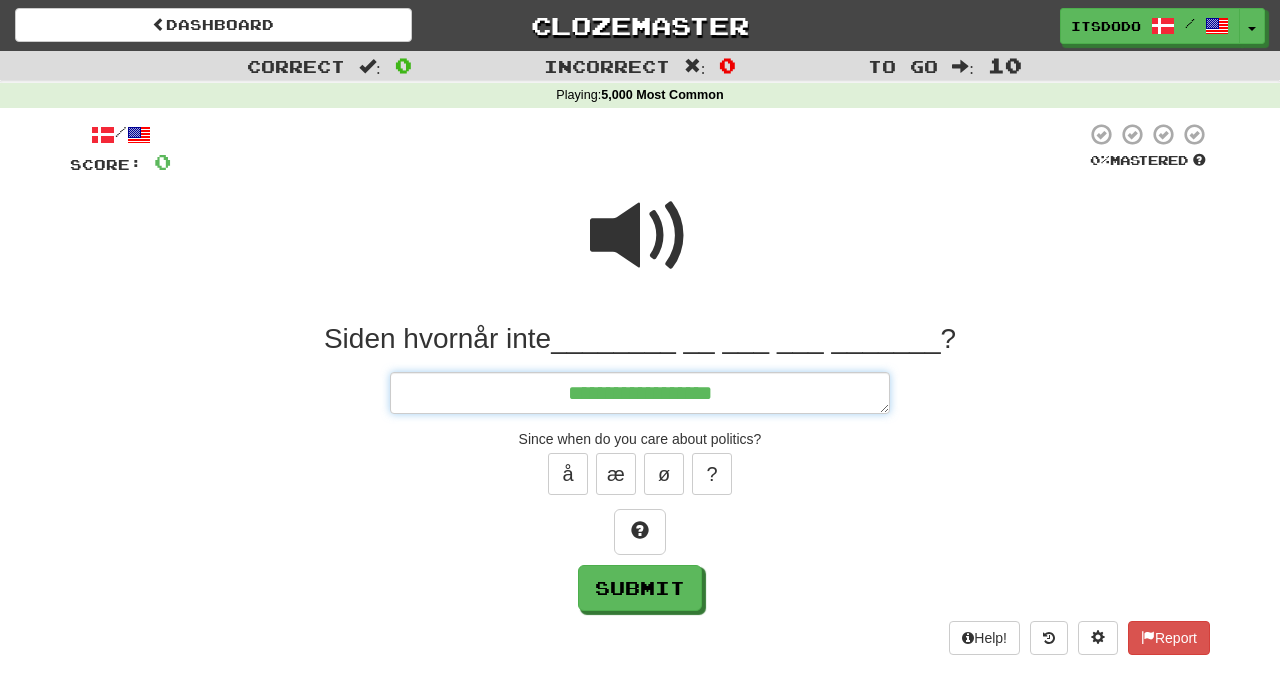 type on "*" 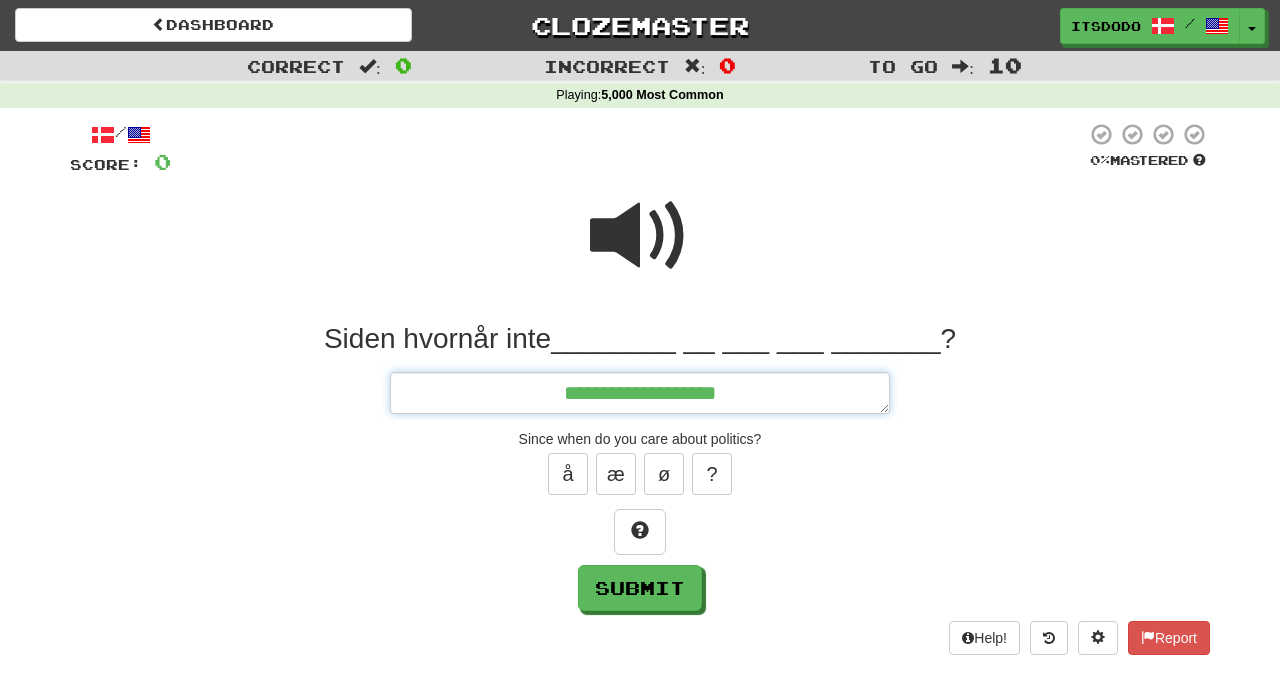 type on "*" 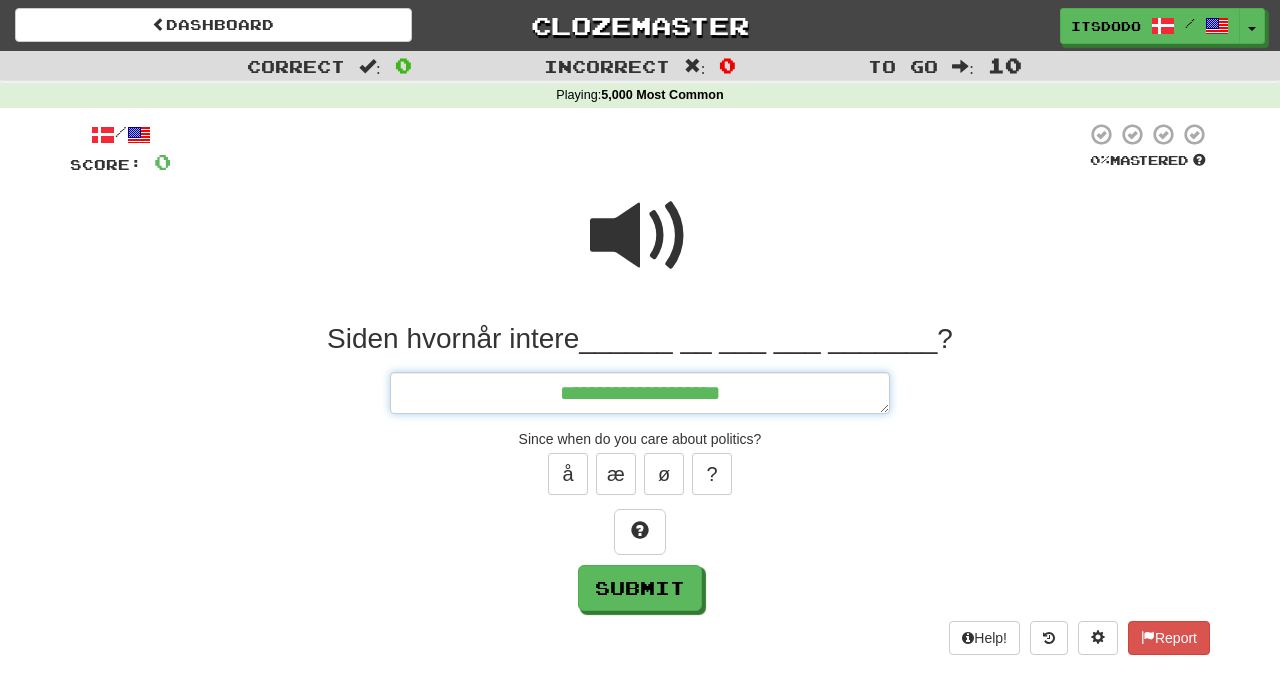 type on "*" 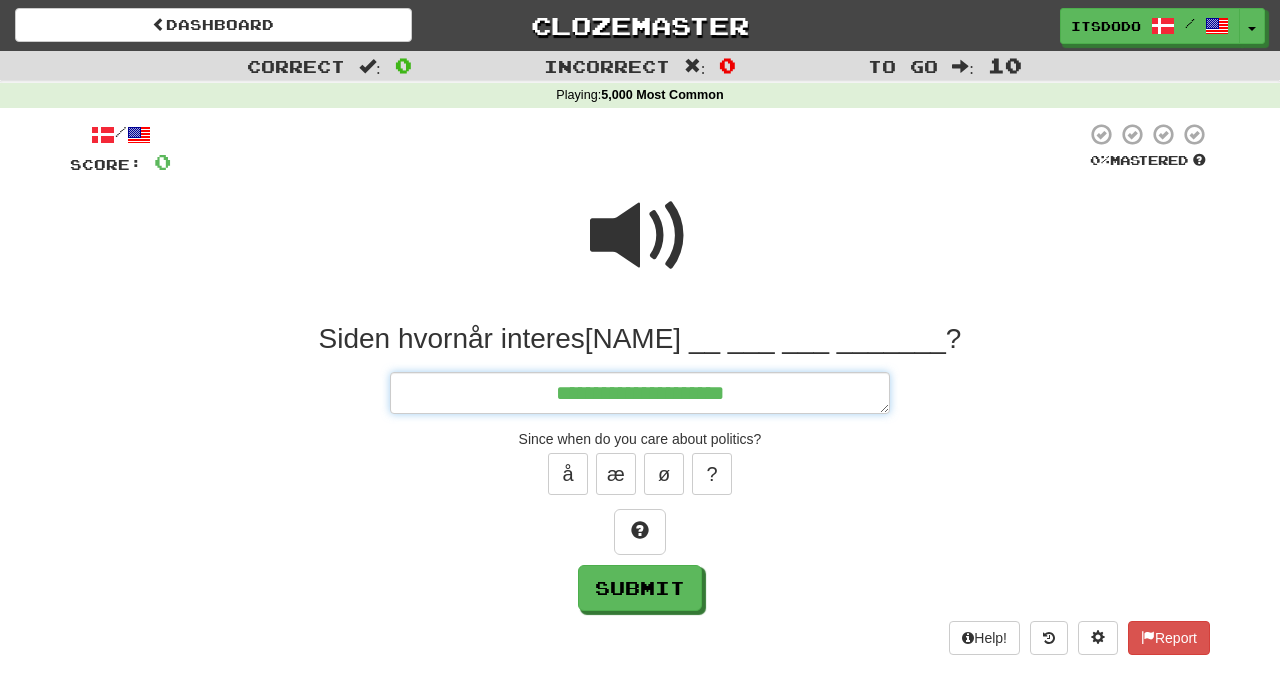 type on "*" 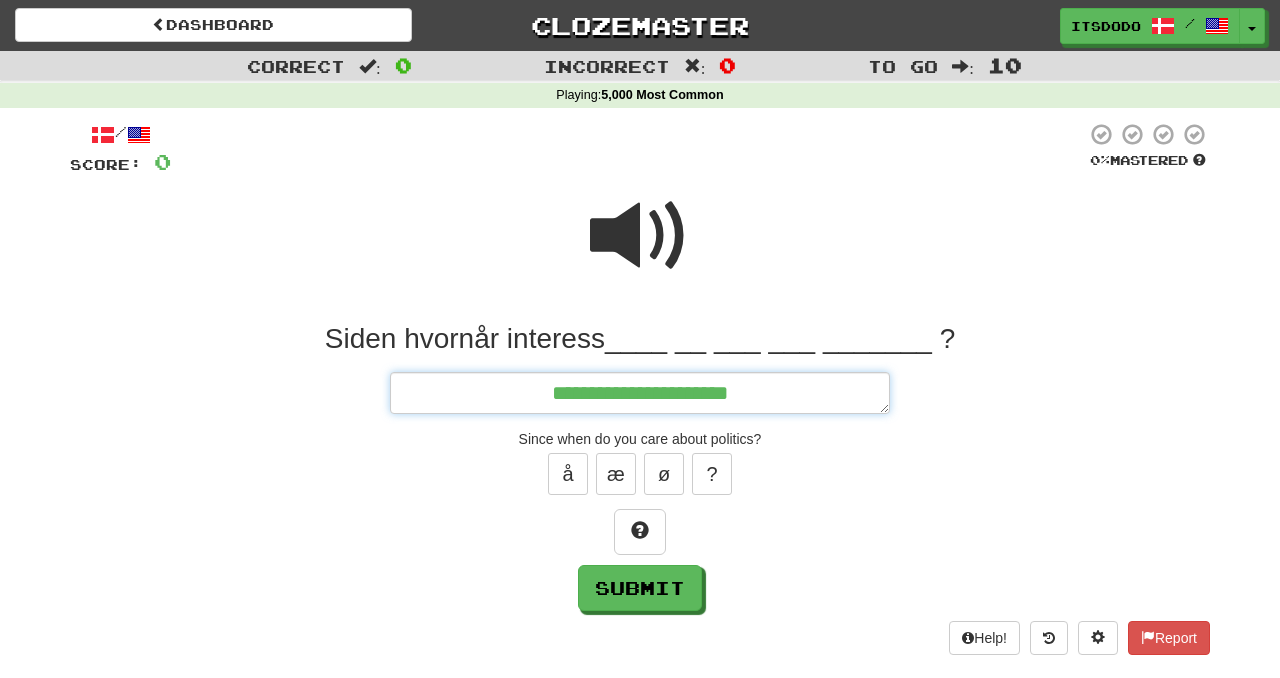 type on "*" 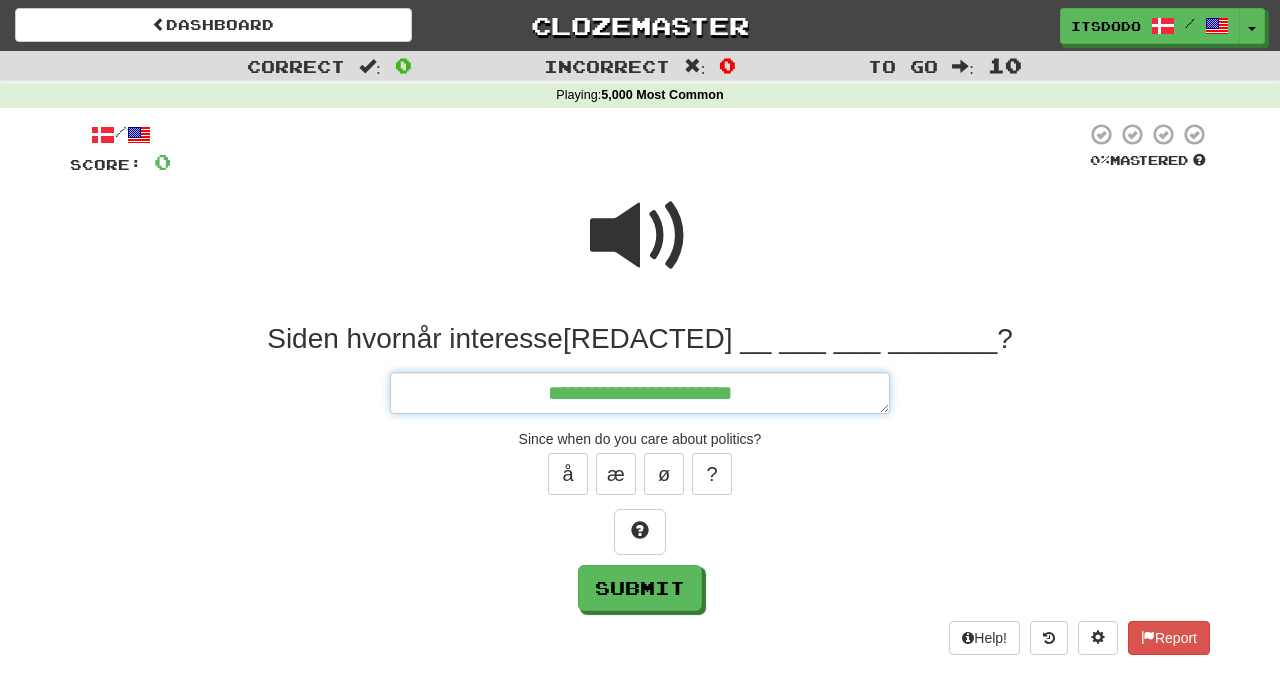 type on "*" 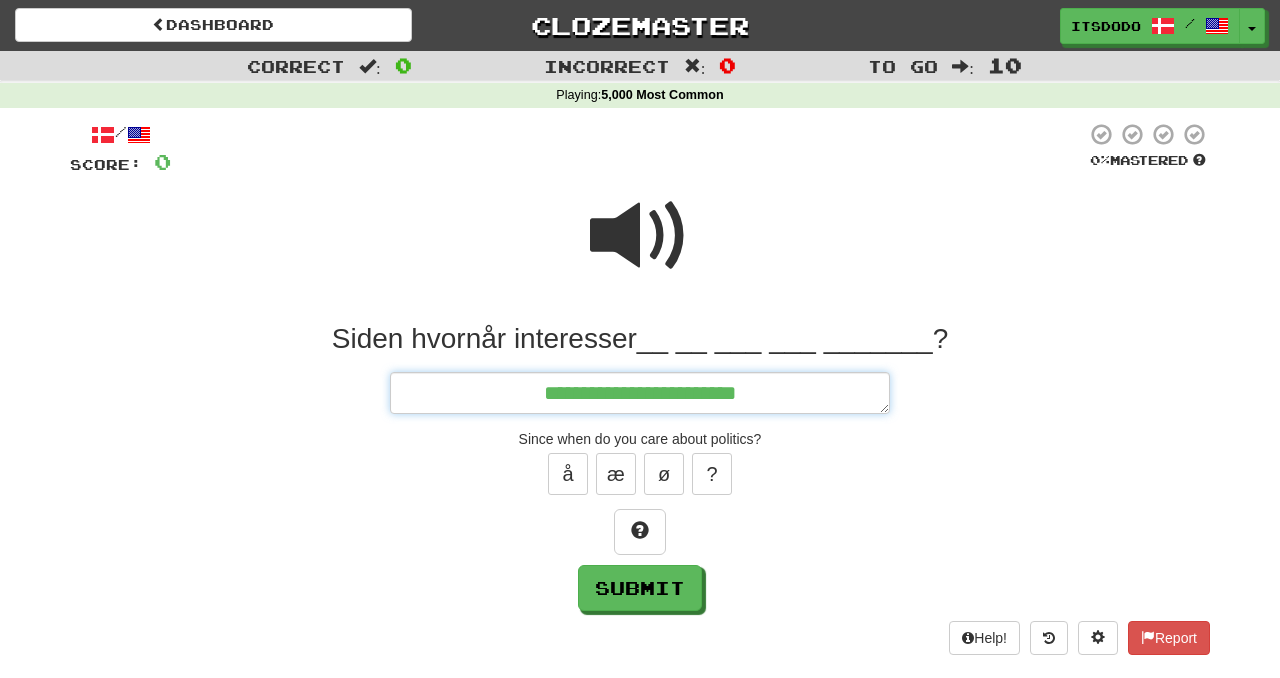 type on "*" 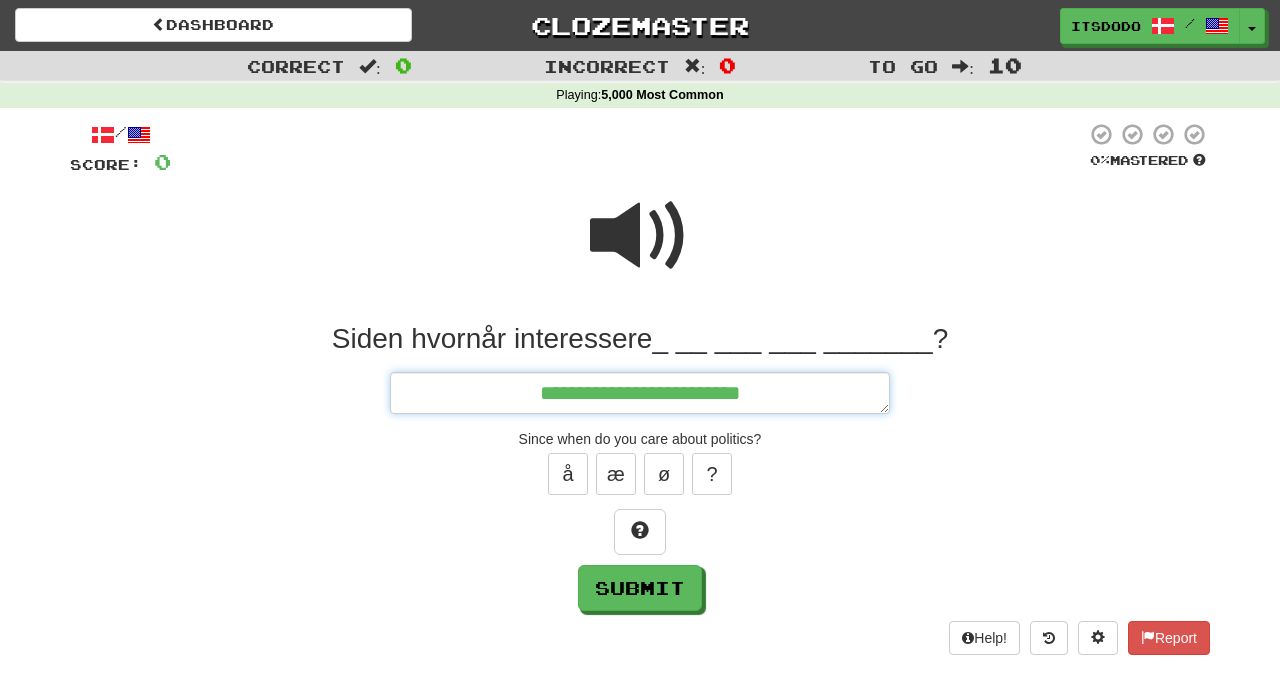 type on "*" 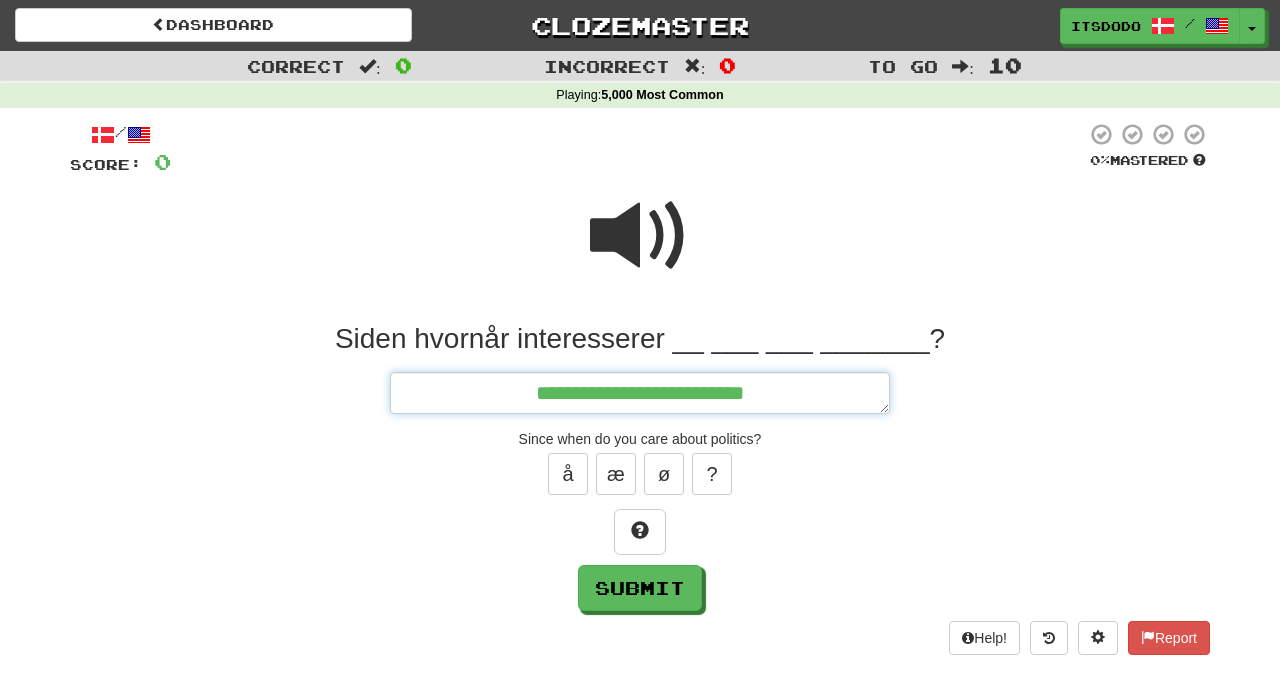 type on "*" 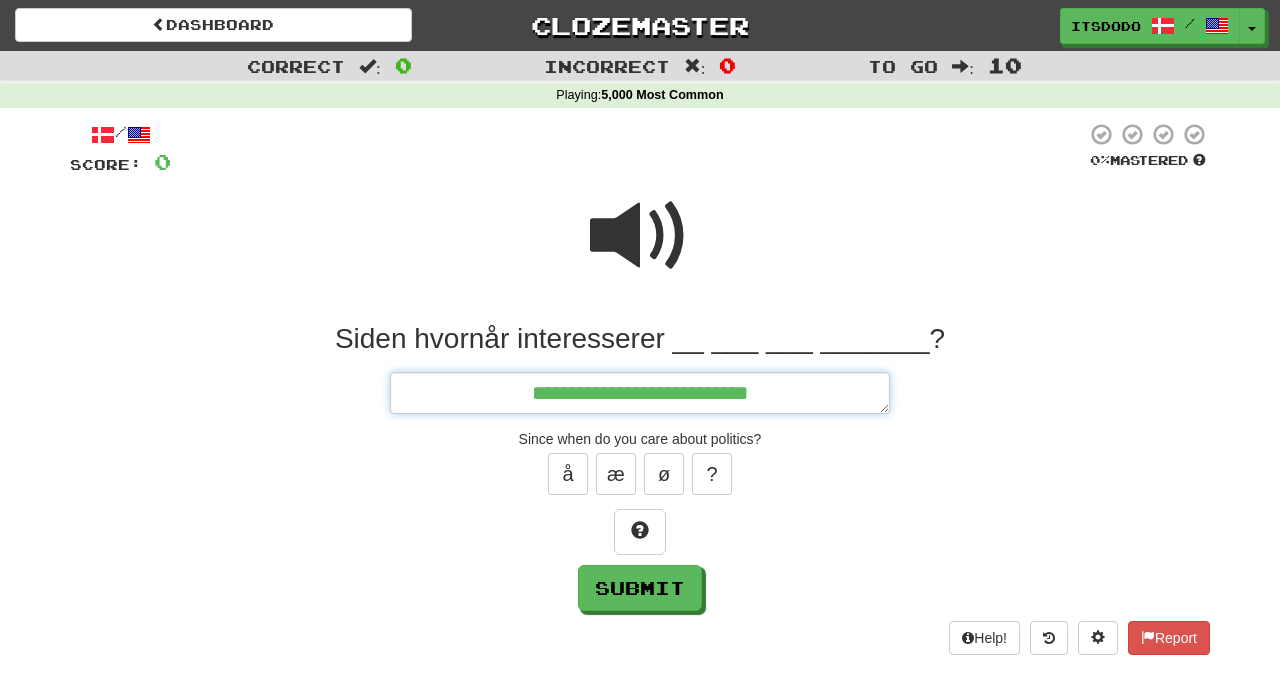 type on "*" 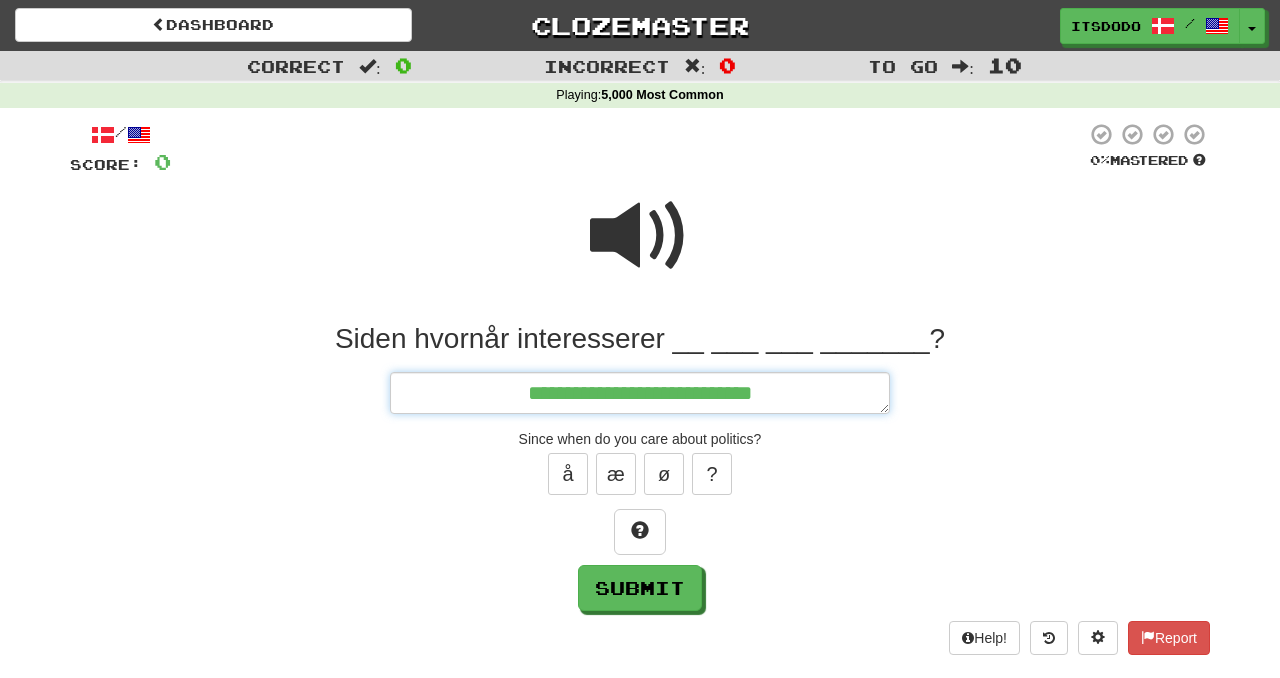 type on "*" 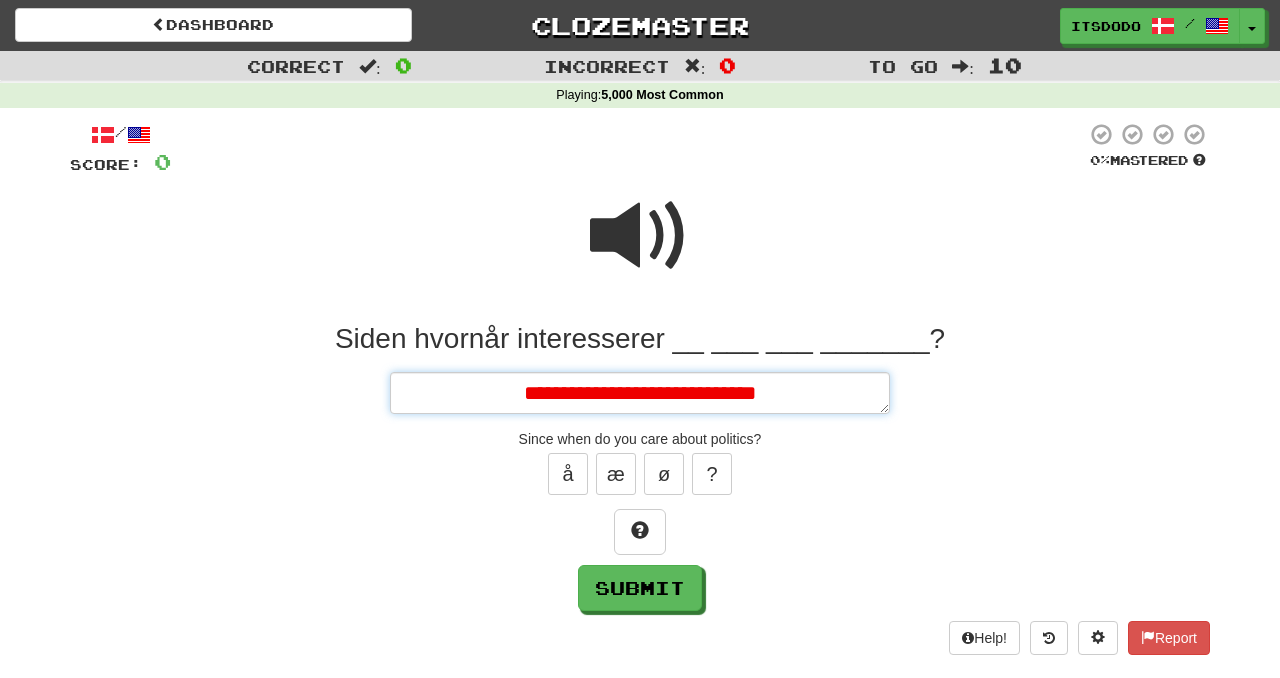 type on "*" 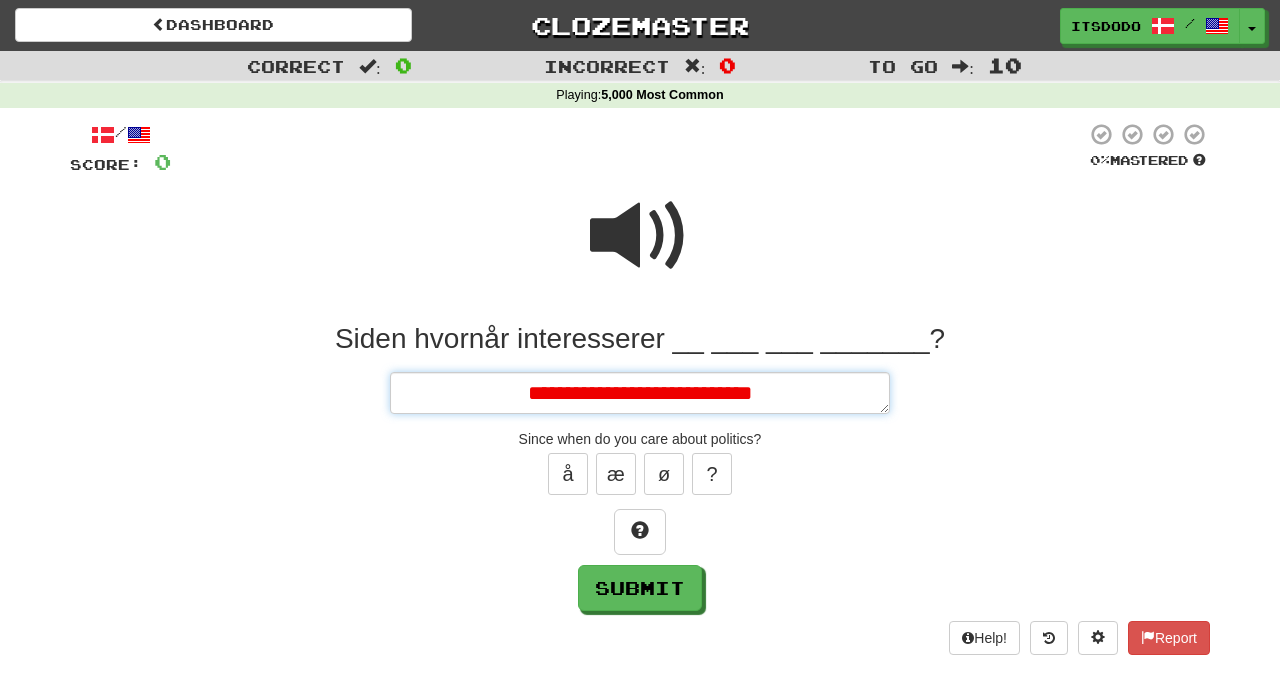 type on "*" 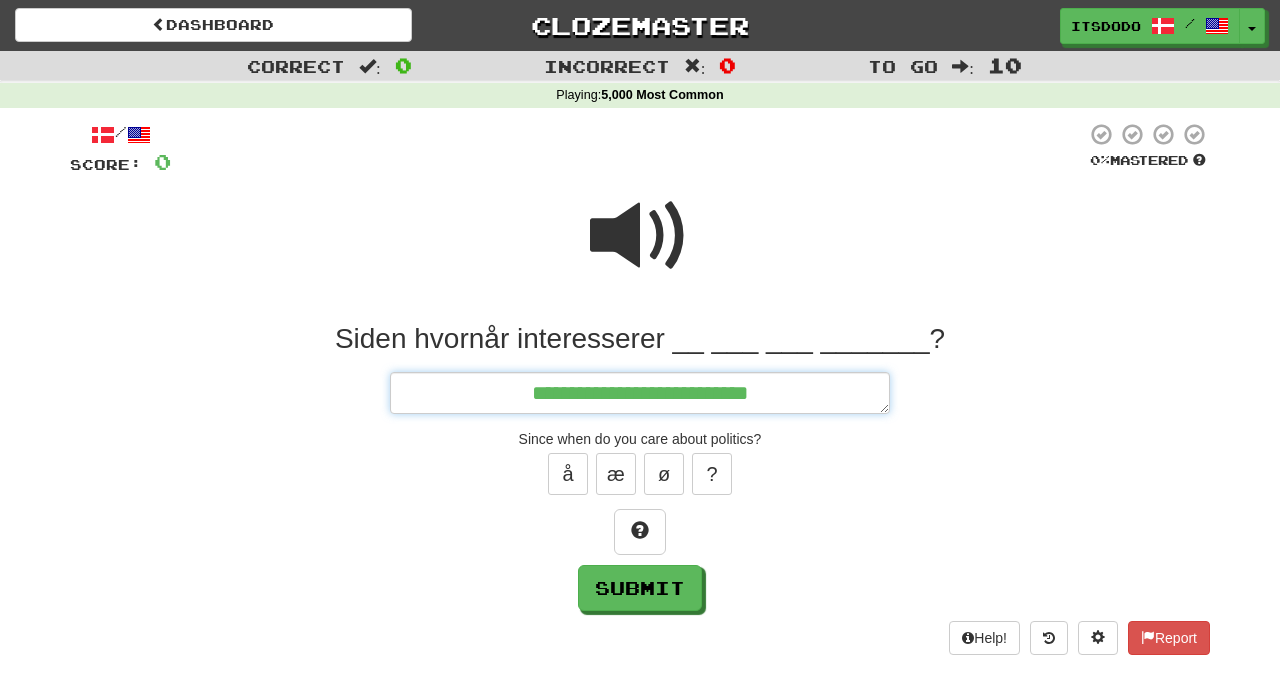 type on "*" 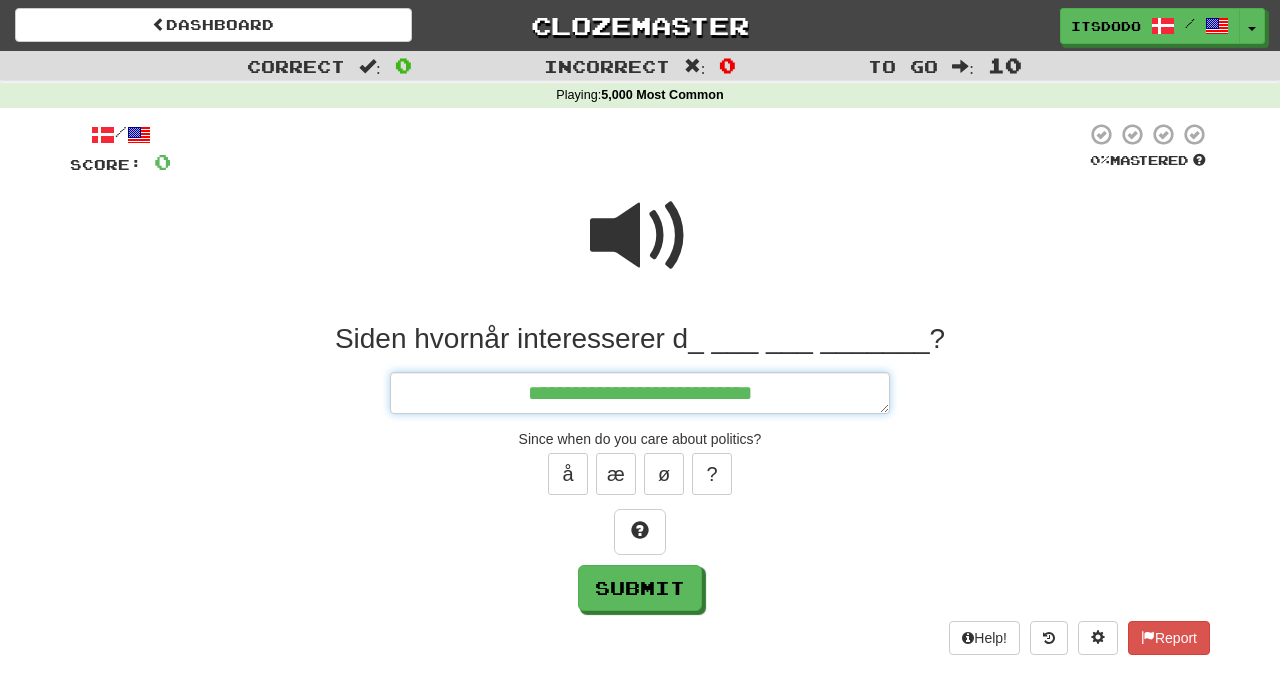 type on "*" 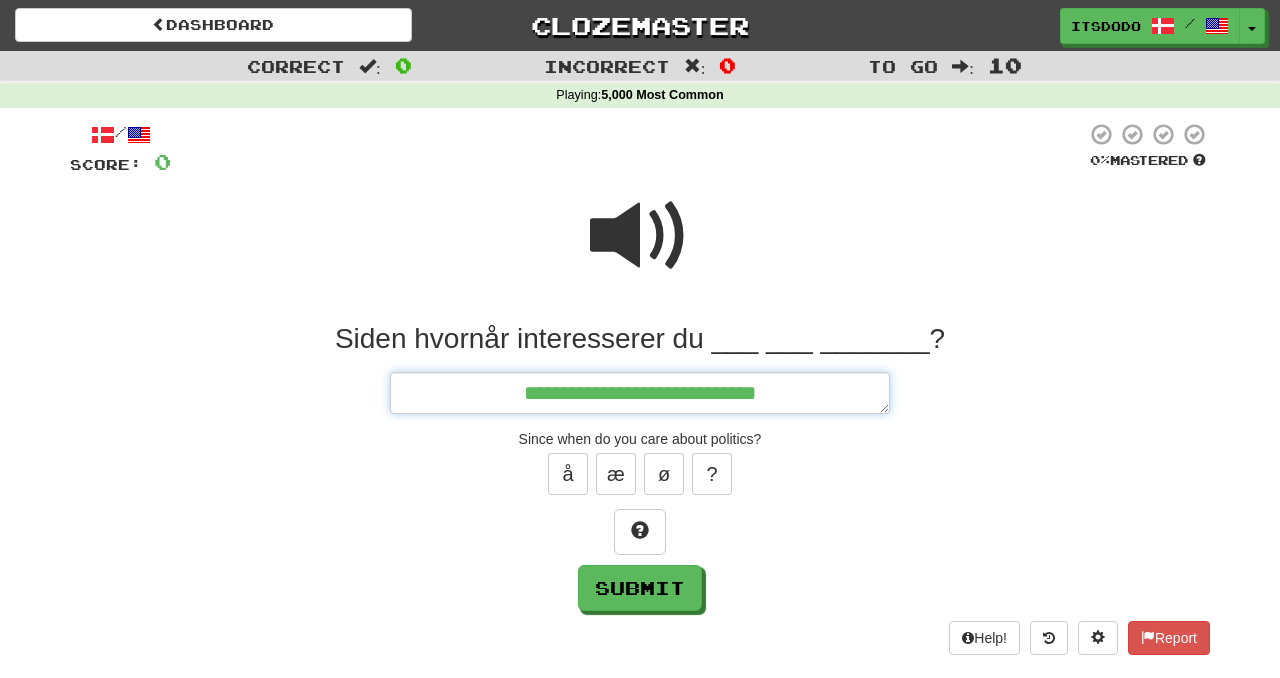 type on "*" 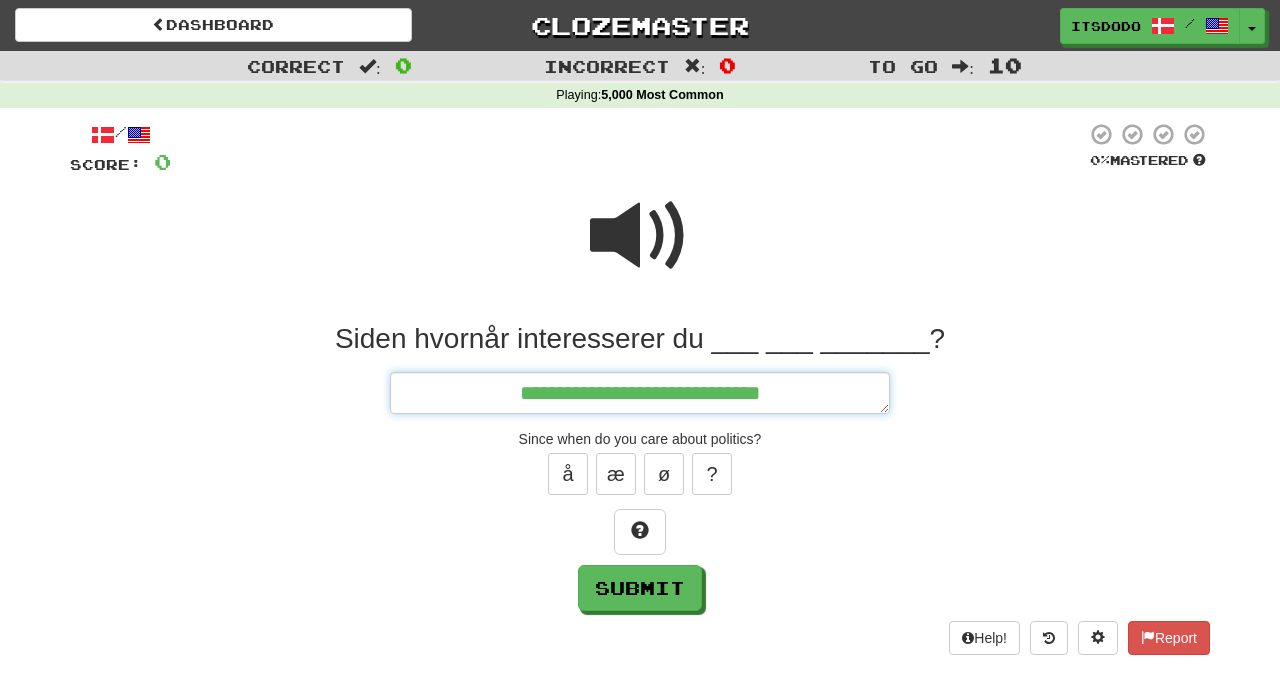 type on "*" 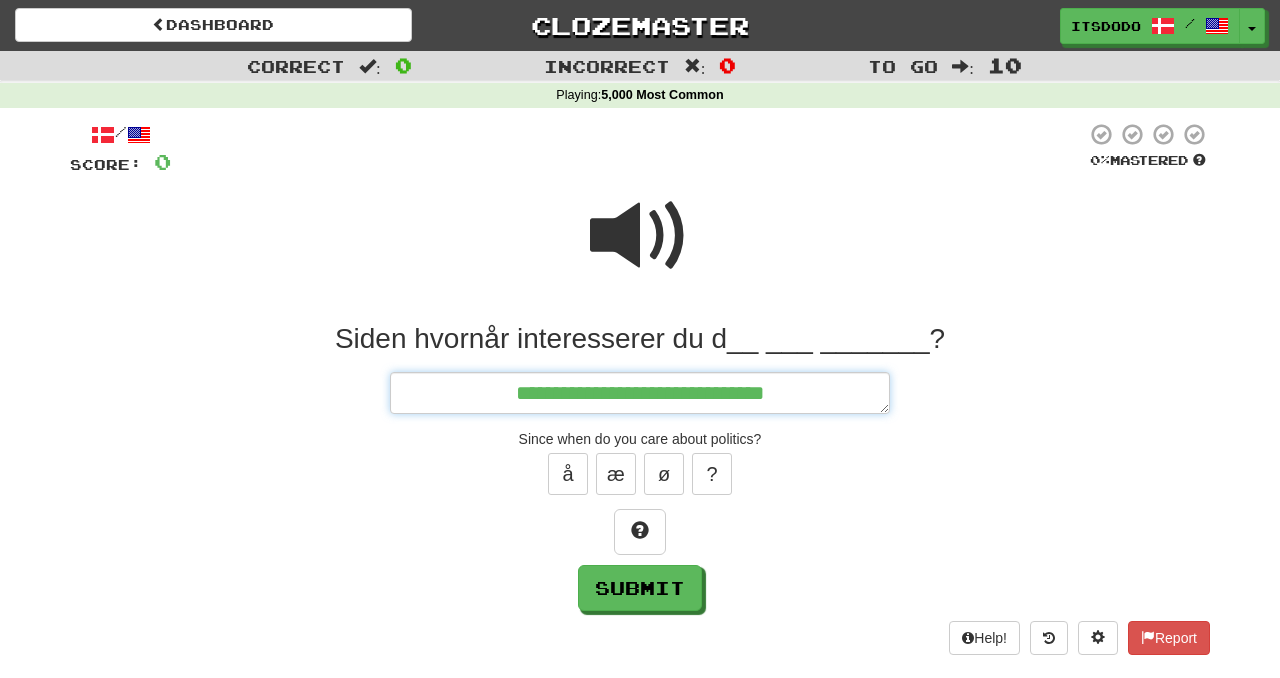 type on "*" 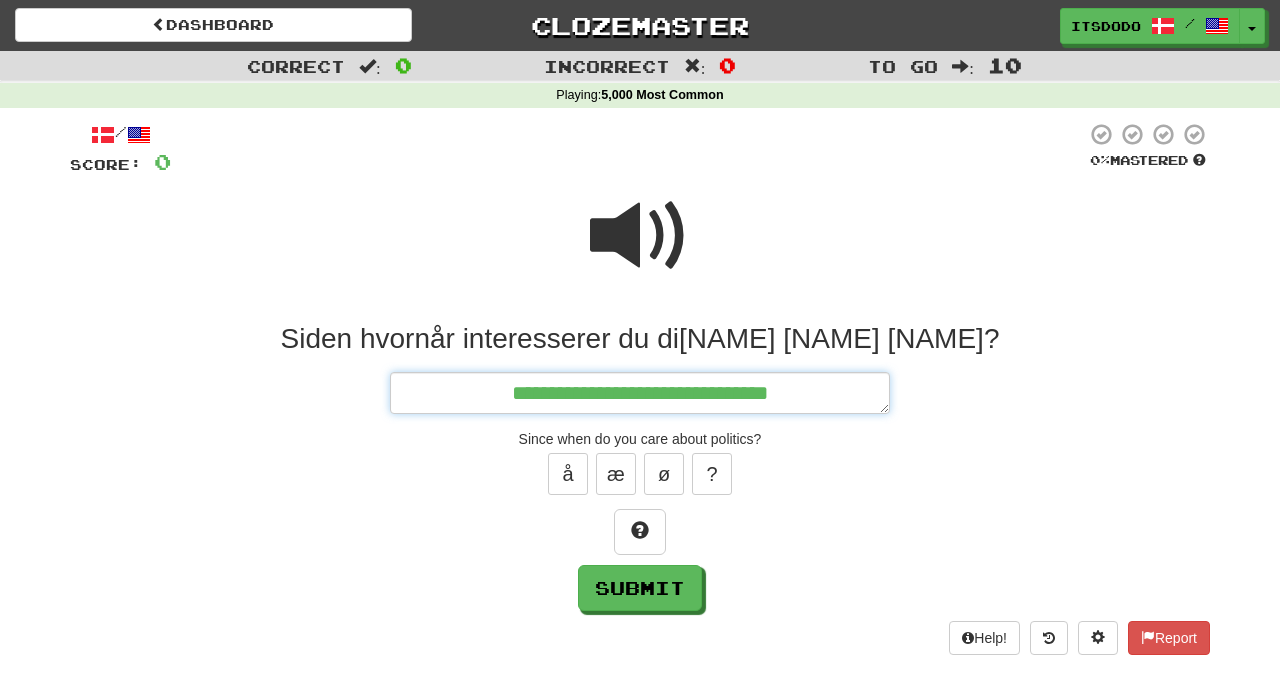type on "*" 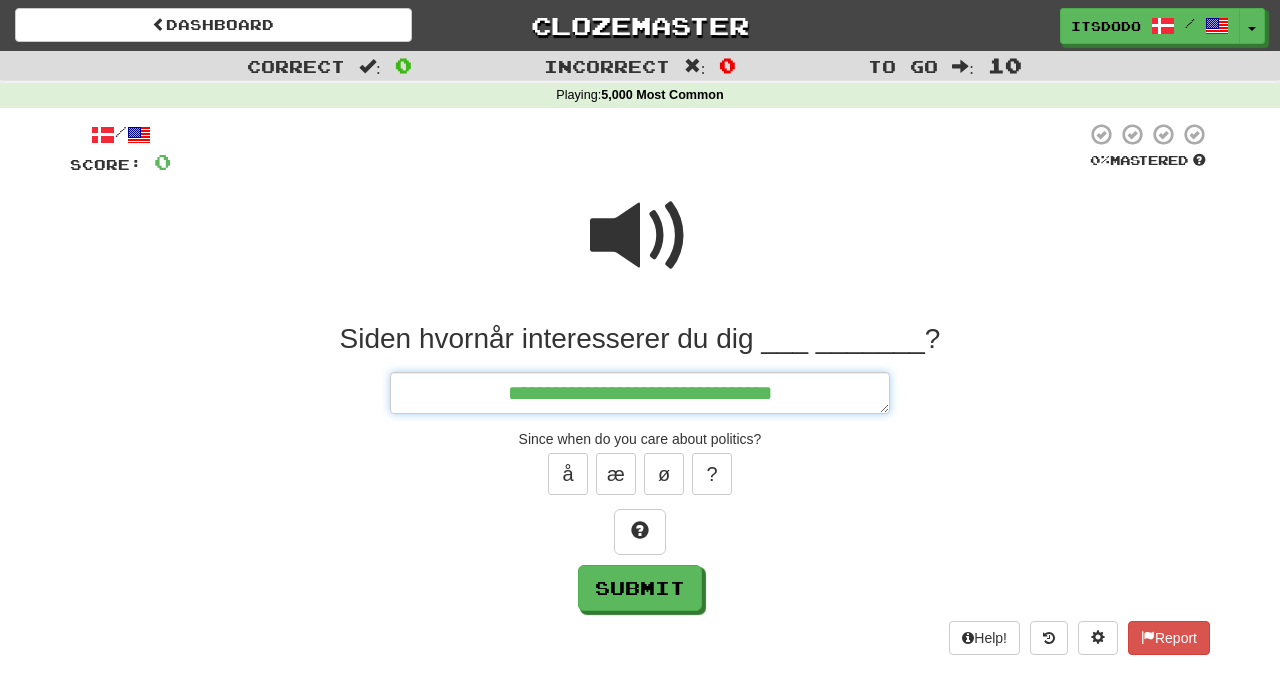 type on "*" 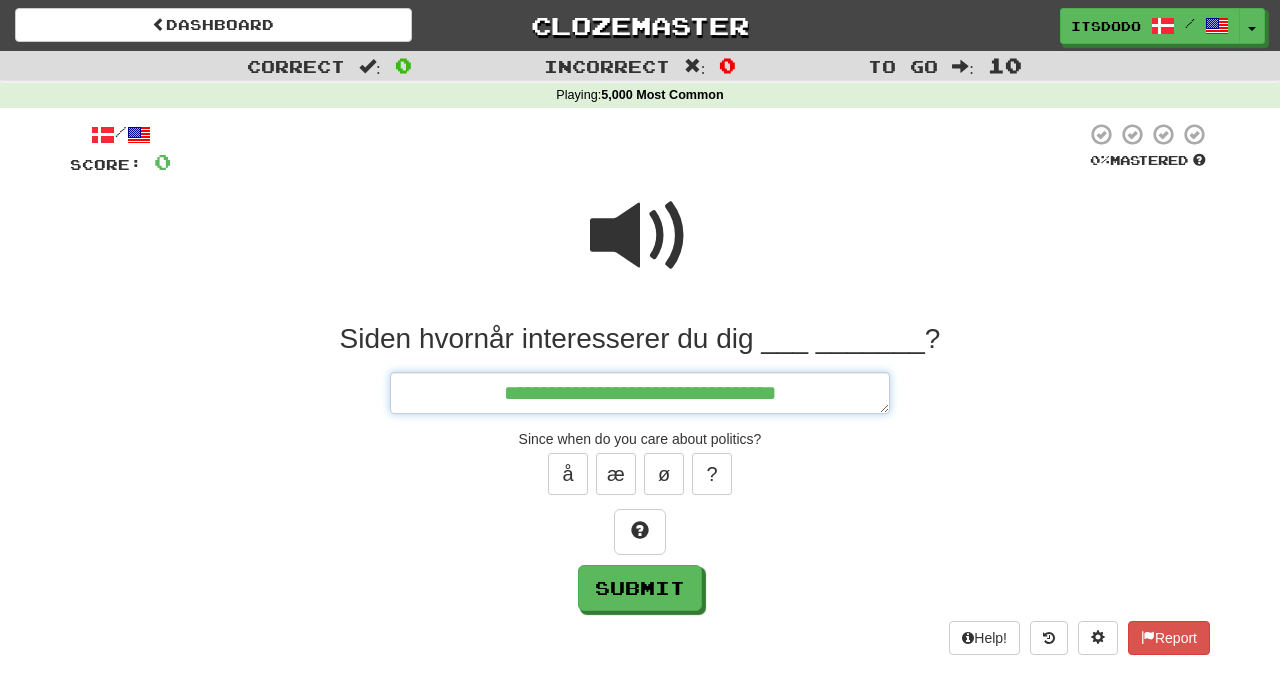 type on "*" 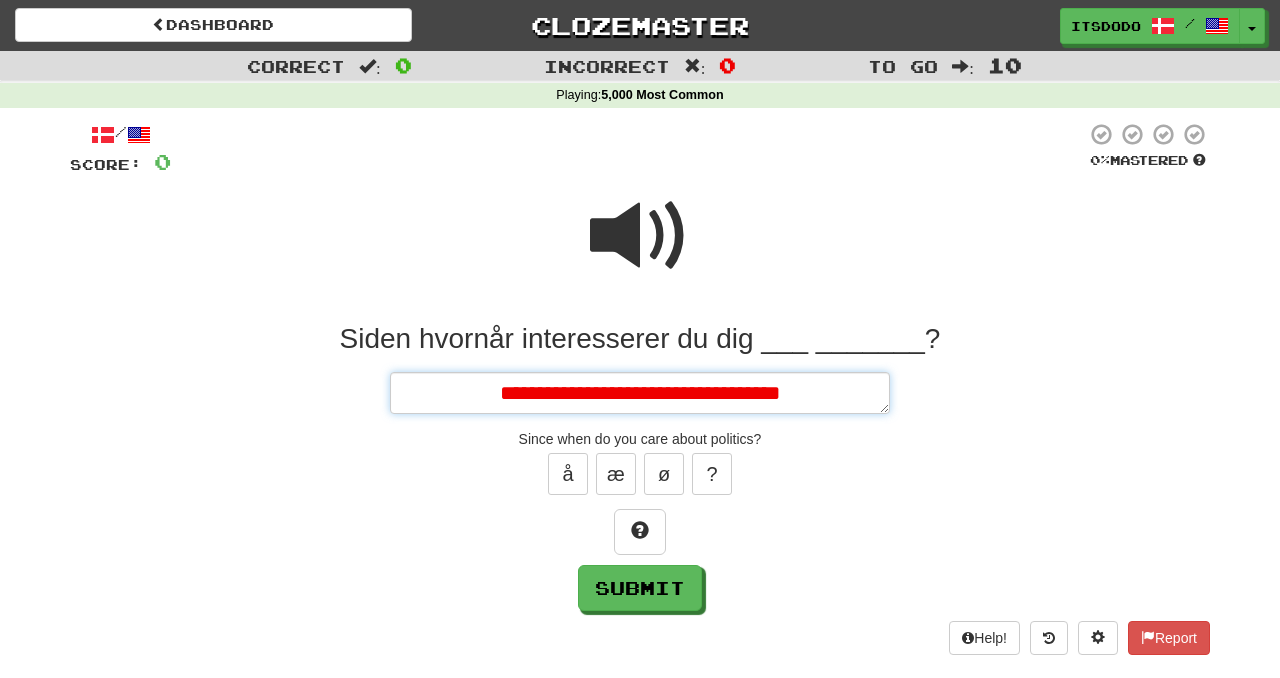 type on "*" 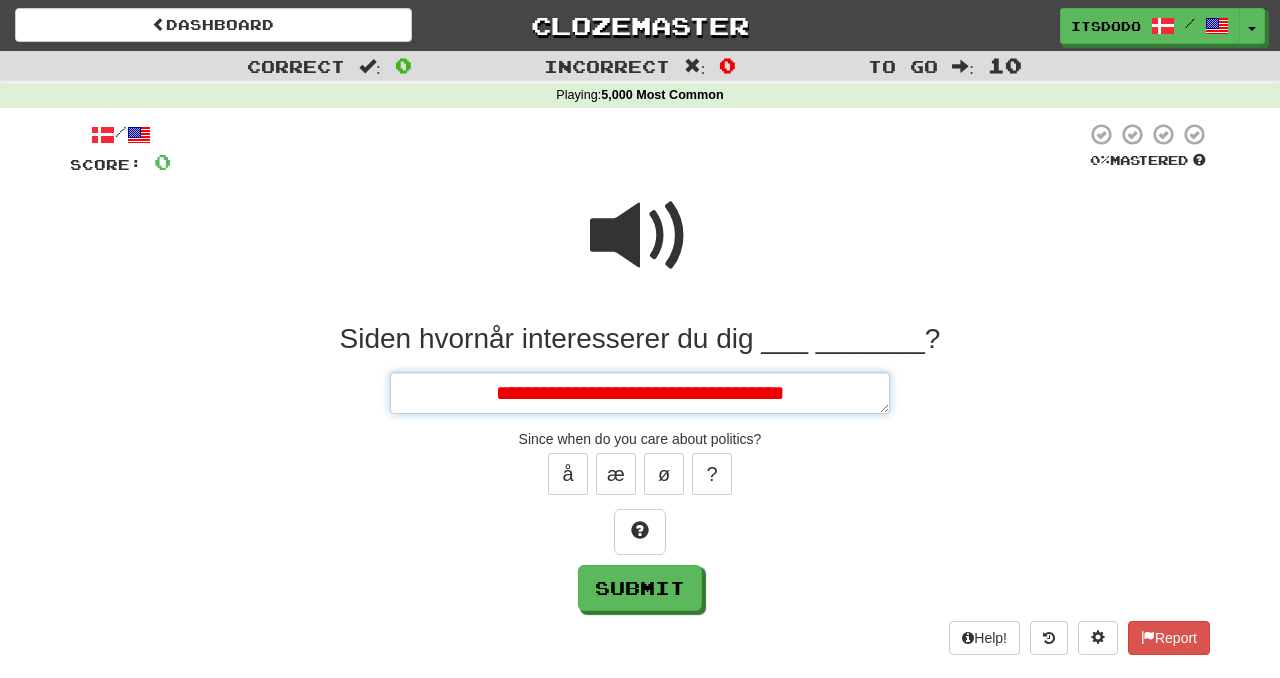 type on "*" 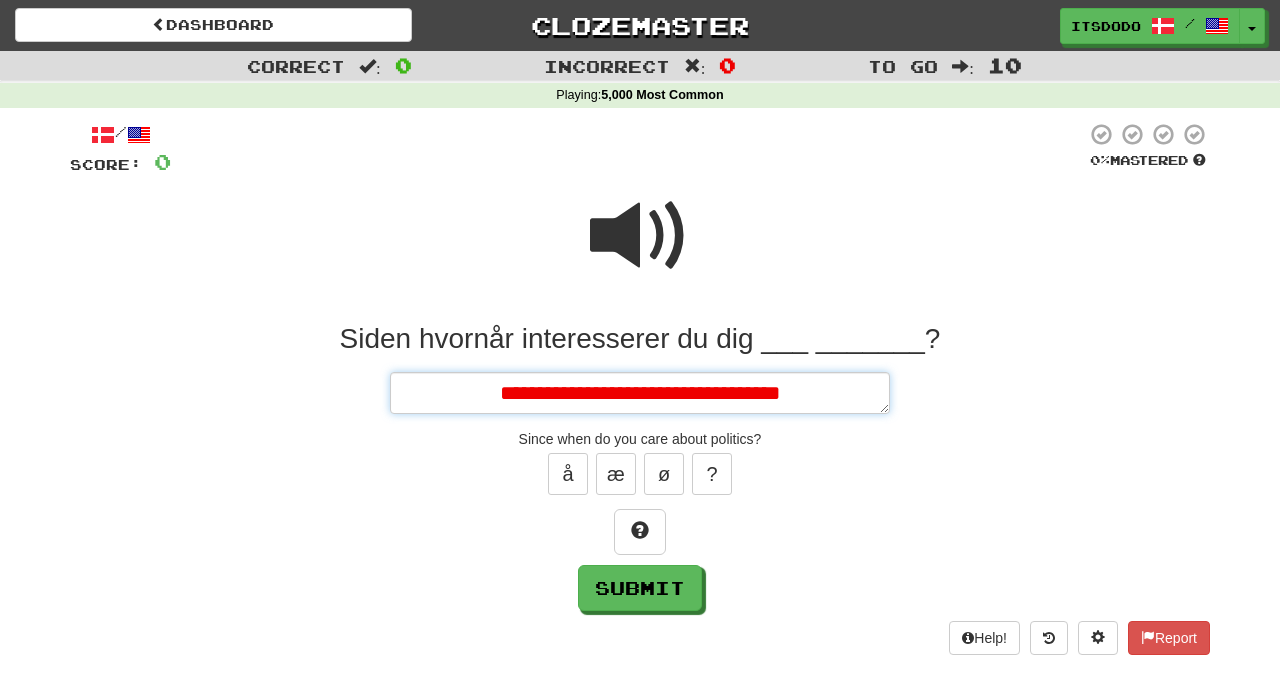 type on "*" 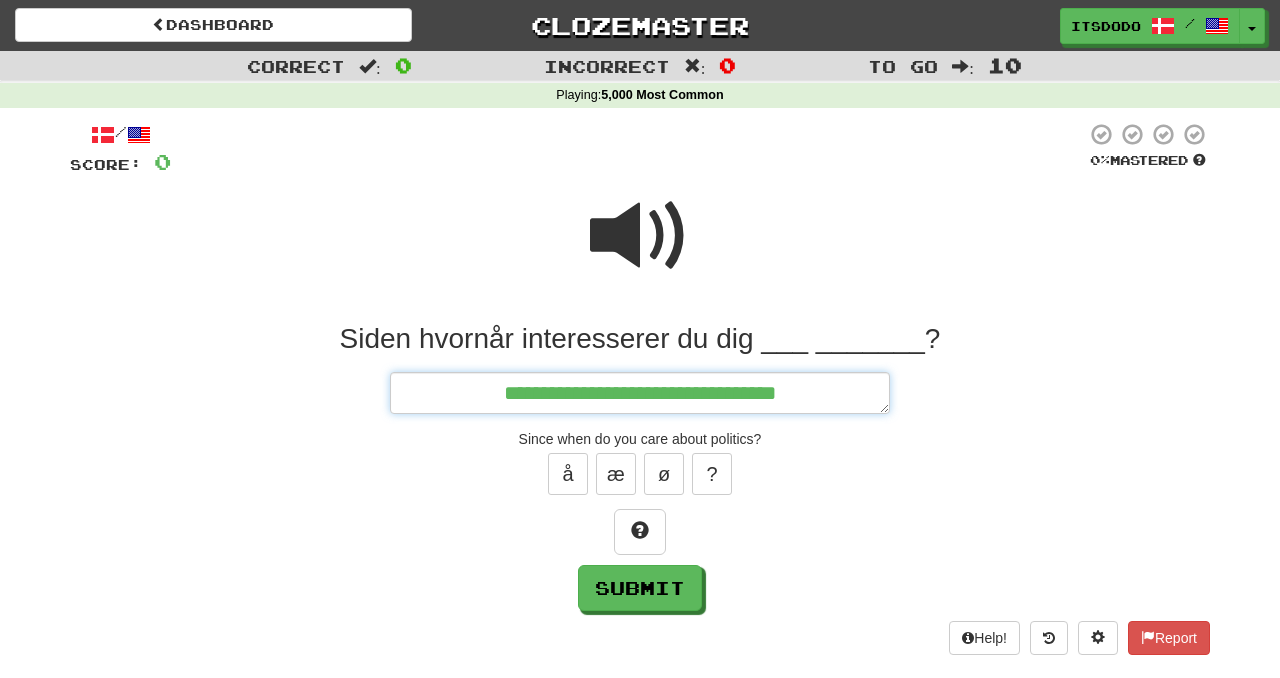 type on "*" 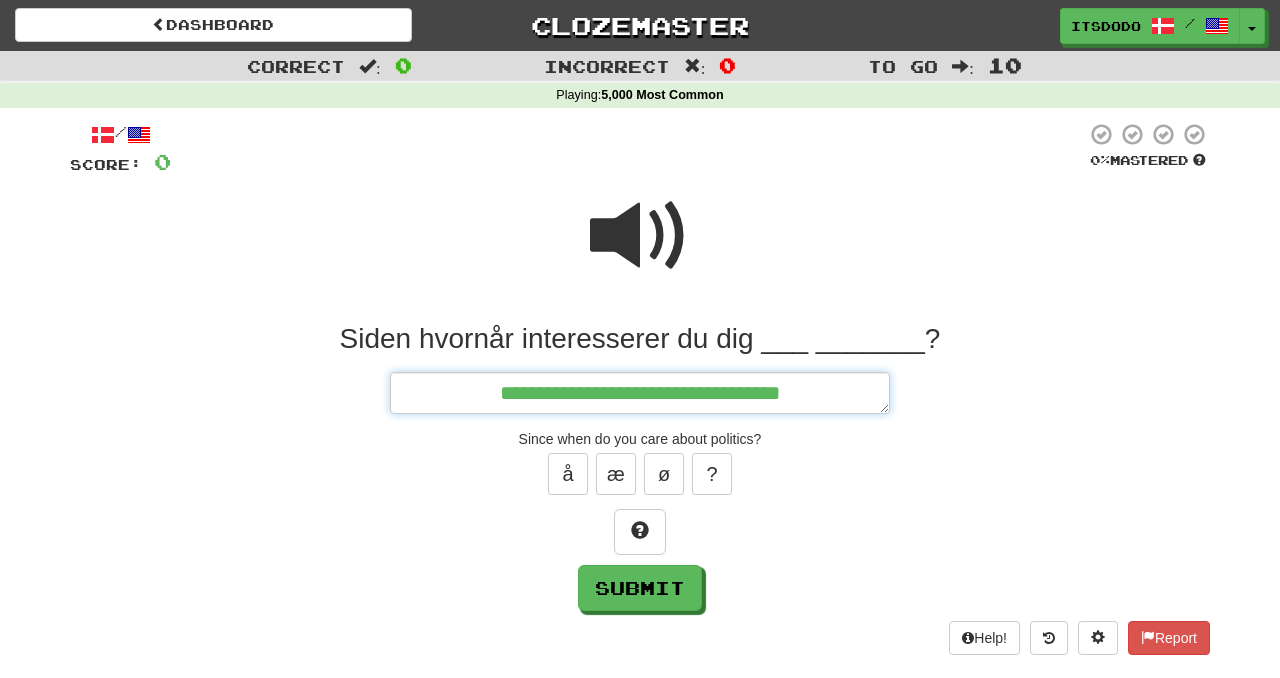 type on "*" 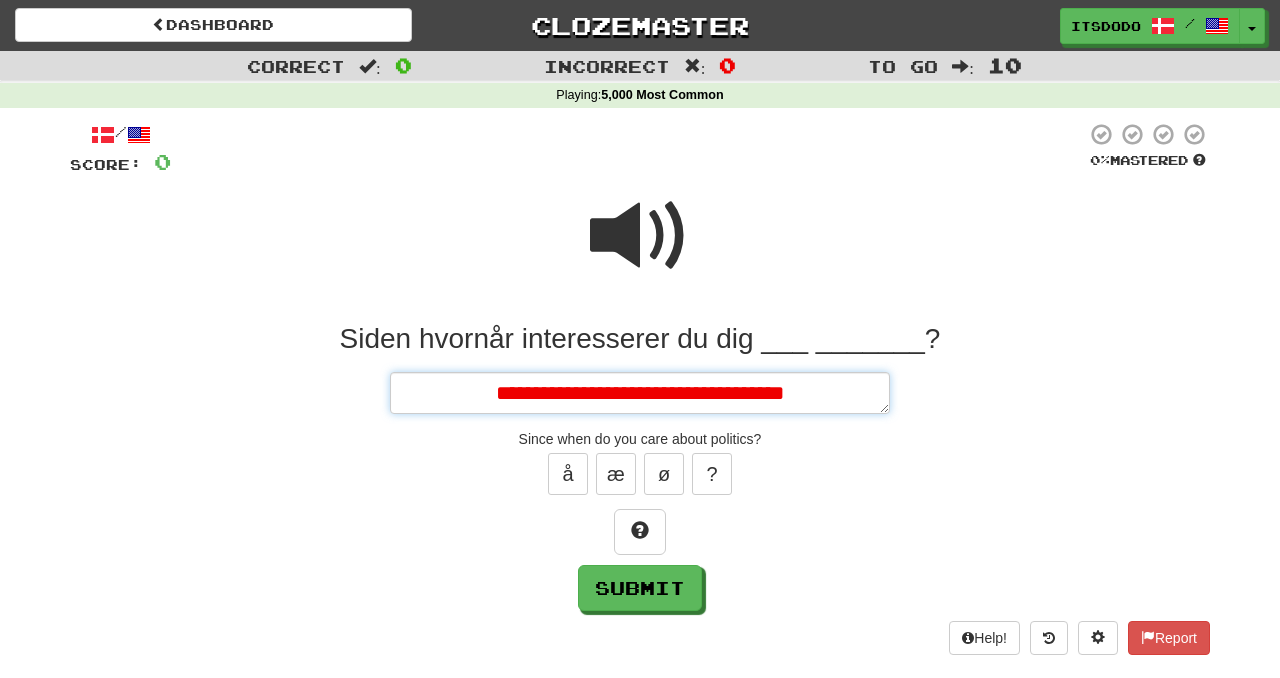 type on "*" 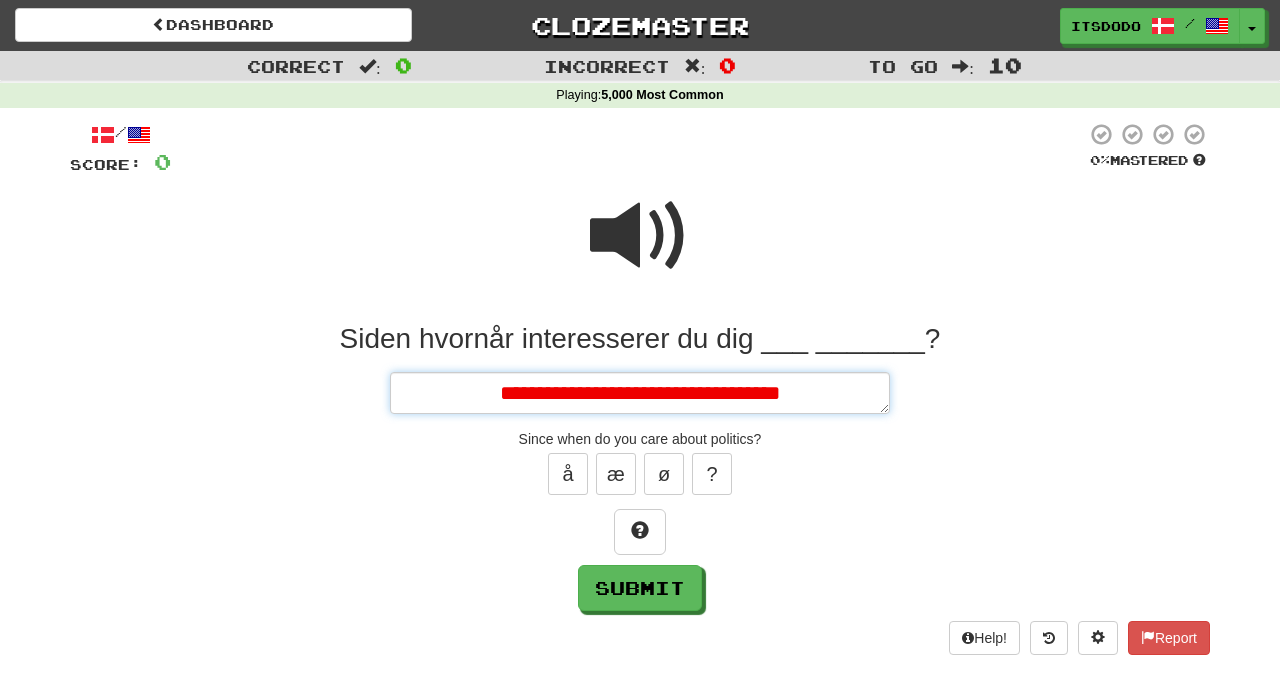 type on "*" 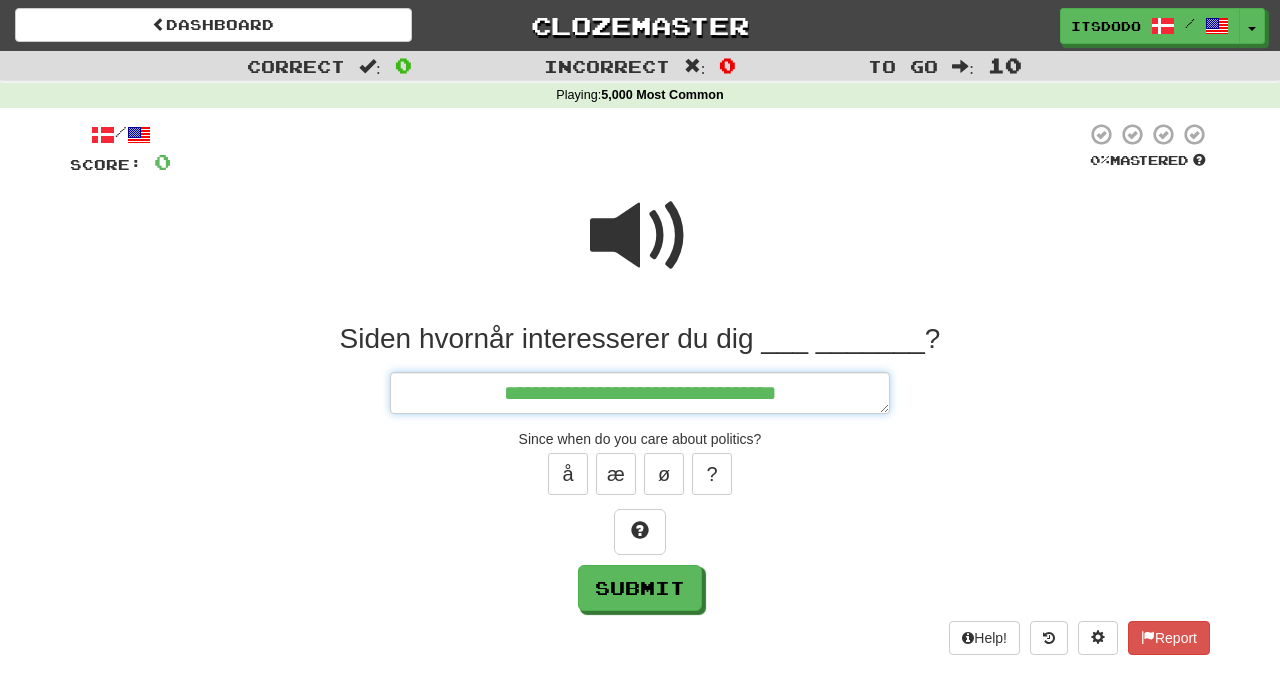 type on "**********" 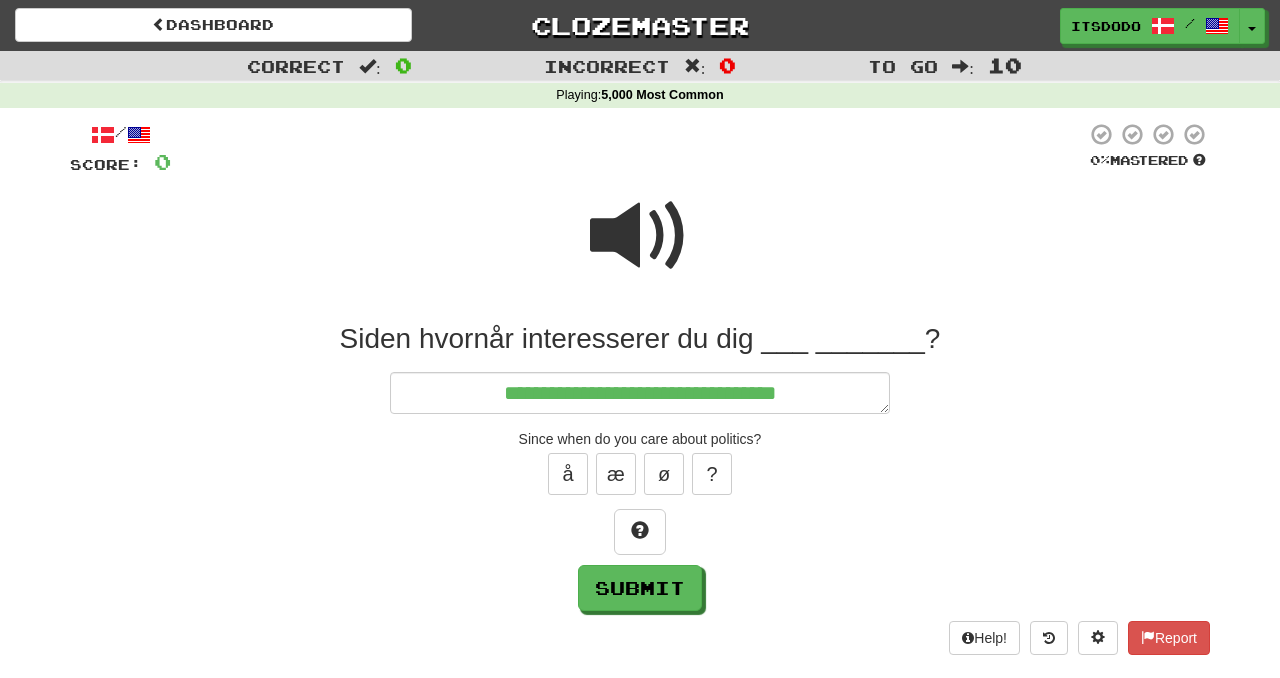 click at bounding box center [640, 236] 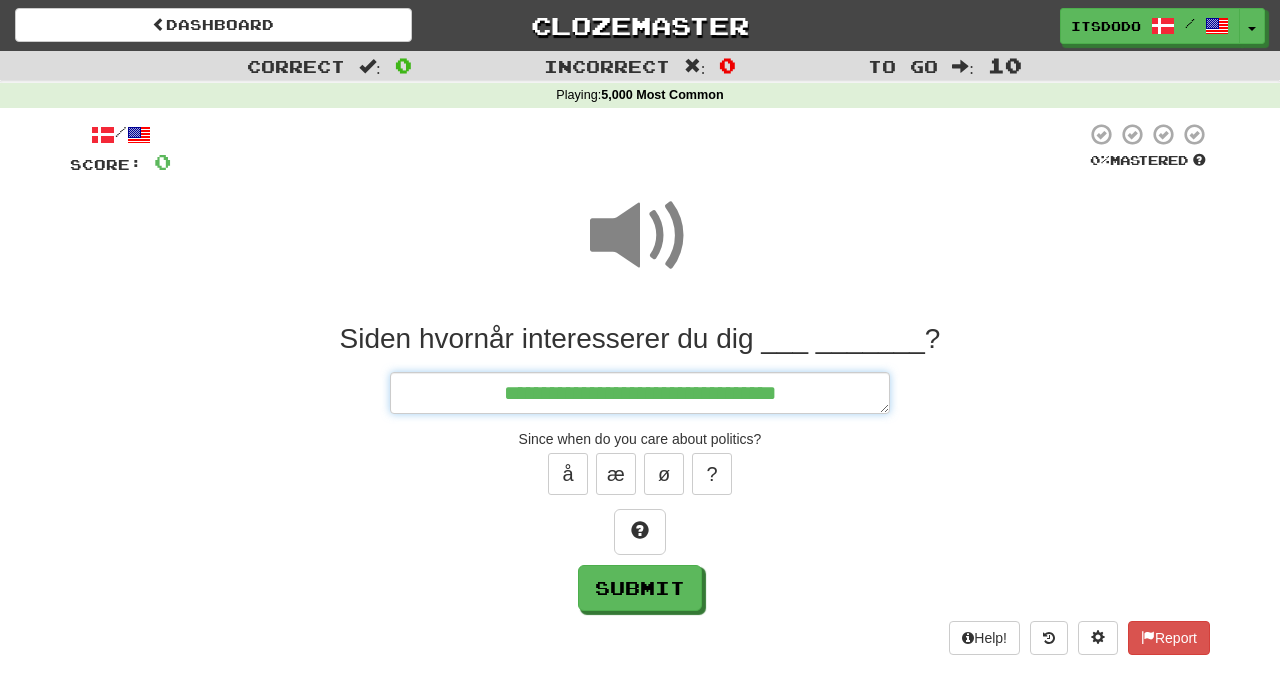 click on "**********" at bounding box center (640, 393) 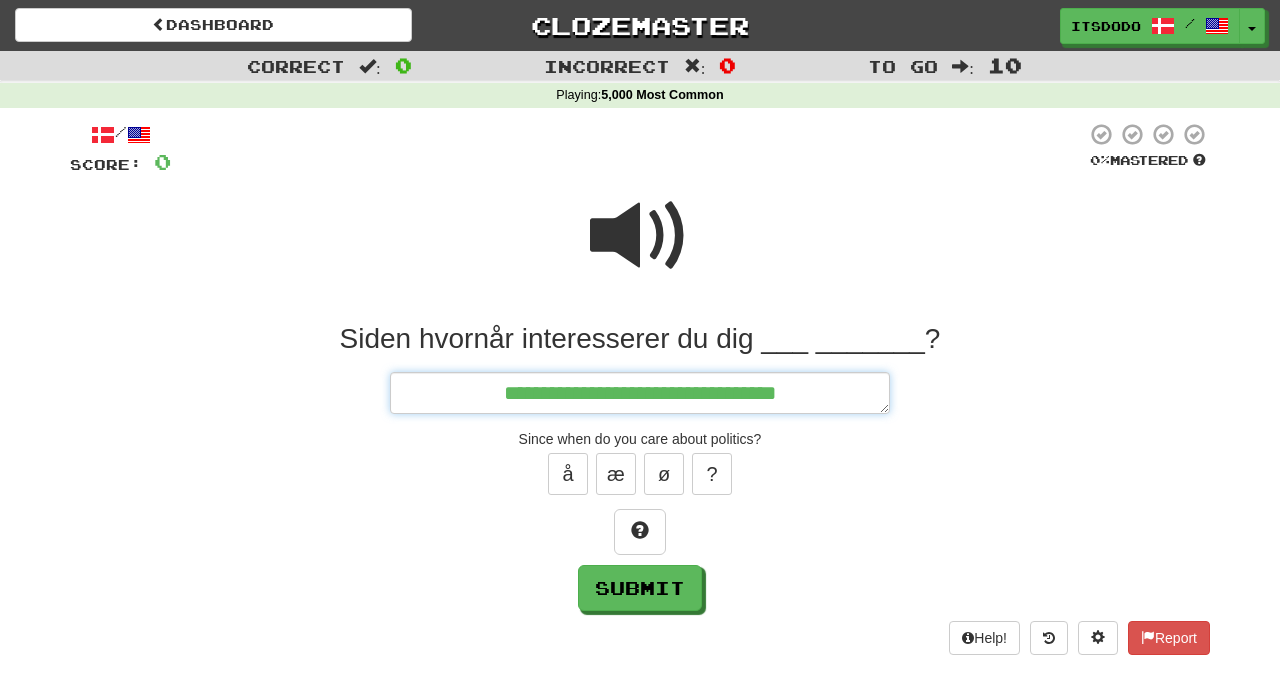 type on "*" 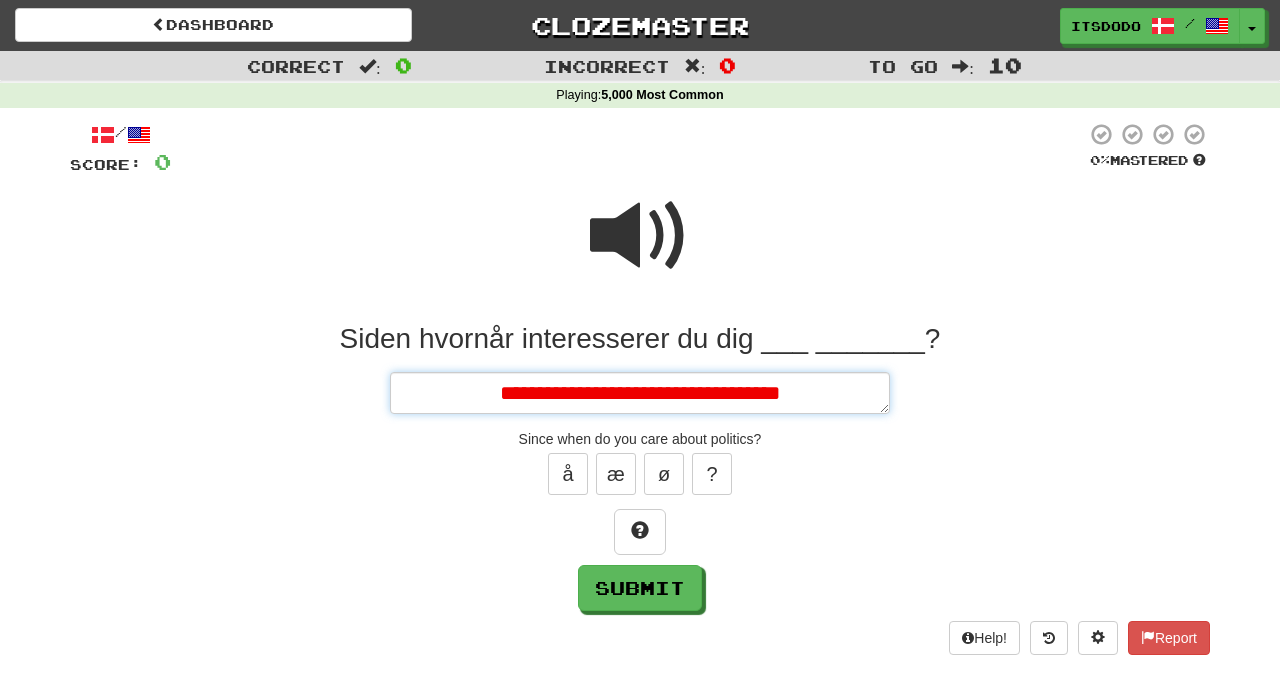 type on "*" 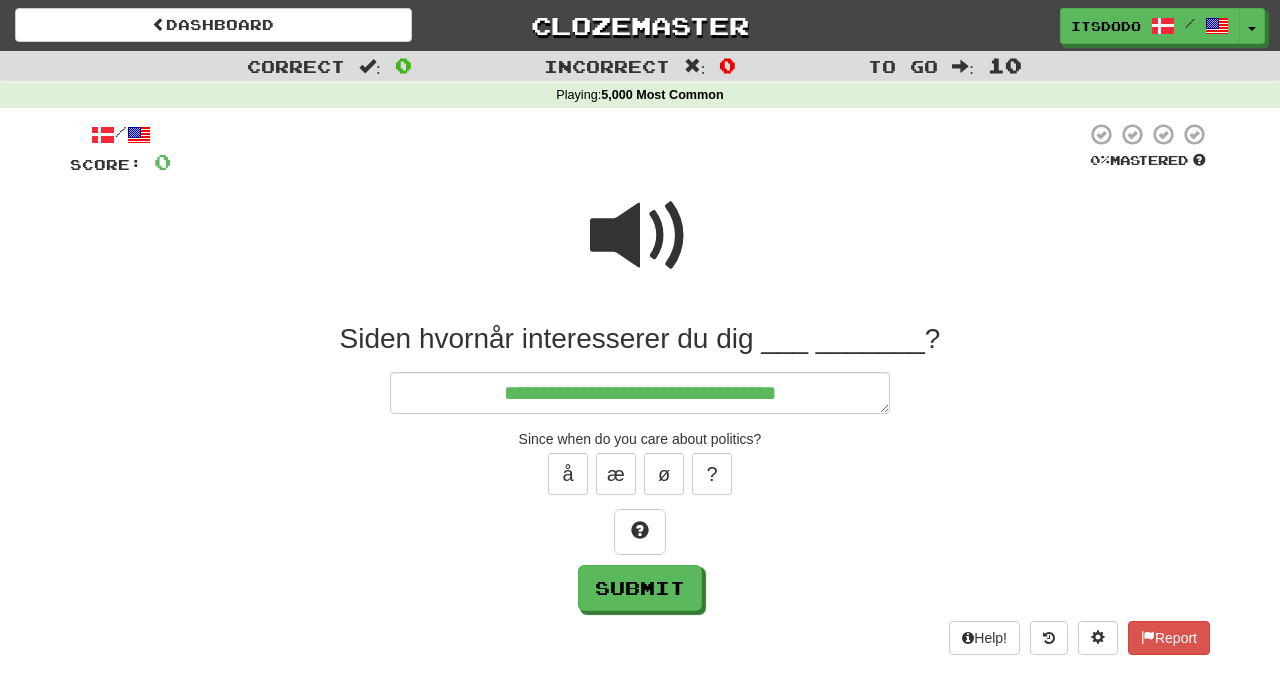 click at bounding box center (640, 236) 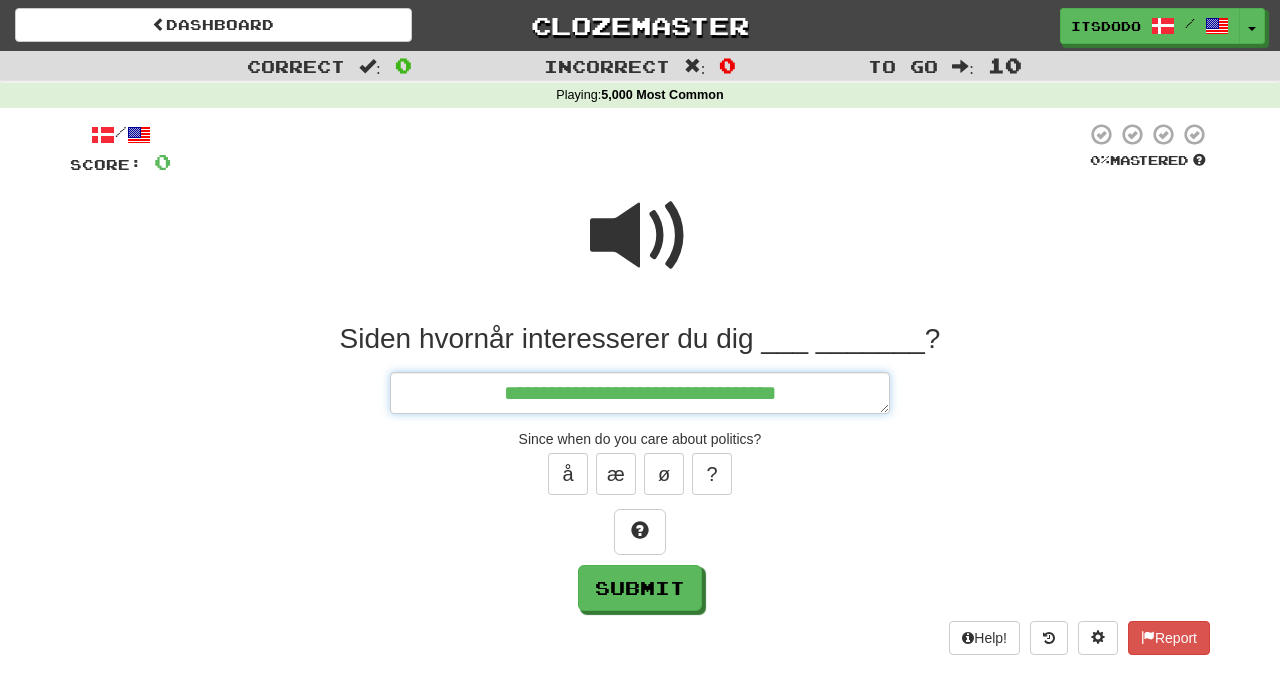 click on "**********" at bounding box center (640, 393) 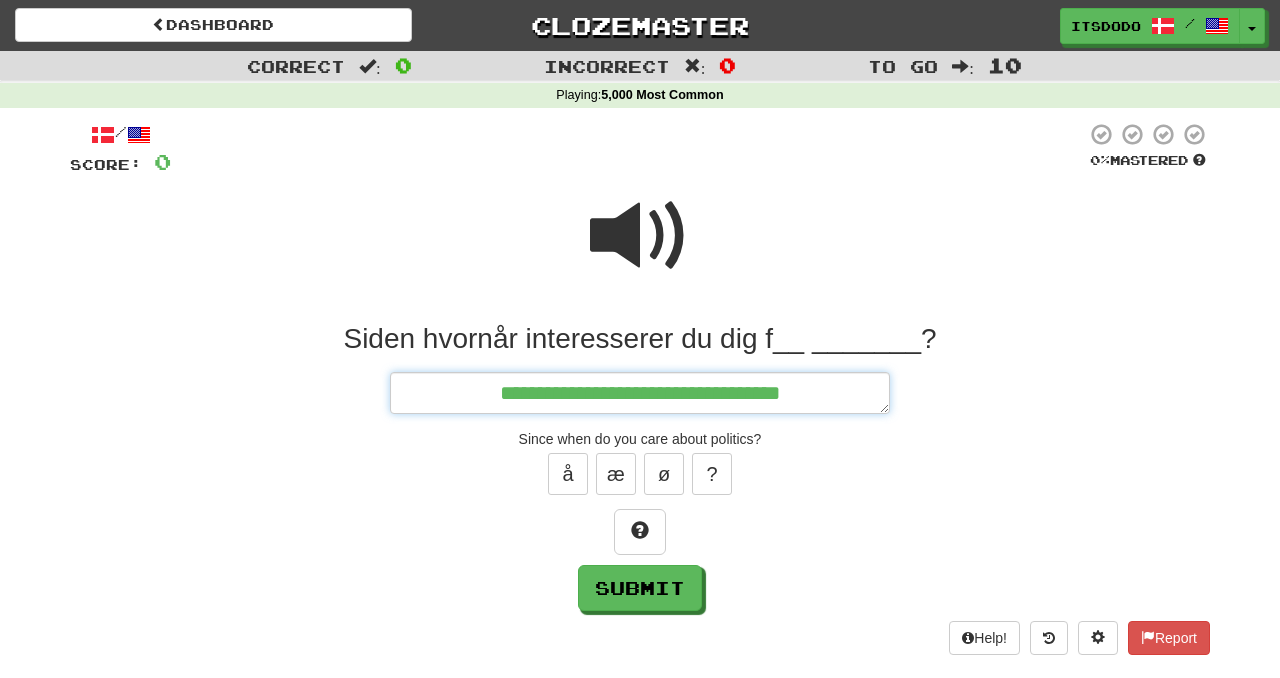 type on "*" 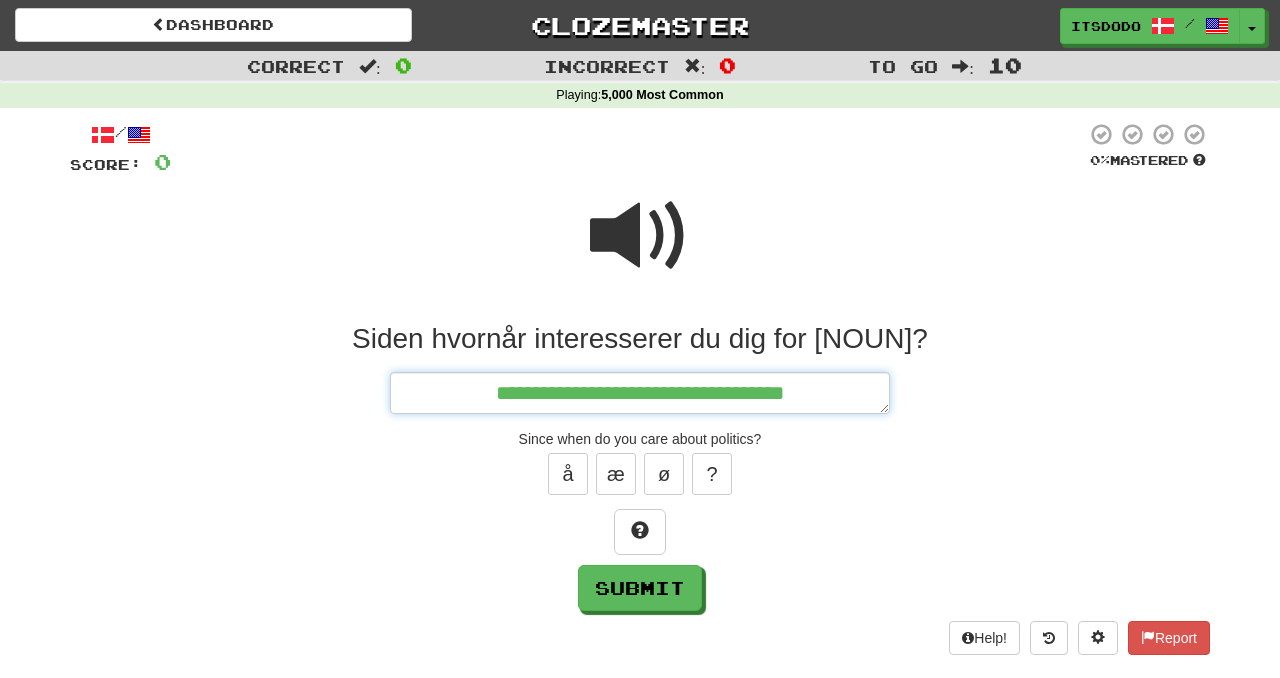 type on "*" 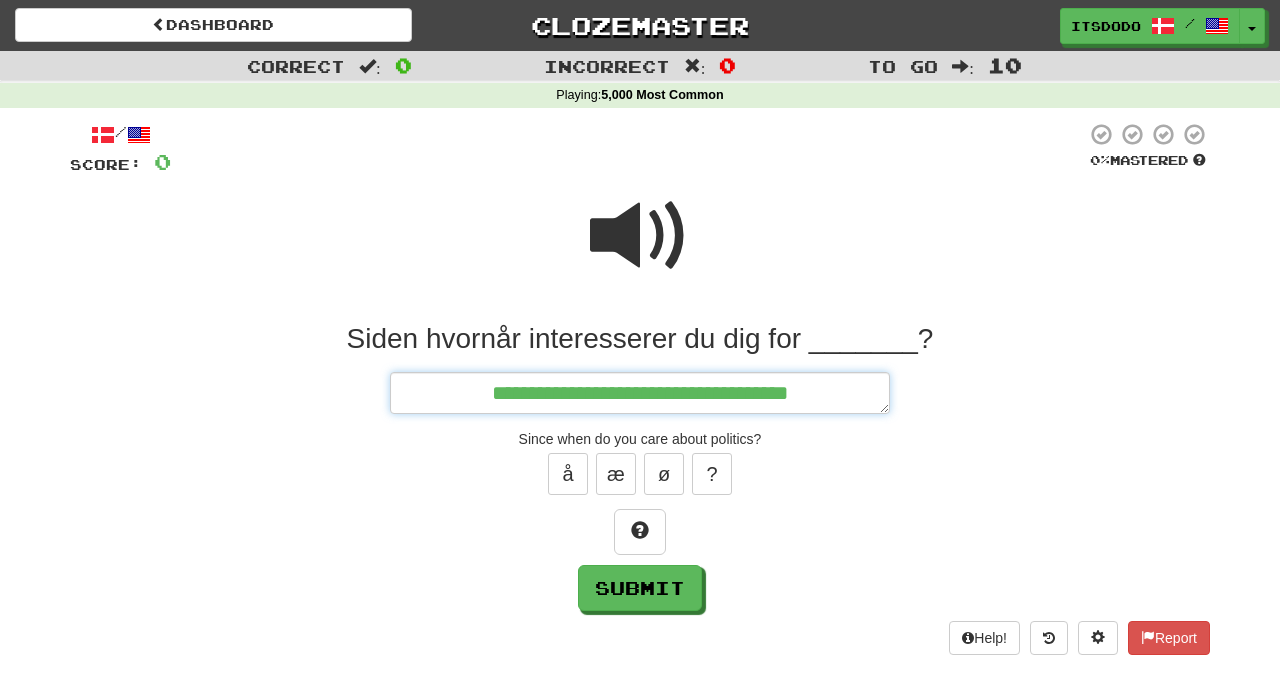 type on "*" 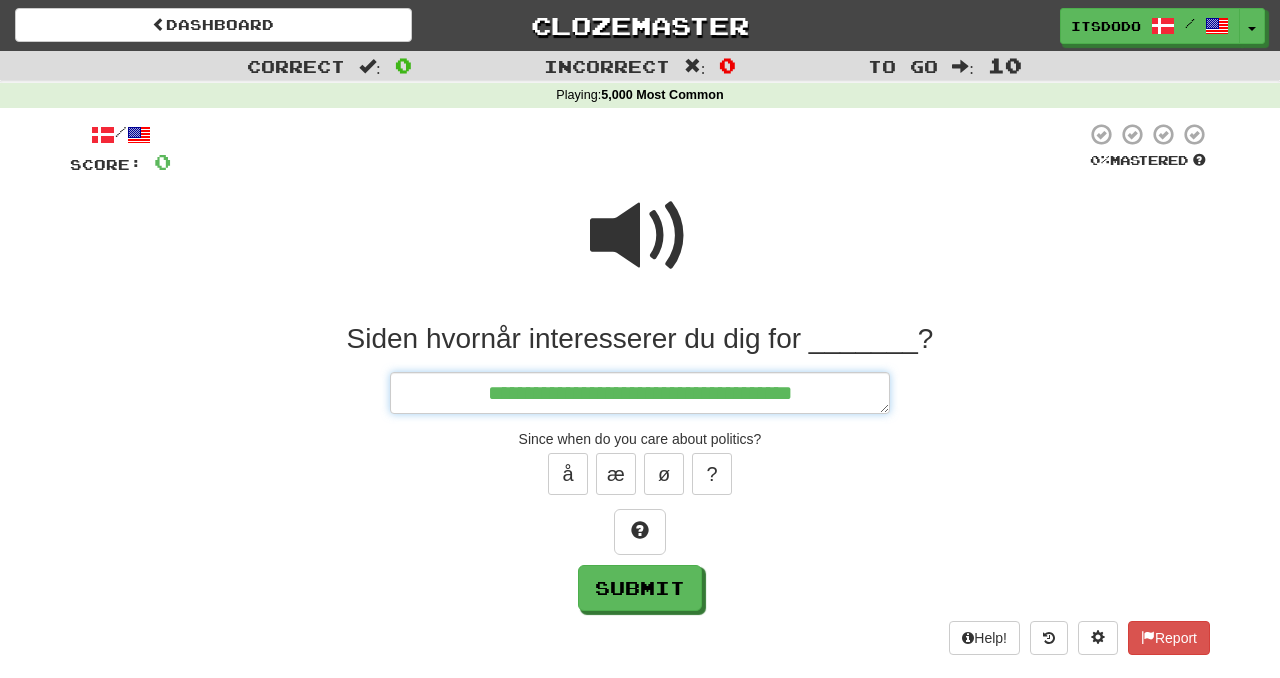 type on "*" 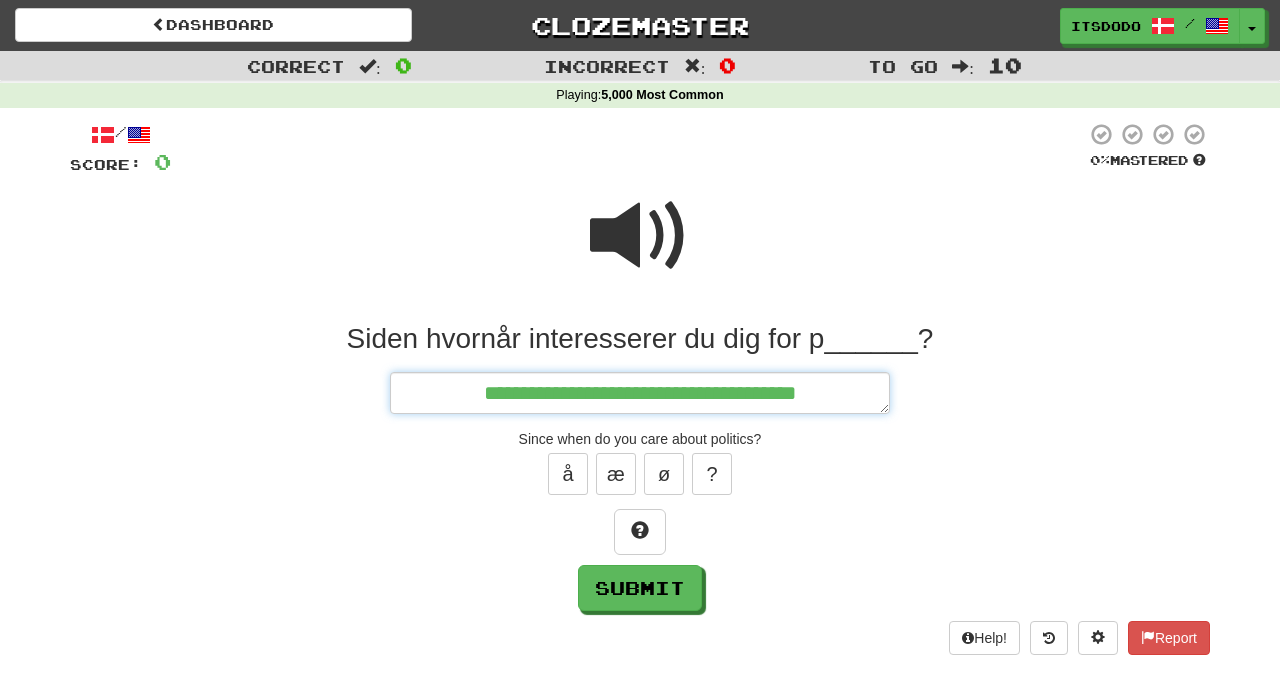 type on "*" 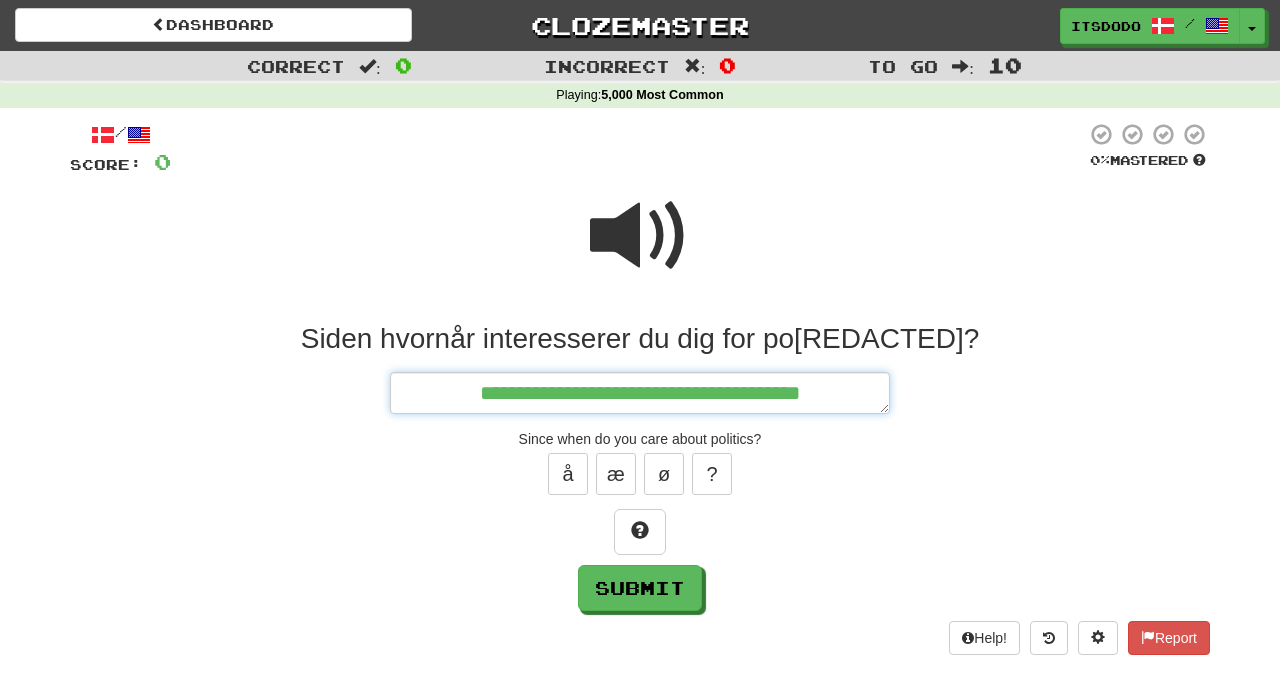 type on "*" 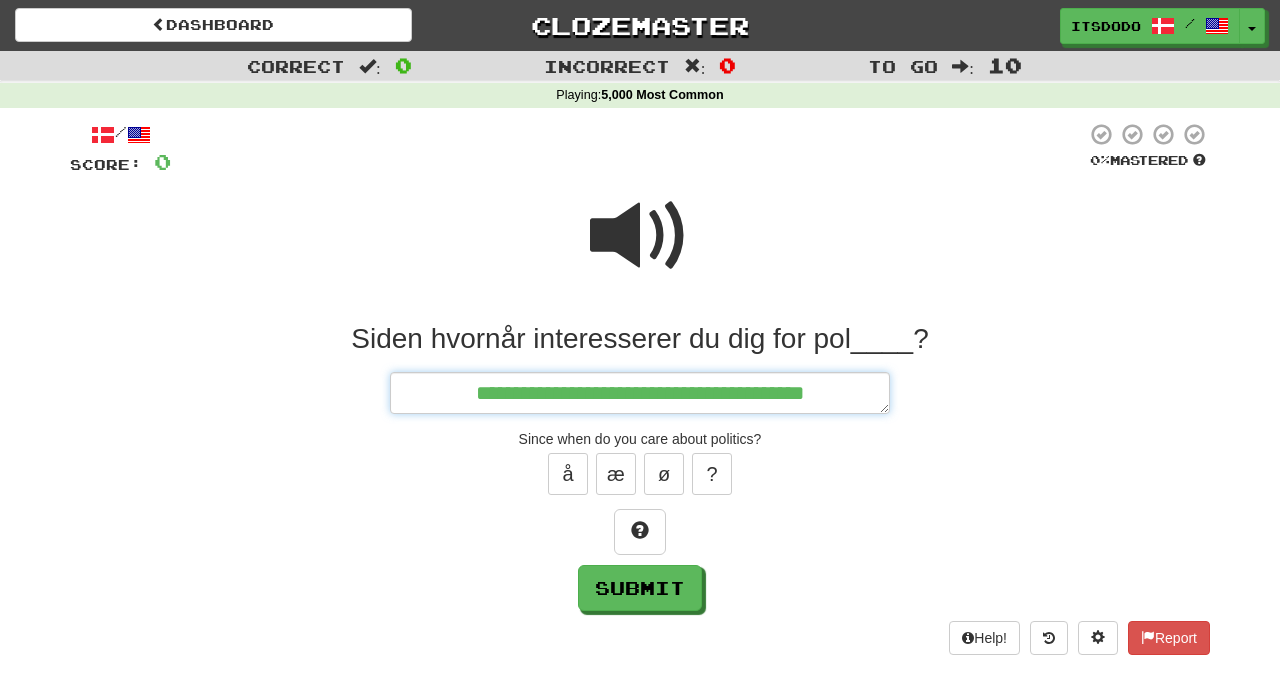 type on "*" 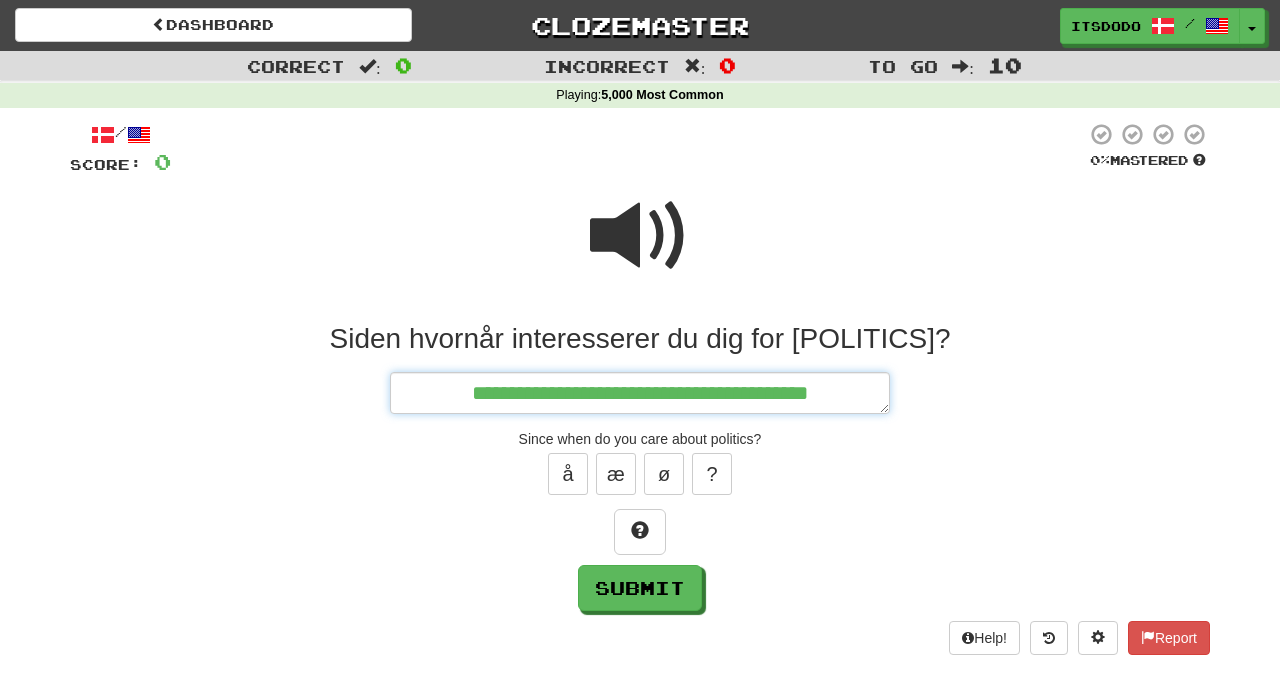 type on "*" 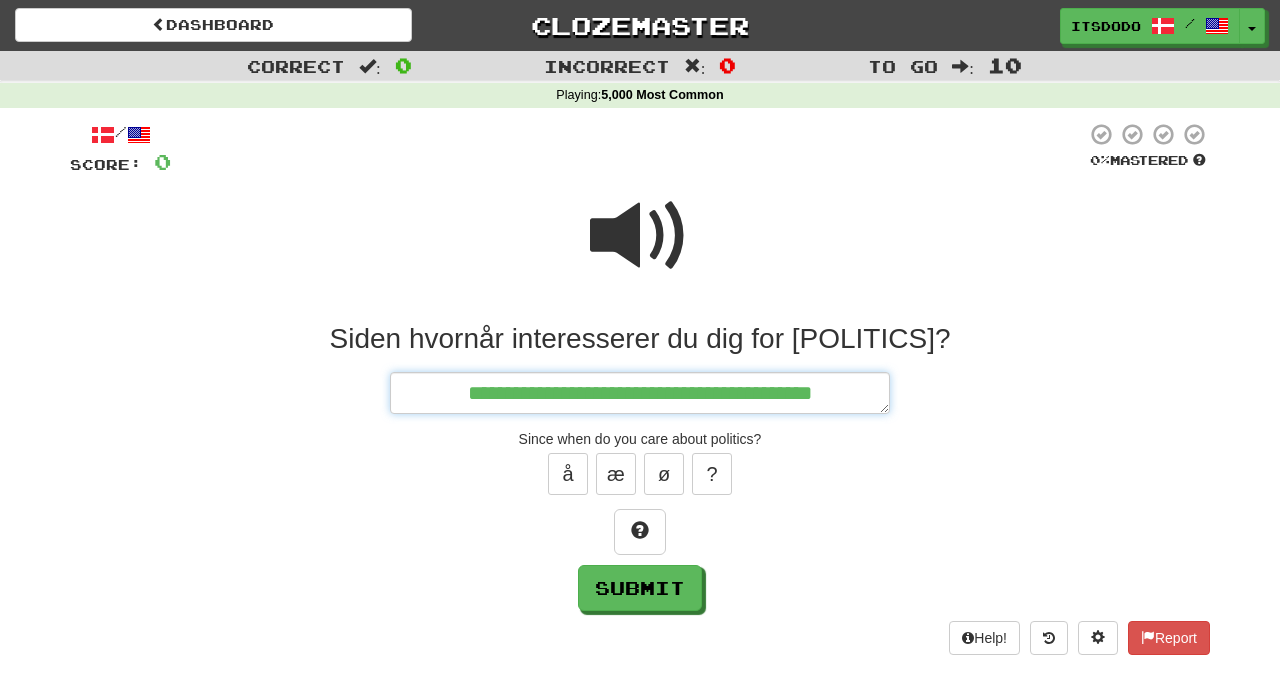 type on "*" 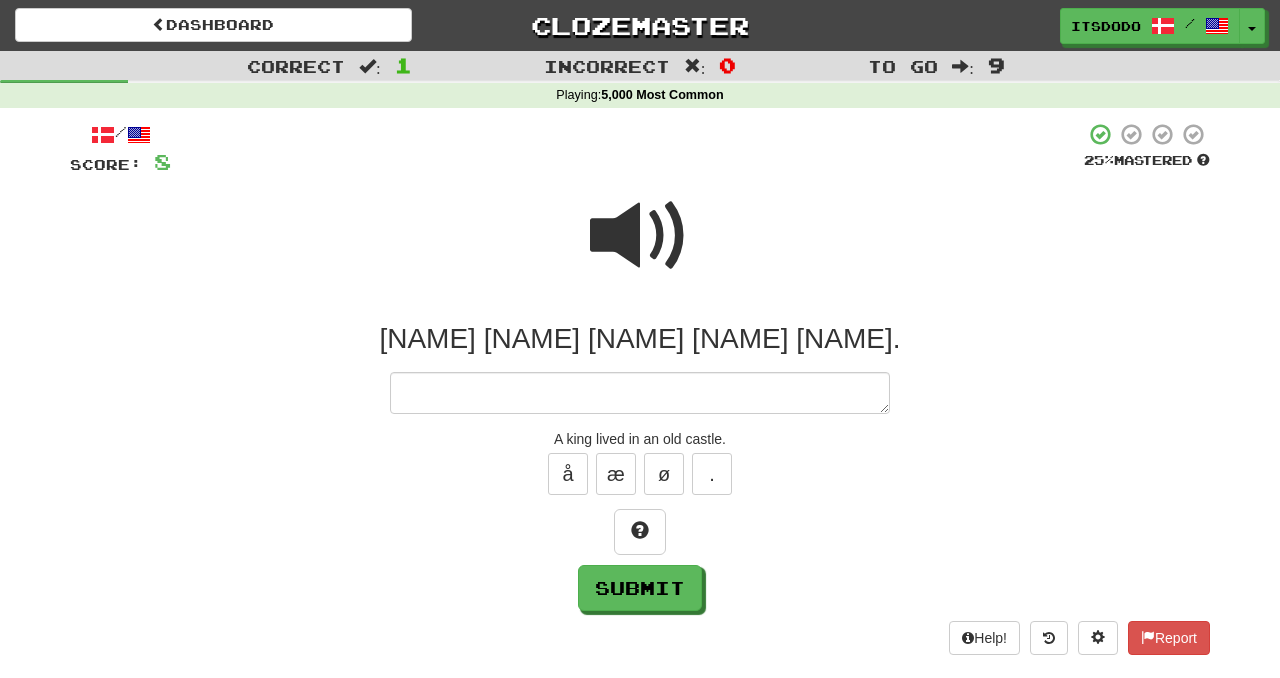 type on "*" 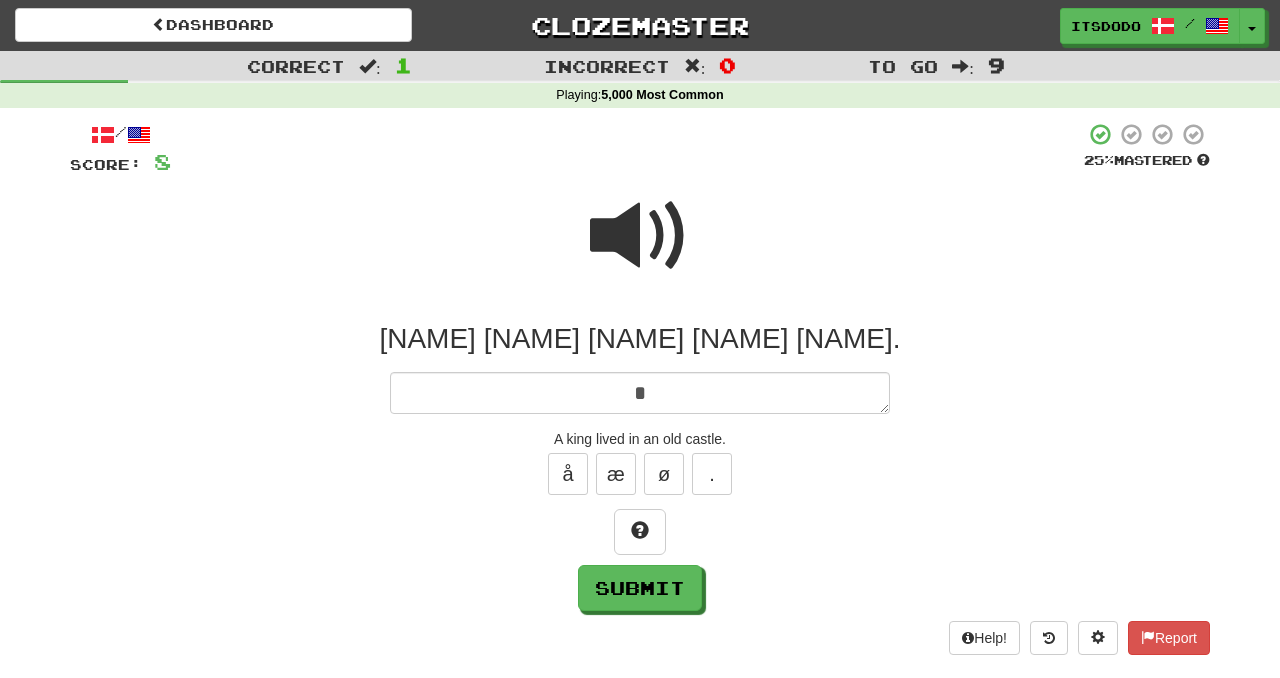 type on "**" 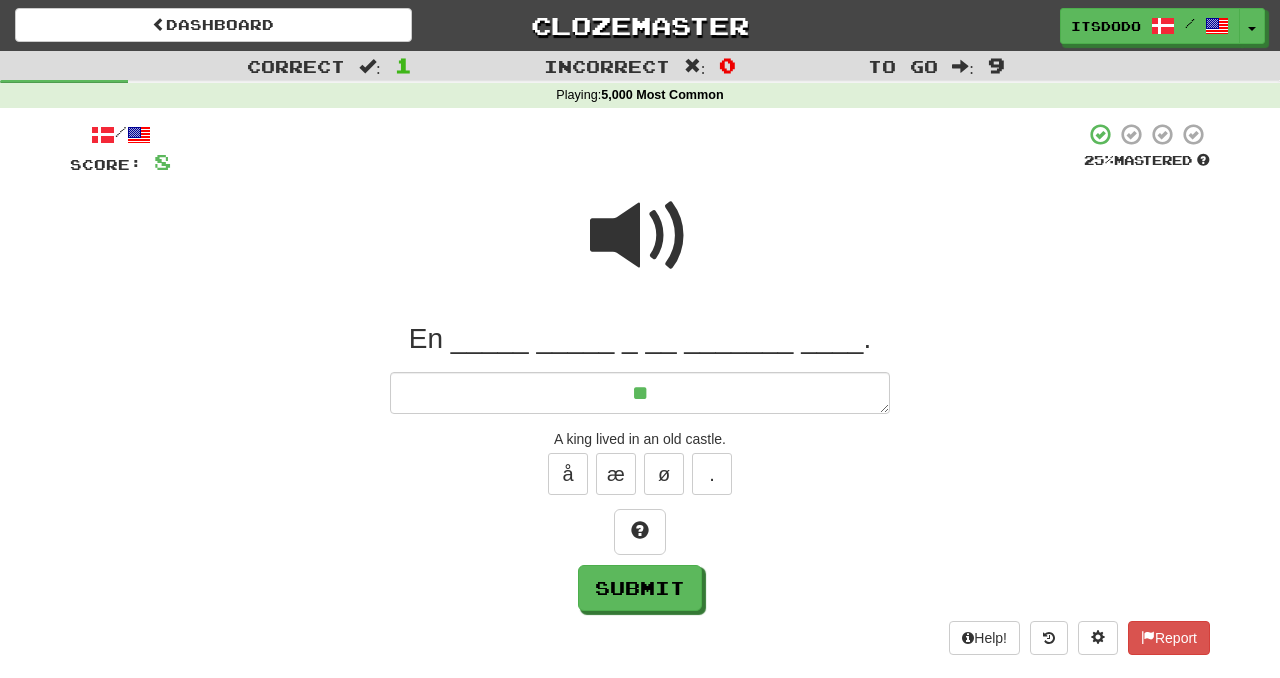 type on "*" 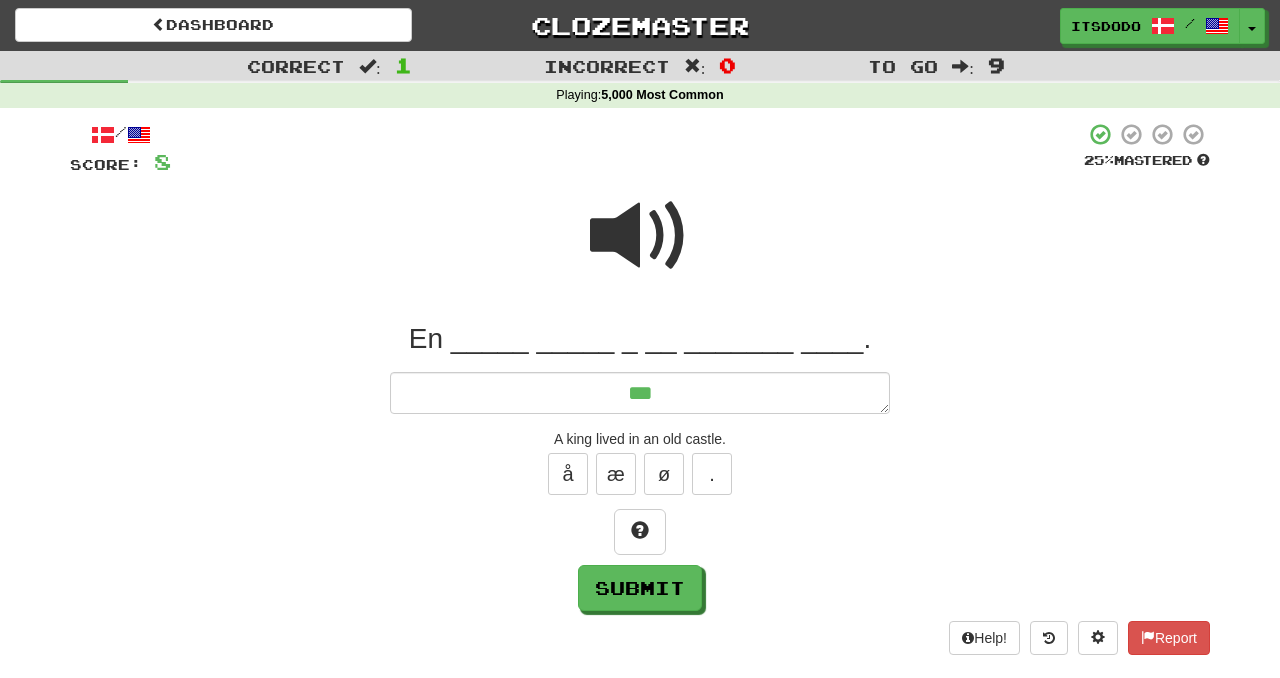 type on "*" 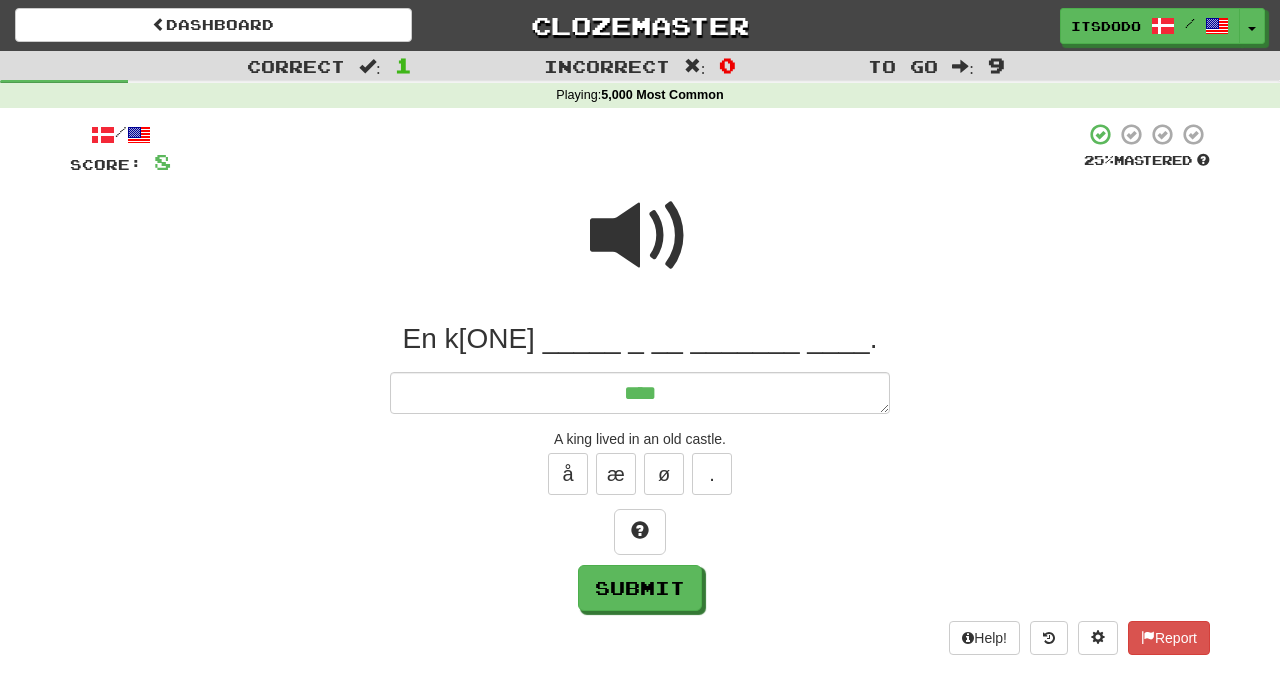 type on "*" 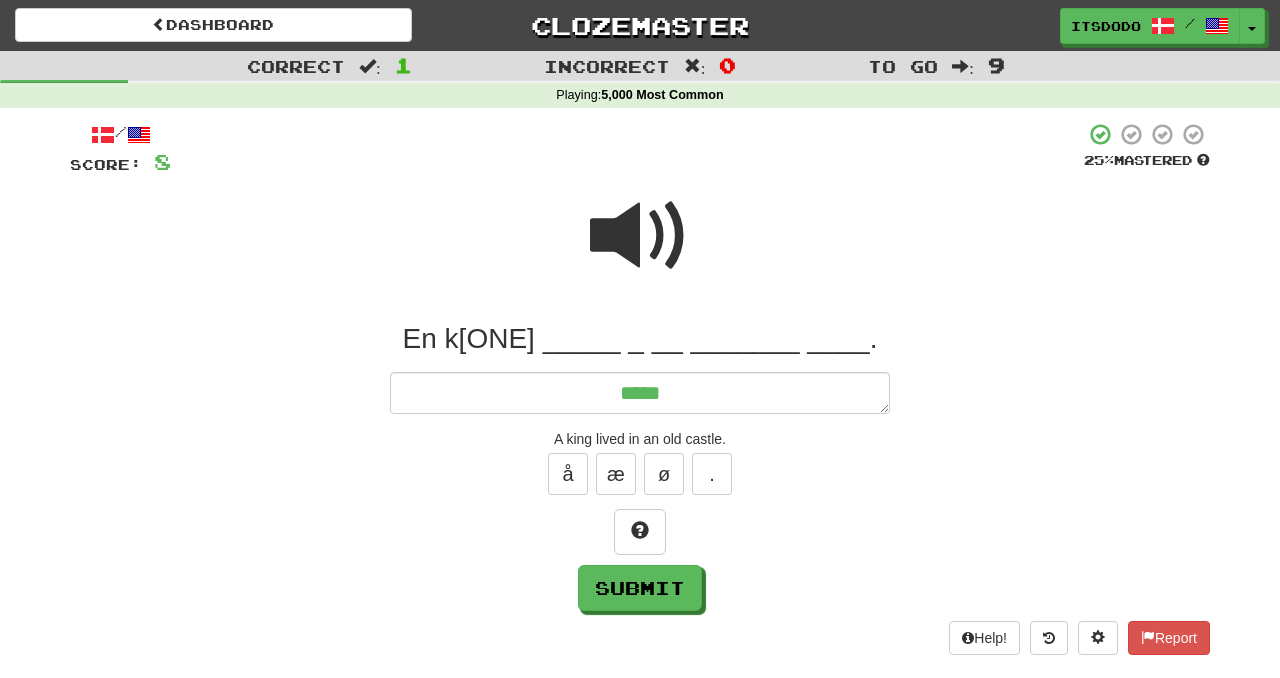 type on "*" 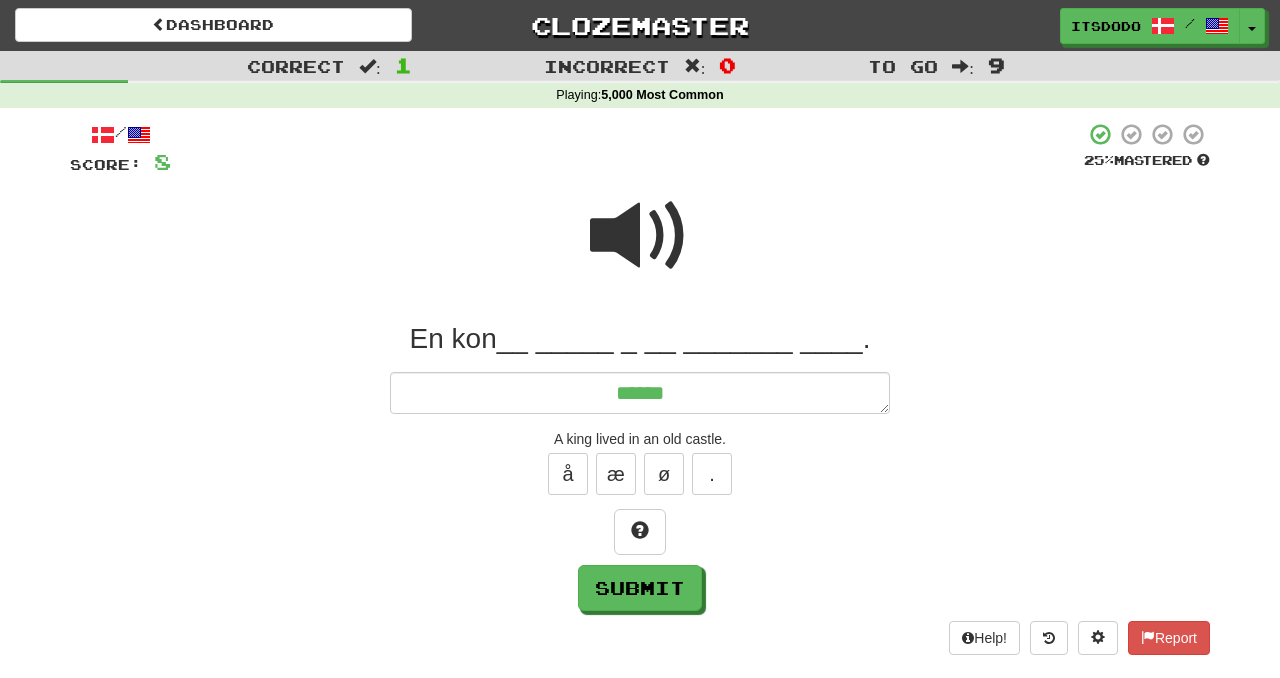 type on "*" 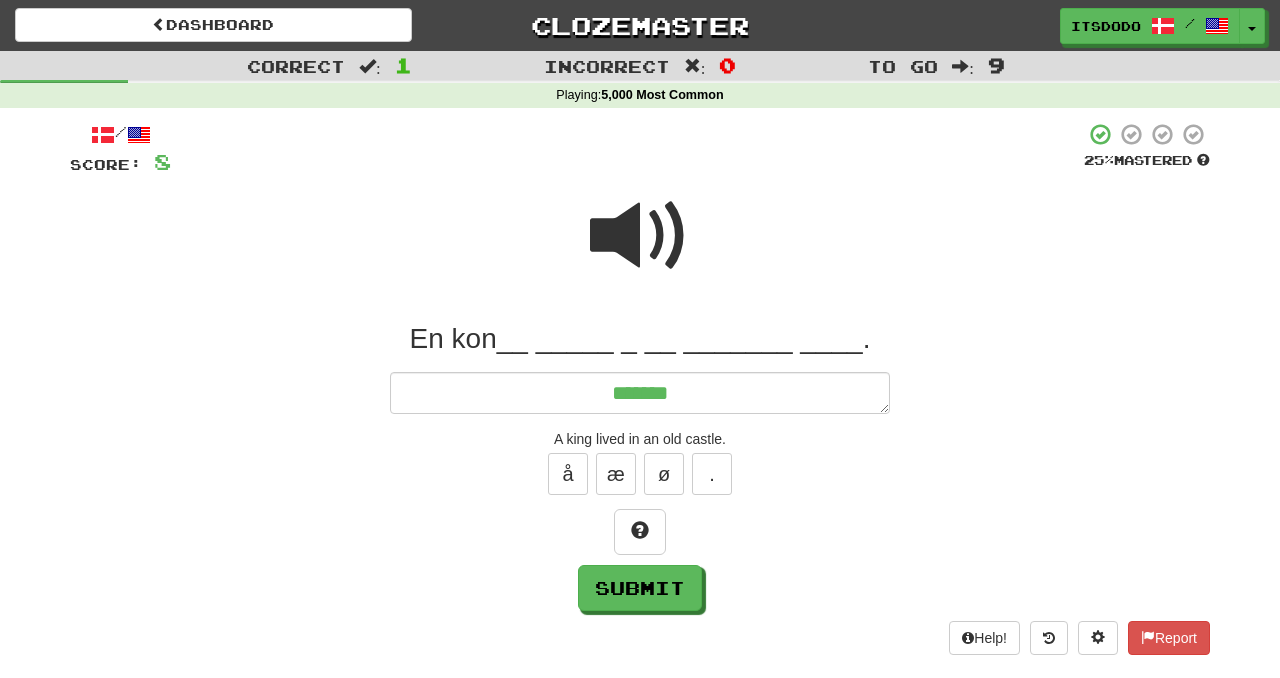 type on "*" 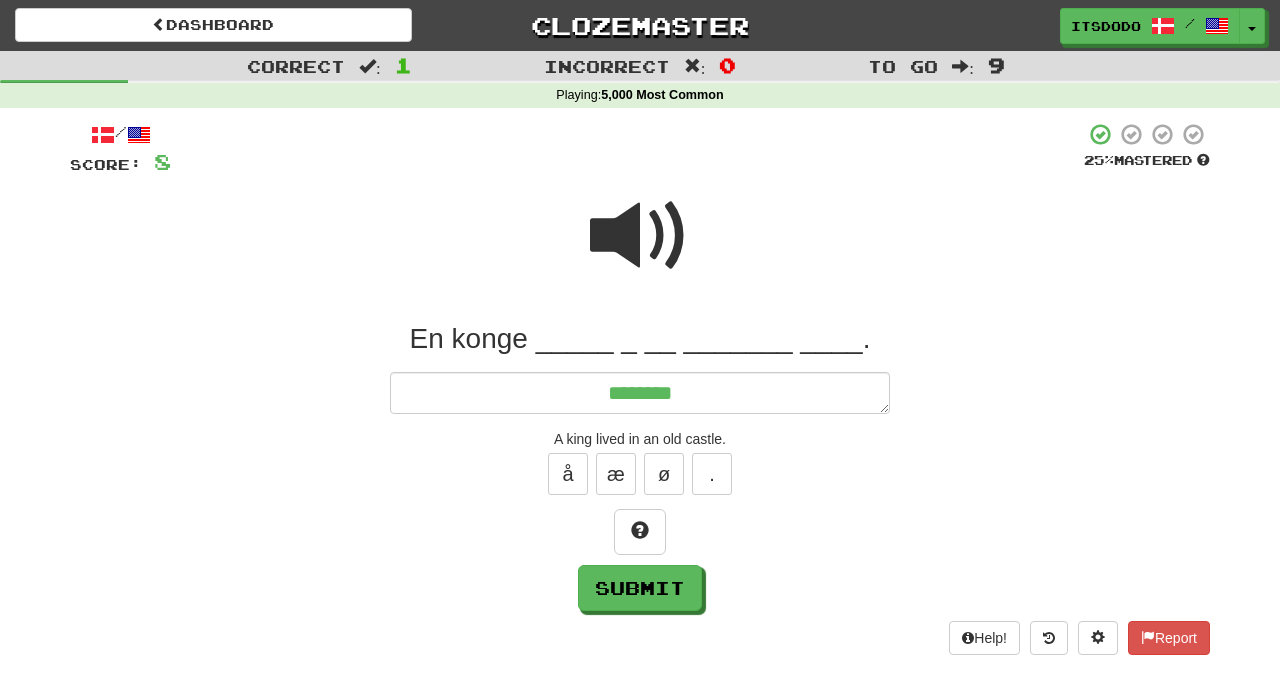 type on "*" 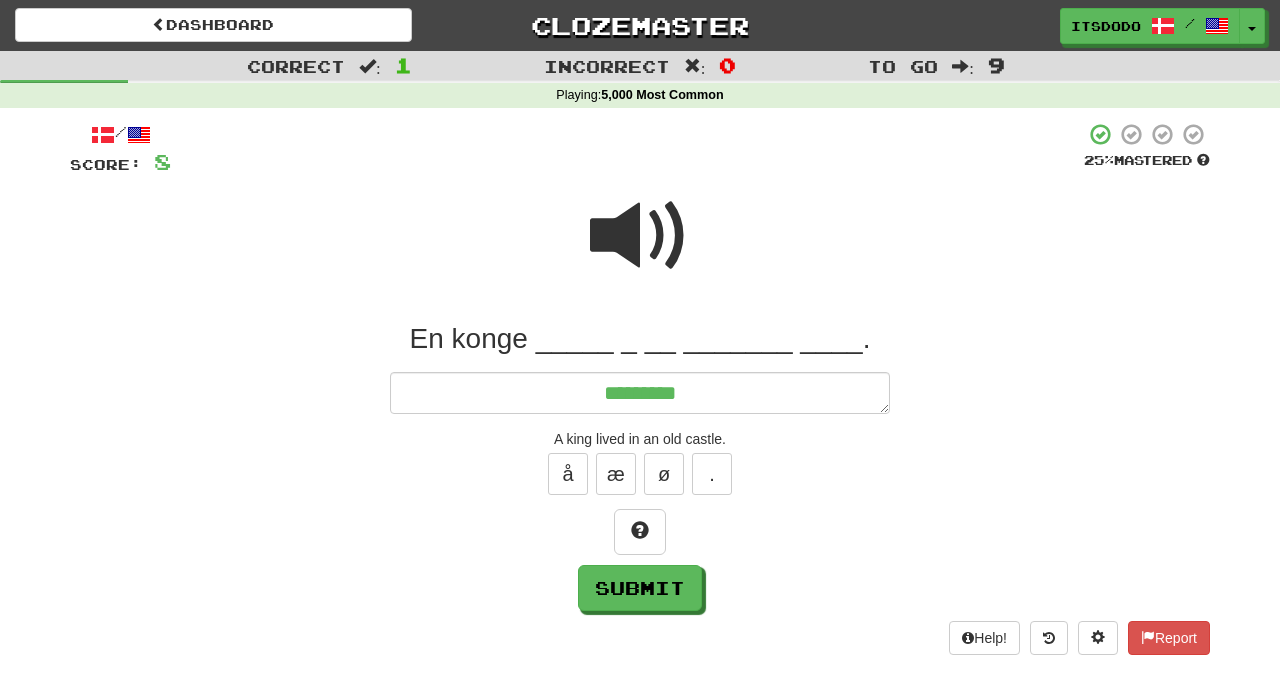 type on "*" 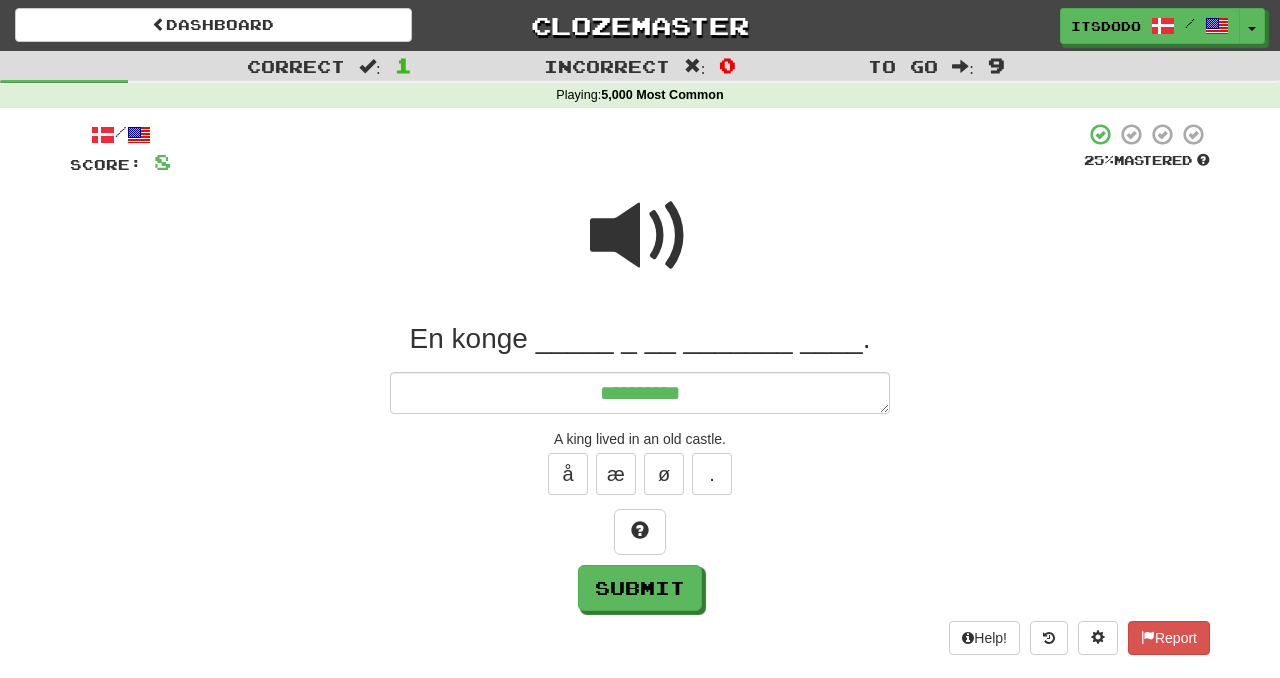 type on "*" 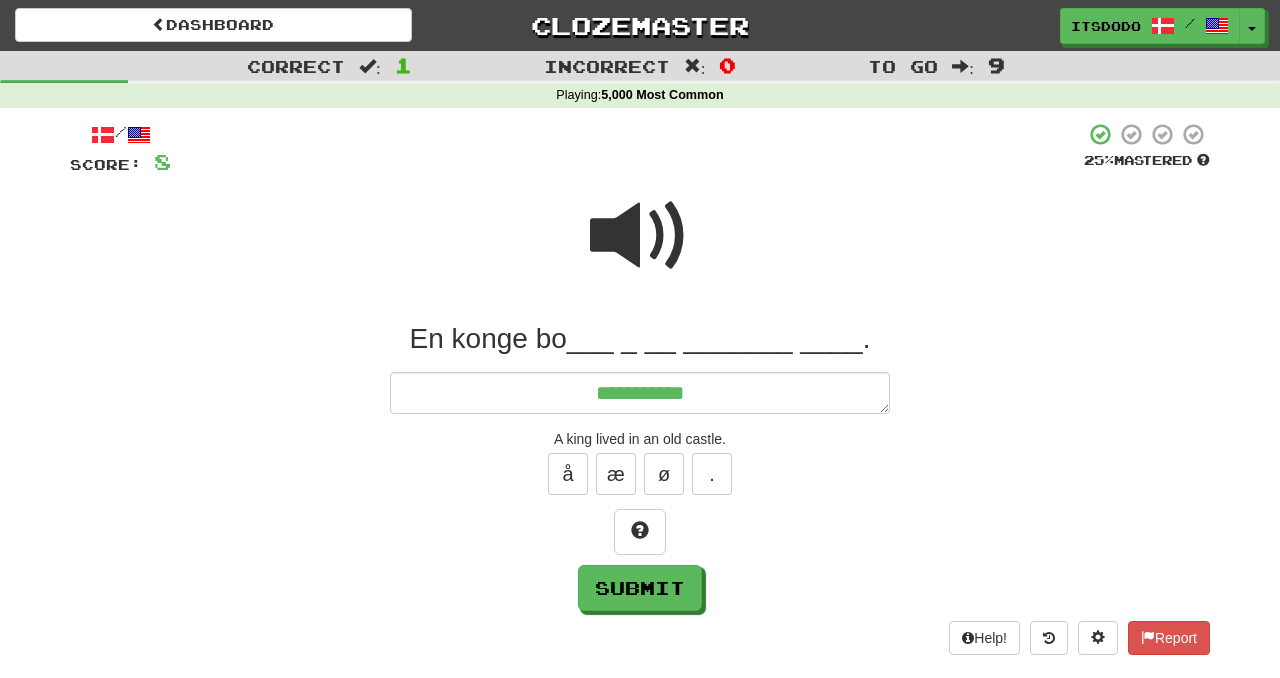 type on "*" 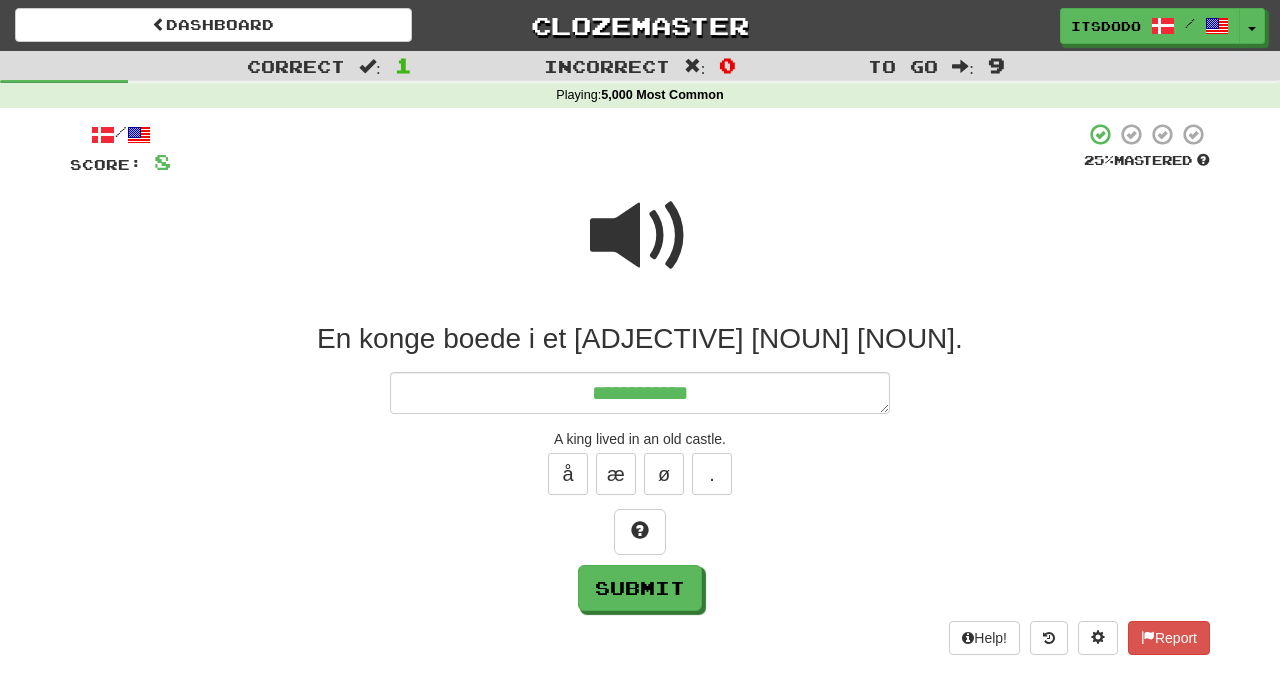 type on "*" 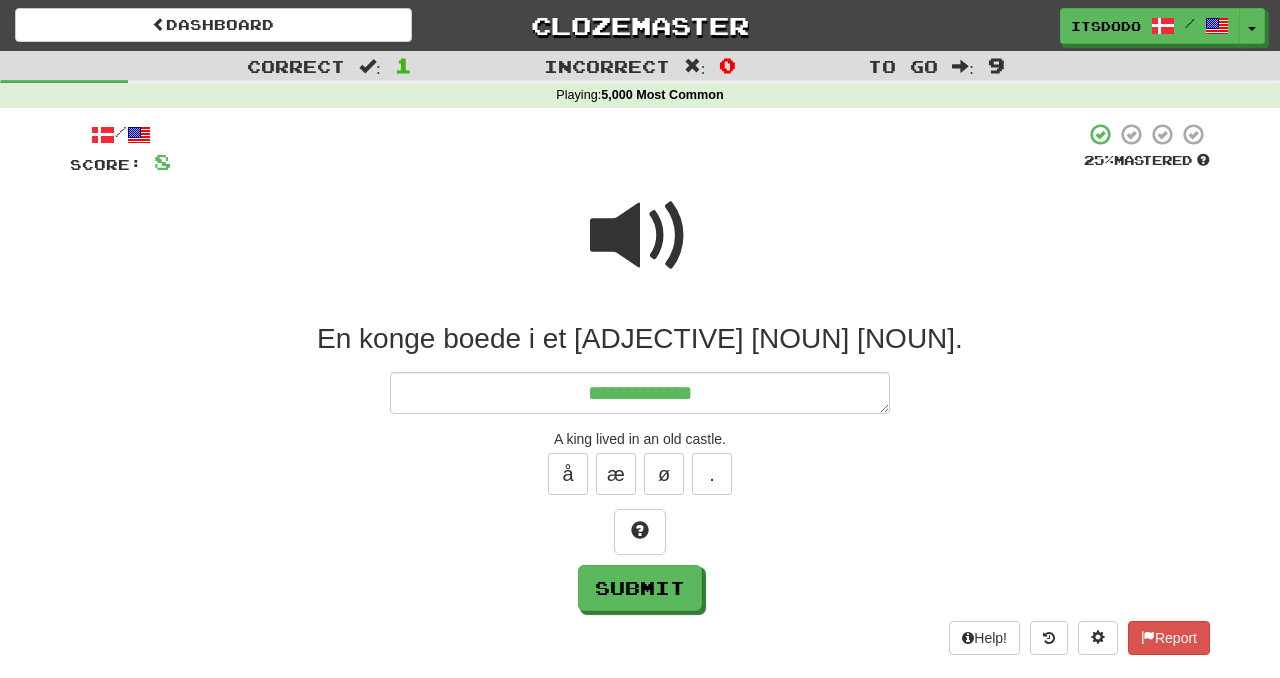 type on "*" 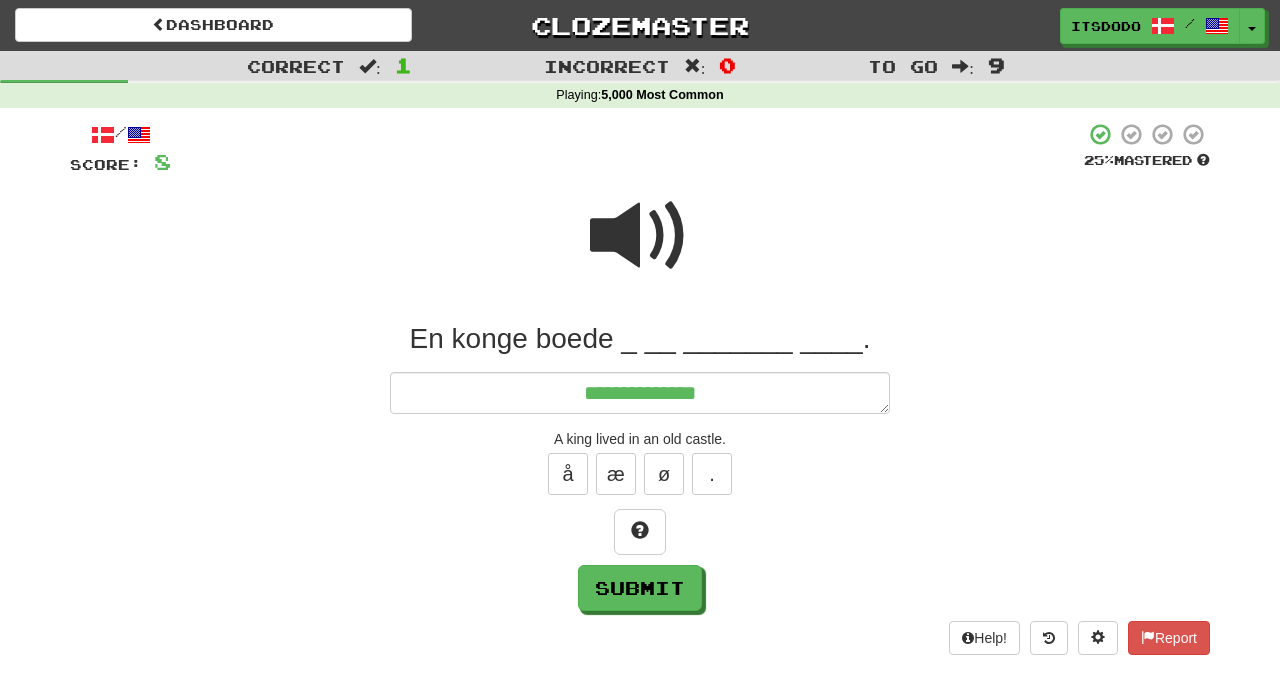 type on "*" 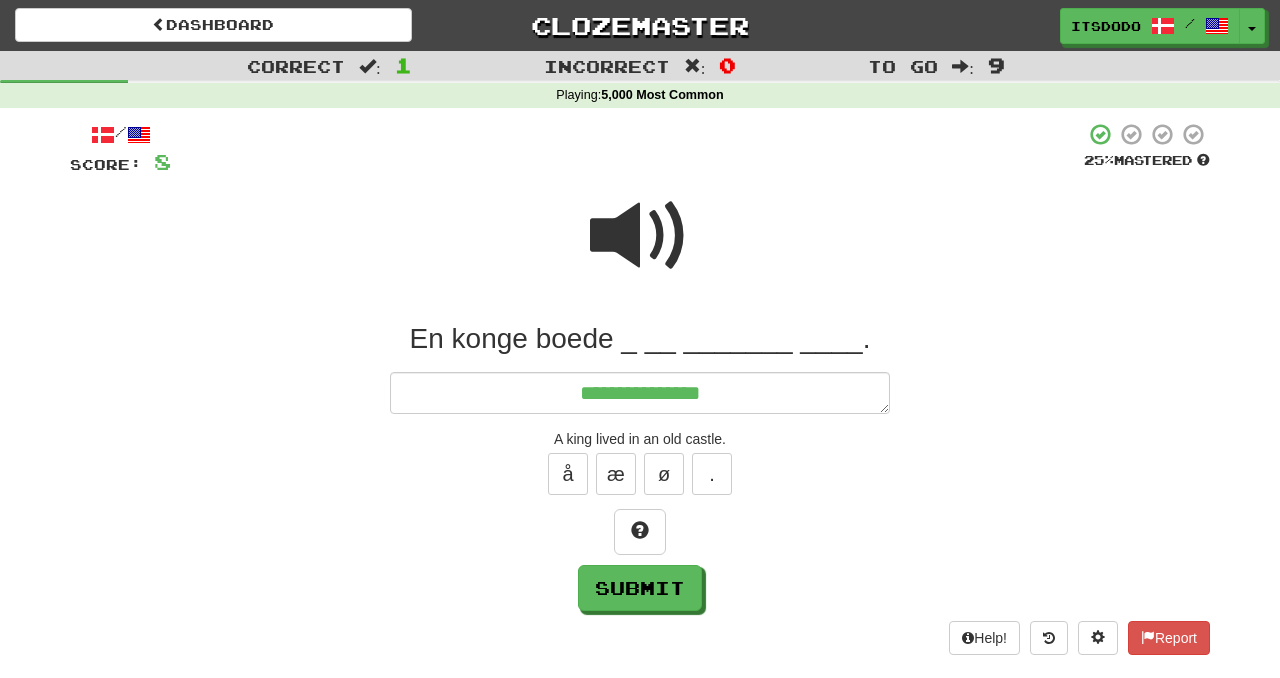 type on "*" 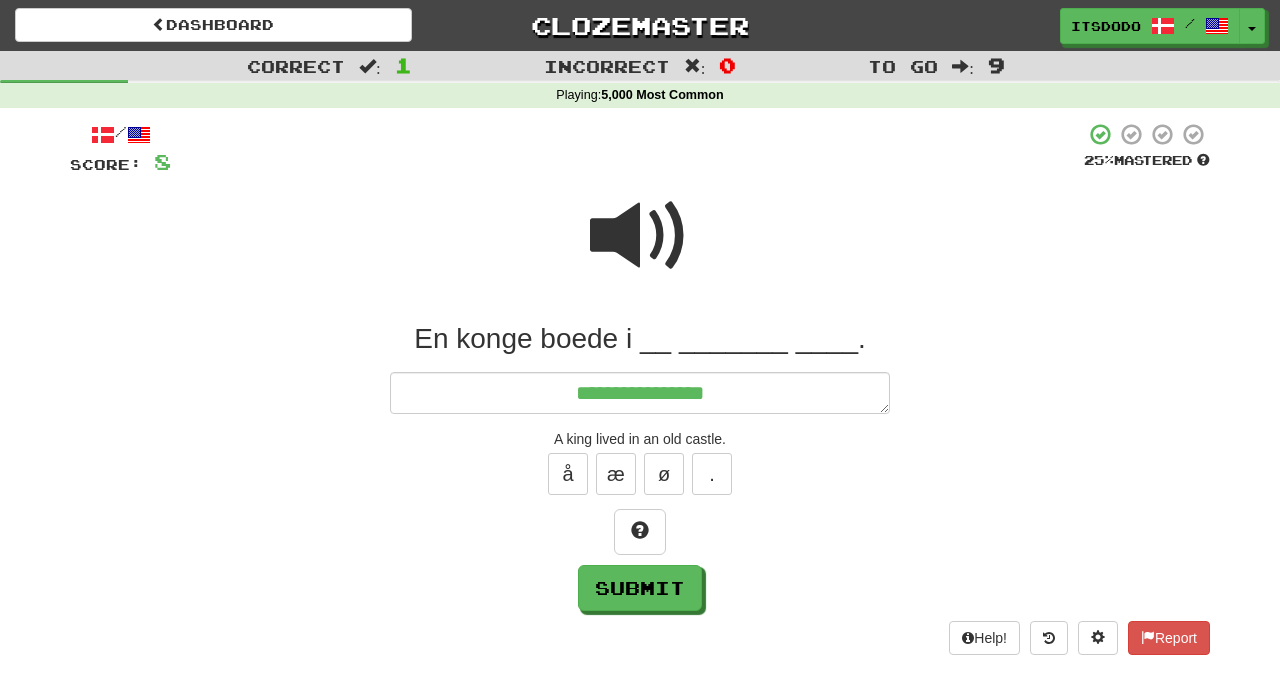 type on "*" 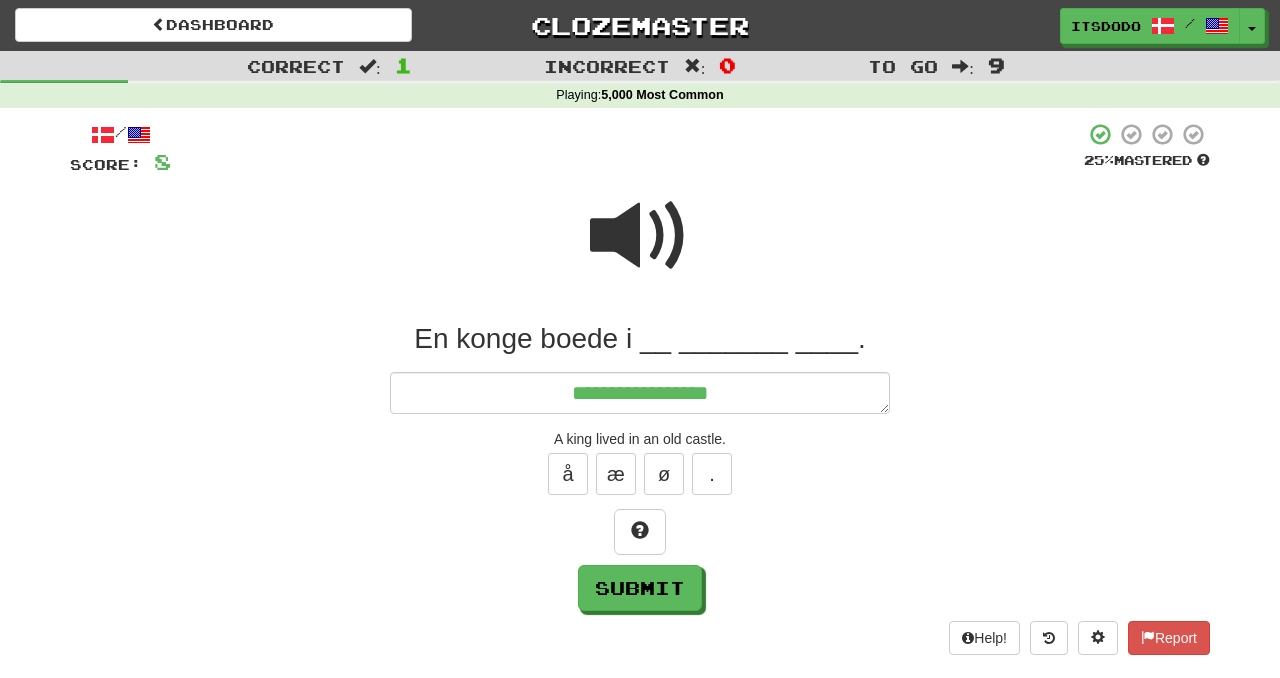 type on "*" 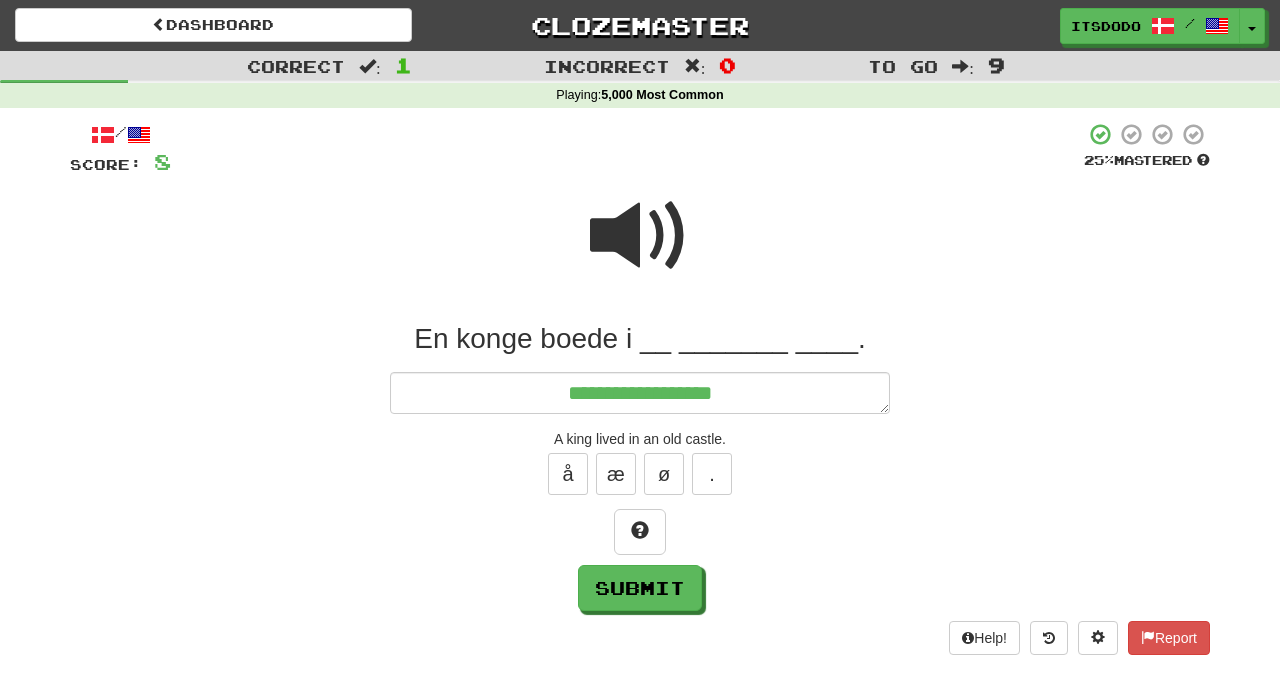type on "*" 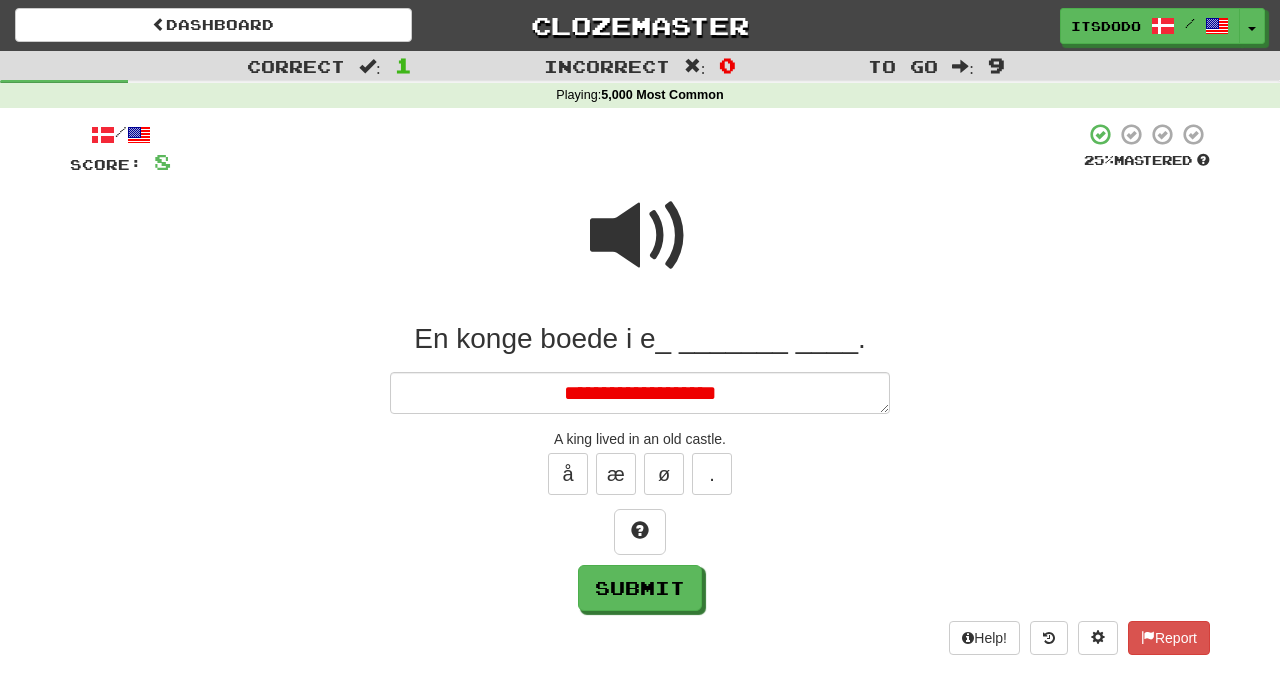 type on "*" 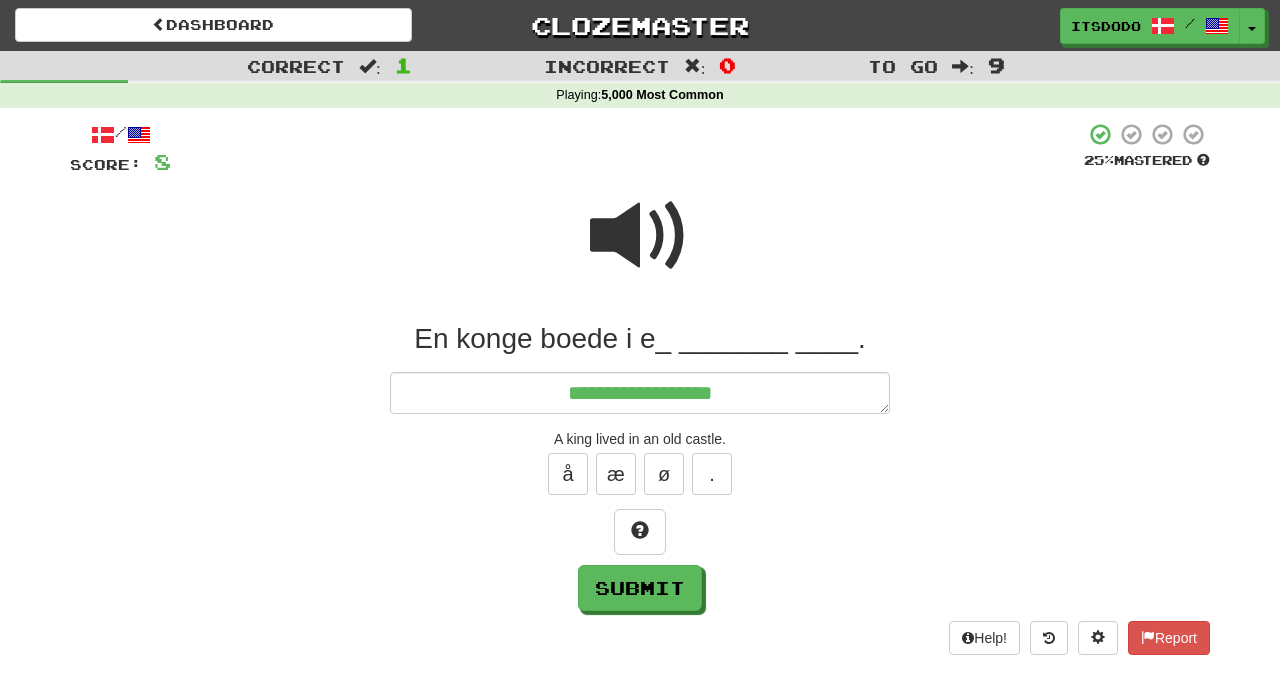 type on "*" 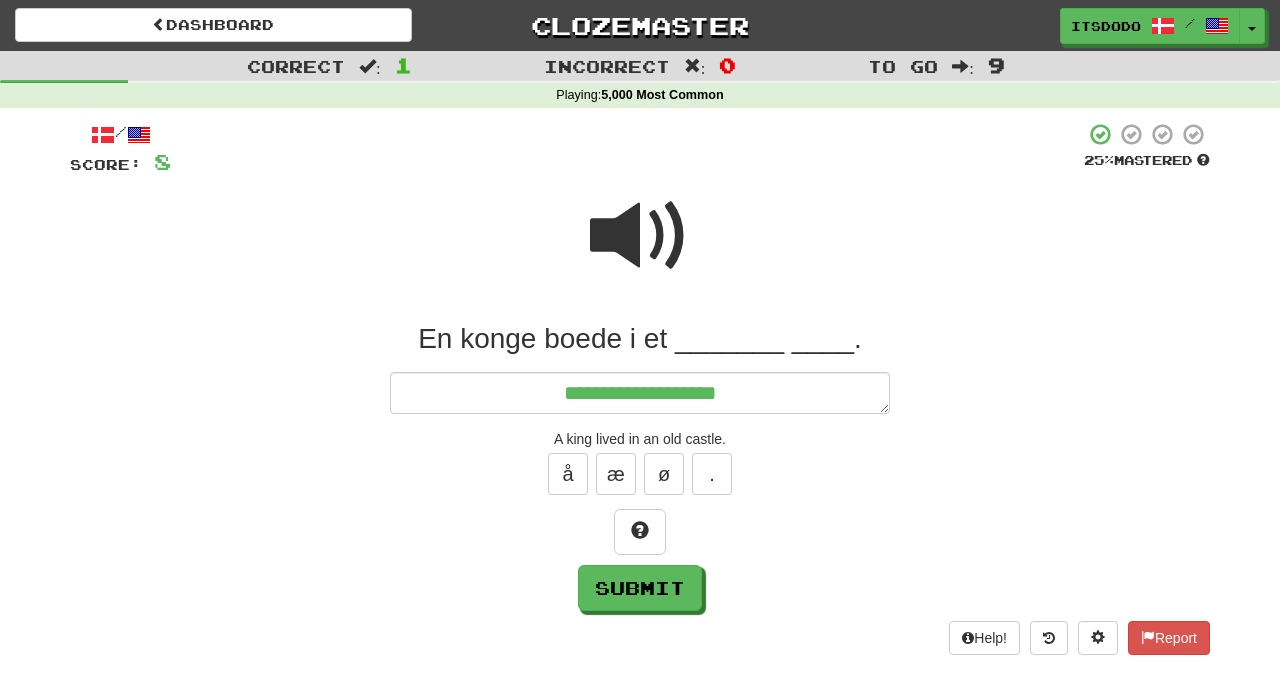 type on "*" 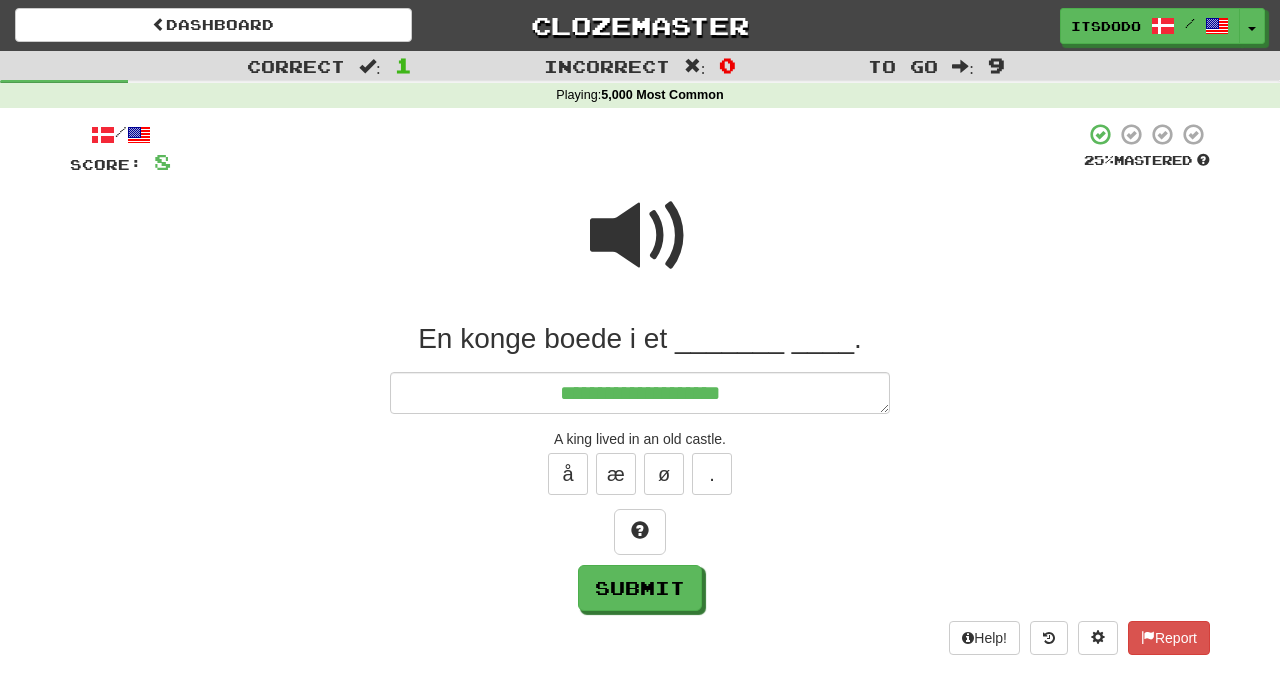 type on "*" 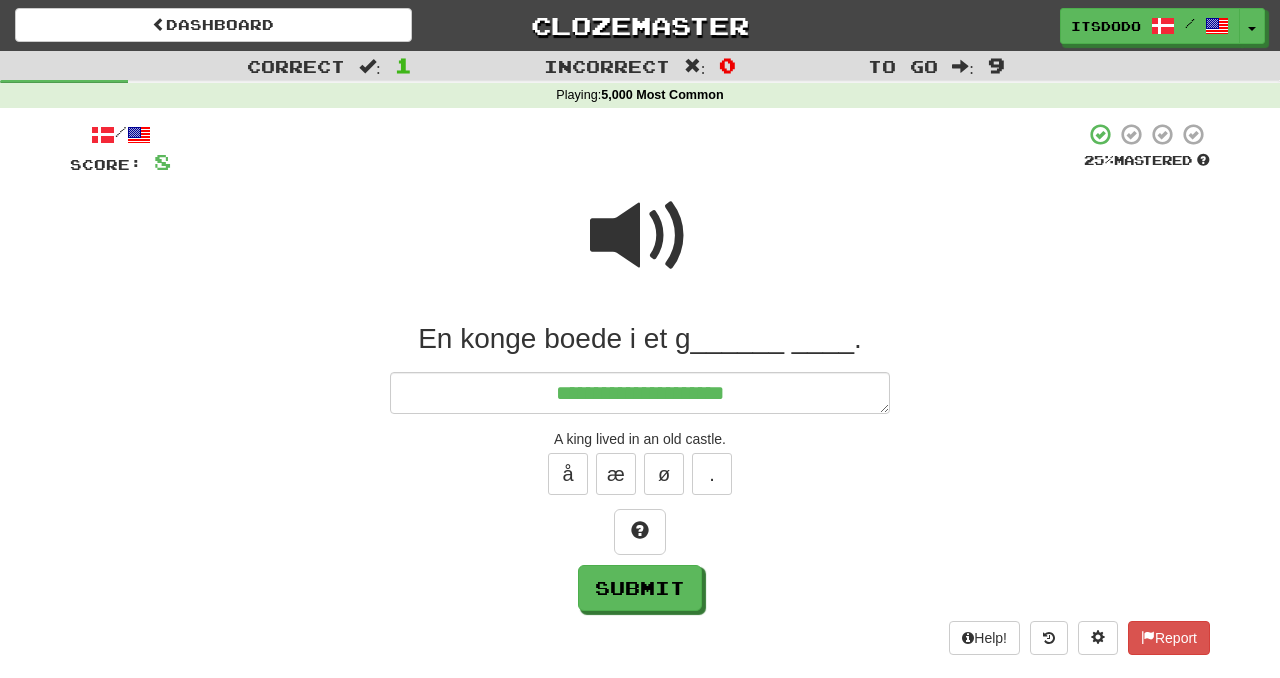 type on "*" 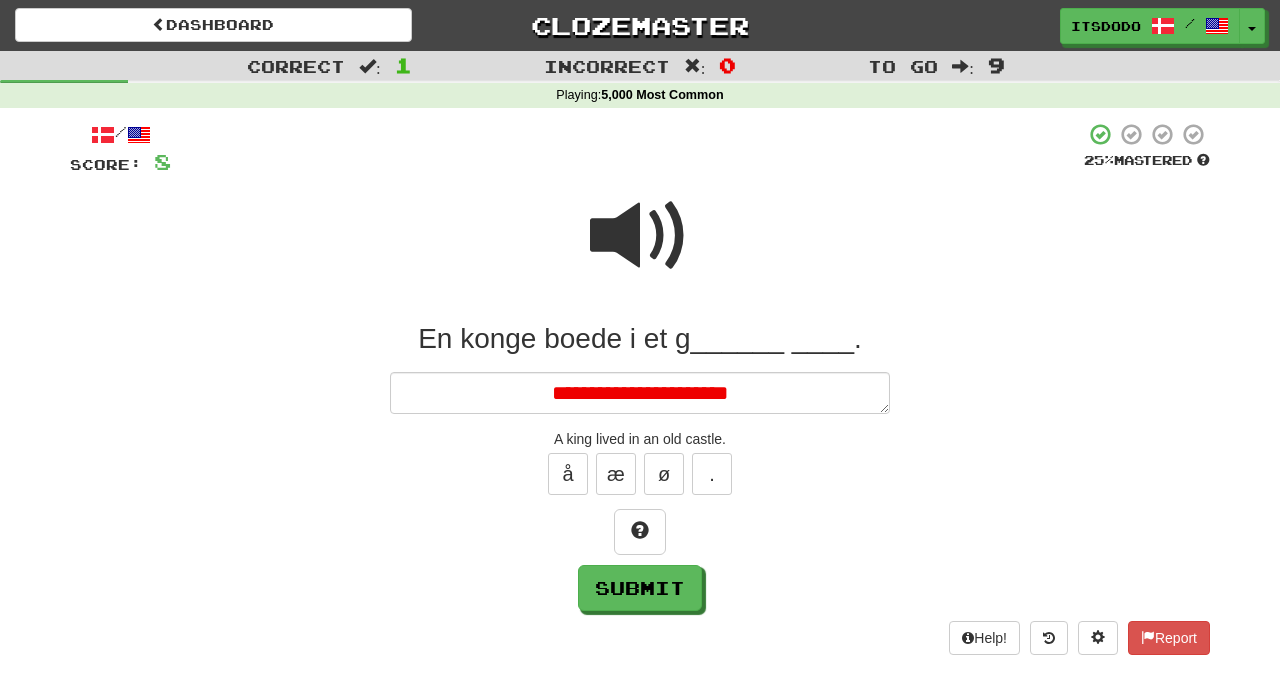 type on "*" 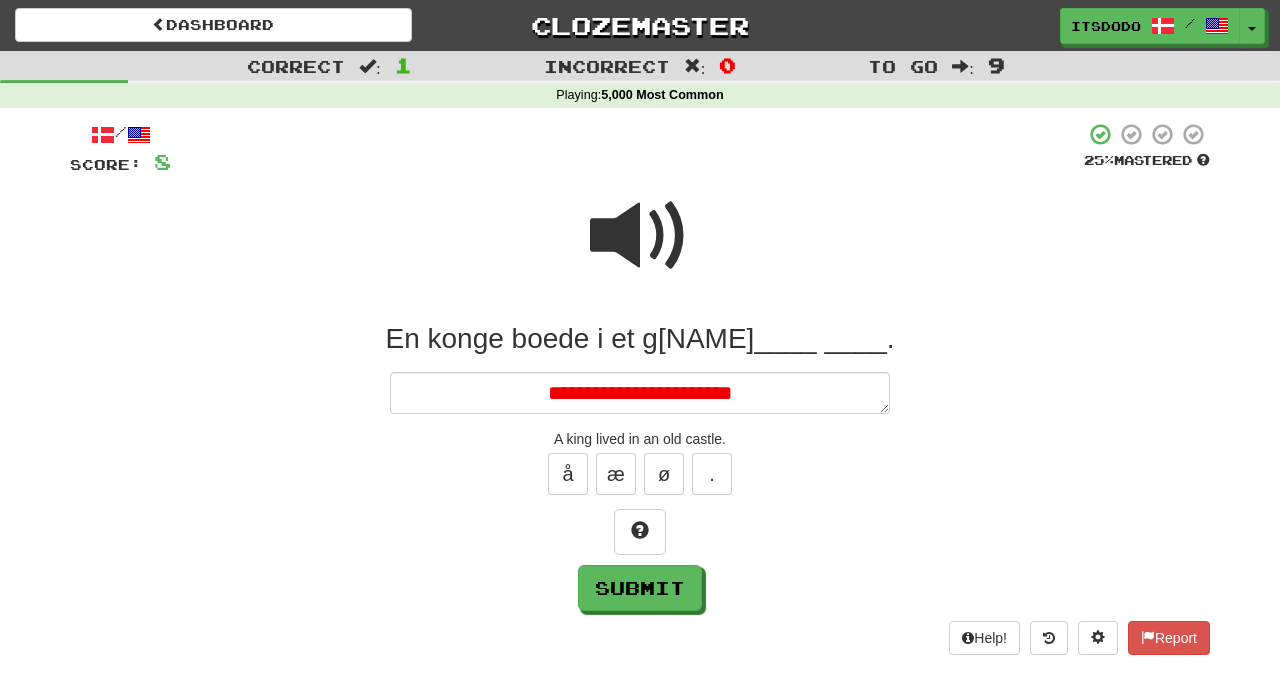 type on "*" 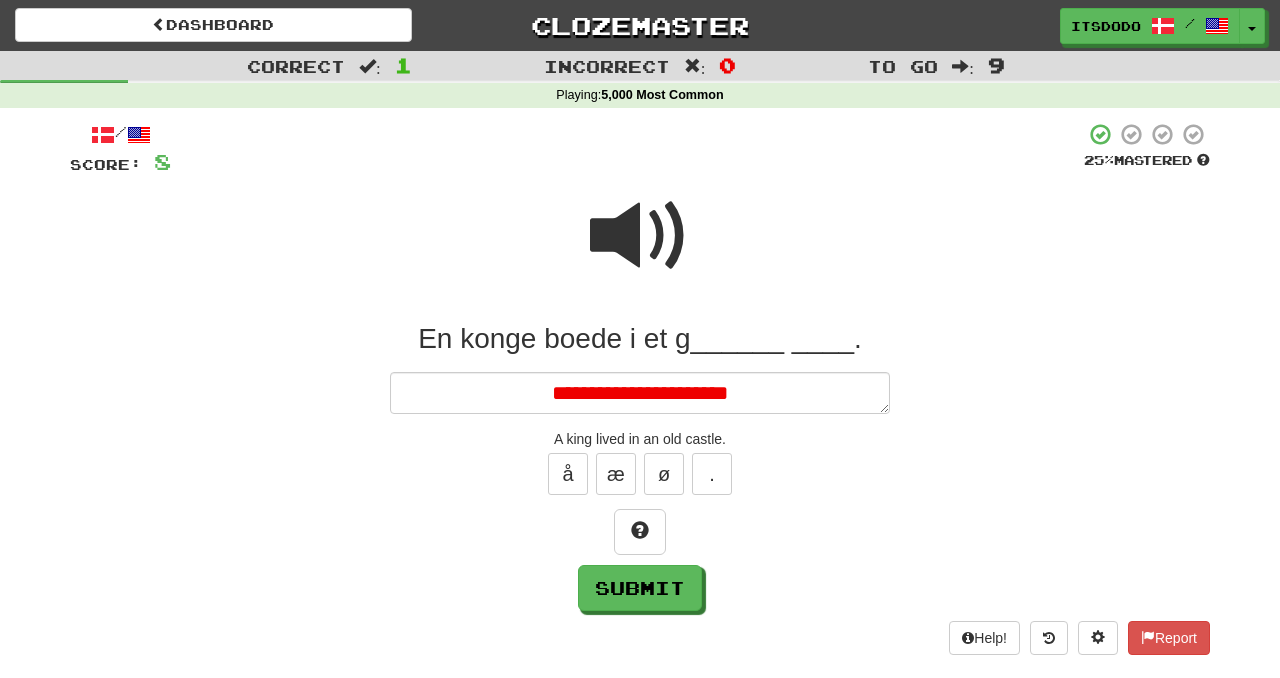 type on "*" 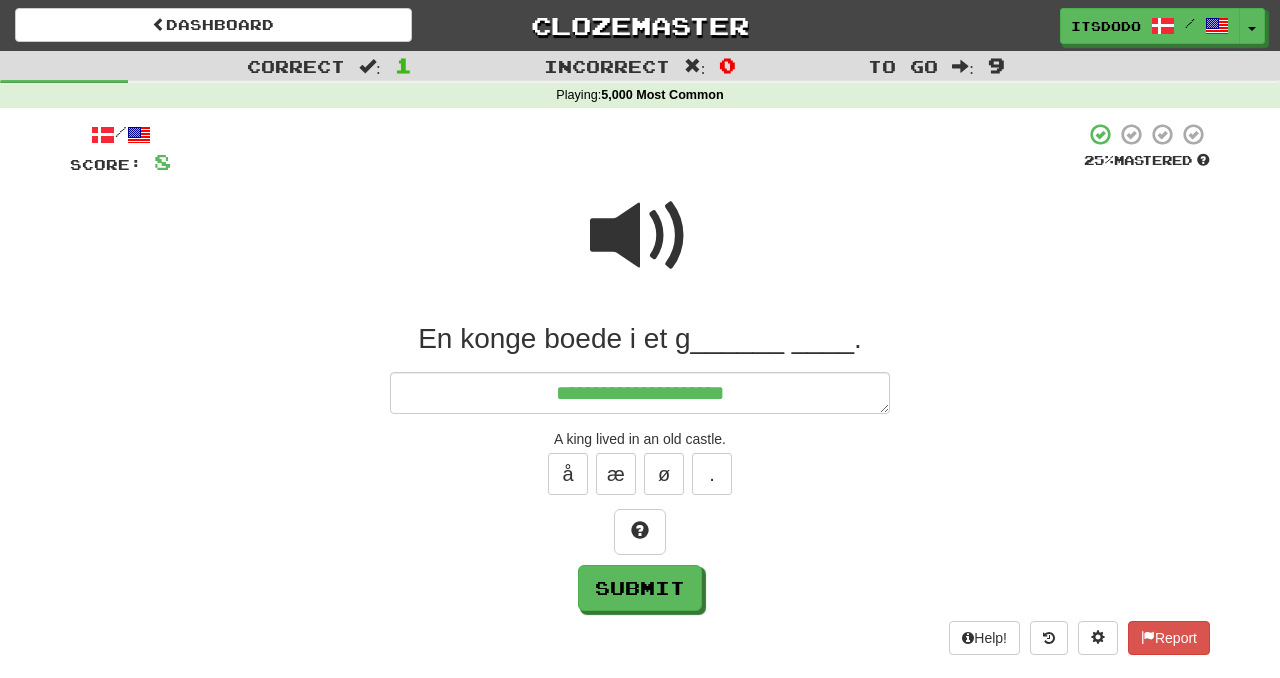 type on "*" 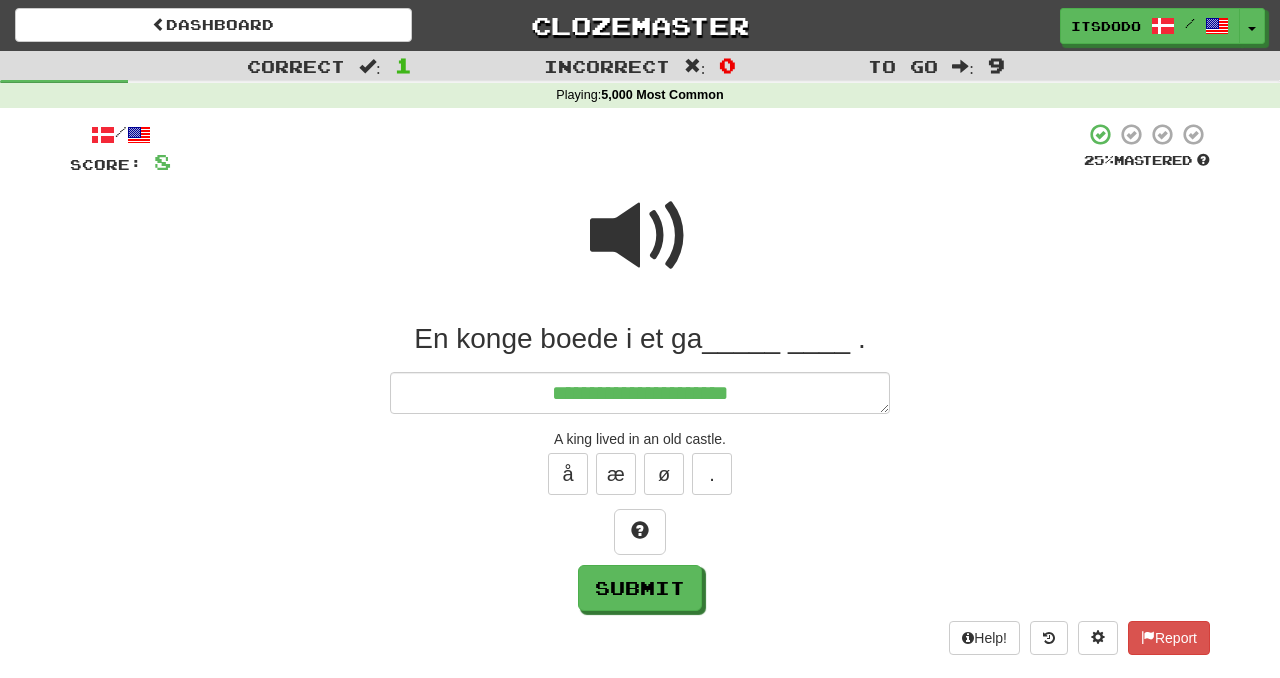 type on "*" 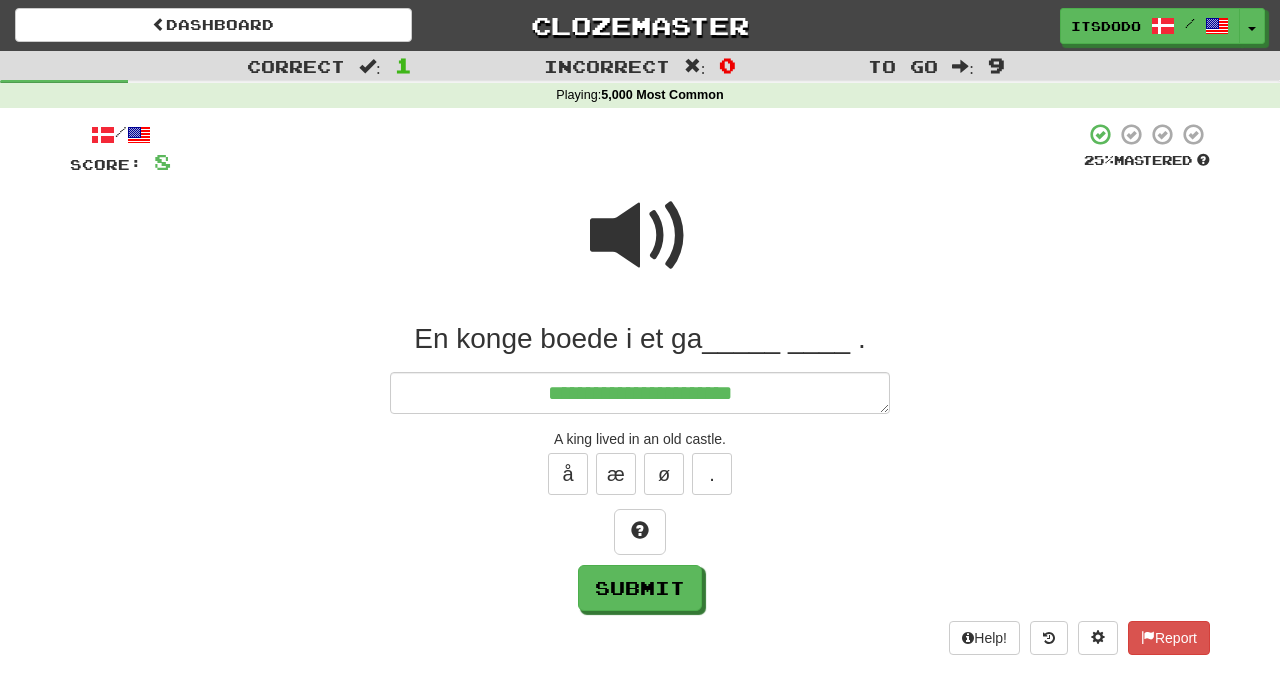 type on "*" 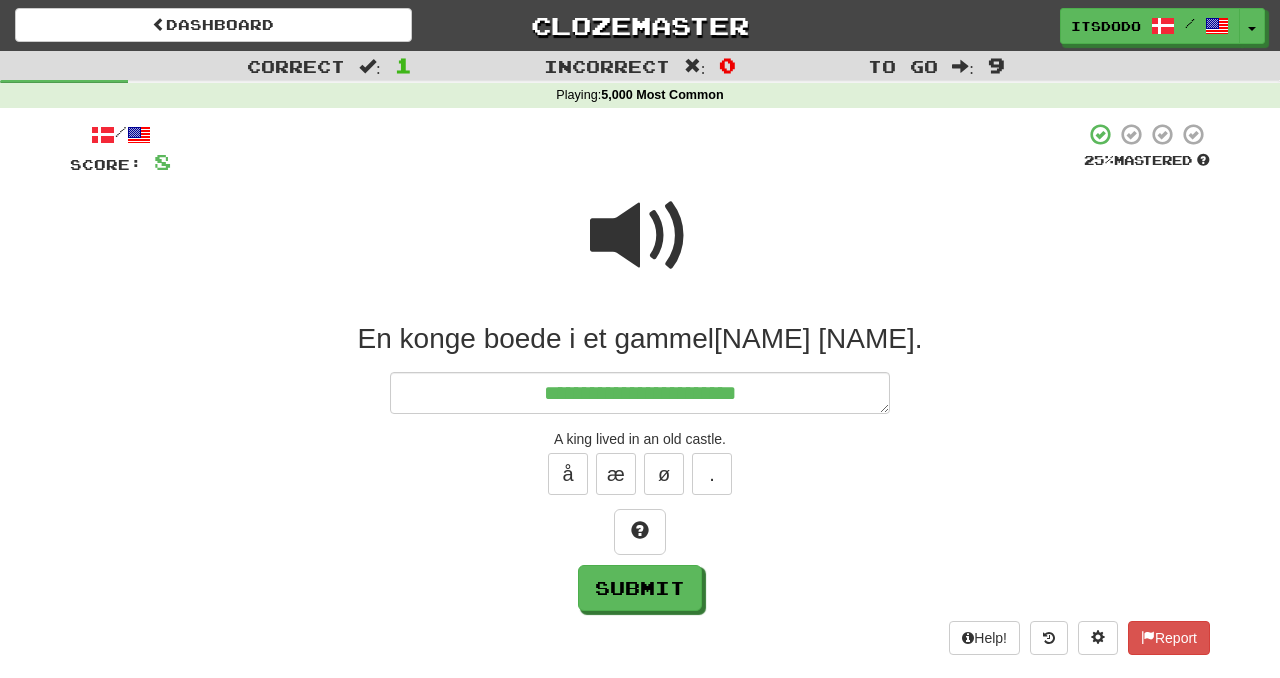 type on "*" 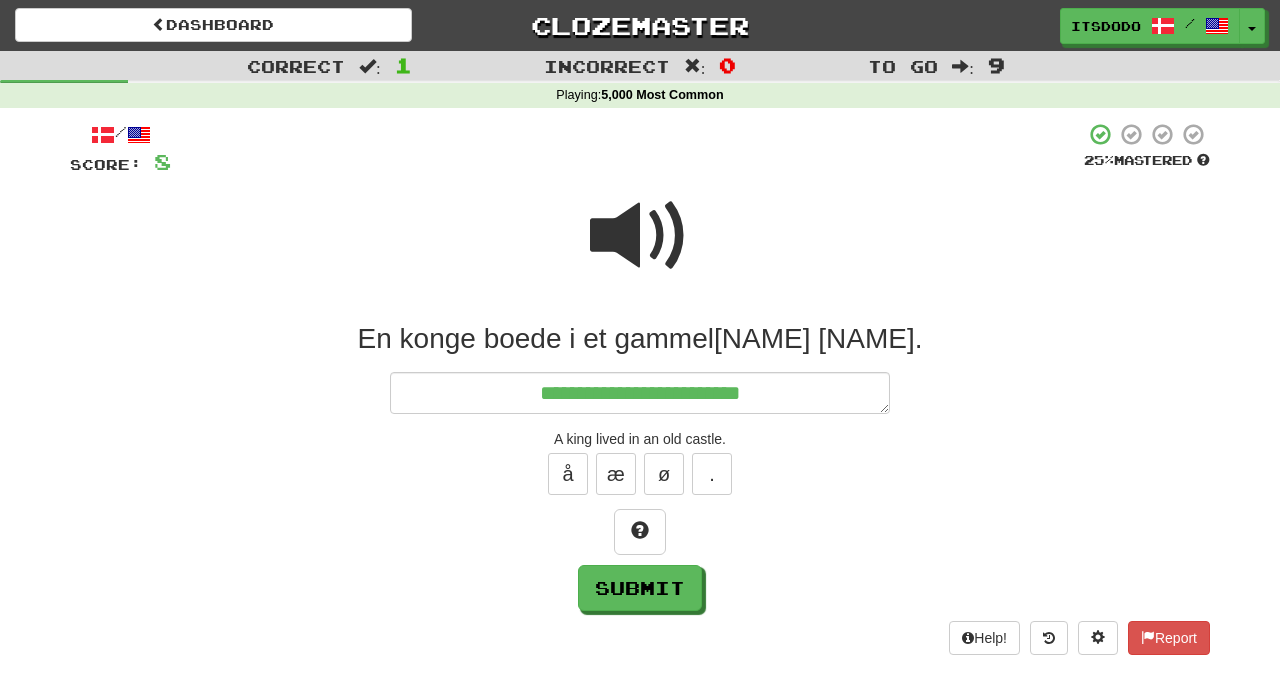 type 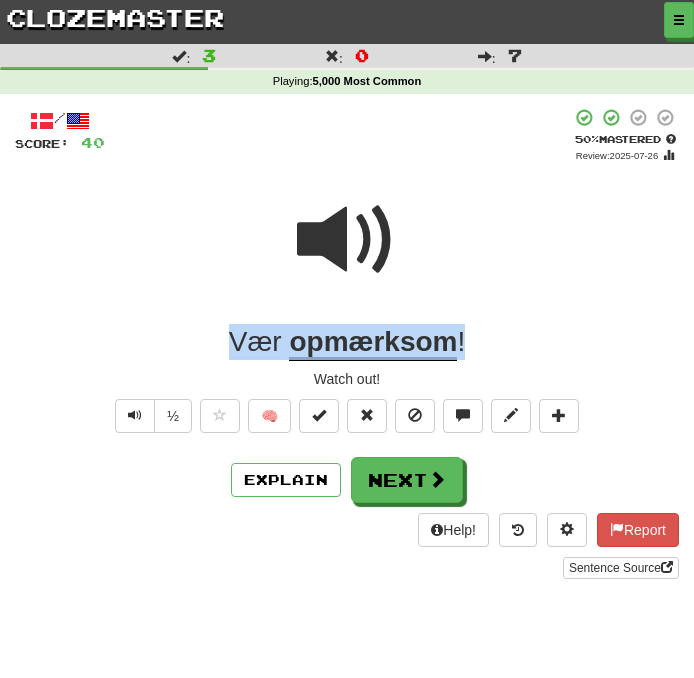 drag, startPoint x: 494, startPoint y: 344, endPoint x: 158, endPoint y: 342, distance: 336.00595 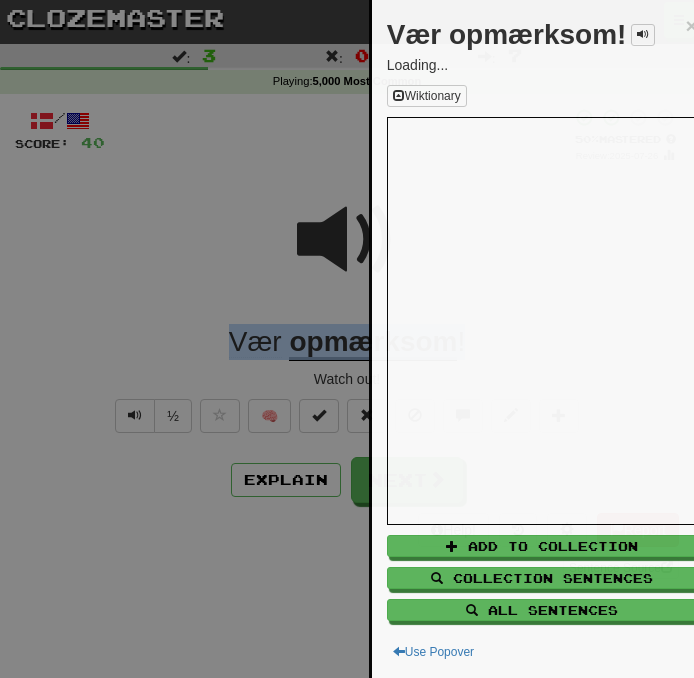 copy on "Vær   opmærksom !" 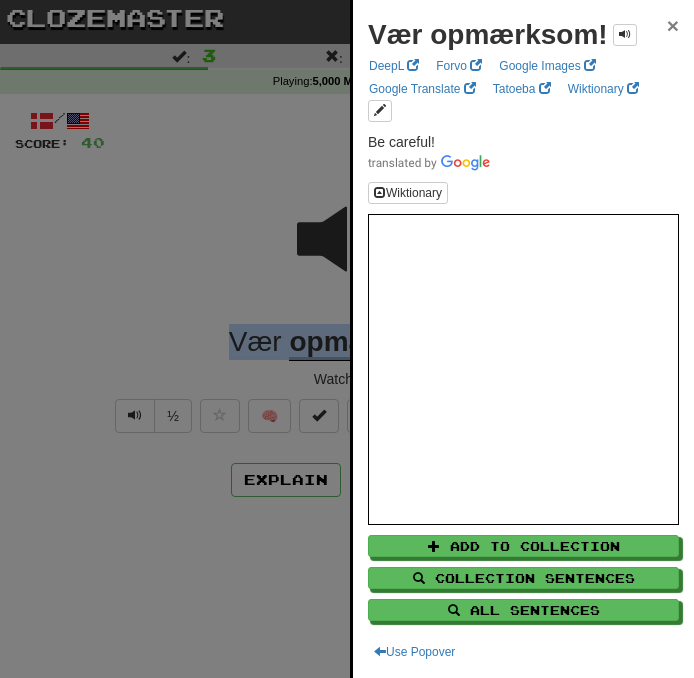 click on "×" at bounding box center (673, 25) 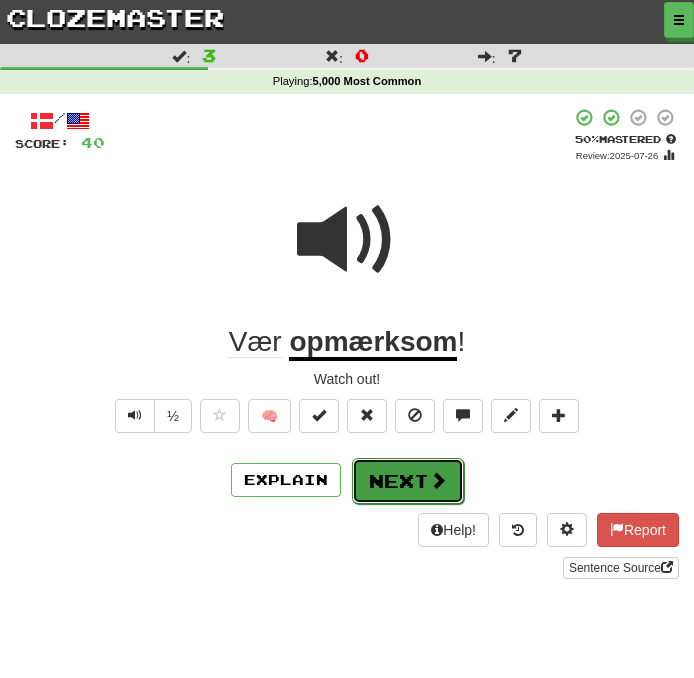 click on "Next" at bounding box center (408, 481) 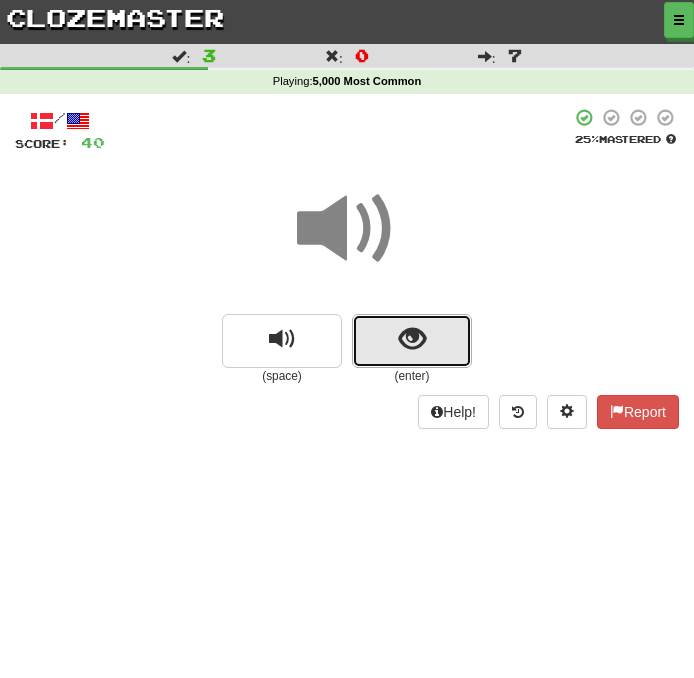 click at bounding box center [412, 341] 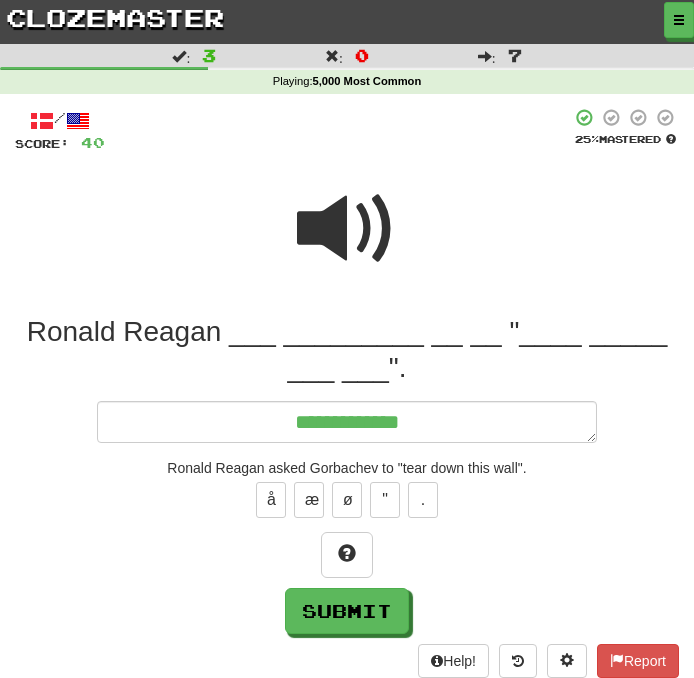 click at bounding box center (347, 229) 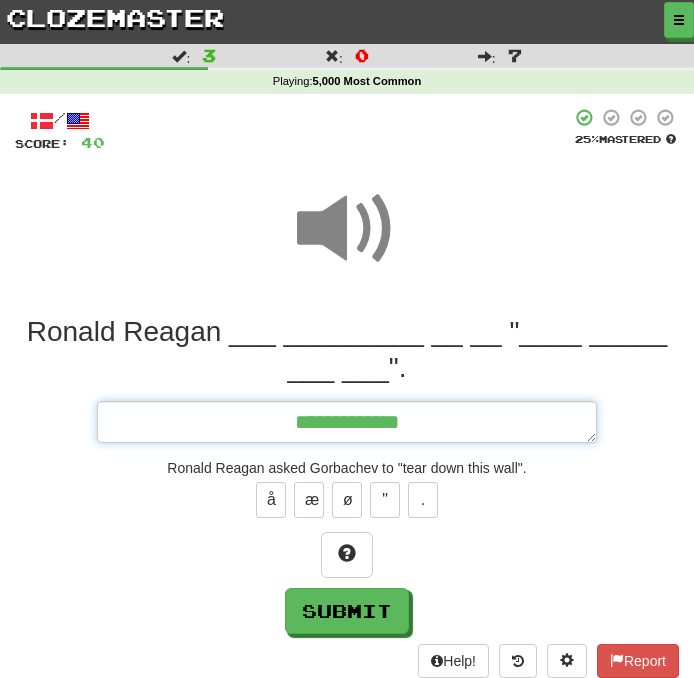 click on "**********" at bounding box center (347, 422) 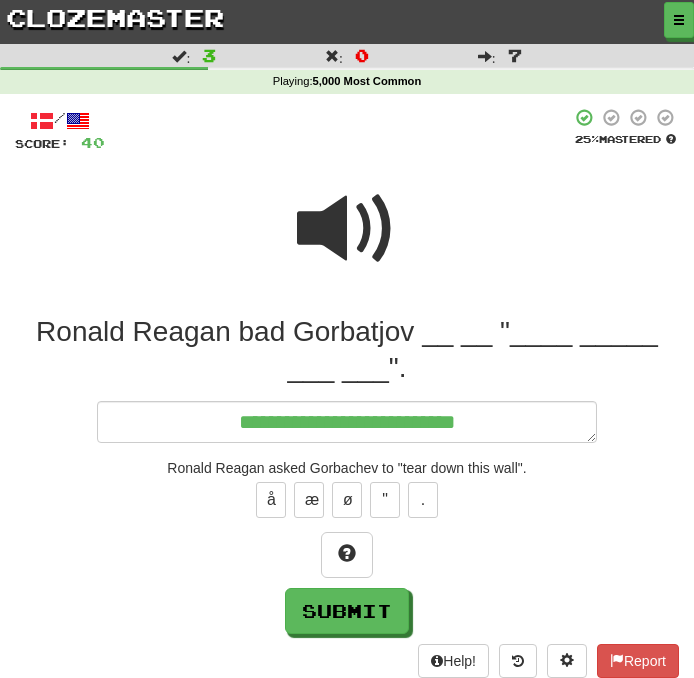 click at bounding box center (347, 229) 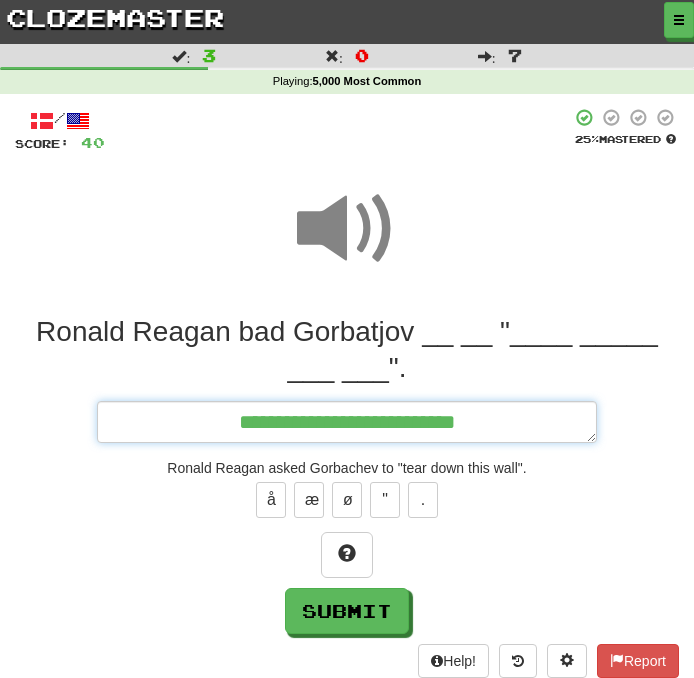 click on "**********" at bounding box center [347, 422] 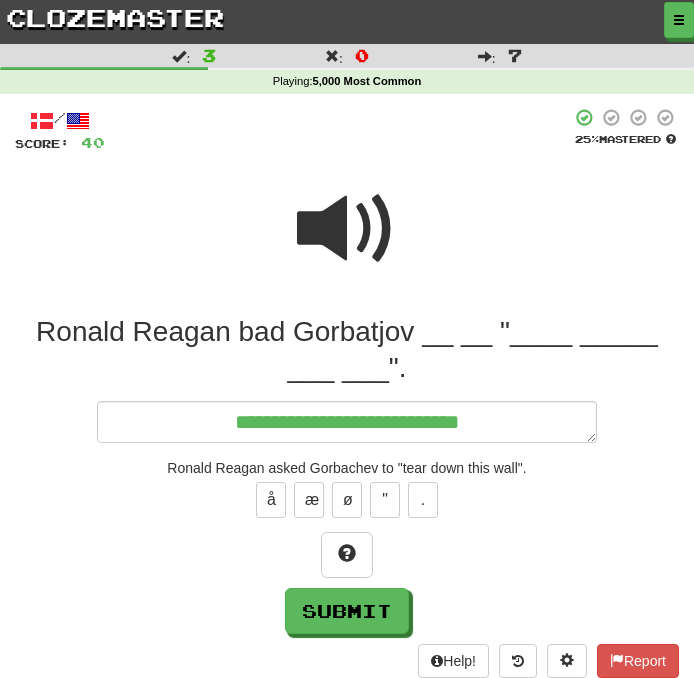 click at bounding box center [347, 229] 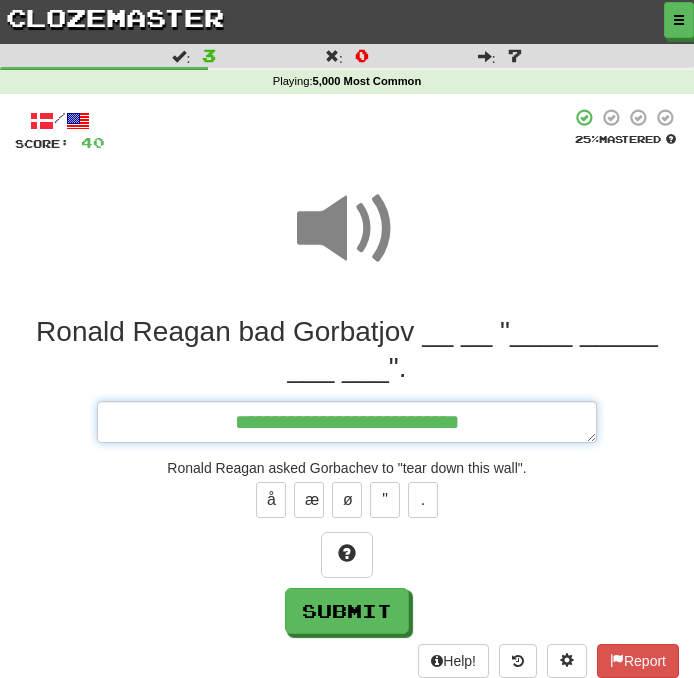 click on "**********" at bounding box center [347, 422] 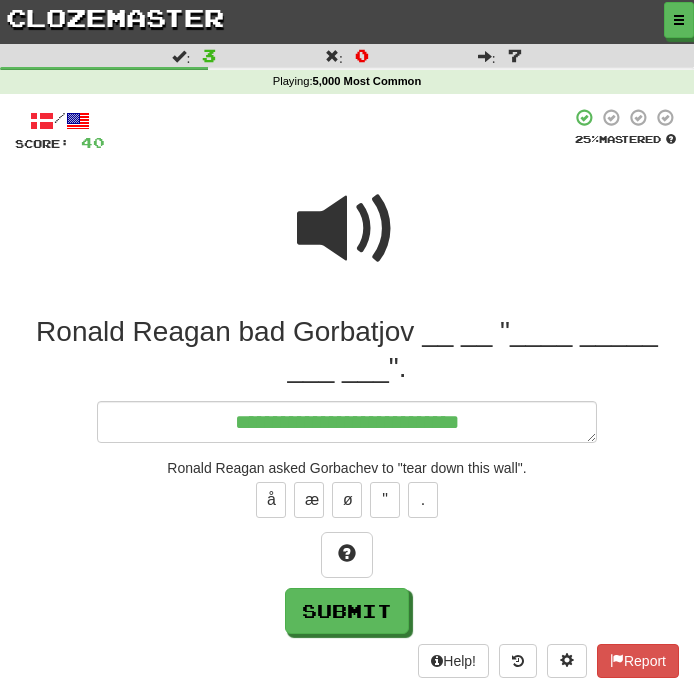 click at bounding box center (347, 229) 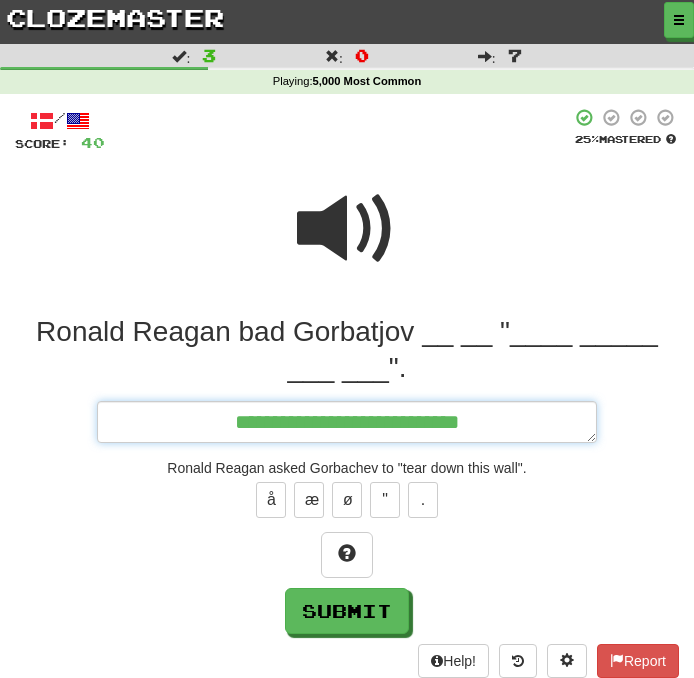 click on "**********" at bounding box center (347, 422) 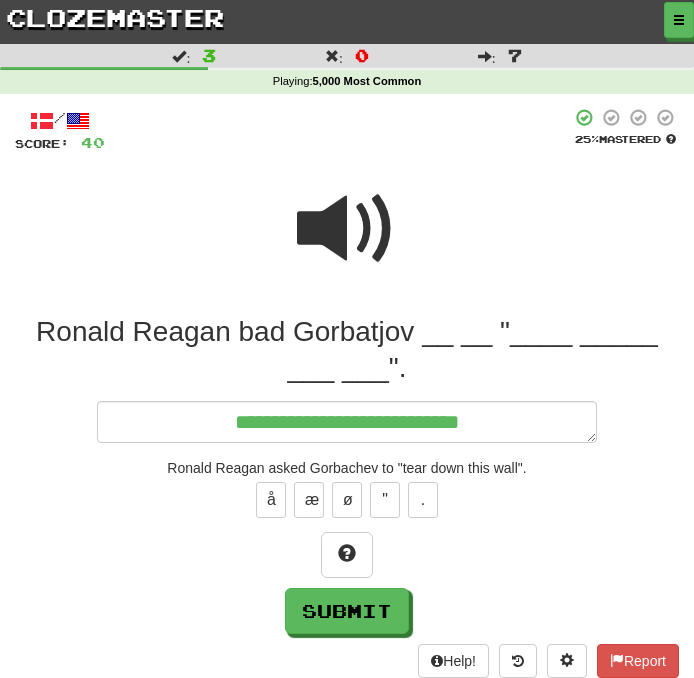 click at bounding box center [347, 229] 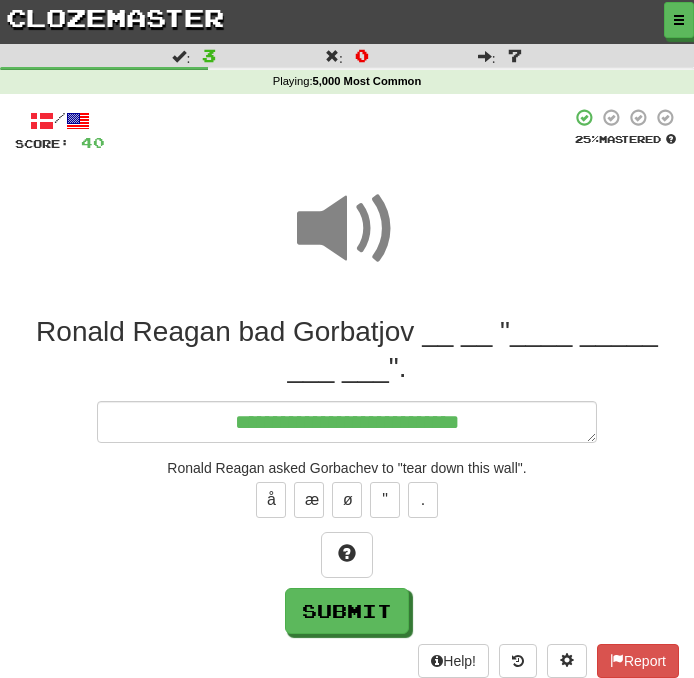 click at bounding box center [347, 229] 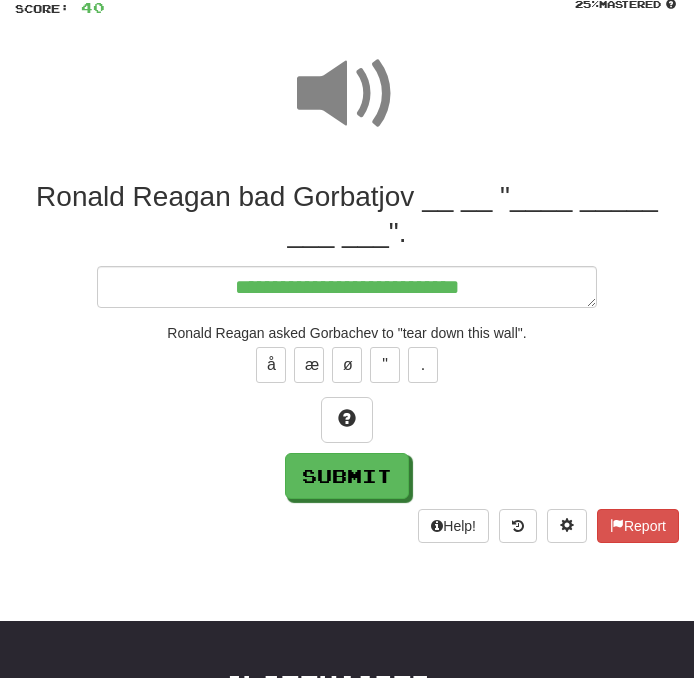 scroll, scrollTop: 153, scrollLeft: 0, axis: vertical 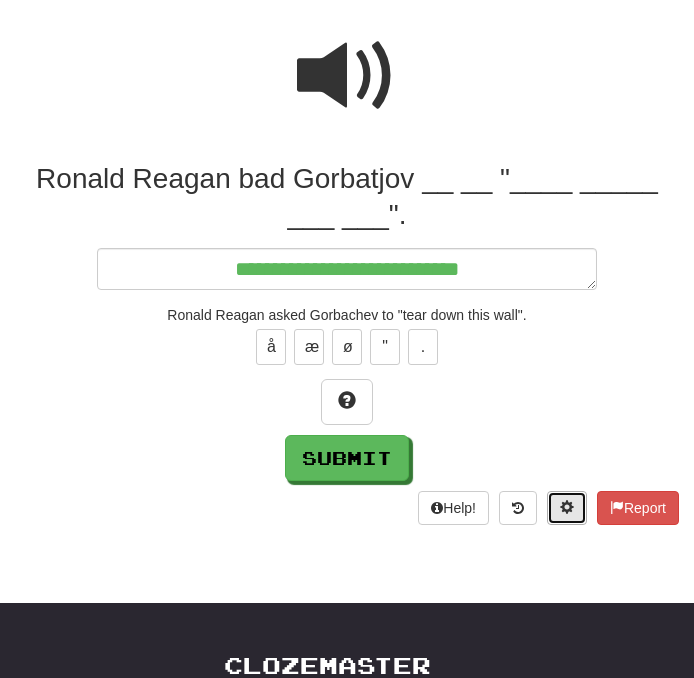 click at bounding box center (567, 508) 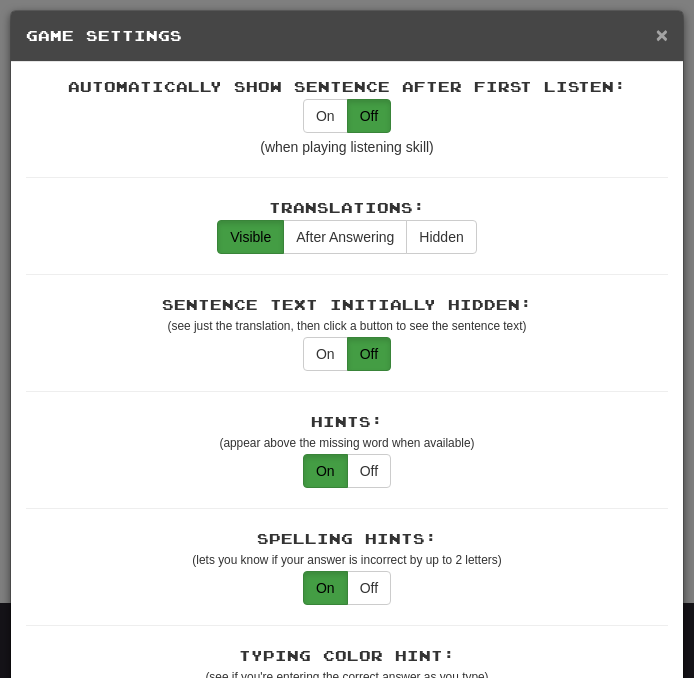 click on "×" at bounding box center (662, 34) 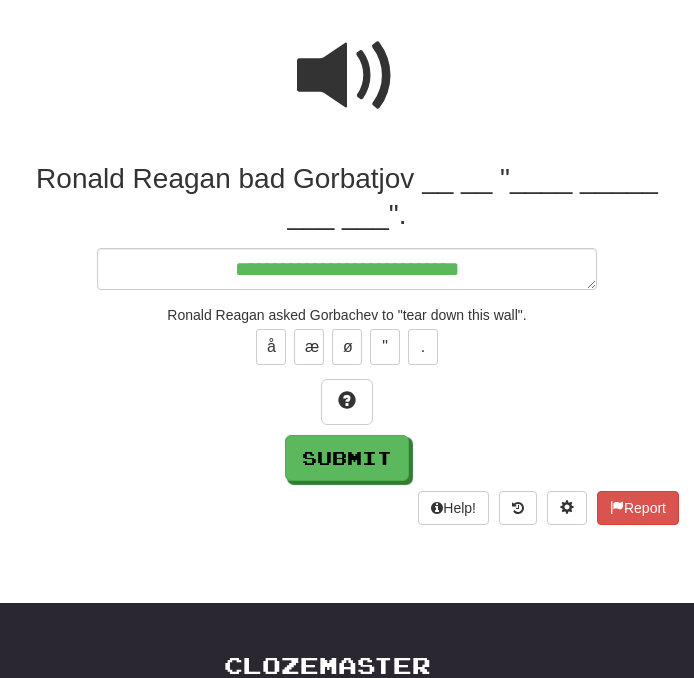 click at bounding box center (347, 76) 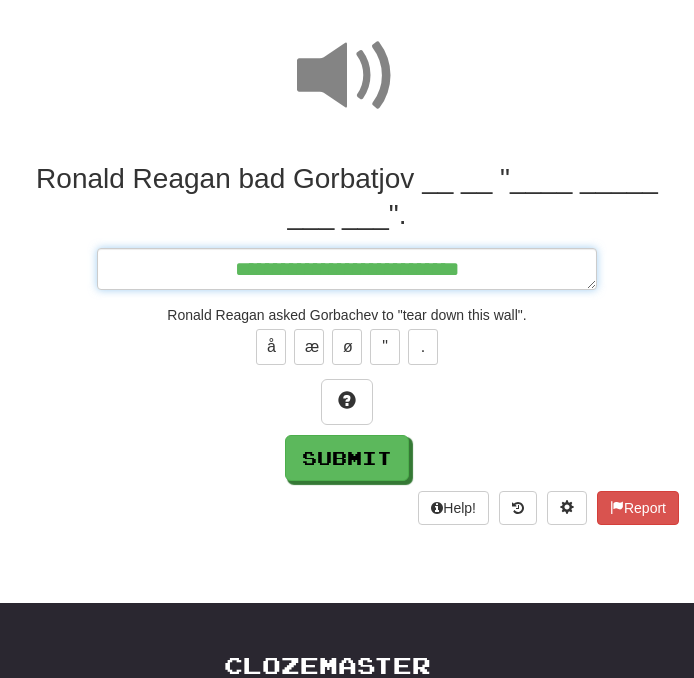 click on "**********" at bounding box center [347, 269] 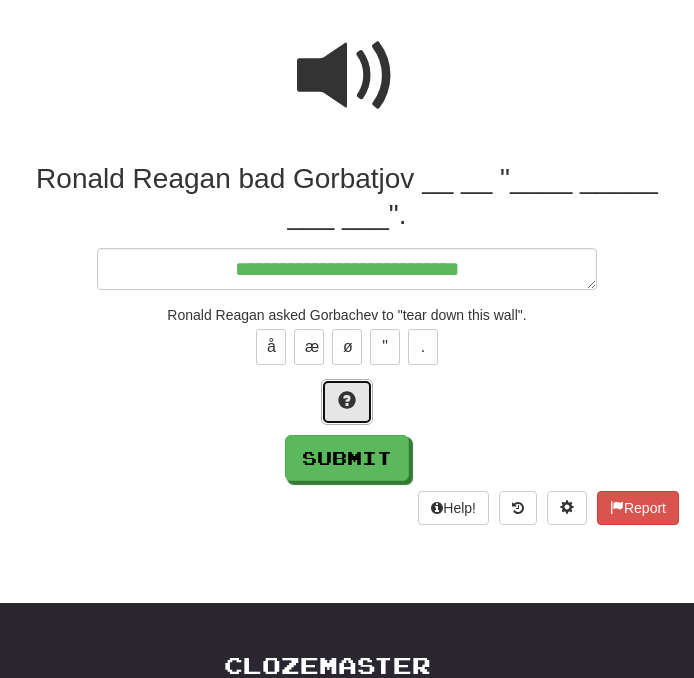 click at bounding box center (347, 400) 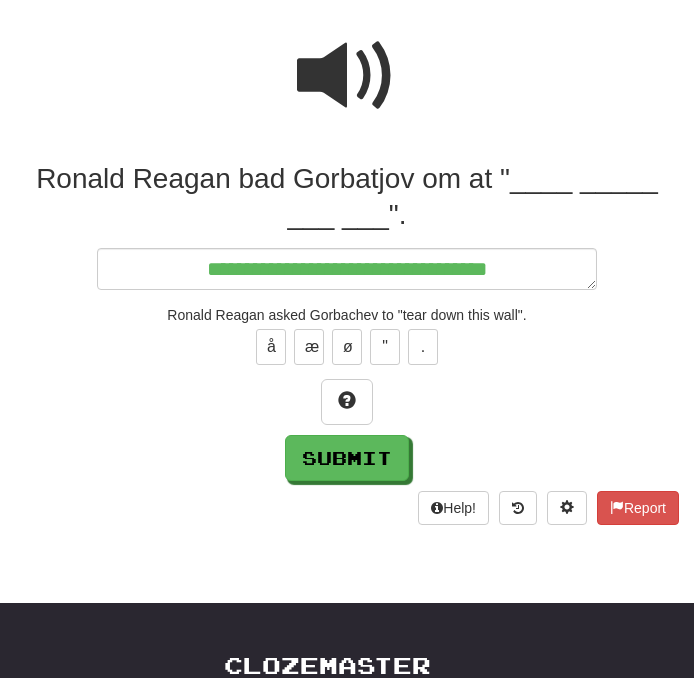 click at bounding box center [347, 76] 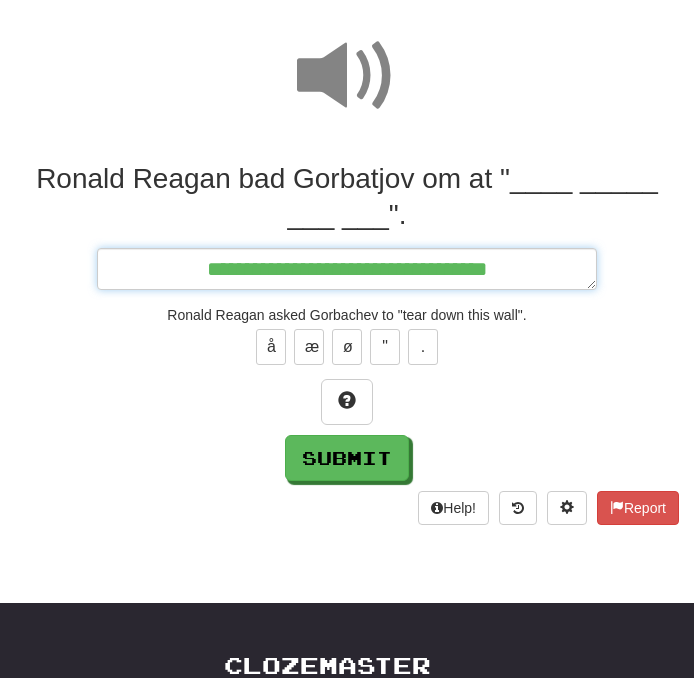 click on "**********" at bounding box center [347, 269] 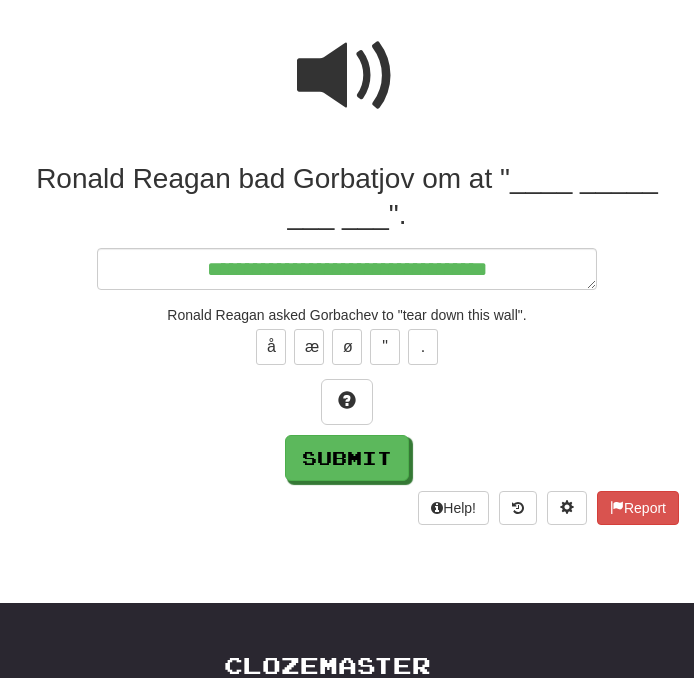 click at bounding box center [347, 76] 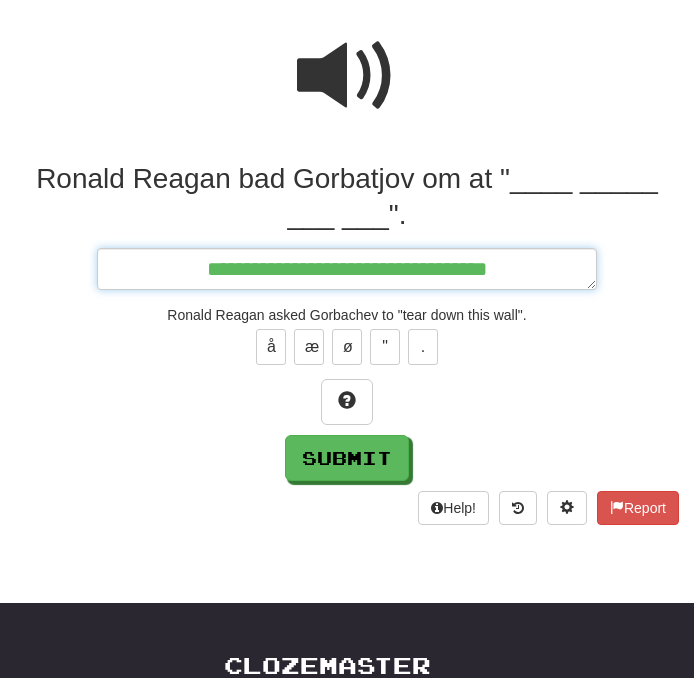 click on "**********" at bounding box center [347, 269] 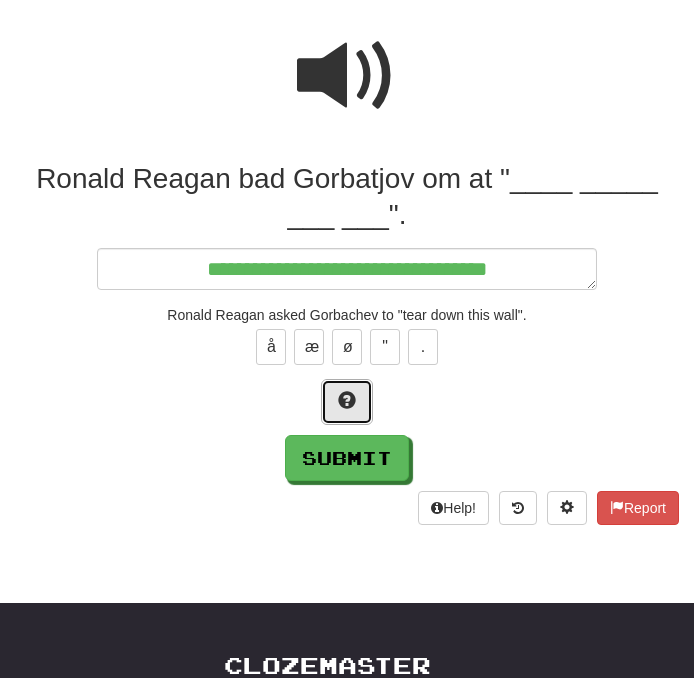click at bounding box center [347, 402] 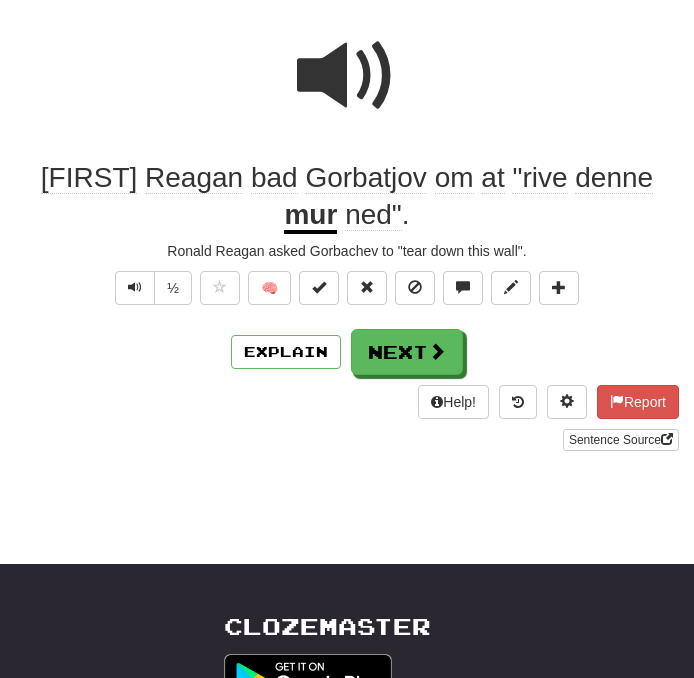 scroll, scrollTop: 0, scrollLeft: 0, axis: both 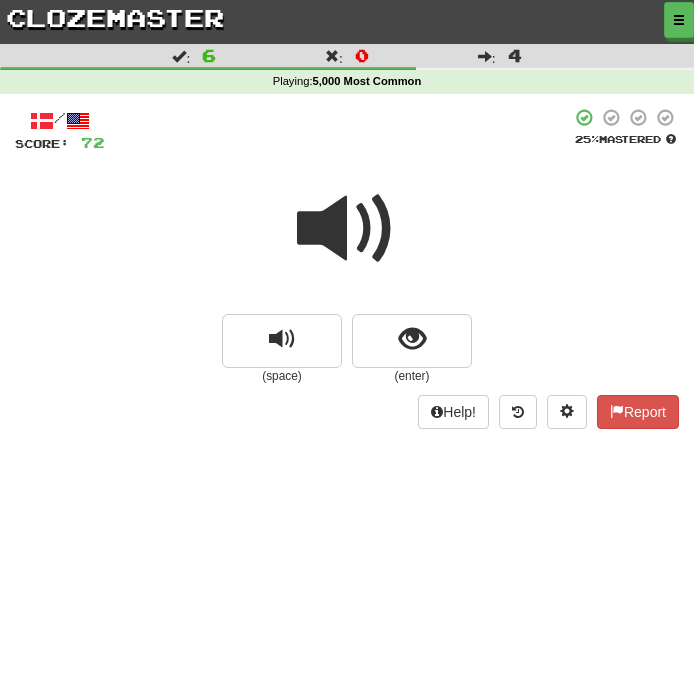 click at bounding box center (347, 229) 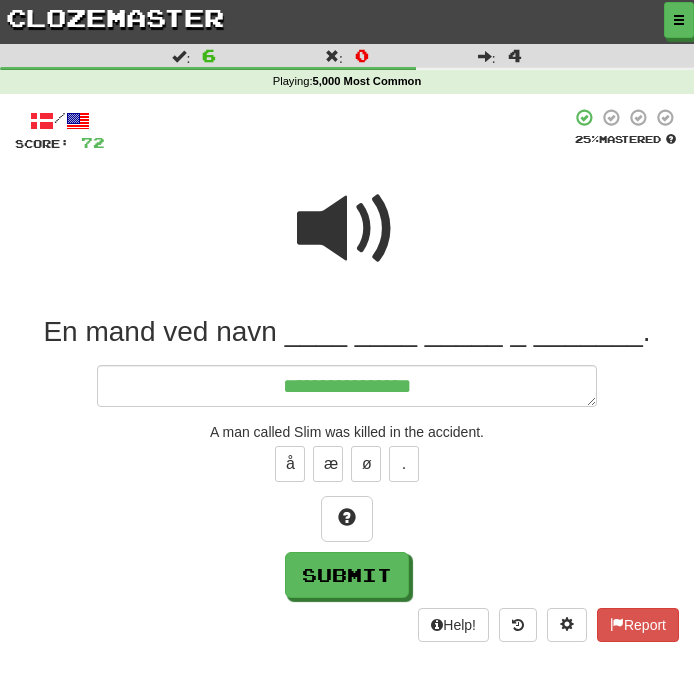 click at bounding box center [347, 229] 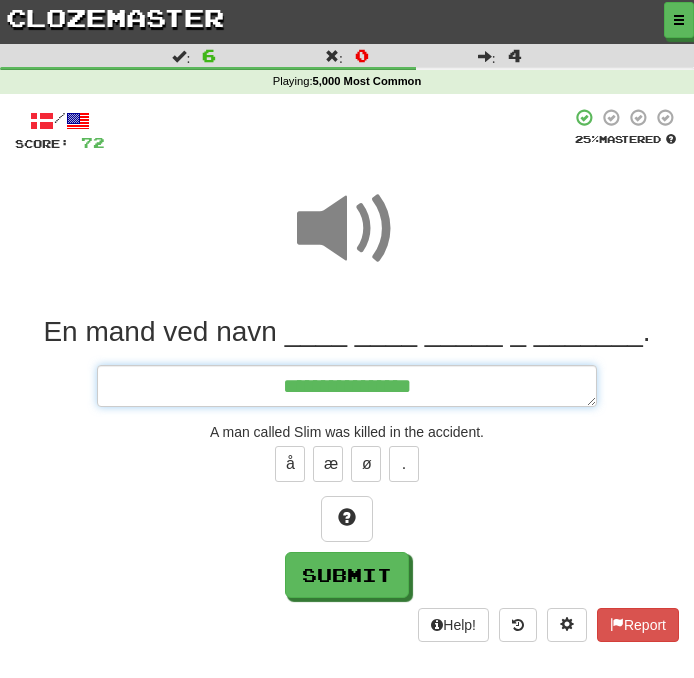 click on "**********" at bounding box center (347, 386) 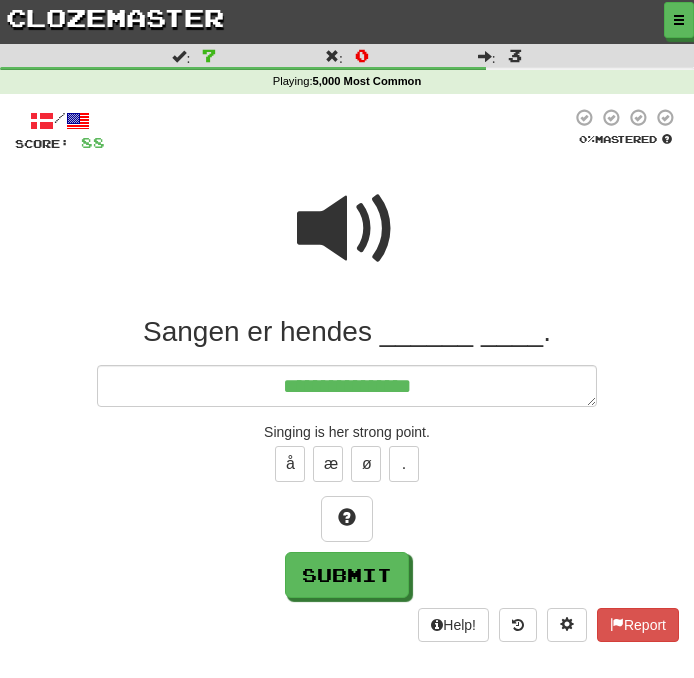 click at bounding box center (347, 229) 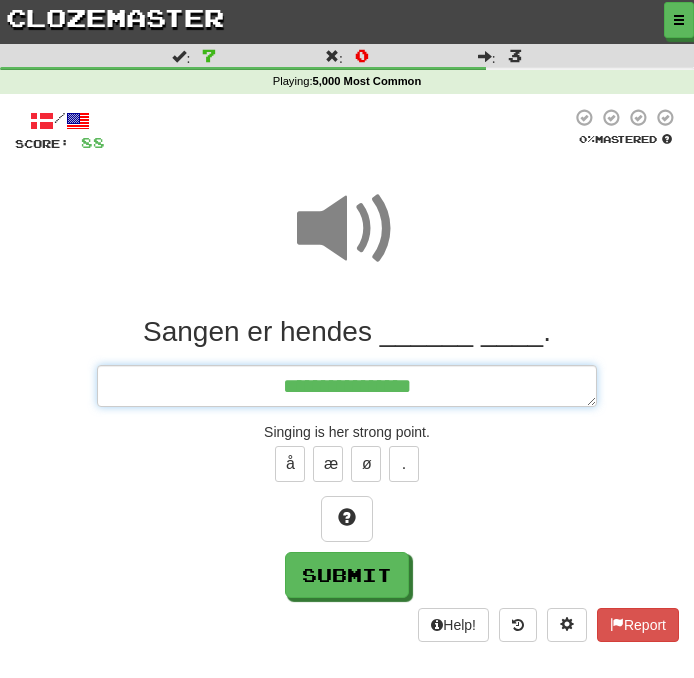 click on "**********" at bounding box center [347, 386] 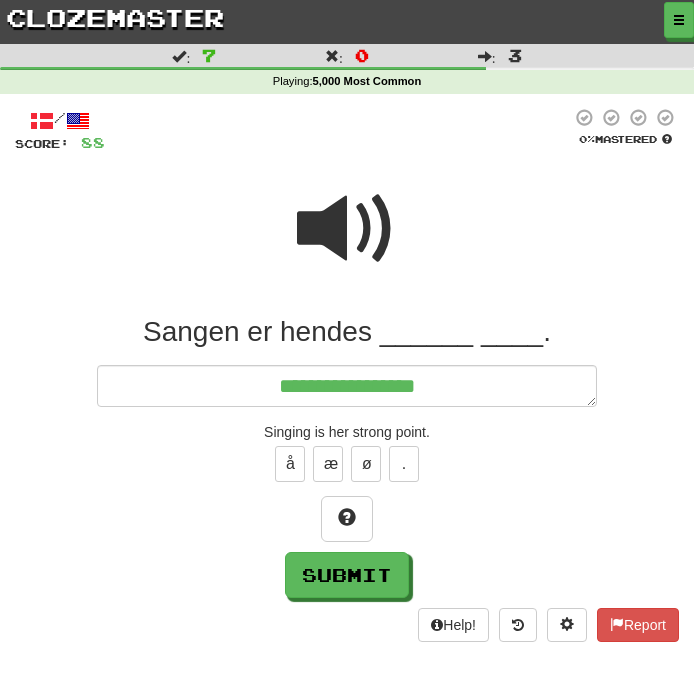 click at bounding box center (347, 229) 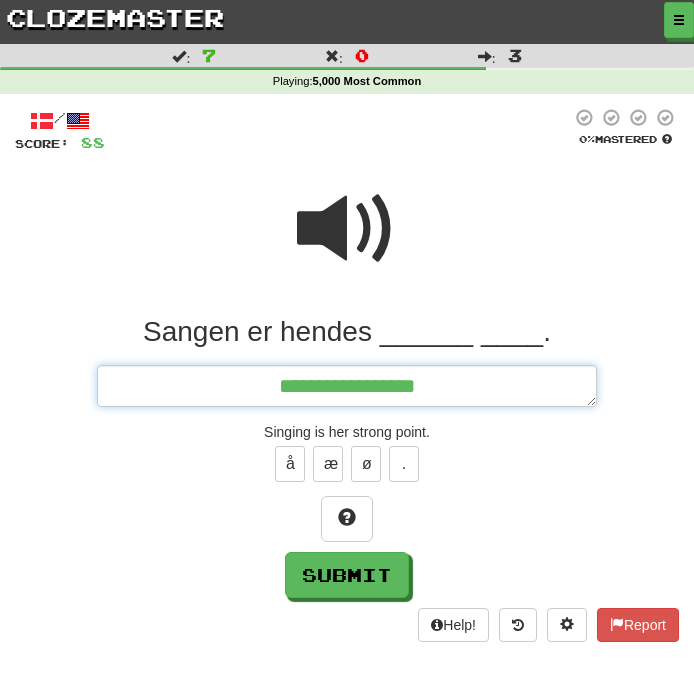 click on "**********" at bounding box center (347, 386) 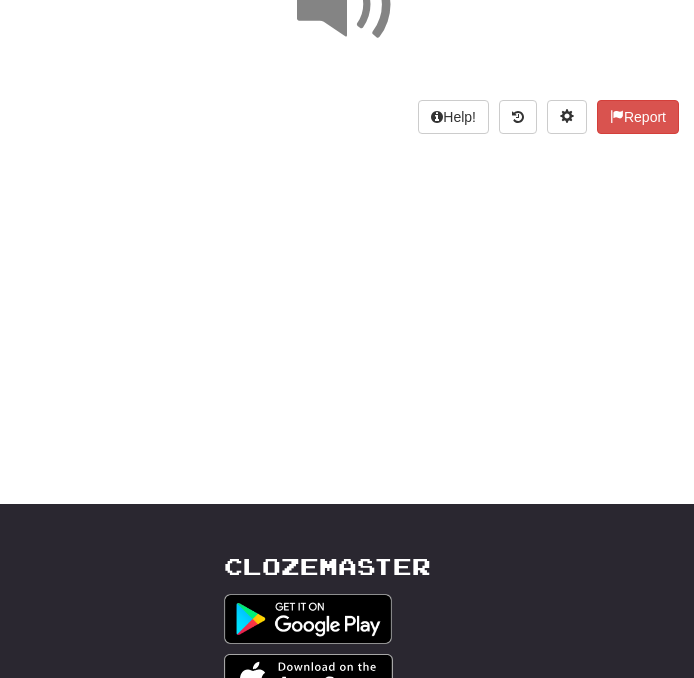 scroll, scrollTop: 198, scrollLeft: 0, axis: vertical 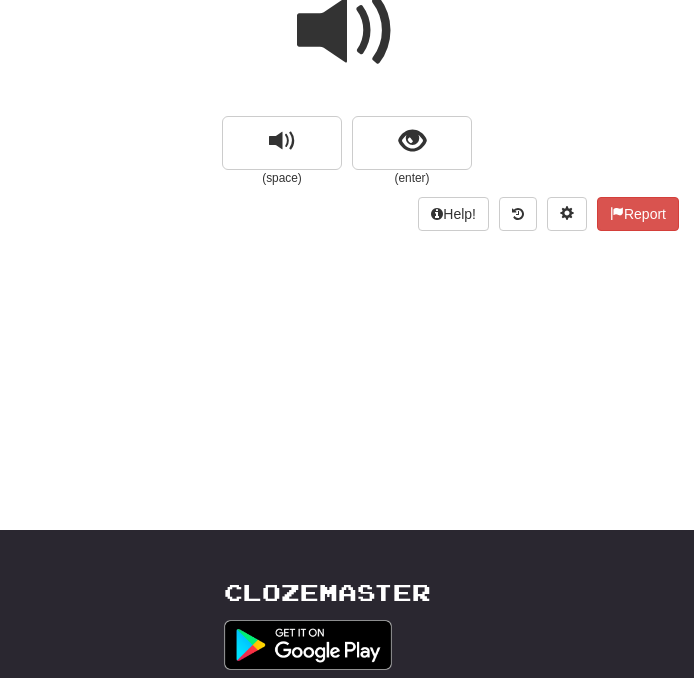 click at bounding box center [347, 31] 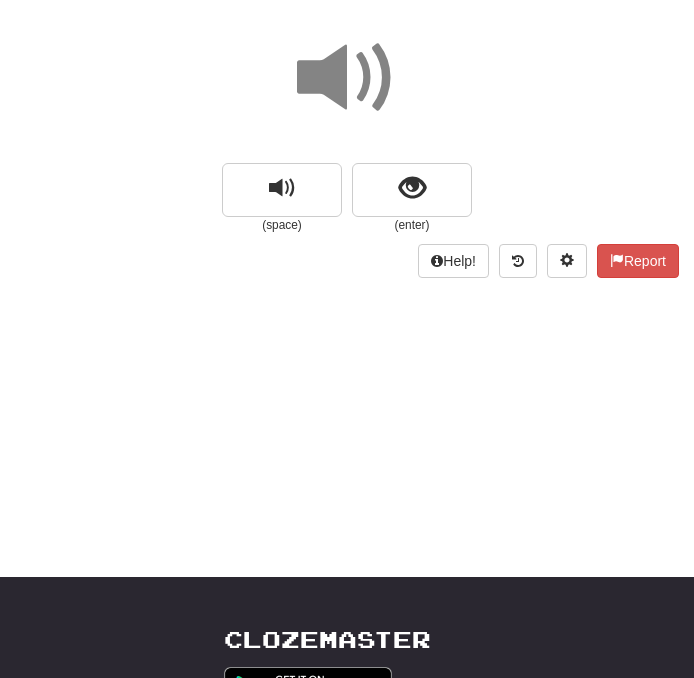 scroll, scrollTop: 148, scrollLeft: 0, axis: vertical 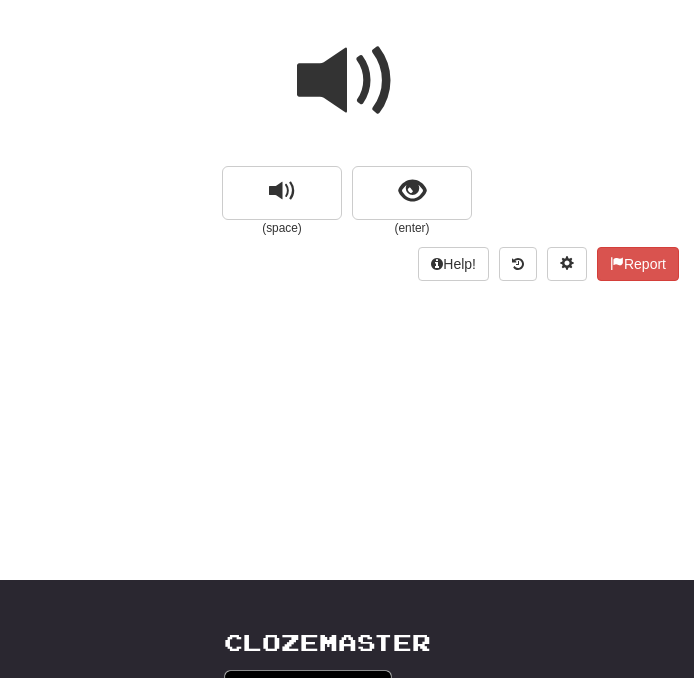 click at bounding box center (347, 81) 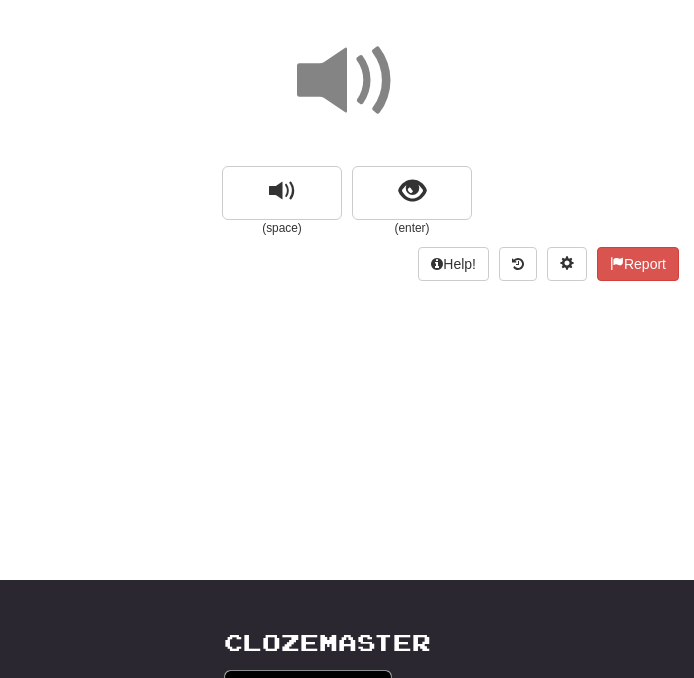 click at bounding box center [347, 81] 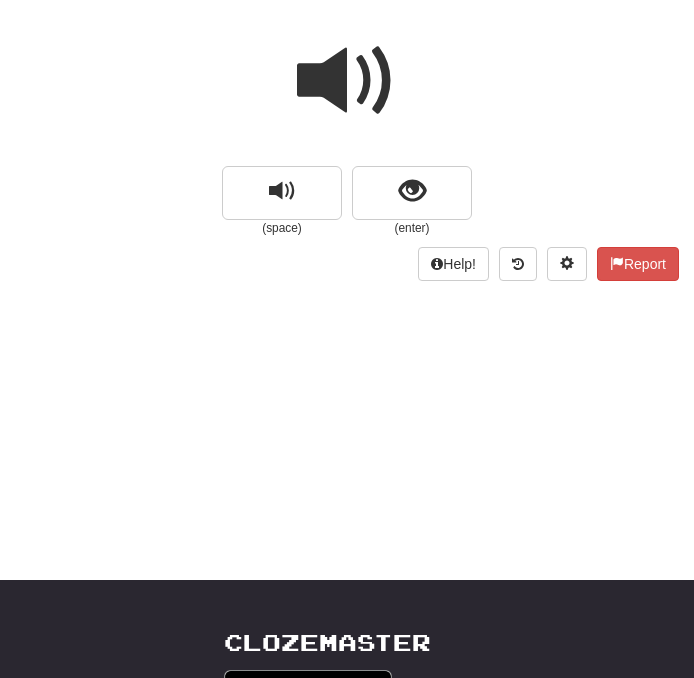 click at bounding box center (347, 81) 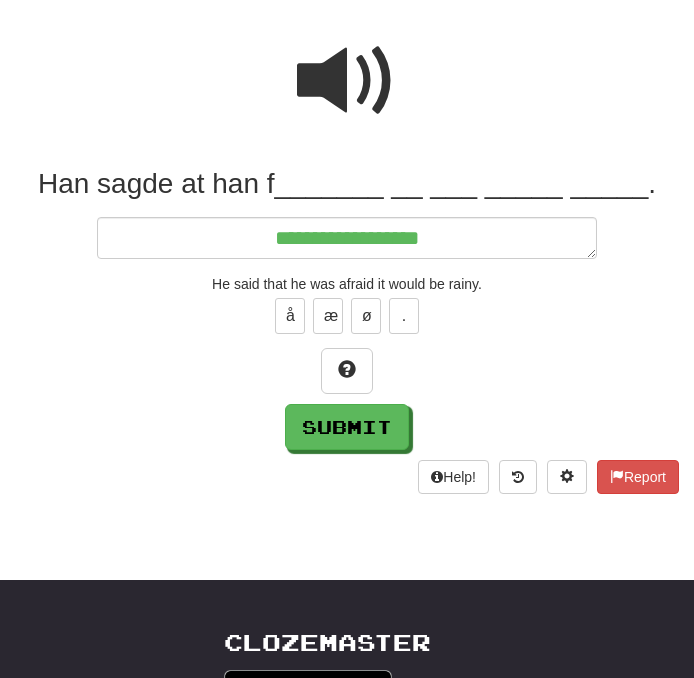 click at bounding box center (347, 81) 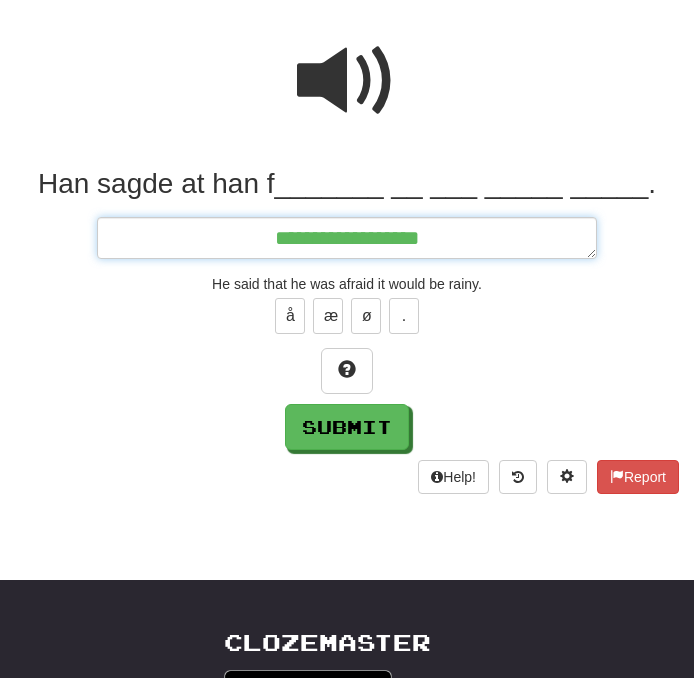 click on "**********" at bounding box center [347, 238] 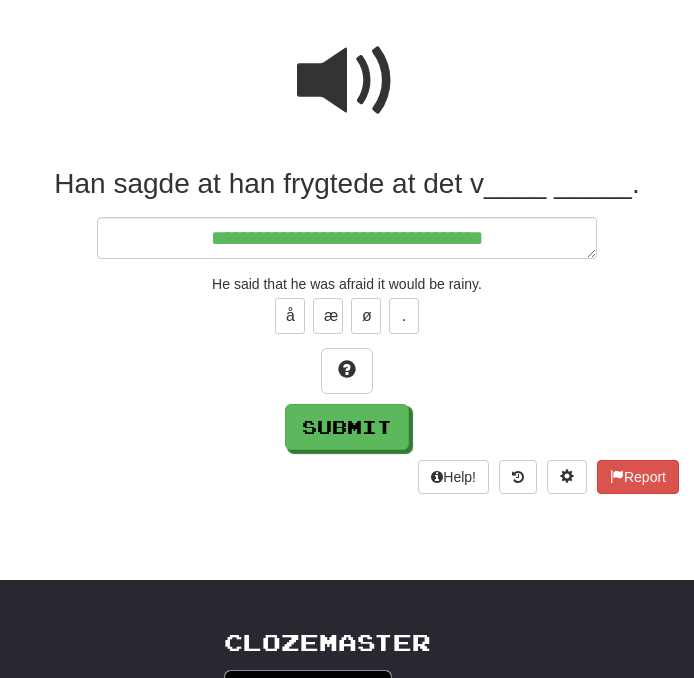 click at bounding box center (347, 81) 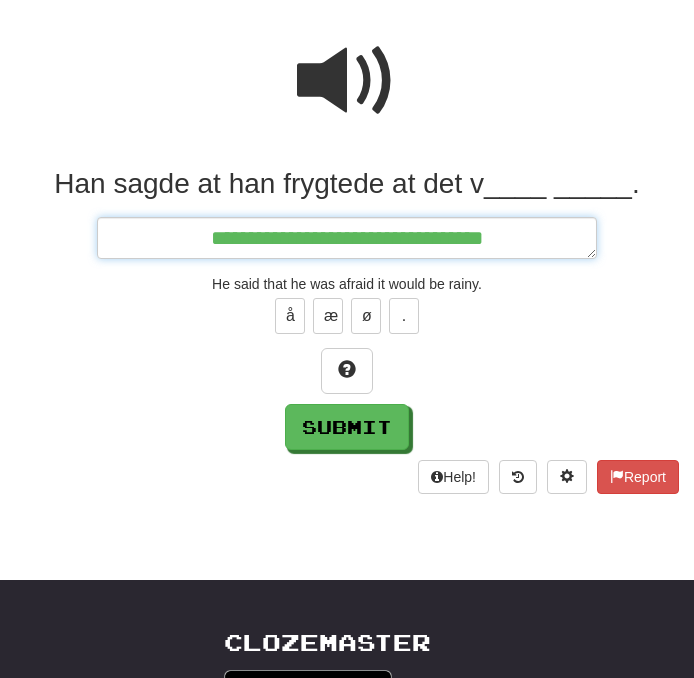 click on "**********" at bounding box center [347, 238] 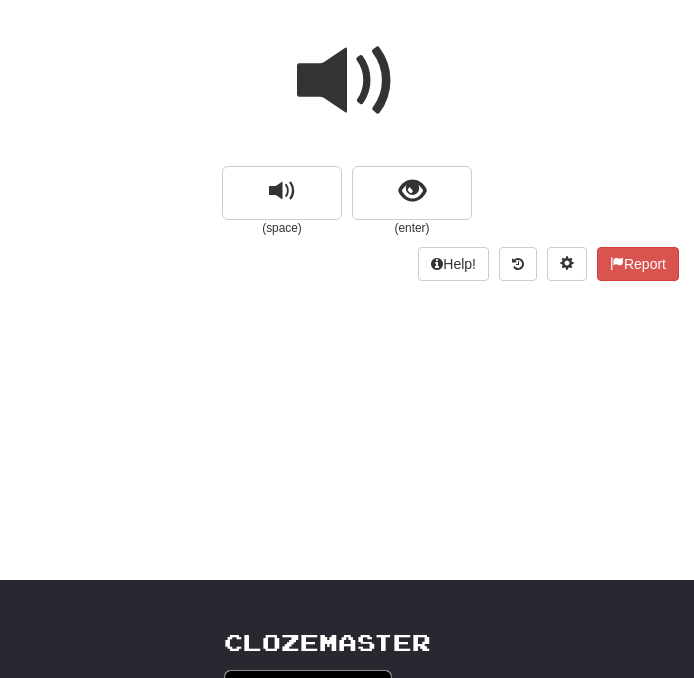 click at bounding box center [347, 81] 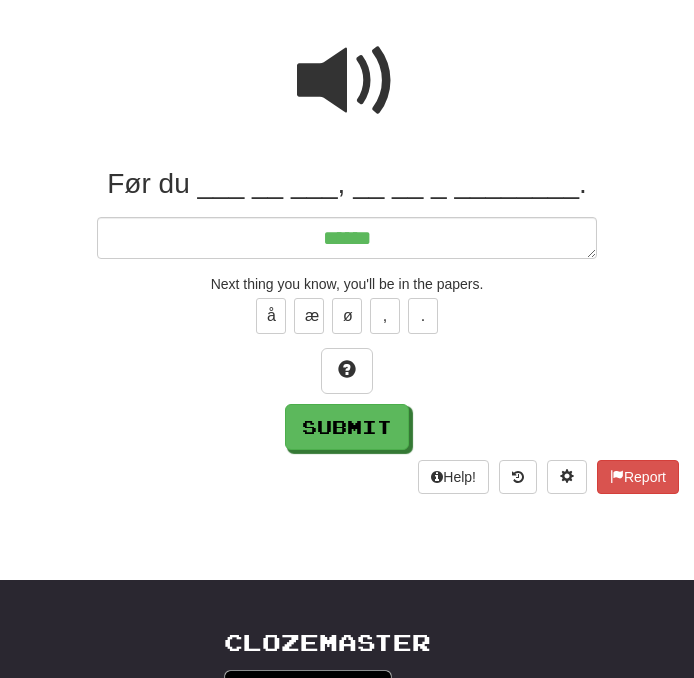 click at bounding box center [347, 81] 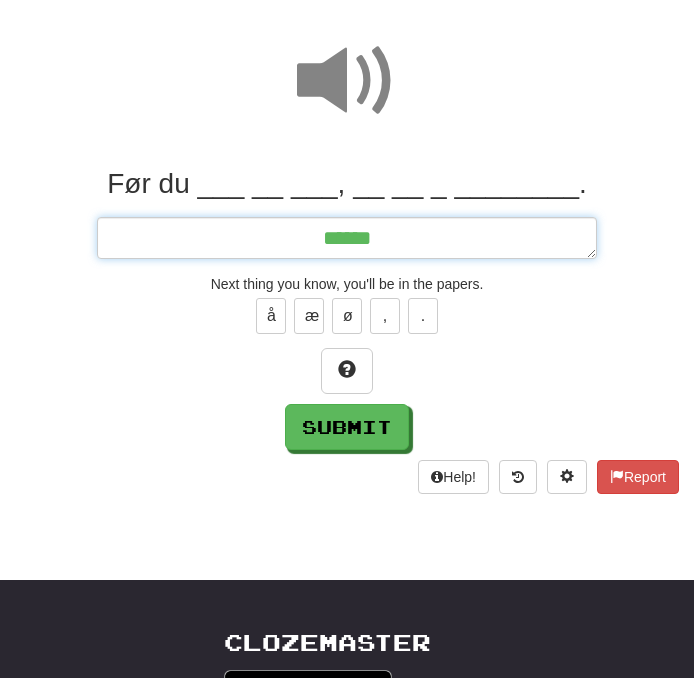 click on "******" at bounding box center [347, 238] 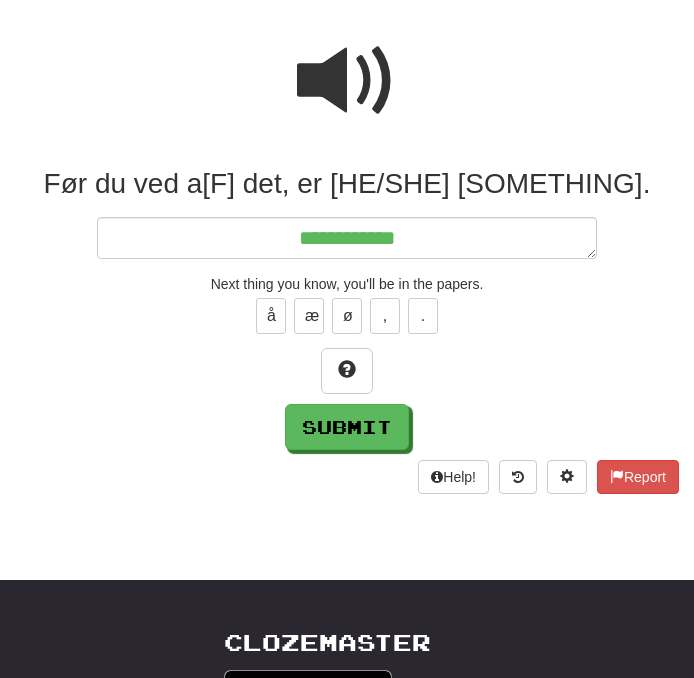 click at bounding box center [347, 81] 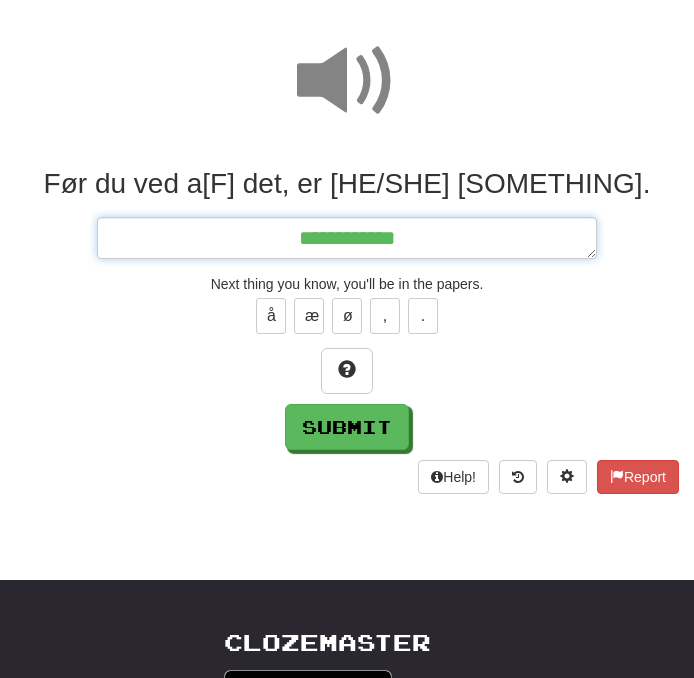 click on "**********" at bounding box center [347, 238] 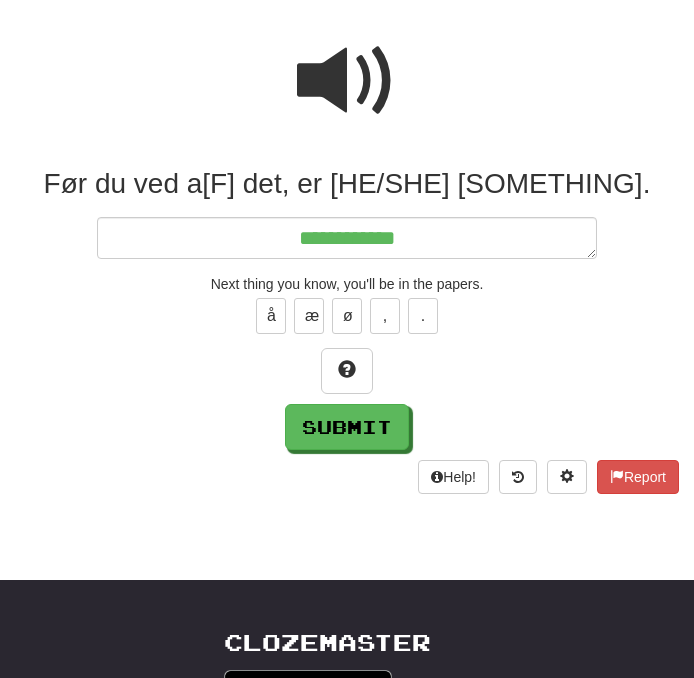 click at bounding box center (347, 81) 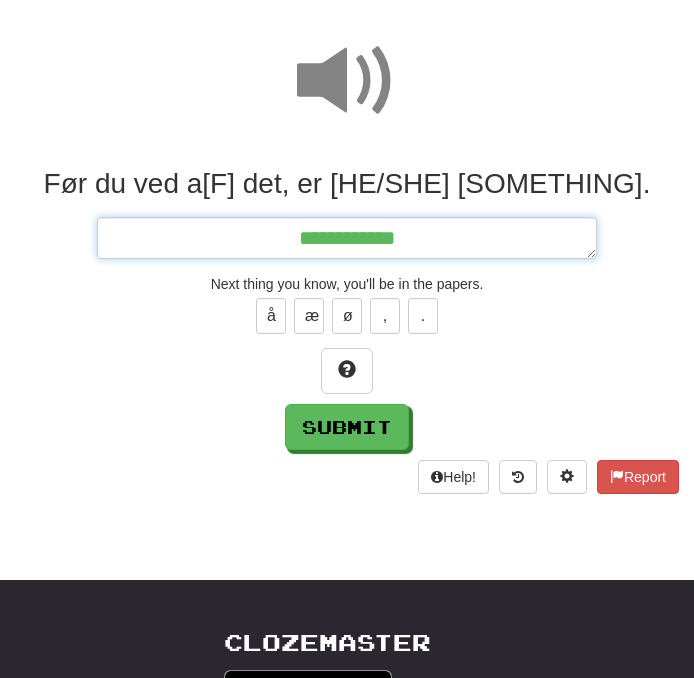 click on "**********" at bounding box center (347, 238) 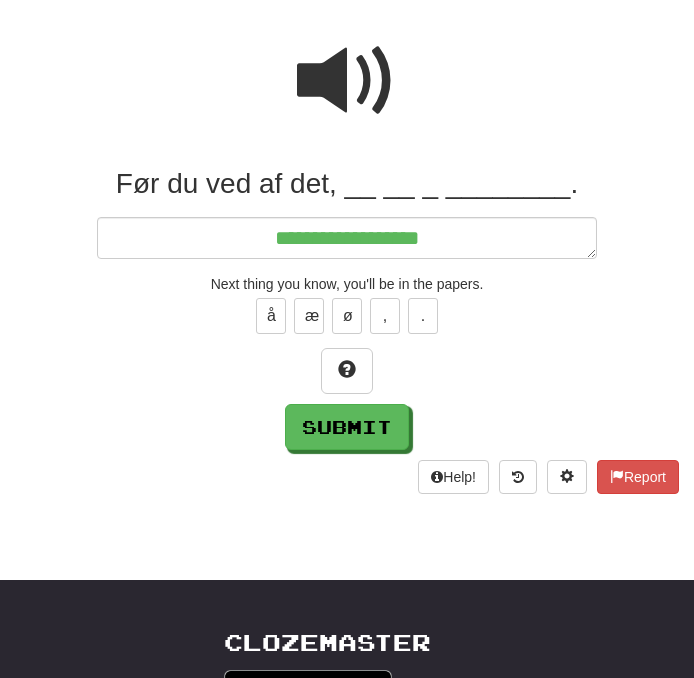 click at bounding box center (347, 81) 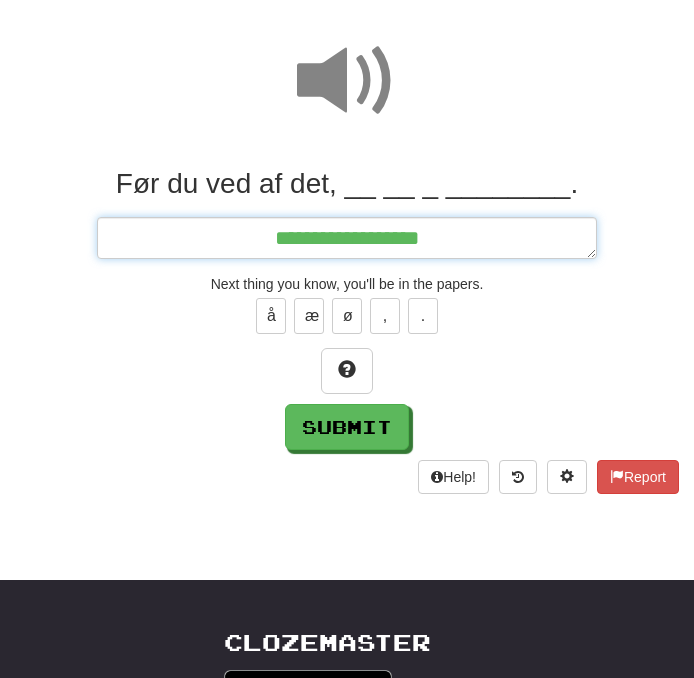 click on "**********" at bounding box center [347, 238] 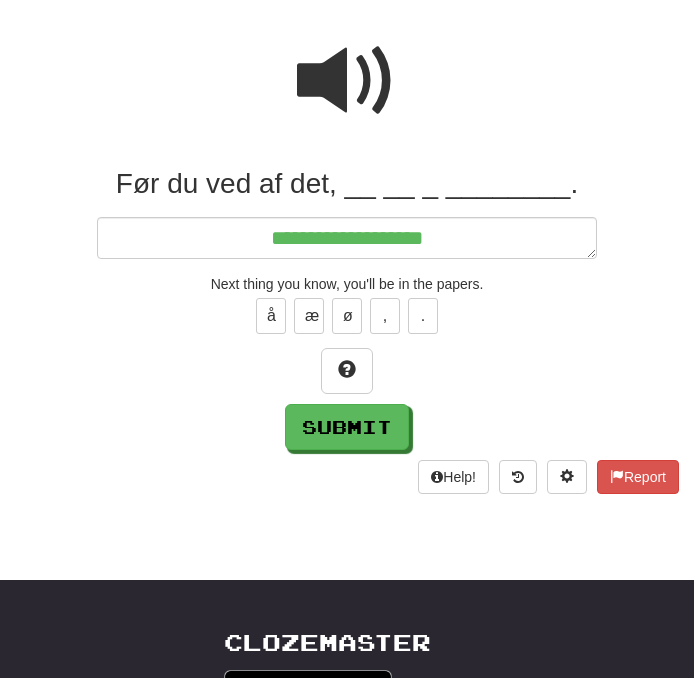 click at bounding box center [347, 81] 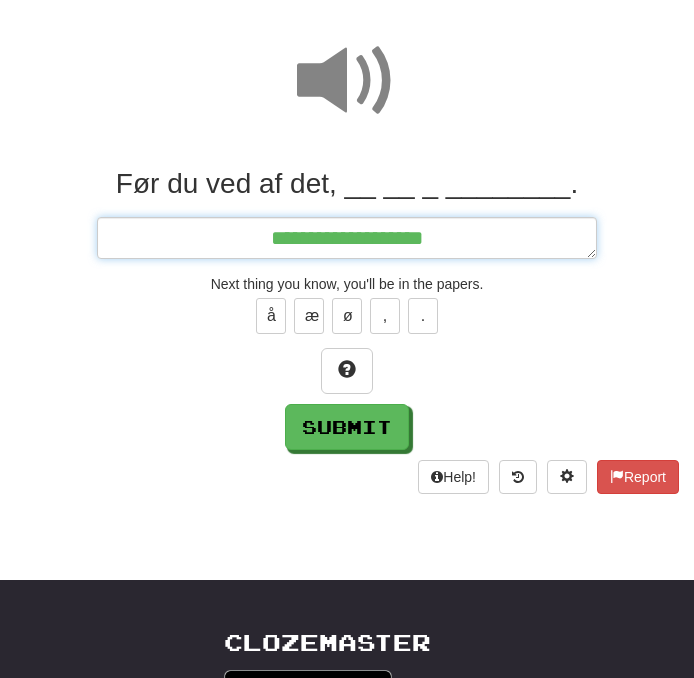 click on "**********" at bounding box center (347, 238) 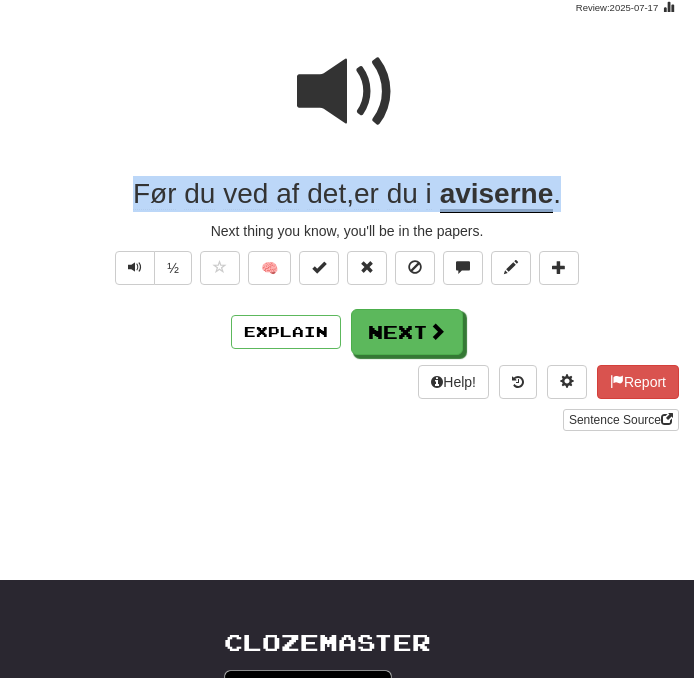 copy on "Før du ved af det, er du i aviserne." 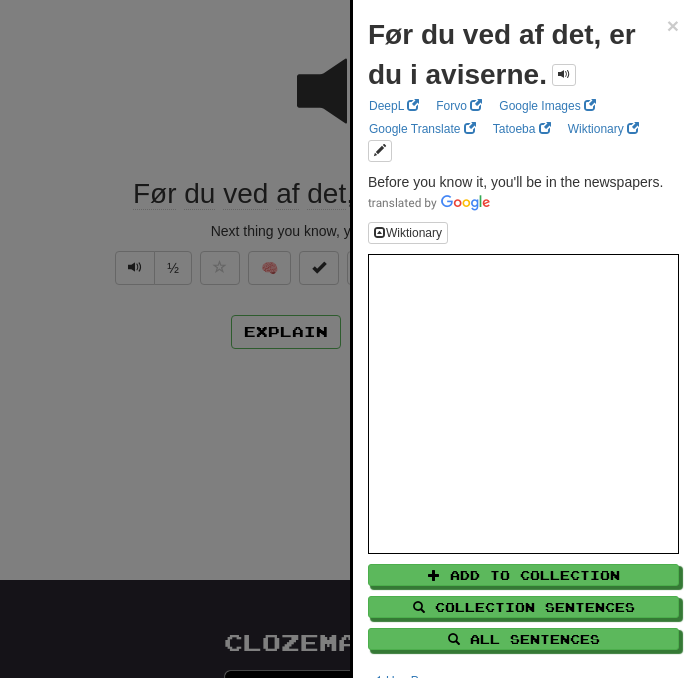 click at bounding box center (347, 339) 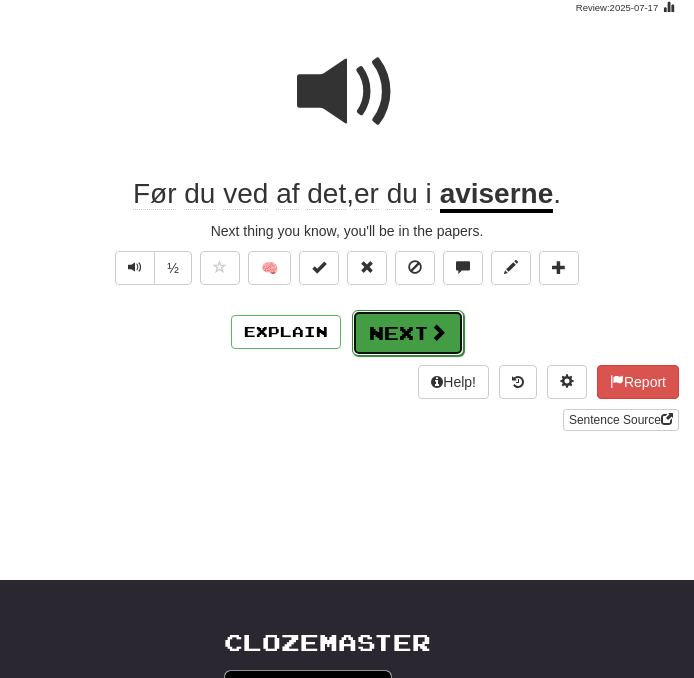click on "Next" at bounding box center (408, 333) 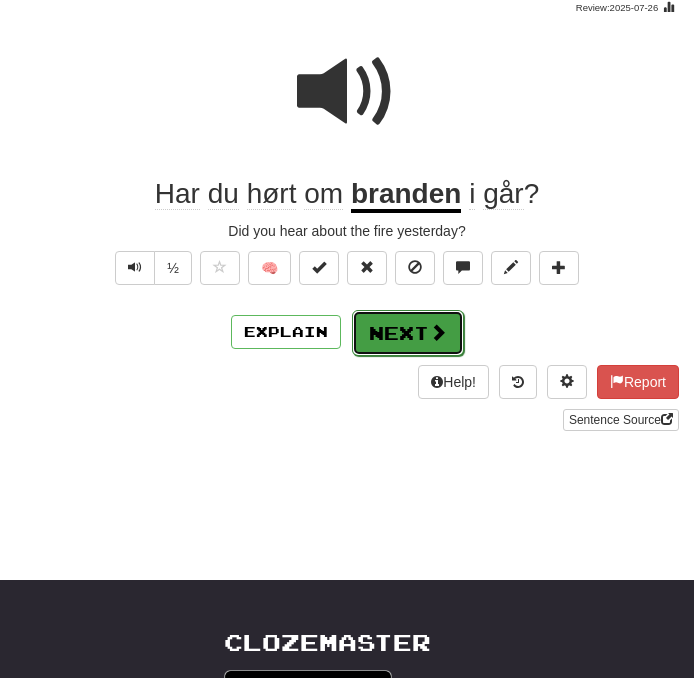 click on "Next" at bounding box center (408, 333) 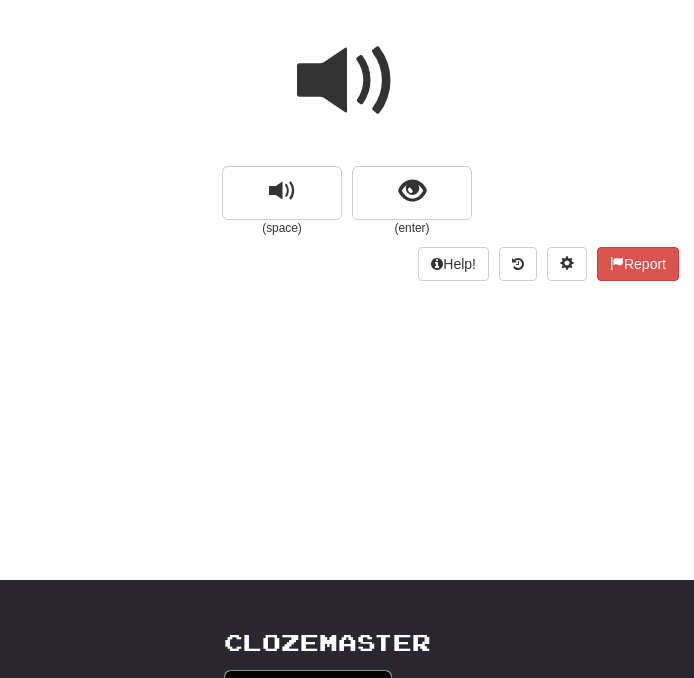 click at bounding box center (347, 81) 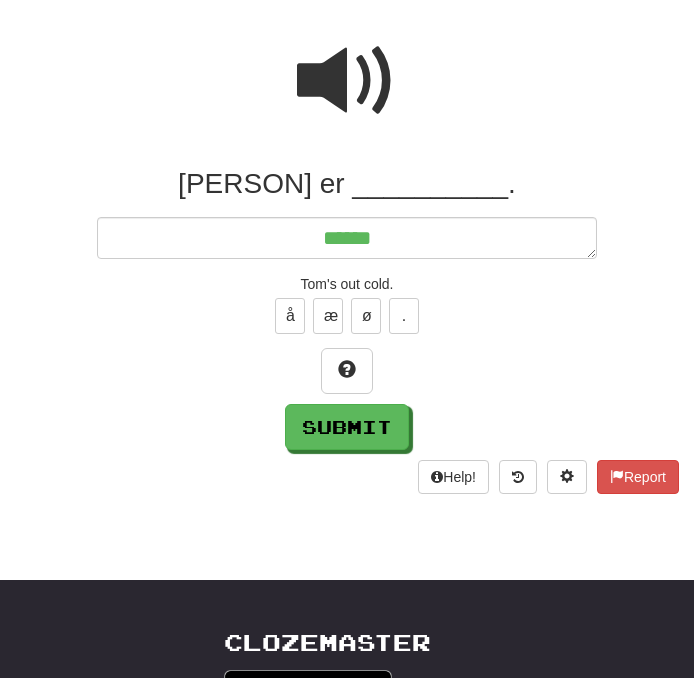 click at bounding box center (347, 81) 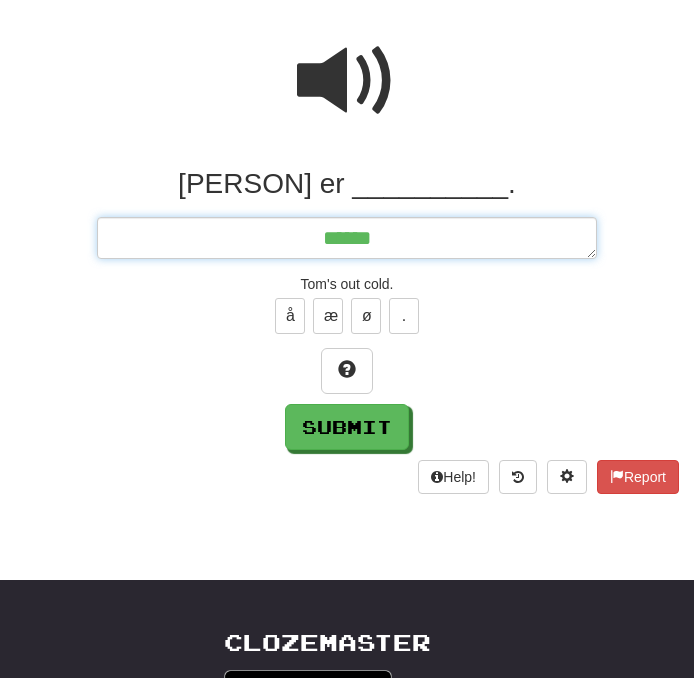 click on "******" at bounding box center [347, 238] 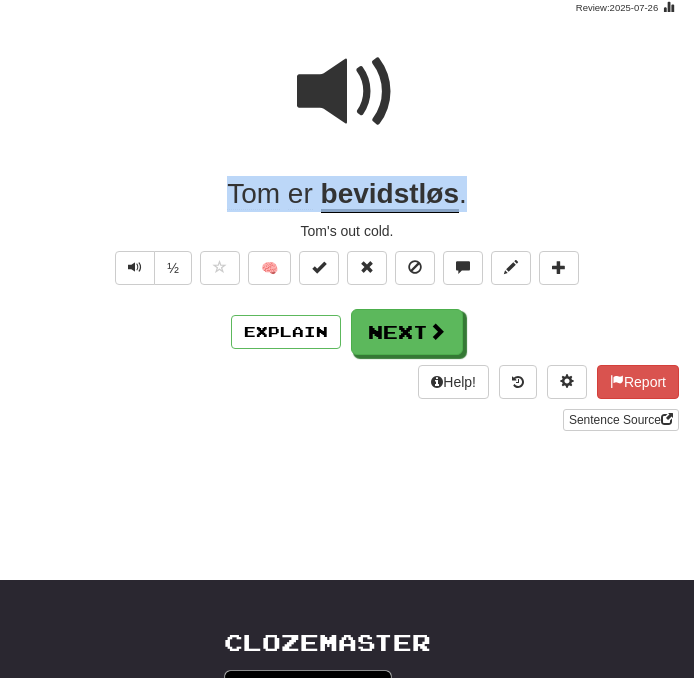 copy on "[NAME] er bevidstløs ." 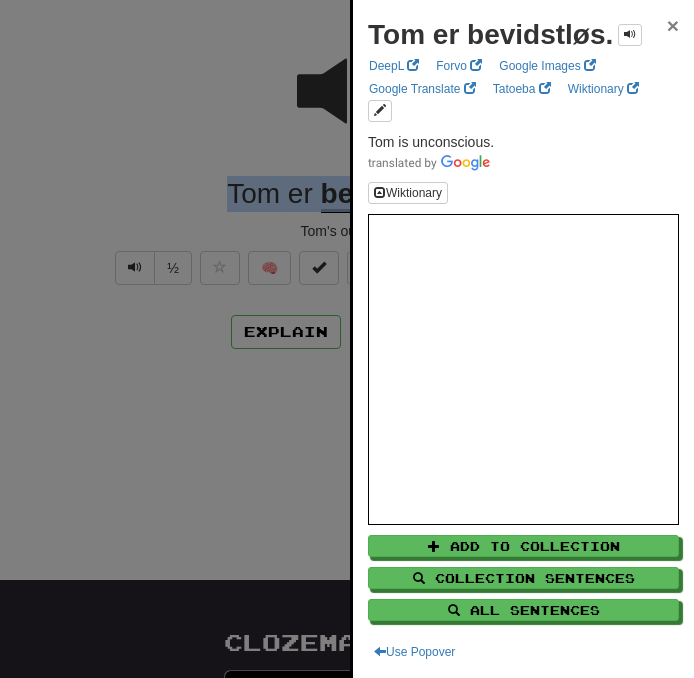 click on "×" at bounding box center (673, 25) 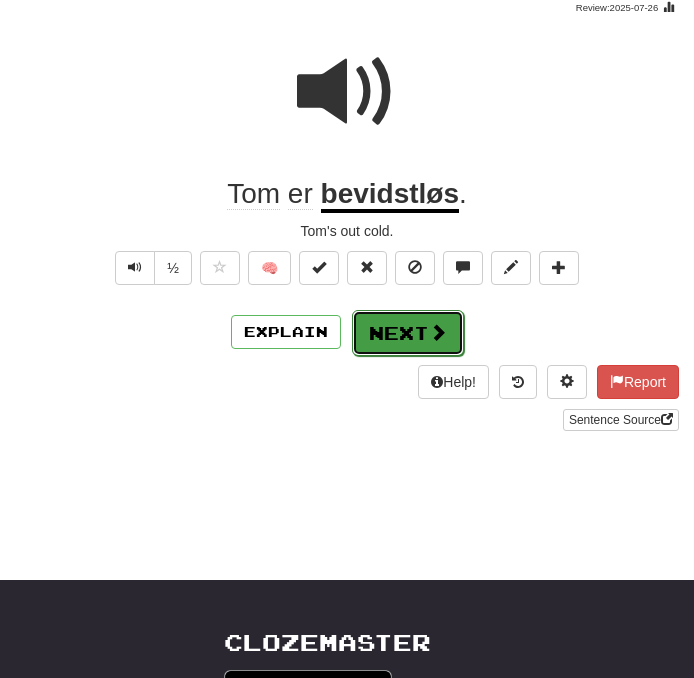click on "Next" at bounding box center (408, 333) 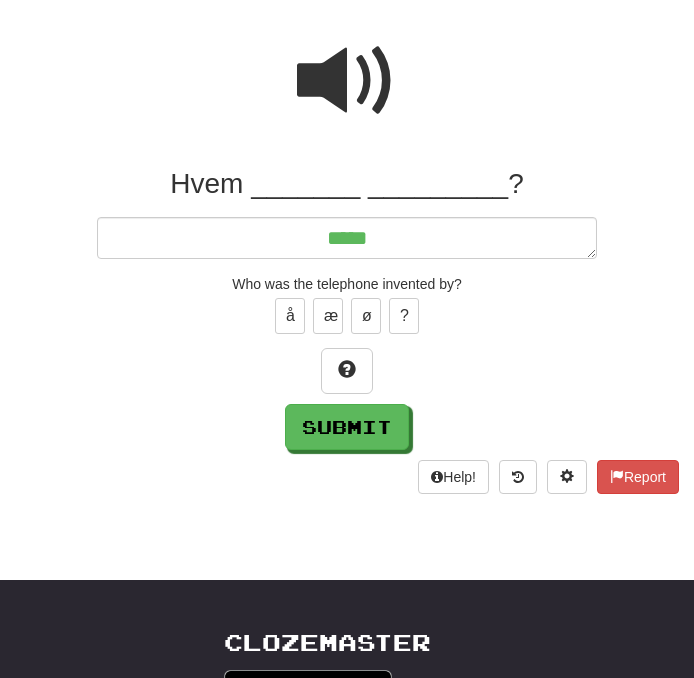 click at bounding box center (347, 81) 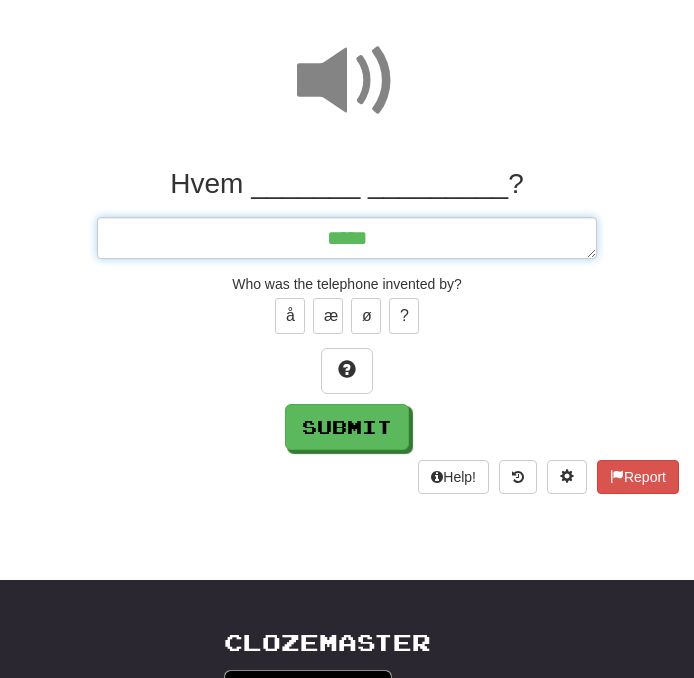 click on "****" at bounding box center [347, 238] 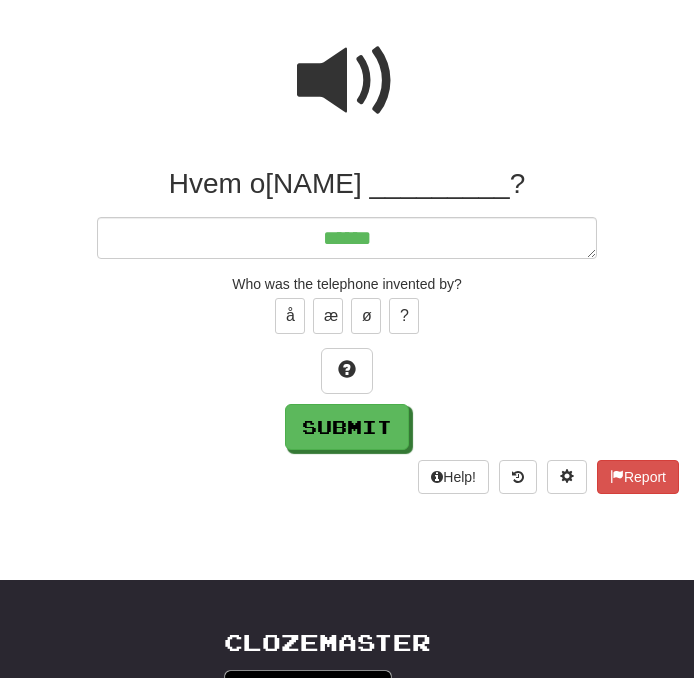 click at bounding box center [347, 81] 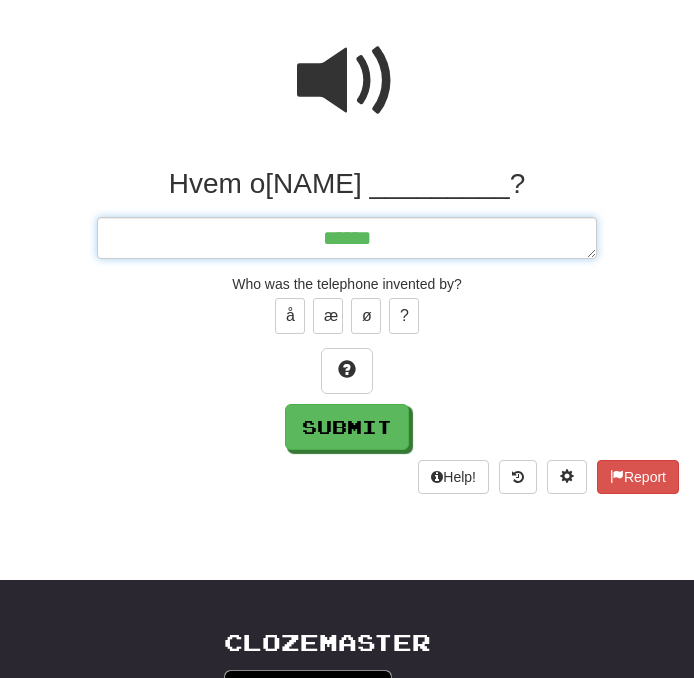 click on "******" at bounding box center (347, 238) 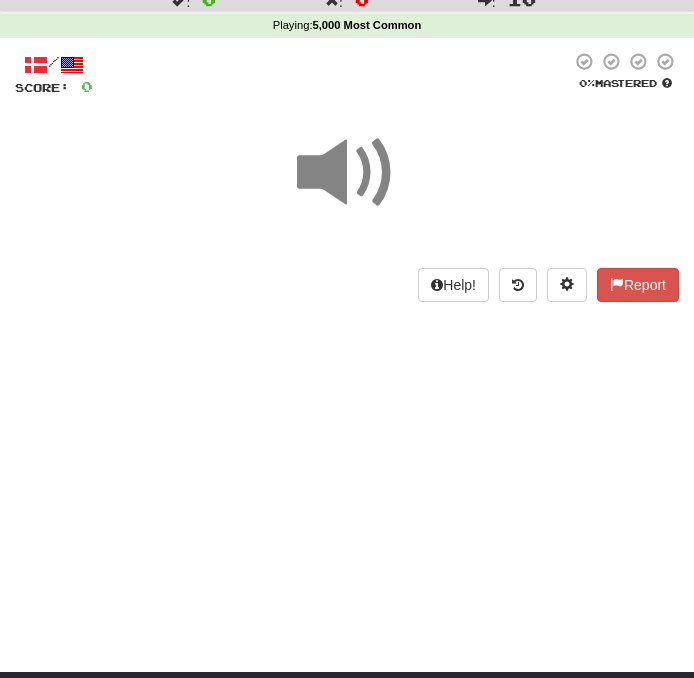 scroll, scrollTop: 0, scrollLeft: 0, axis: both 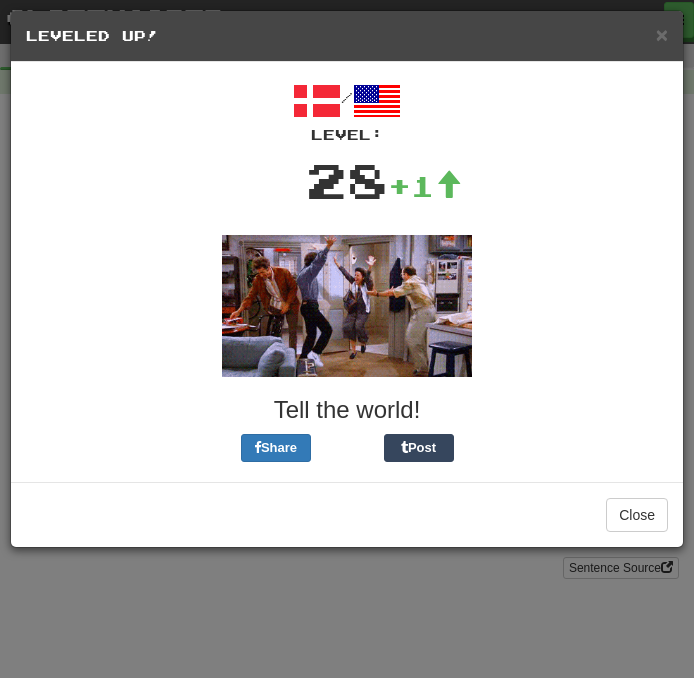 click on "× Leveled Up!" at bounding box center [347, 36] 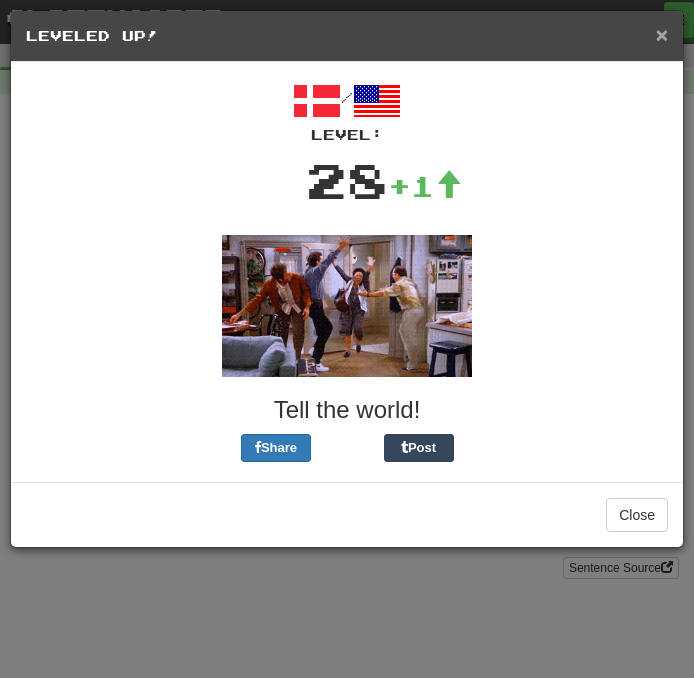 click on "×" at bounding box center (662, 34) 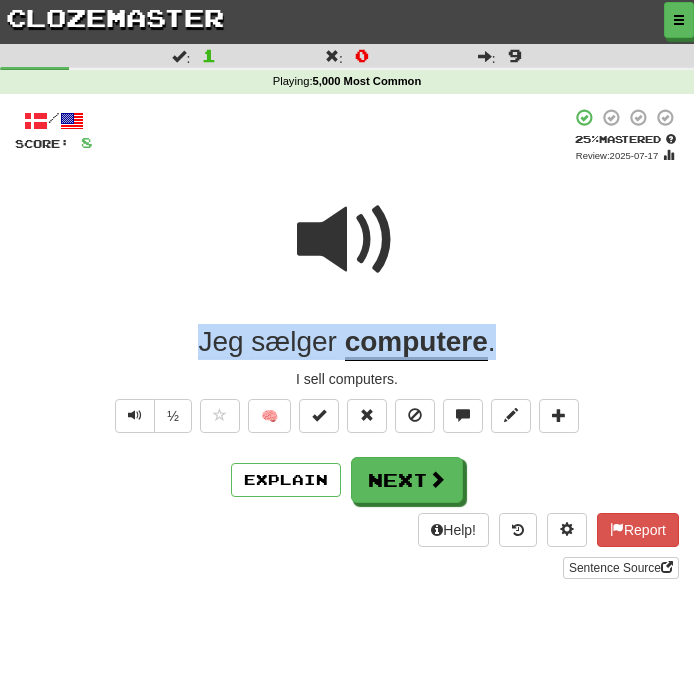 copy on "Jeg   sælger   computere ." 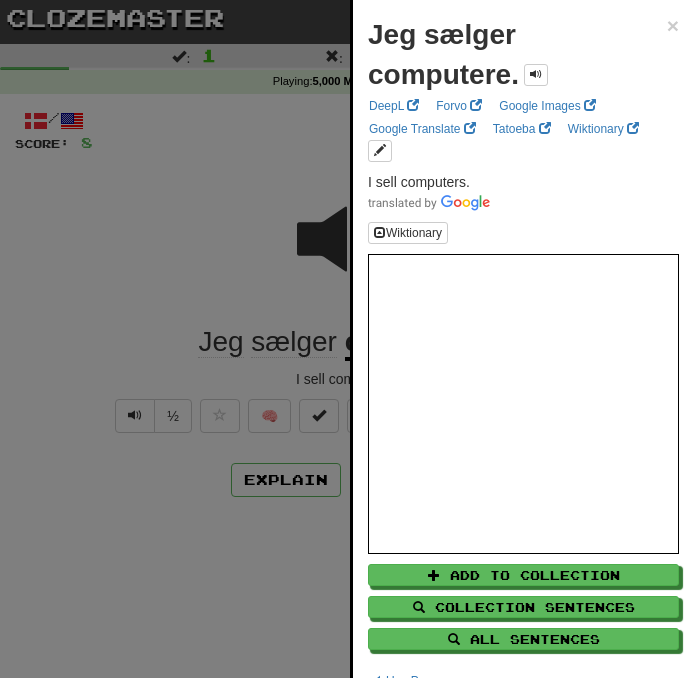click at bounding box center [347, 339] 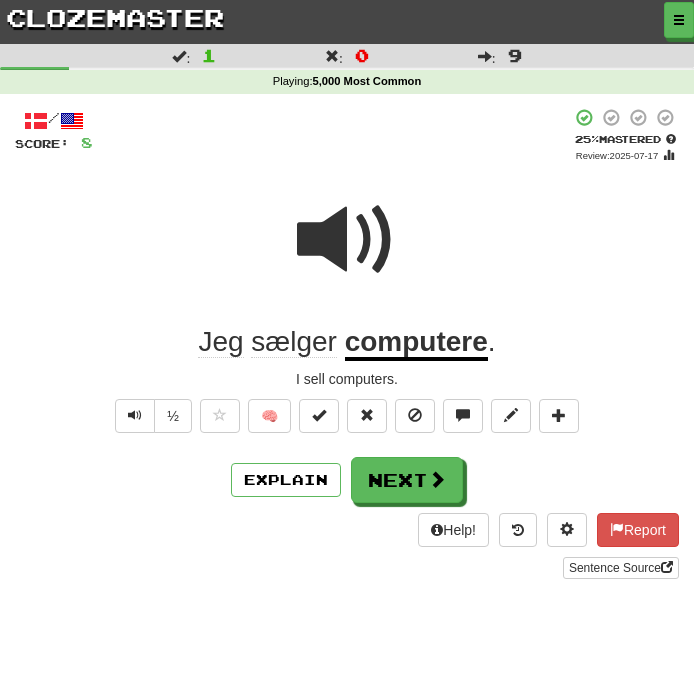 click at bounding box center [347, 240] 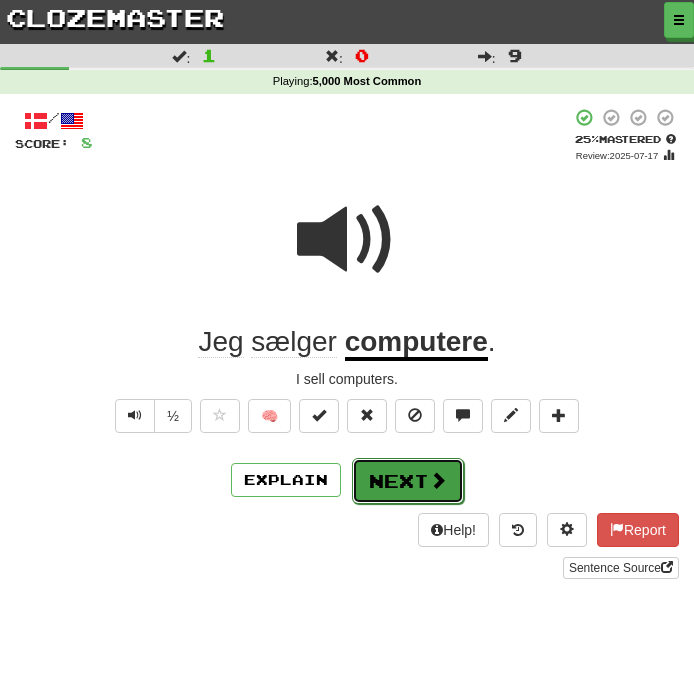 click on "Next" at bounding box center (408, 481) 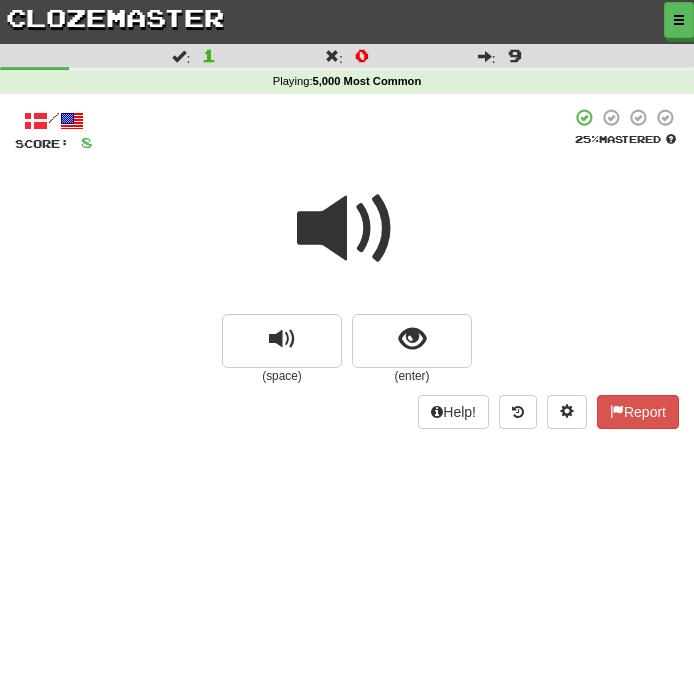 click at bounding box center (347, 229) 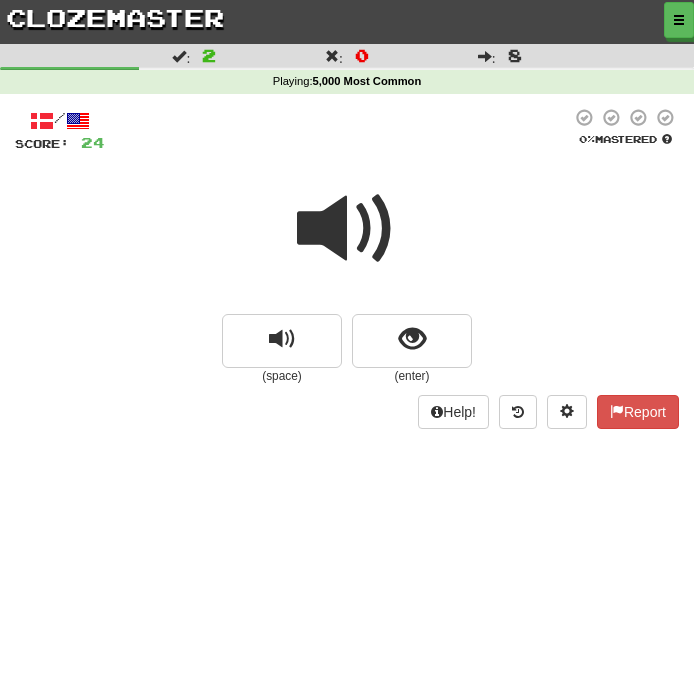 click at bounding box center (347, 229) 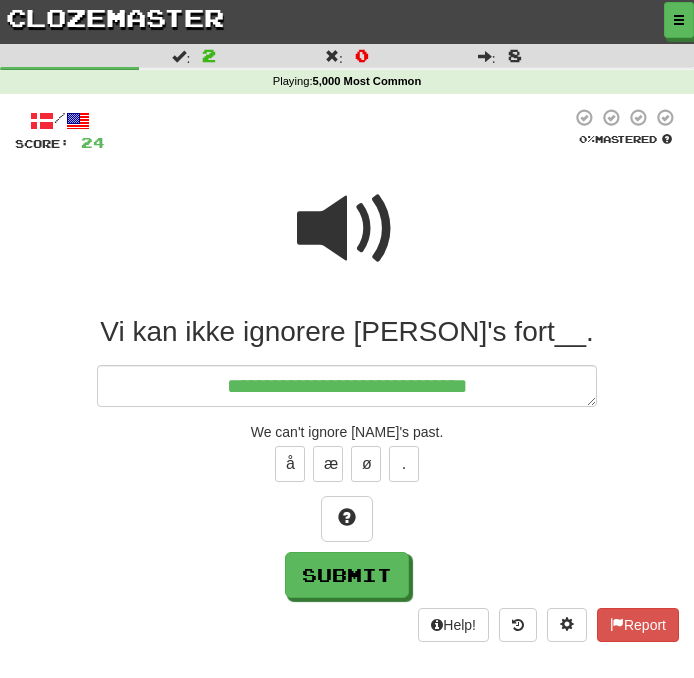 click at bounding box center (347, 229) 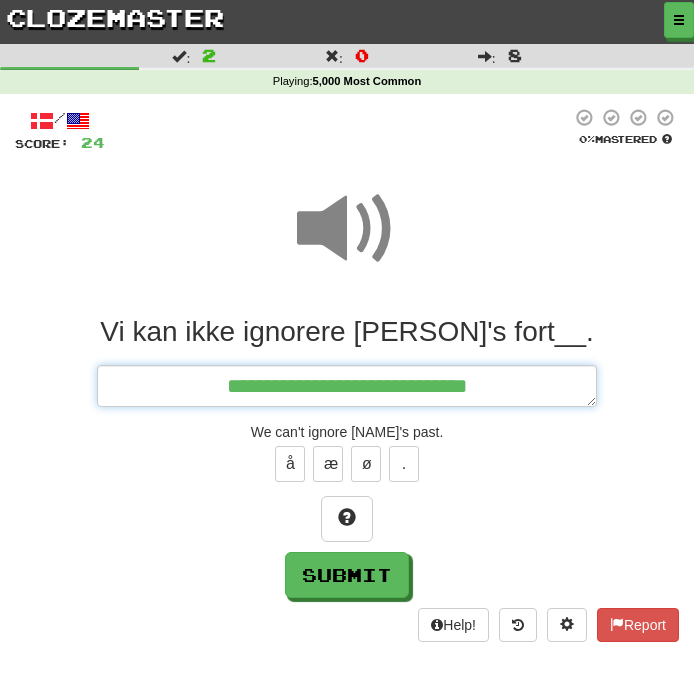 click on "**********" at bounding box center (347, 386) 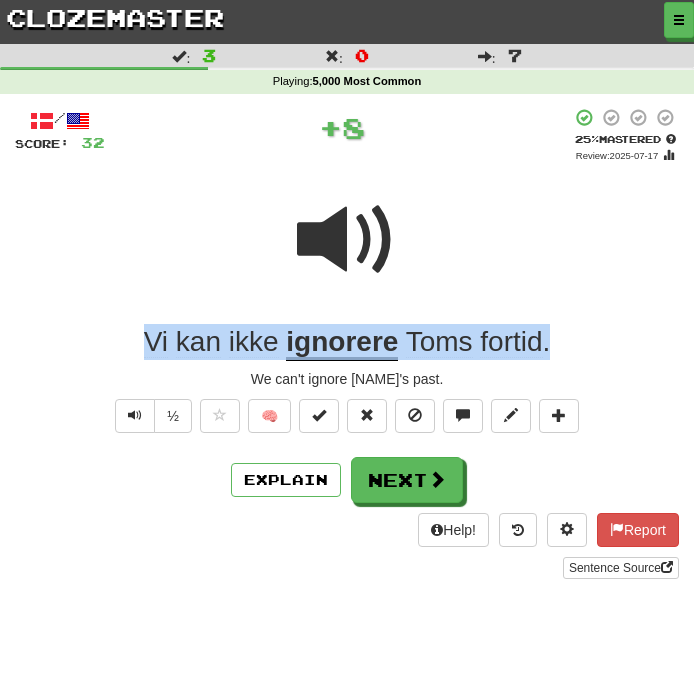 copy on "Vi kan ikke ignorere Toms fo[NAME]_ ." 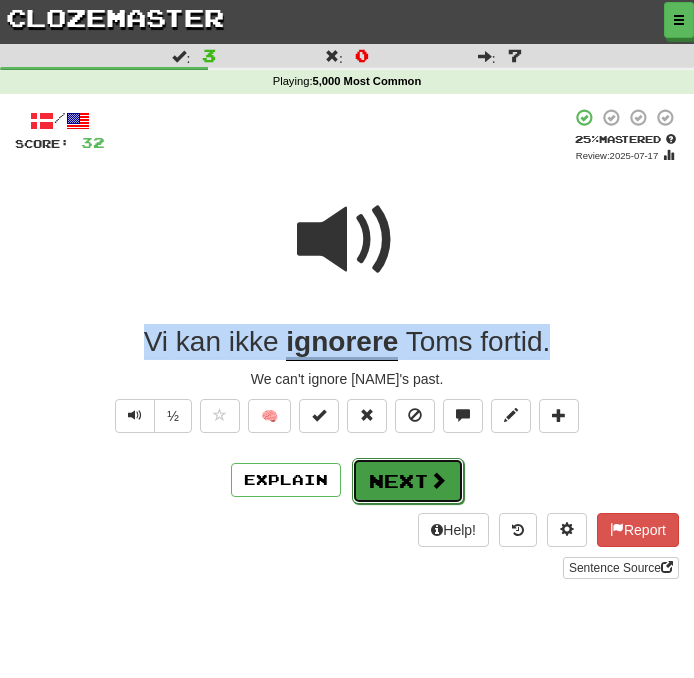 click on "Next" at bounding box center [408, 481] 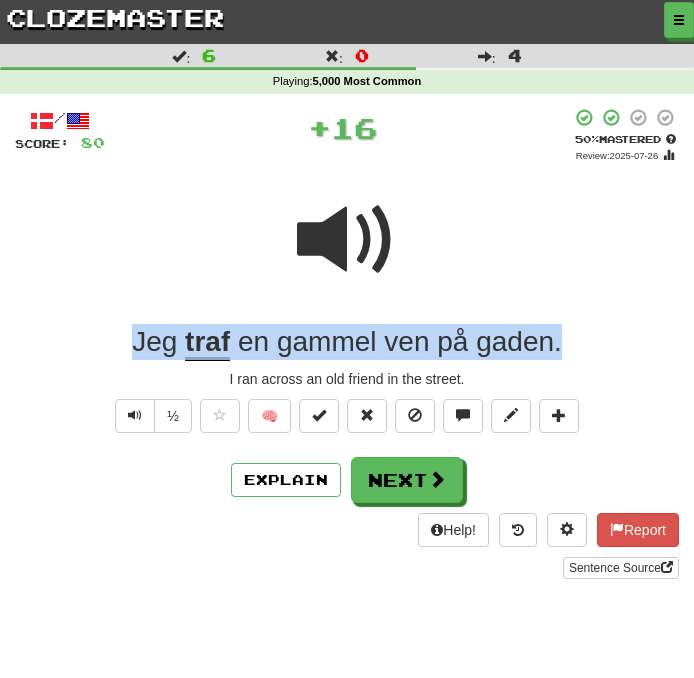 copy on "Jeg traf en gammel ven på gaden ." 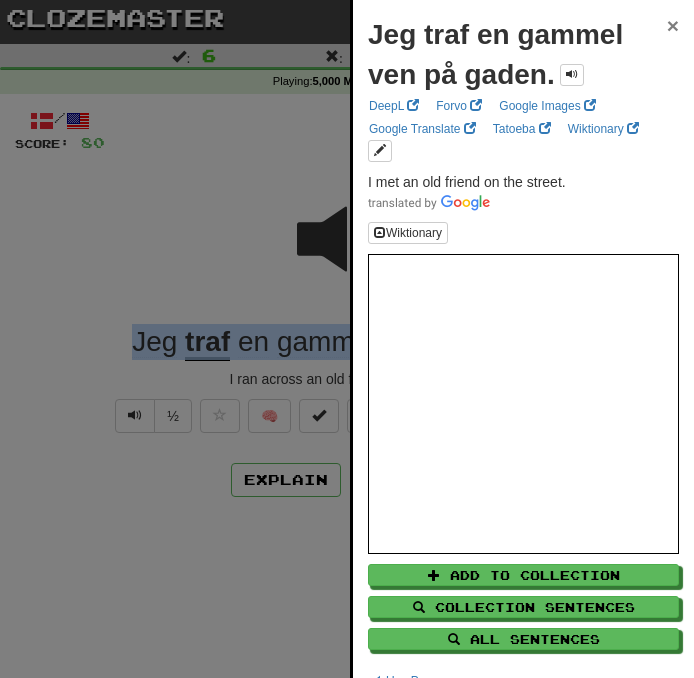 click on "×" at bounding box center (673, 25) 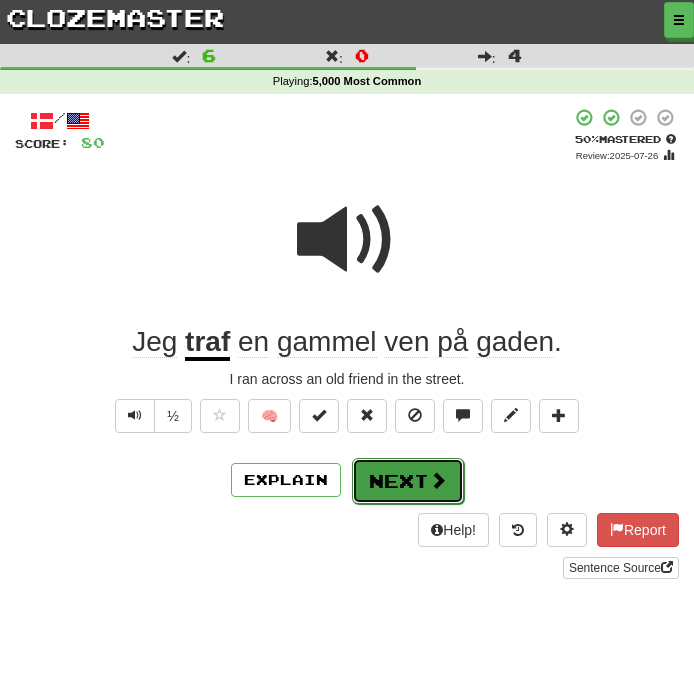click at bounding box center [438, 480] 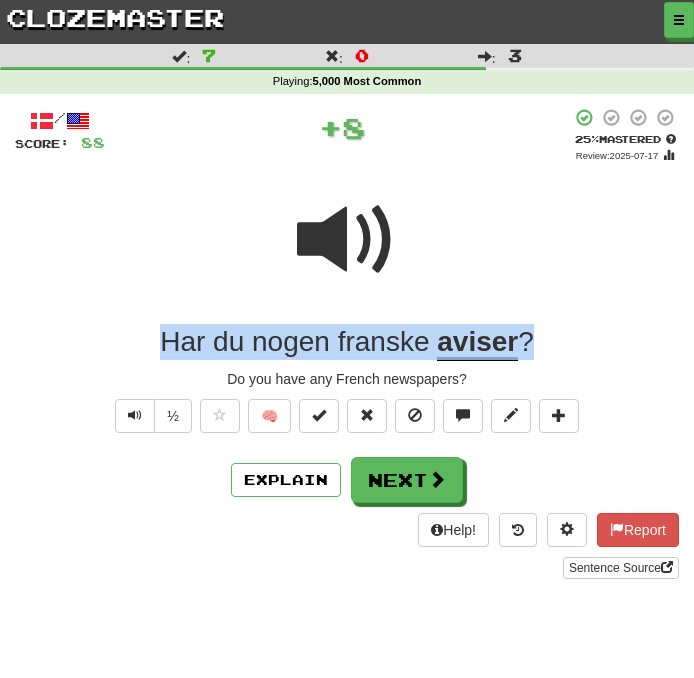 copy on "Har   du   nogen   franske   aviser ?" 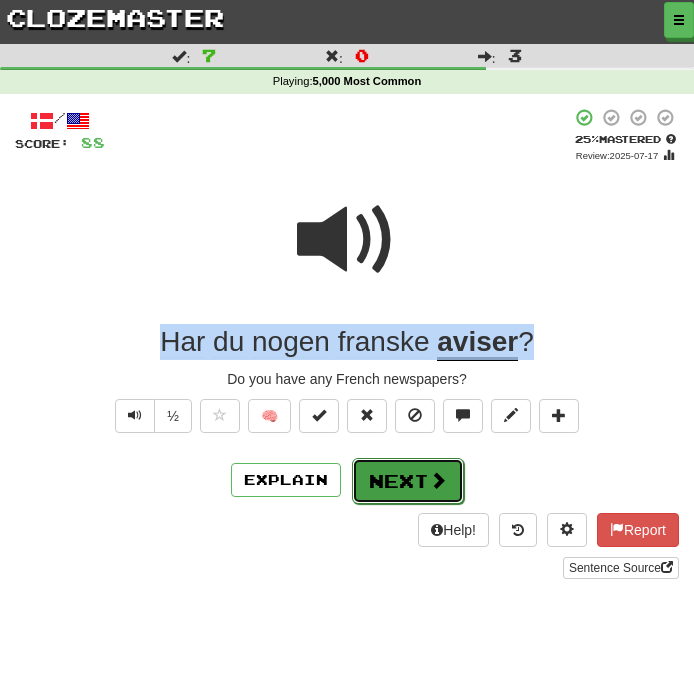 click on "Next" at bounding box center [408, 481] 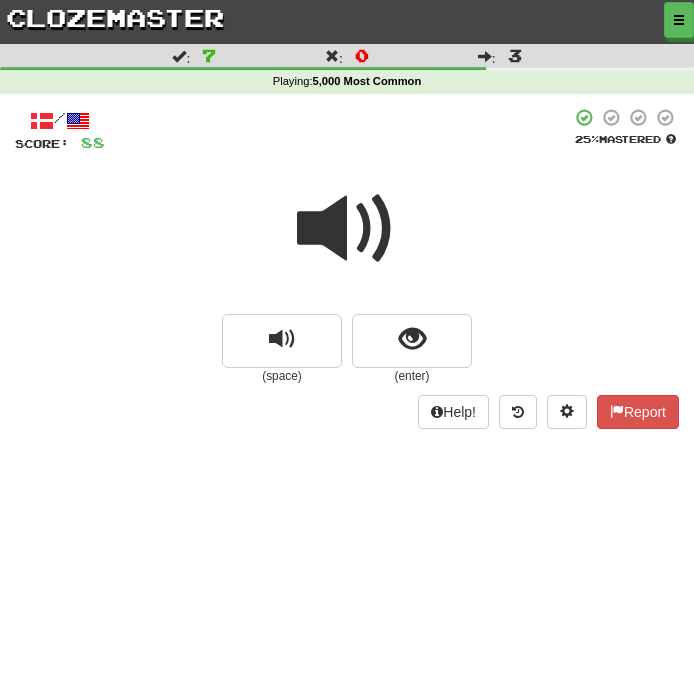 click at bounding box center (347, 229) 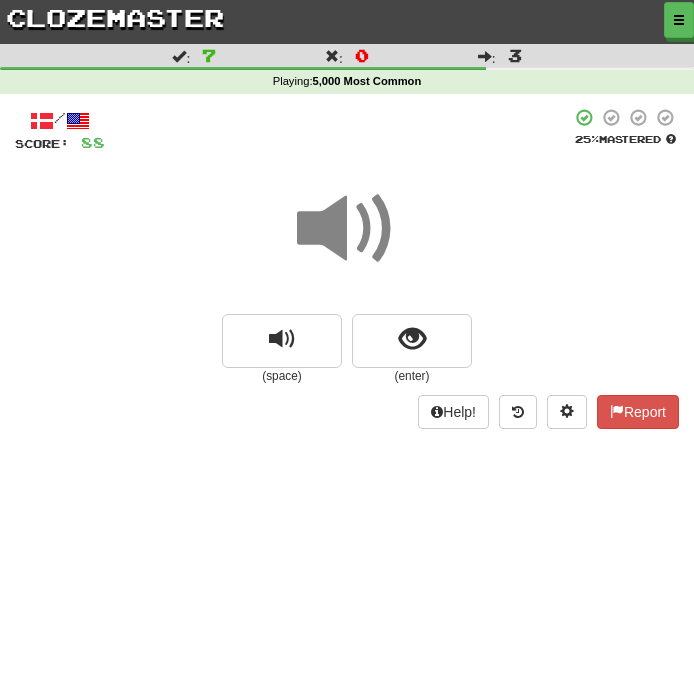click at bounding box center (347, 229) 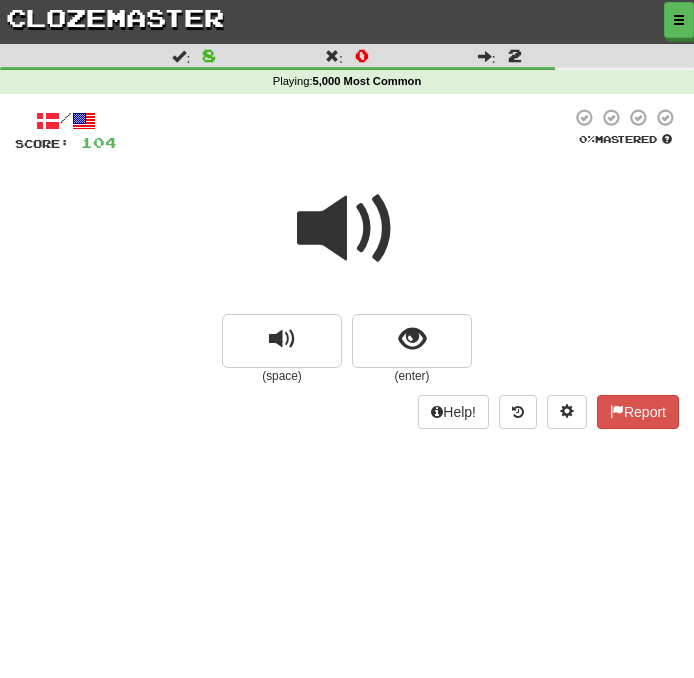click at bounding box center (347, 229) 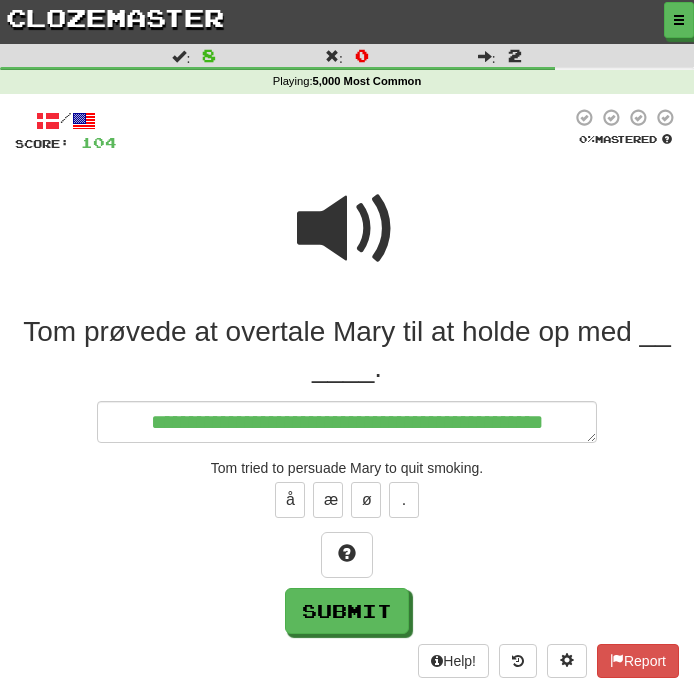click at bounding box center [347, 242] 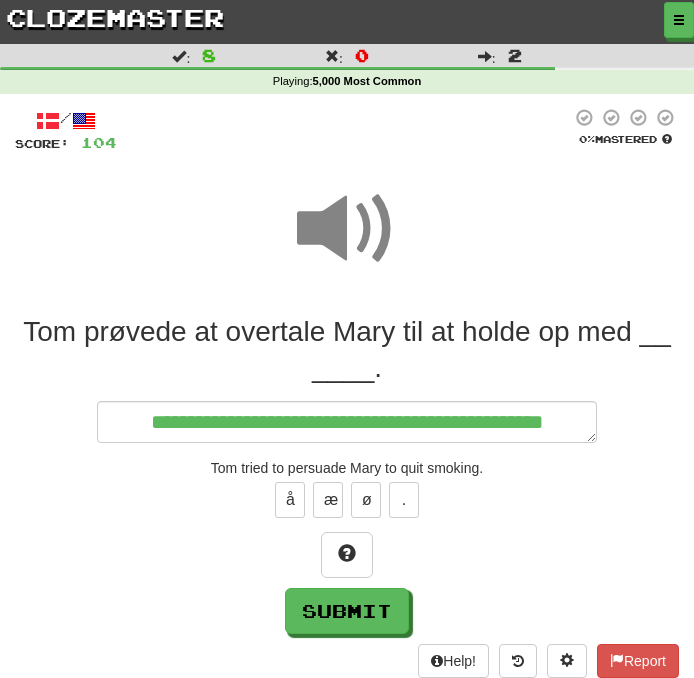 click on "**********" at bounding box center [347, 422] 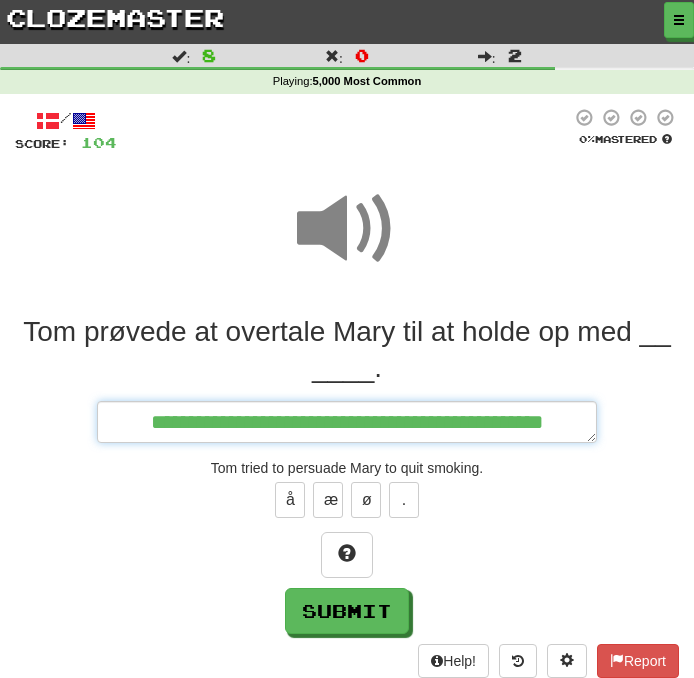 click on "**********" at bounding box center (347, 422) 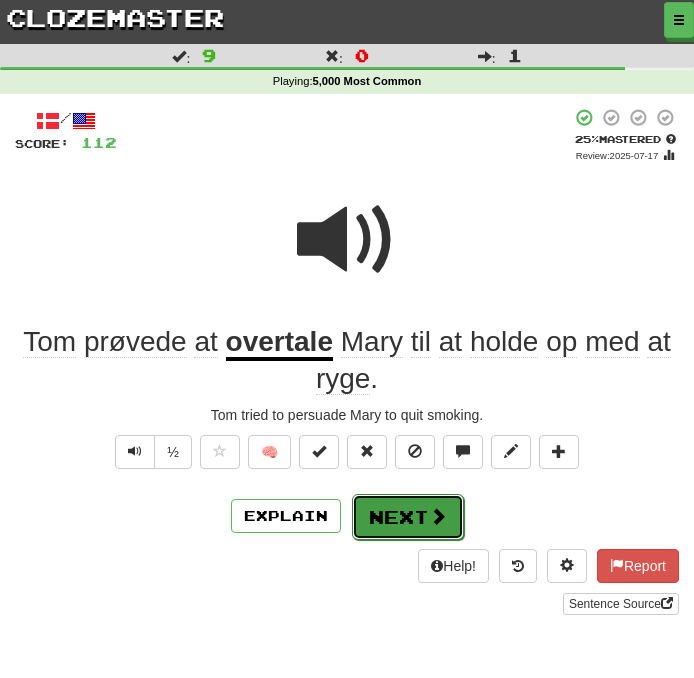 click on "Next" at bounding box center [408, 517] 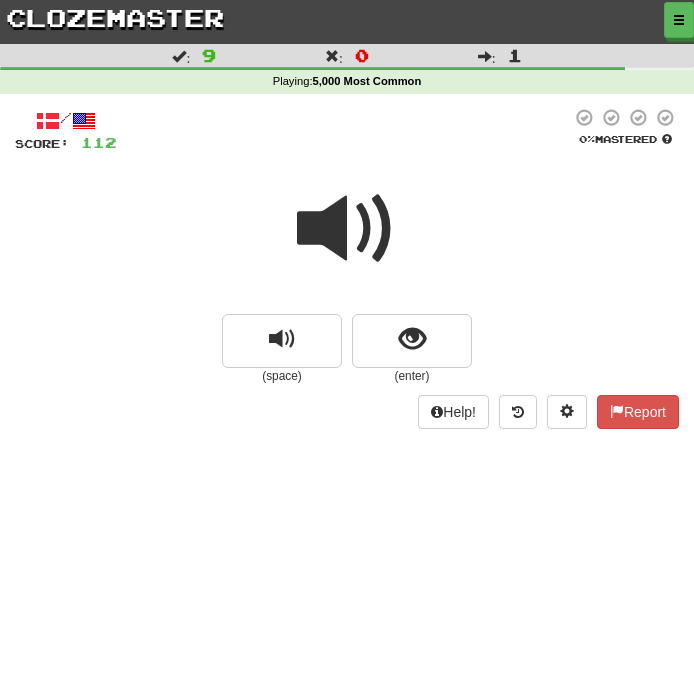 click at bounding box center [347, 229] 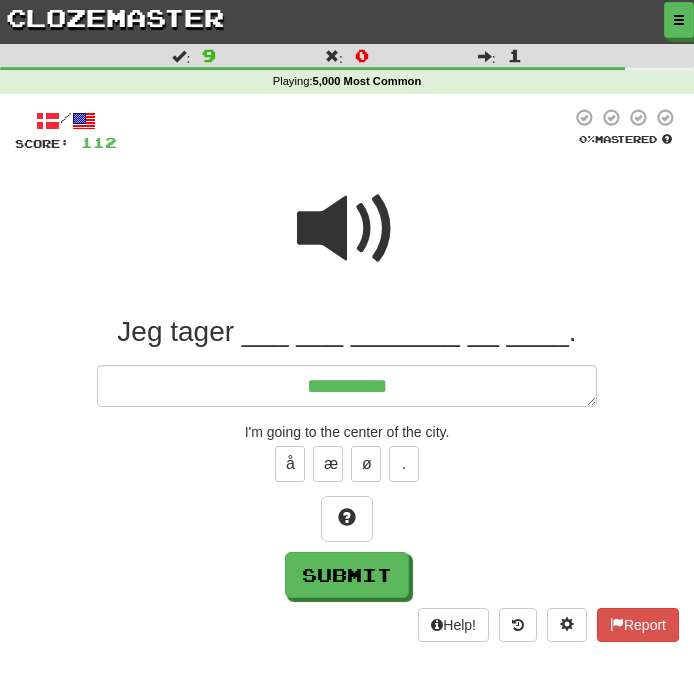 click at bounding box center (347, 229) 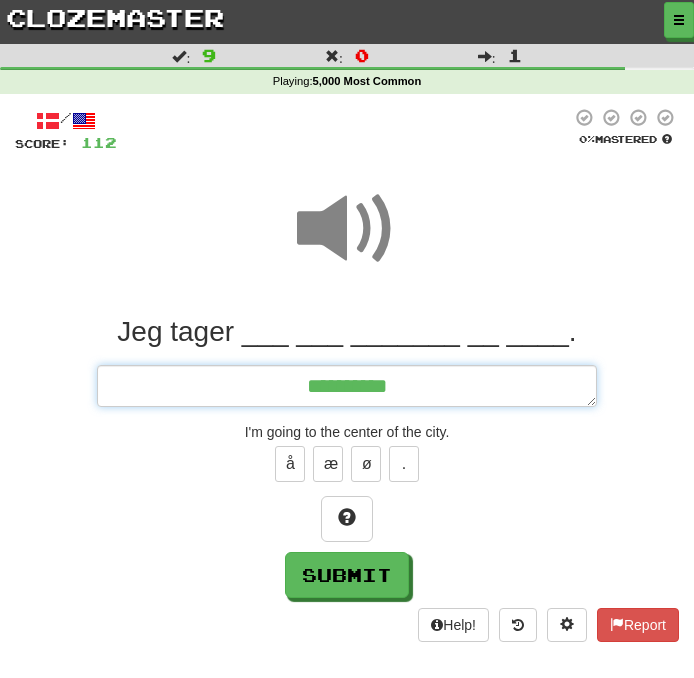 click on "*********" at bounding box center [347, 386] 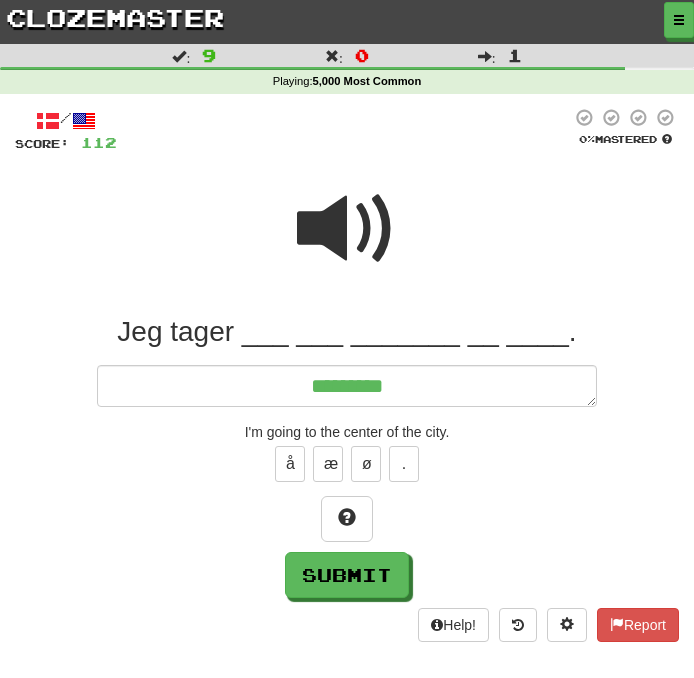 click at bounding box center (347, 229) 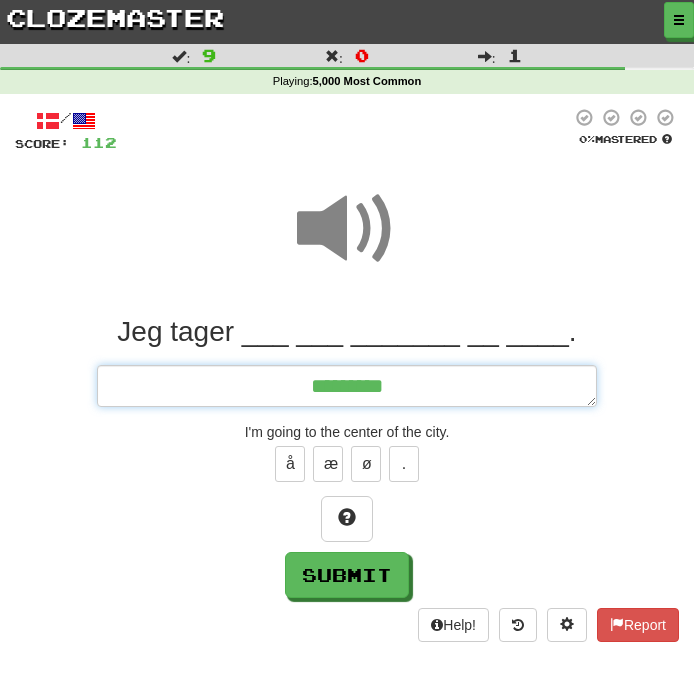 click on "*********" at bounding box center (347, 386) 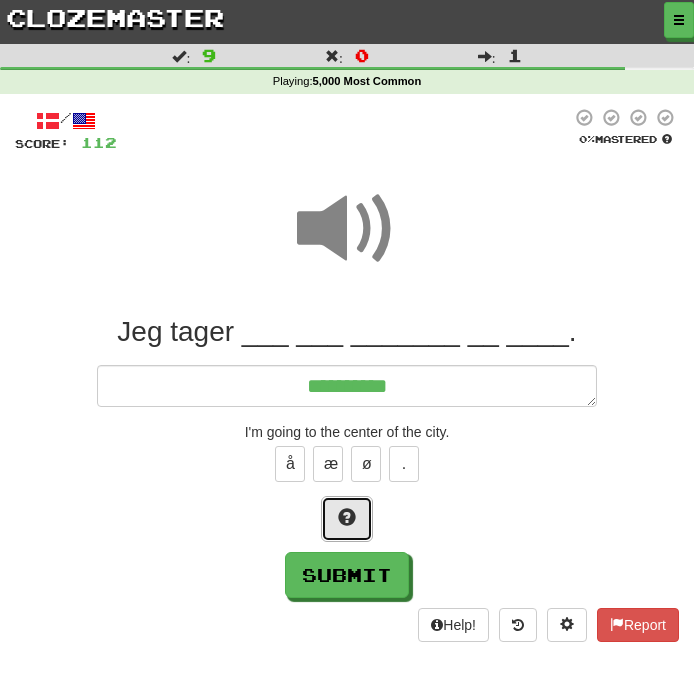 click at bounding box center (347, 517) 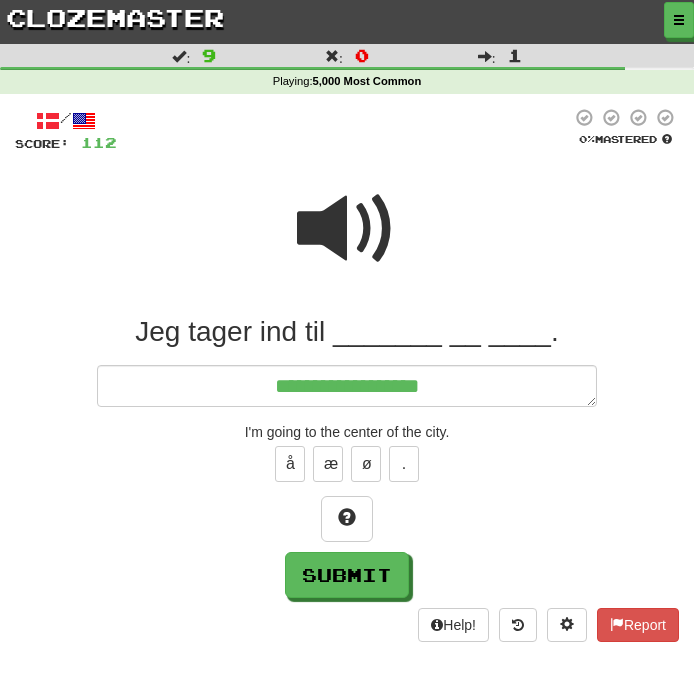 click at bounding box center [347, 229] 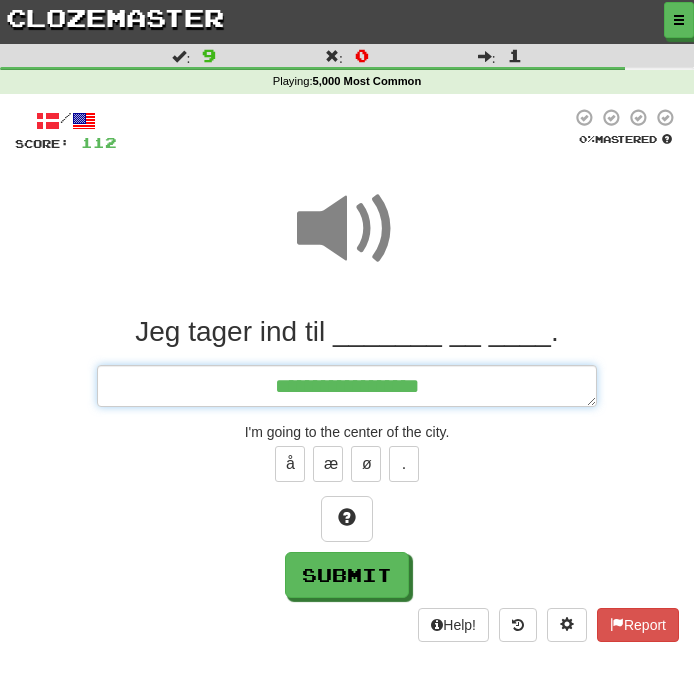 click on "**********" at bounding box center [347, 386] 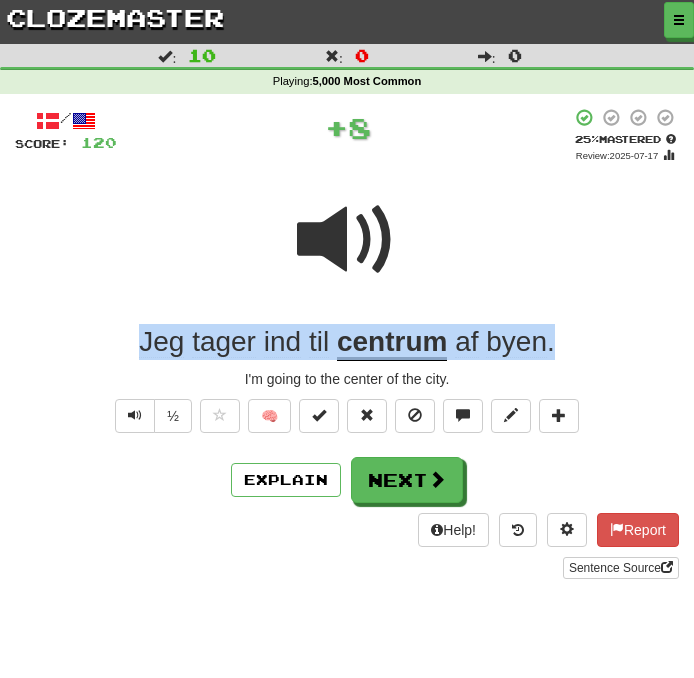 copy on "Jeg ta[R] [IND] [TIL] [CENTRUM] [AF] [BYEN]." 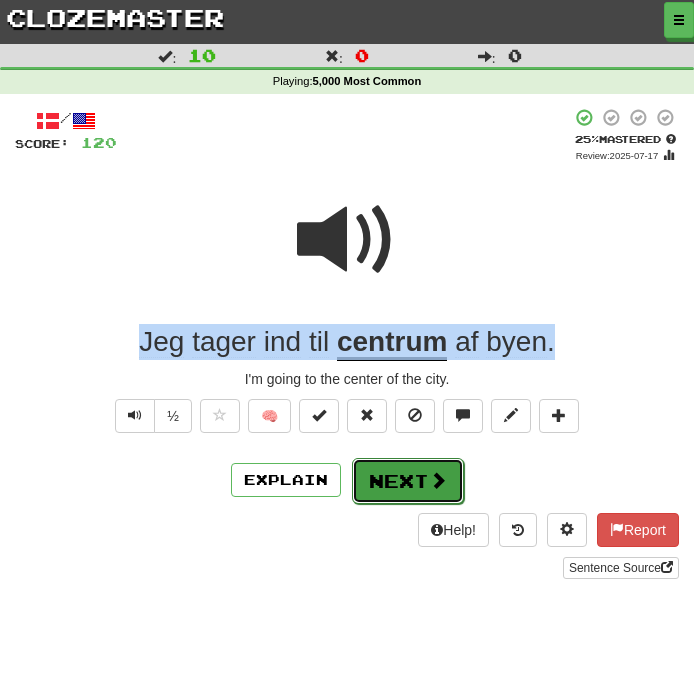 click on "Next" at bounding box center (408, 481) 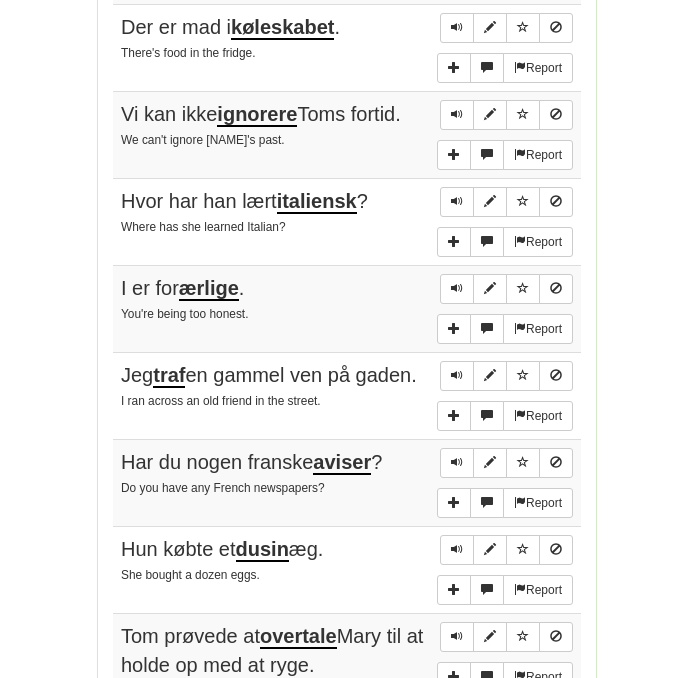 scroll, scrollTop: 0, scrollLeft: 0, axis: both 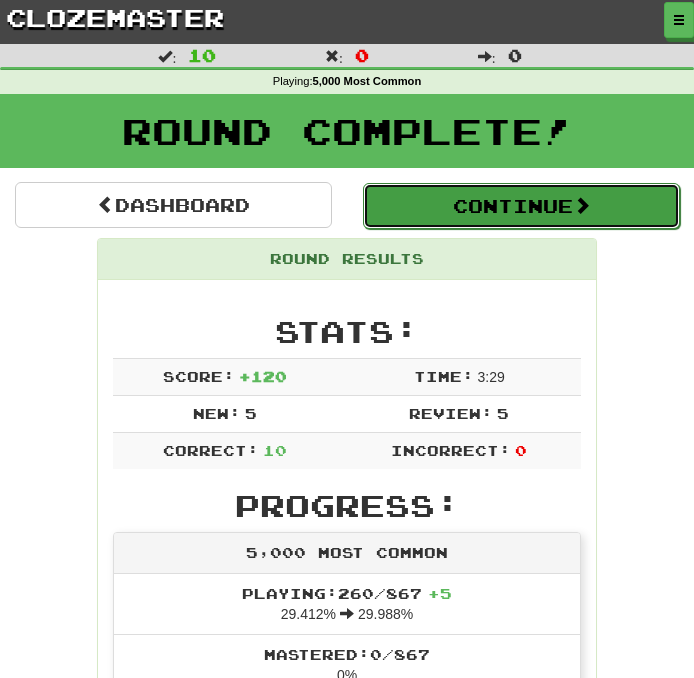 click on "Continue" at bounding box center [521, 206] 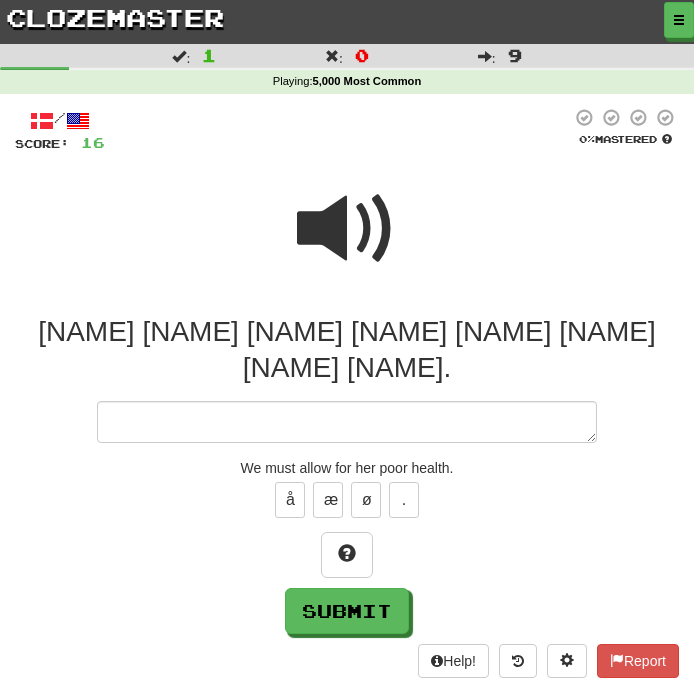 click at bounding box center (347, 229) 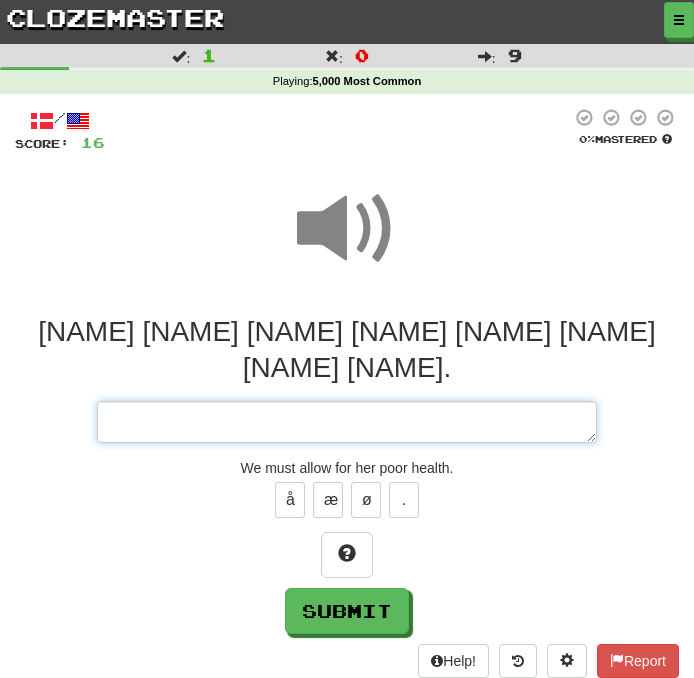click on "[NAME] [NAME] [NAME] [NAME] [NAME] [NAME] [NAME] [NAME]. We must allow for her poor health. å æ ø . Submit" at bounding box center (347, 474) 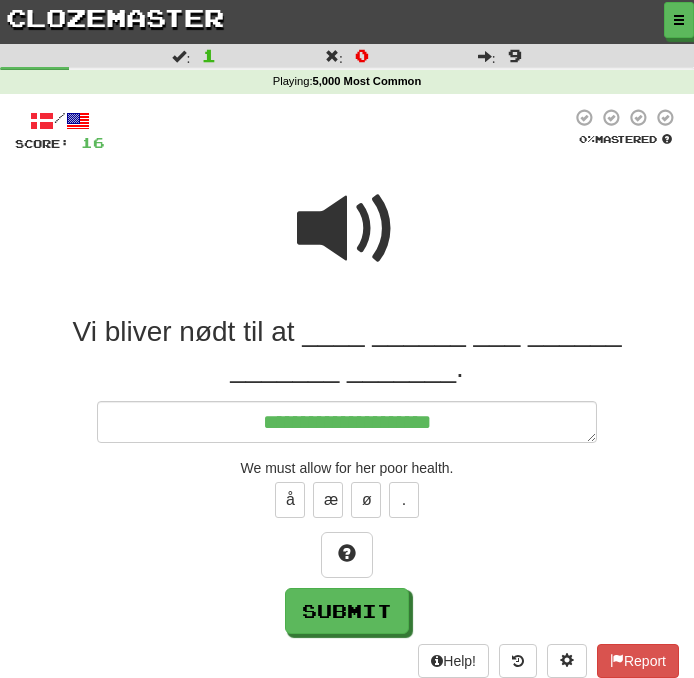 click at bounding box center [347, 229] 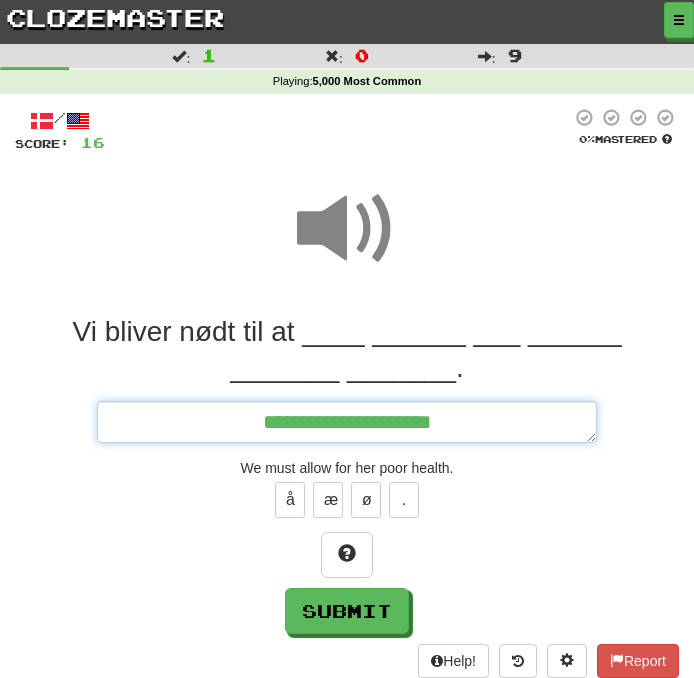 click on "**********" at bounding box center (347, 422) 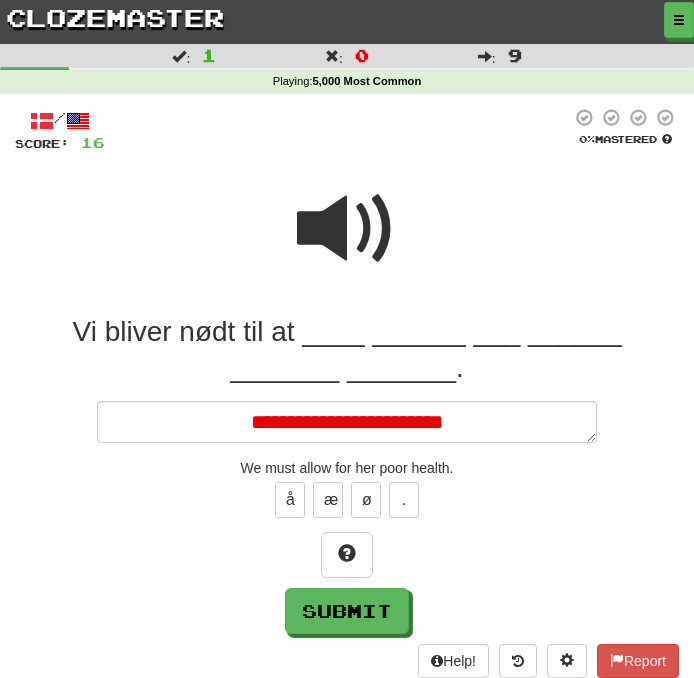 click at bounding box center (347, 229) 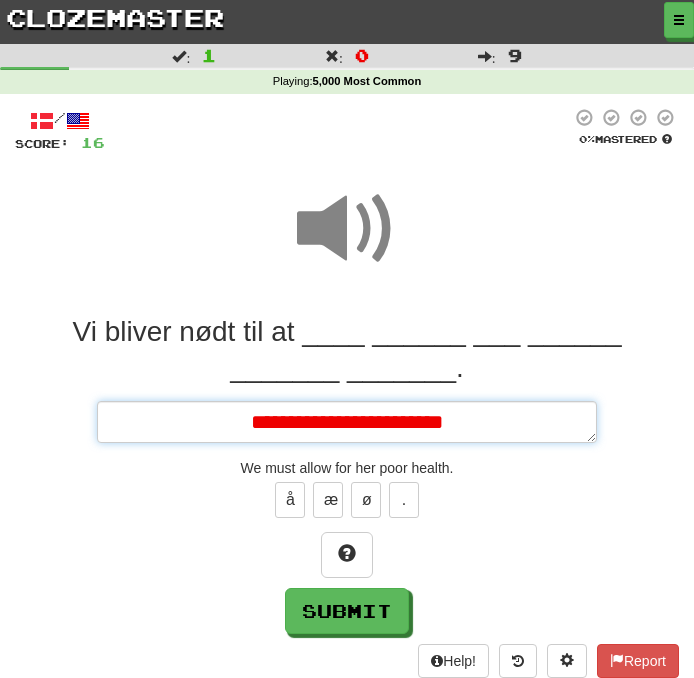 click on "**********" at bounding box center [347, 422] 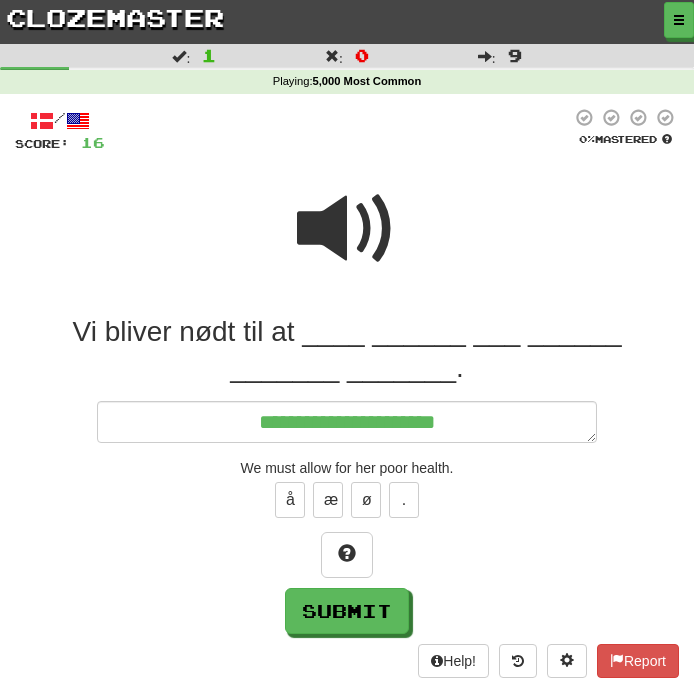 click at bounding box center [347, 229] 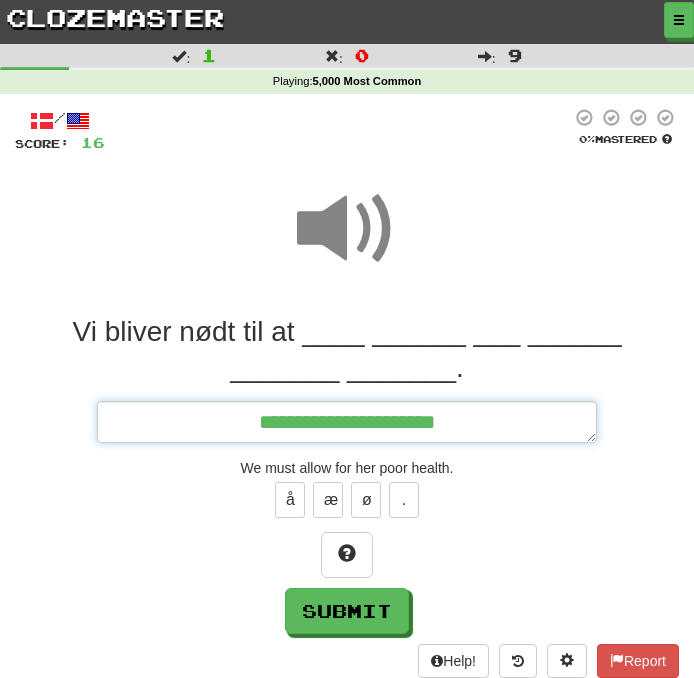 click on "**********" at bounding box center [347, 422] 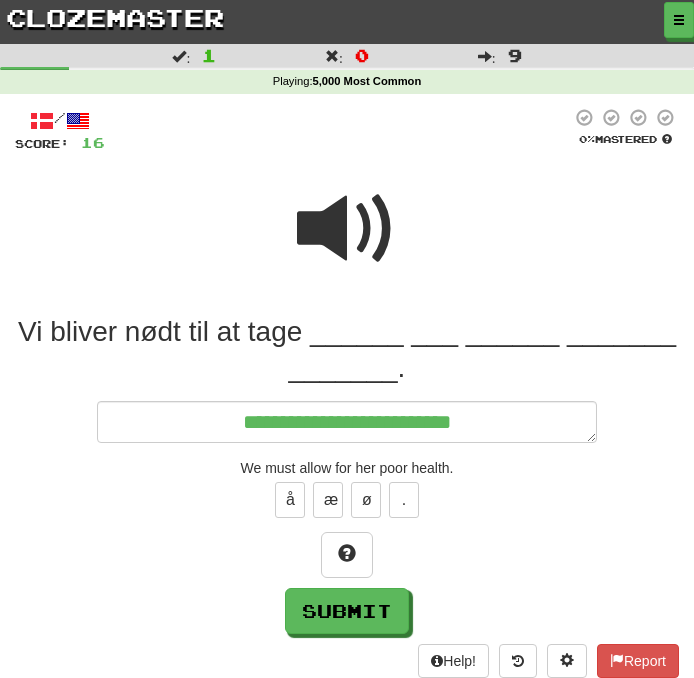 click at bounding box center (347, 229) 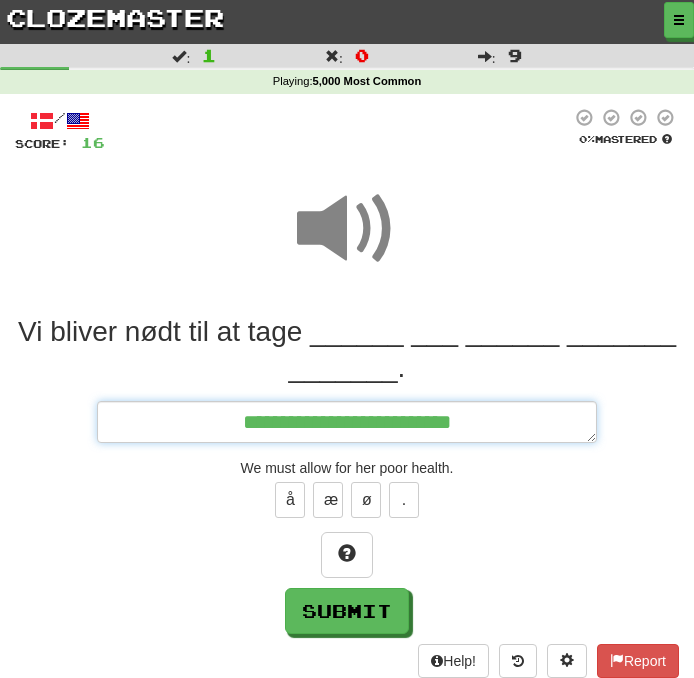 click on "**********" at bounding box center [347, 422] 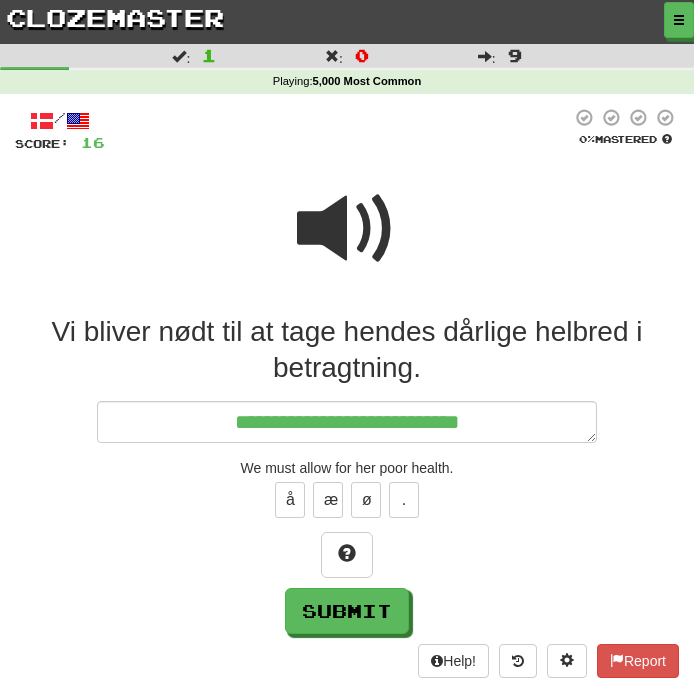 click at bounding box center [347, 229] 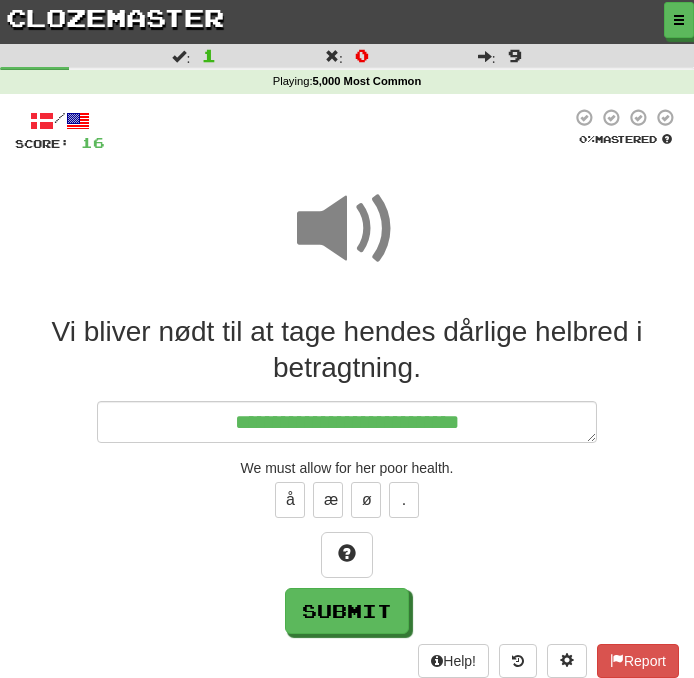 click on "**********" at bounding box center [347, 474] 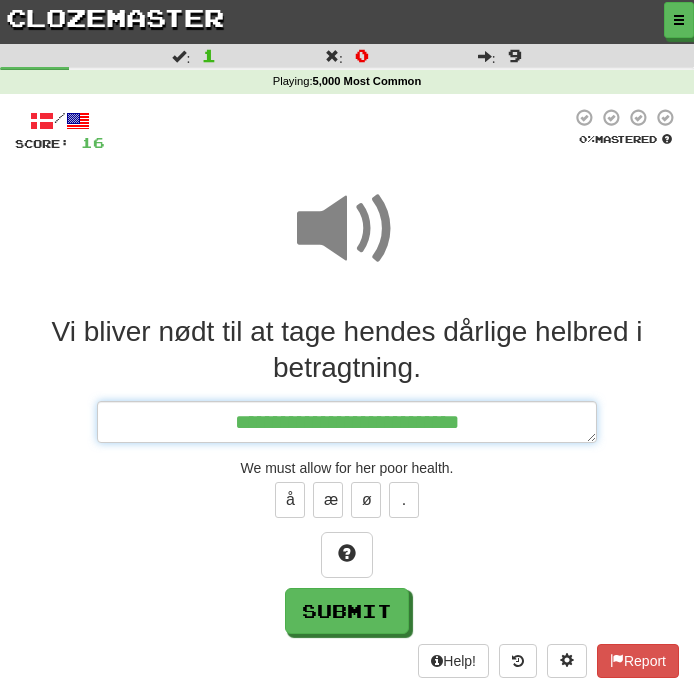 click on "**********" at bounding box center [347, 422] 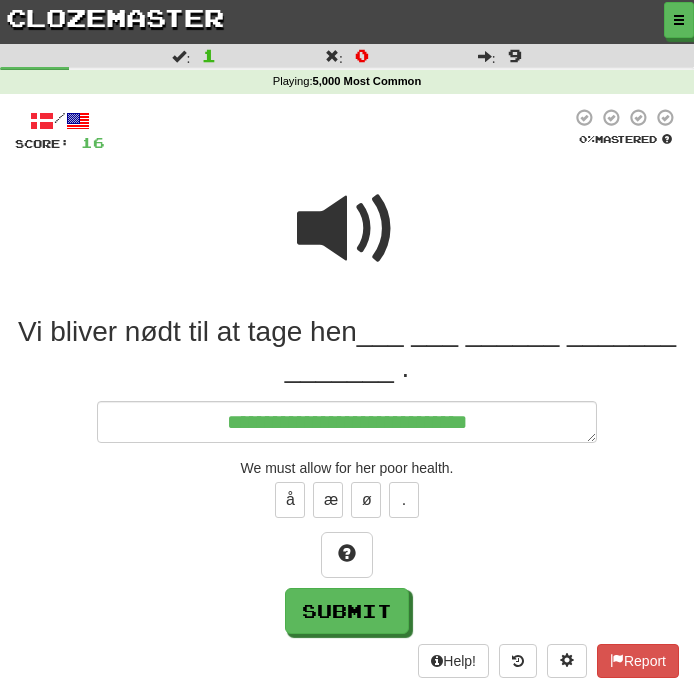 click at bounding box center [347, 229] 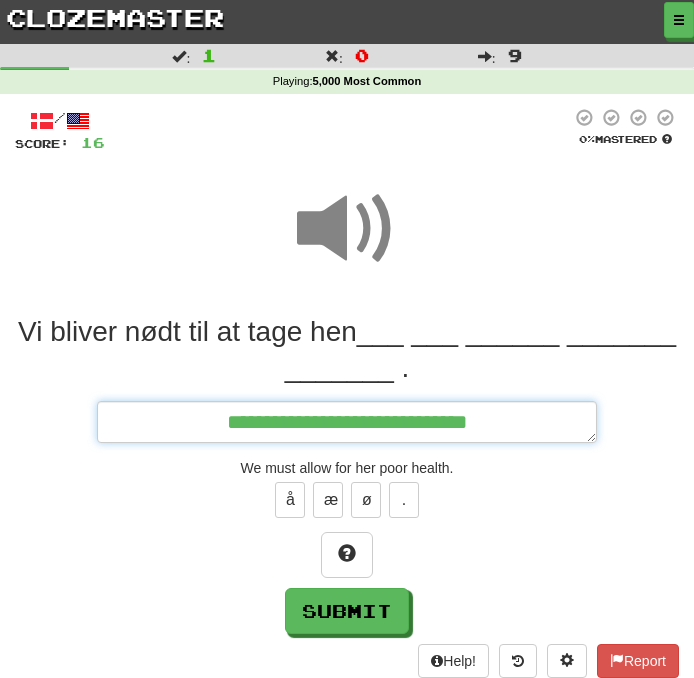 click on "**********" at bounding box center [347, 422] 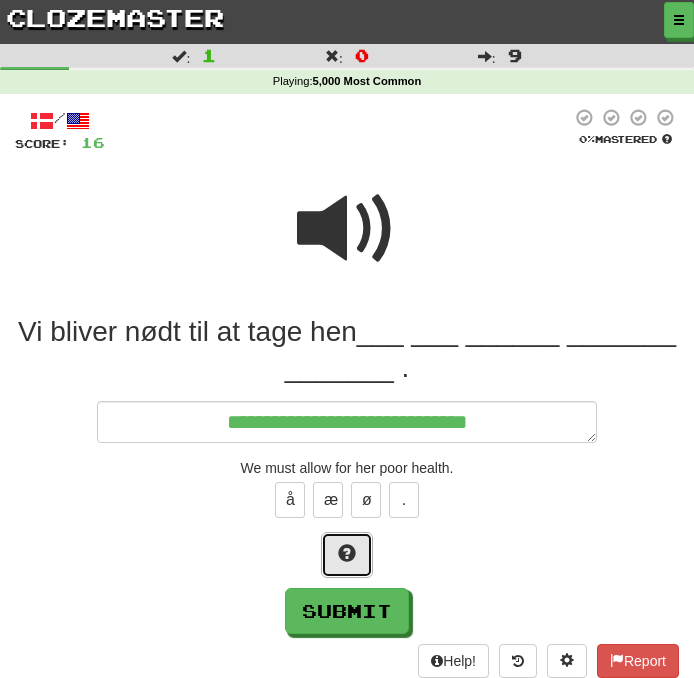 click at bounding box center (347, 555) 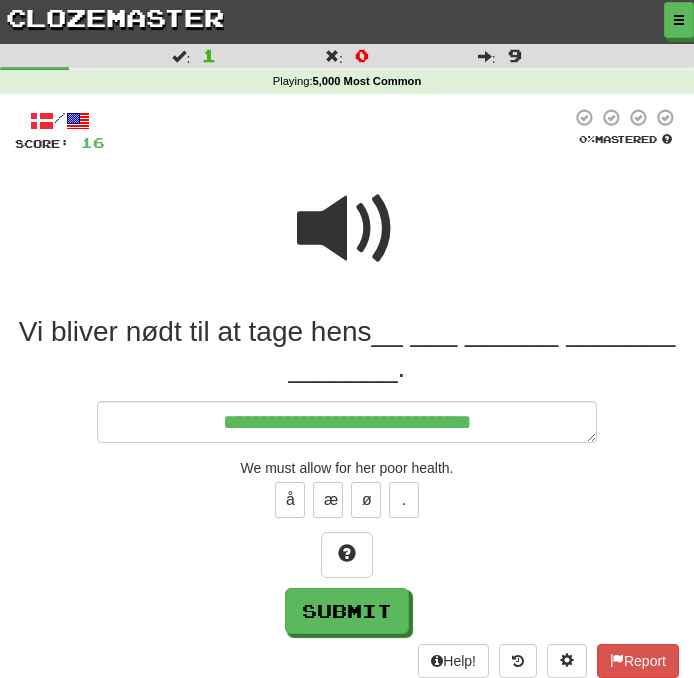 click at bounding box center [347, 229] 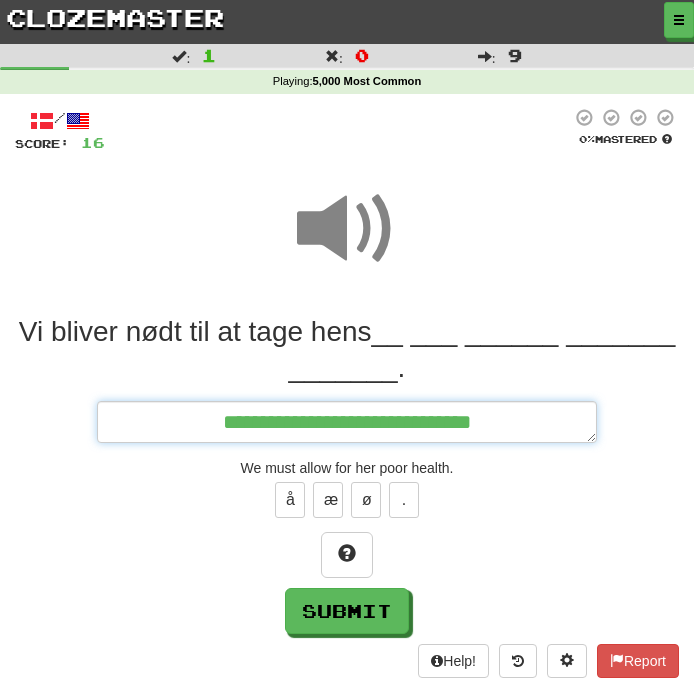 click on "**********" at bounding box center [347, 422] 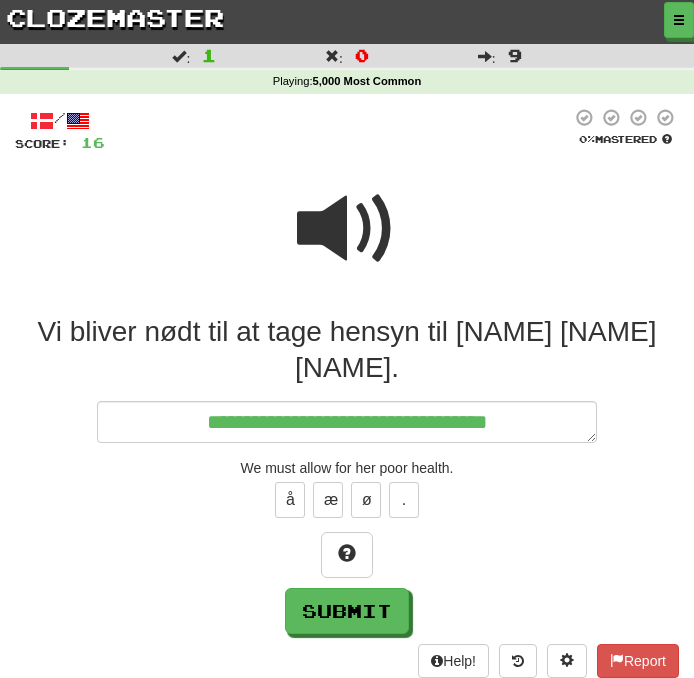 click at bounding box center [347, 229] 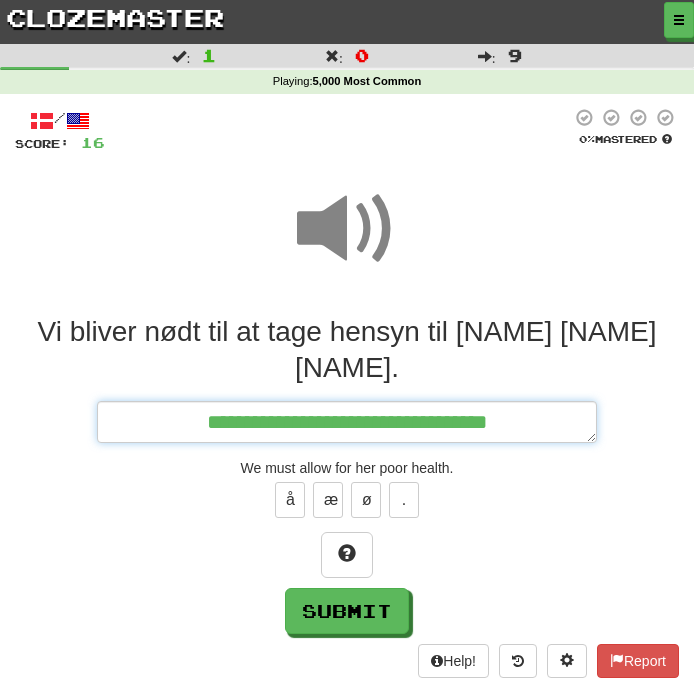 click on "**********" at bounding box center (347, 422) 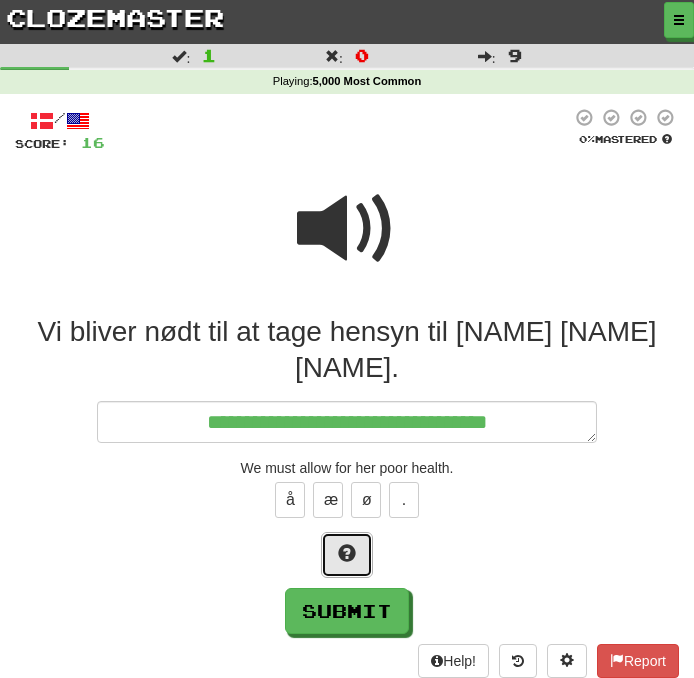 click at bounding box center (347, 555) 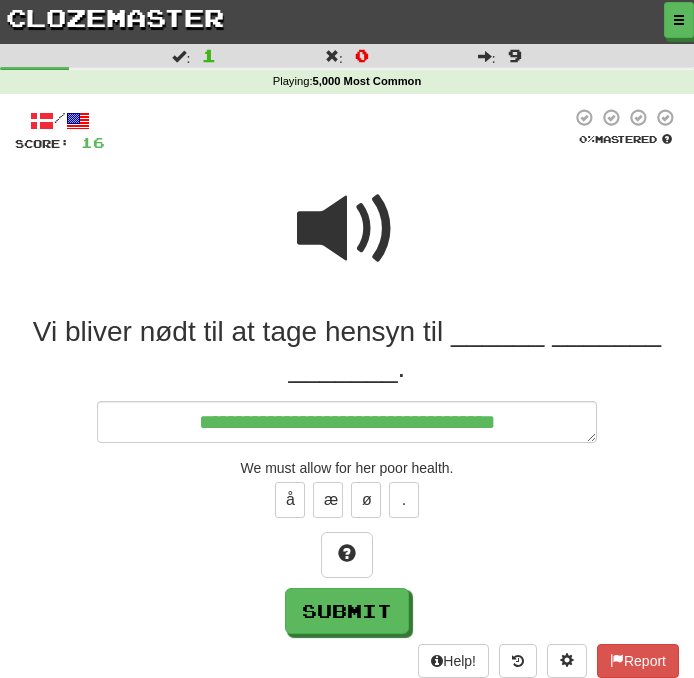 click at bounding box center [347, 229] 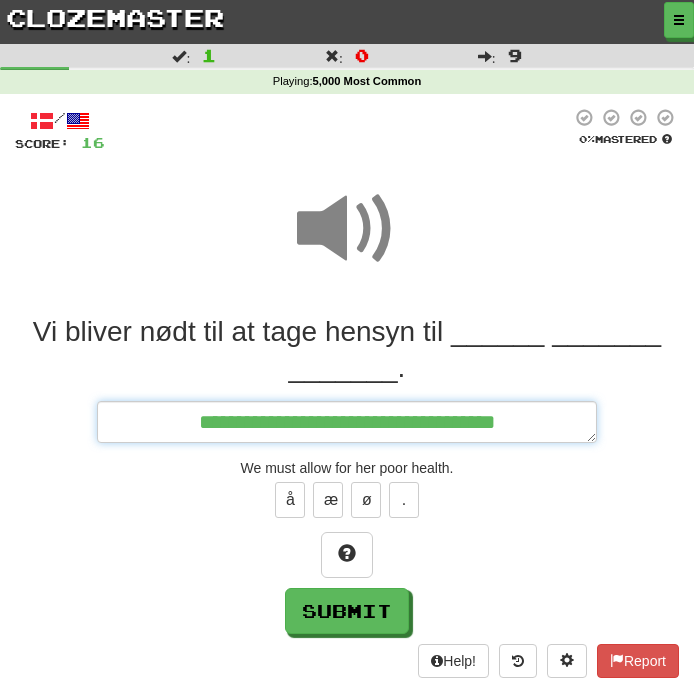 click on "**********" at bounding box center (347, 422) 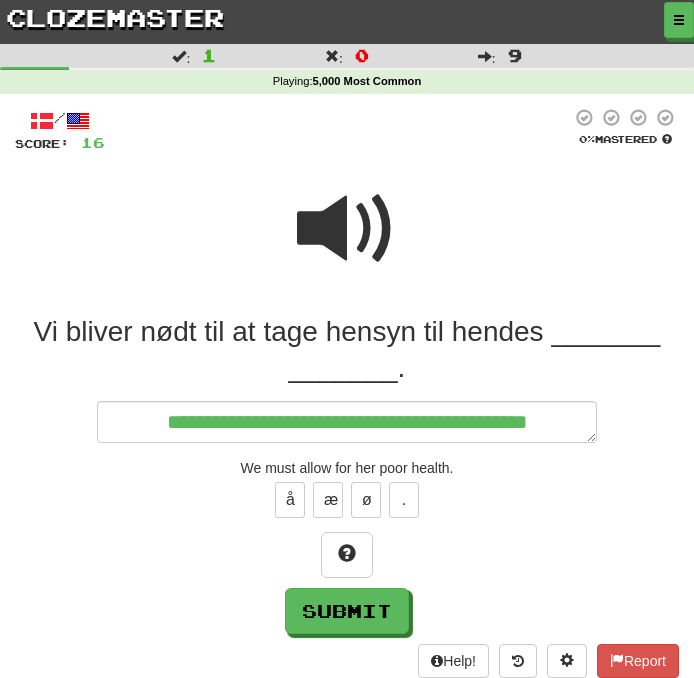 click at bounding box center [347, 229] 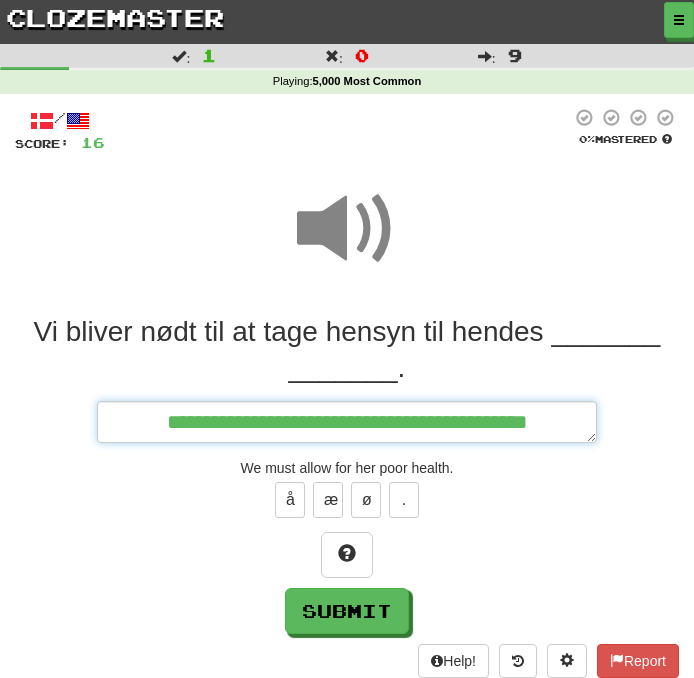 click on "**********" at bounding box center [347, 422] 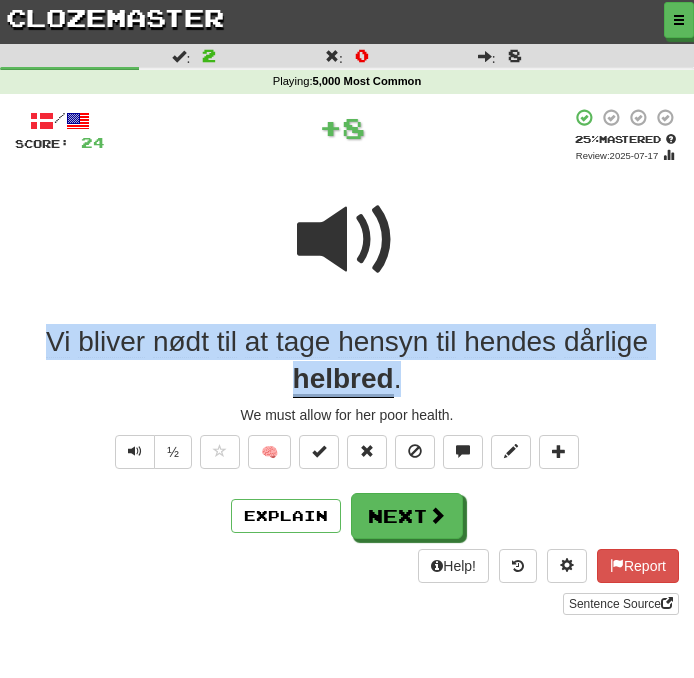copy on "Vi bliver nødt til at tage hensyn til hendes dårlige helbred ." 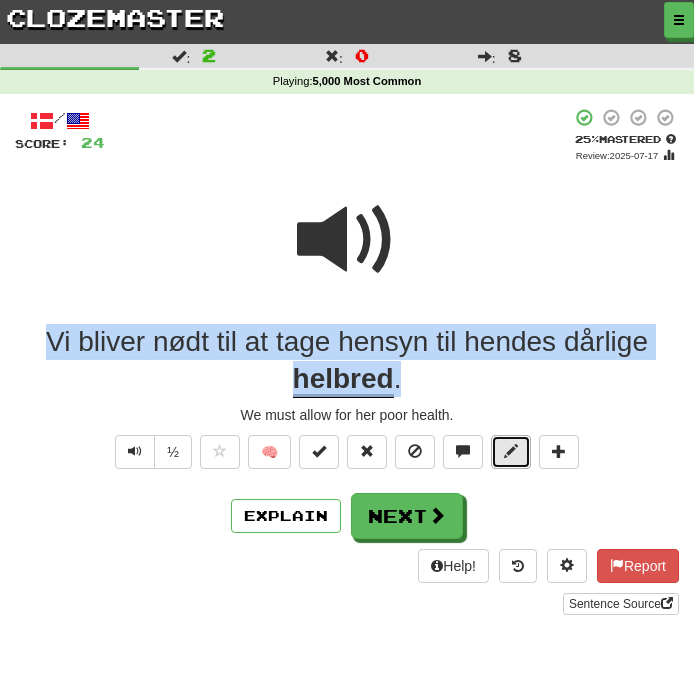 click at bounding box center (511, 451) 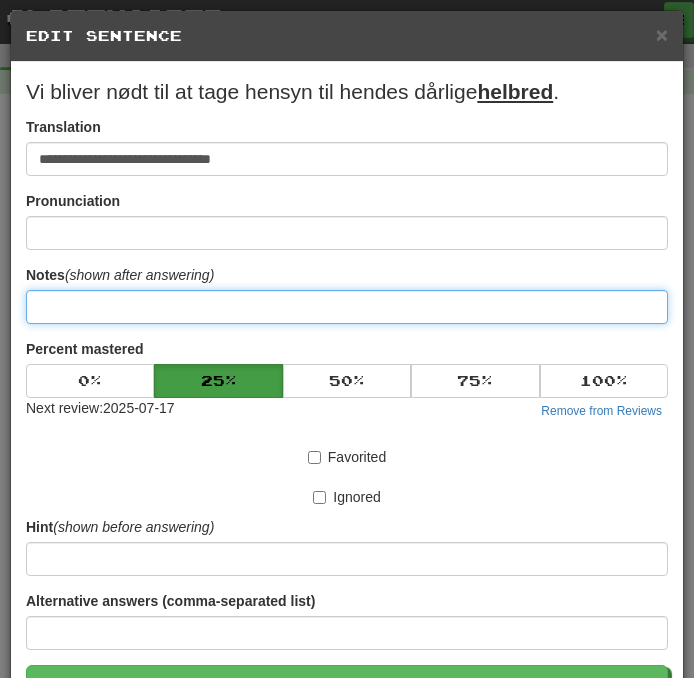 click at bounding box center [347, 307] 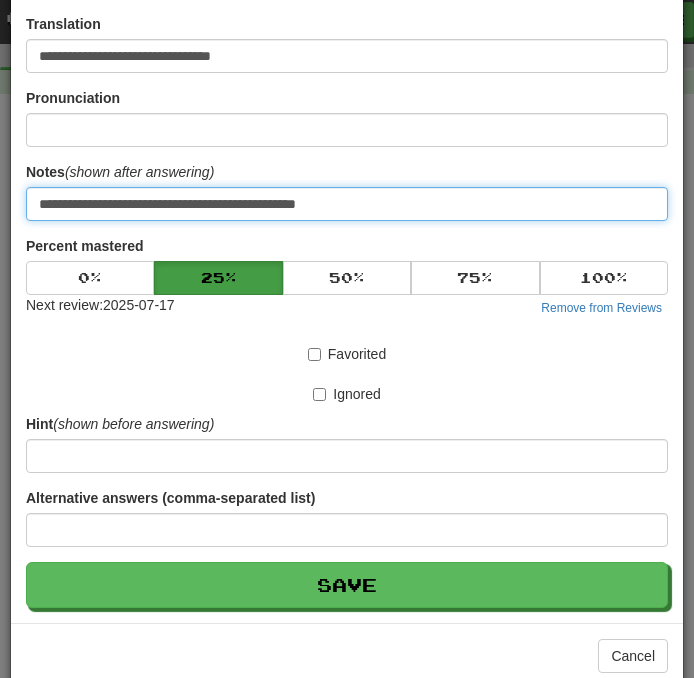 scroll, scrollTop: 112, scrollLeft: 0, axis: vertical 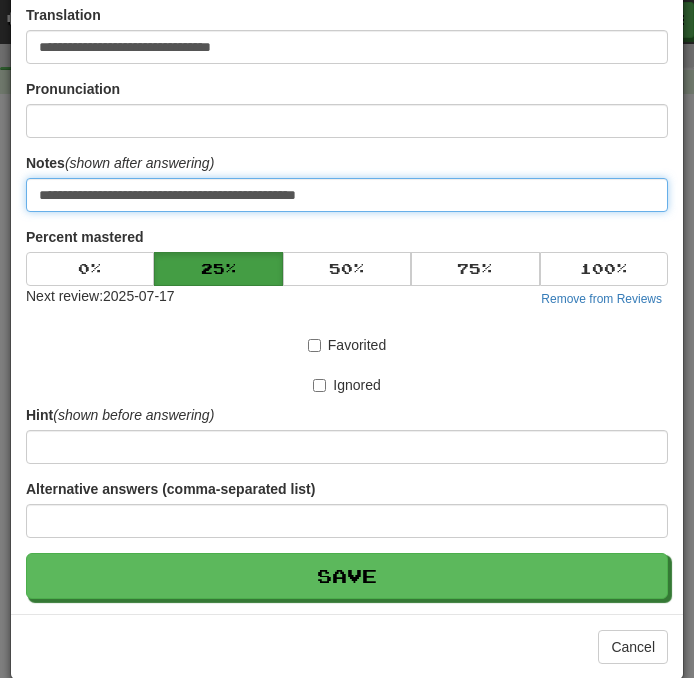 click on "Save" at bounding box center [347, 576] 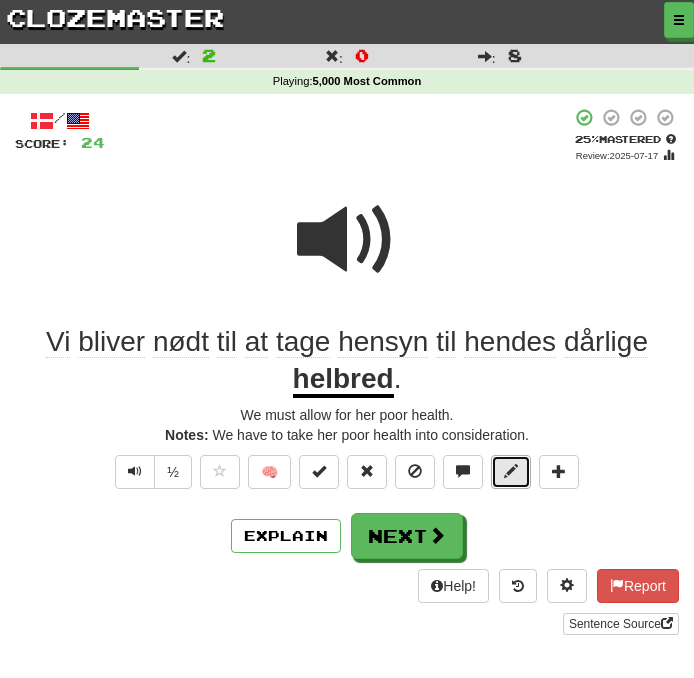 click at bounding box center [511, 472] 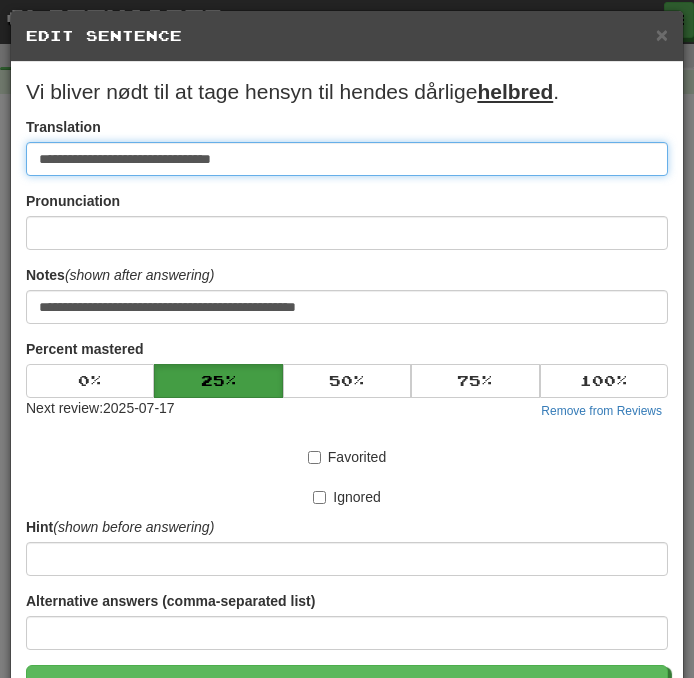 paste on "**********" 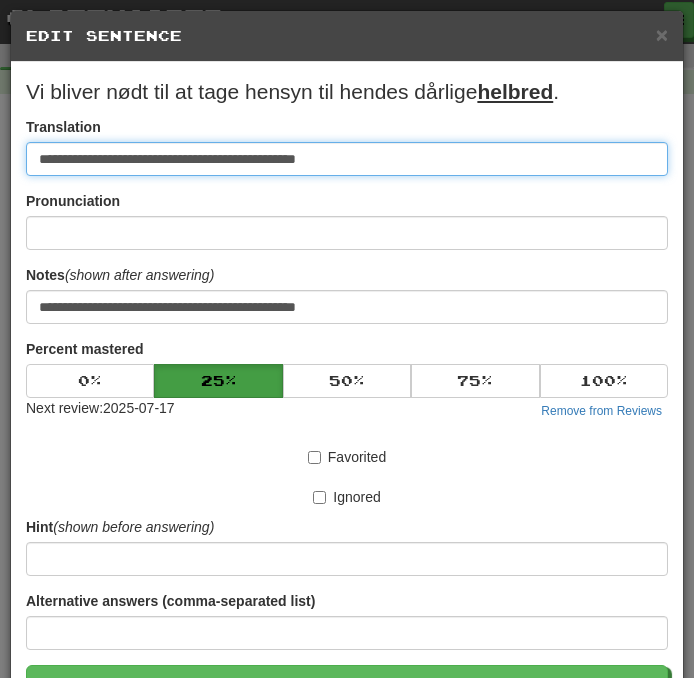 drag, startPoint x: 308, startPoint y: 152, endPoint x: 20, endPoint y: 159, distance: 288.08505 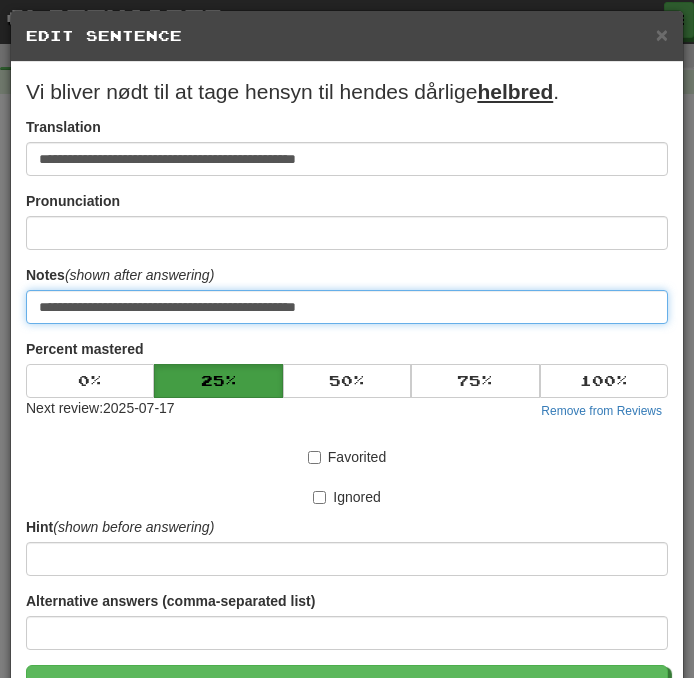 drag, startPoint x: 379, startPoint y: 306, endPoint x: -80, endPoint y: 298, distance: 459.0697 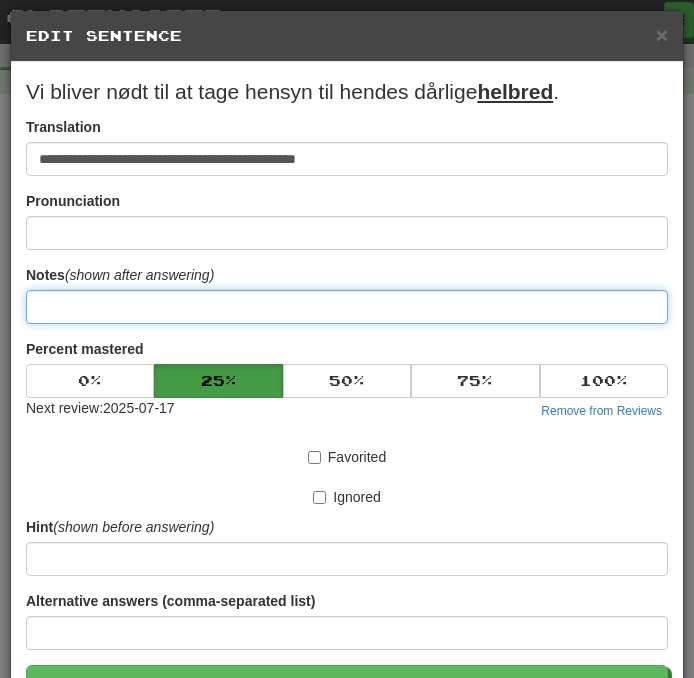 click at bounding box center [347, 307] 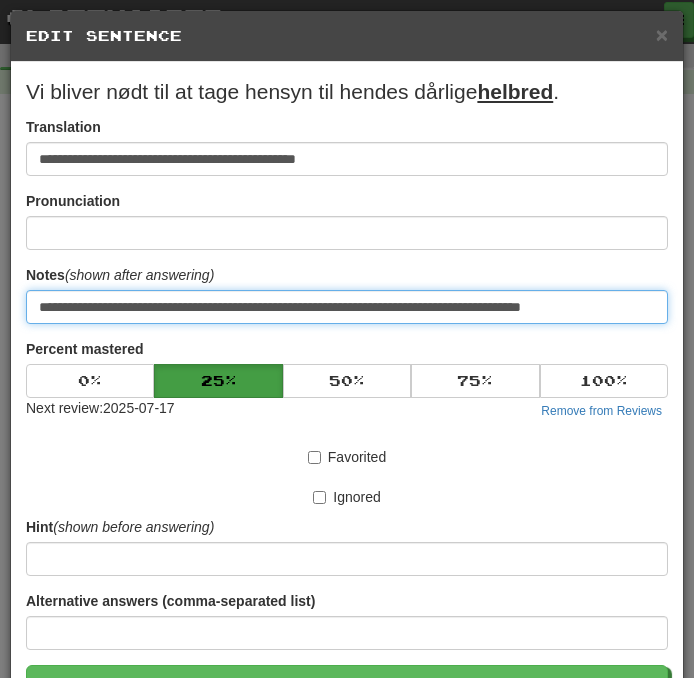 scroll, scrollTop: 124, scrollLeft: 0, axis: vertical 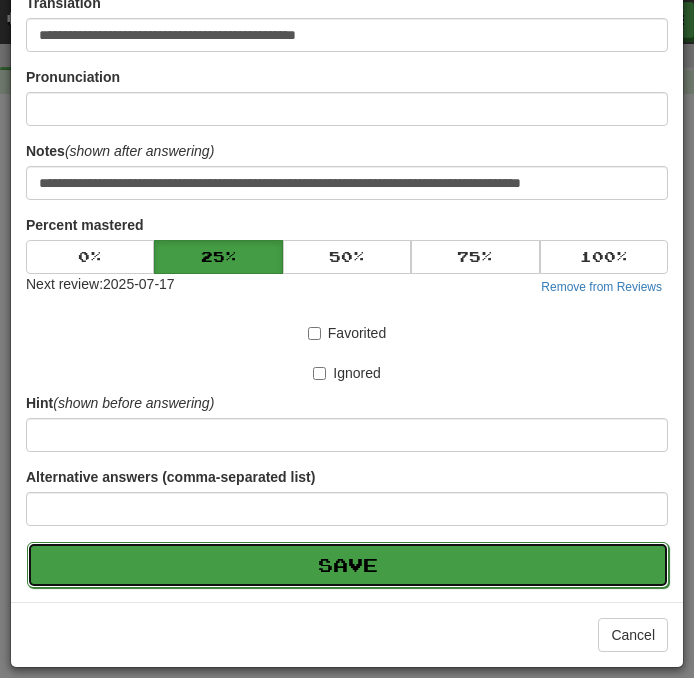click on "Save" at bounding box center (348, 565) 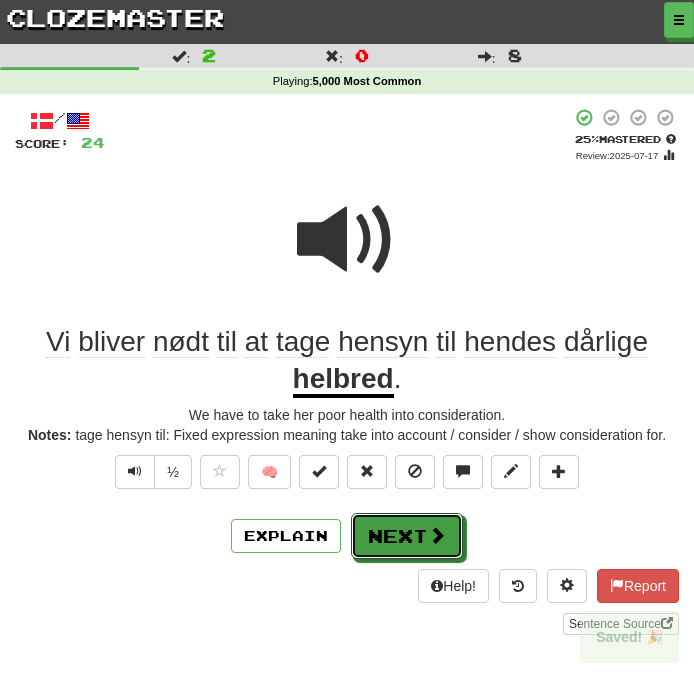 click on "Next" at bounding box center (407, 536) 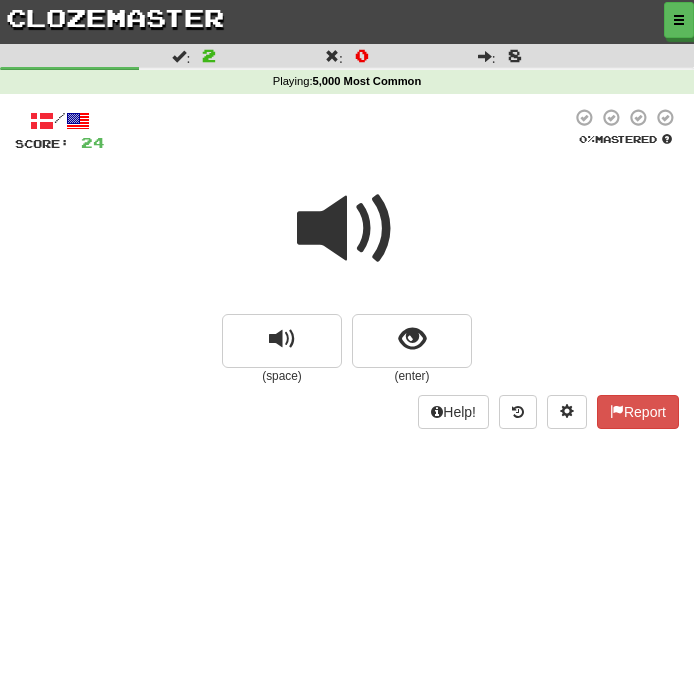 click at bounding box center [347, 229] 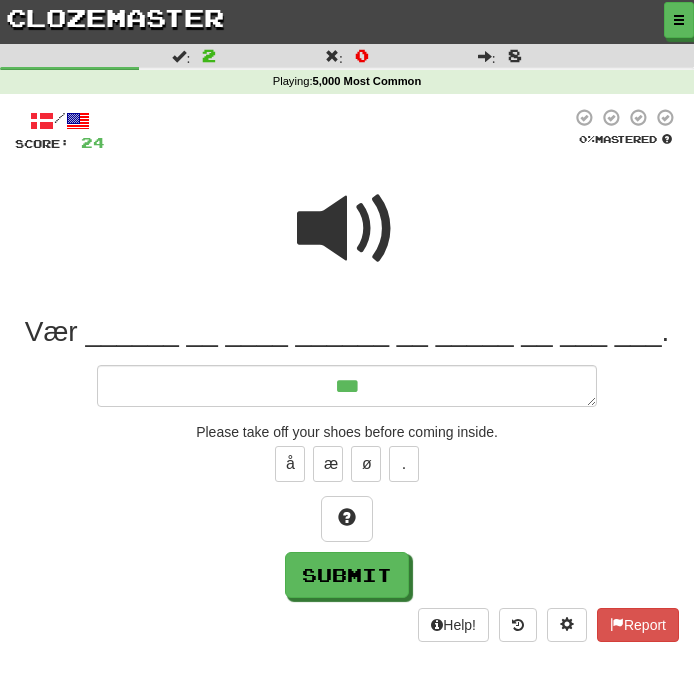 click at bounding box center (347, 229) 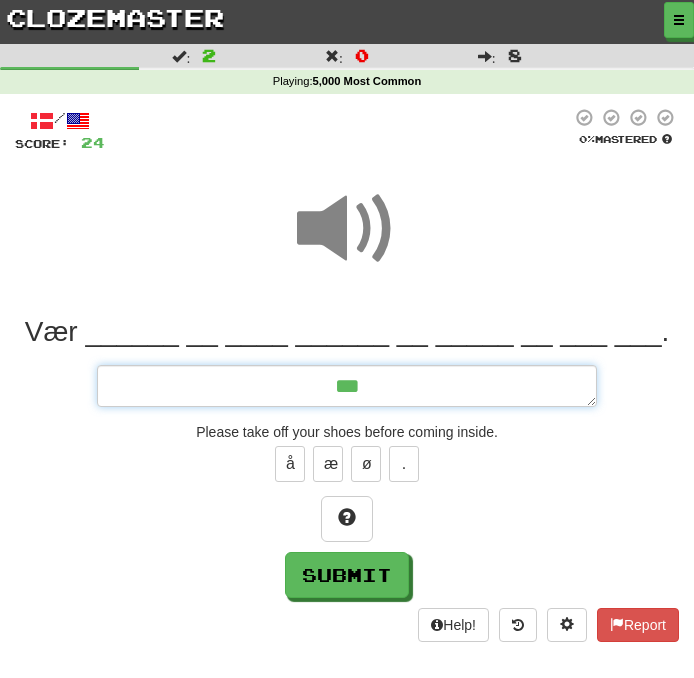 click on "***" at bounding box center [347, 386] 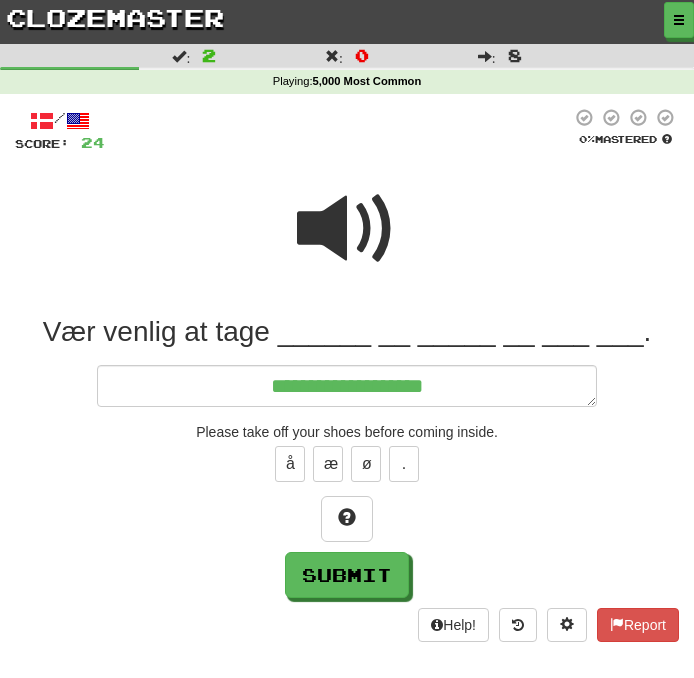 click at bounding box center [347, 229] 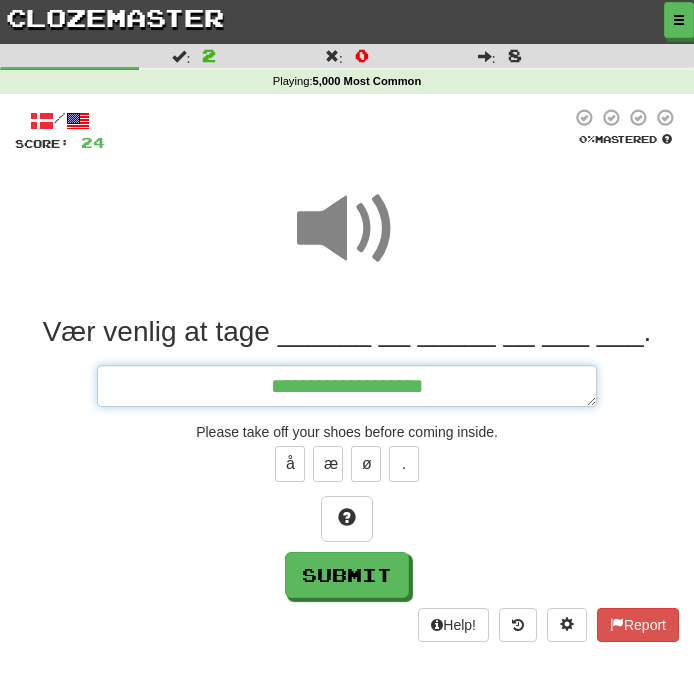 click on "**********" at bounding box center [347, 386] 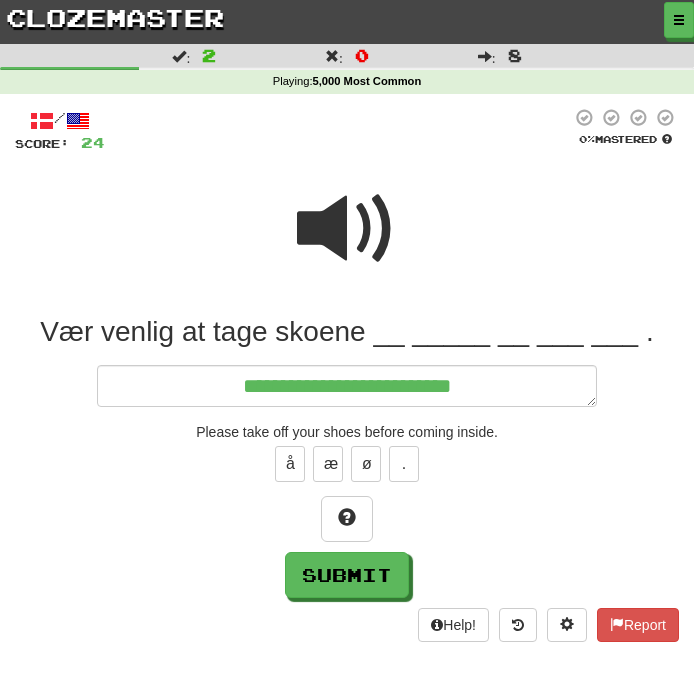click at bounding box center [347, 229] 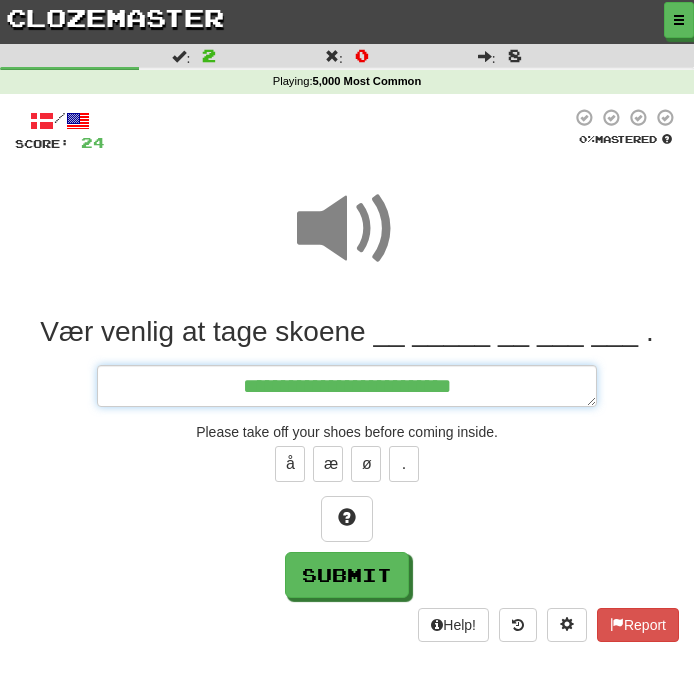 click on "**********" at bounding box center [347, 386] 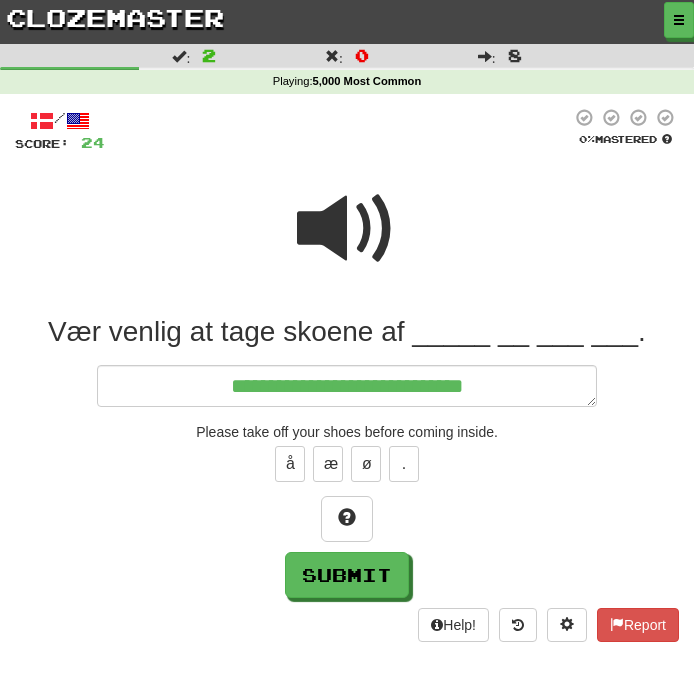 click at bounding box center [347, 229] 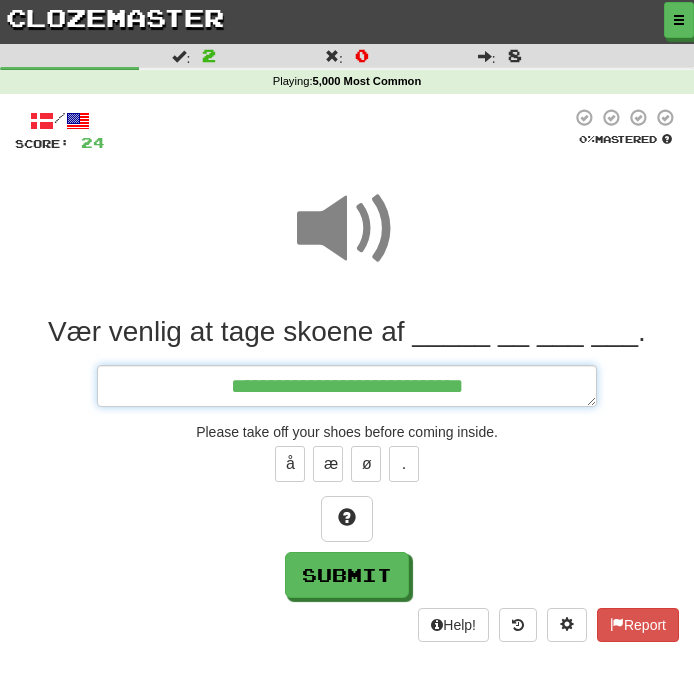 click on "**********" at bounding box center [347, 386] 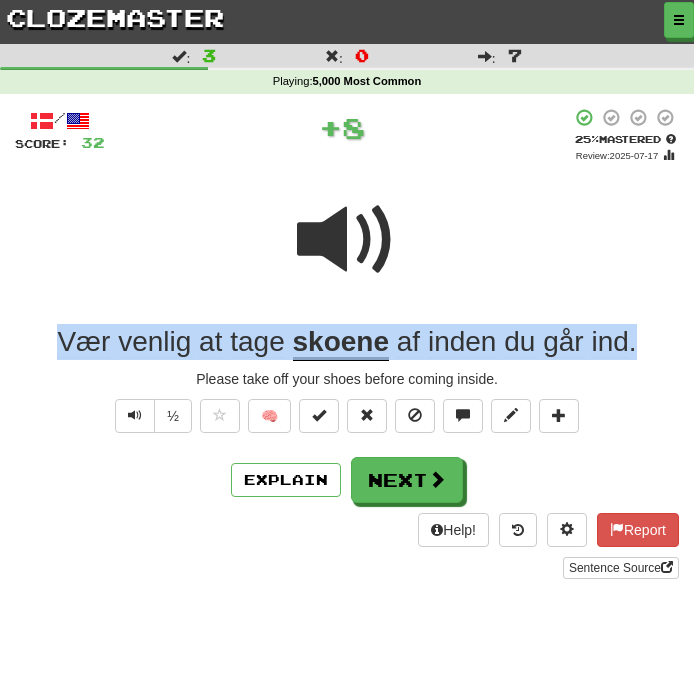 copy on "Vær   venlig   at   tage   skoene   af   inden   du   går   ind ." 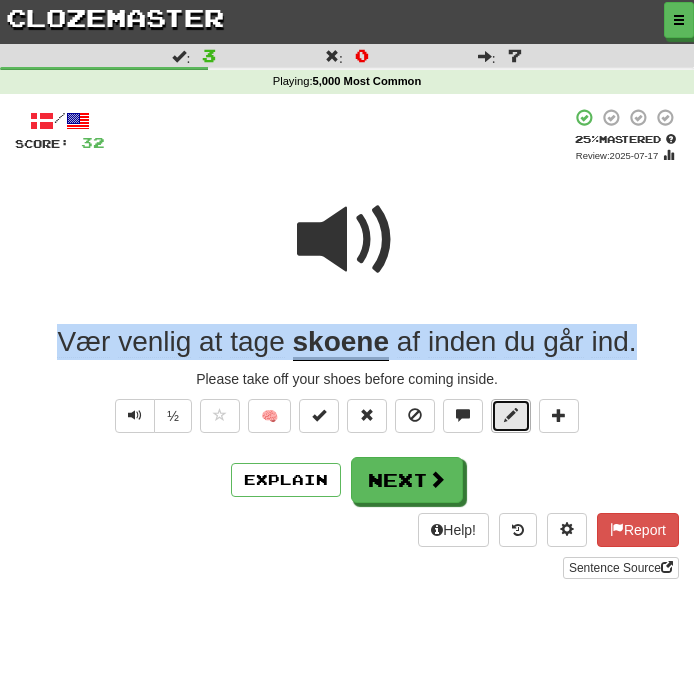 click at bounding box center [511, 415] 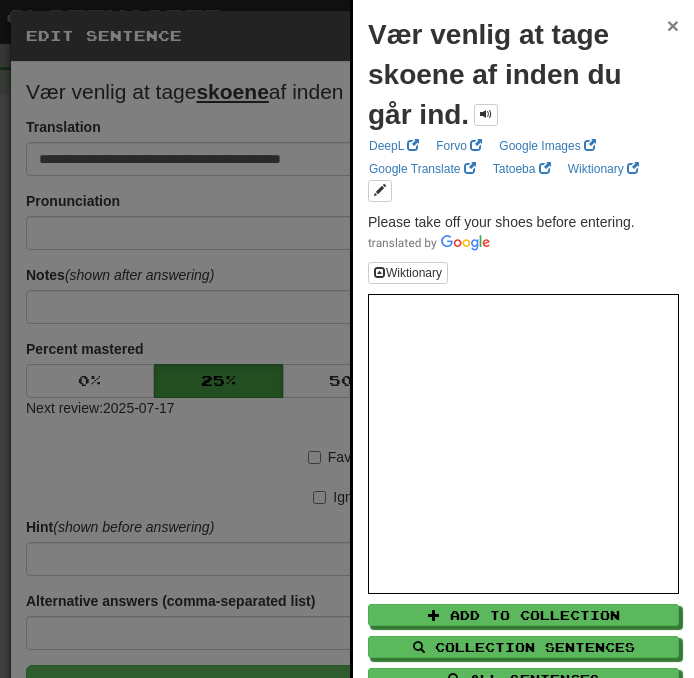 click on "×" at bounding box center (673, 25) 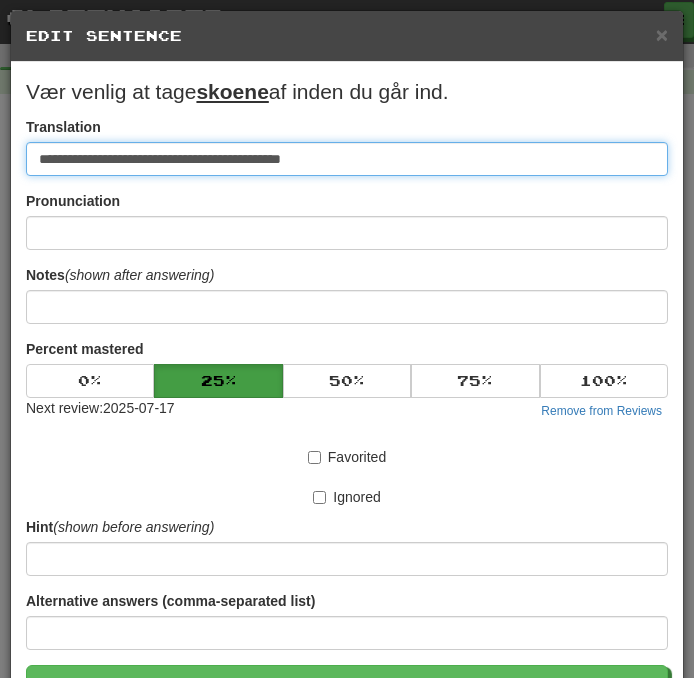 click on "**********" at bounding box center (347, 159) 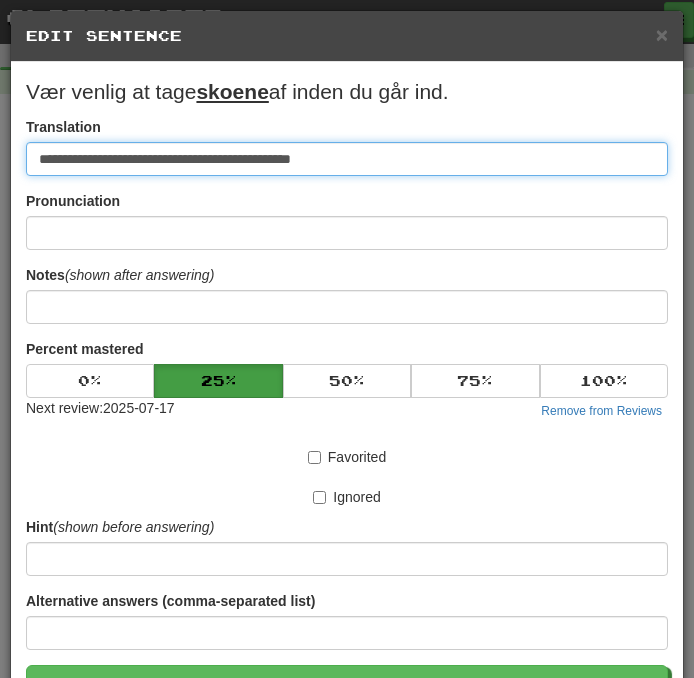 scroll, scrollTop: 124, scrollLeft: 0, axis: vertical 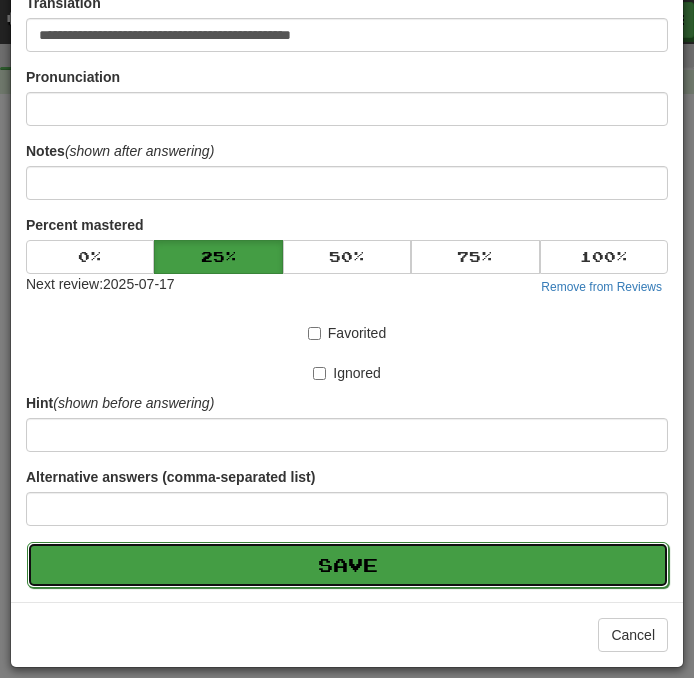 click on "Save" at bounding box center (348, 565) 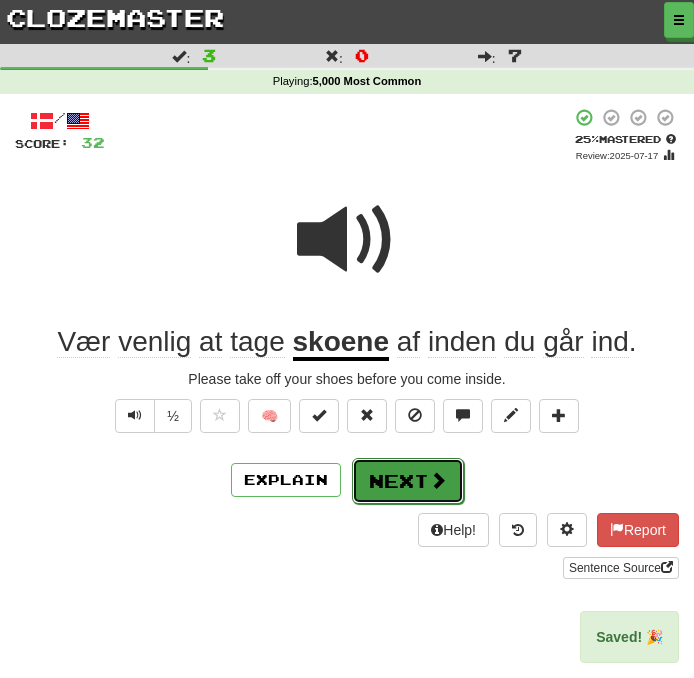 click on "Next" at bounding box center [408, 481] 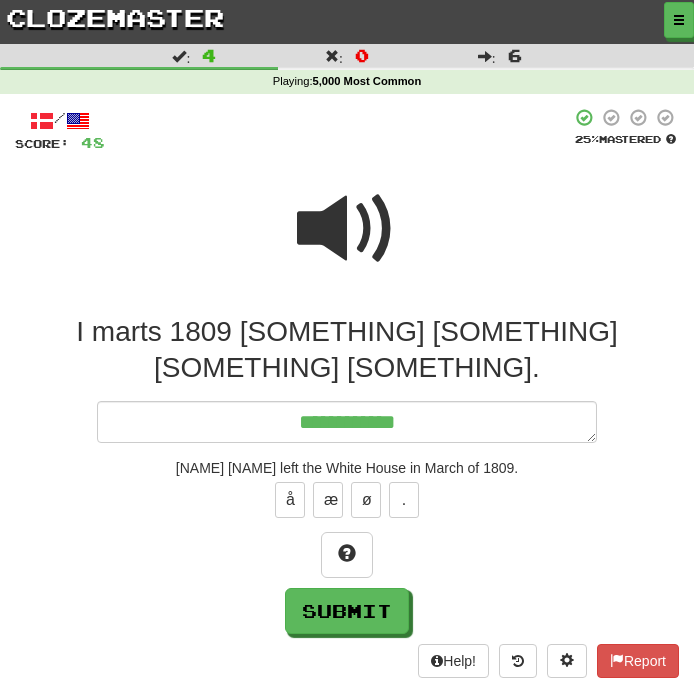click at bounding box center (347, 229) 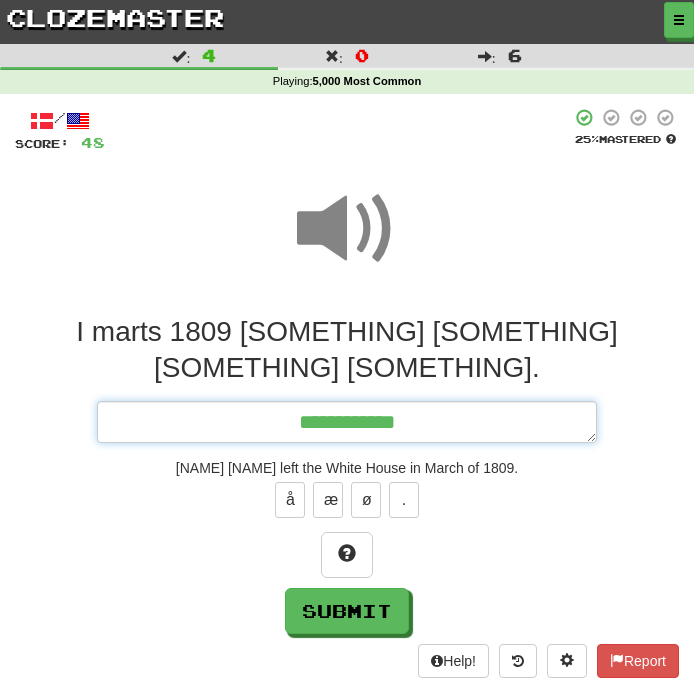 click on "**********" at bounding box center [347, 422] 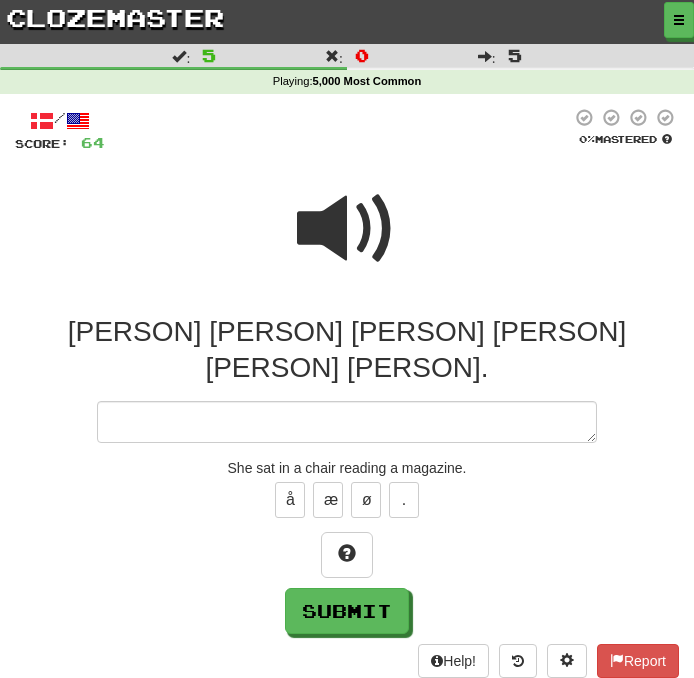 click at bounding box center (347, 229) 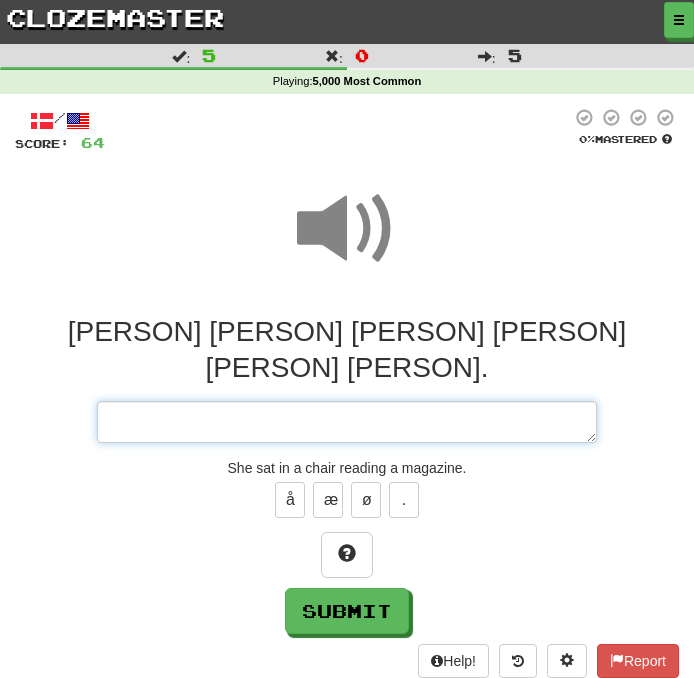 click at bounding box center [347, 422] 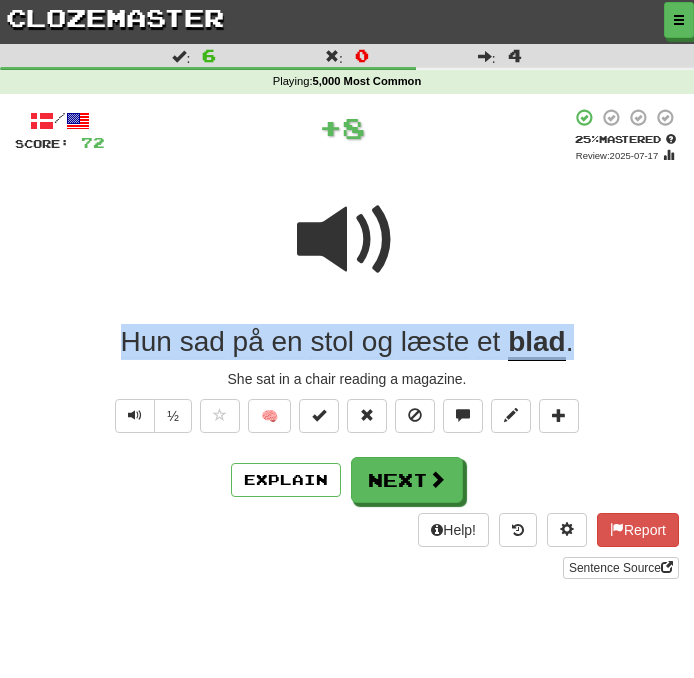 drag, startPoint x: 112, startPoint y: 330, endPoint x: 663, endPoint y: 344, distance: 551.17786 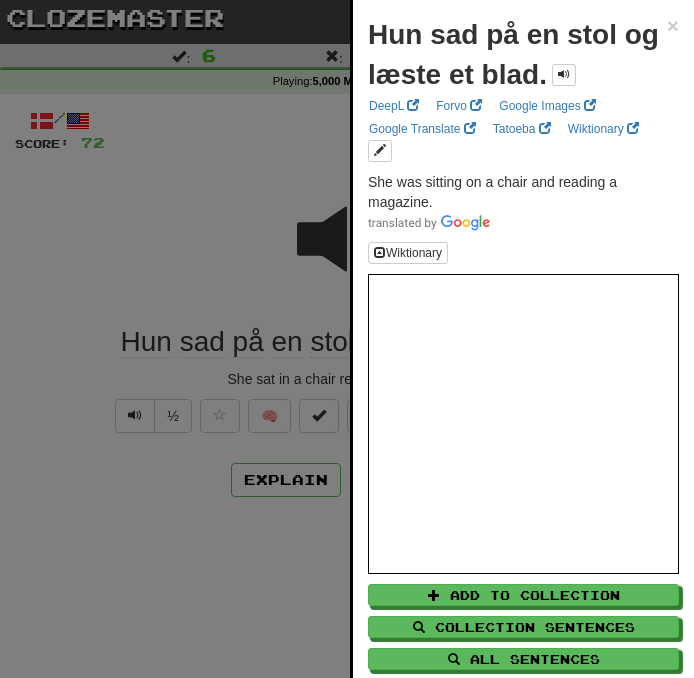 click on "Hun sad på en stol og læste et blad." at bounding box center [517, 55] 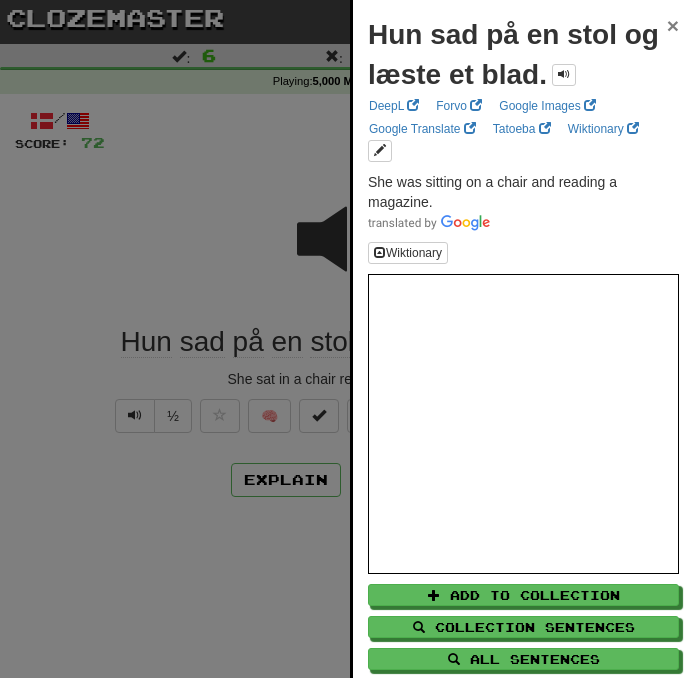click on "×" at bounding box center (673, 25) 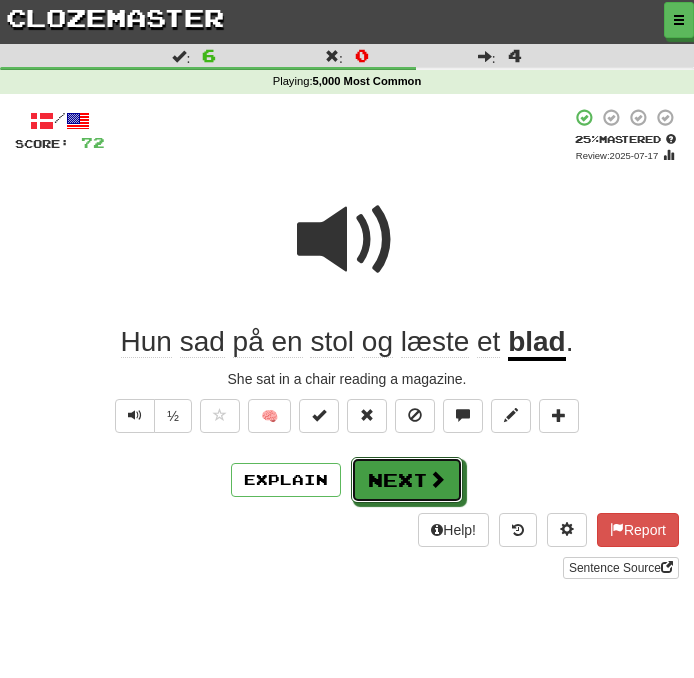click on "Explain Next" at bounding box center [347, 480] 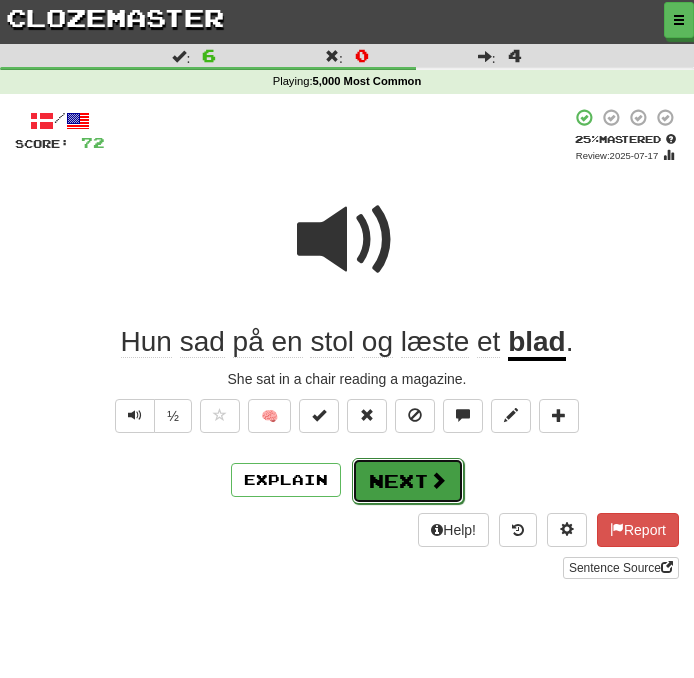 click on "Next" at bounding box center [408, 481] 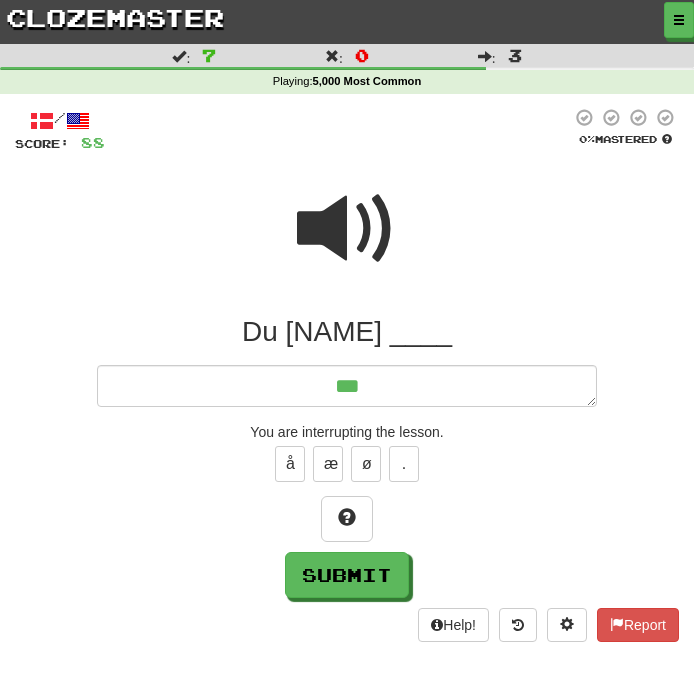 click at bounding box center [347, 229] 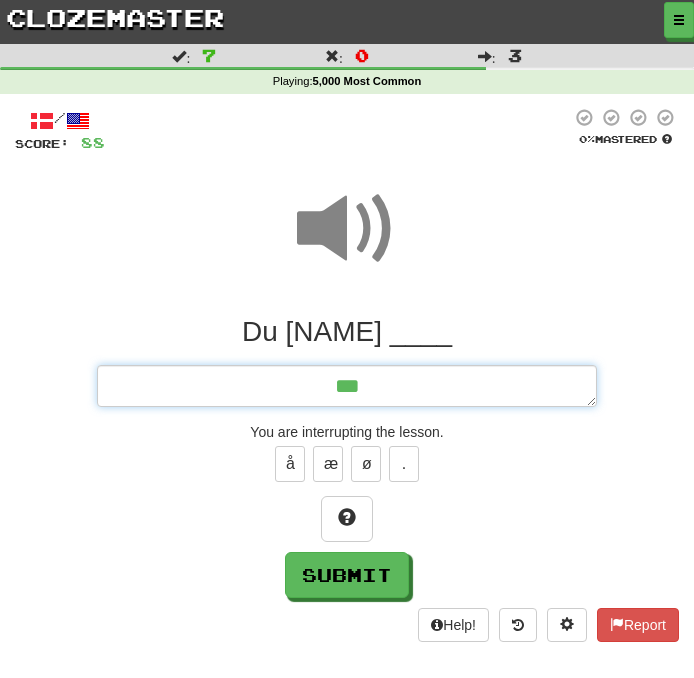 click on "**" at bounding box center [347, 386] 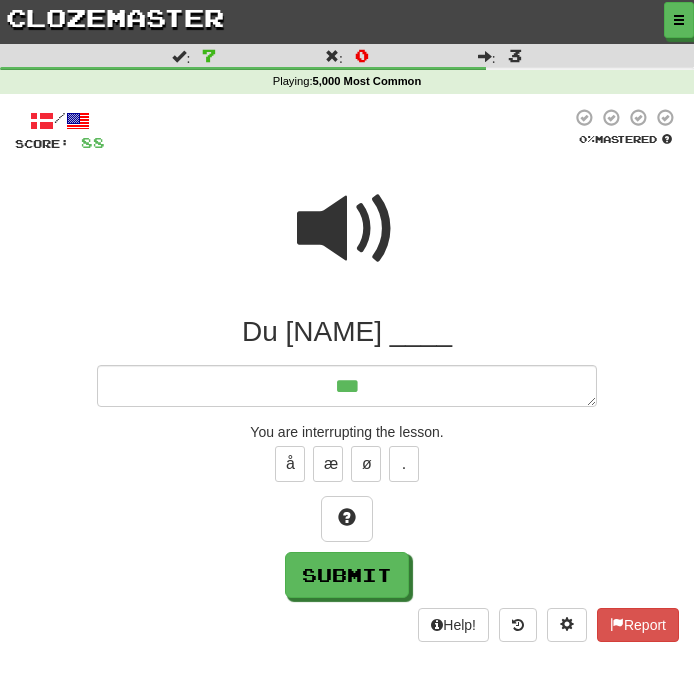 click at bounding box center (347, 229) 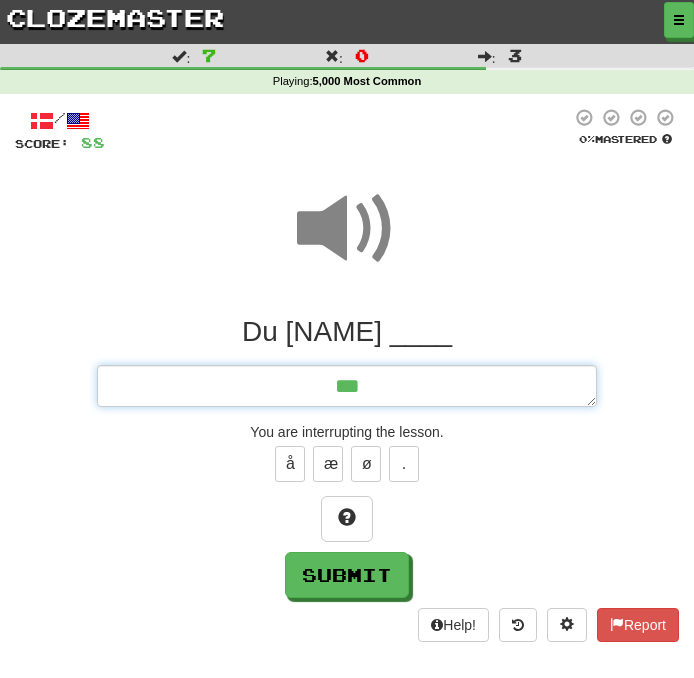 click on "**" at bounding box center (347, 386) 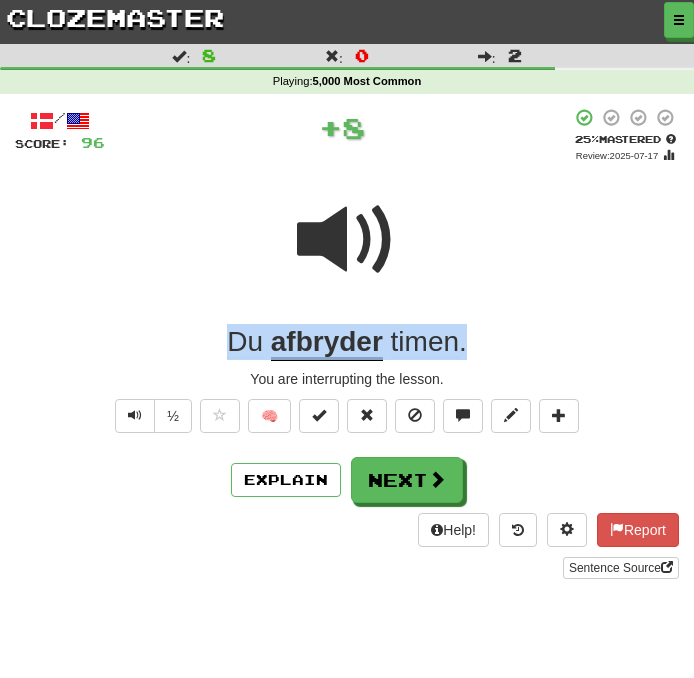 drag, startPoint x: 224, startPoint y: 346, endPoint x: 546, endPoint y: 349, distance: 322.01398 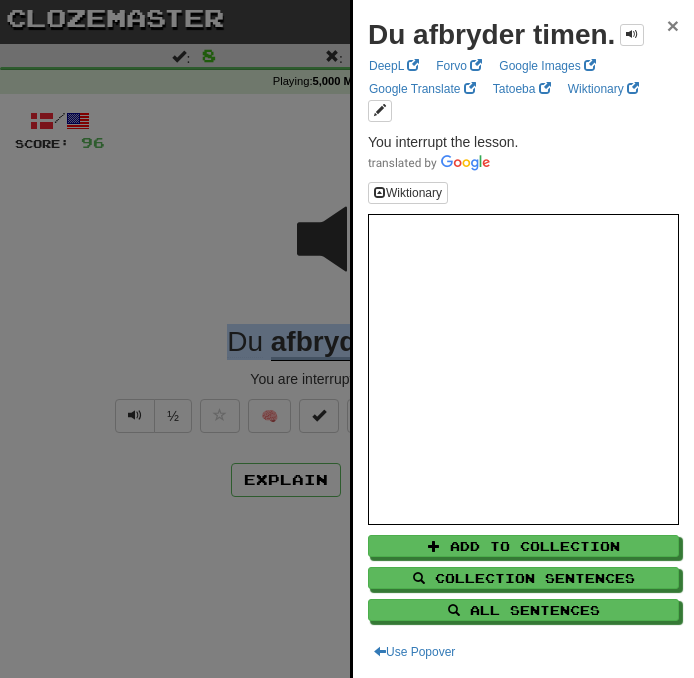 click on "×" at bounding box center (673, 25) 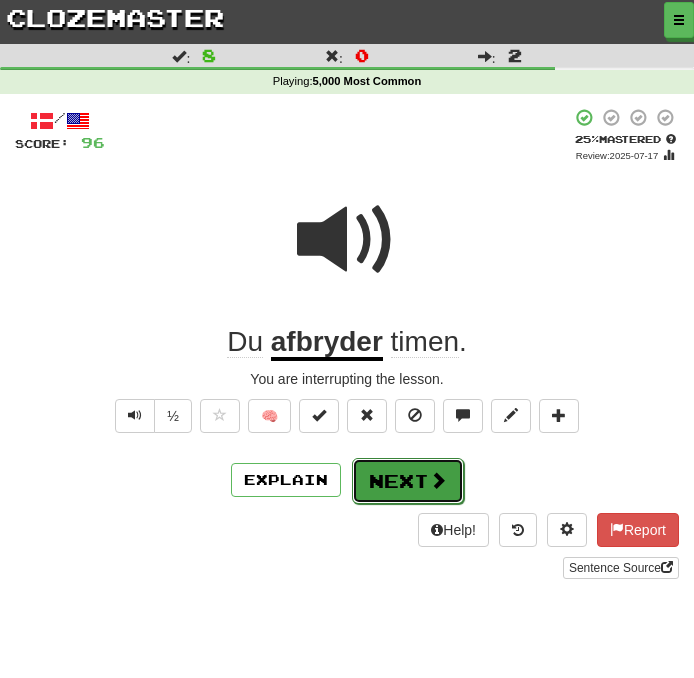 click on "Next" at bounding box center (408, 481) 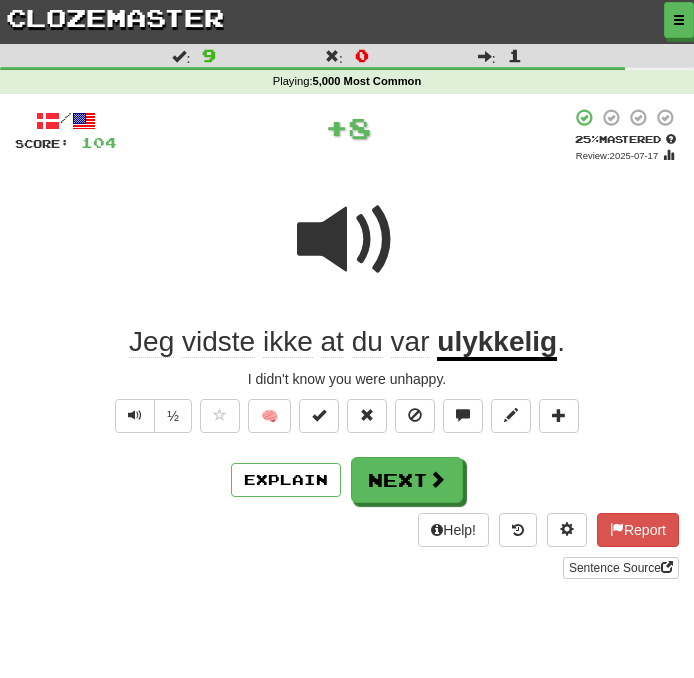 drag, startPoint x: 580, startPoint y: 353, endPoint x: -141, endPoint y: 365, distance: 721.09985 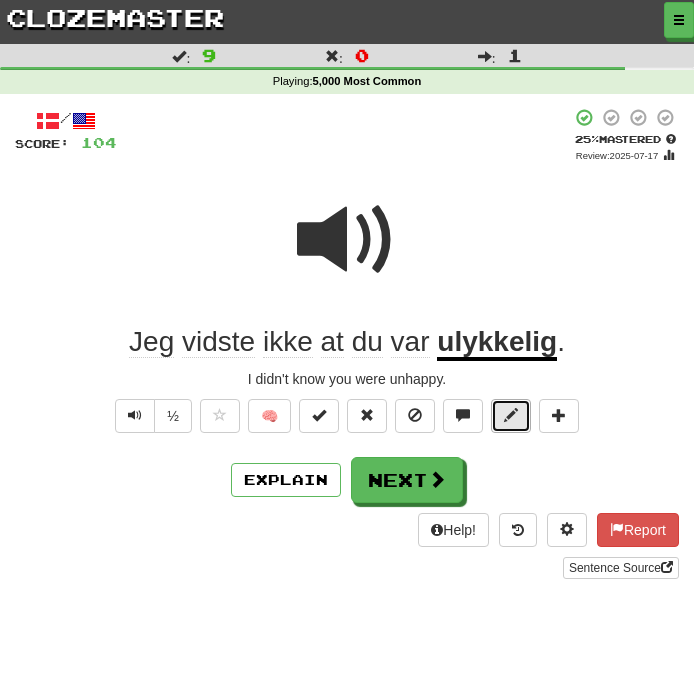 click at bounding box center (511, 415) 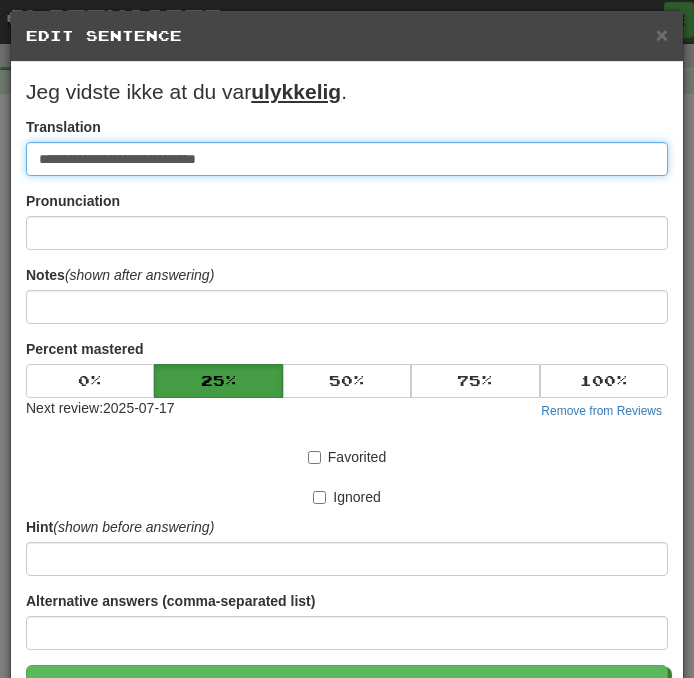 click on "**********" at bounding box center [347, 159] 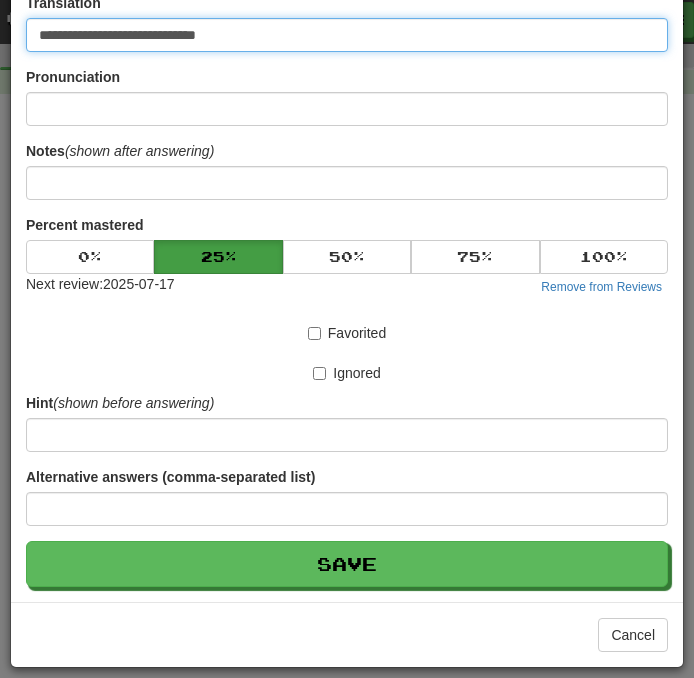 scroll, scrollTop: 0, scrollLeft: 0, axis: both 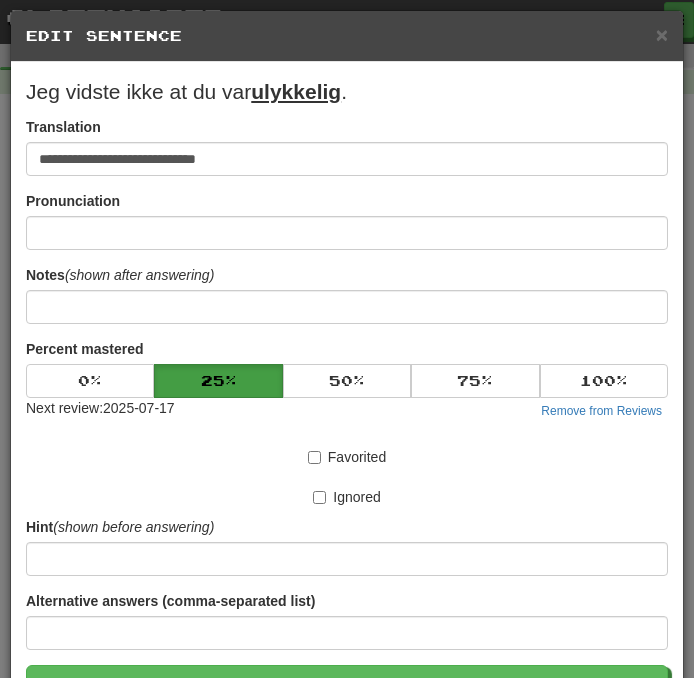 click on "Jeg vidste ikke at du var ulykkelig." at bounding box center (347, 92) 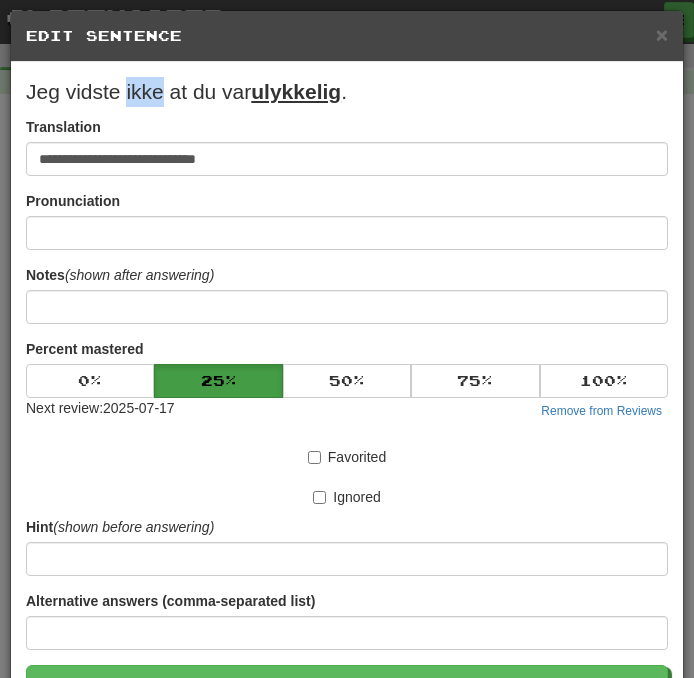 click on "Jeg vidste ikke at du var ulykkelig." at bounding box center (347, 92) 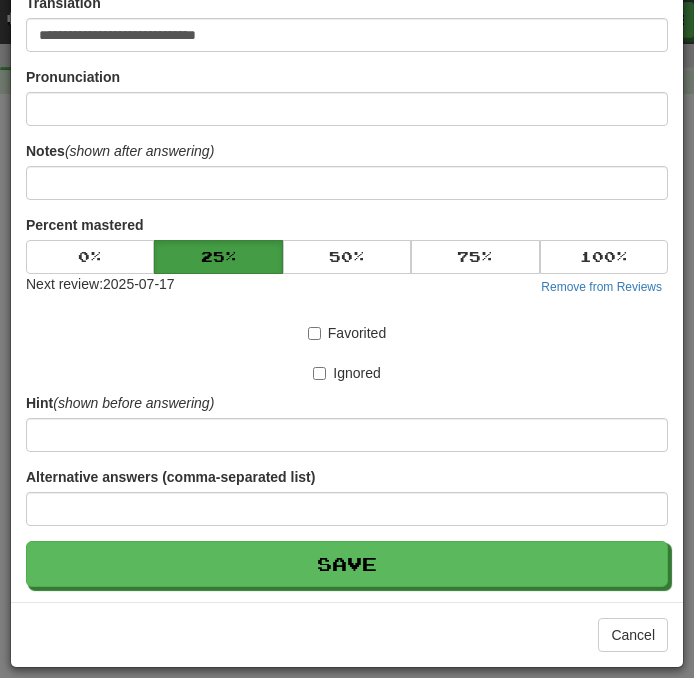 scroll, scrollTop: 0, scrollLeft: 0, axis: both 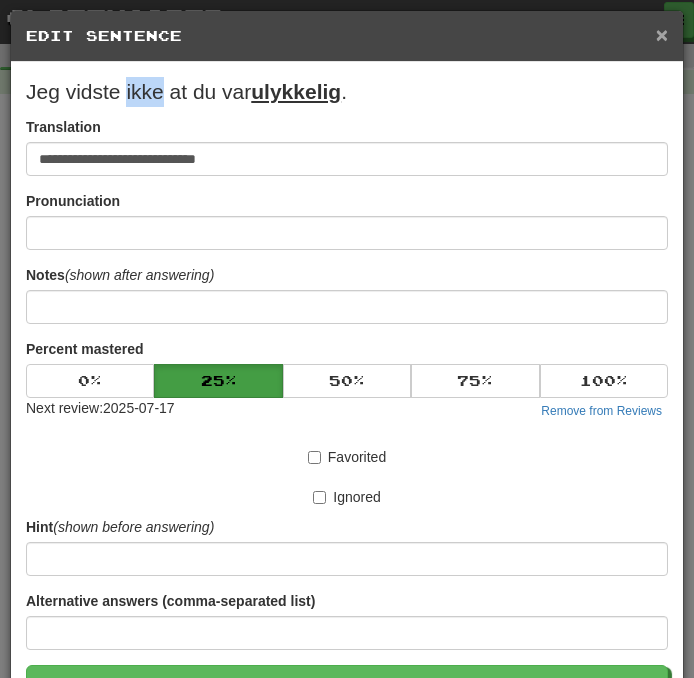 click on "×" at bounding box center (662, 34) 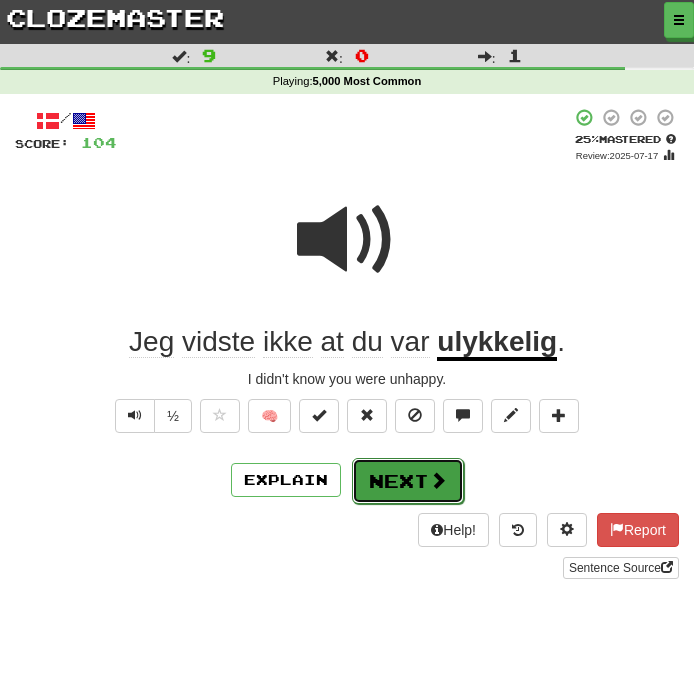 click on "Next" at bounding box center (408, 481) 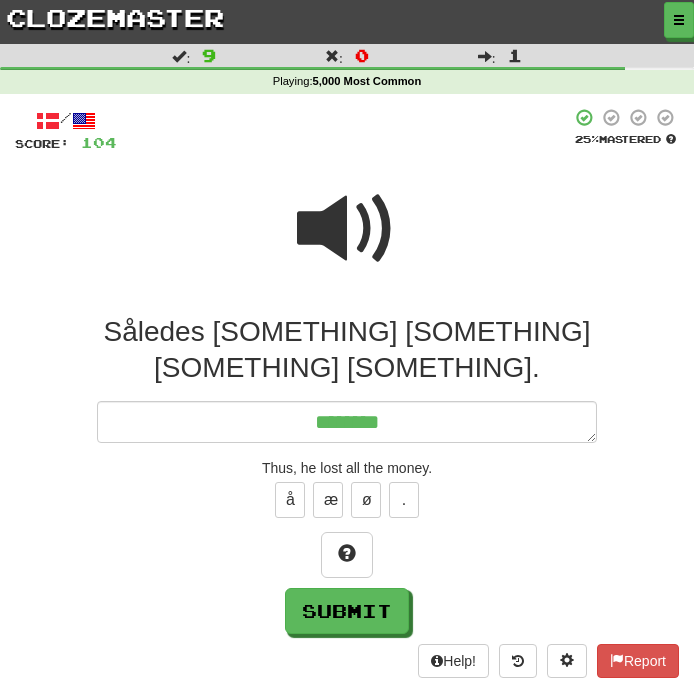 click at bounding box center (347, 229) 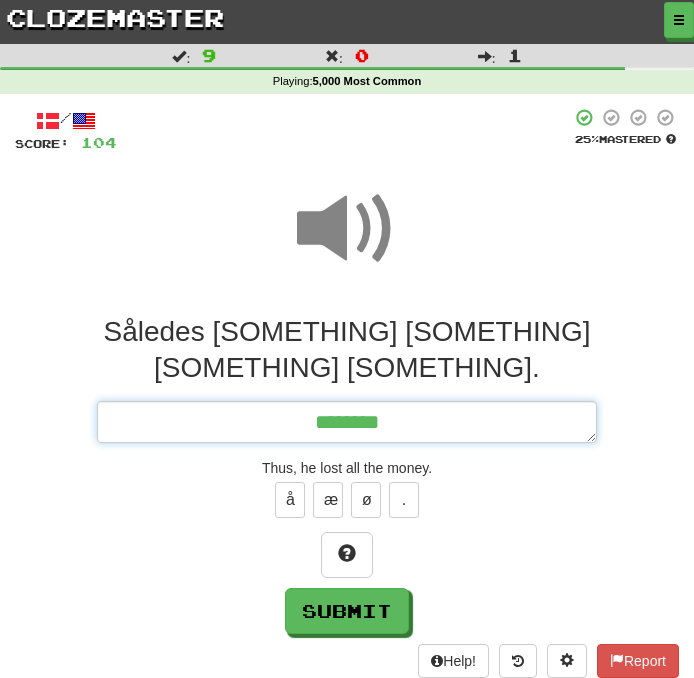 click on "*******" at bounding box center (347, 422) 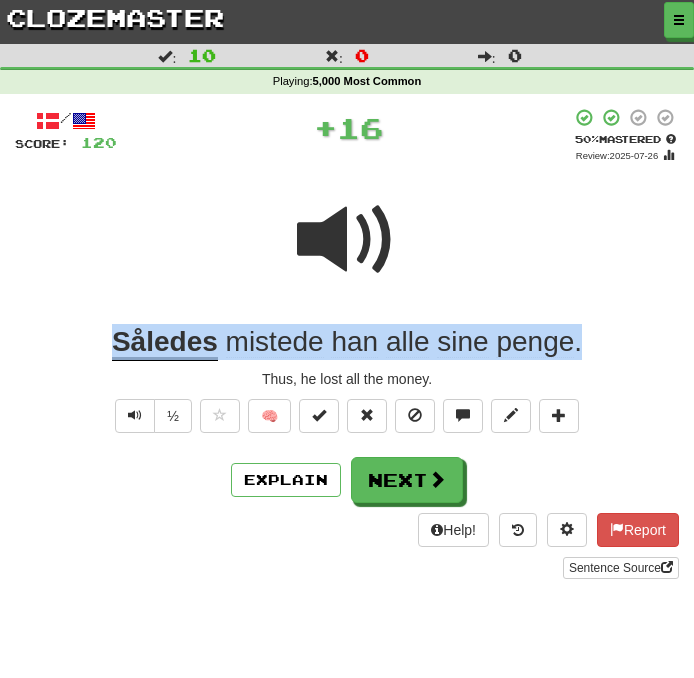 drag, startPoint x: 100, startPoint y: 343, endPoint x: 693, endPoint y: 344, distance: 593.00085 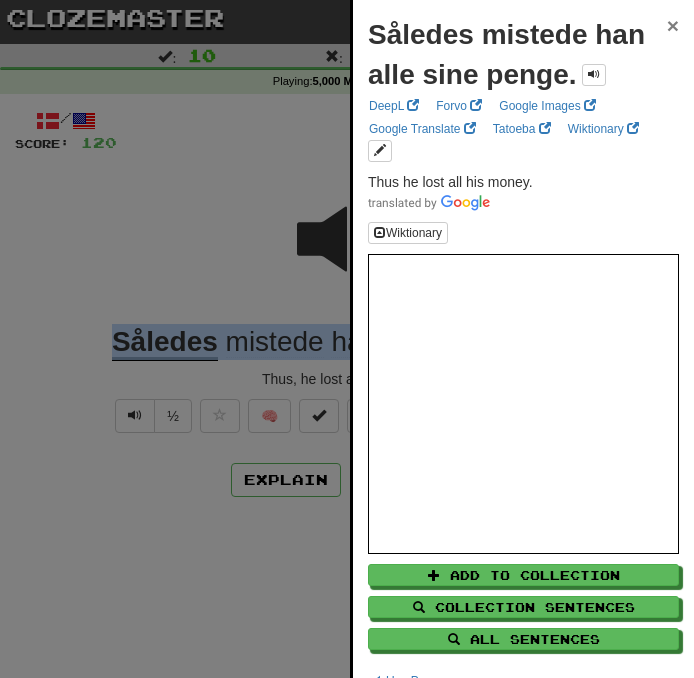 click on "×" at bounding box center [673, 25] 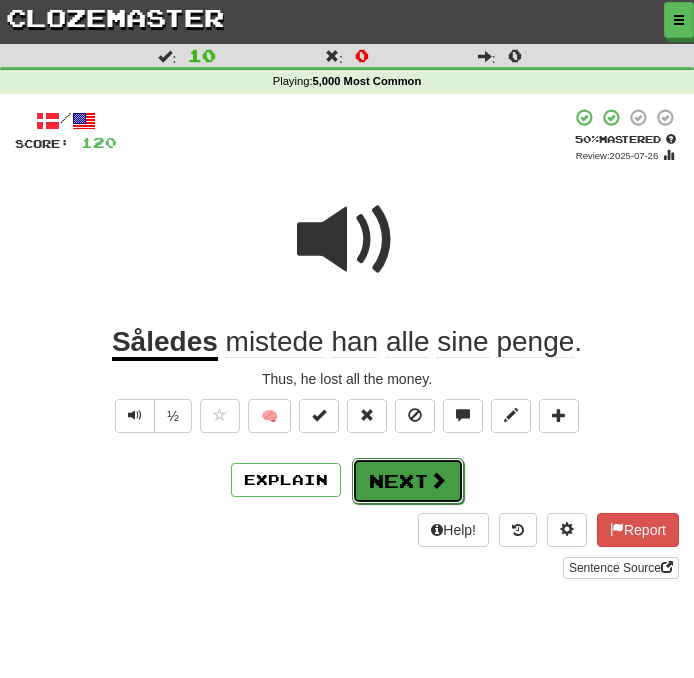 click on "Next" at bounding box center [408, 481] 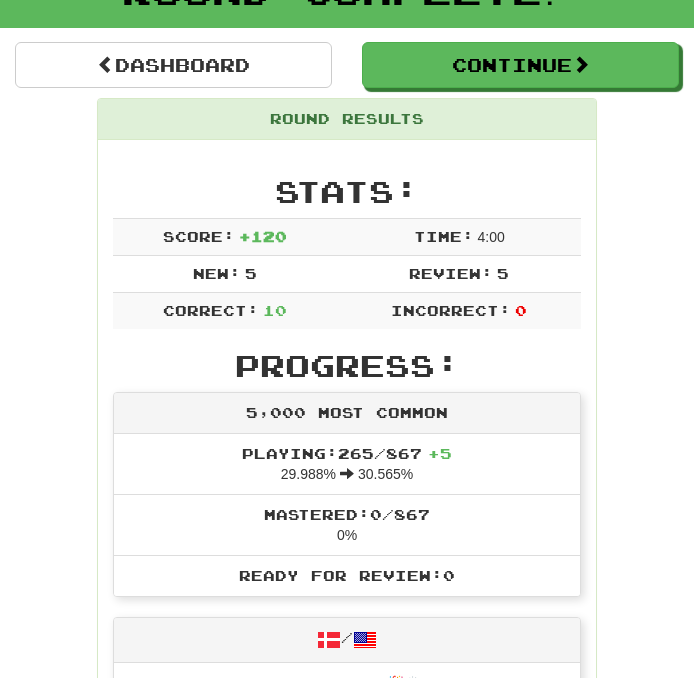 scroll, scrollTop: 0, scrollLeft: 0, axis: both 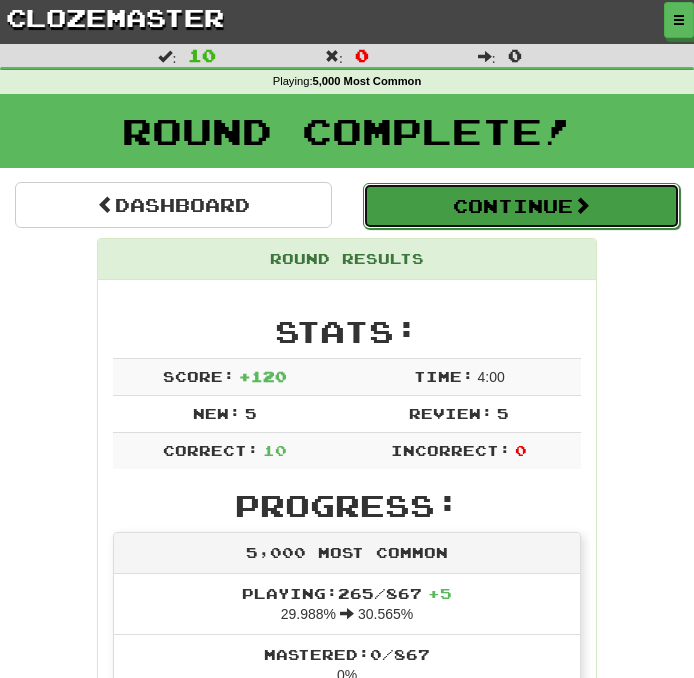 click on "Continue" at bounding box center (521, 206) 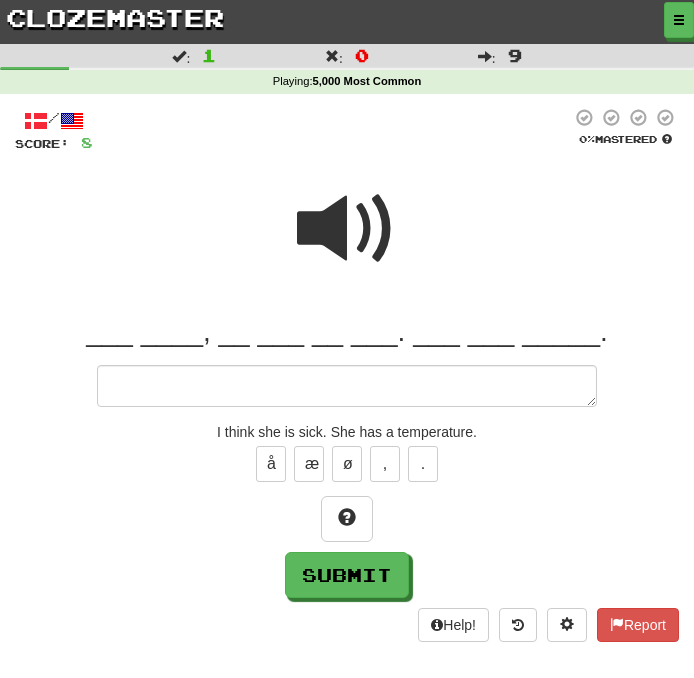 click at bounding box center [347, 229] 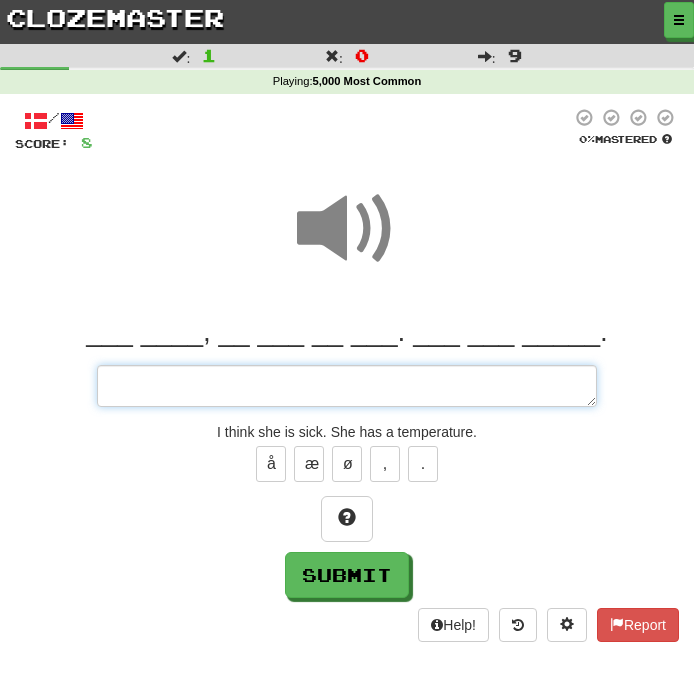 click at bounding box center [347, 386] 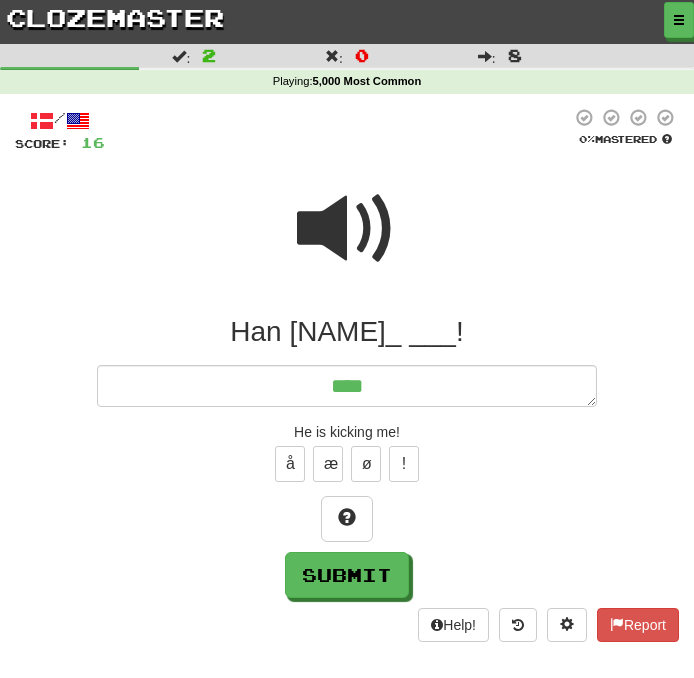 click at bounding box center [347, 229] 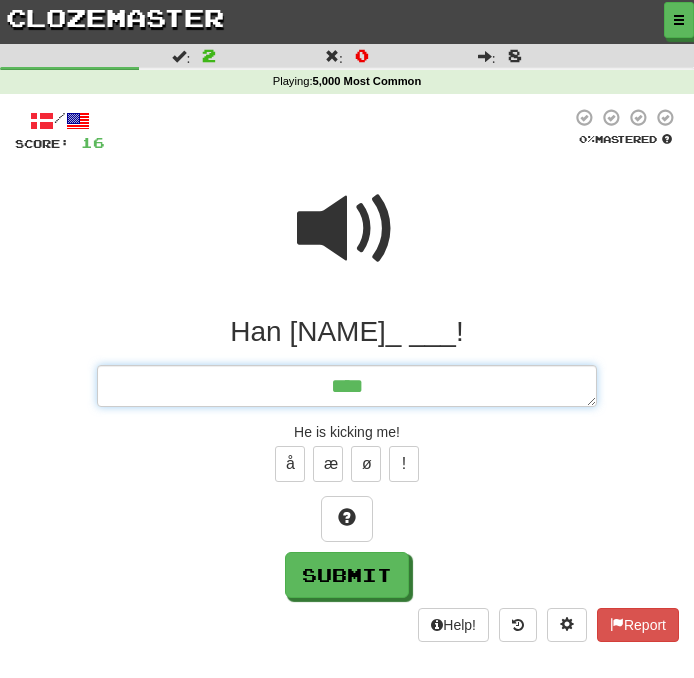 click on "***" at bounding box center (347, 386) 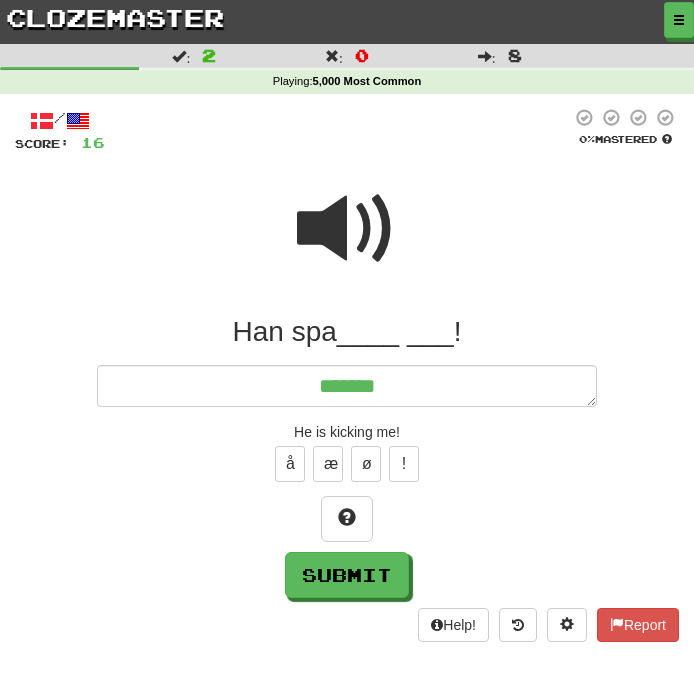 click at bounding box center [347, 229] 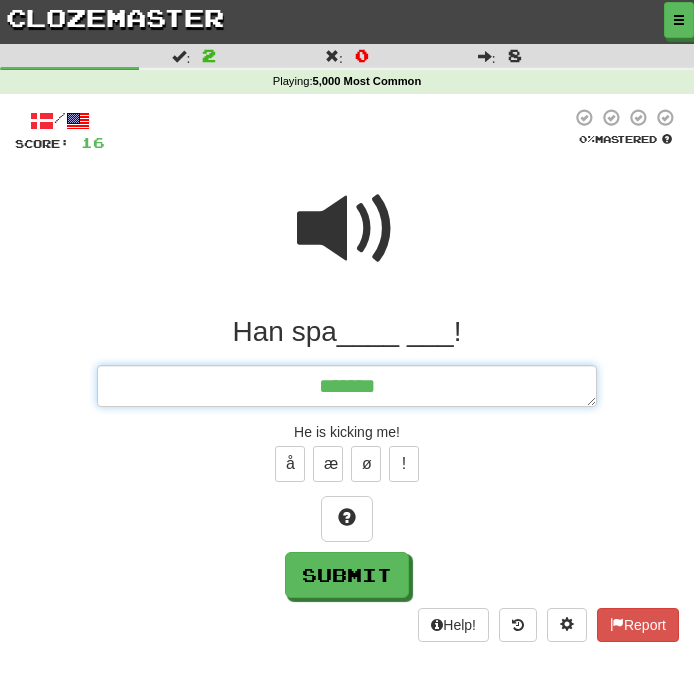click on "*******" at bounding box center (347, 386) 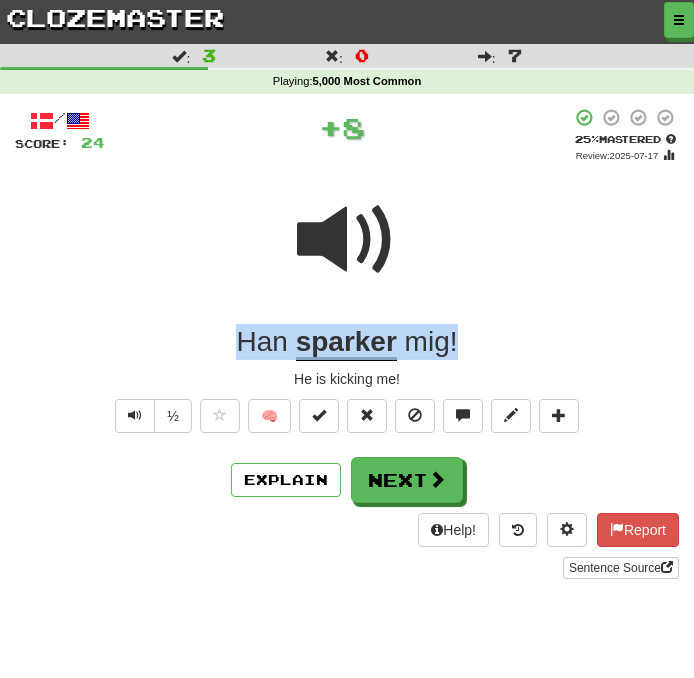 drag, startPoint x: 223, startPoint y: 334, endPoint x: 637, endPoint y: 347, distance: 414.20407 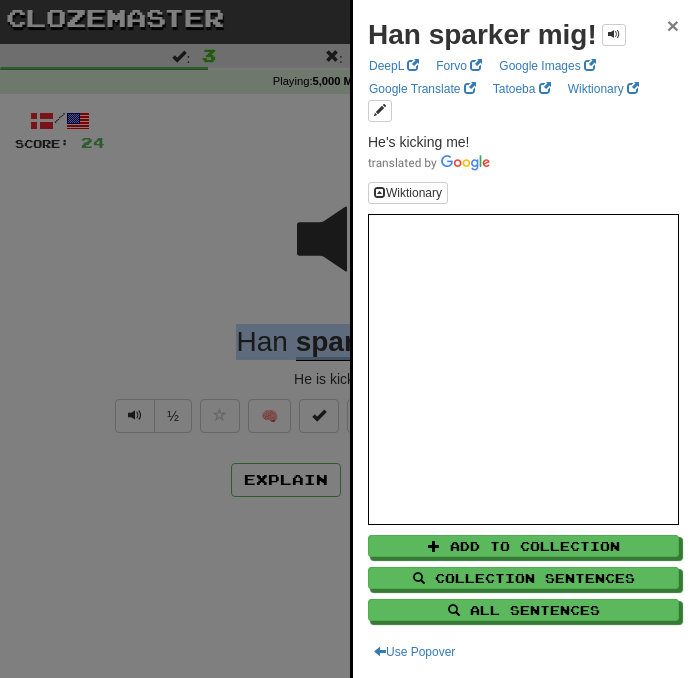 click on "×" at bounding box center (673, 25) 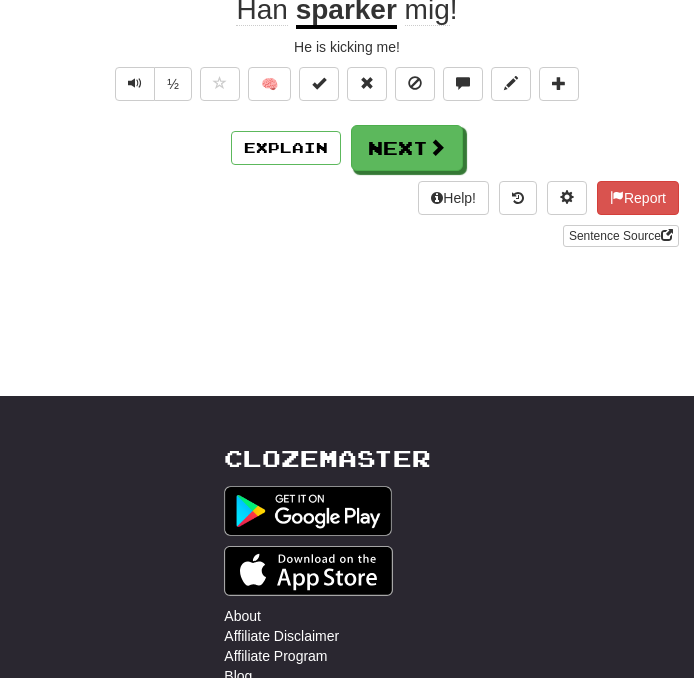 scroll, scrollTop: 0, scrollLeft: 0, axis: both 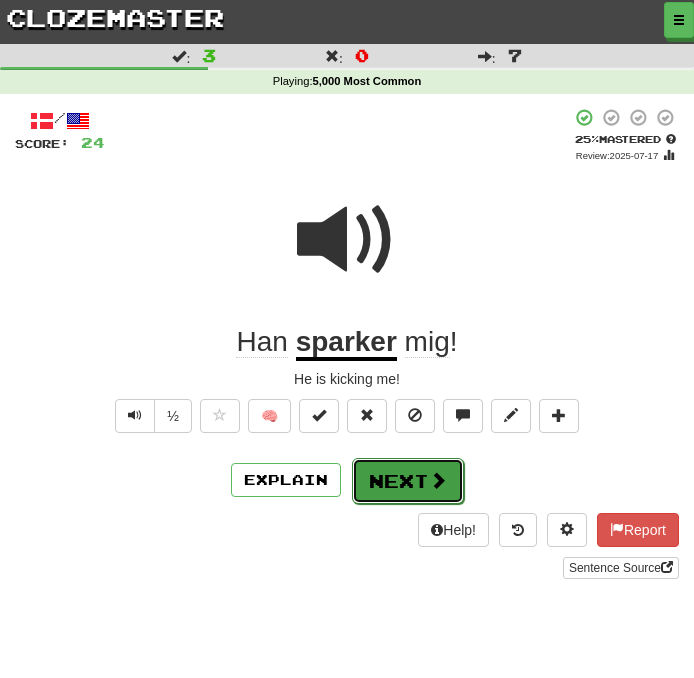 click on "Next" at bounding box center (408, 481) 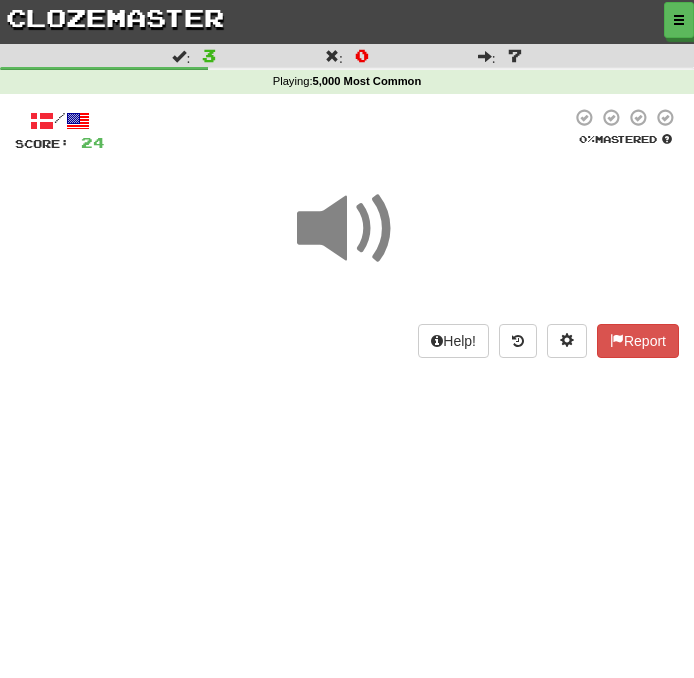 click at bounding box center [347, 229] 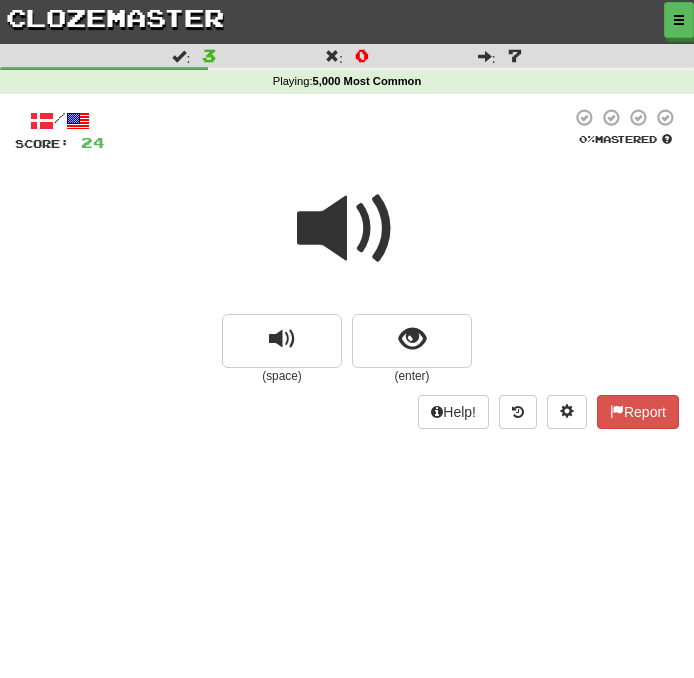 click at bounding box center [347, 229] 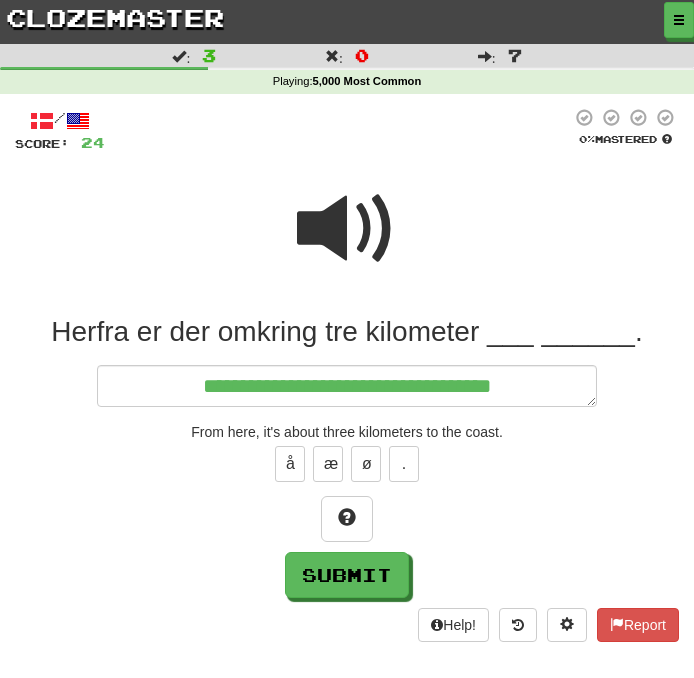 click at bounding box center (347, 229) 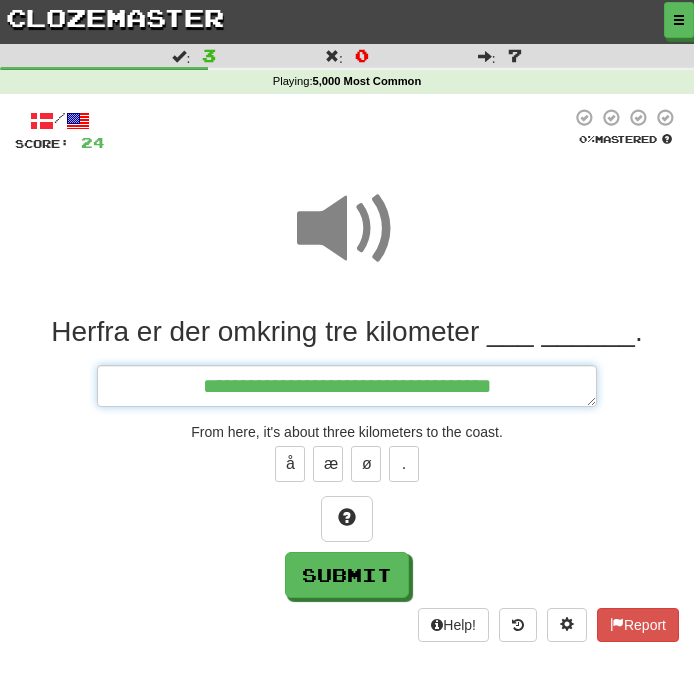 click on "**********" at bounding box center (347, 386) 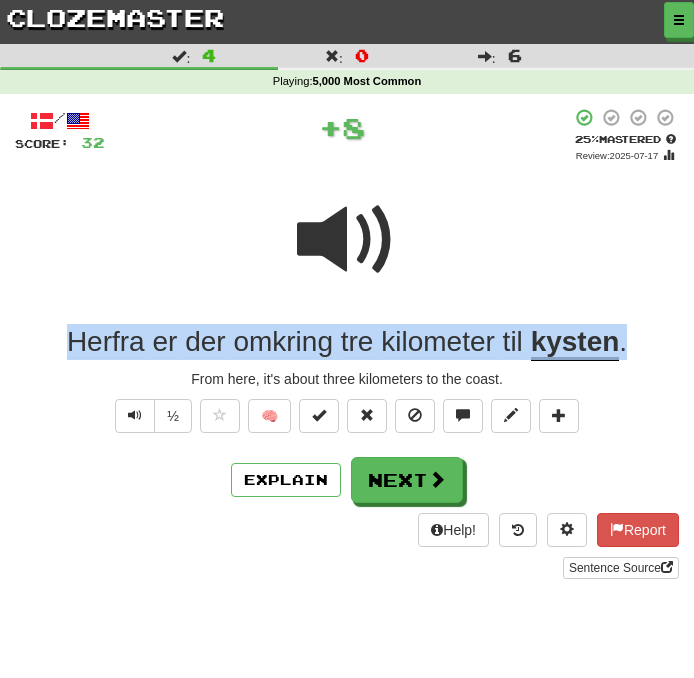 drag, startPoint x: 655, startPoint y: 346, endPoint x: 14, endPoint y: 301, distance: 642.57764 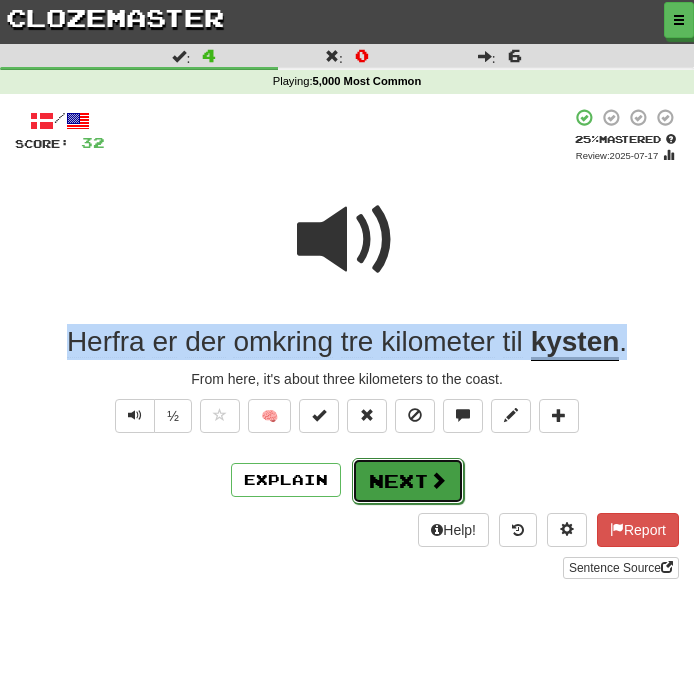 click on "Next" at bounding box center (408, 481) 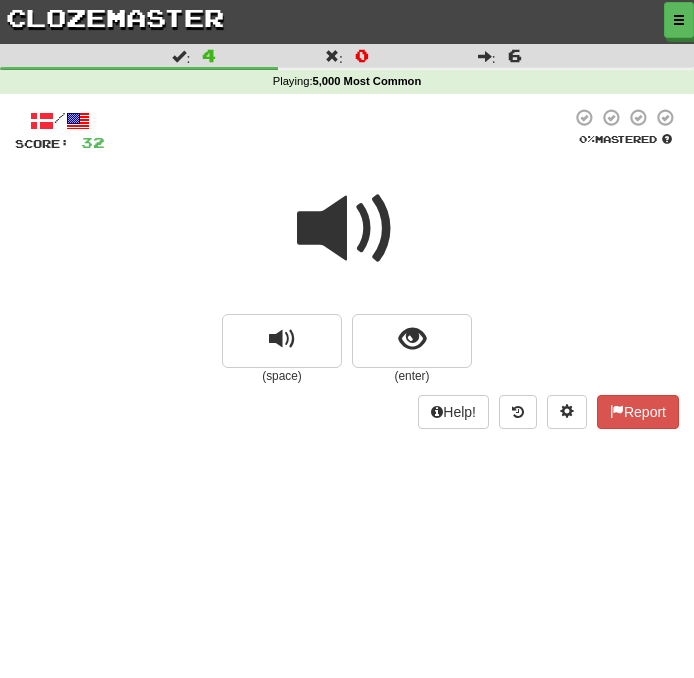 click at bounding box center [347, 229] 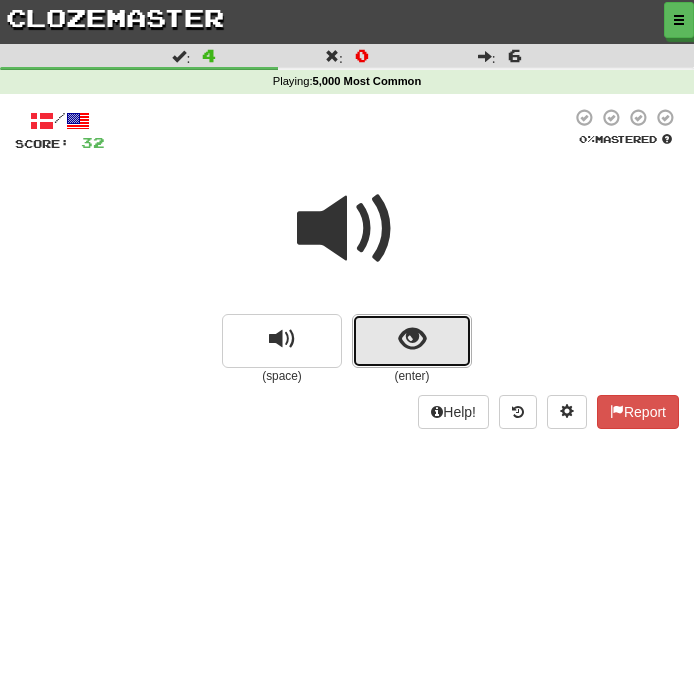 click at bounding box center (412, 339) 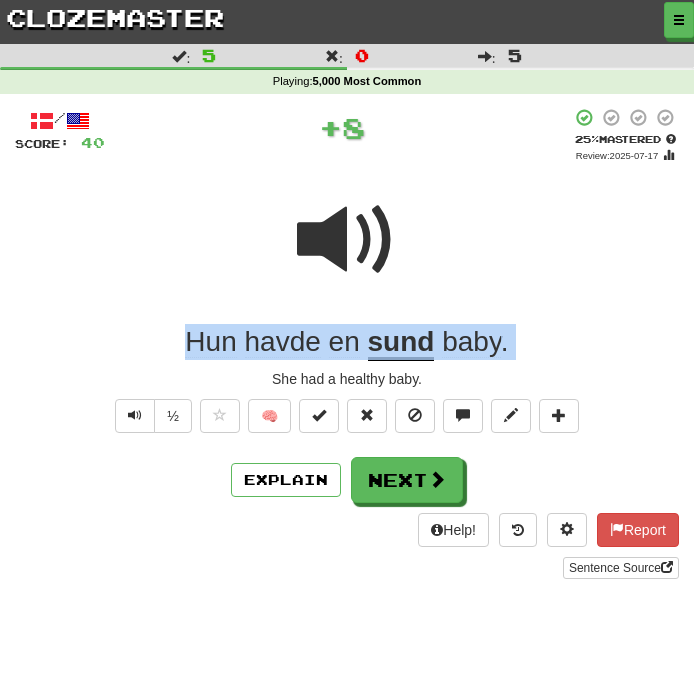 drag, startPoint x: 532, startPoint y: 365, endPoint x: 25, endPoint y: 332, distance: 508.0728 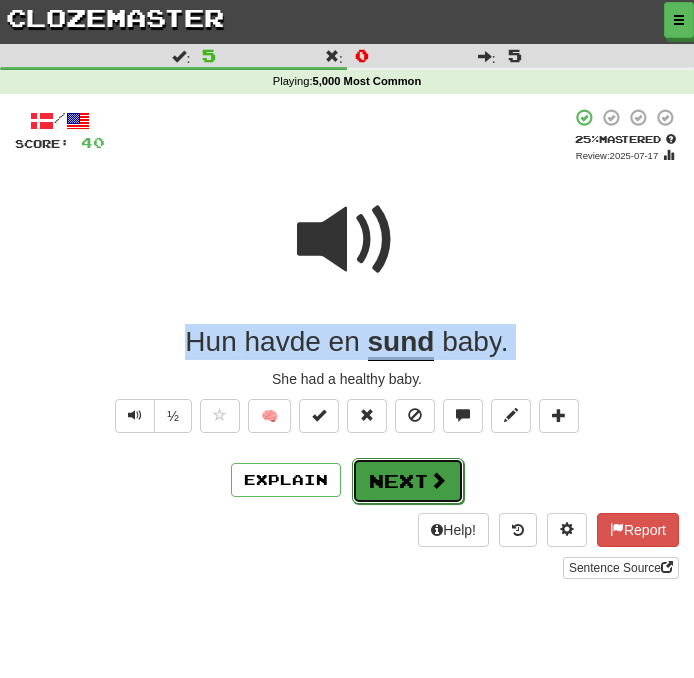 click on "Next" at bounding box center [408, 481] 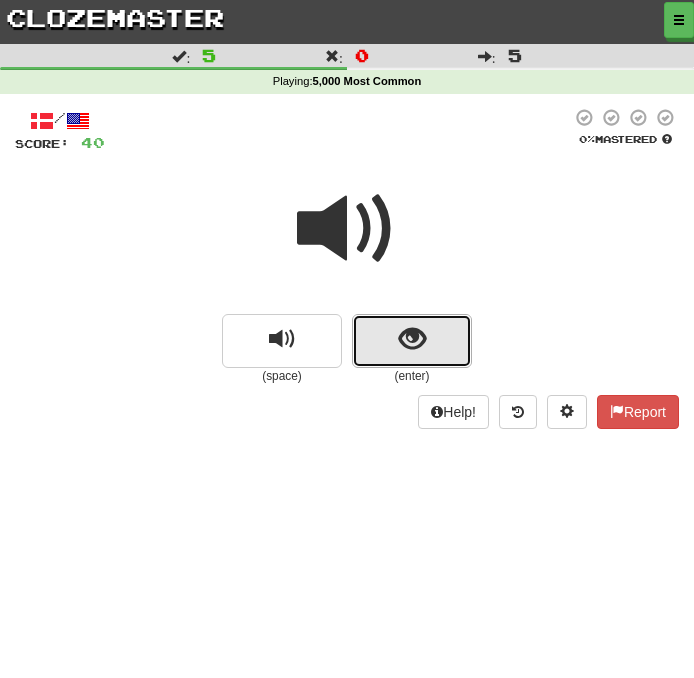 click at bounding box center (412, 341) 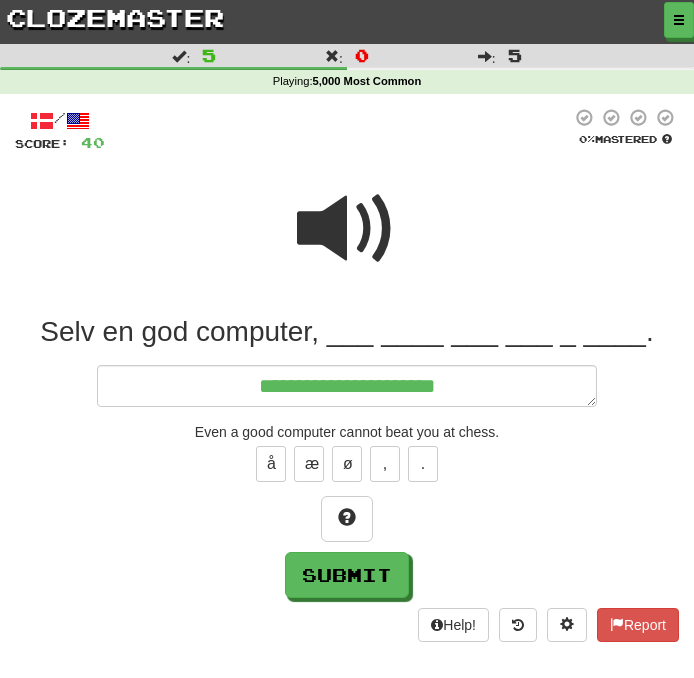 click at bounding box center [347, 229] 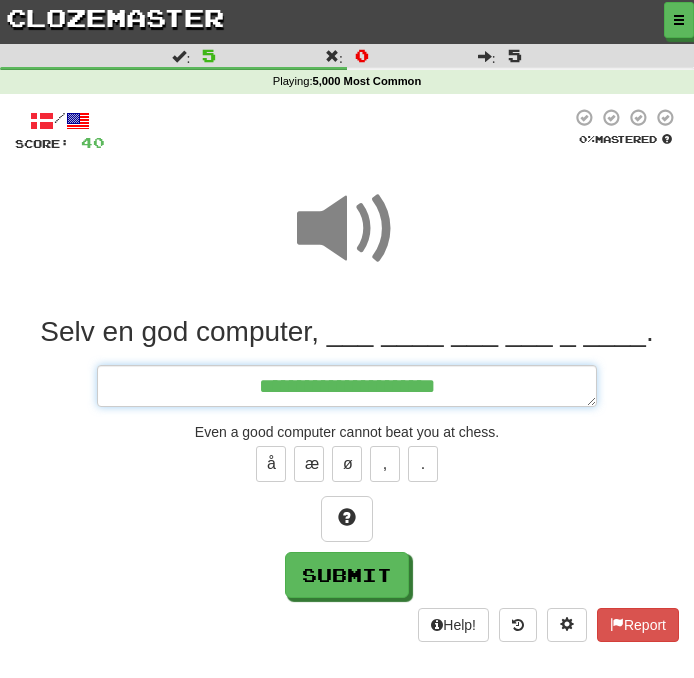 click on "**********" at bounding box center (347, 386) 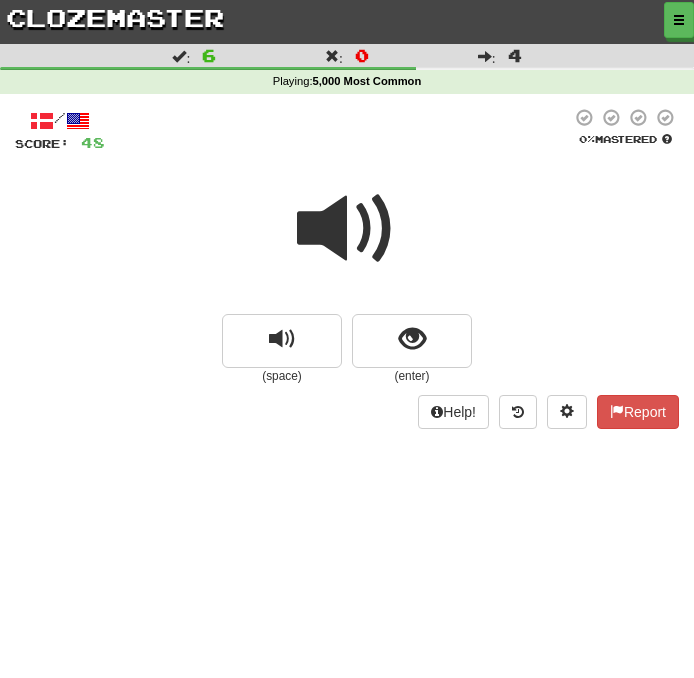 click at bounding box center [347, 229] 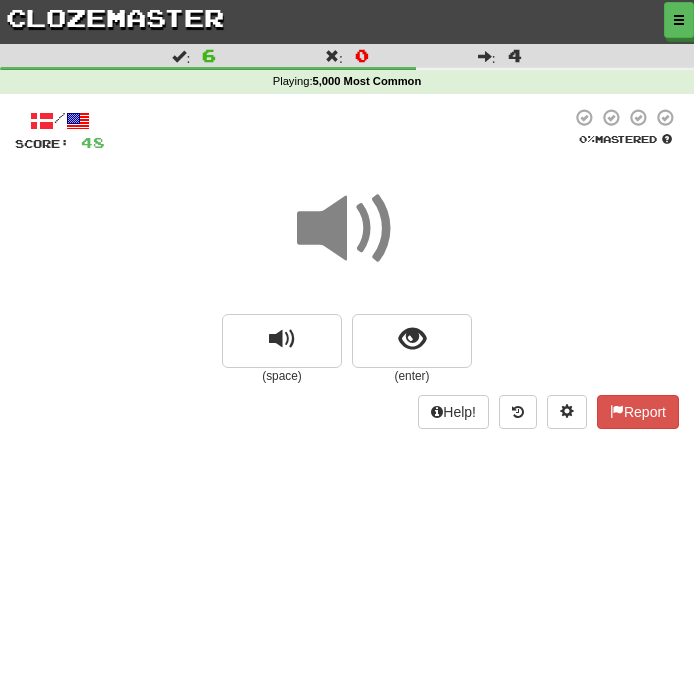 click at bounding box center [347, 242] 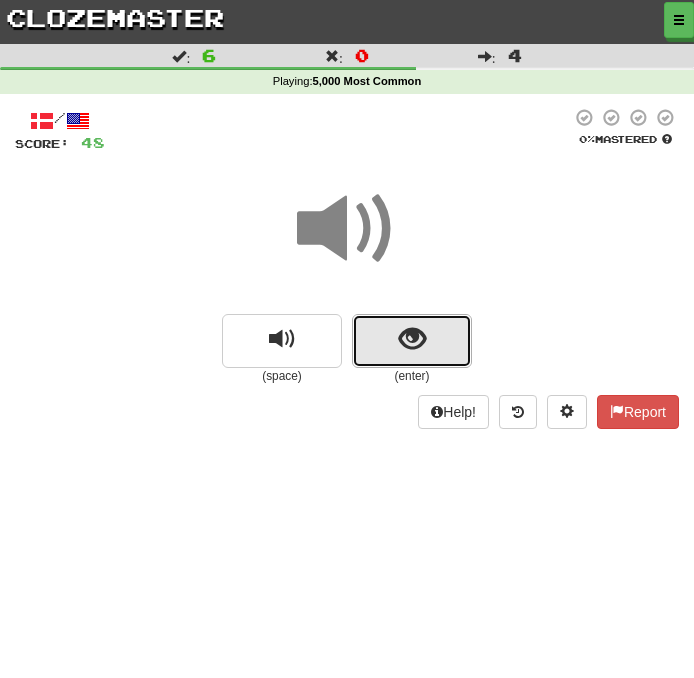 click at bounding box center [412, 341] 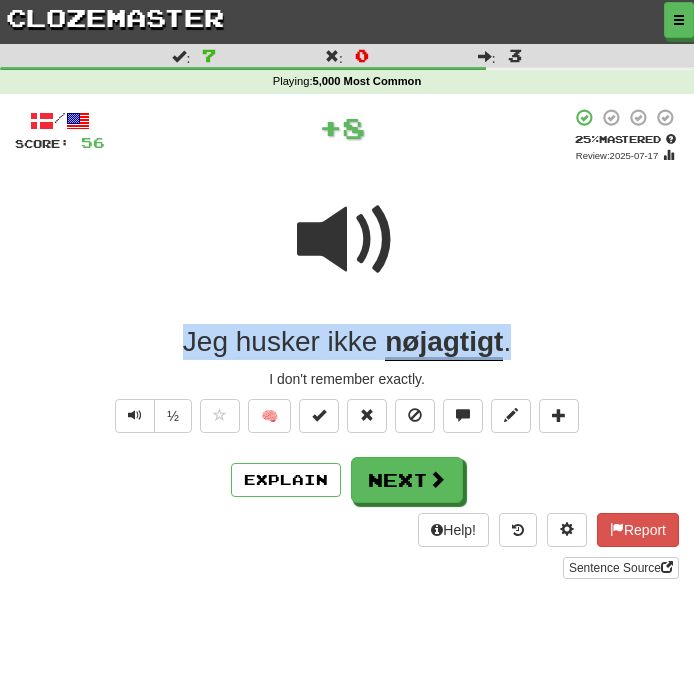 drag, startPoint x: 514, startPoint y: 349, endPoint x: -34, endPoint y: 280, distance: 552.3269 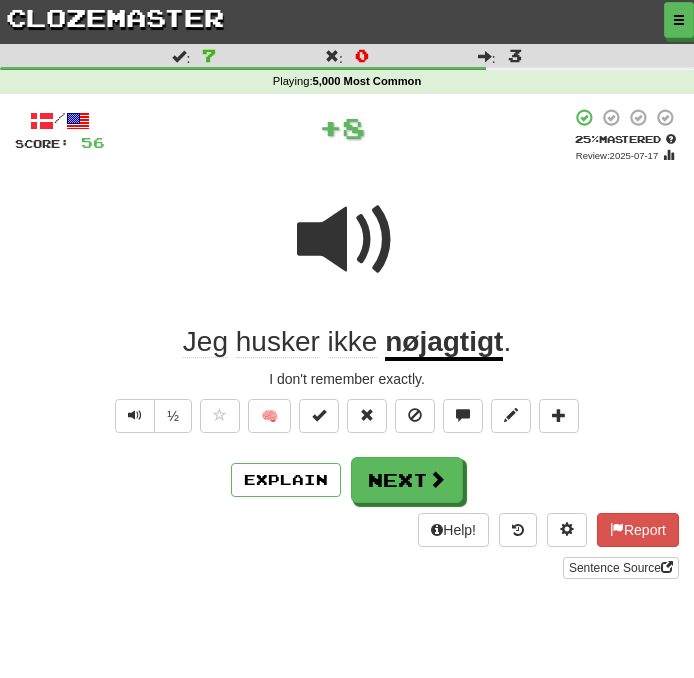 click on "/  Score:   56 + 8 25 %  Mastered Review:  2025-07-17 Jeg   husker   ikke   nøjagtigt . I don't remember exactly. ½ 🧠 Explain Next  Help!  Report Sentence Source" at bounding box center (347, 350) 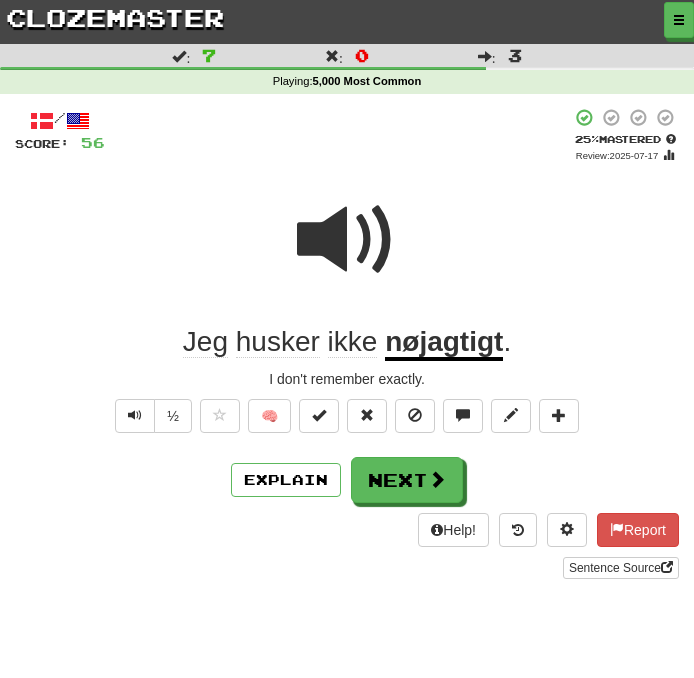 click at bounding box center (347, 240) 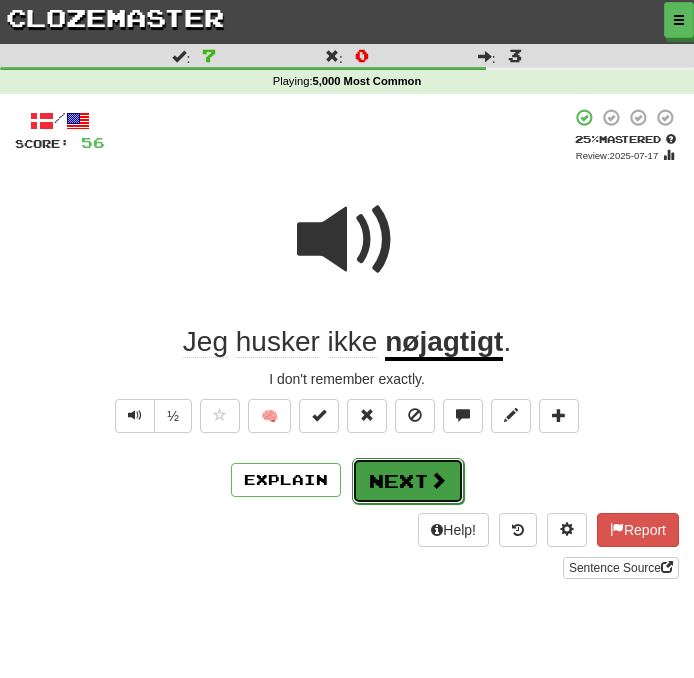 click on "Next" at bounding box center [408, 481] 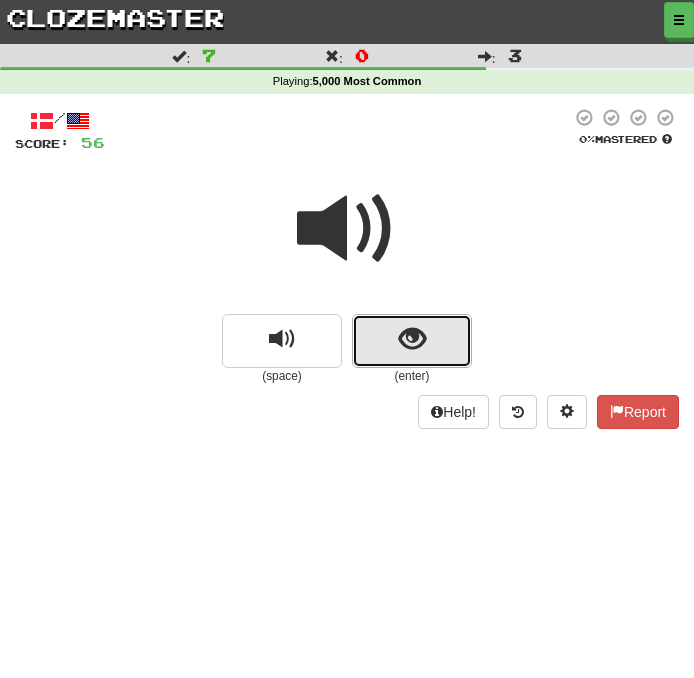 click at bounding box center [412, 339] 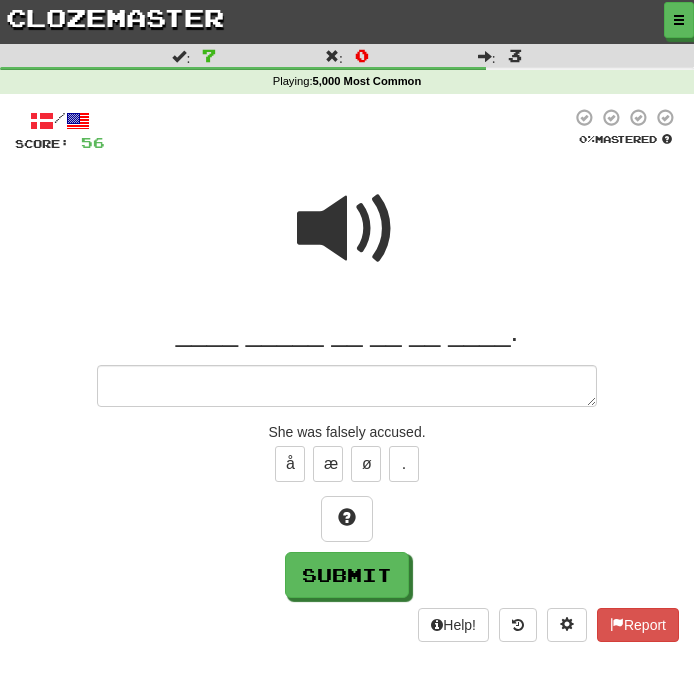 click at bounding box center [347, 229] 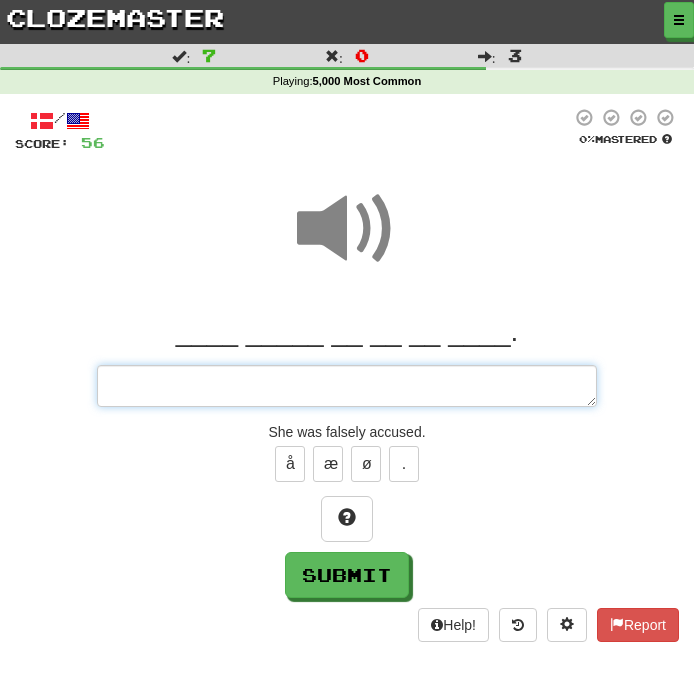 click at bounding box center [347, 386] 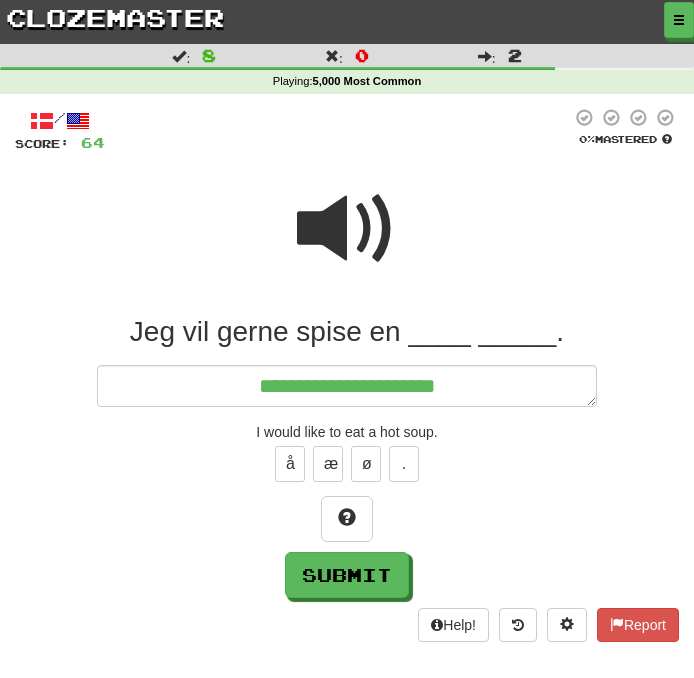 click at bounding box center (347, 229) 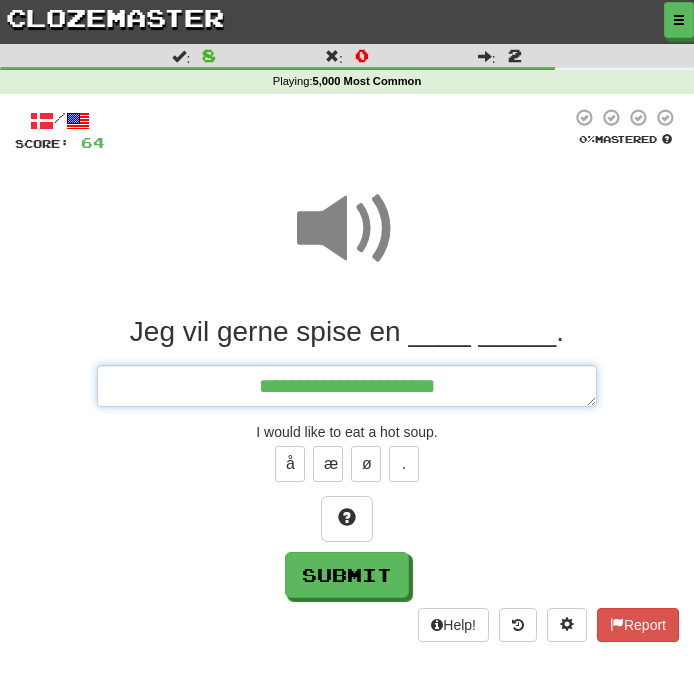 click on "**********" at bounding box center [347, 386] 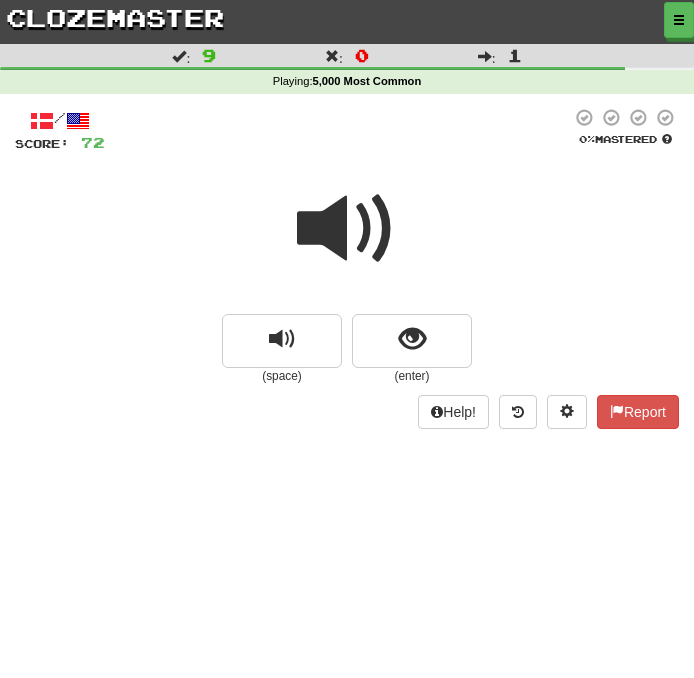 click at bounding box center [347, 229] 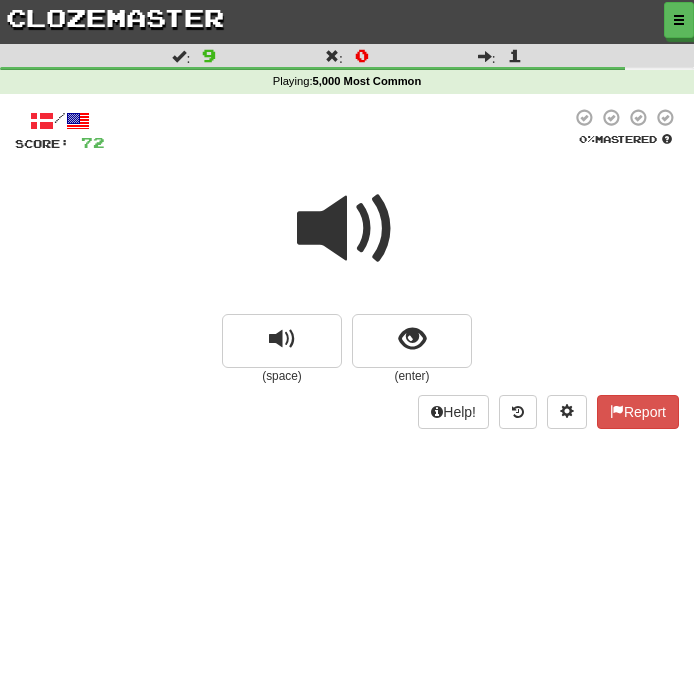 click at bounding box center (347, 229) 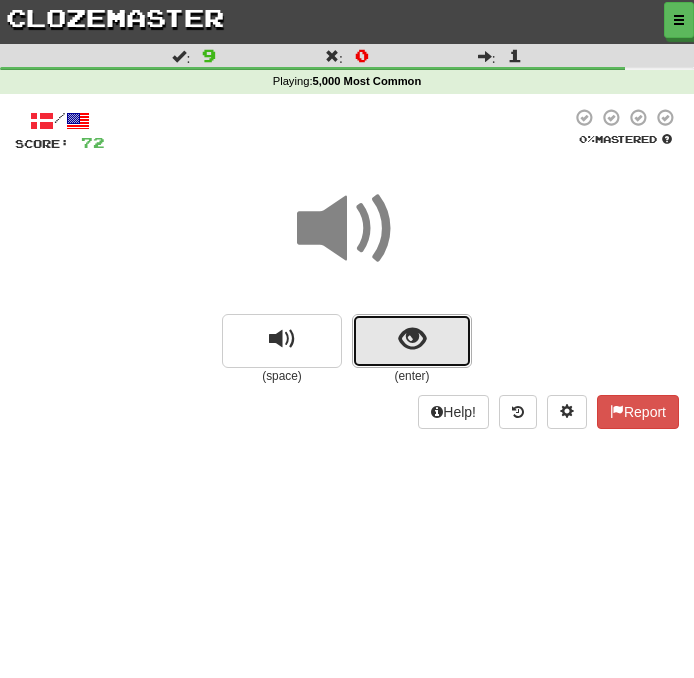 click at bounding box center (412, 339) 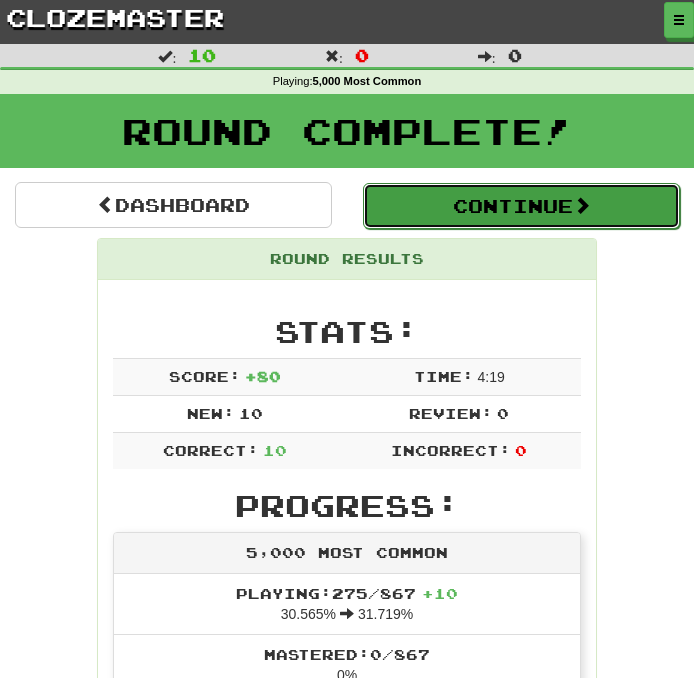 click on "Continue" at bounding box center (521, 206) 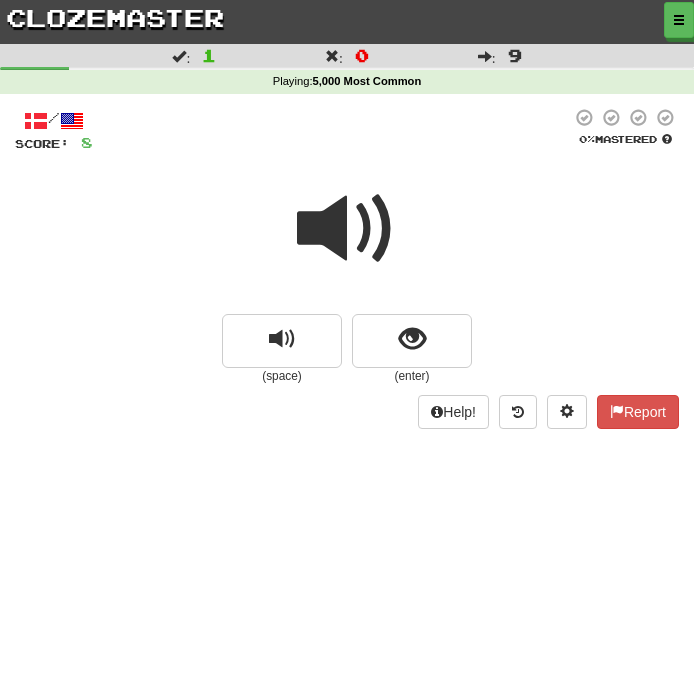 click at bounding box center (347, 229) 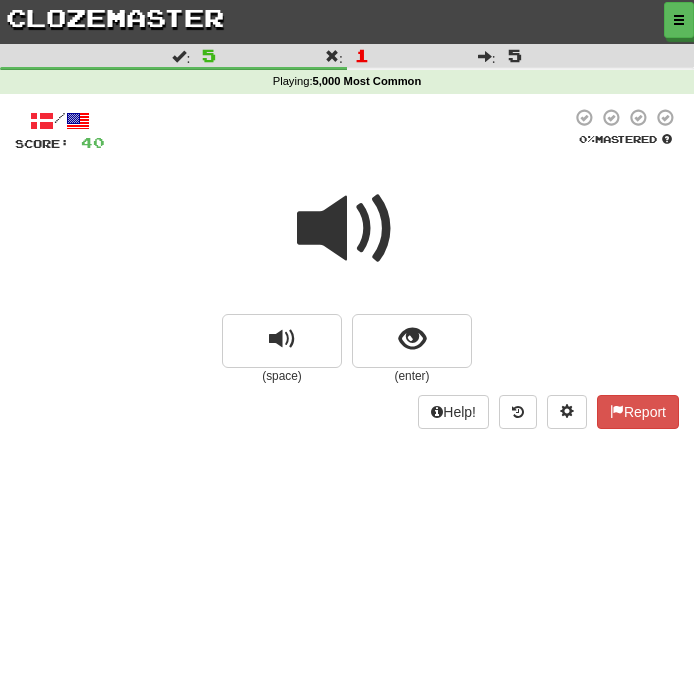 click at bounding box center (347, 229) 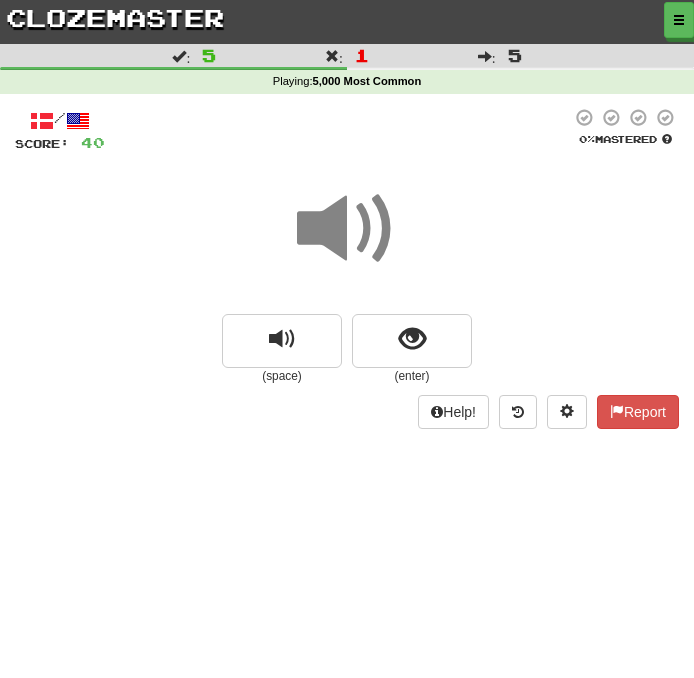 click at bounding box center [347, 229] 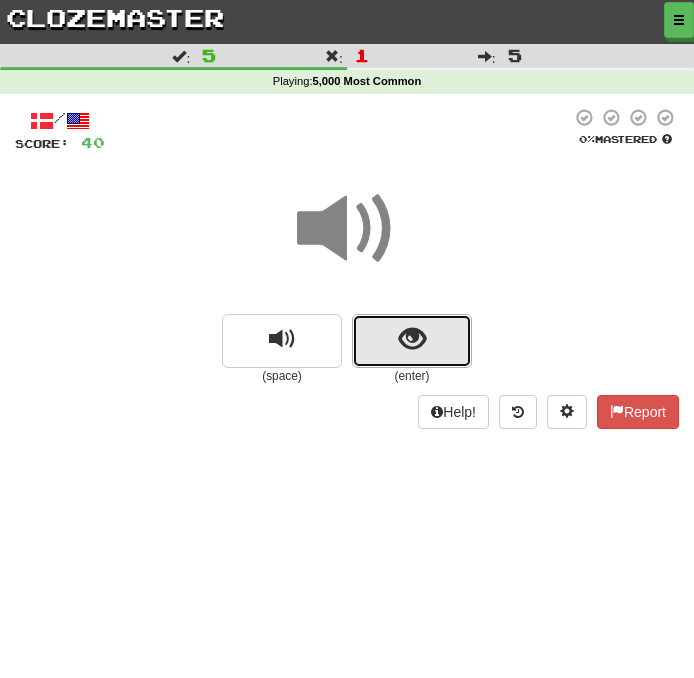click at bounding box center (412, 341) 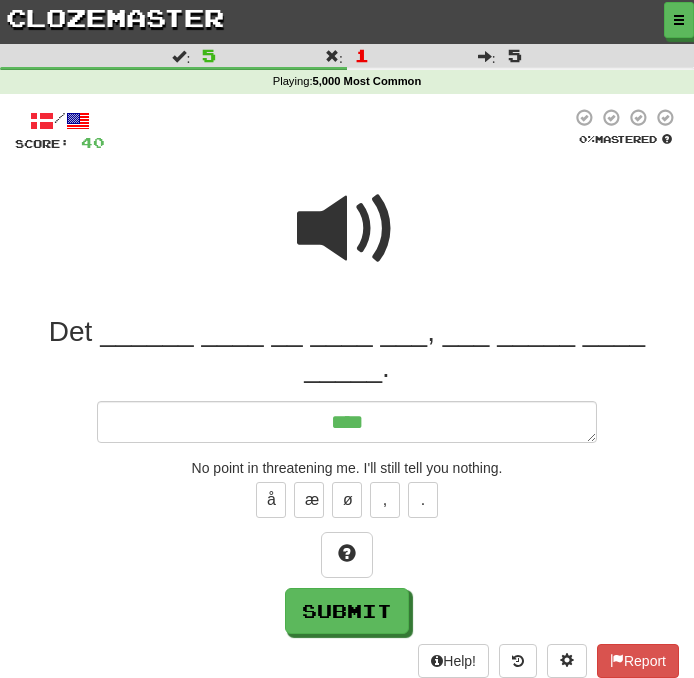 click at bounding box center (347, 229) 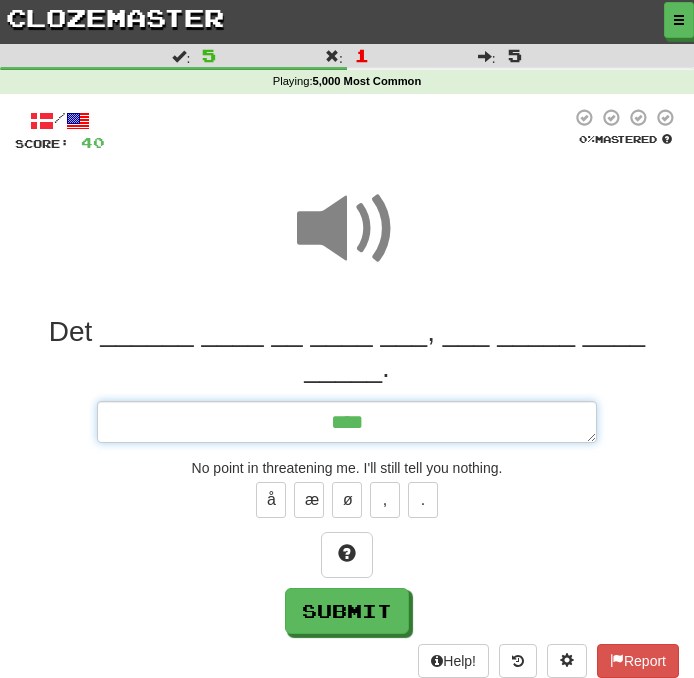 click on "***" at bounding box center (347, 422) 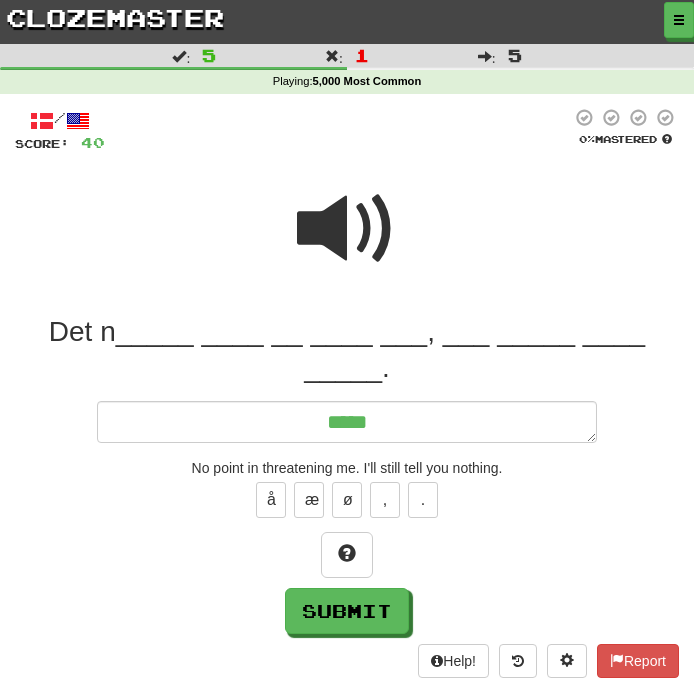 click at bounding box center (347, 229) 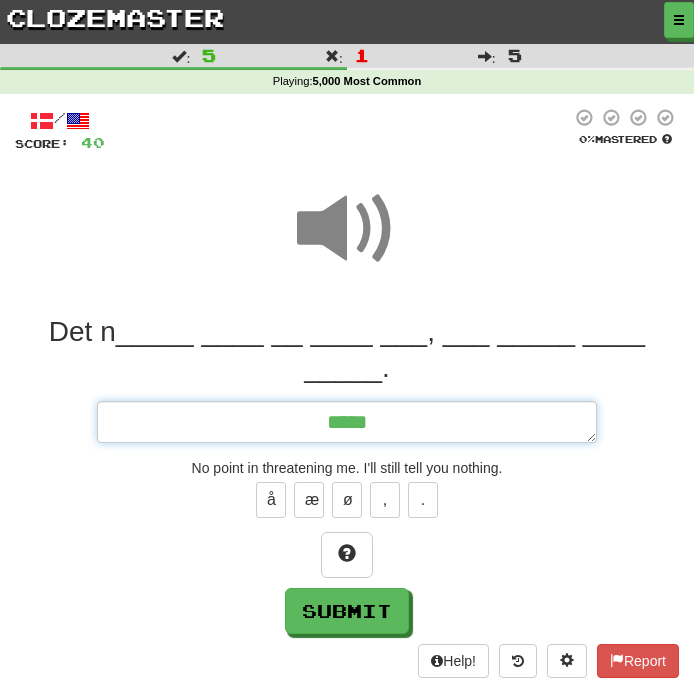 click on "*****" at bounding box center (347, 422) 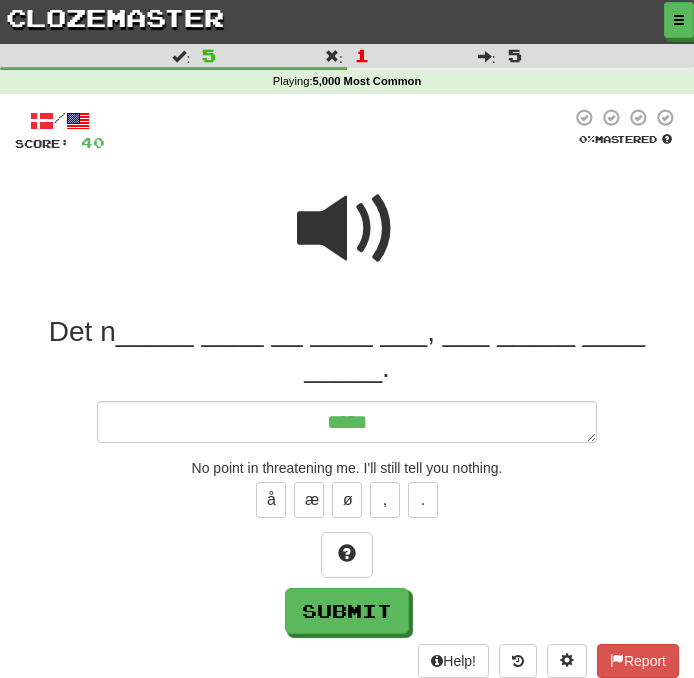 click at bounding box center [347, 229] 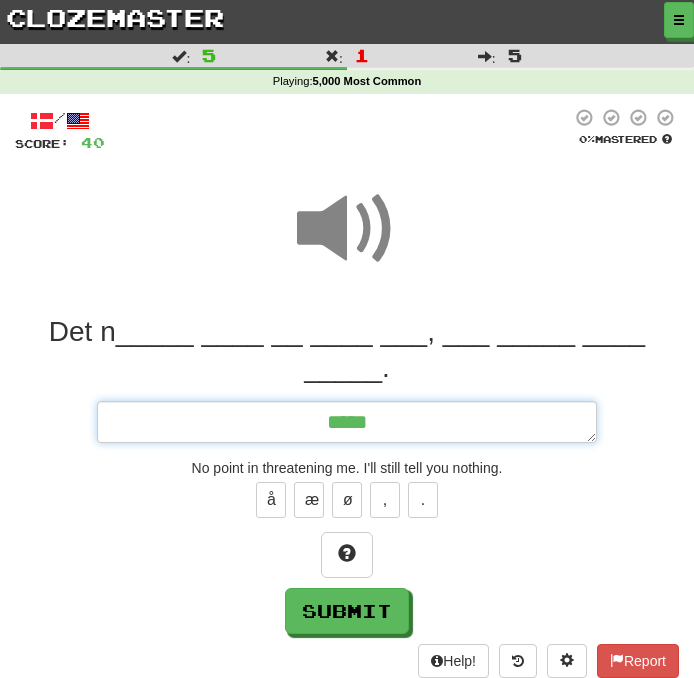 click on "*****" at bounding box center [347, 422] 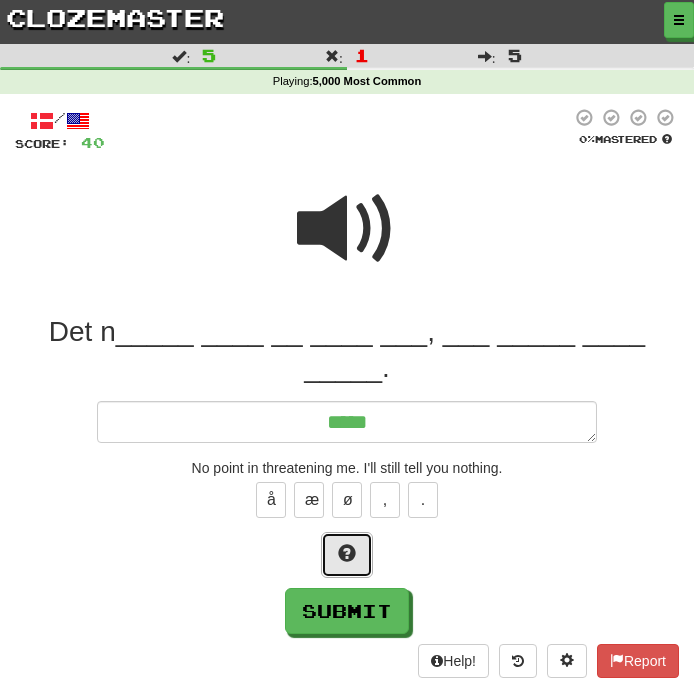 click at bounding box center (347, 553) 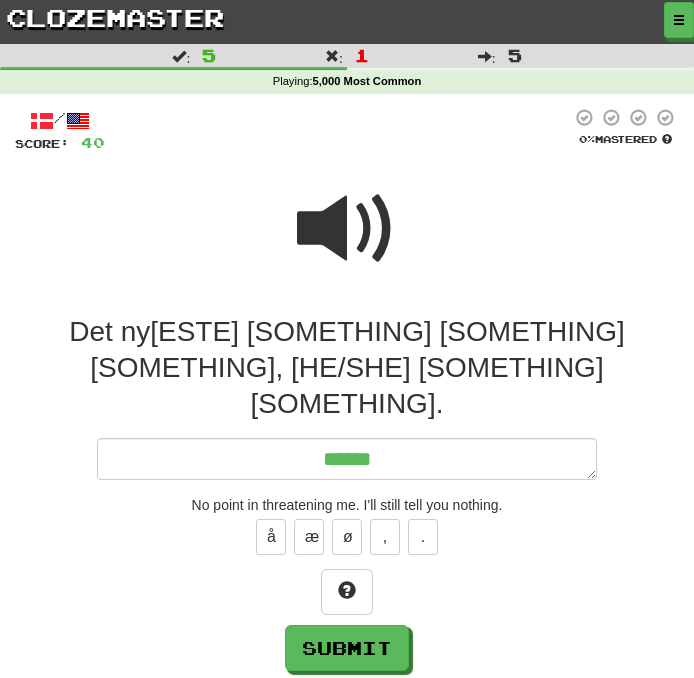 click at bounding box center (347, 229) 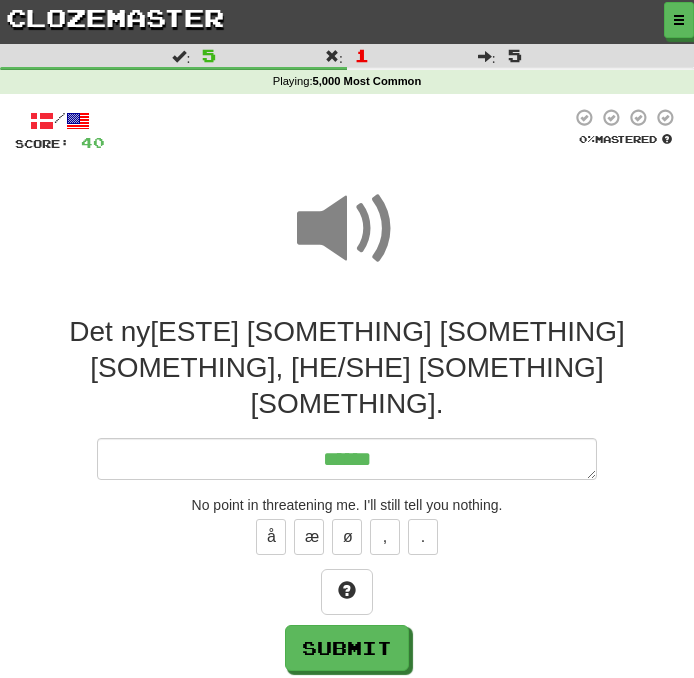 click on "Det ny____ ____ __ ____ ___, ___ _____ ____ _____. ****** No point in threatening me. I'll still tell you nothing. å æ ø , . Submit" at bounding box center (347, 492) 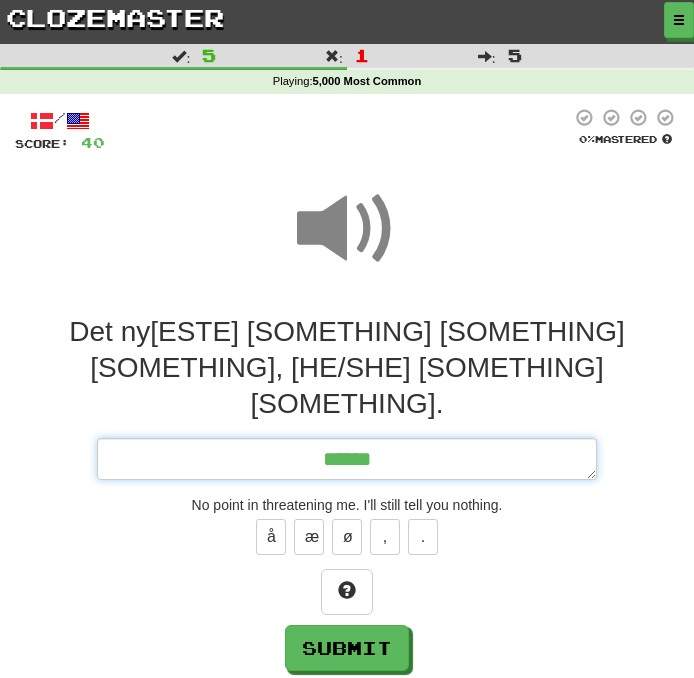 click on "******" at bounding box center (347, 459) 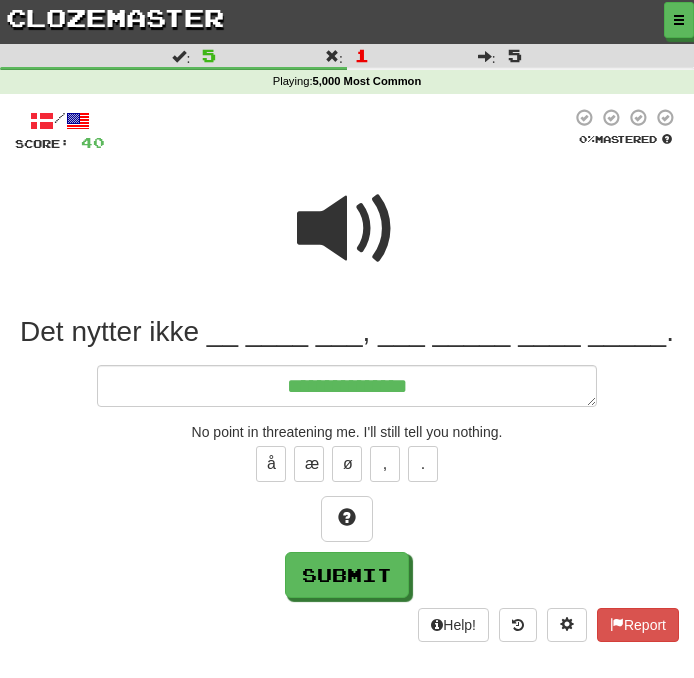 click at bounding box center (347, 229) 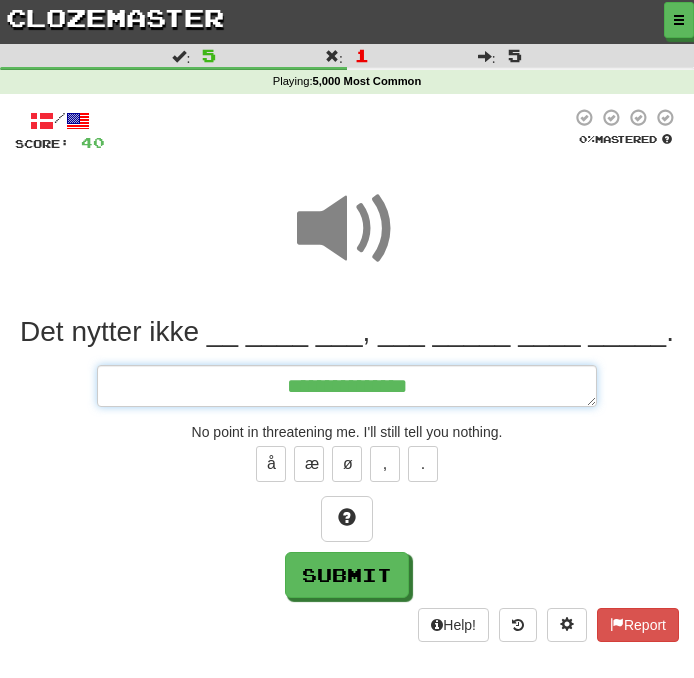 click on "**********" at bounding box center [347, 386] 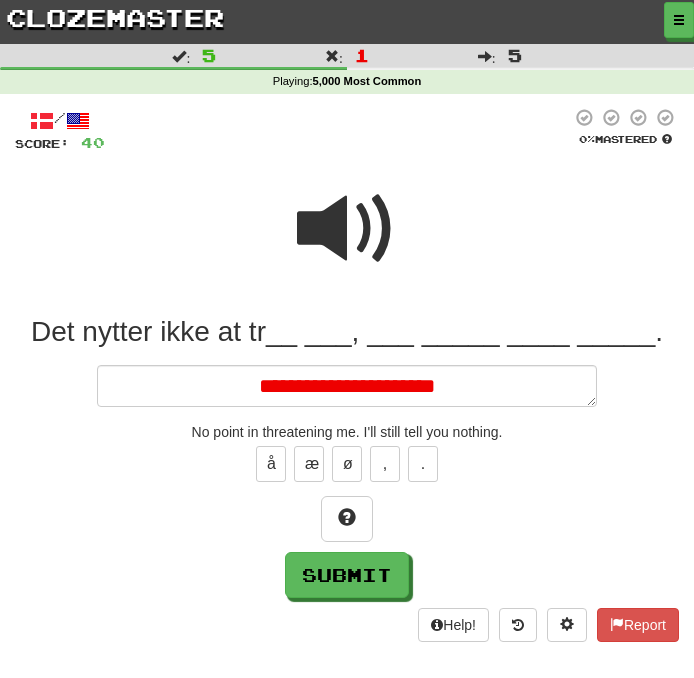 click at bounding box center [347, 229] 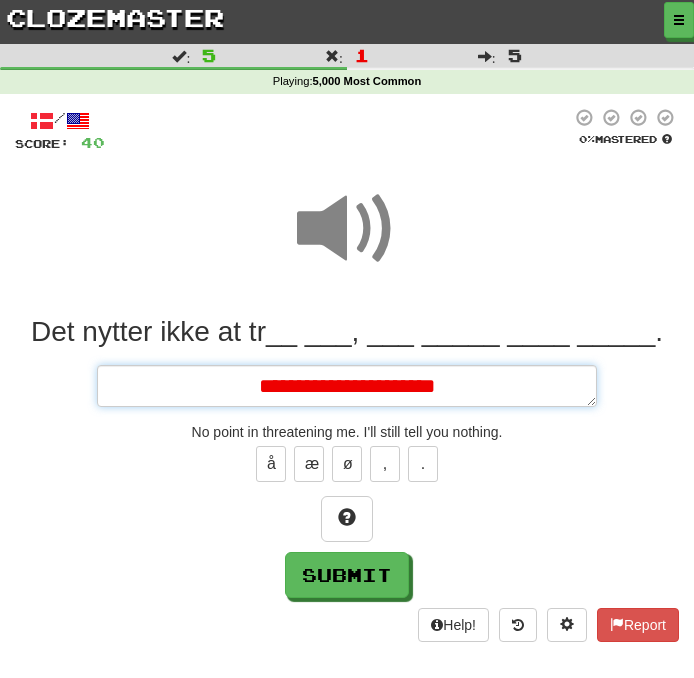 click on "**********" at bounding box center [347, 386] 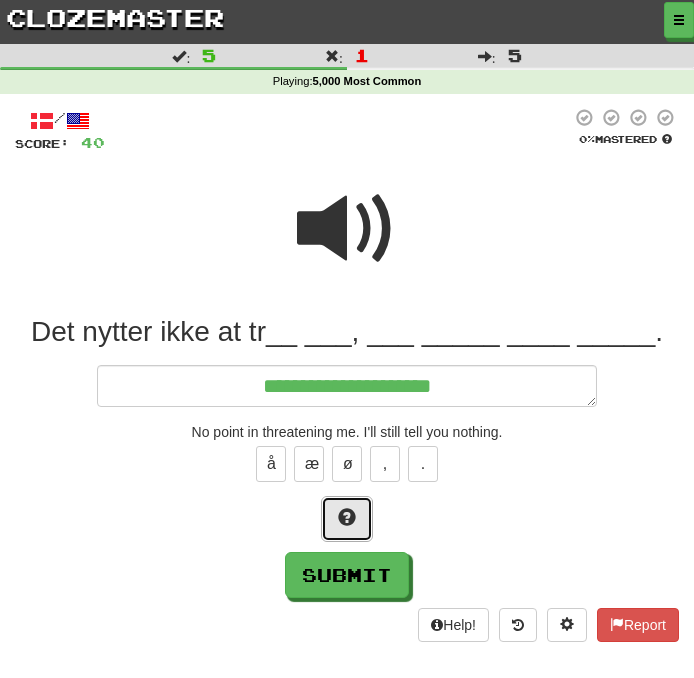 click at bounding box center [347, 519] 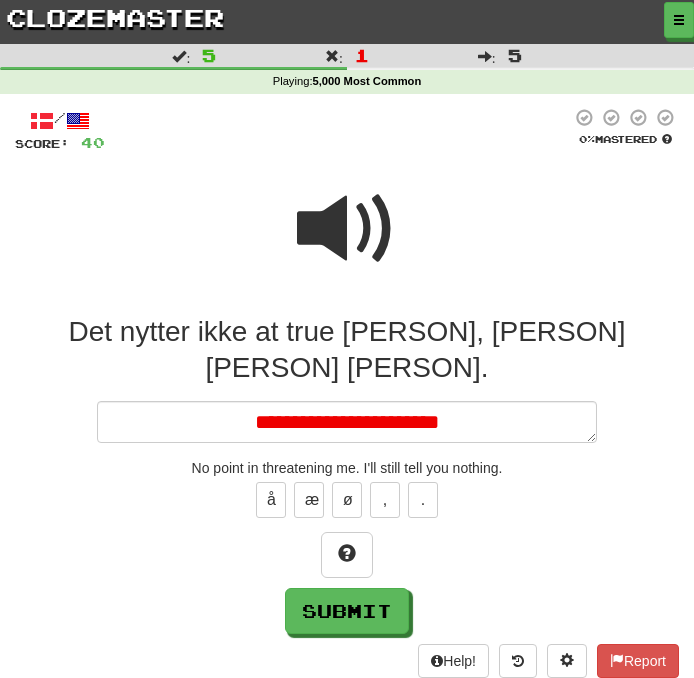 click at bounding box center [347, 229] 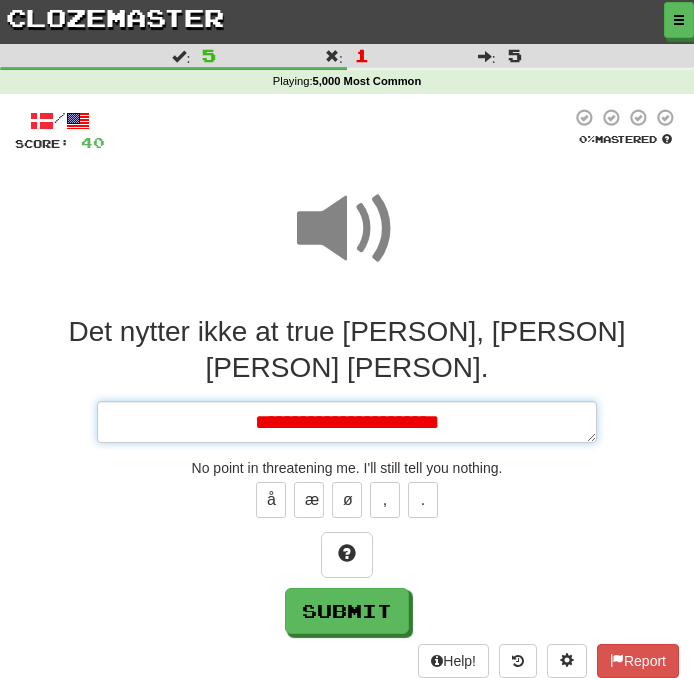 click on "**********" at bounding box center [347, 422] 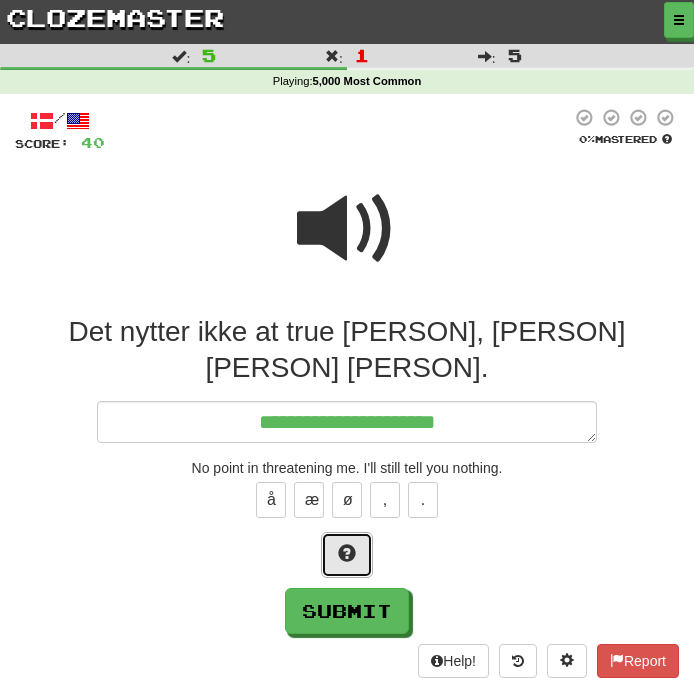 click at bounding box center [347, 555] 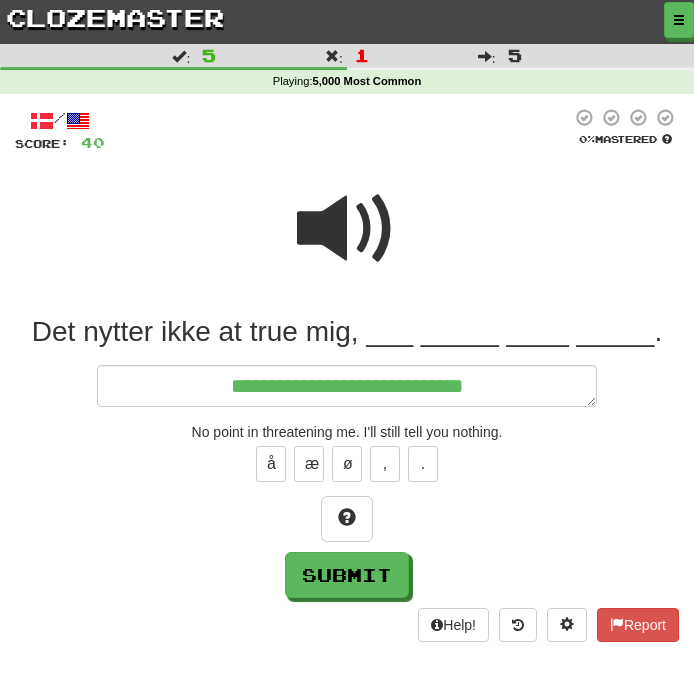 click at bounding box center [347, 229] 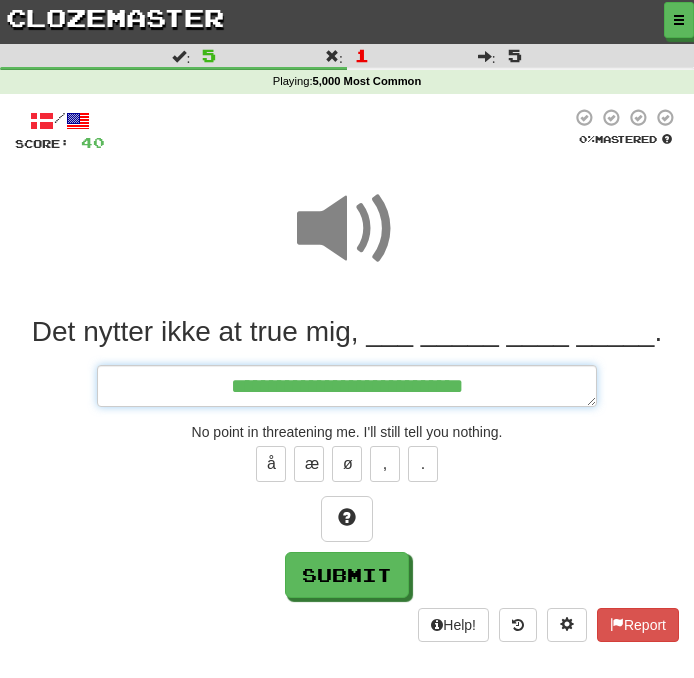 click on "**********" at bounding box center [347, 386] 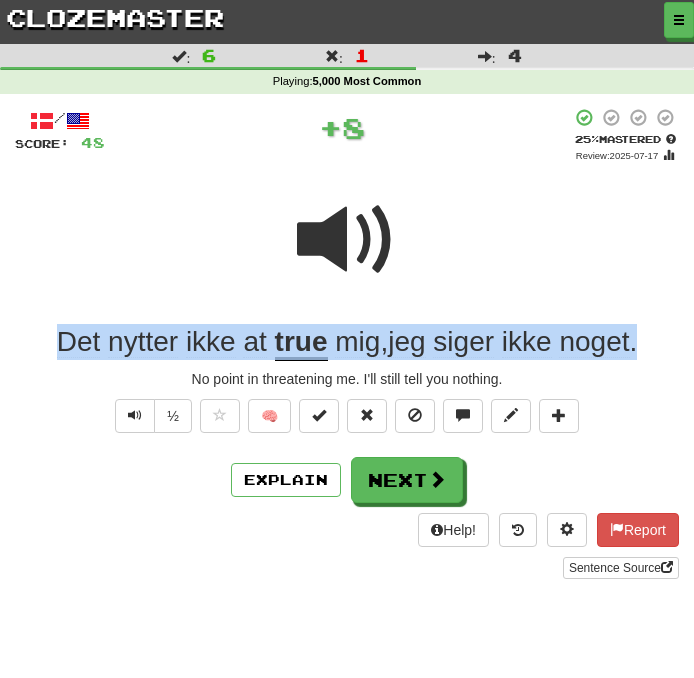 drag, startPoint x: 665, startPoint y: 347, endPoint x: -120, endPoint y: 339, distance: 785.0408 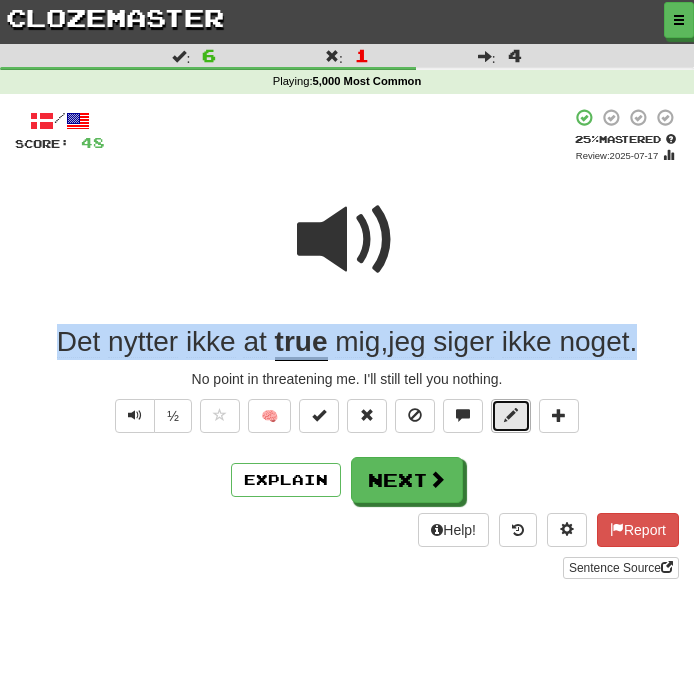 click at bounding box center [511, 416] 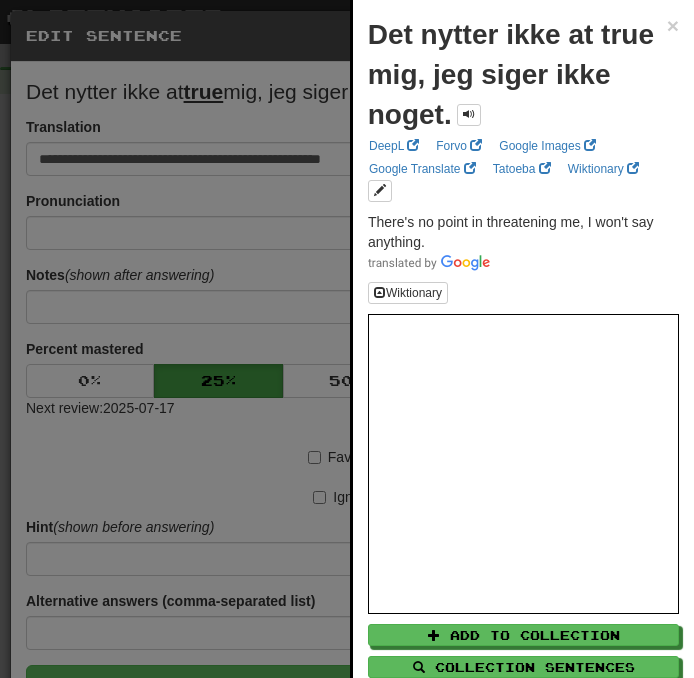 click at bounding box center (347, 339) 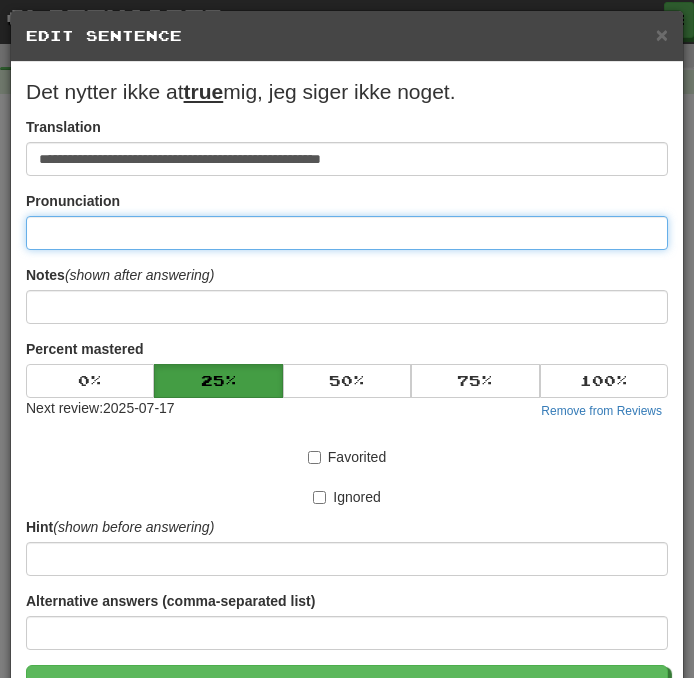 click at bounding box center (347, 233) 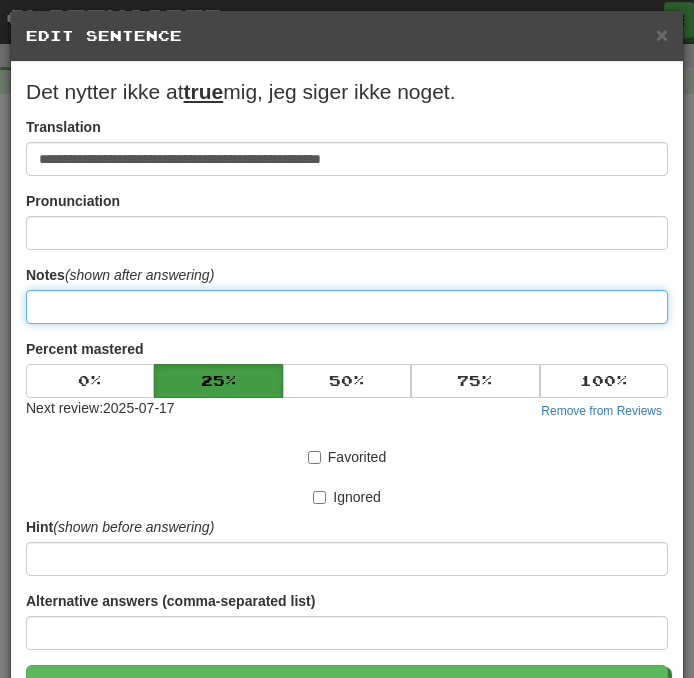 click at bounding box center [347, 307] 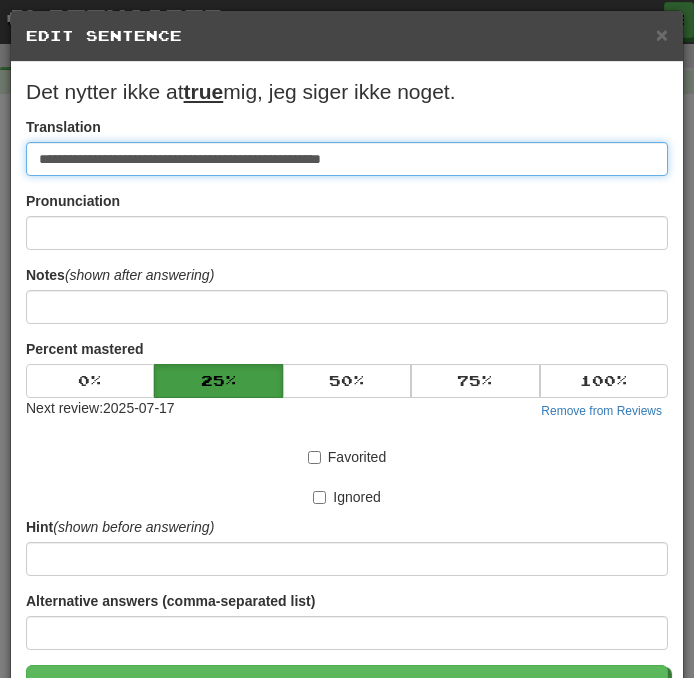 paste 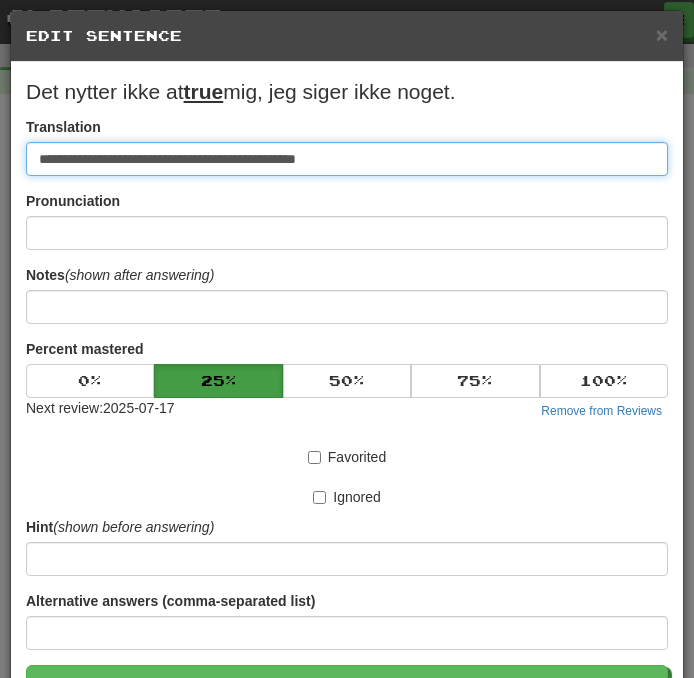 drag, startPoint x: 401, startPoint y: 153, endPoint x: 4, endPoint y: 161, distance: 397.0806 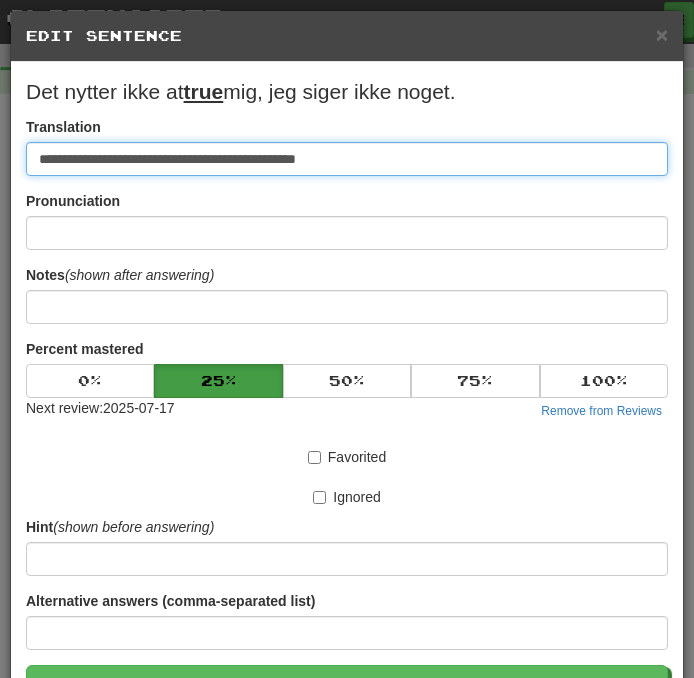 drag, startPoint x: 49, startPoint y: 157, endPoint x: -25, endPoint y: 157, distance: 74 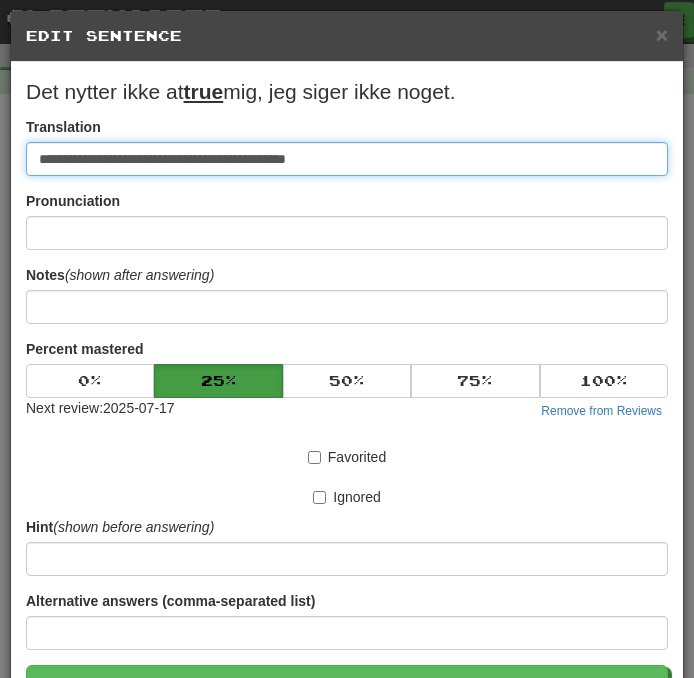 scroll, scrollTop: 124, scrollLeft: 0, axis: vertical 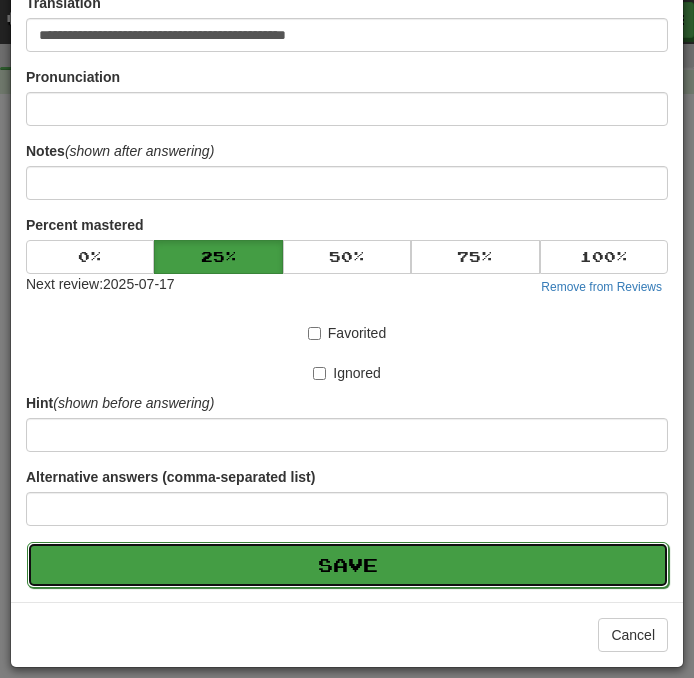 click on "Save" at bounding box center [348, 565] 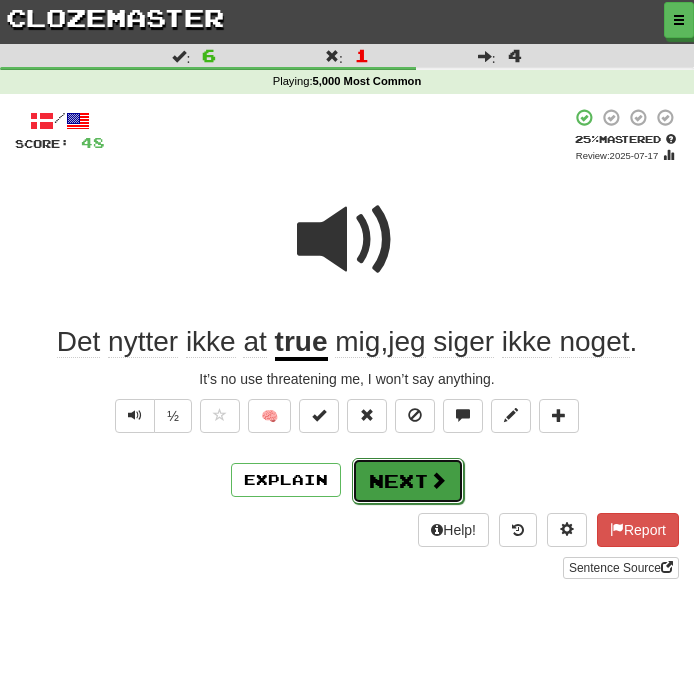 click on "Next" at bounding box center (408, 481) 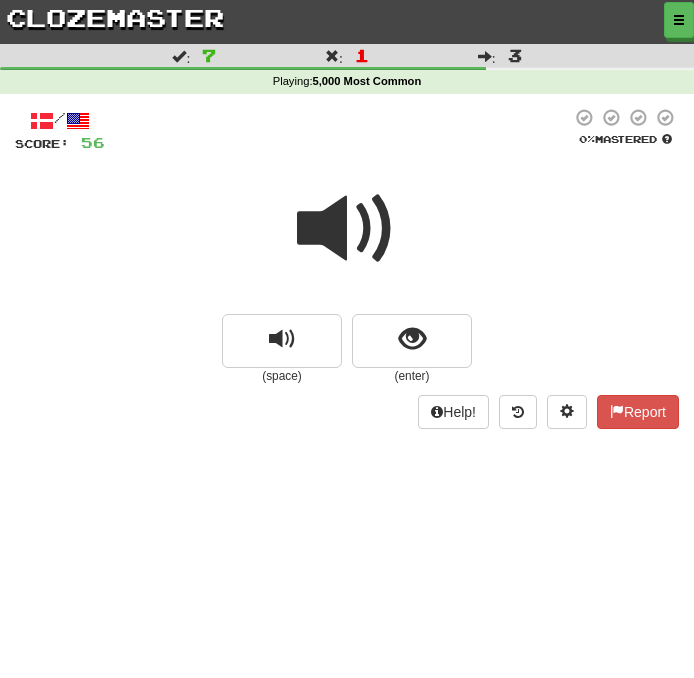 click at bounding box center (347, 229) 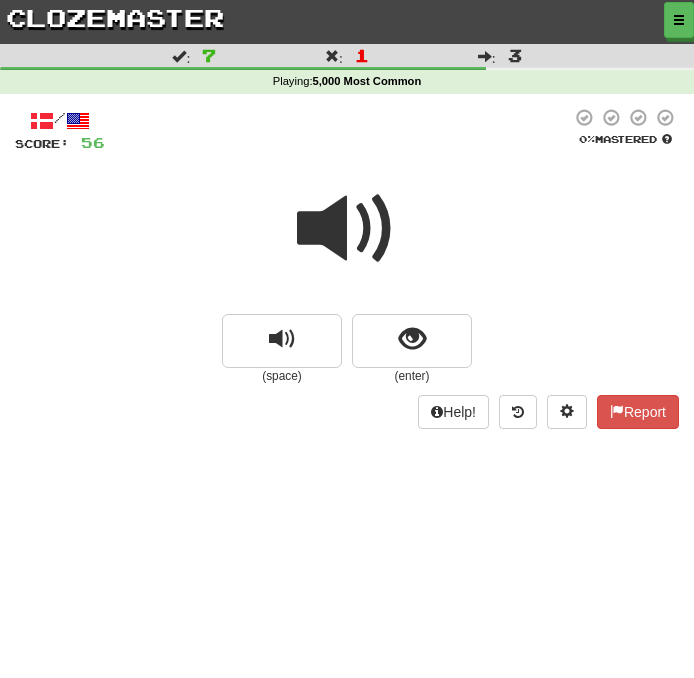 click at bounding box center [347, 229] 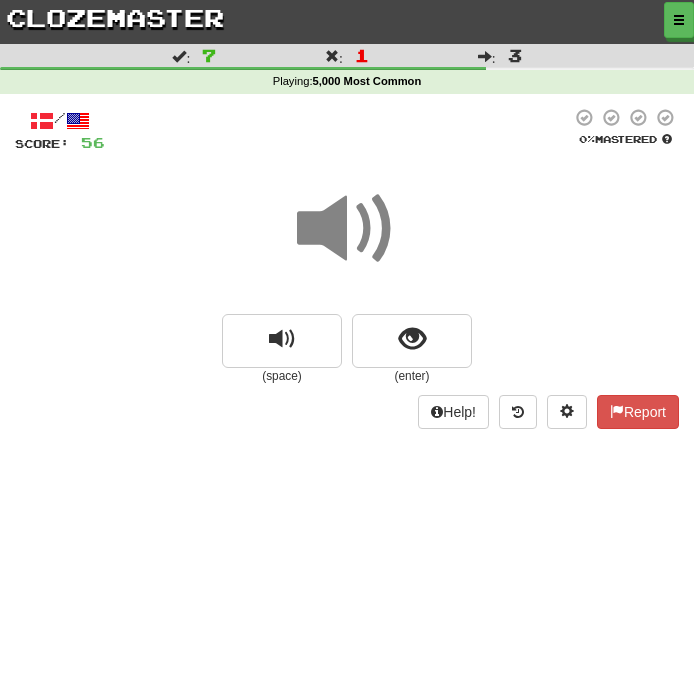 click at bounding box center [347, 229] 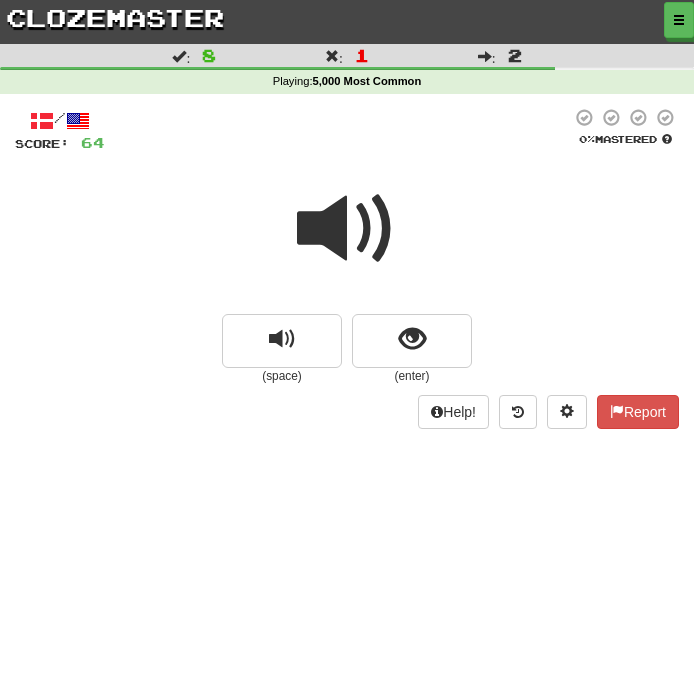 click at bounding box center [347, 229] 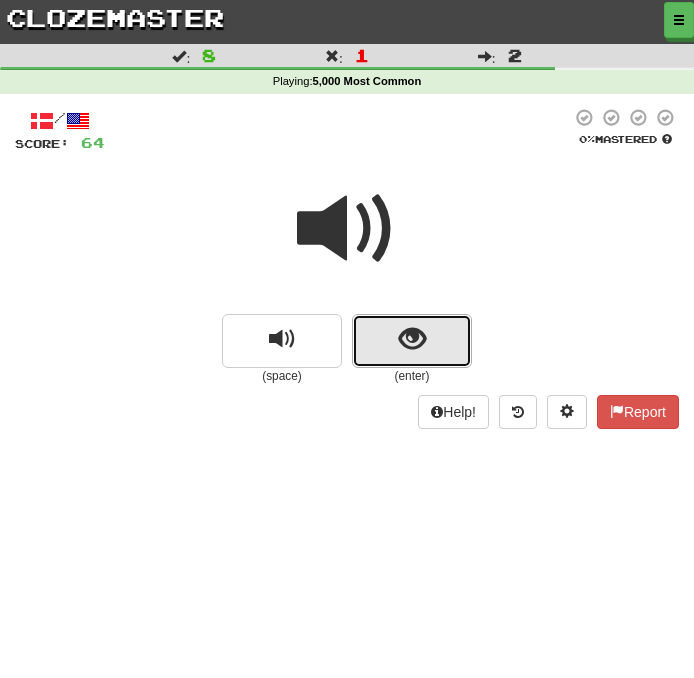 click at bounding box center [412, 339] 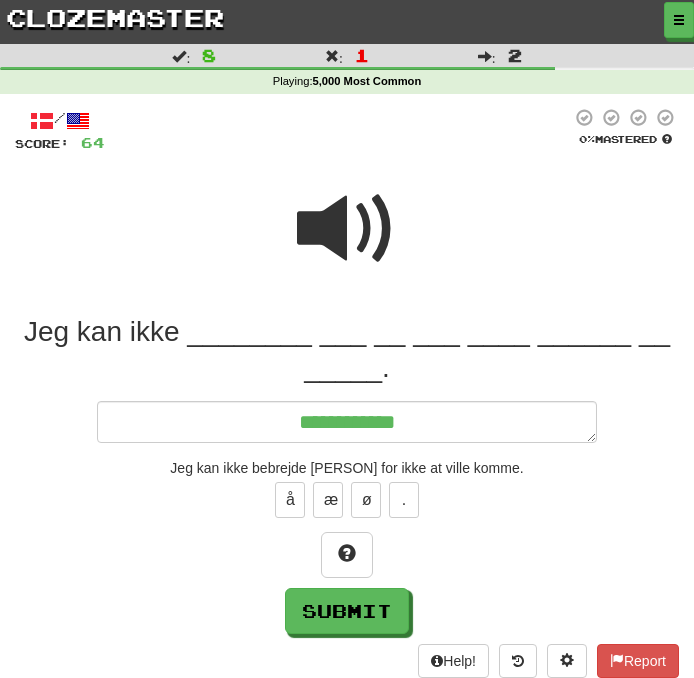 click at bounding box center [347, 229] 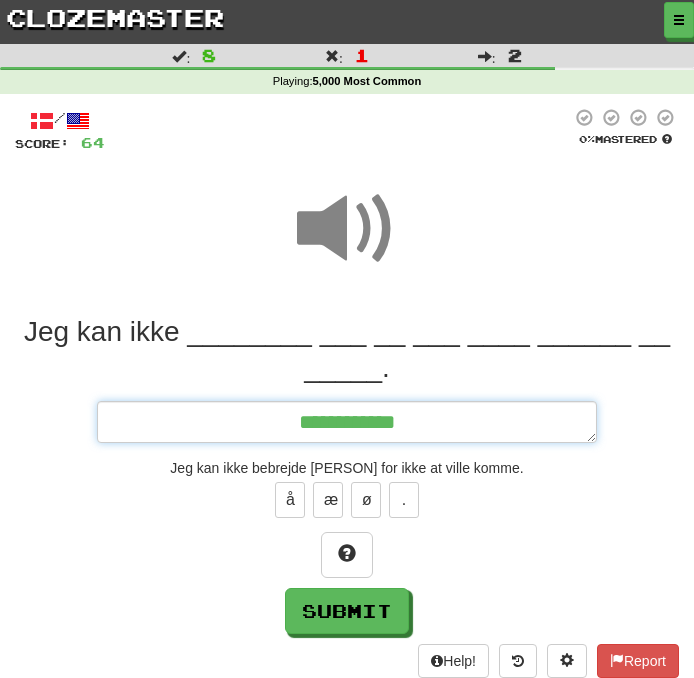 click on "**********" at bounding box center (347, 422) 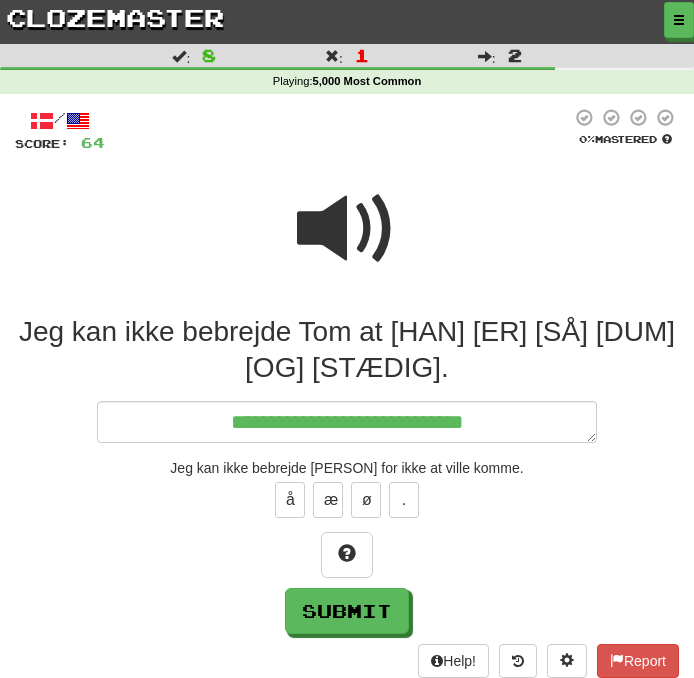 click at bounding box center [347, 229] 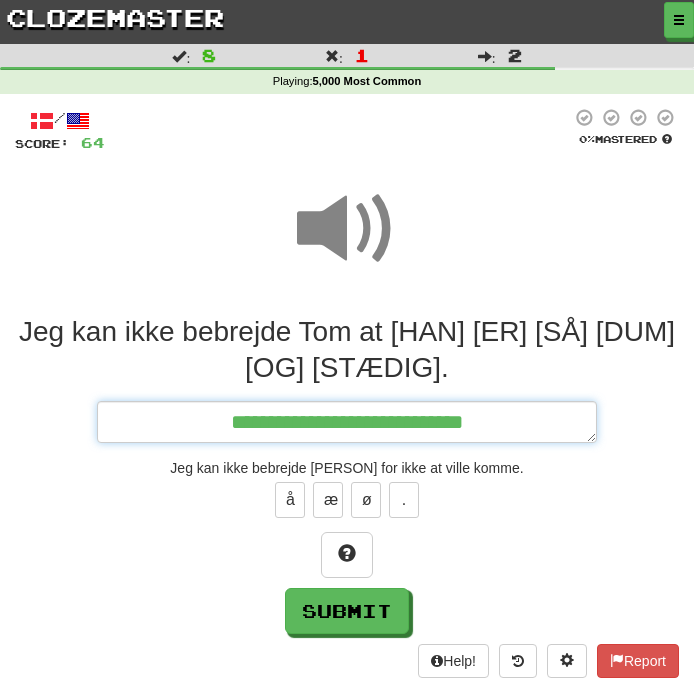click on "**********" at bounding box center [347, 422] 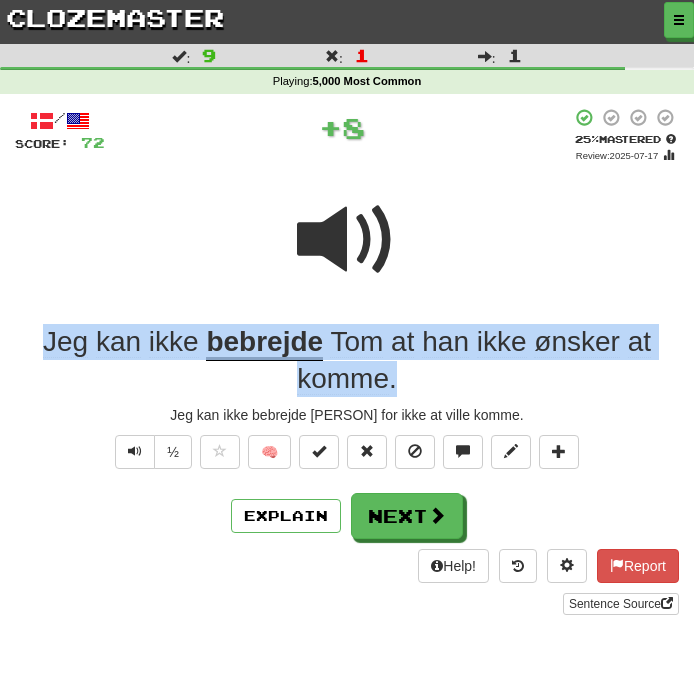 drag, startPoint x: 427, startPoint y: 377, endPoint x: -60, endPoint y: 300, distance: 493.04968 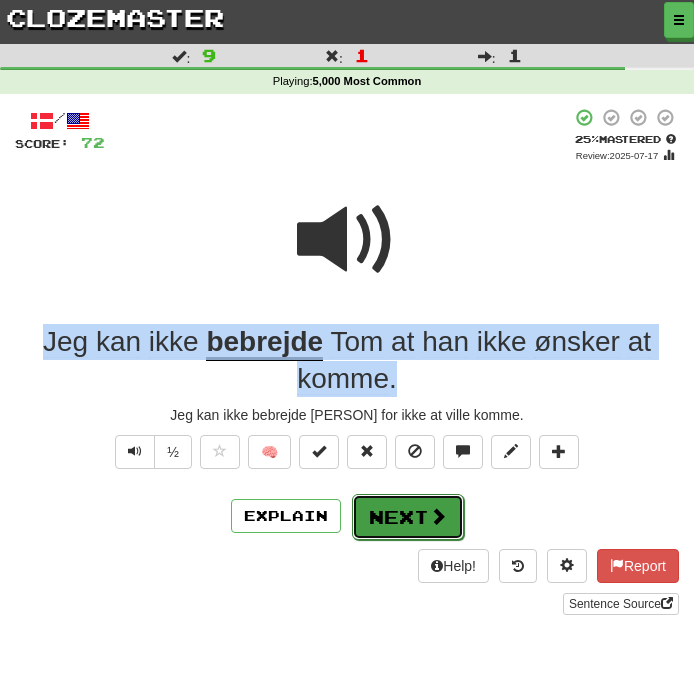 click on "Next" at bounding box center [408, 517] 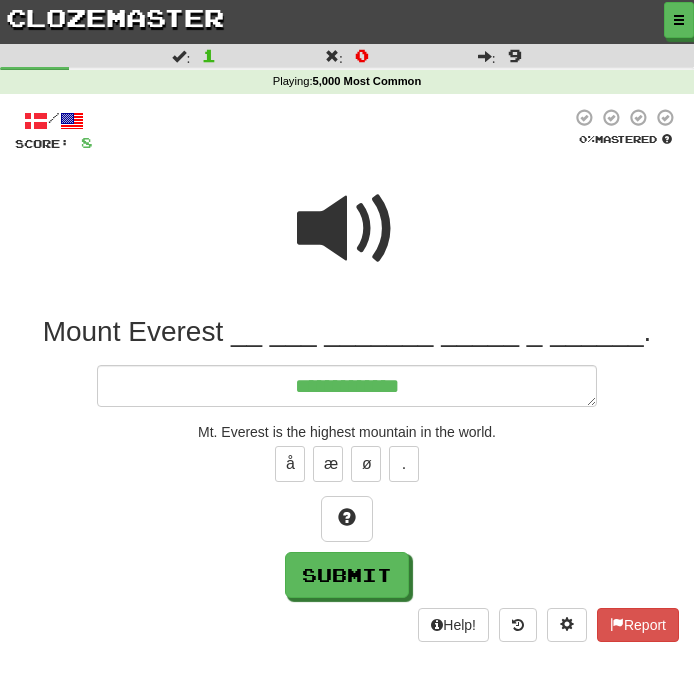 click at bounding box center (347, 229) 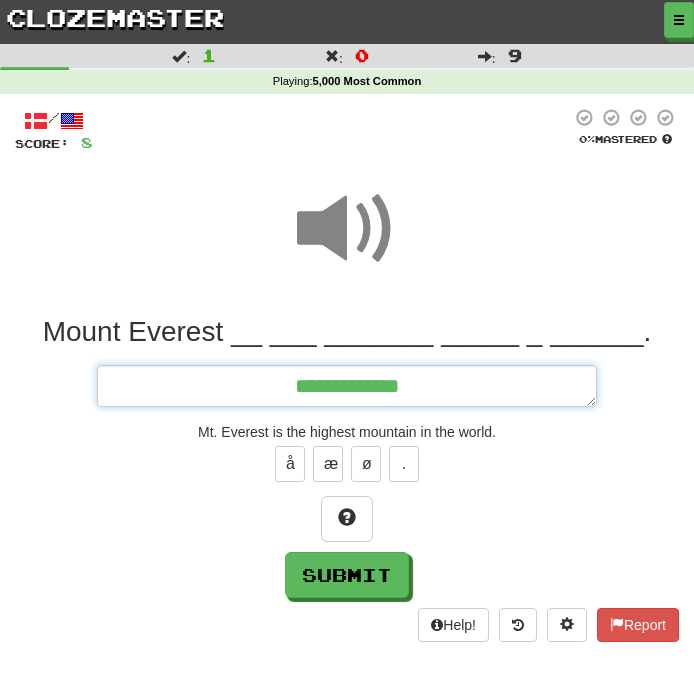 click on "**********" at bounding box center (347, 386) 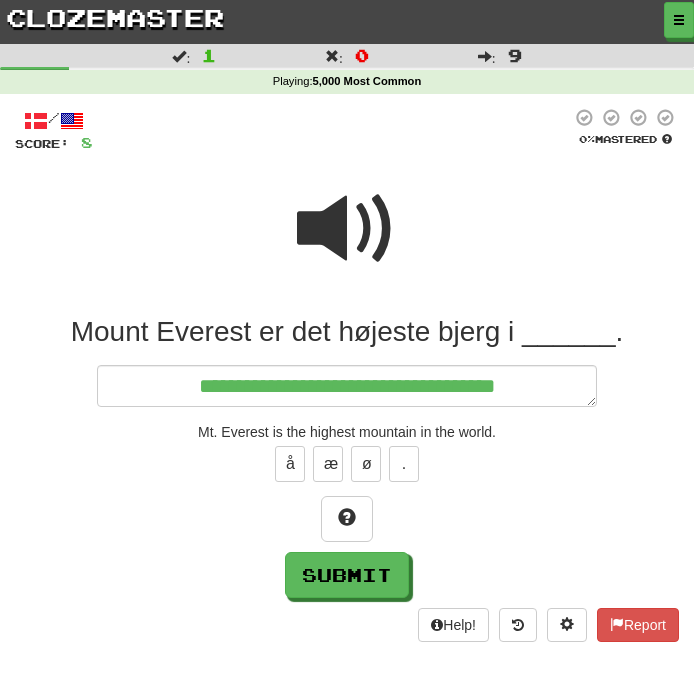 click at bounding box center [347, 229] 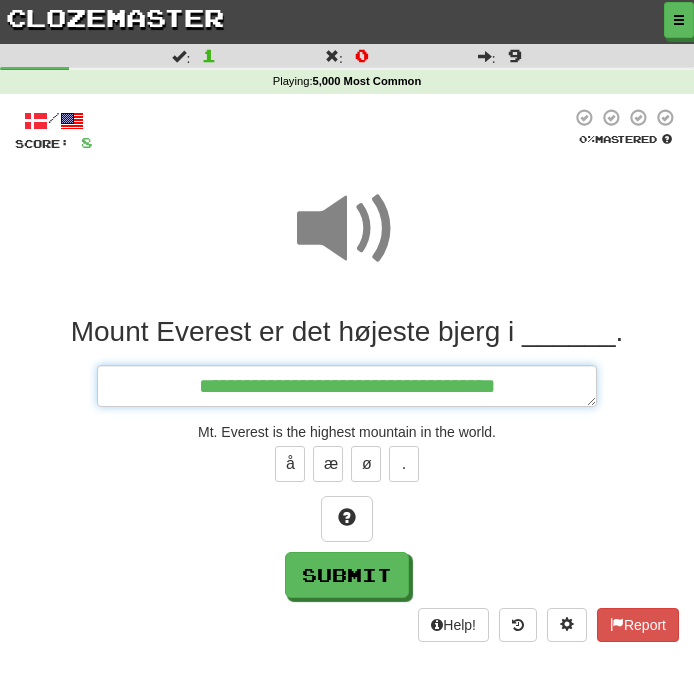 click on "**********" at bounding box center (347, 386) 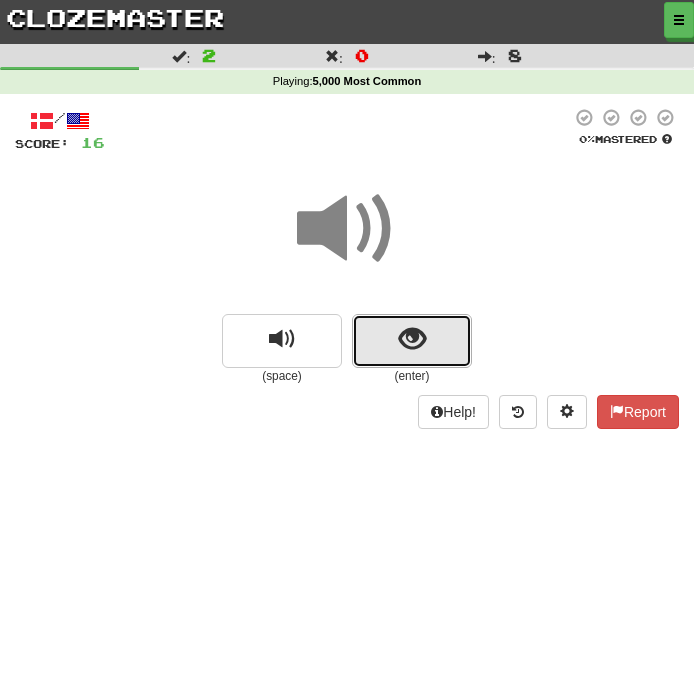 click at bounding box center [412, 341] 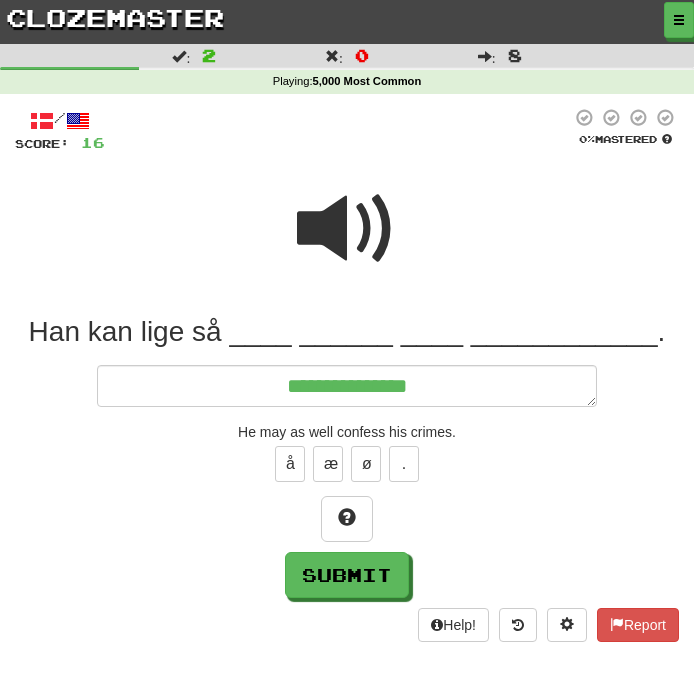 click at bounding box center (347, 229) 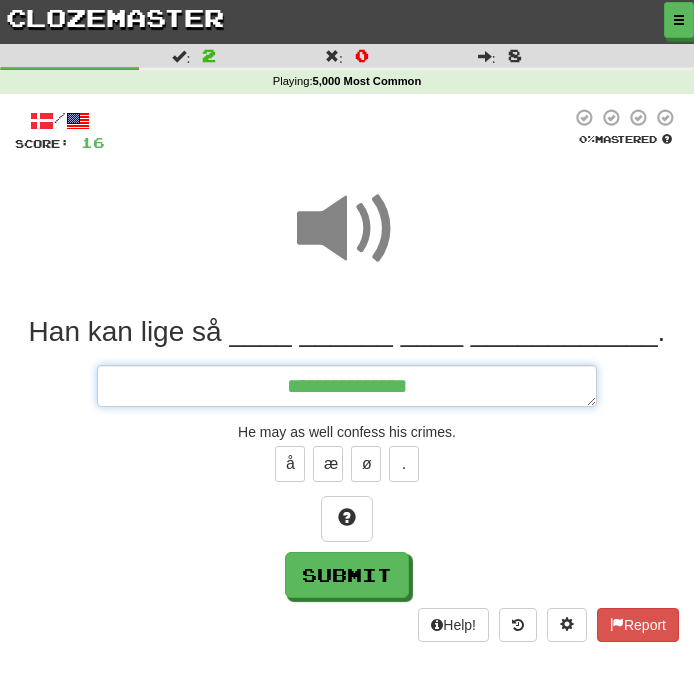 click on "**********" at bounding box center [347, 386] 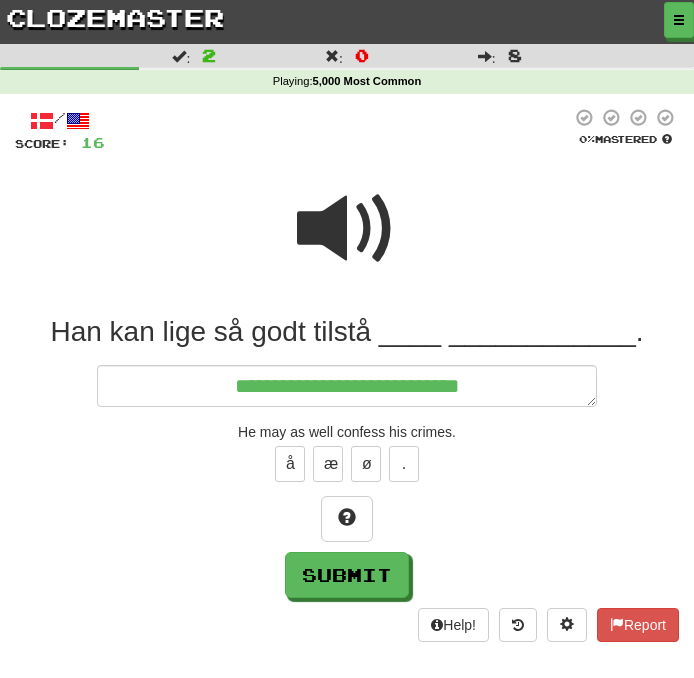 click at bounding box center [347, 229] 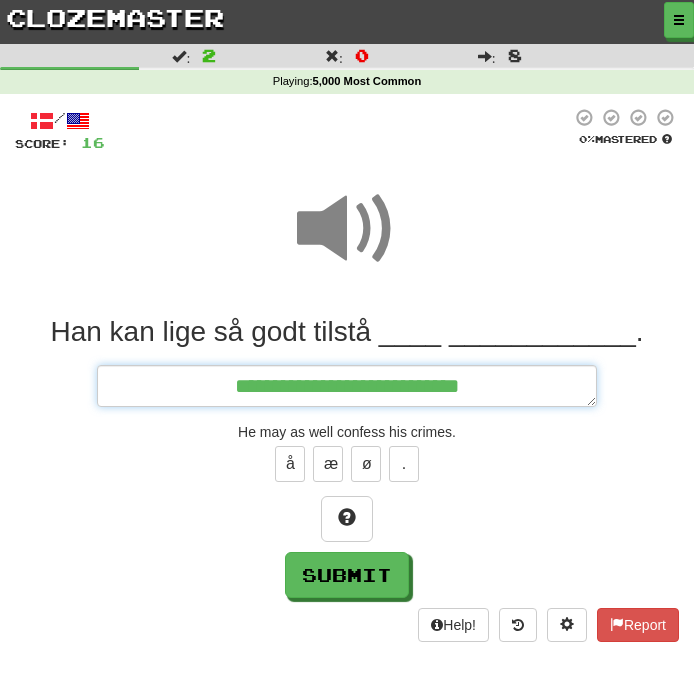 click on "**********" at bounding box center (347, 386) 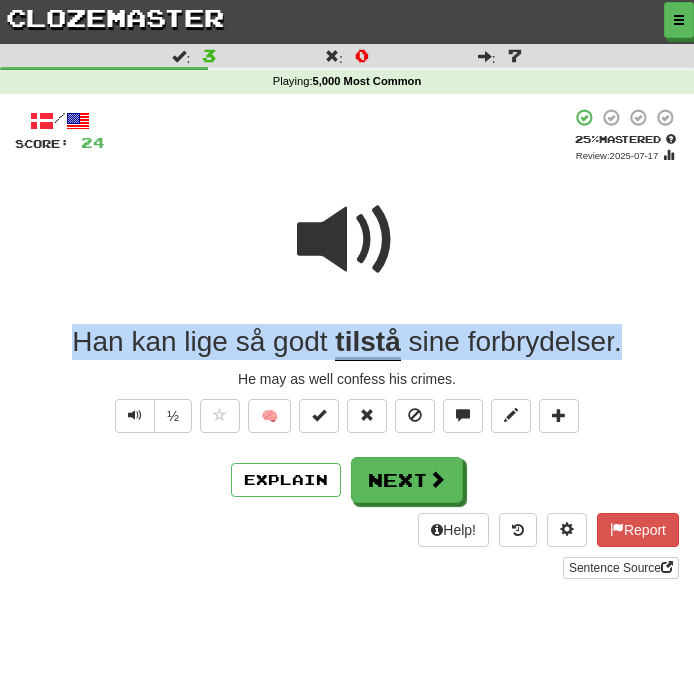 drag, startPoint x: 633, startPoint y: 340, endPoint x: 73, endPoint y: 307, distance: 560.9715 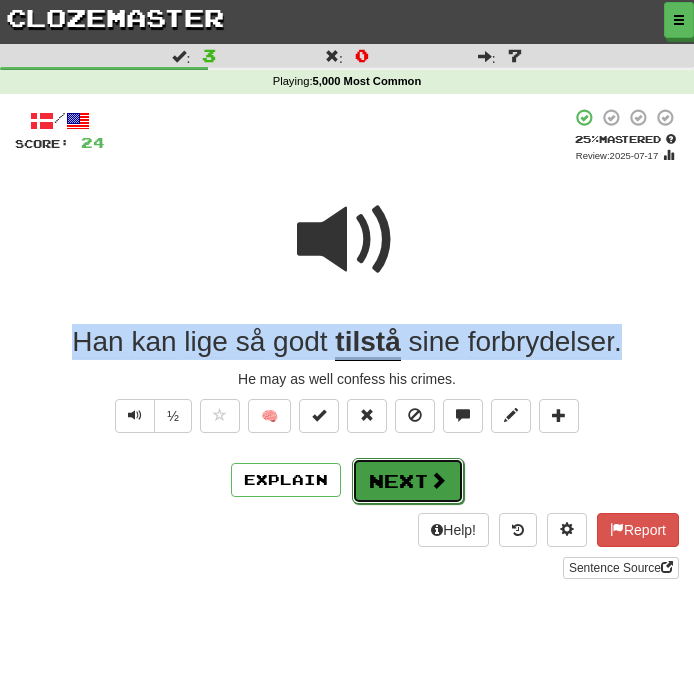click on "Next" at bounding box center (408, 481) 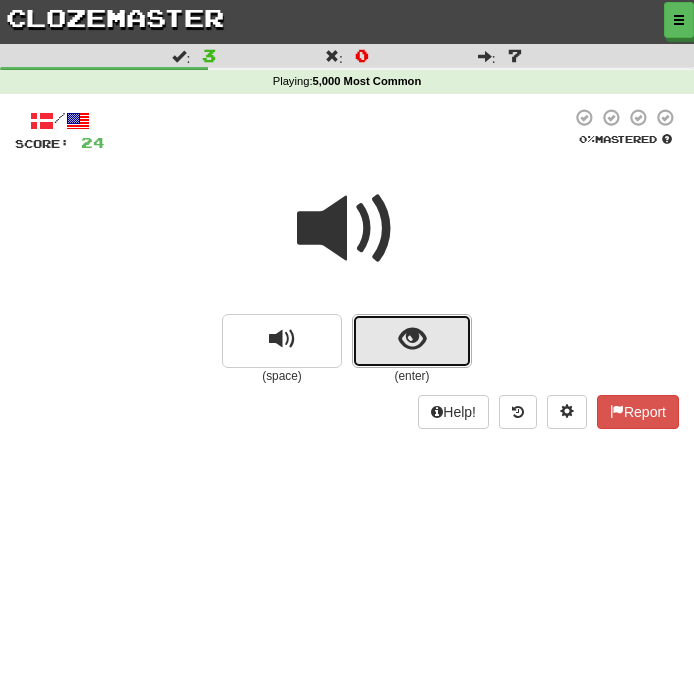 click at bounding box center (412, 341) 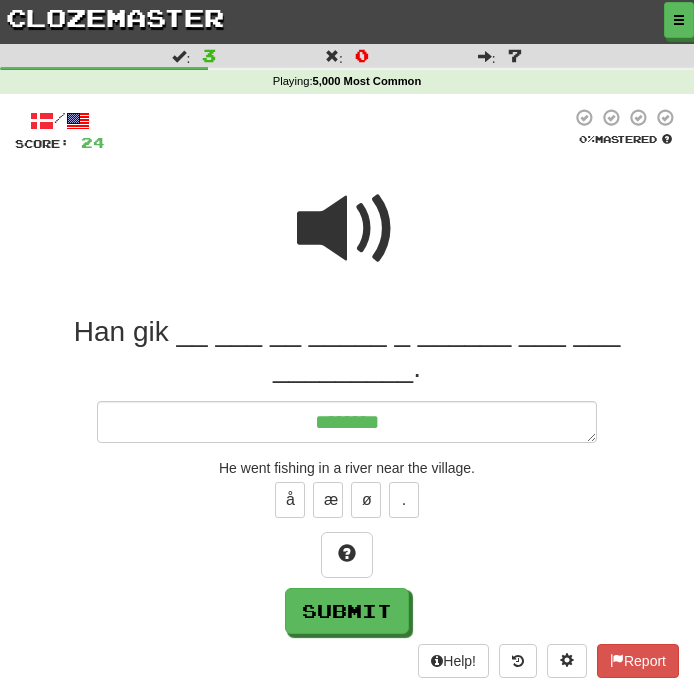 click at bounding box center [347, 229] 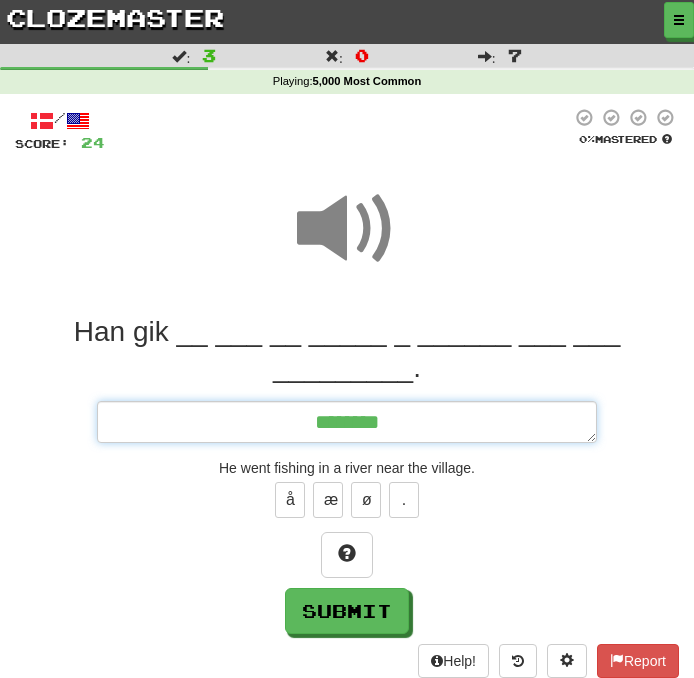 click on "*******" at bounding box center [347, 422] 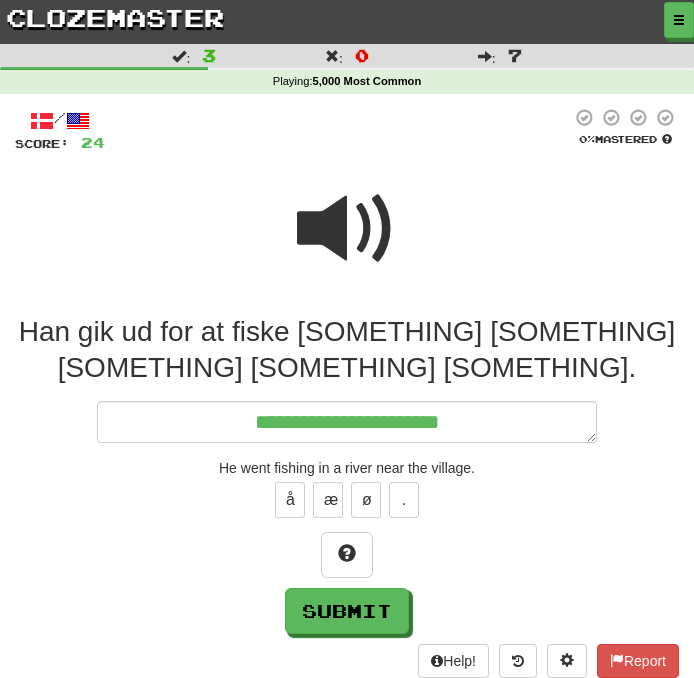 click at bounding box center (347, 229) 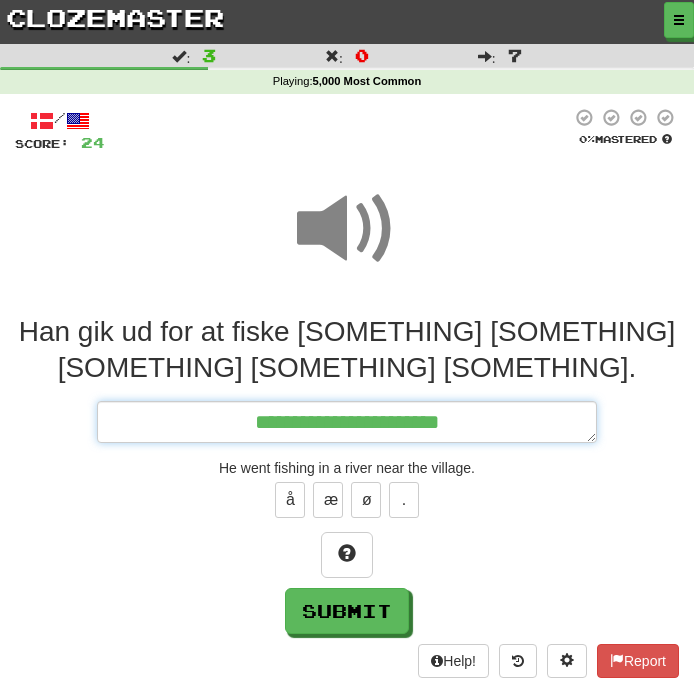 click on "**********" at bounding box center [347, 422] 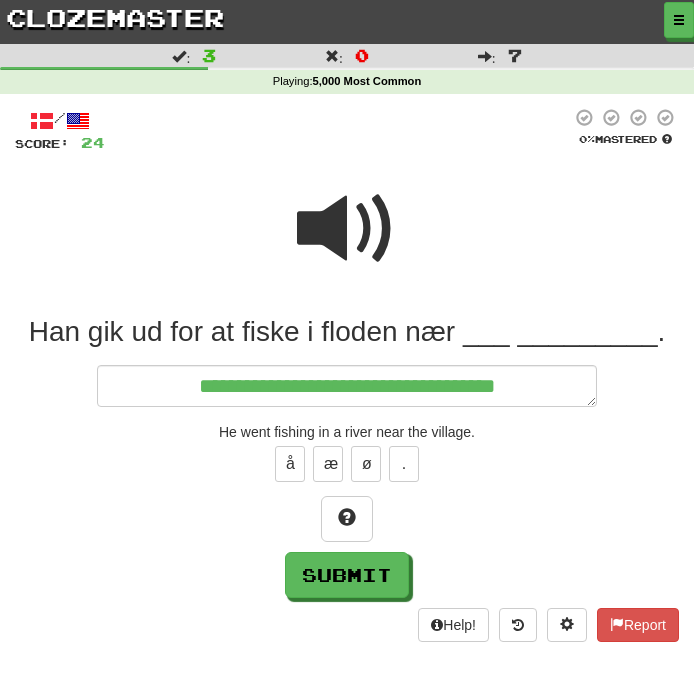 click at bounding box center [347, 229] 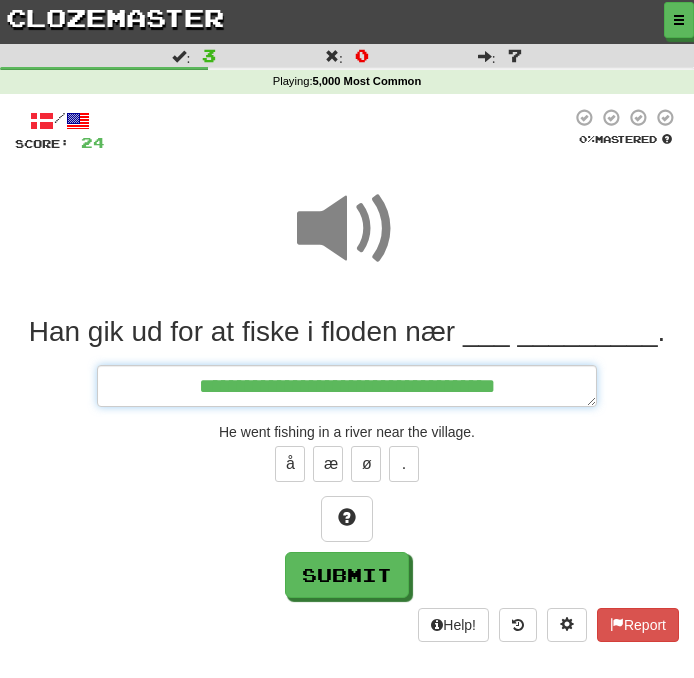 click on "**********" at bounding box center (347, 386) 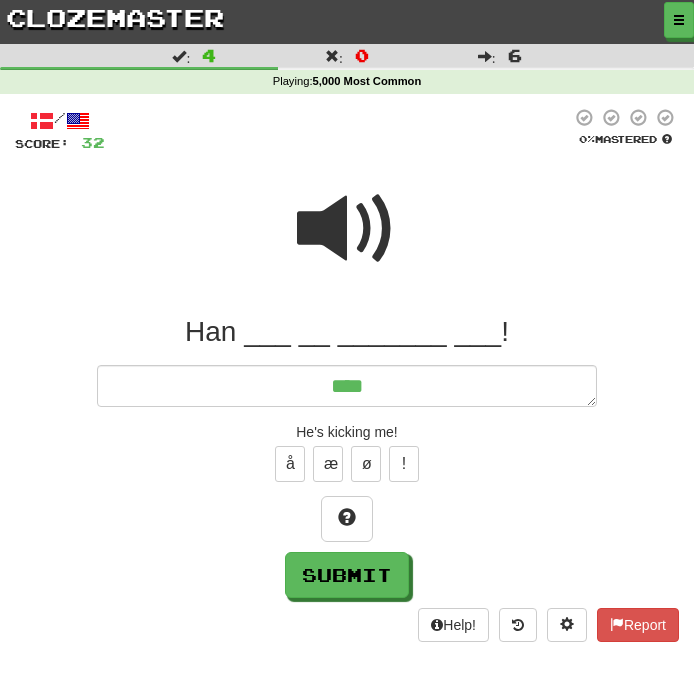 click at bounding box center (347, 229) 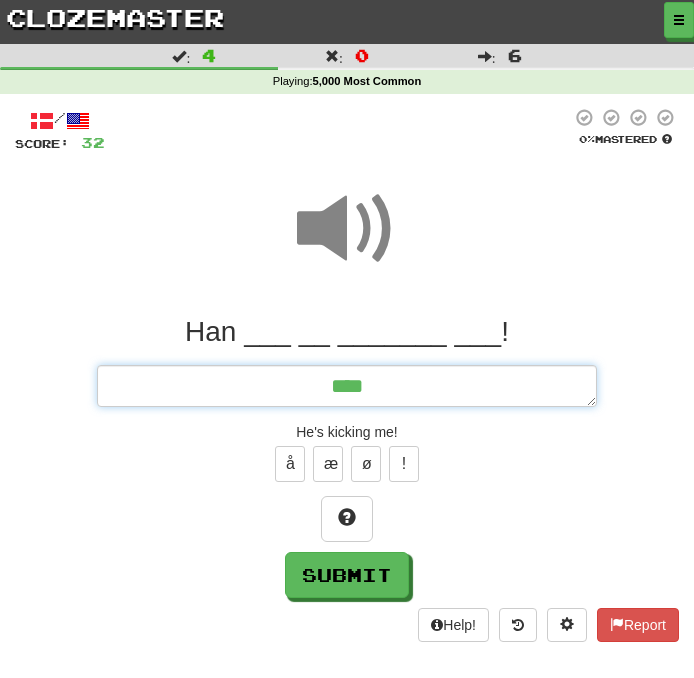 click on "***" at bounding box center (347, 386) 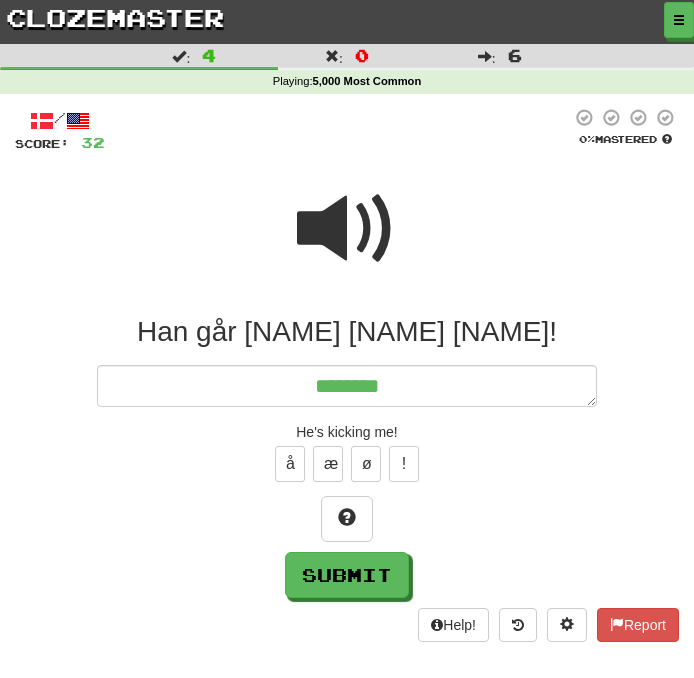 click at bounding box center (347, 229) 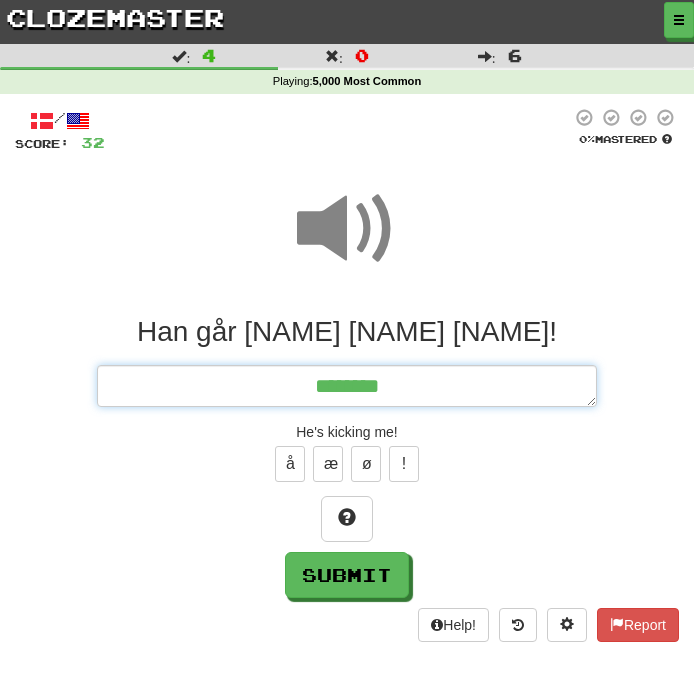 click on "*******" at bounding box center [347, 386] 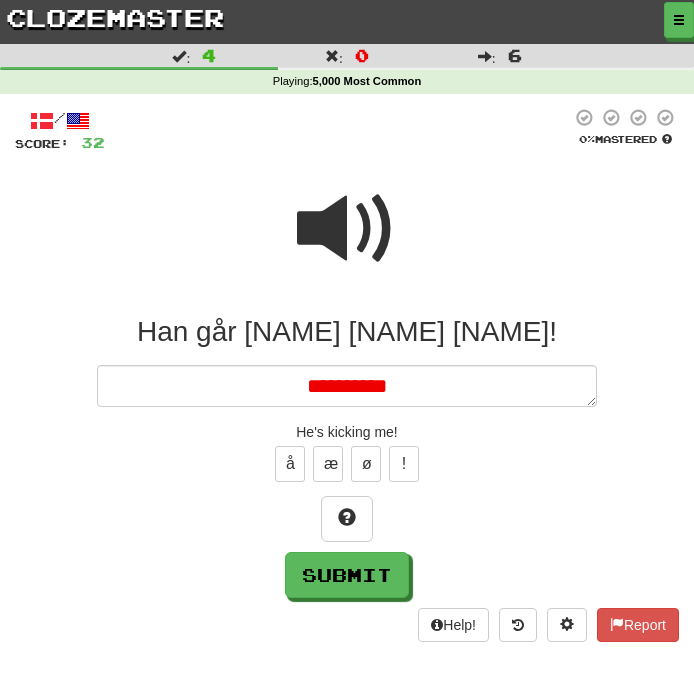 click at bounding box center (347, 229) 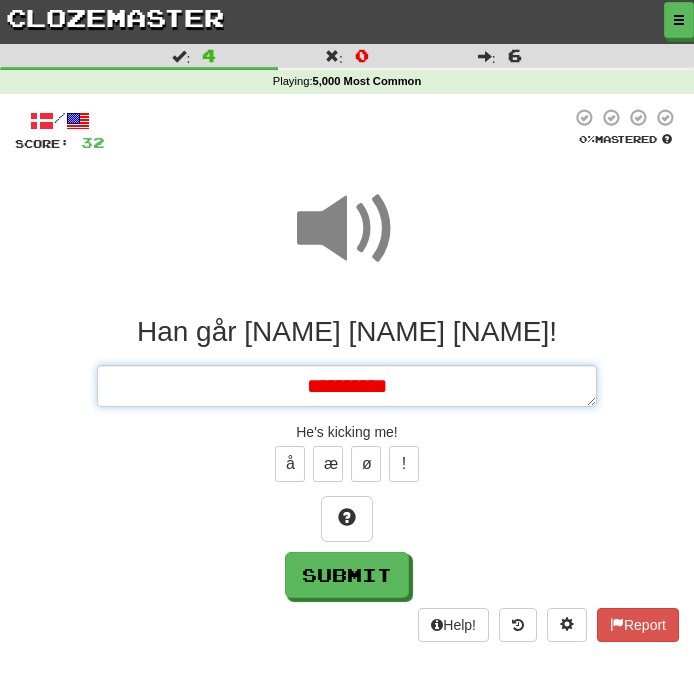 click on "**********" at bounding box center [347, 386] 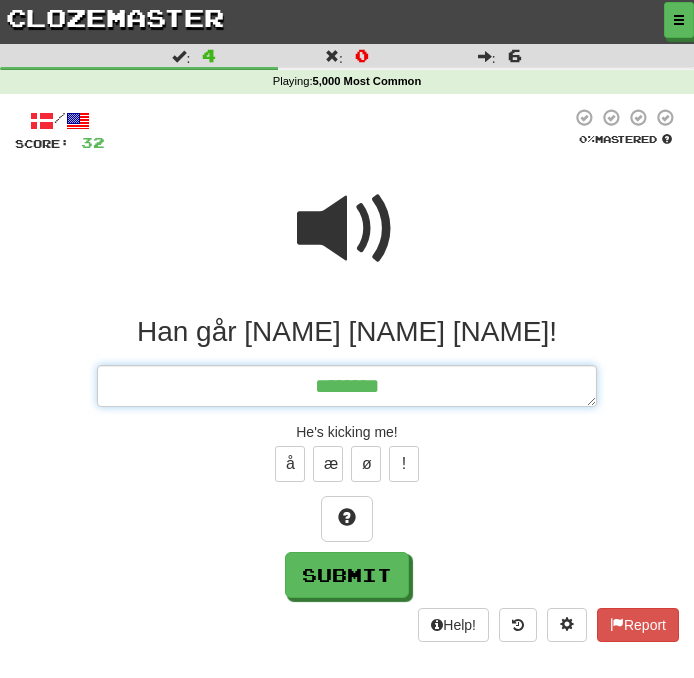 click on "*******" at bounding box center [347, 386] 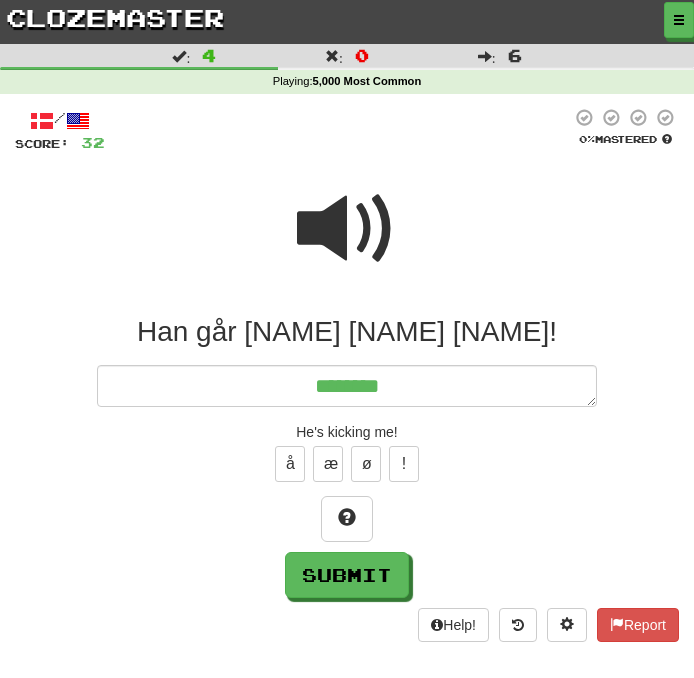 click at bounding box center (347, 229) 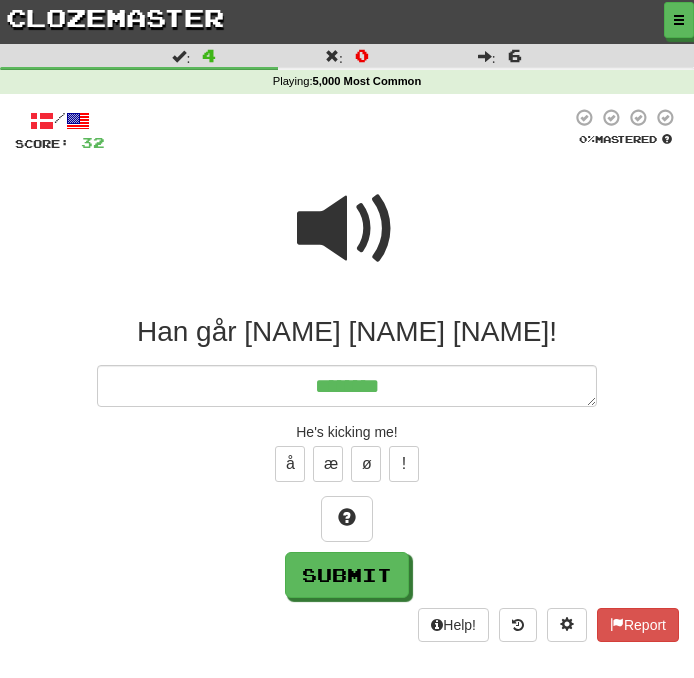 click at bounding box center (347, 229) 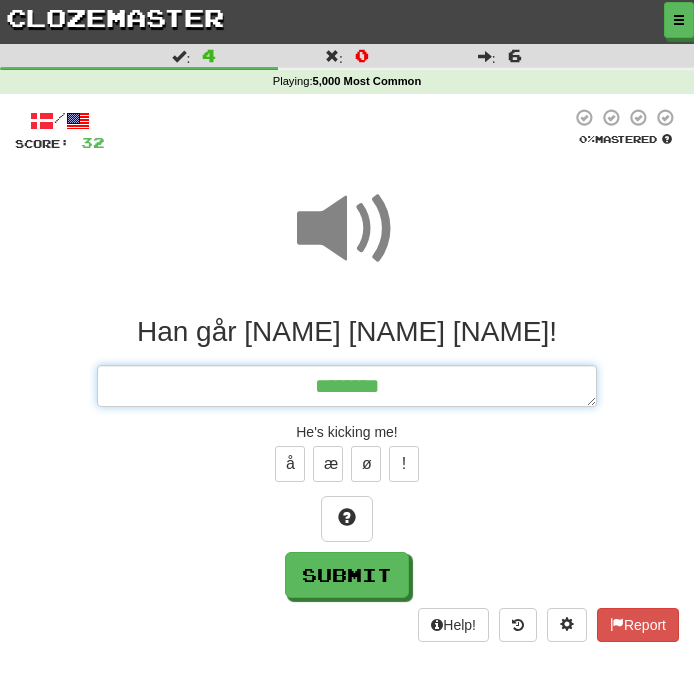 click on "*******" at bounding box center [347, 386] 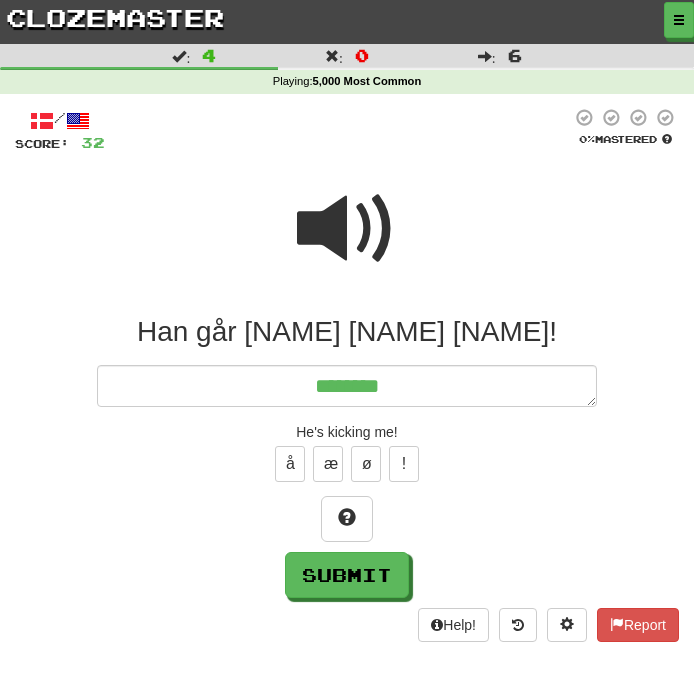 click at bounding box center (347, 229) 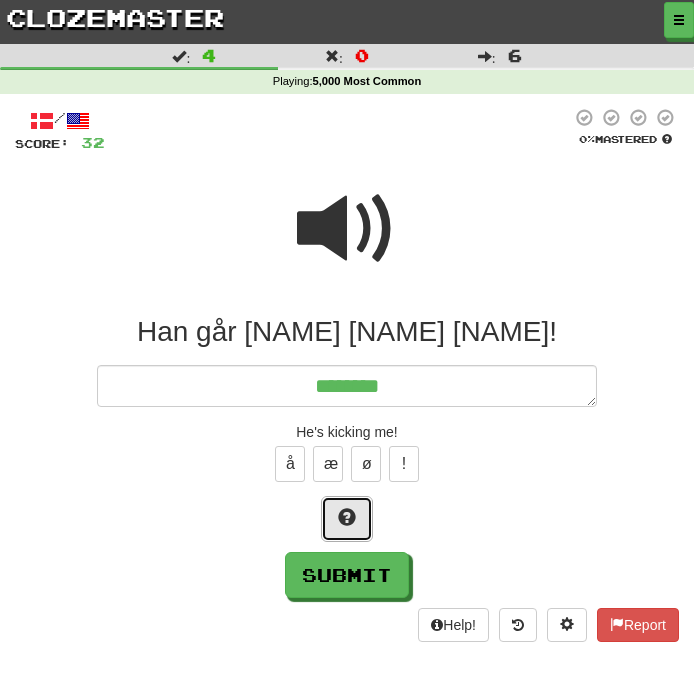 click at bounding box center (347, 519) 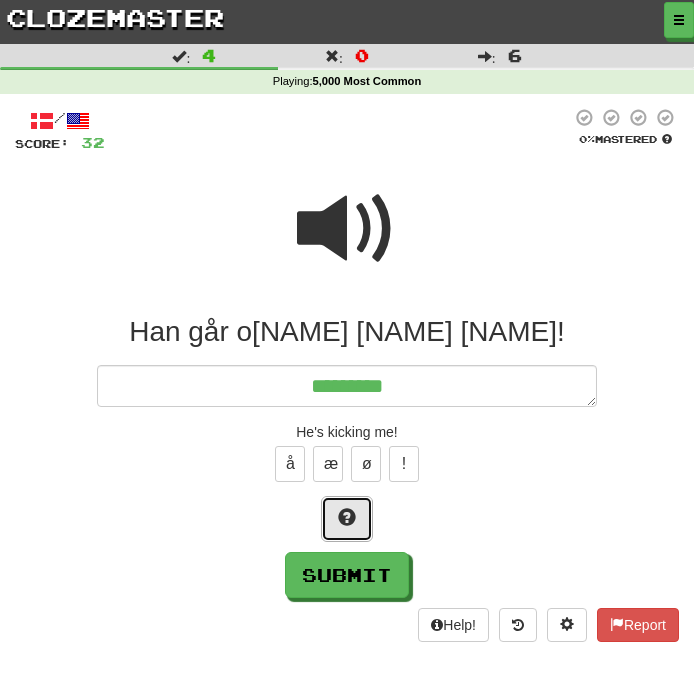 click at bounding box center (347, 519) 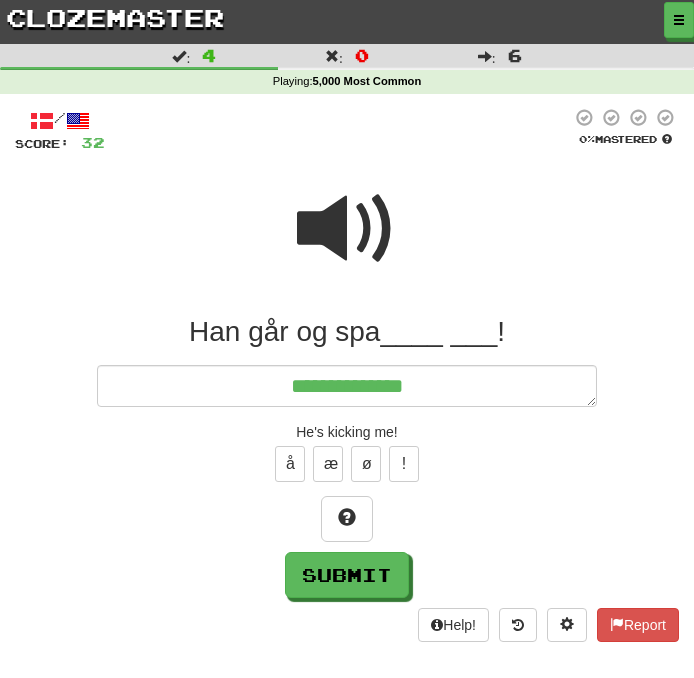 click at bounding box center (347, 229) 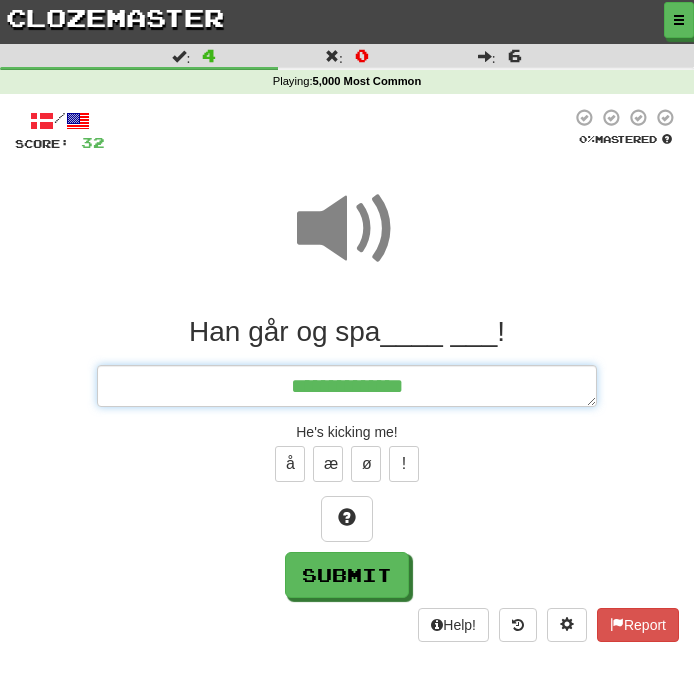 click on "**********" at bounding box center [347, 386] 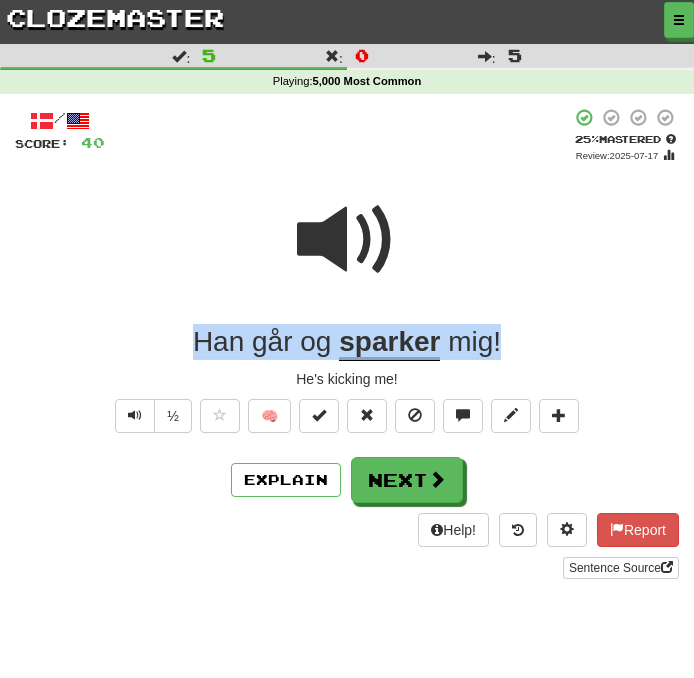 drag, startPoint x: 514, startPoint y: 343, endPoint x: 36, endPoint y: 331, distance: 478.1506 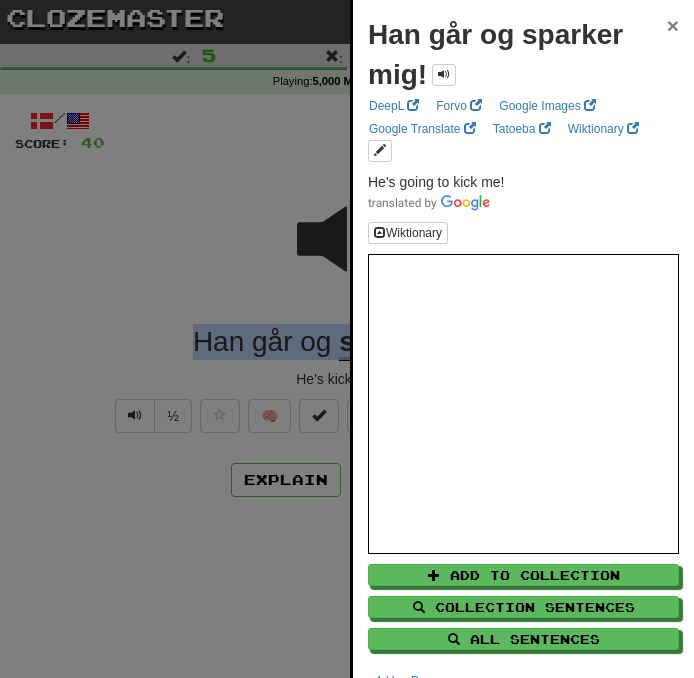 click on "×" at bounding box center [673, 25] 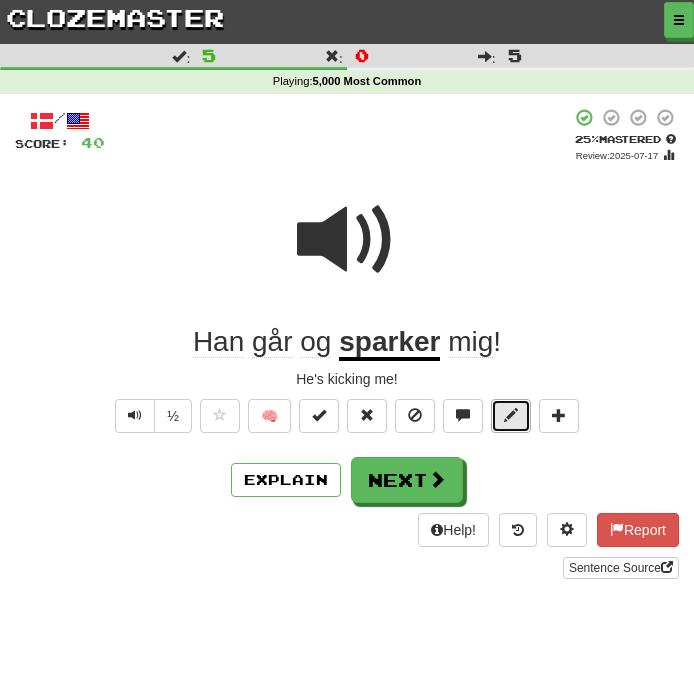 click at bounding box center (511, 416) 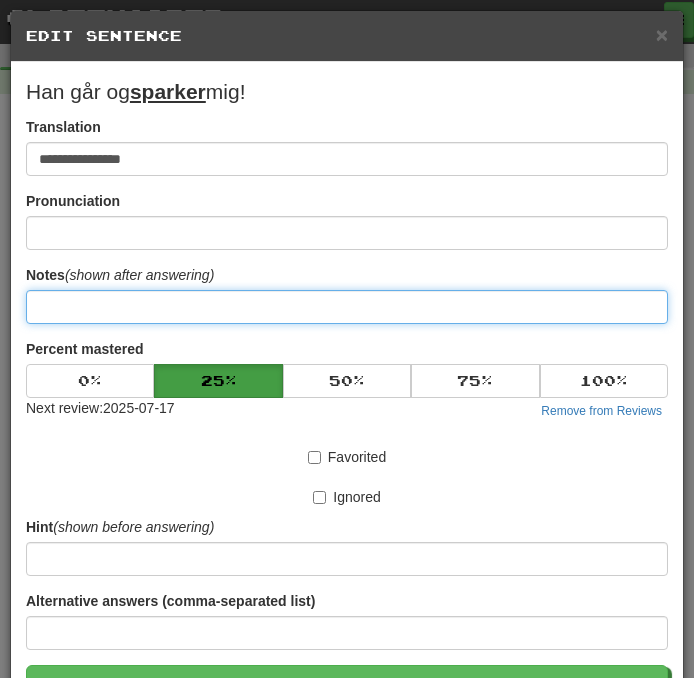 click at bounding box center (347, 307) 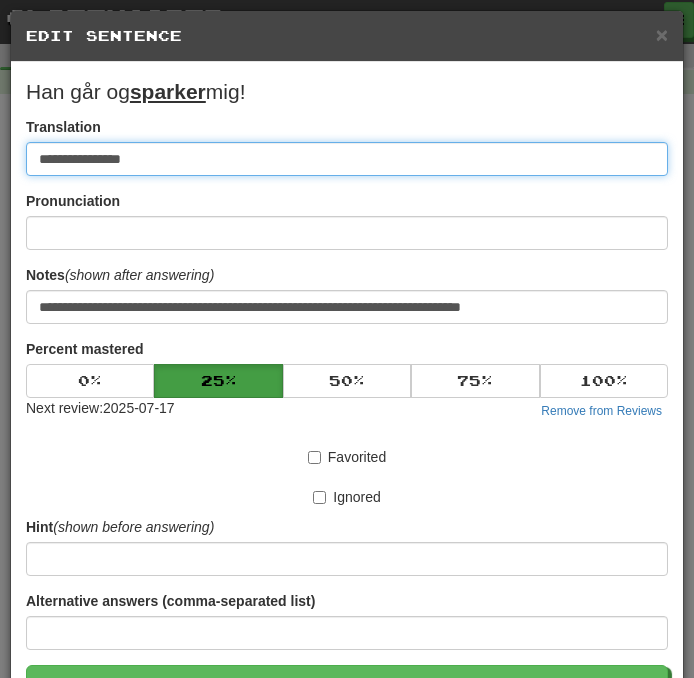 click on "**********" at bounding box center (347, 159) 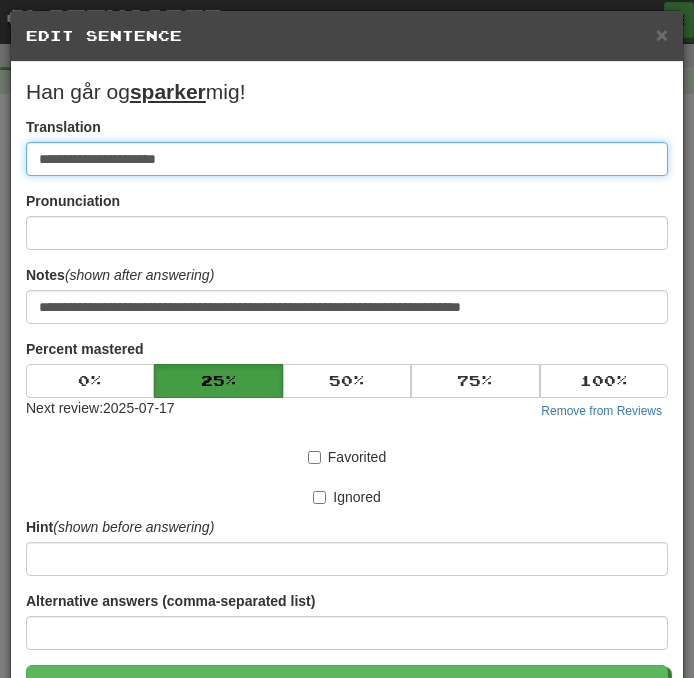 drag, startPoint x: 190, startPoint y: 166, endPoint x: -54, endPoint y: 166, distance: 244 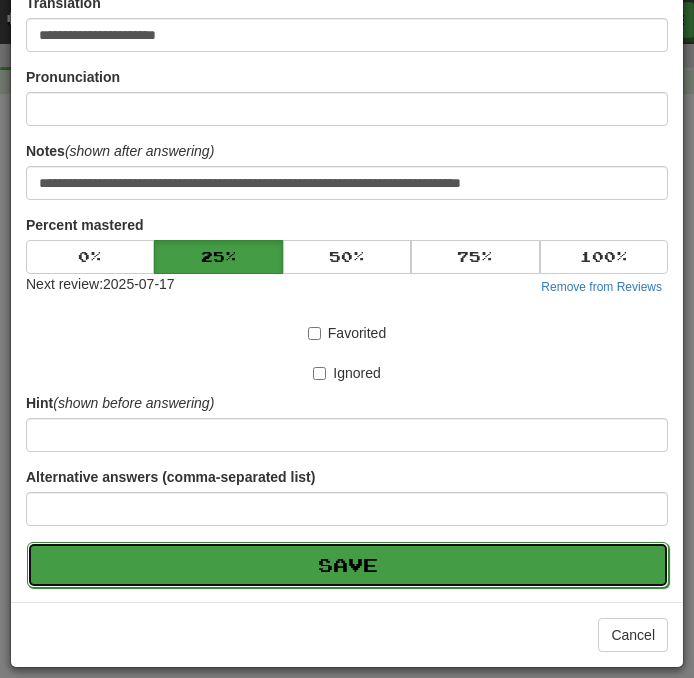 click on "Save" at bounding box center [348, 565] 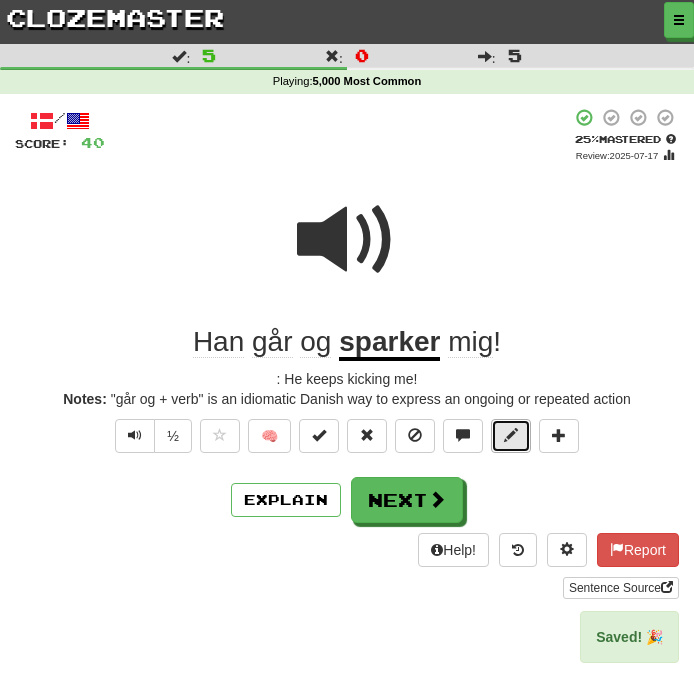 click at bounding box center [511, 436] 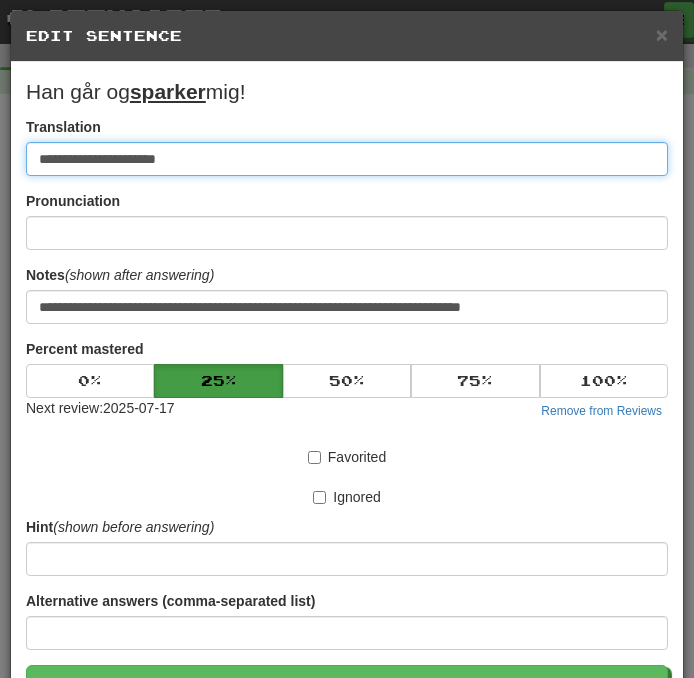 drag, startPoint x: 48, startPoint y: 149, endPoint x: 18, endPoint y: 167, distance: 34.98571 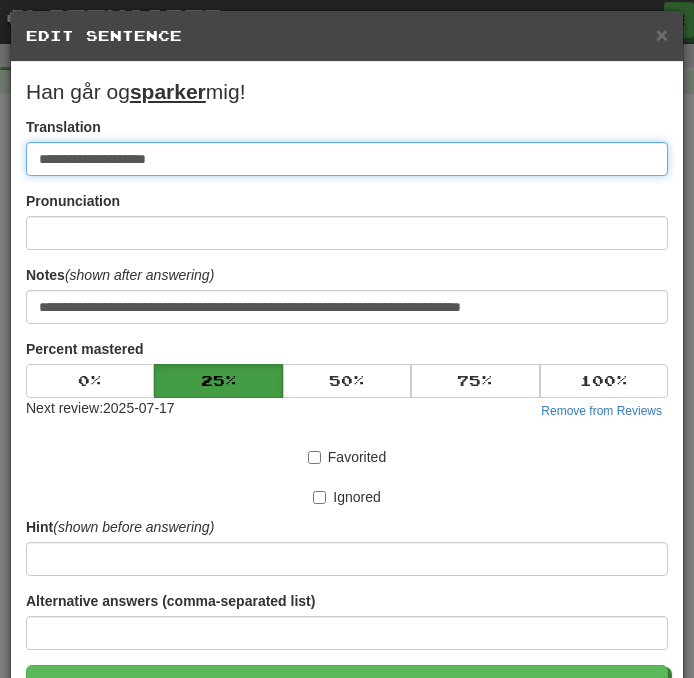 click on "Save" at bounding box center [347, 688] 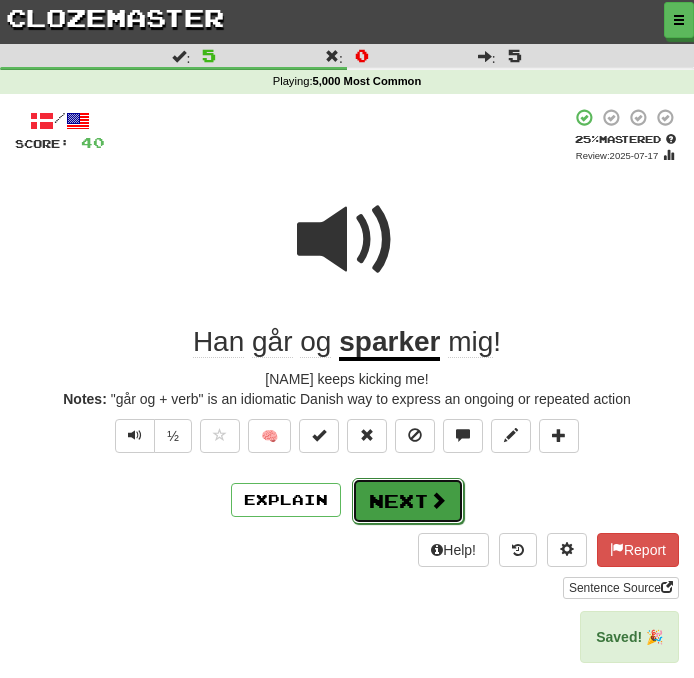 click on "Next" at bounding box center [408, 501] 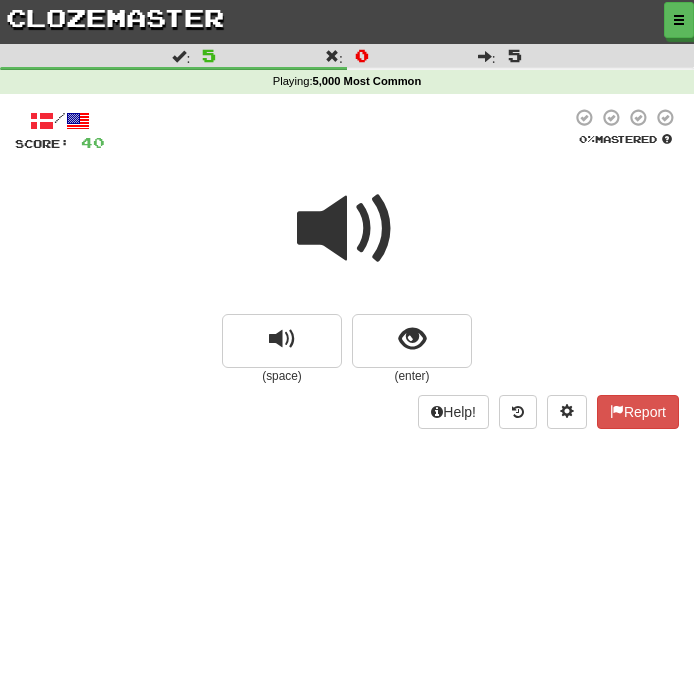 click at bounding box center [347, 229] 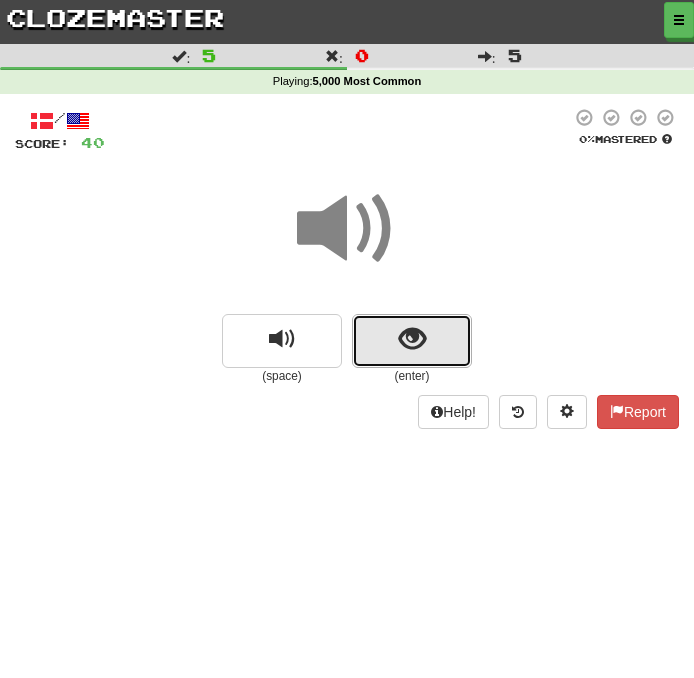 click at bounding box center [412, 341] 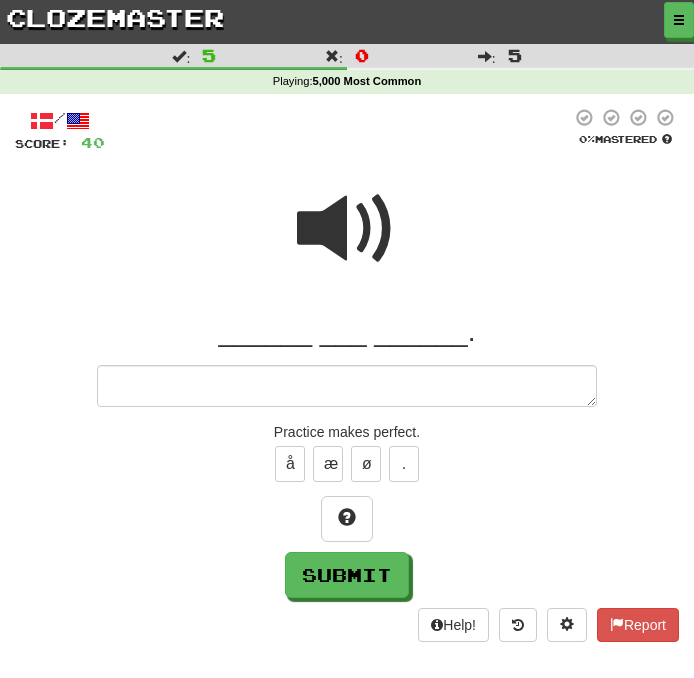click on "[SOMETHING] [SOMETHING] [SOMETHING]. Practice makes perfect. å æ ø . Submit" at bounding box center [347, 456] 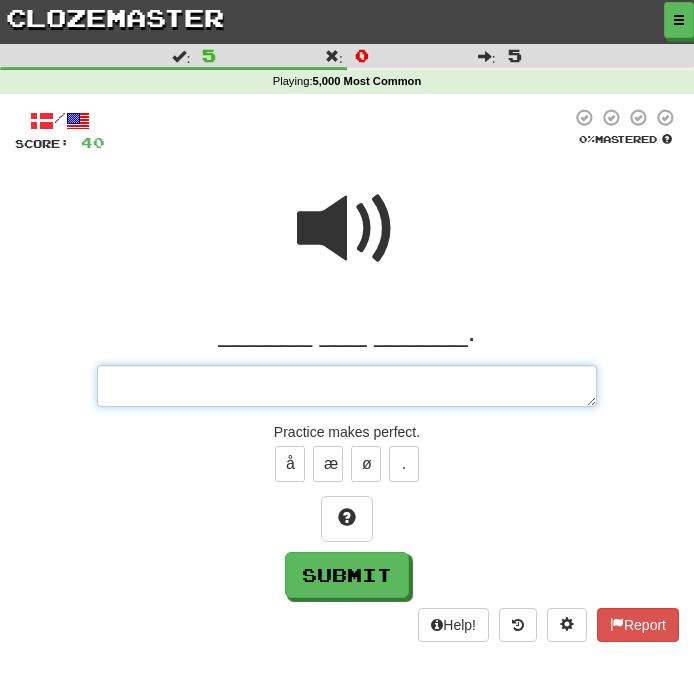 click at bounding box center (347, 386) 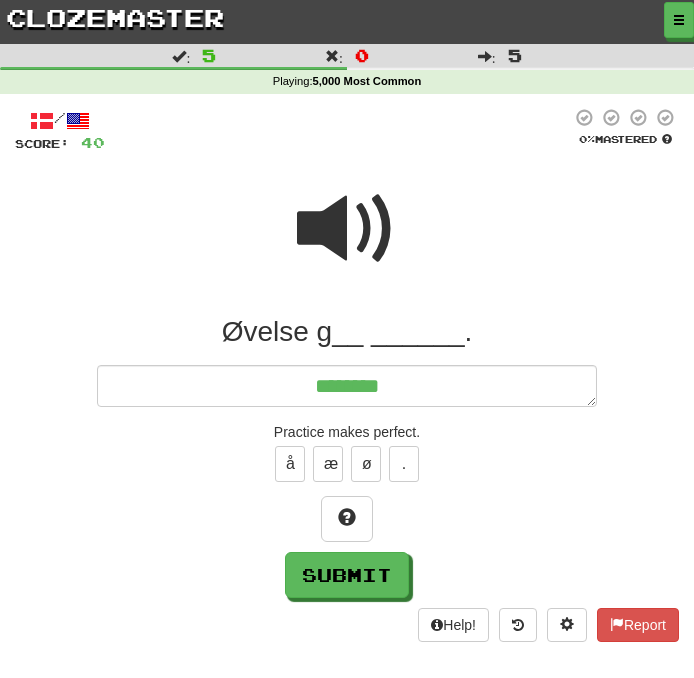 click at bounding box center [347, 229] 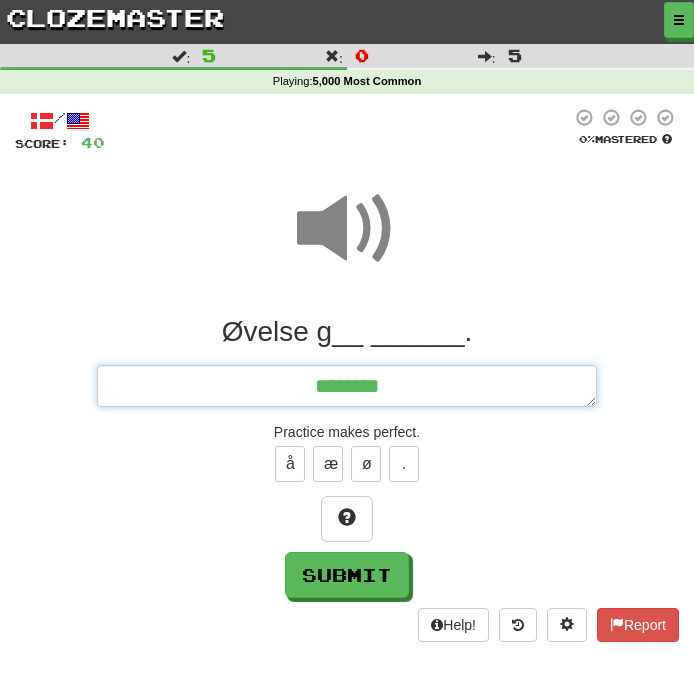 click on "********" at bounding box center (347, 386) 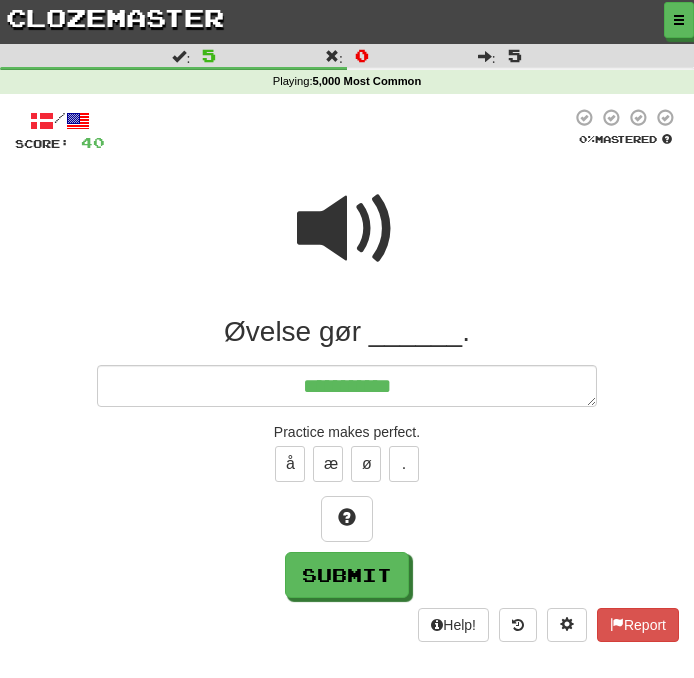 click at bounding box center (347, 229) 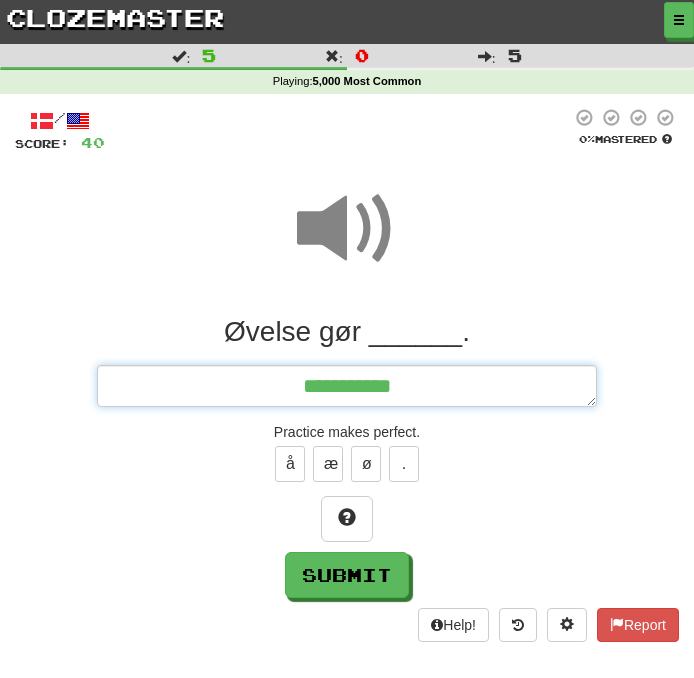 click on "**********" at bounding box center [347, 386] 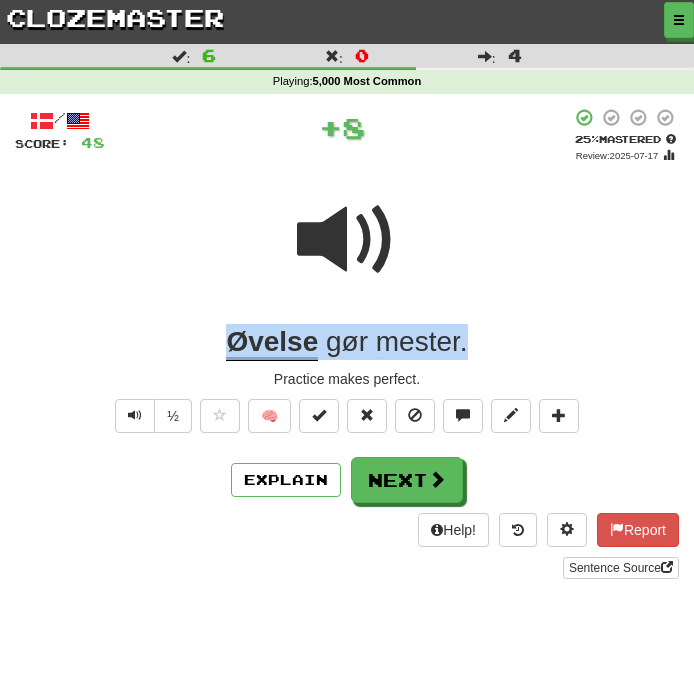 drag, startPoint x: 481, startPoint y: 340, endPoint x: 74, endPoint y: 340, distance: 407 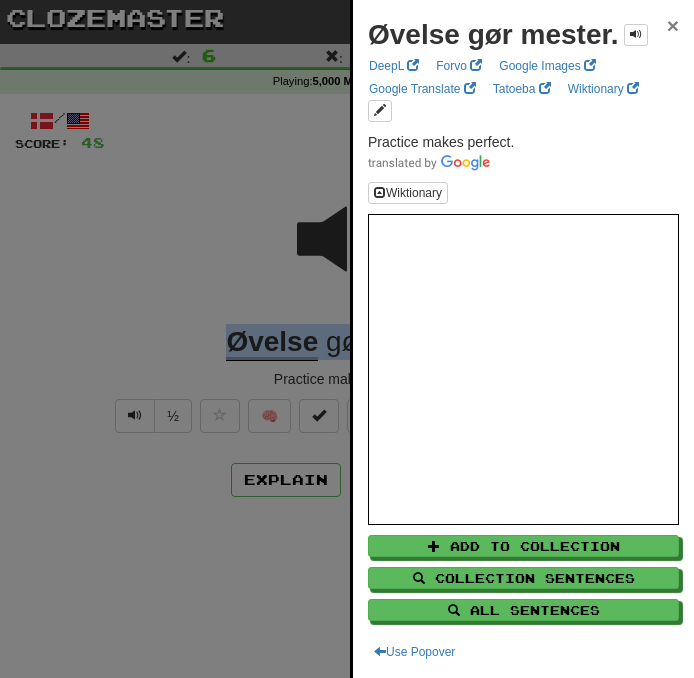 click on "×" at bounding box center [673, 25] 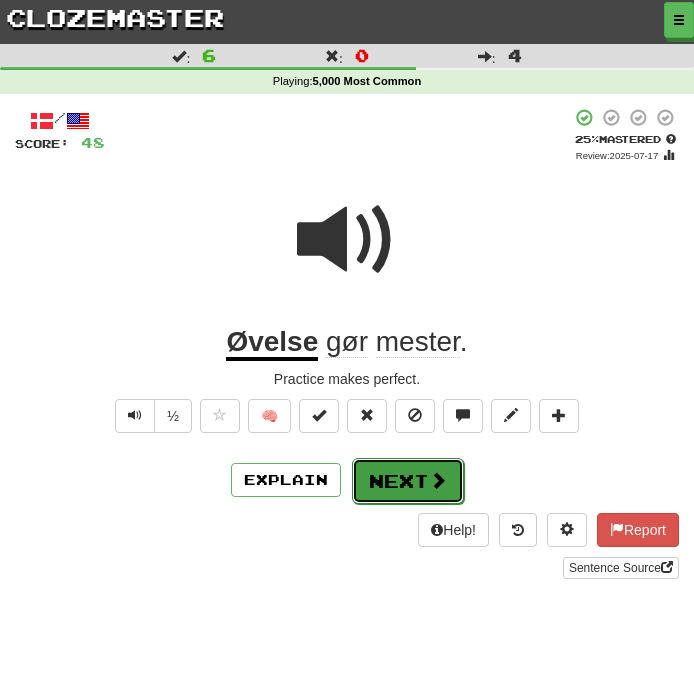 click on "Next" at bounding box center [408, 481] 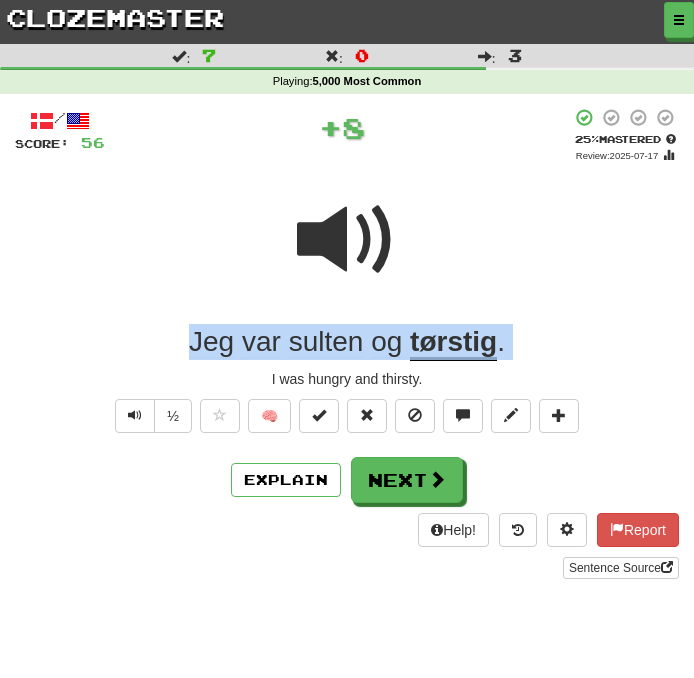 drag, startPoint x: 520, startPoint y: 364, endPoint x: -19, endPoint y: 298, distance: 543.02576 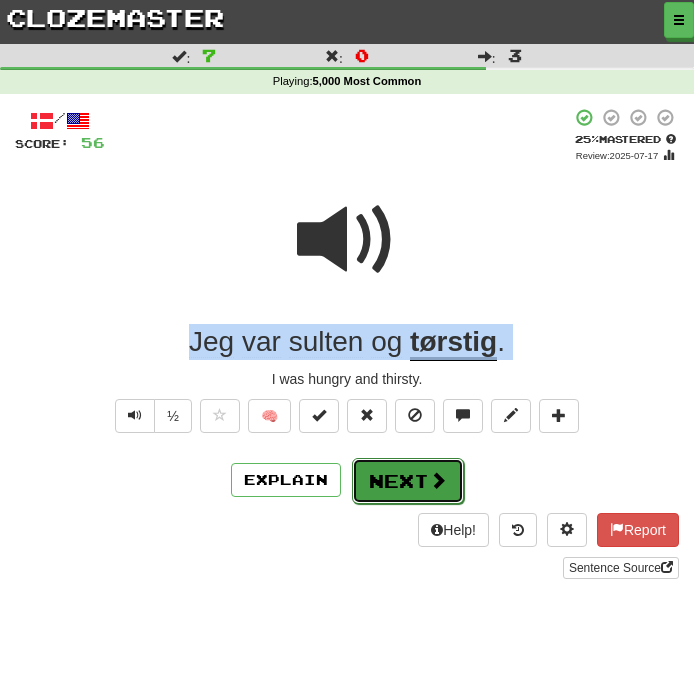 click on "Next" at bounding box center (408, 481) 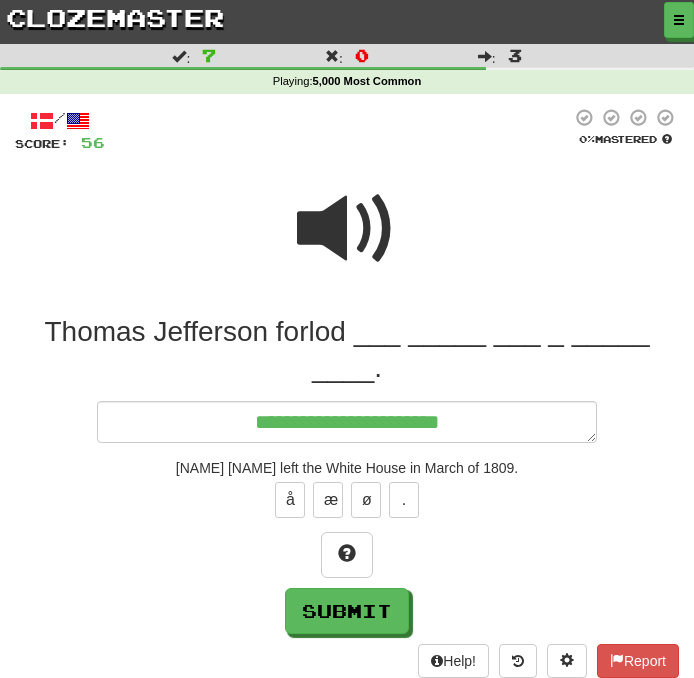 click at bounding box center [347, 229] 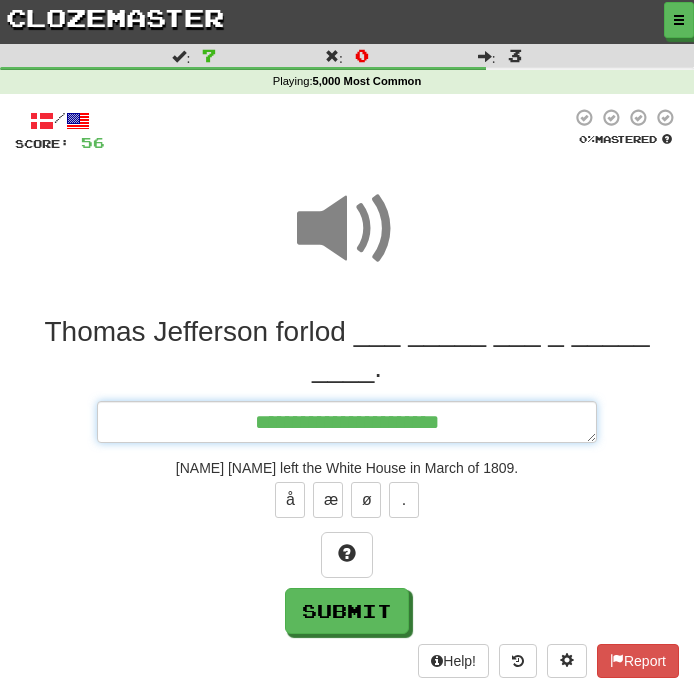 click on "**********" at bounding box center [347, 422] 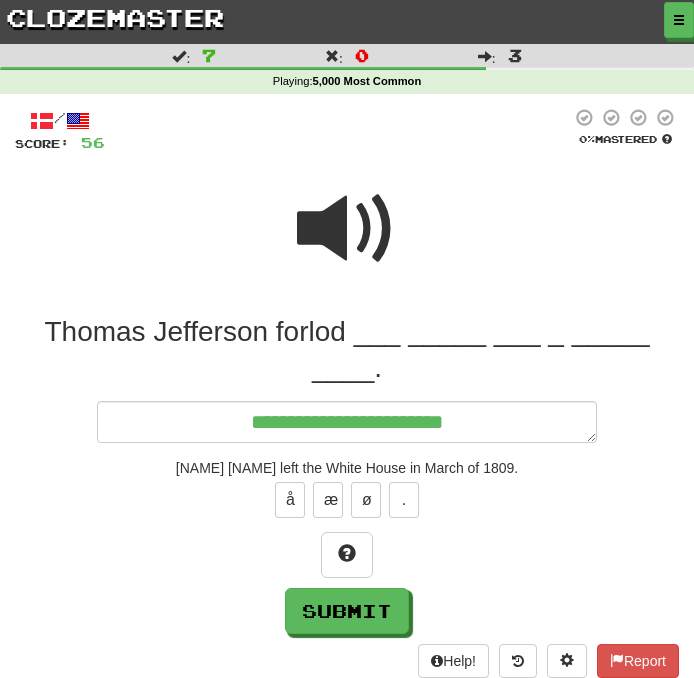 click at bounding box center (347, 229) 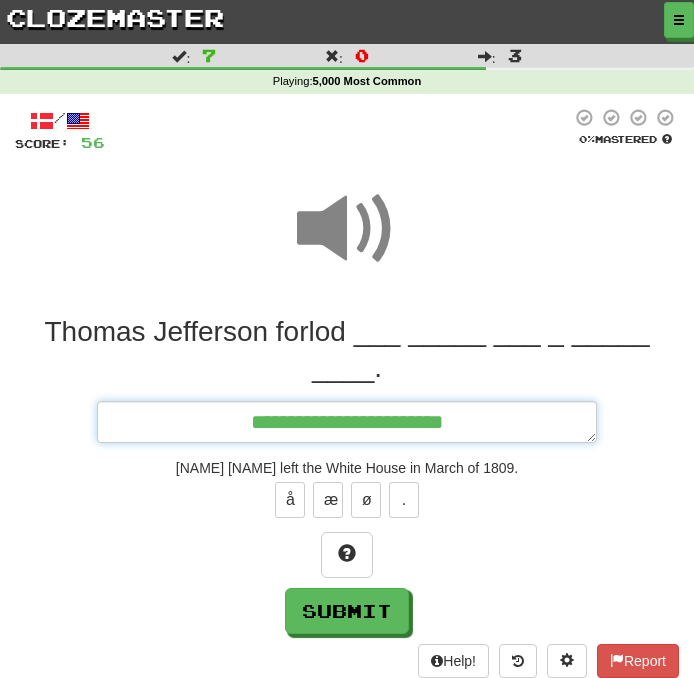 click on "**********" at bounding box center [347, 422] 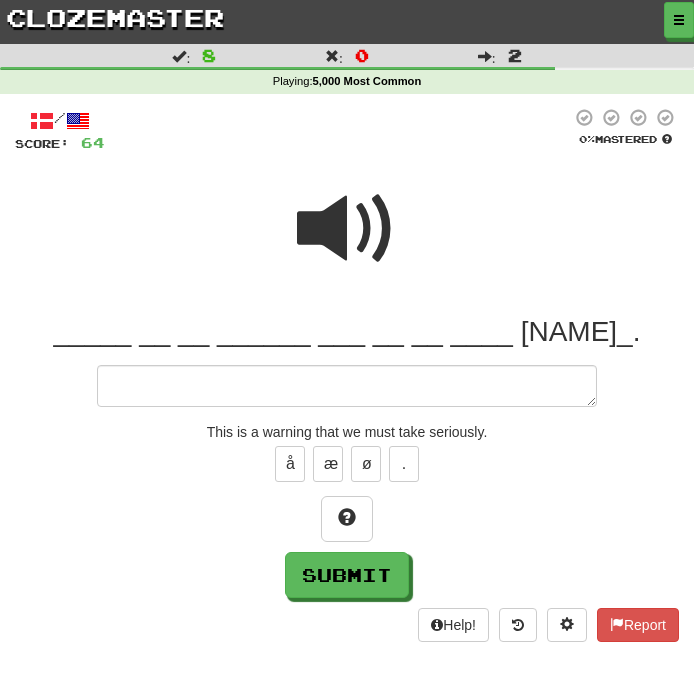 click at bounding box center [347, 229] 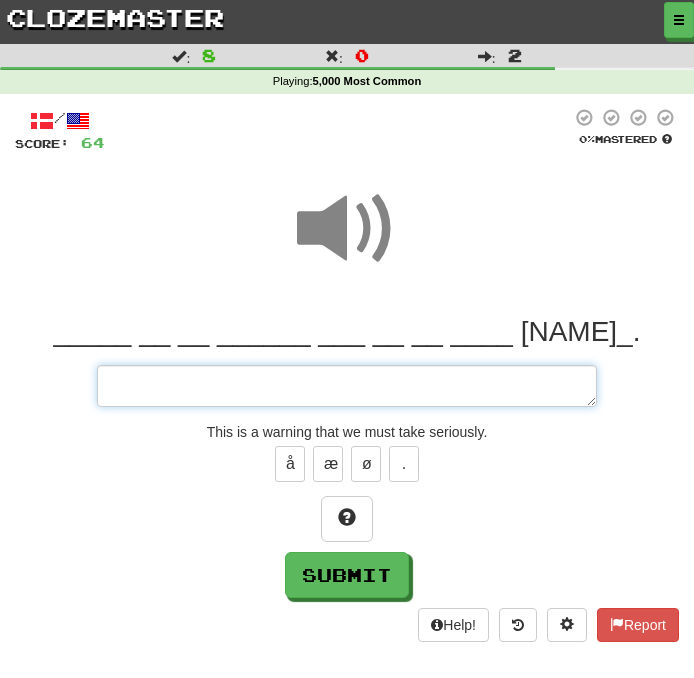 click at bounding box center [347, 386] 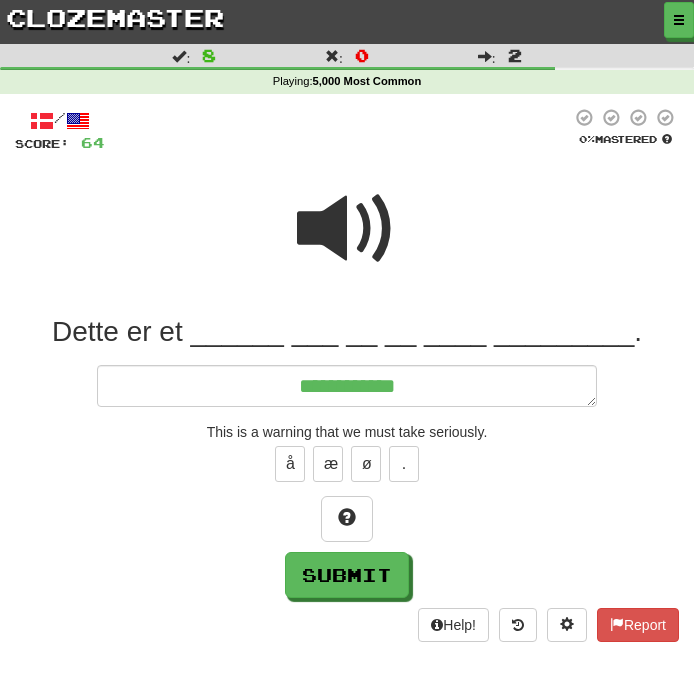 click at bounding box center [347, 229] 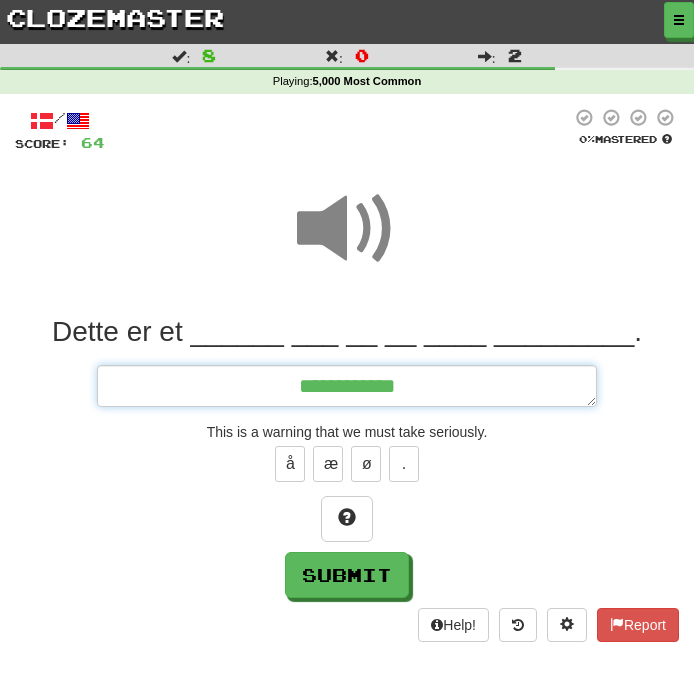 click on "**********" at bounding box center (347, 386) 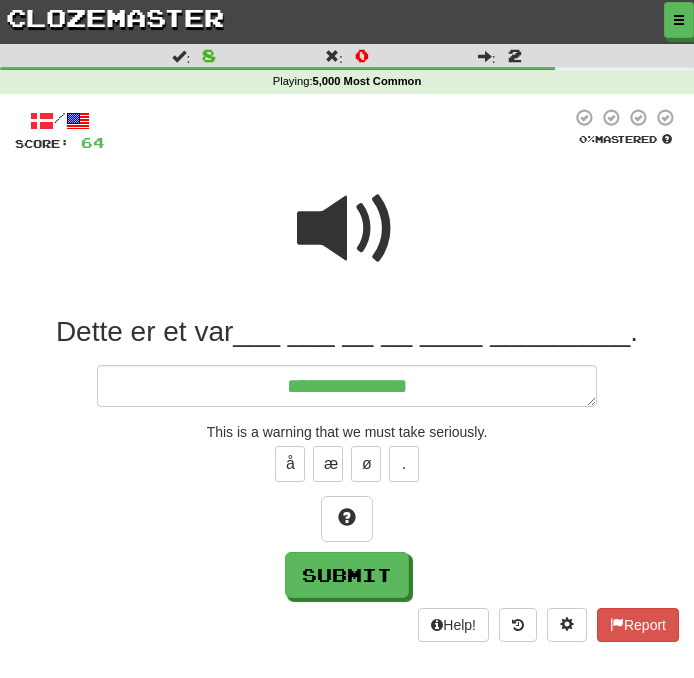 click at bounding box center (347, 229) 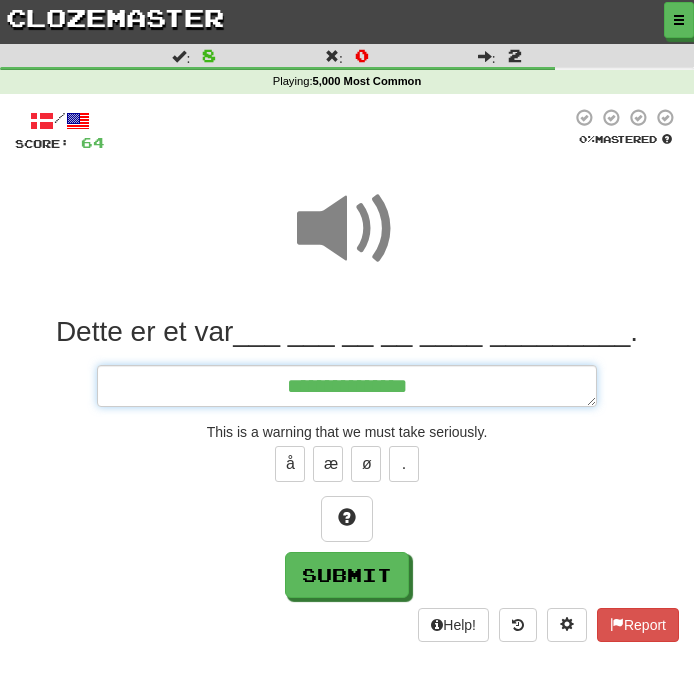 click on "**********" at bounding box center [347, 386] 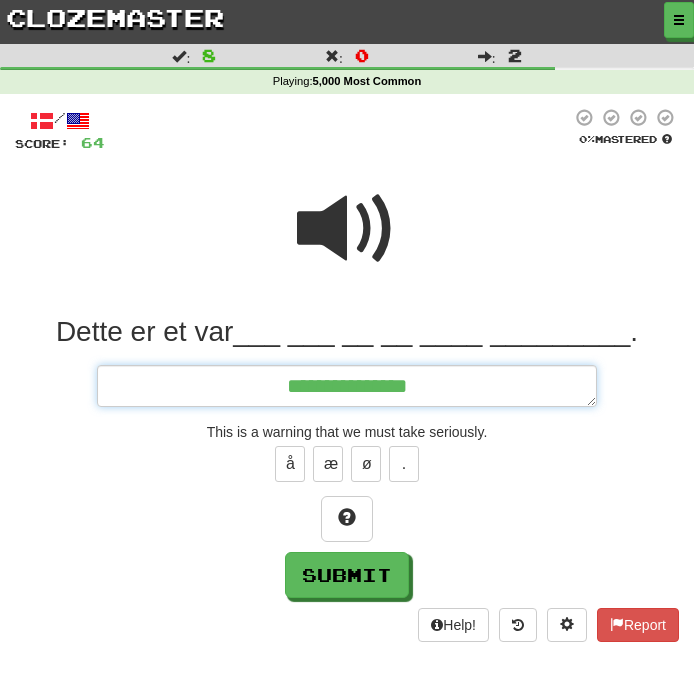 click on "**********" at bounding box center (347, 386) 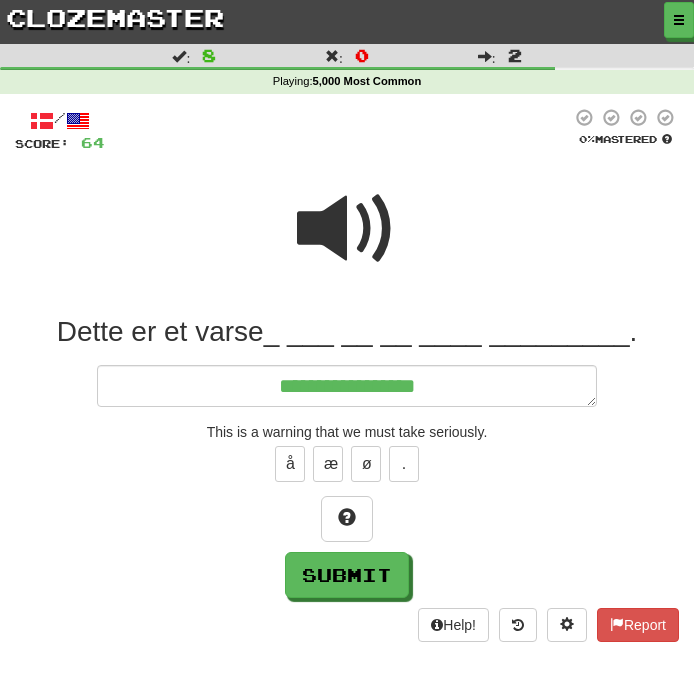 click at bounding box center (347, 229) 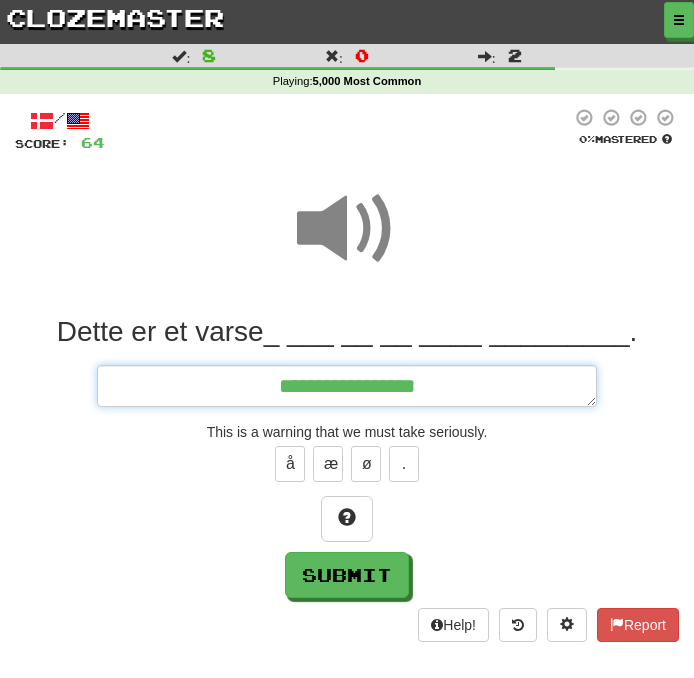 click on "**********" at bounding box center (347, 386) 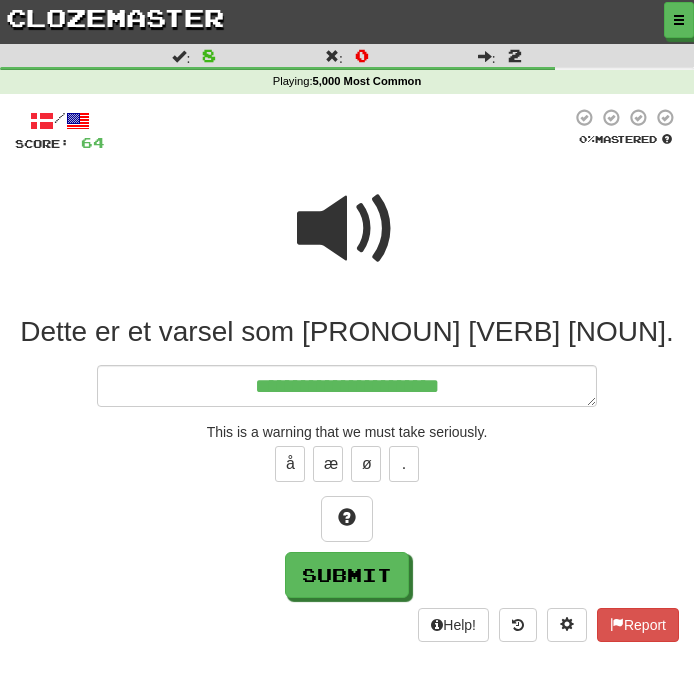 click at bounding box center (347, 229) 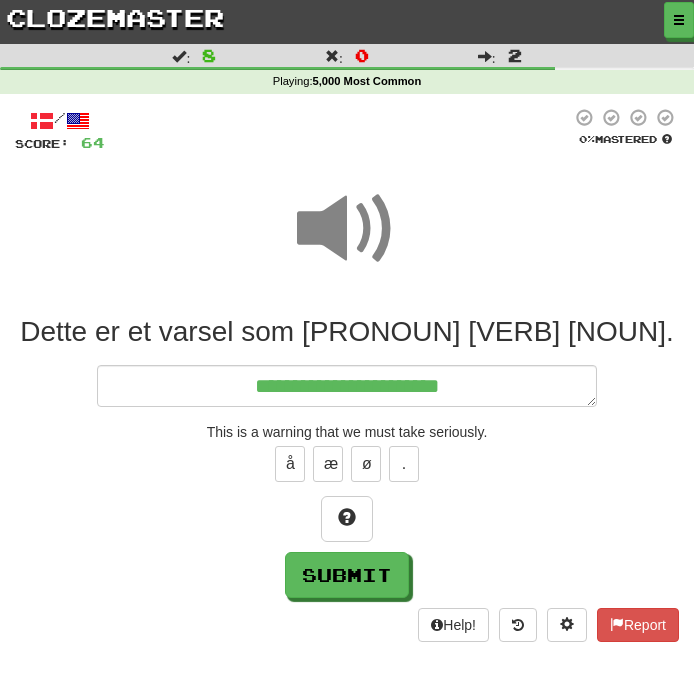 click on "Dette er et varsel som [PRONOUN] [VERB] [NOUN]." at bounding box center [347, 332] 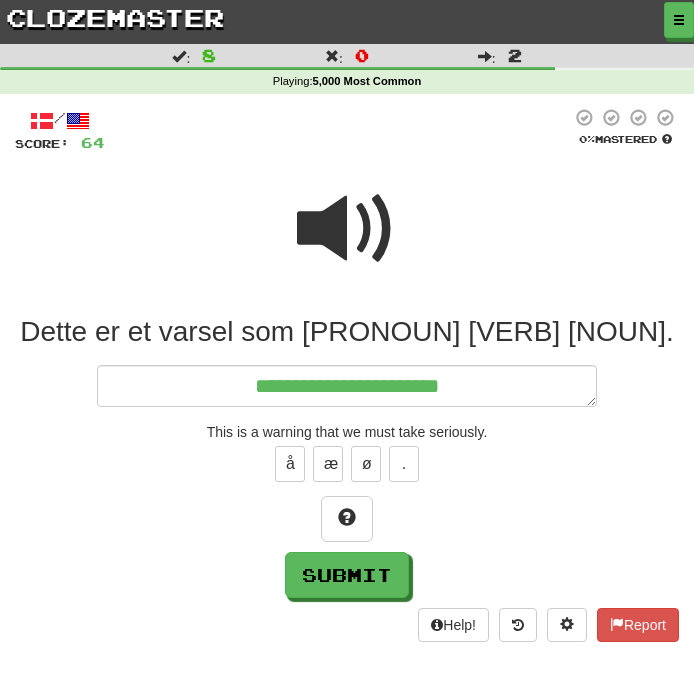 click at bounding box center [347, 229] 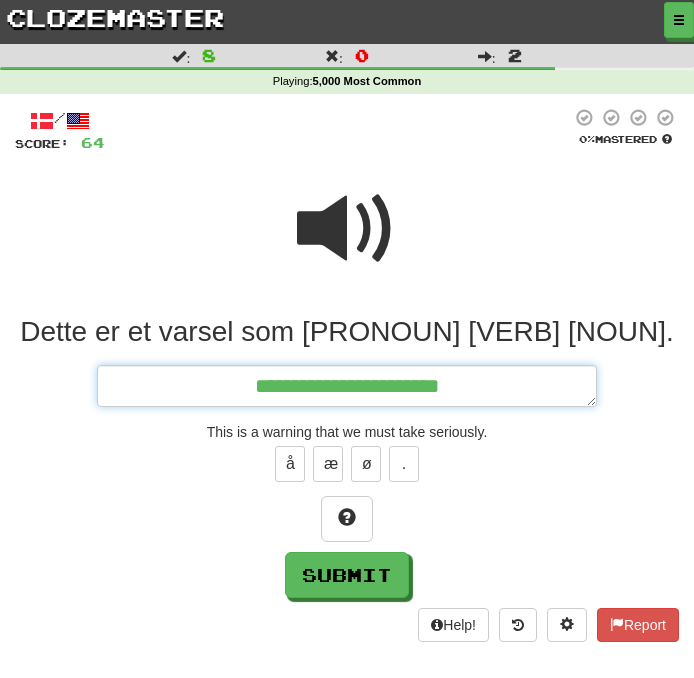click on "**********" at bounding box center [347, 386] 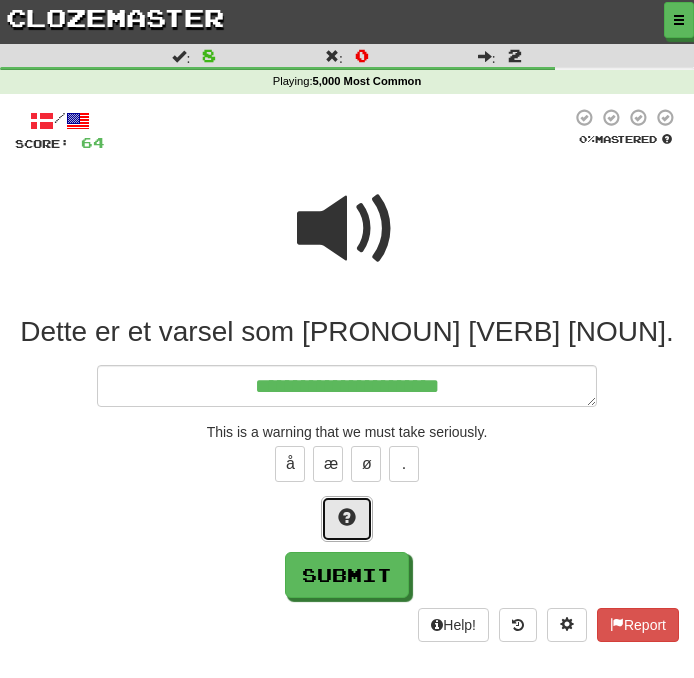 click at bounding box center (347, 517) 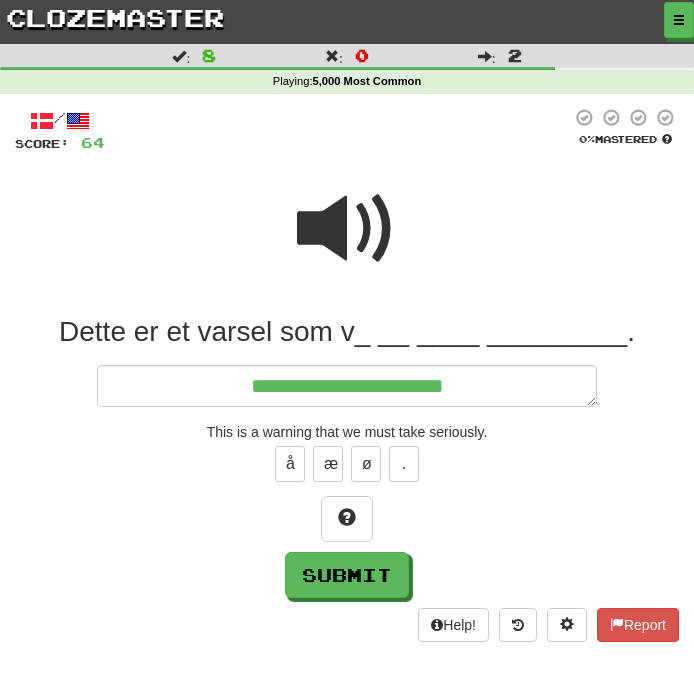 click at bounding box center [347, 229] 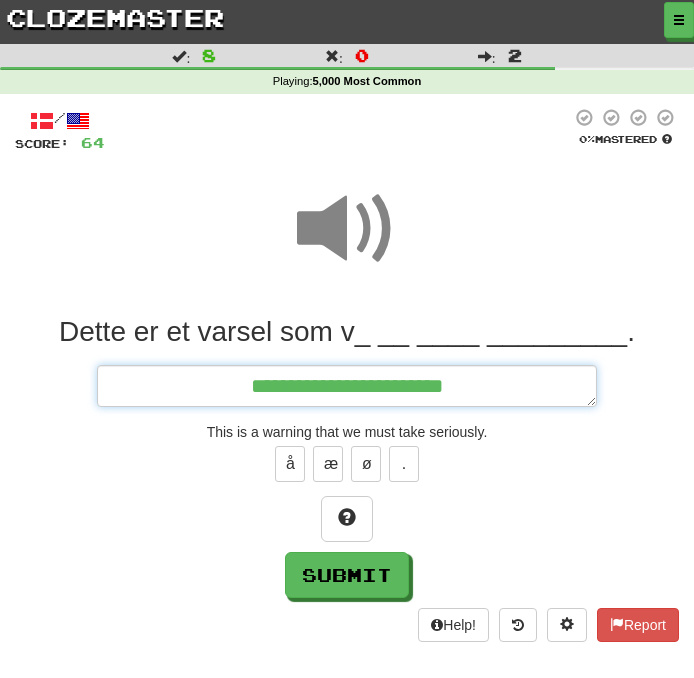 click on "**********" at bounding box center (347, 386) 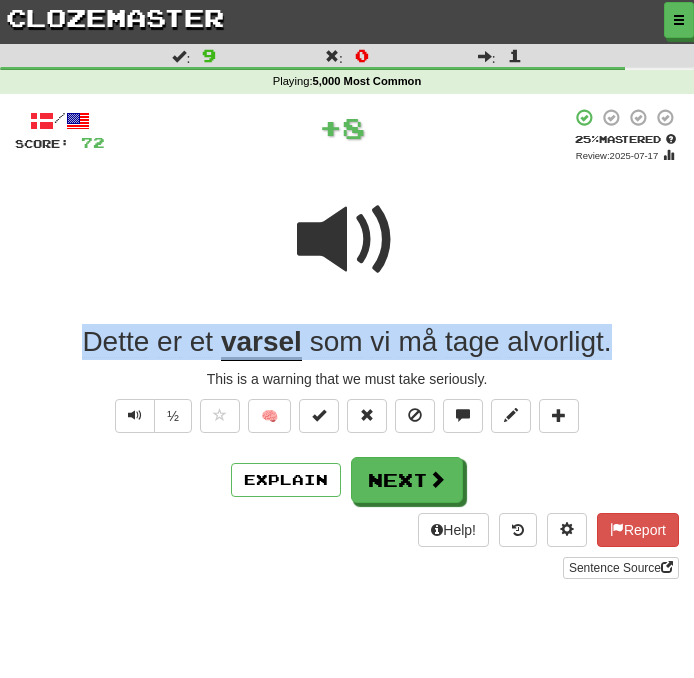 drag, startPoint x: 638, startPoint y: 338, endPoint x: 105, endPoint y: 285, distance: 535.6286 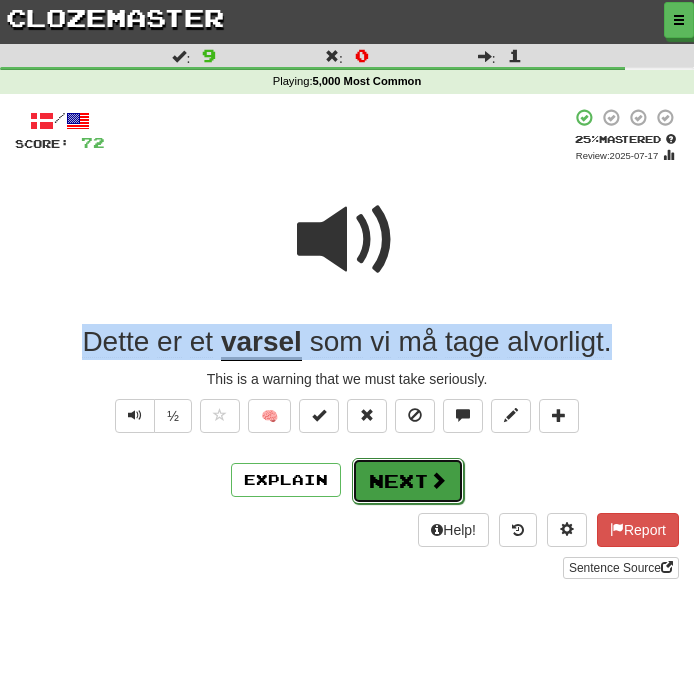 click on "Next" at bounding box center [408, 481] 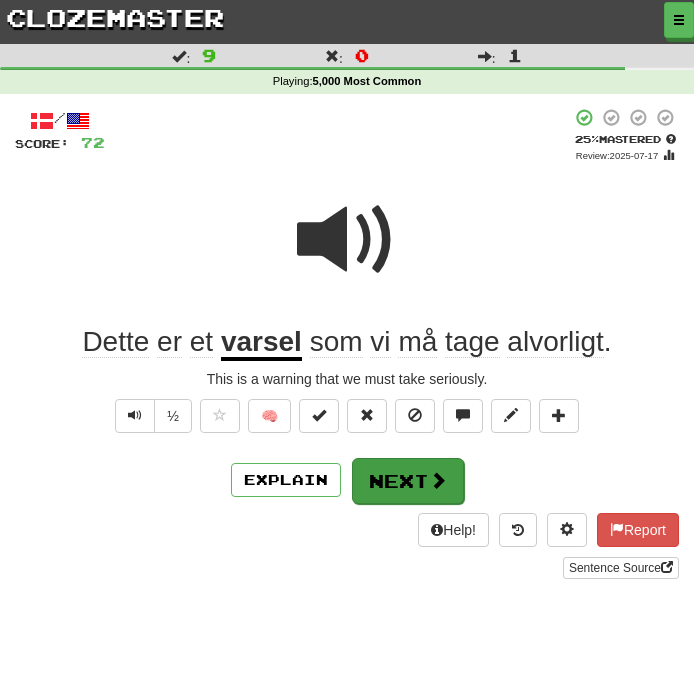 click on "Dette er en advarsel, som vi må tage alvorligt . This is a warning that we must take seriously. ½ 🧠" at bounding box center [347, 339] 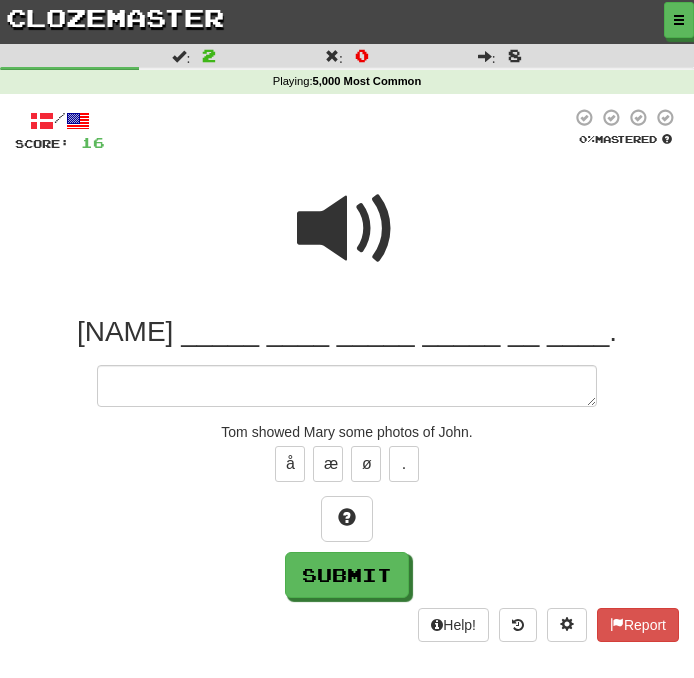 click at bounding box center [347, 229] 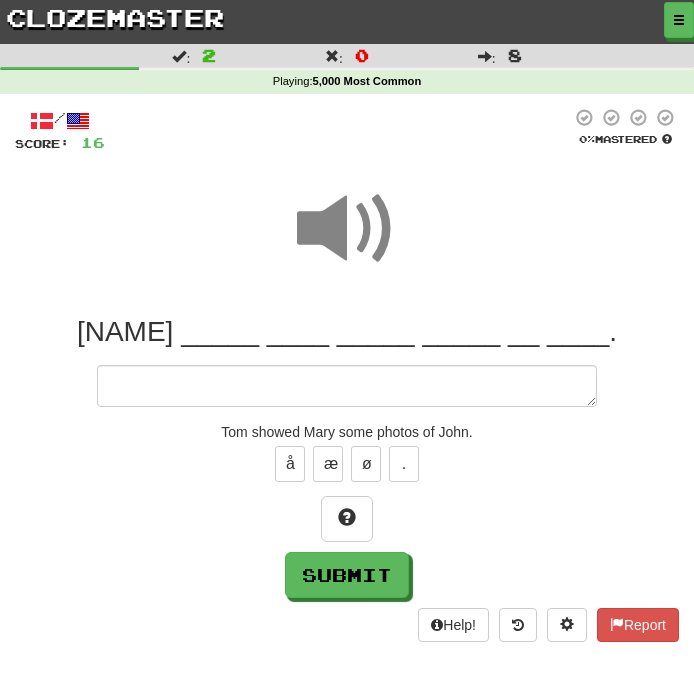 click on "___ _____ ____ _____ _____ __ ____. [NAME] showed [NAME] some photos of [NAME]. å æ ø . Submit" at bounding box center [347, 456] 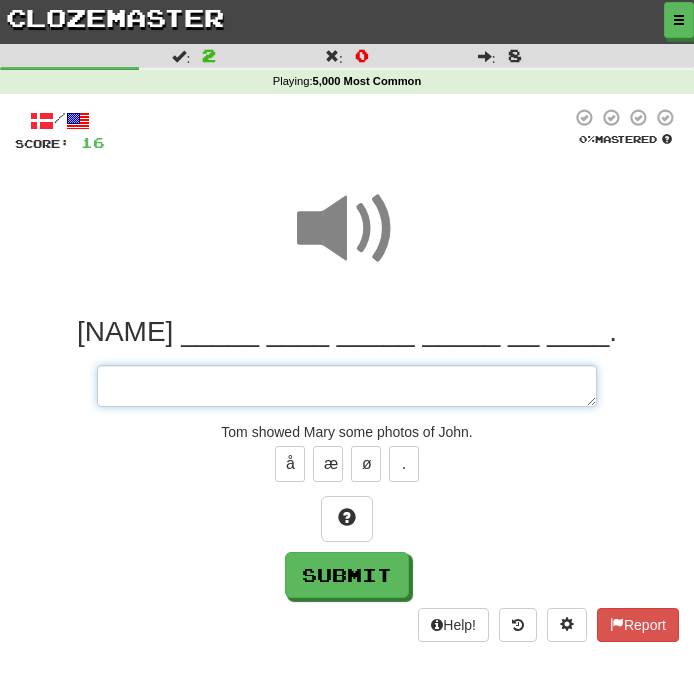 click at bounding box center [347, 386] 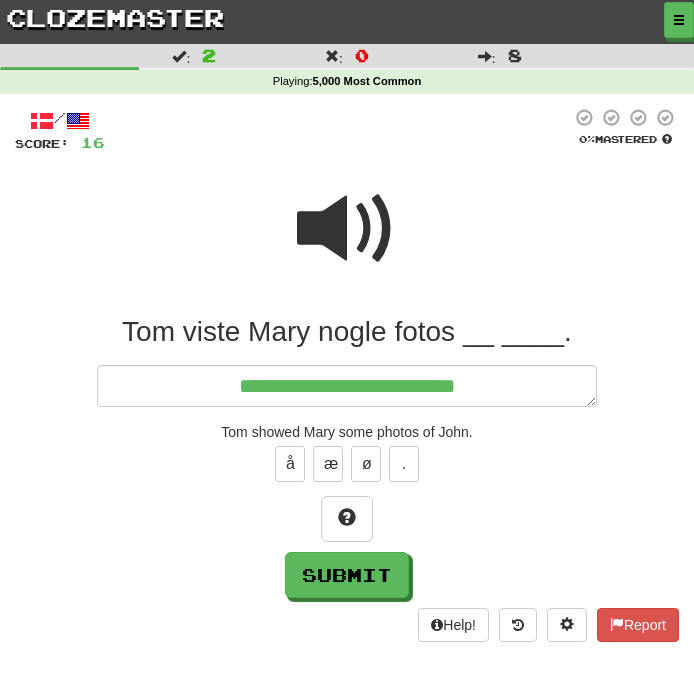 click at bounding box center (347, 229) 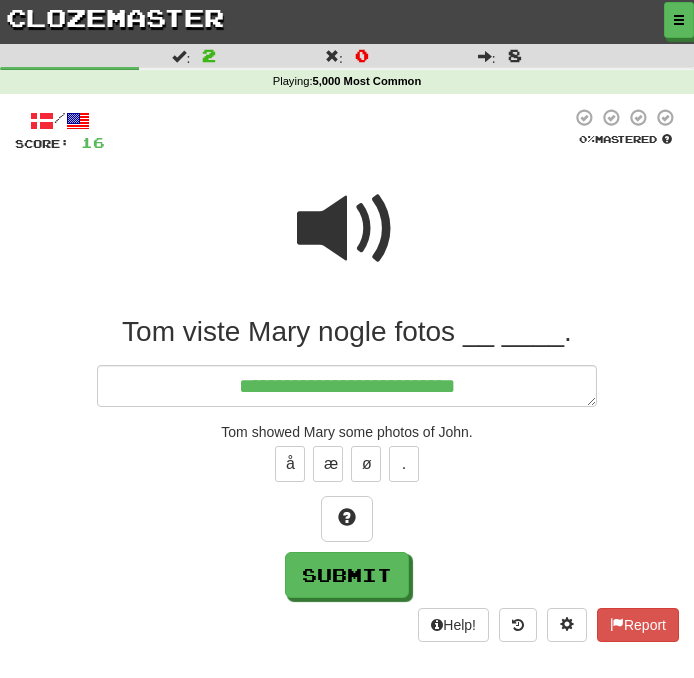 click at bounding box center (347, 229) 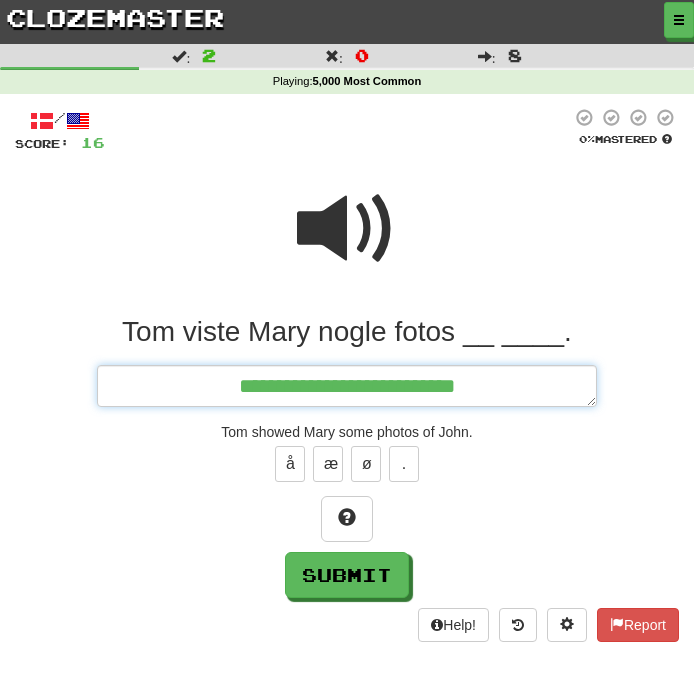 click on "**********" at bounding box center (347, 386) 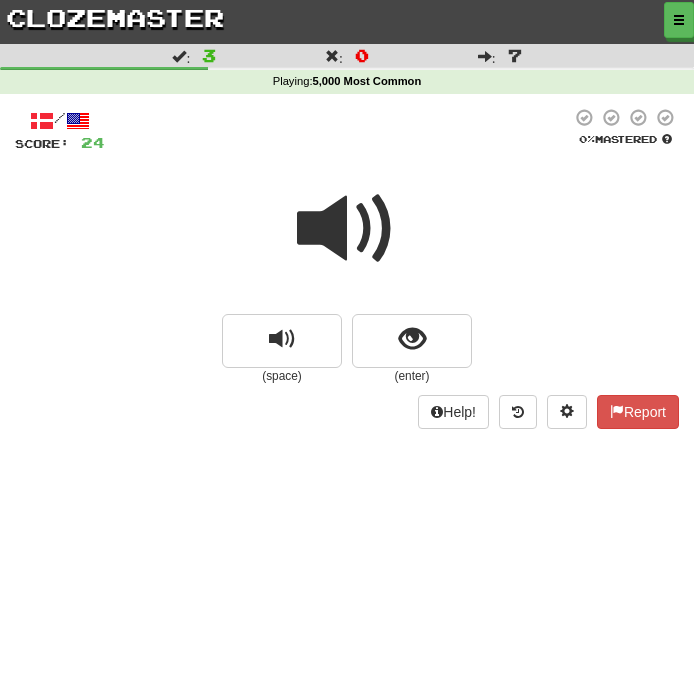 click at bounding box center (347, 229) 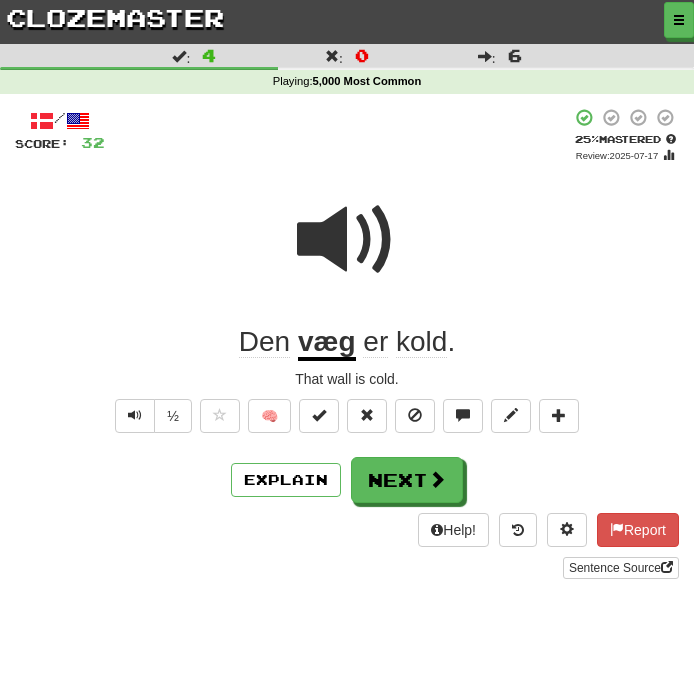 click at bounding box center [347, 240] 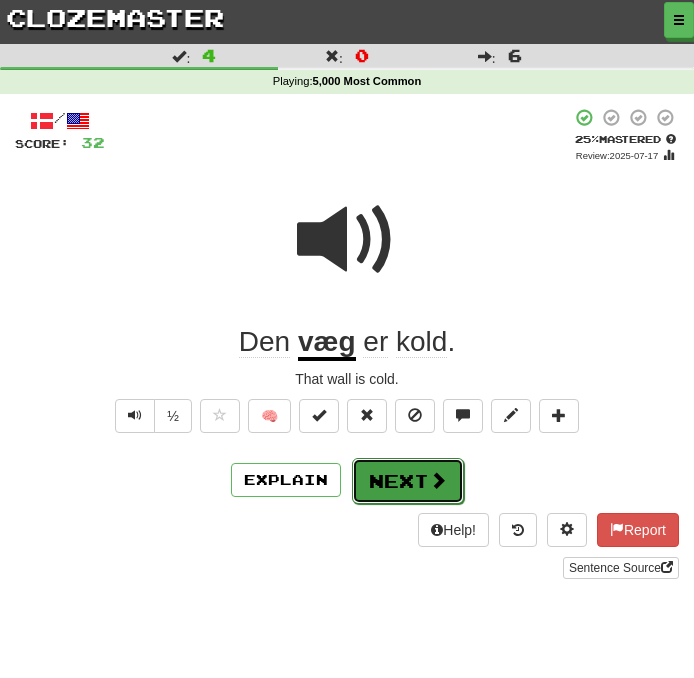 click on "Next" at bounding box center (408, 481) 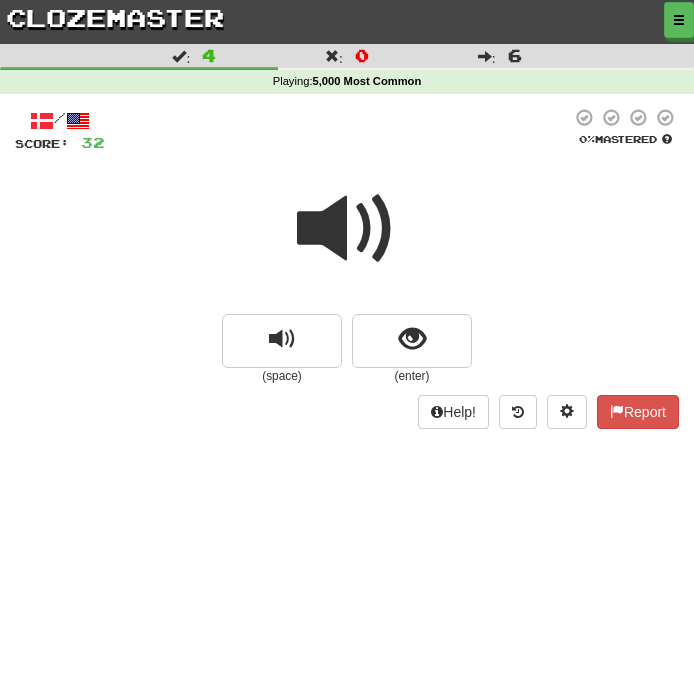 click at bounding box center (347, 229) 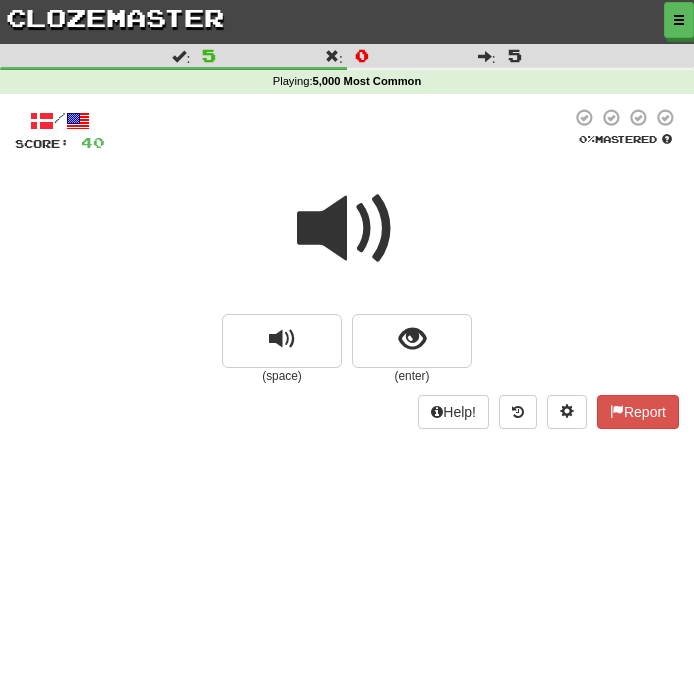 click at bounding box center (347, 229) 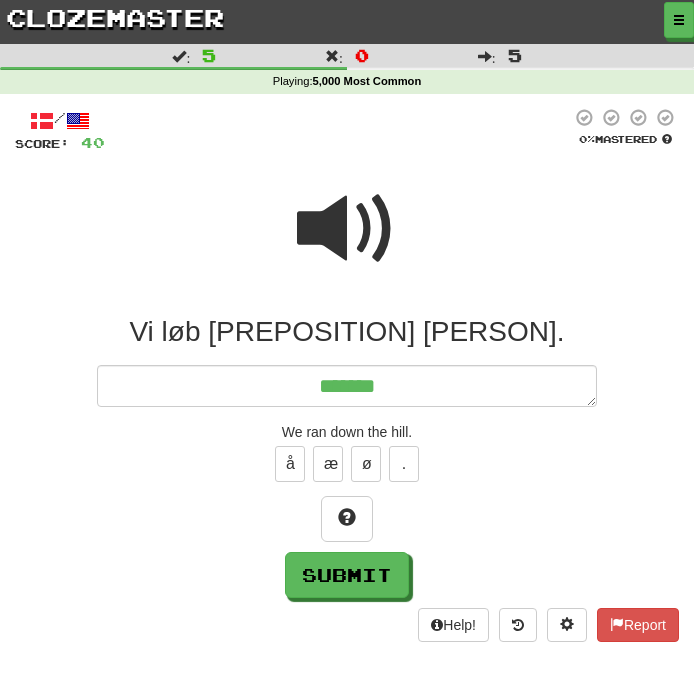 click at bounding box center (347, 229) 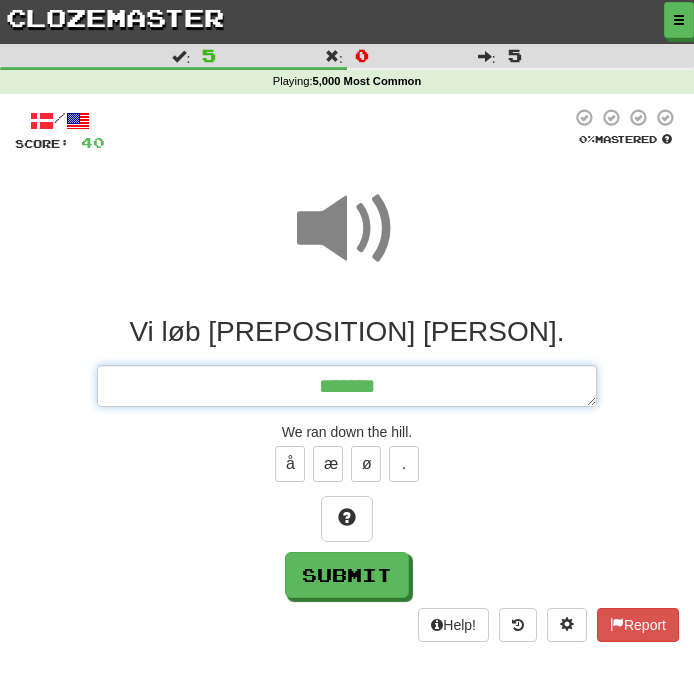 click on "******" at bounding box center [347, 386] 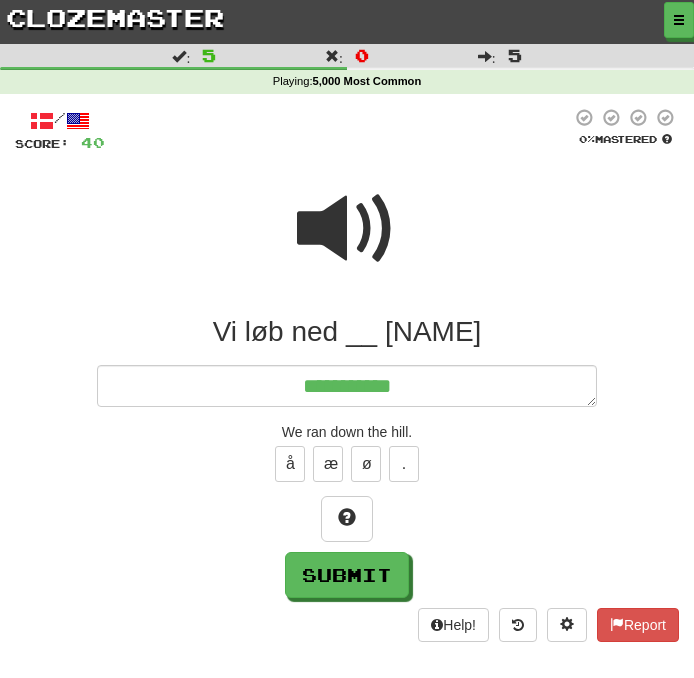 click at bounding box center [347, 229] 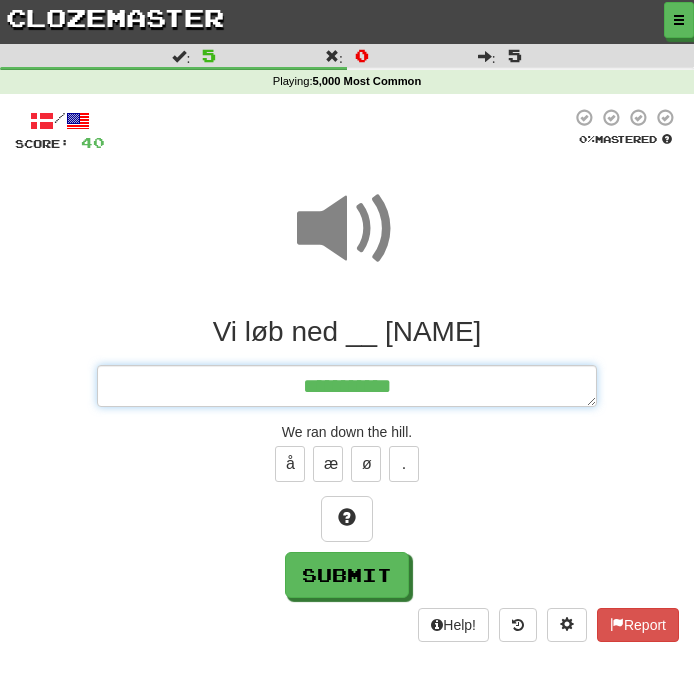 click on "**********" at bounding box center [347, 386] 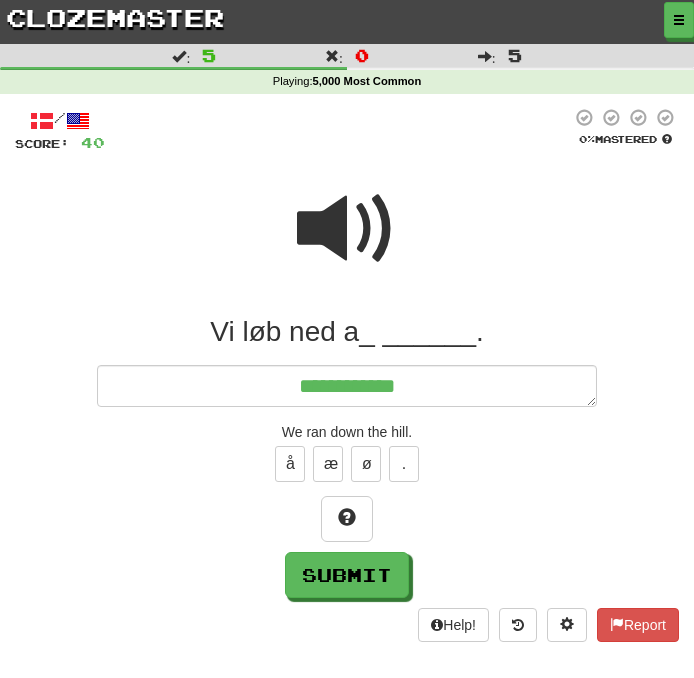 click at bounding box center (347, 229) 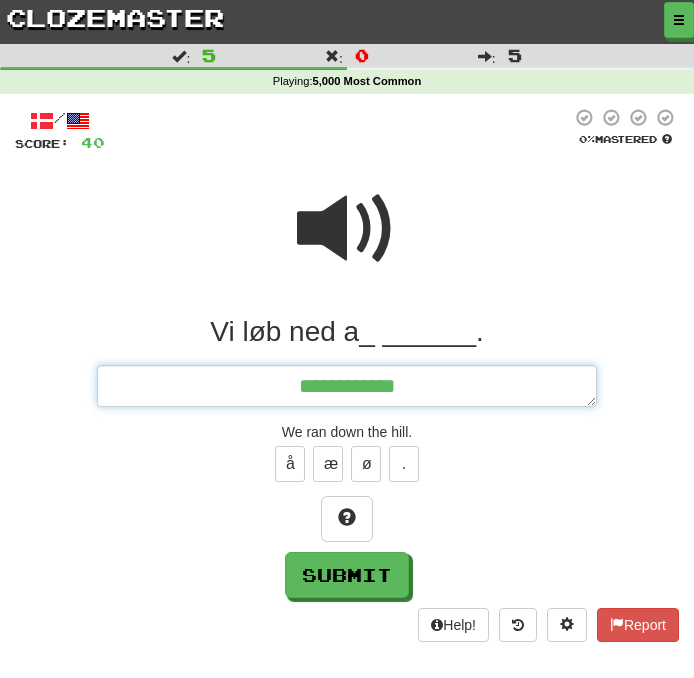 click on "**********" at bounding box center (347, 386) 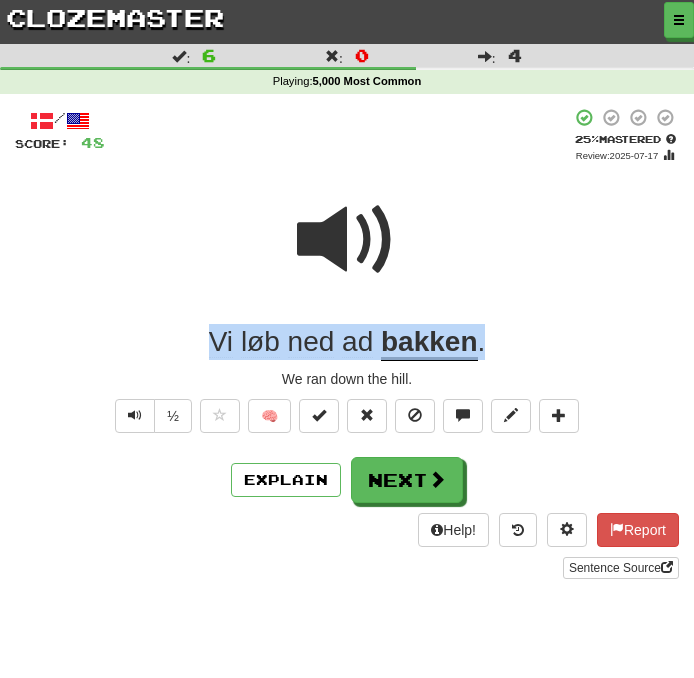 drag, startPoint x: 431, startPoint y: 350, endPoint x: 29, endPoint y: 310, distance: 403.98514 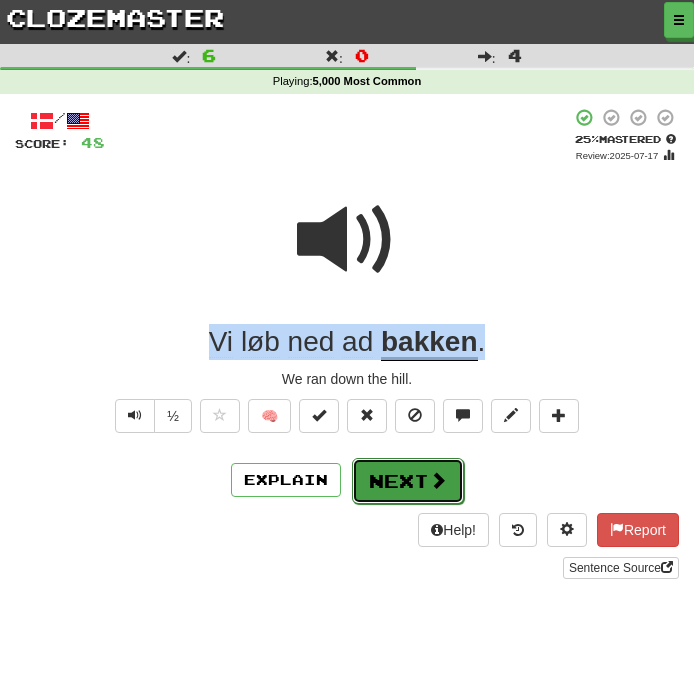 click on "Next" at bounding box center [408, 481] 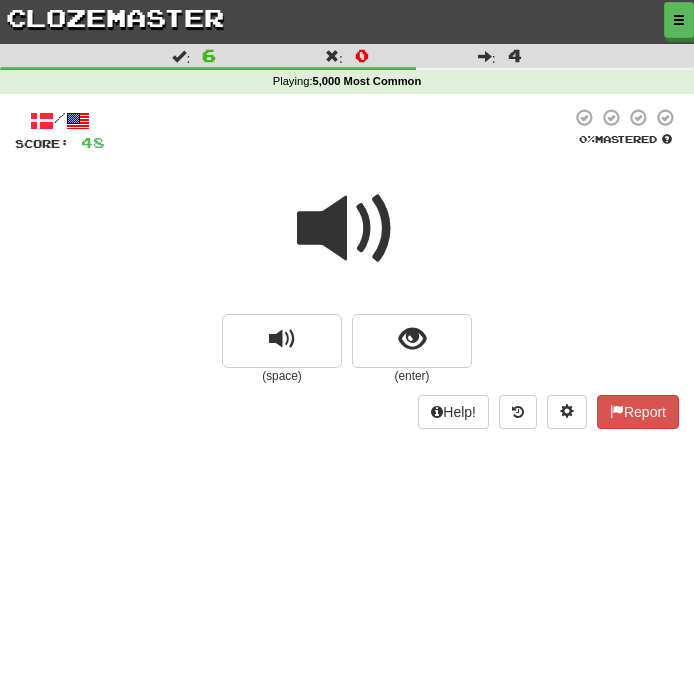 click at bounding box center [347, 242] 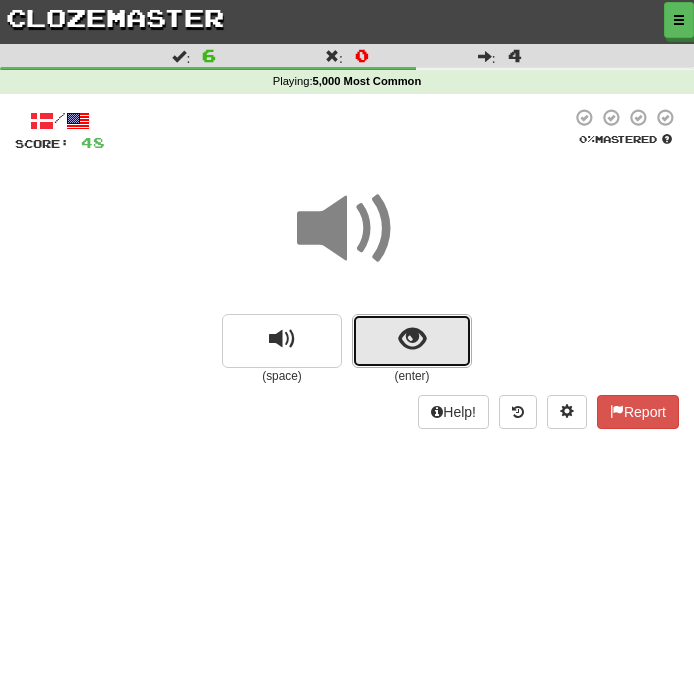 click at bounding box center (412, 339) 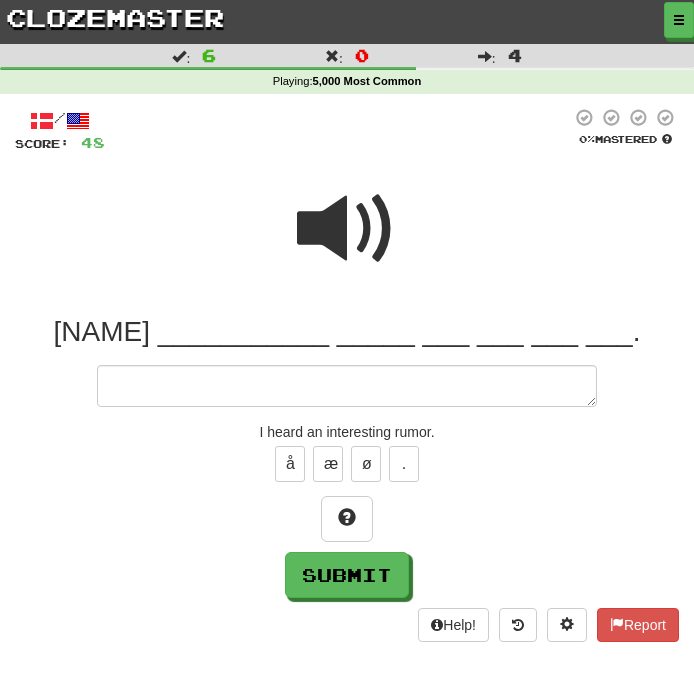 click at bounding box center [347, 229] 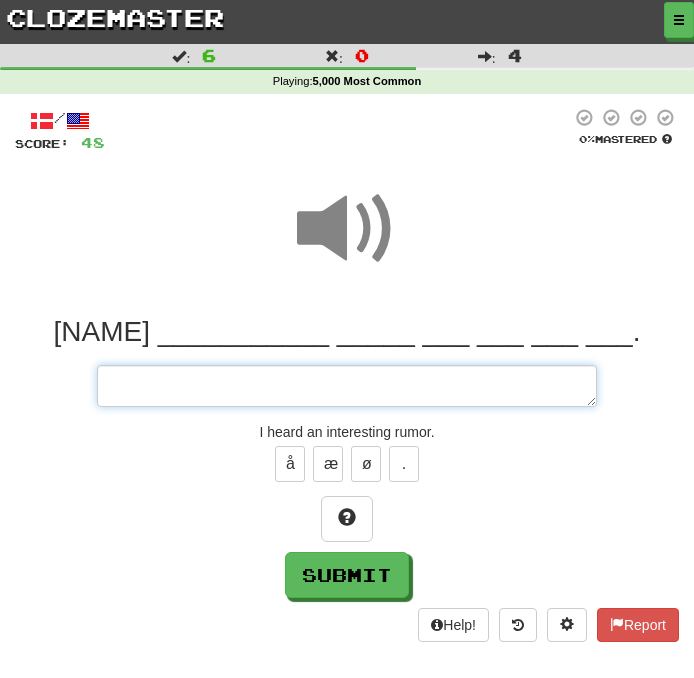 click at bounding box center (347, 386) 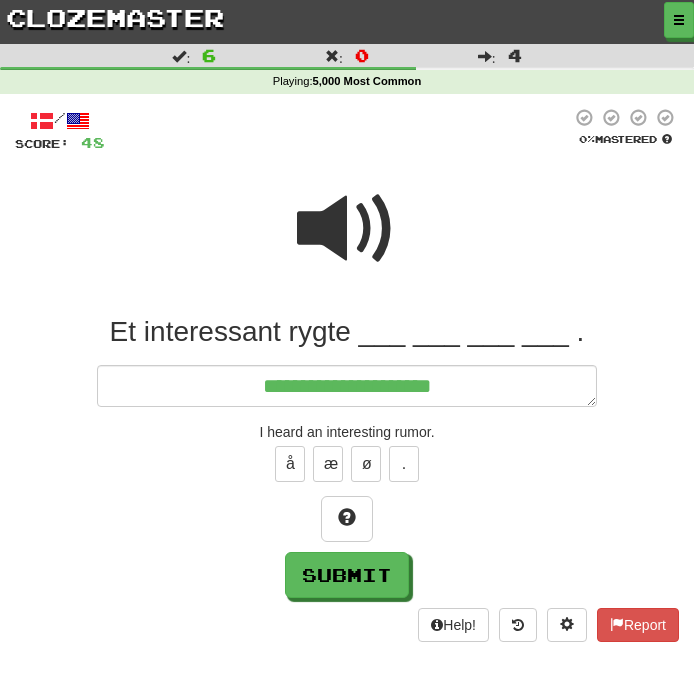 click at bounding box center [347, 229] 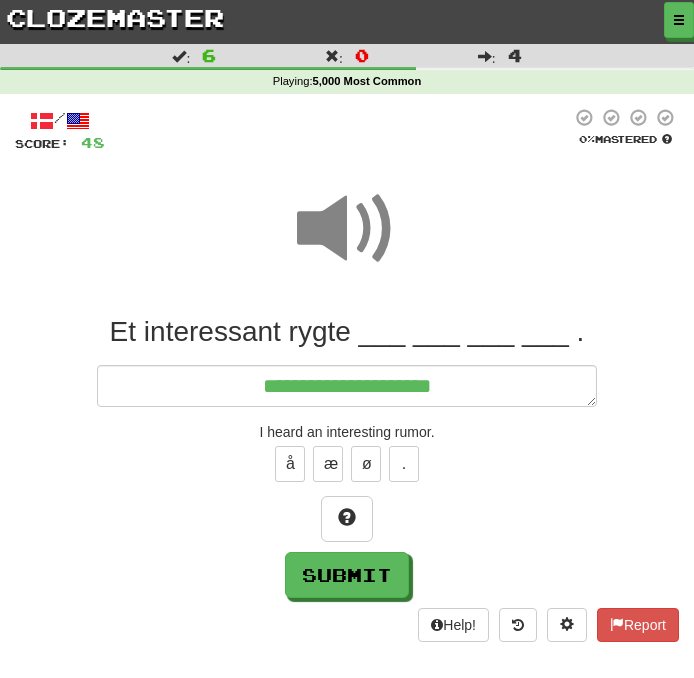 click on "**********" at bounding box center (347, 456) 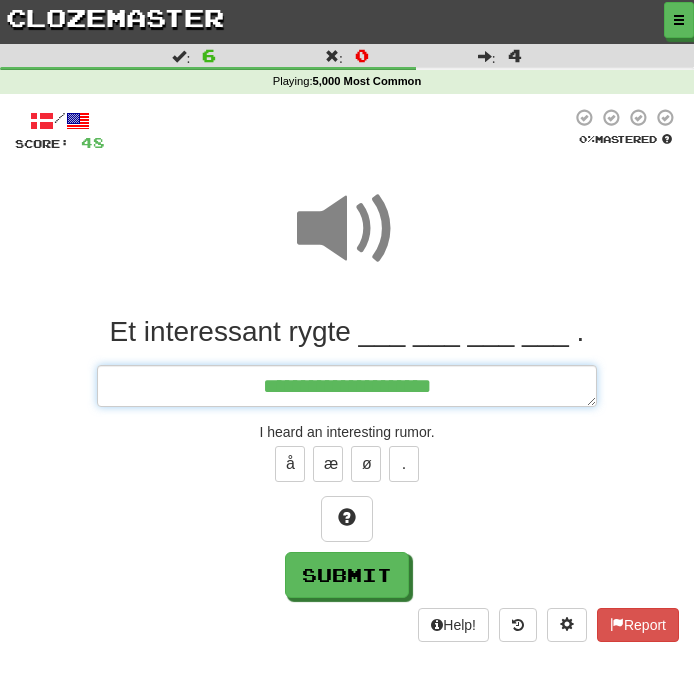 click on "**********" at bounding box center (347, 386) 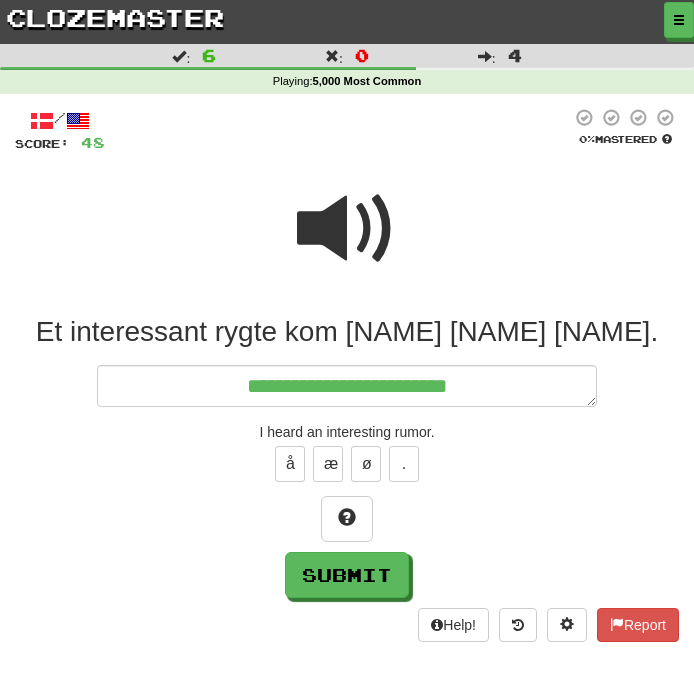 click at bounding box center [347, 229] 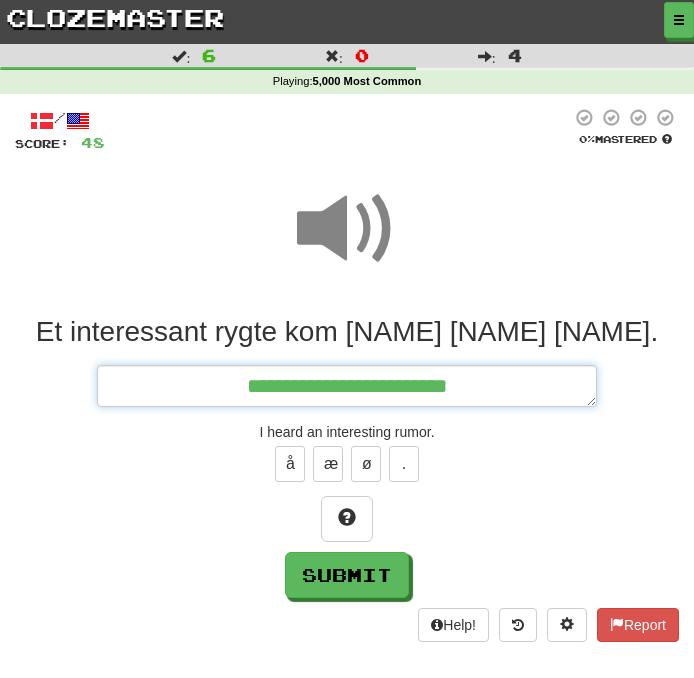 click on "**********" at bounding box center [347, 386] 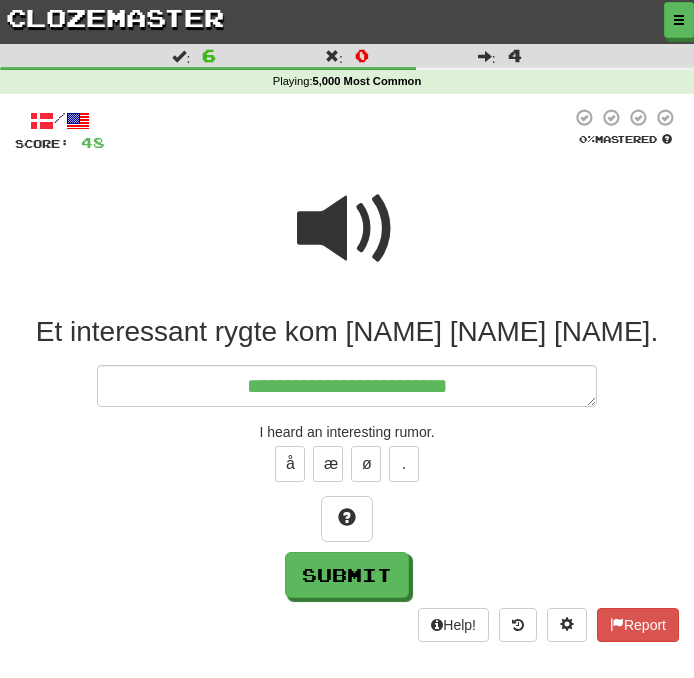 click at bounding box center (347, 229) 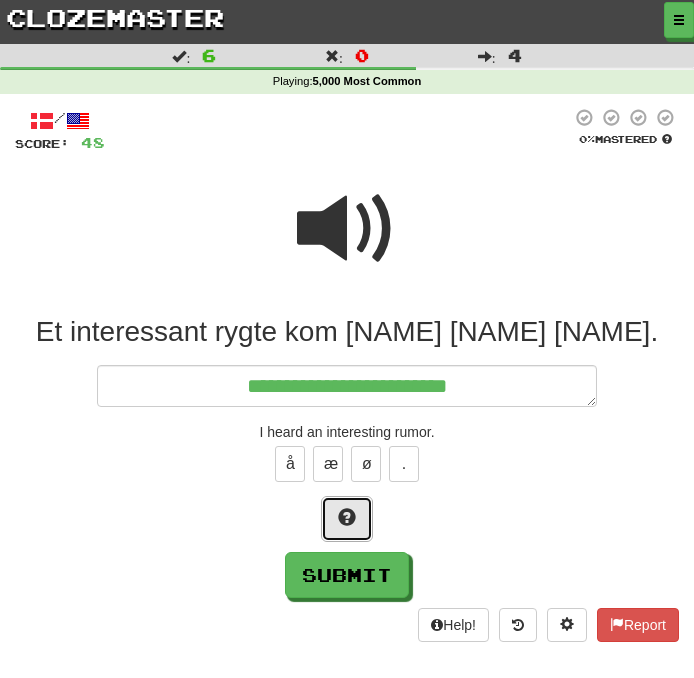 click at bounding box center [347, 517] 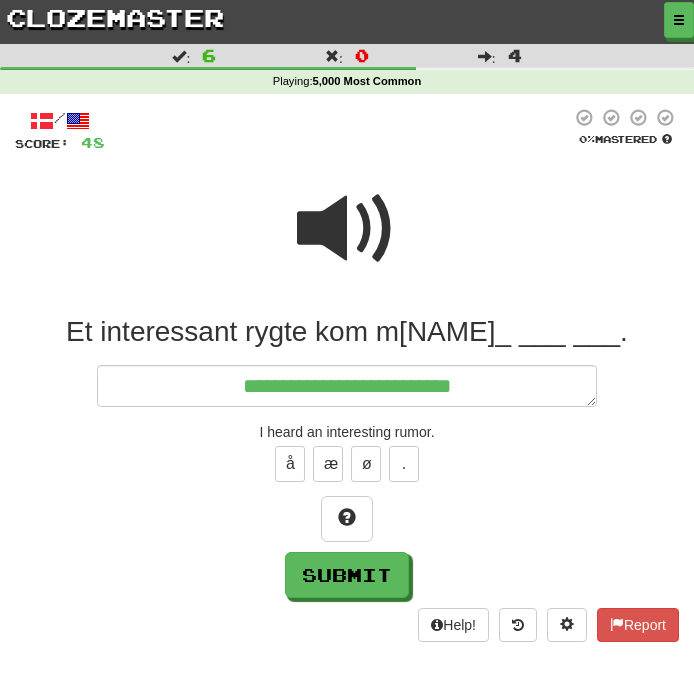 click at bounding box center (347, 229) 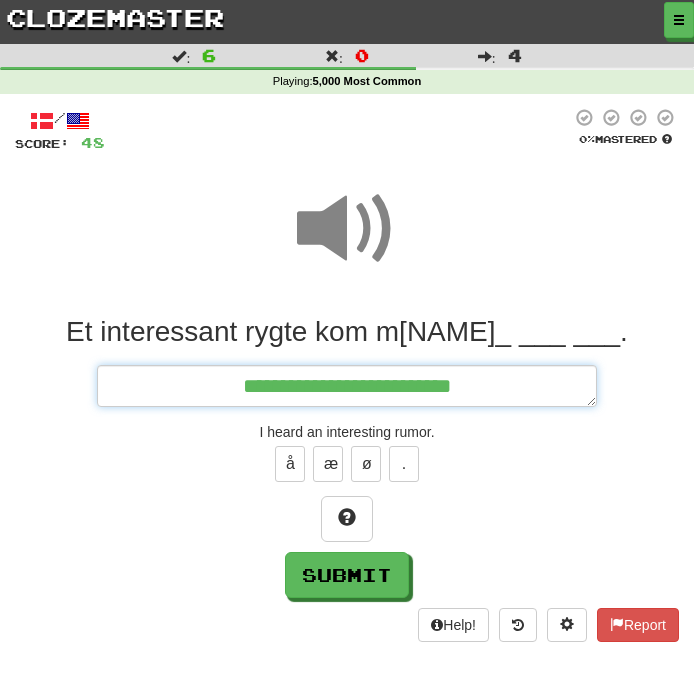 click on "**********" at bounding box center [347, 386] 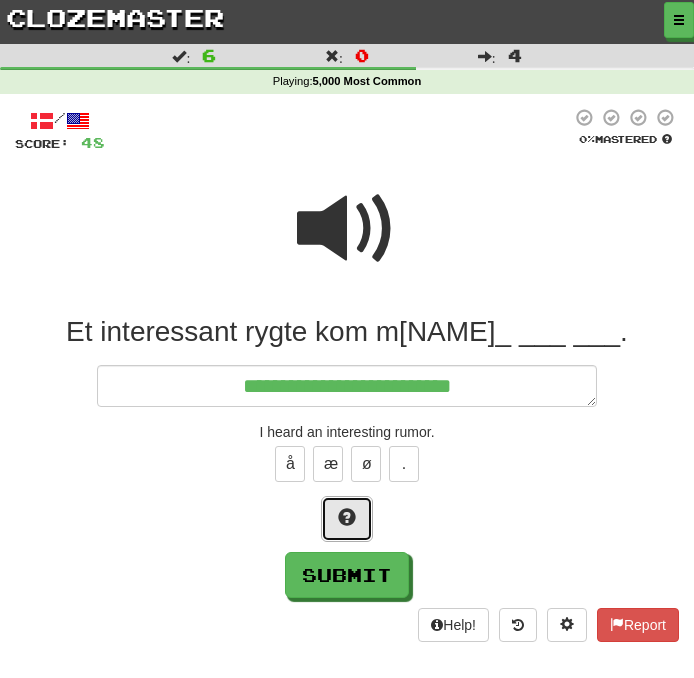 click at bounding box center [347, 519] 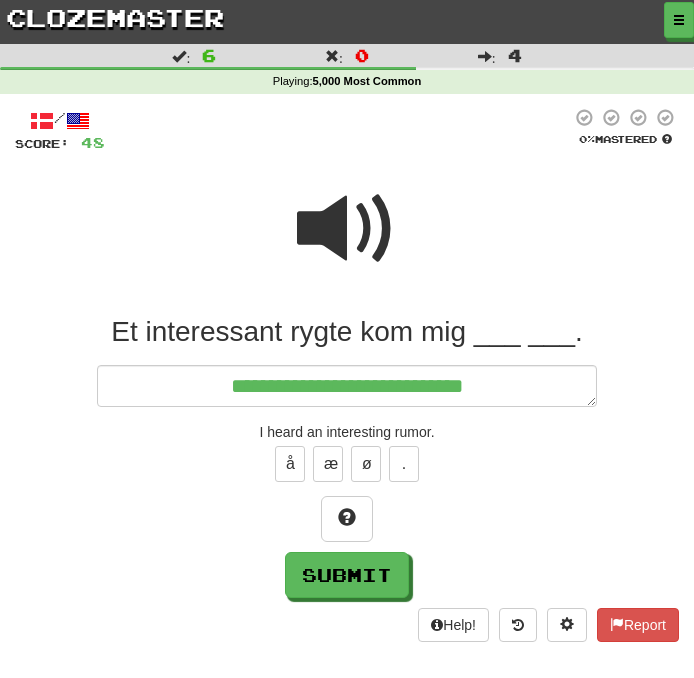 click at bounding box center [347, 229] 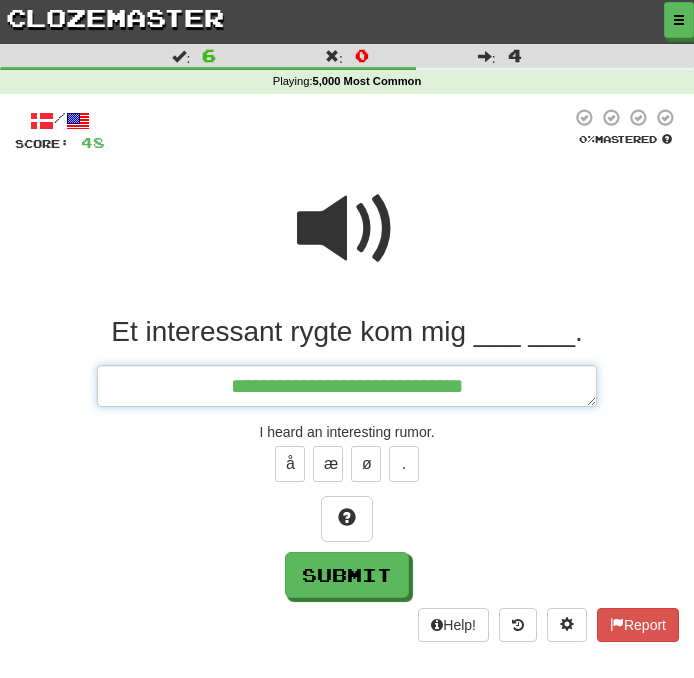 click on "**********" at bounding box center (347, 386) 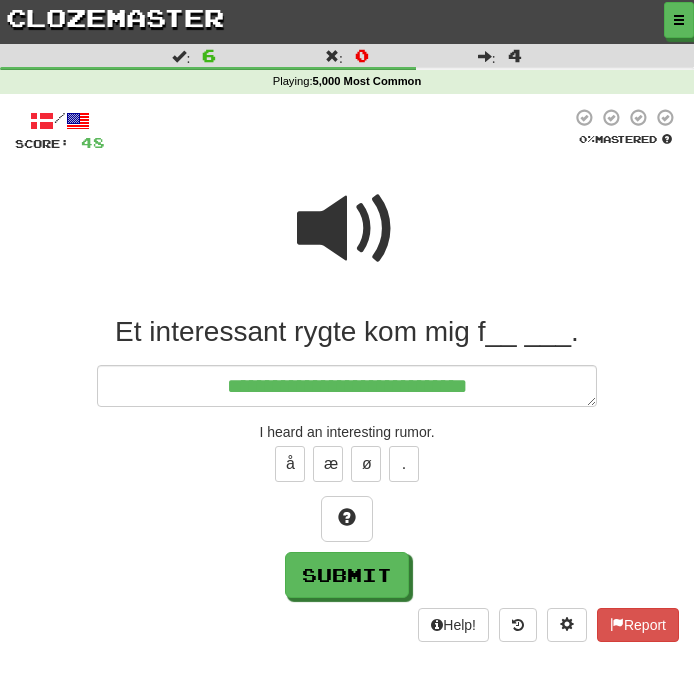 click at bounding box center [347, 229] 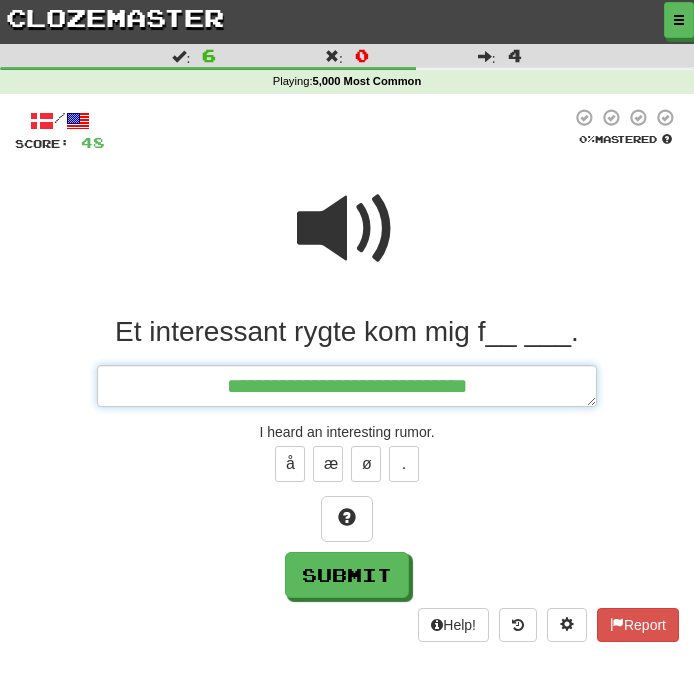 click on "**********" at bounding box center (347, 386) 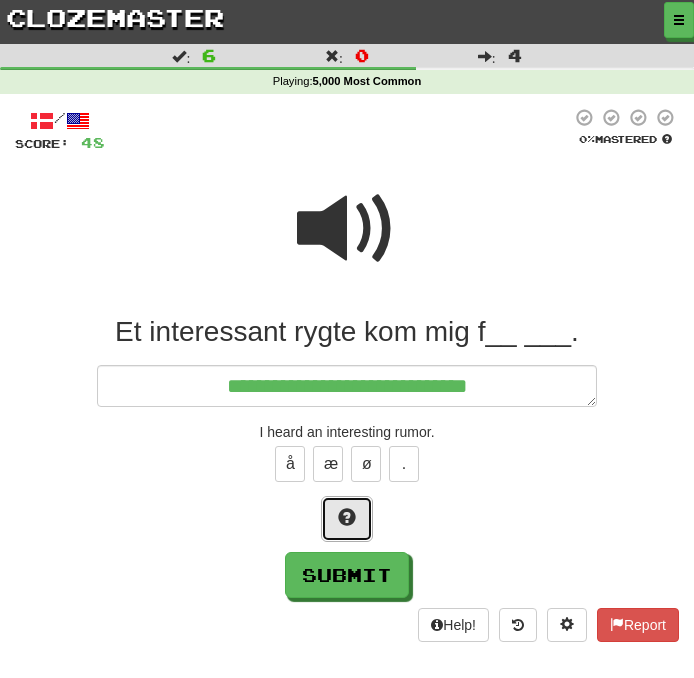 click at bounding box center [347, 519] 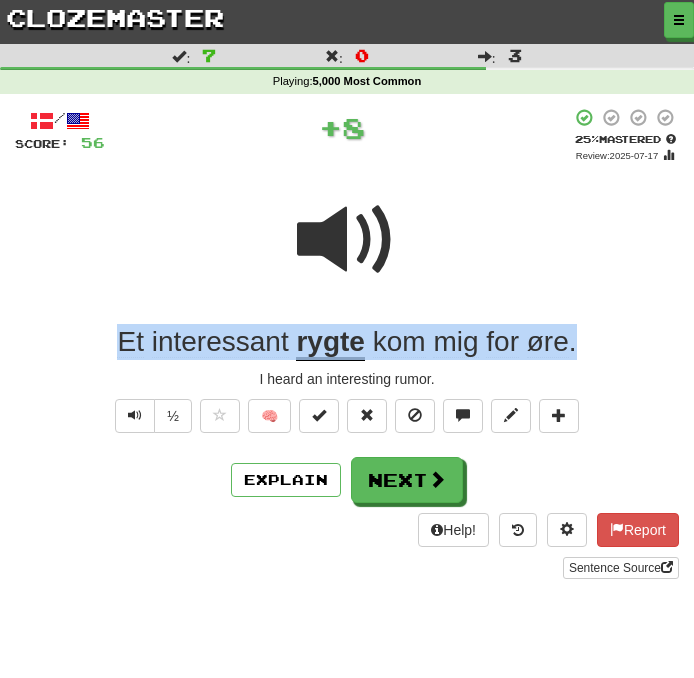 drag, startPoint x: 590, startPoint y: 336, endPoint x: -88, endPoint y: 288, distance: 679.697 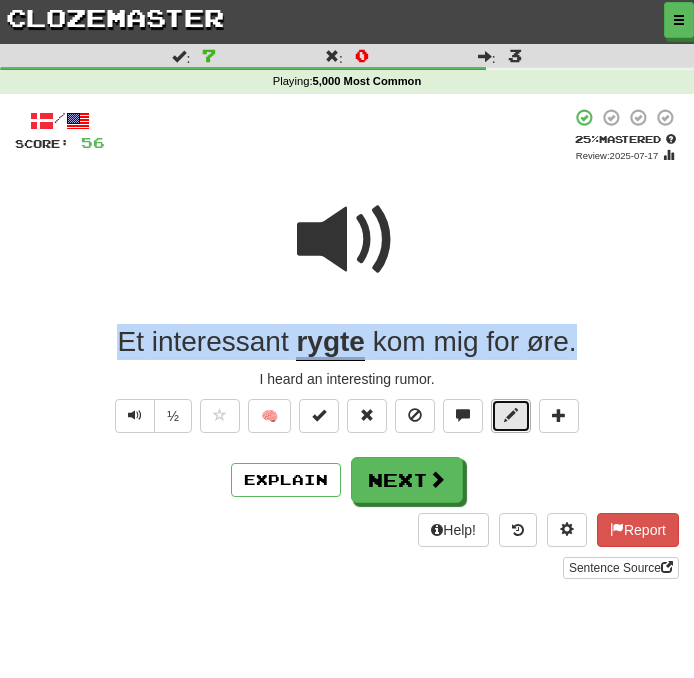 click at bounding box center [511, 415] 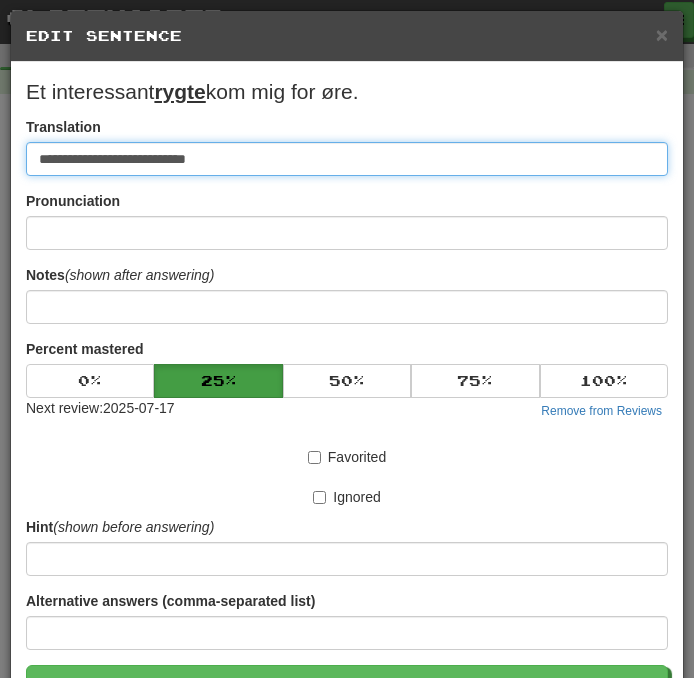 paste on "***" 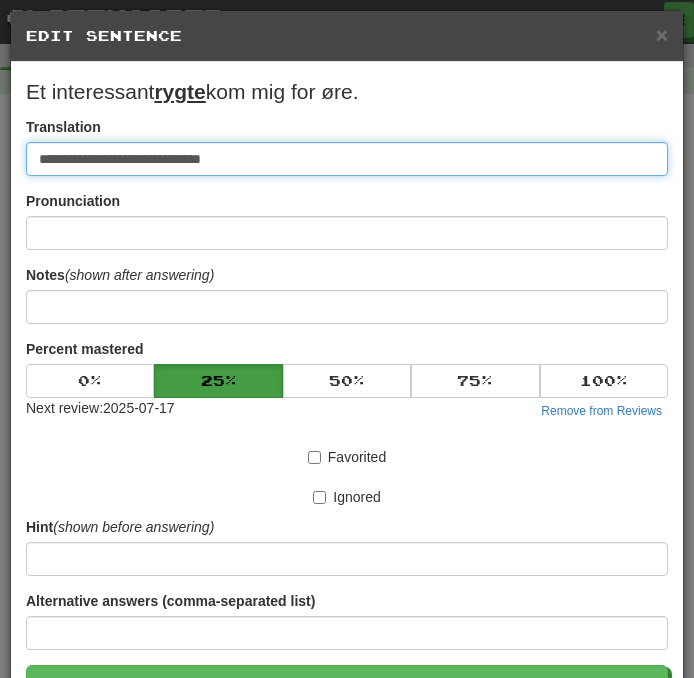 drag, startPoint x: 264, startPoint y: 162, endPoint x: -35, endPoint y: 162, distance: 299 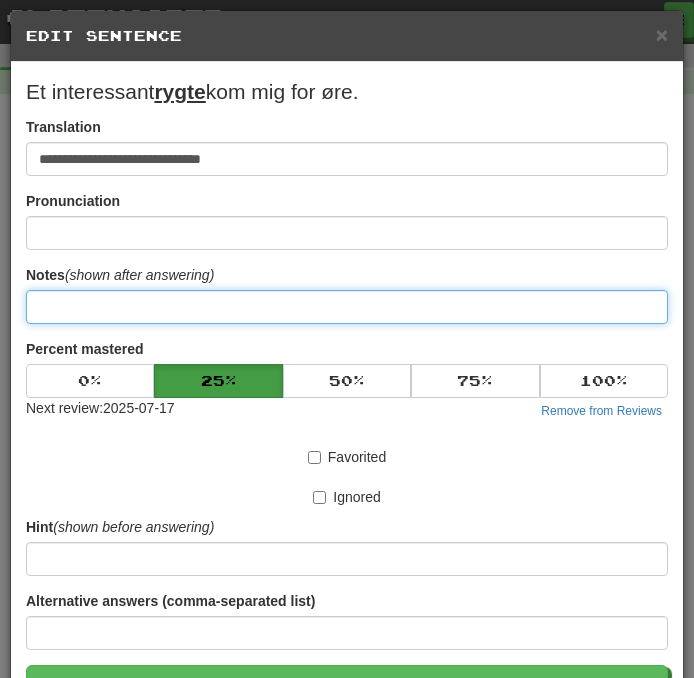 click at bounding box center (347, 307) 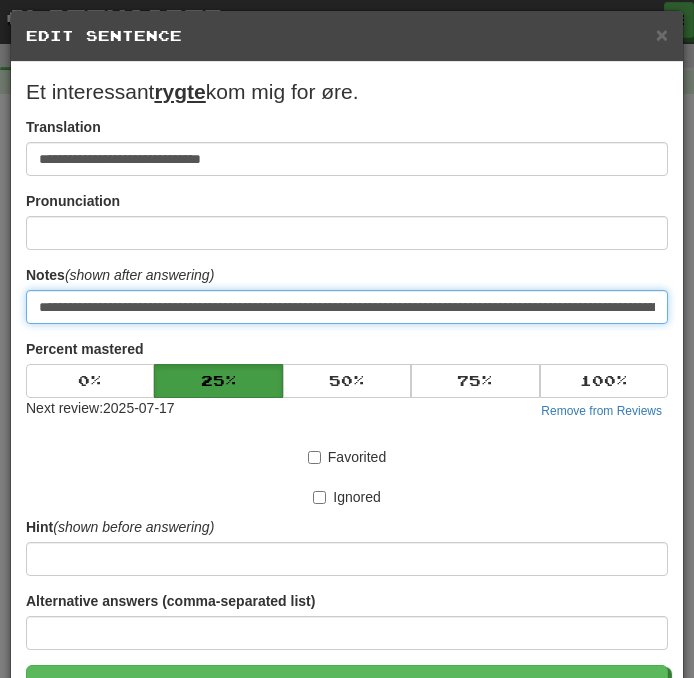 scroll, scrollTop: 0, scrollLeft: 291, axis: horizontal 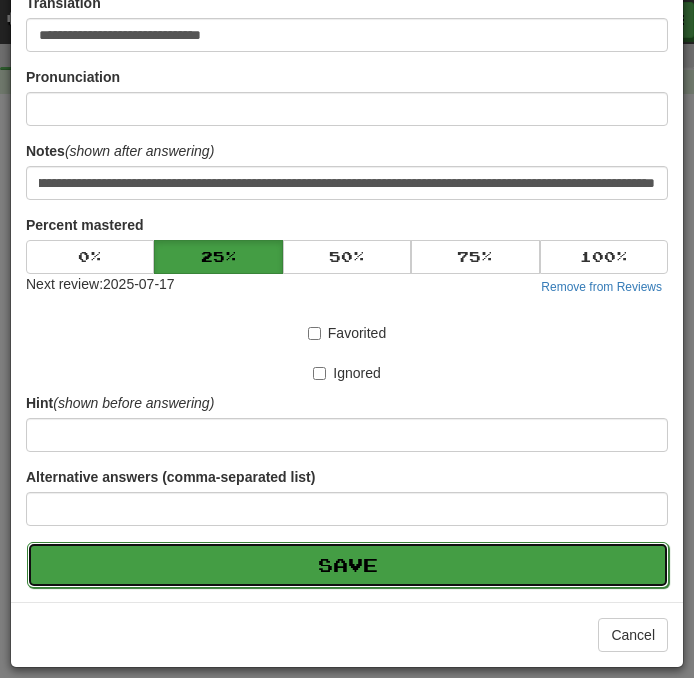 click on "Save" at bounding box center [348, 565] 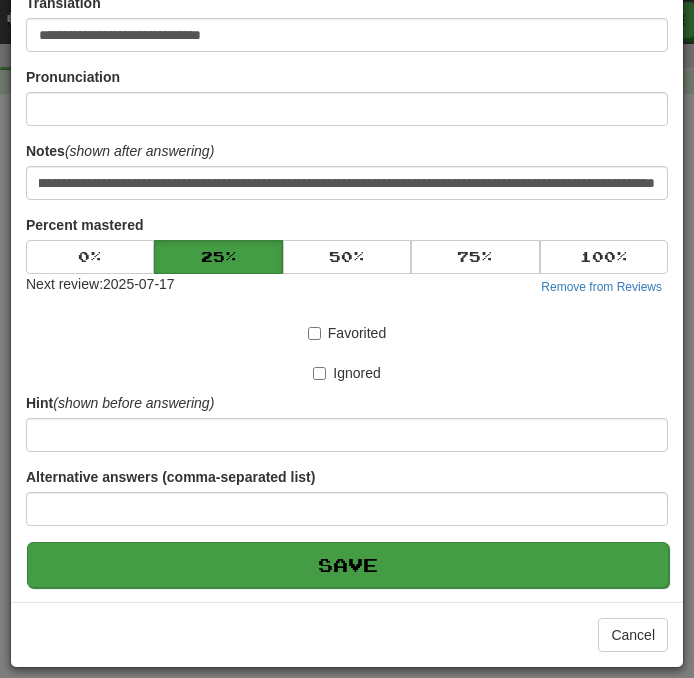 scroll, scrollTop: 0, scrollLeft: 0, axis: both 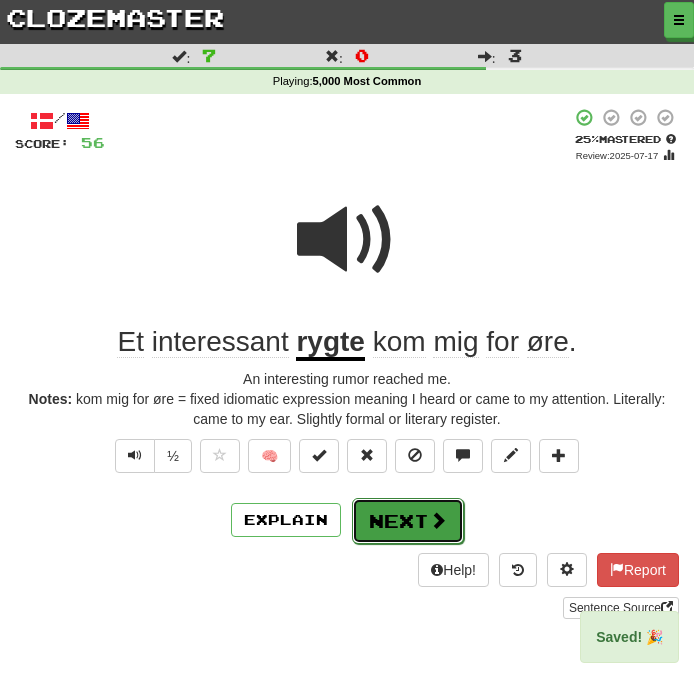 click on "Next" at bounding box center [408, 521] 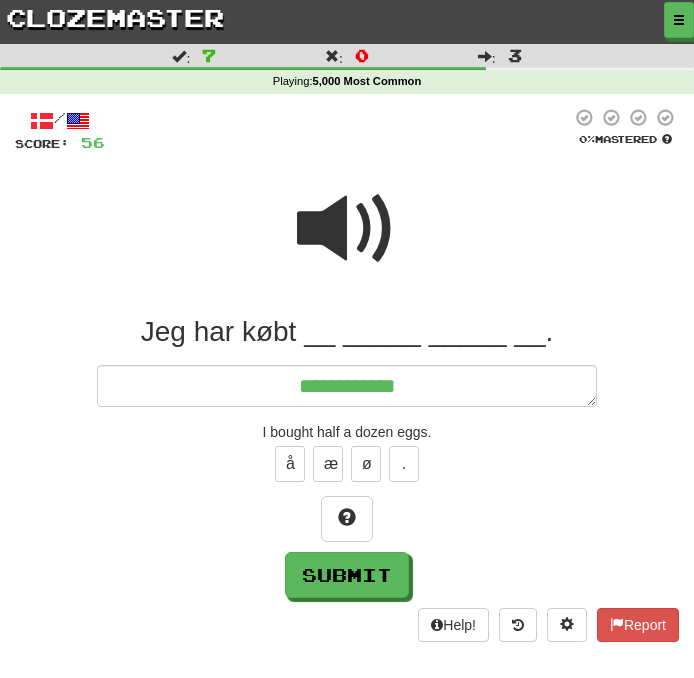 click at bounding box center (347, 242) 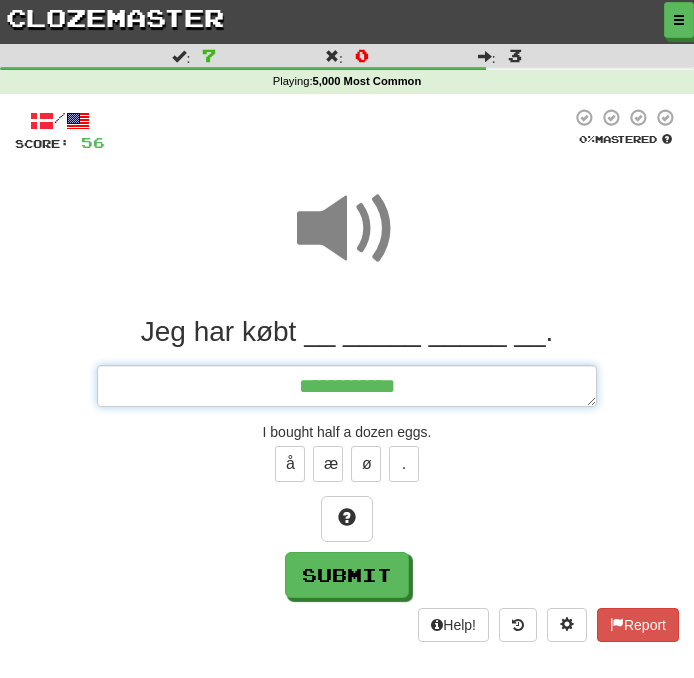click on "**********" at bounding box center [347, 386] 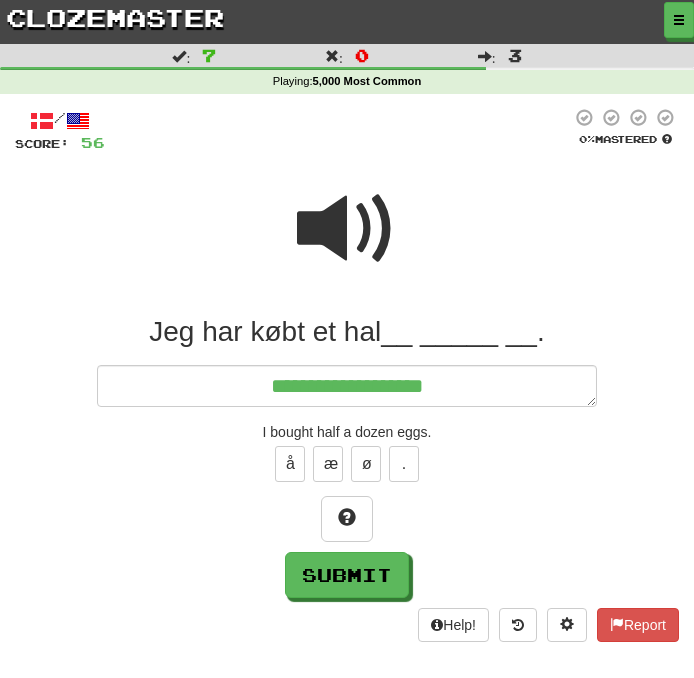 click at bounding box center [347, 229] 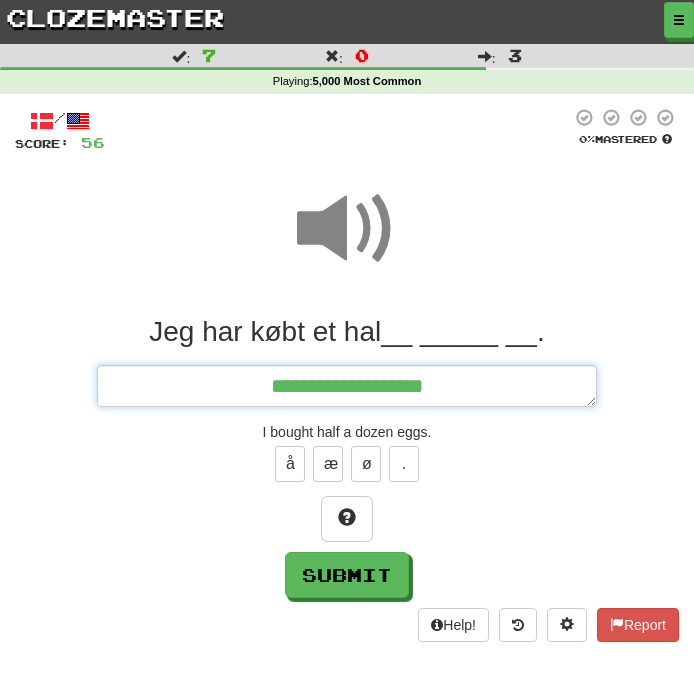 click on "**********" at bounding box center (347, 386) 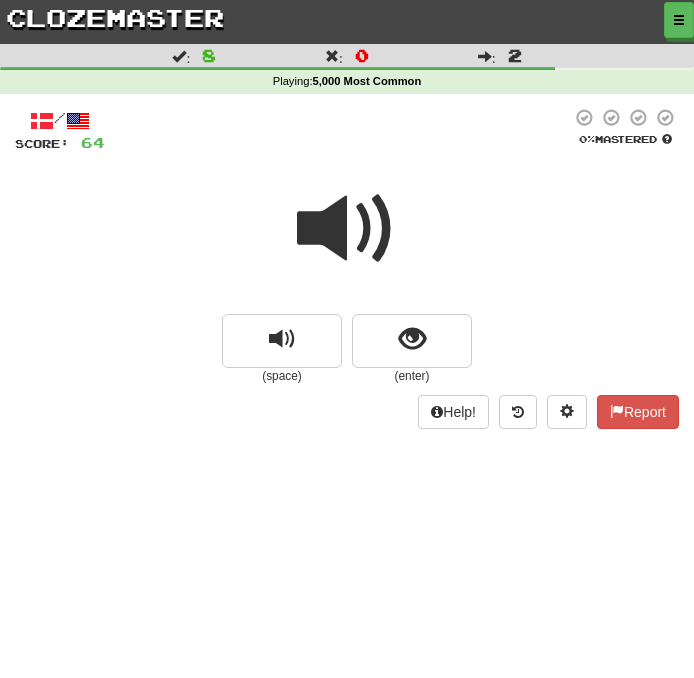 click at bounding box center [347, 229] 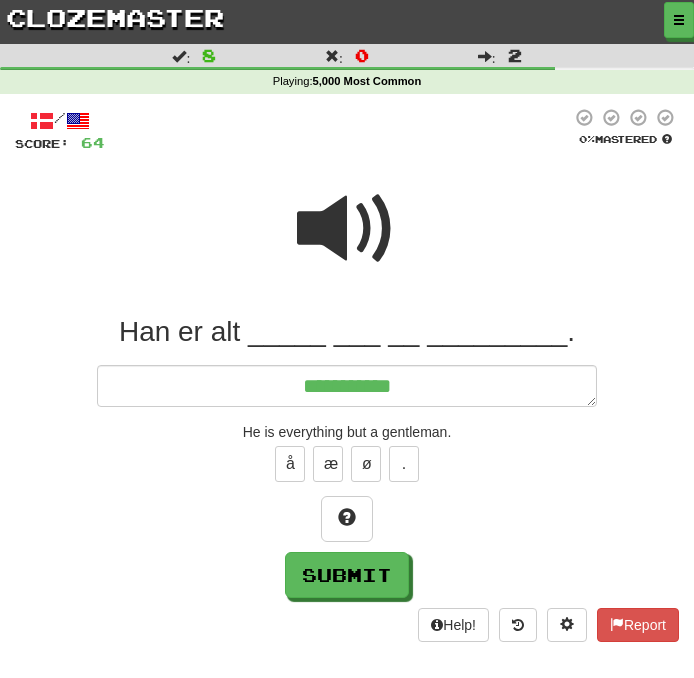 click on "Han er alt _____ ___ __ _________." at bounding box center (347, 375) 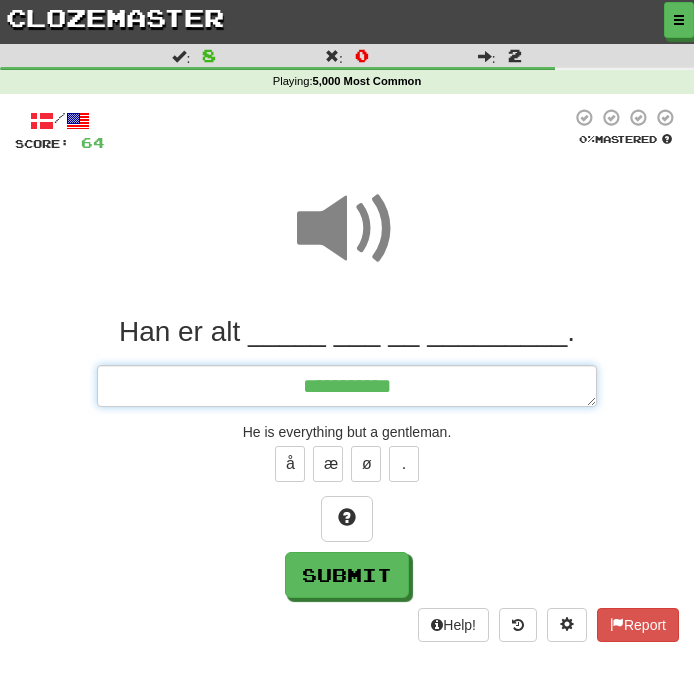 click on "**********" at bounding box center (347, 386) 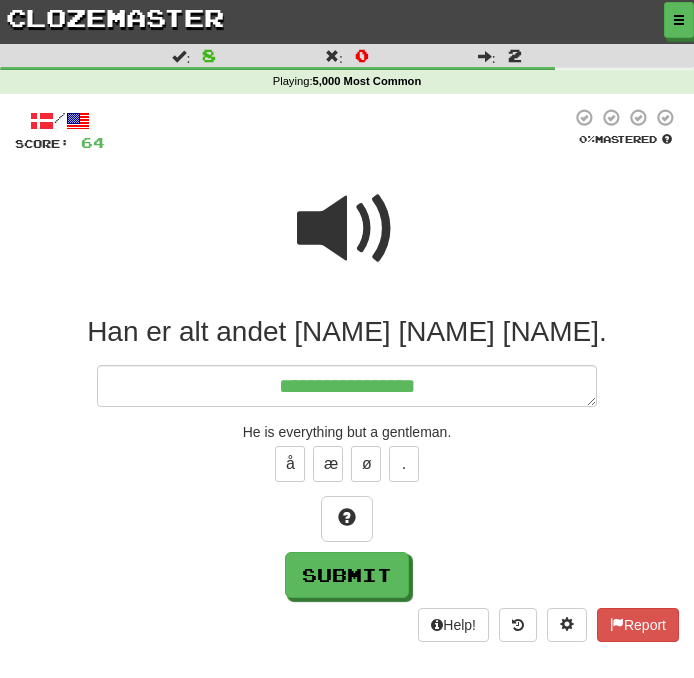 click at bounding box center (347, 229) 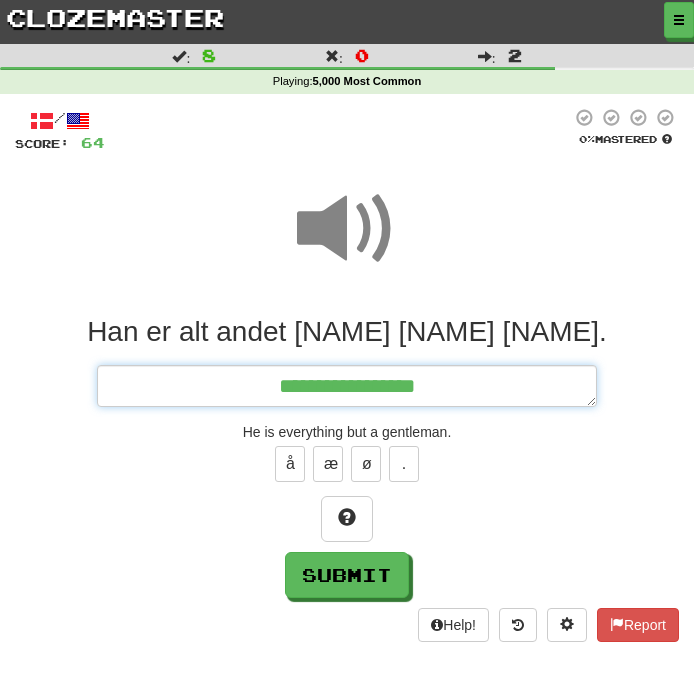 click on "**********" at bounding box center [347, 386] 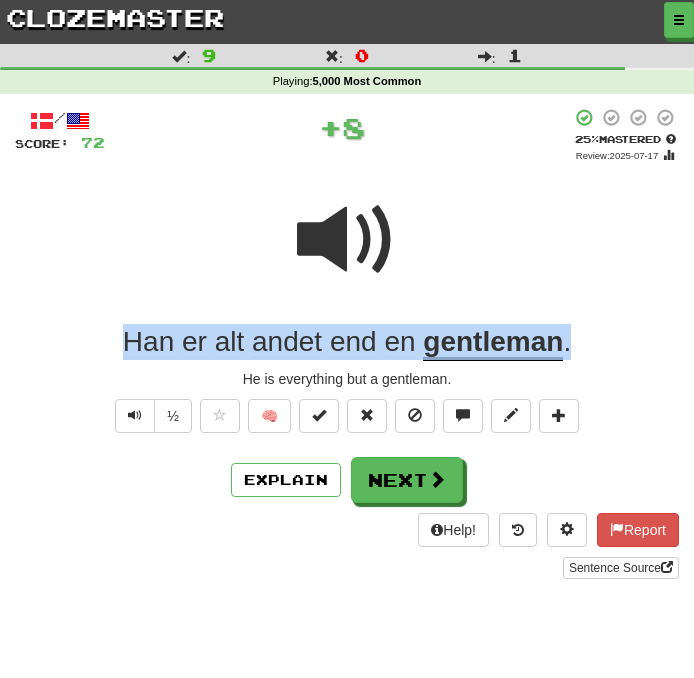 drag, startPoint x: 600, startPoint y: 347, endPoint x: 53, endPoint y: 312, distance: 548.1186 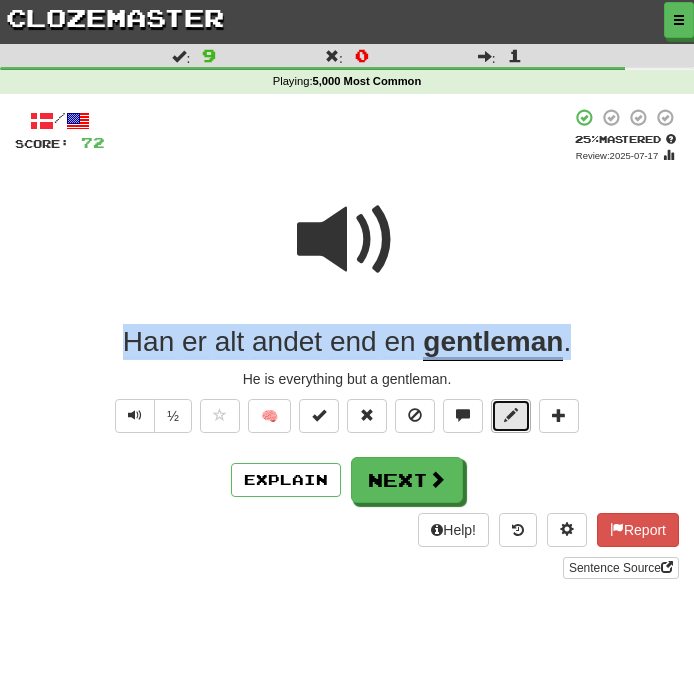 click at bounding box center (511, 415) 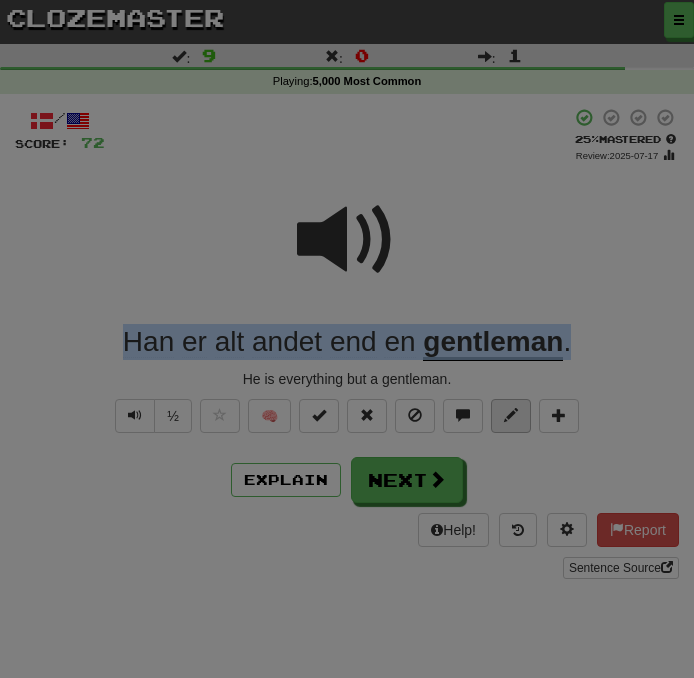 click at bounding box center [347, 339] 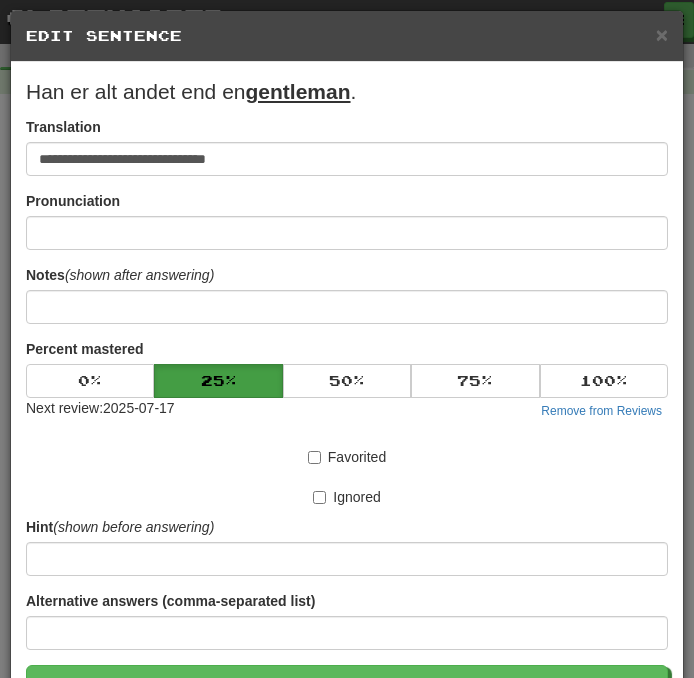 click on "**********" at bounding box center [347, 394] 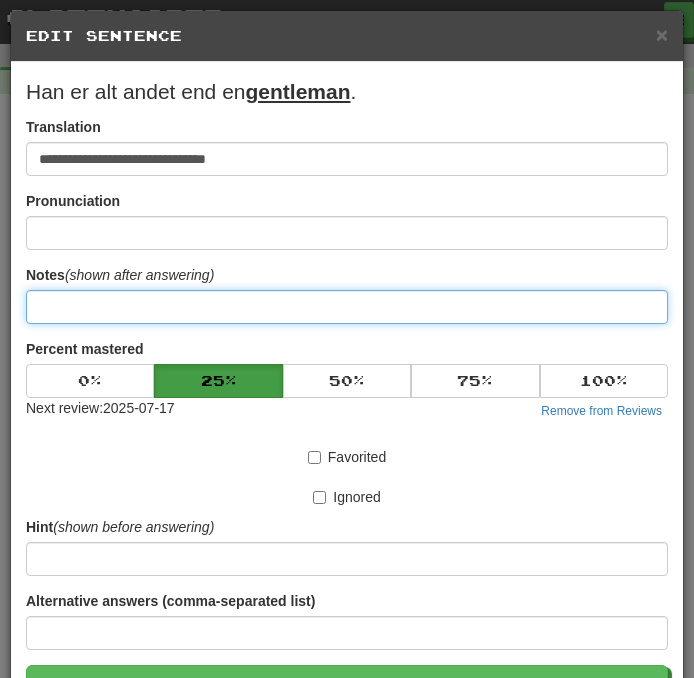 click at bounding box center [347, 307] 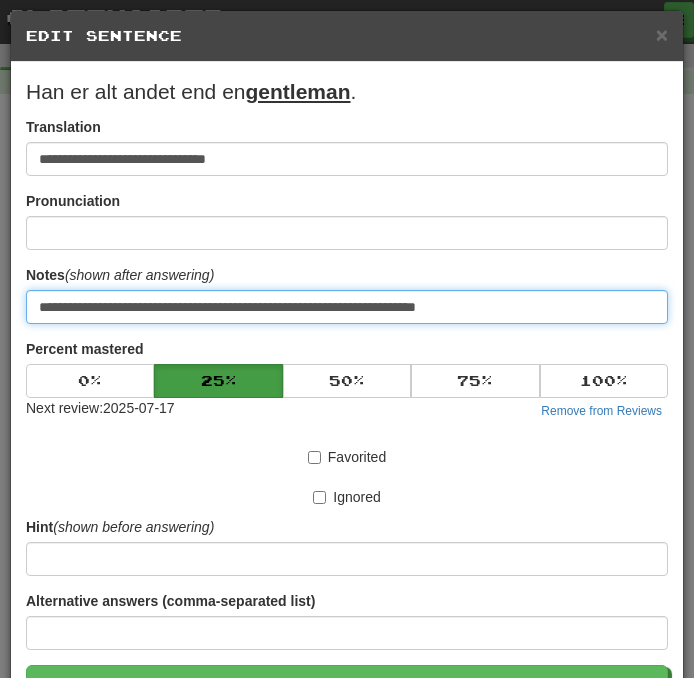scroll, scrollTop: 124, scrollLeft: 0, axis: vertical 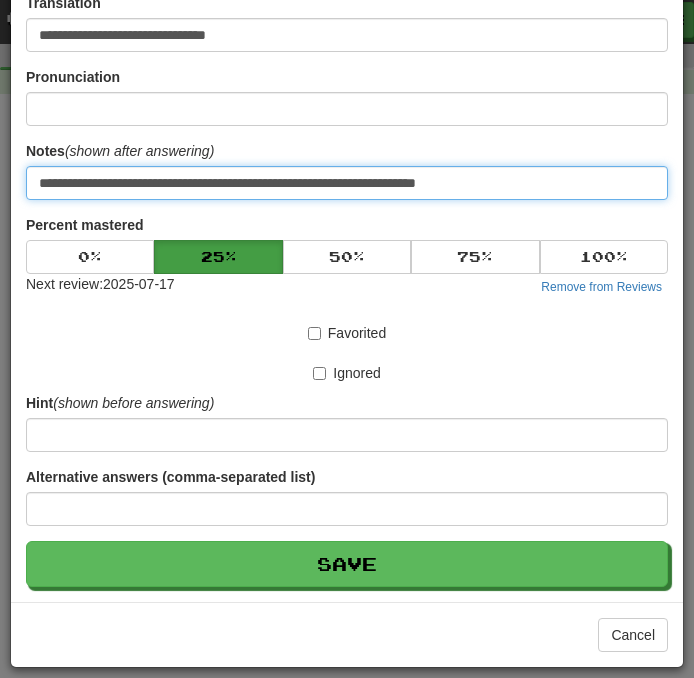 click on "Save" at bounding box center (347, 564) 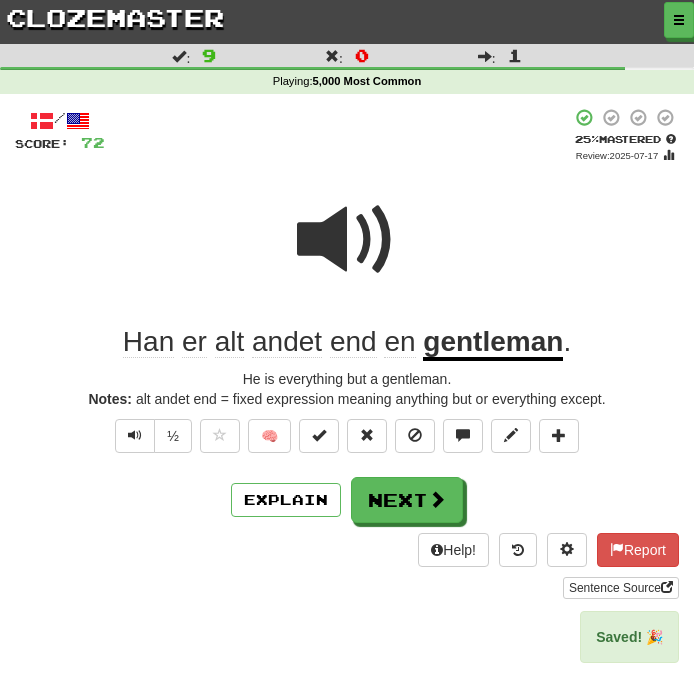 click on "½ 🧠" at bounding box center (347, 441) 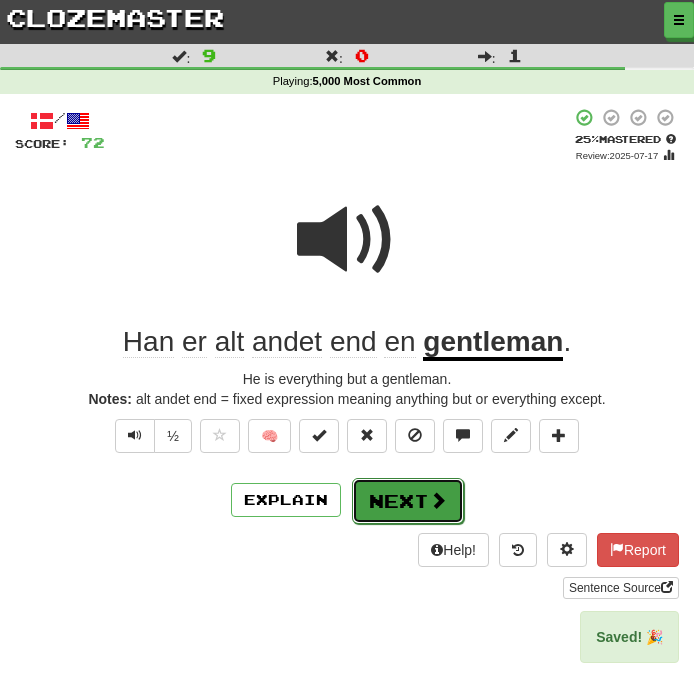click on "Next" at bounding box center (408, 501) 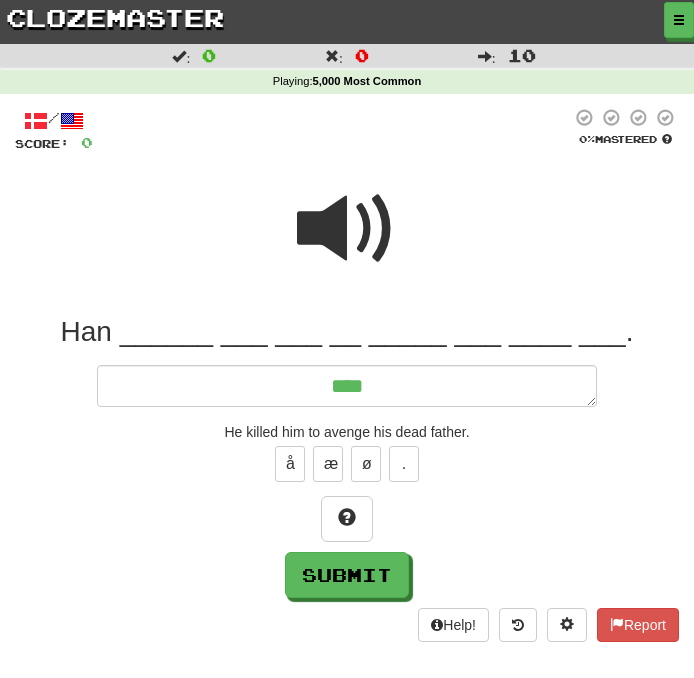 click at bounding box center [347, 229] 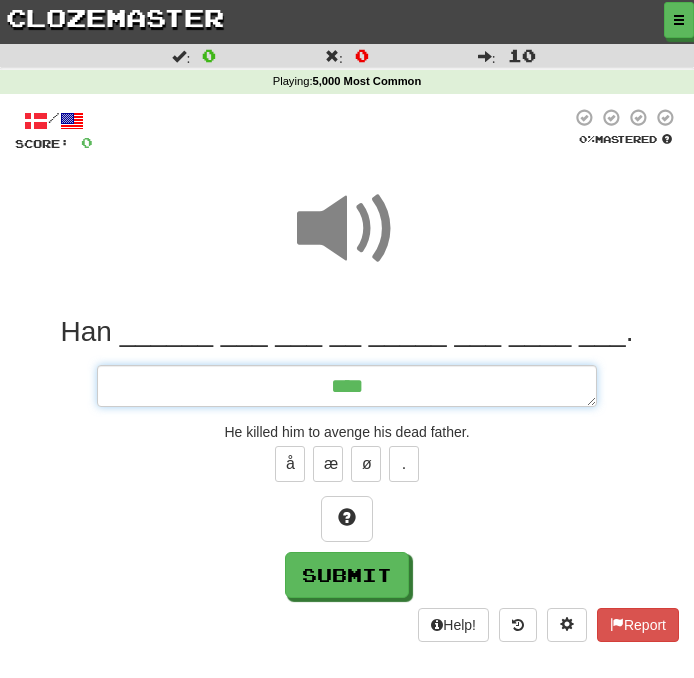 click on "***" at bounding box center [347, 386] 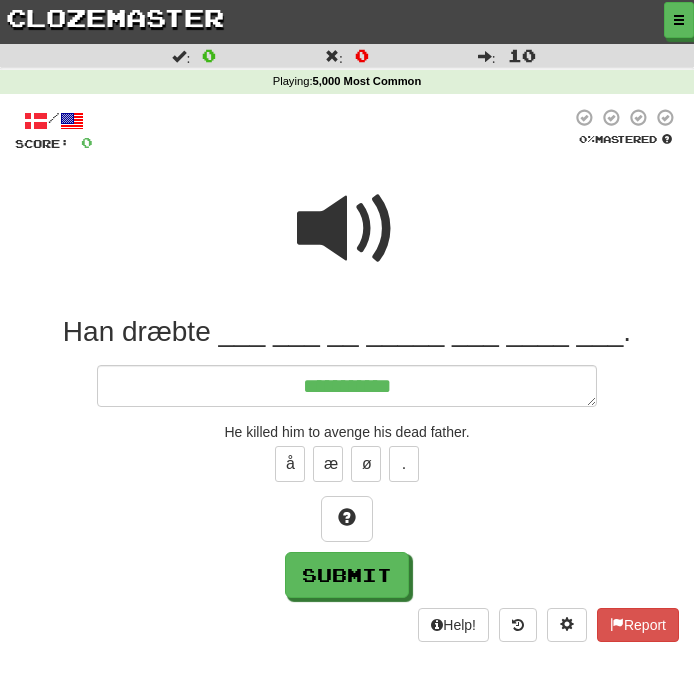 click at bounding box center (347, 229) 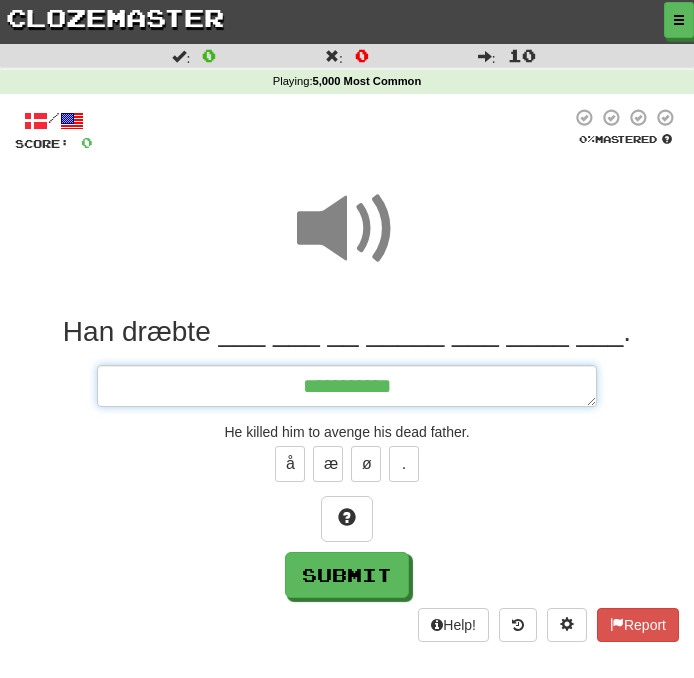 click on "**********" at bounding box center [347, 386] 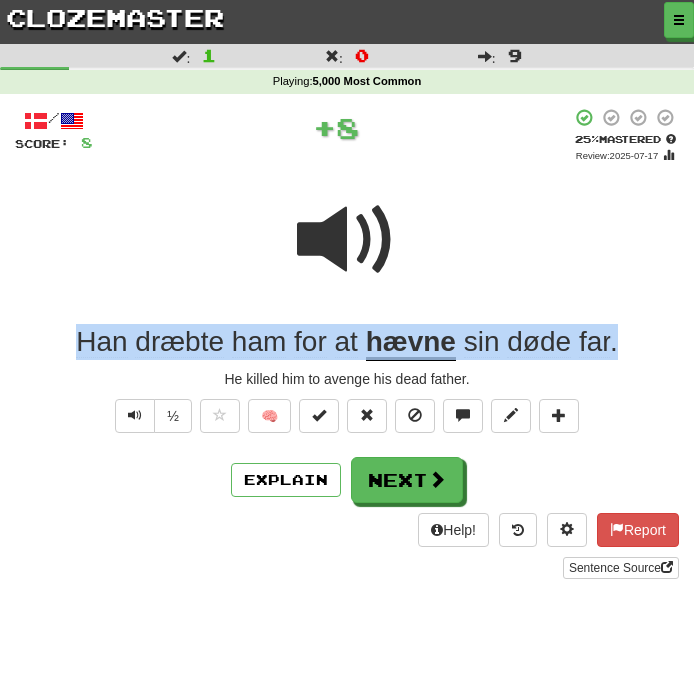 drag, startPoint x: 641, startPoint y: 342, endPoint x: 30, endPoint y: 326, distance: 611.2095 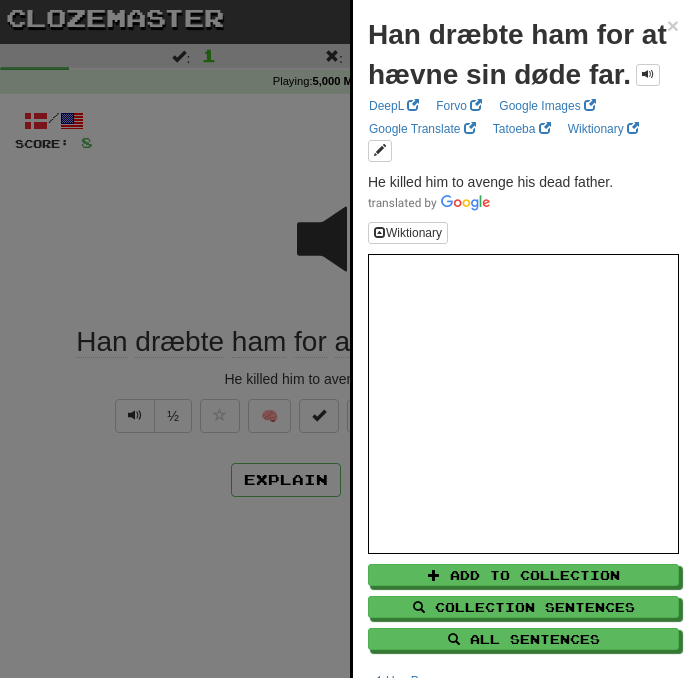click at bounding box center (347, 339) 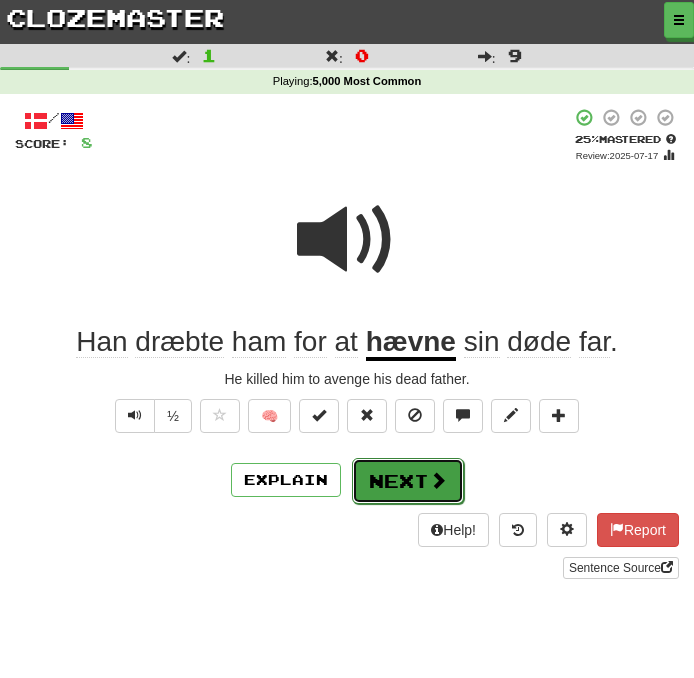 click on "Next" at bounding box center [408, 481] 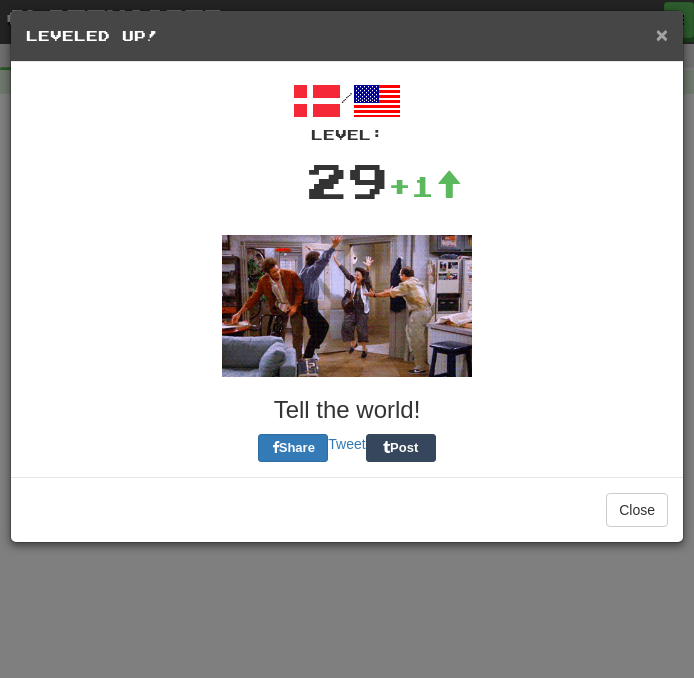click on "×" at bounding box center (662, 34) 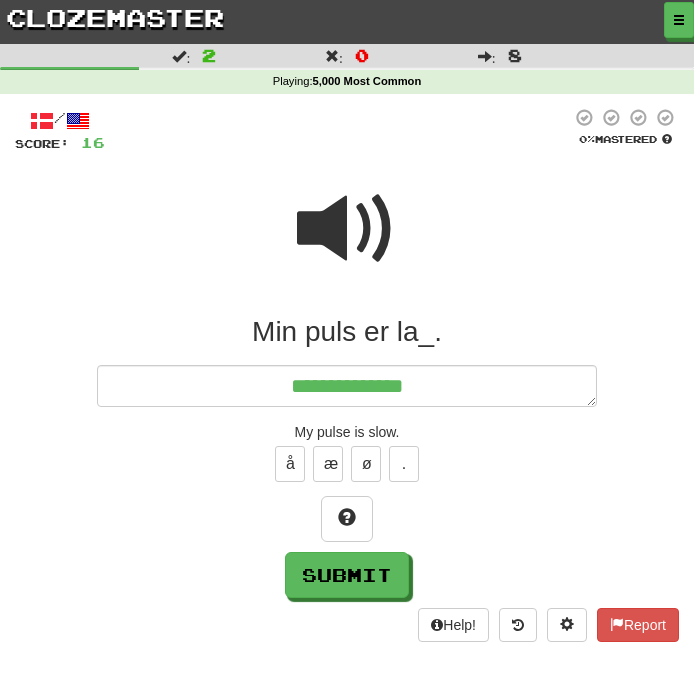 click at bounding box center [347, 229] 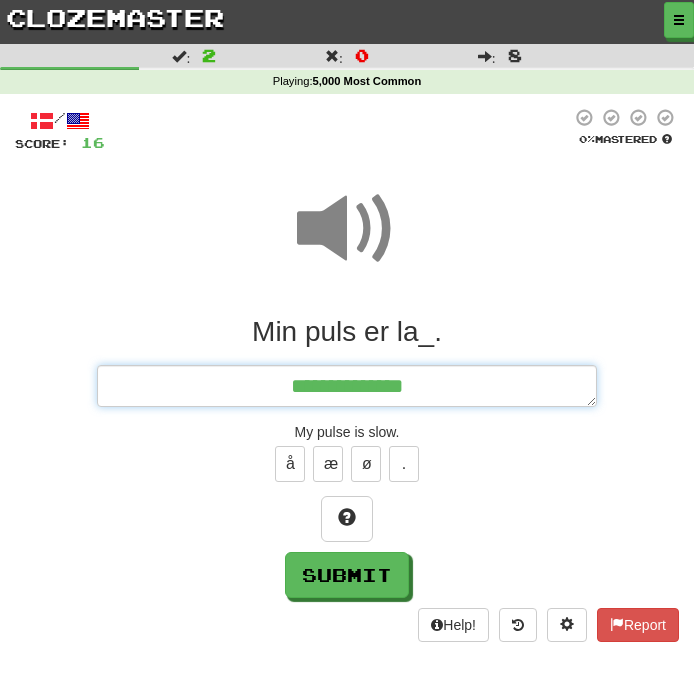 click on "**********" at bounding box center (347, 386) 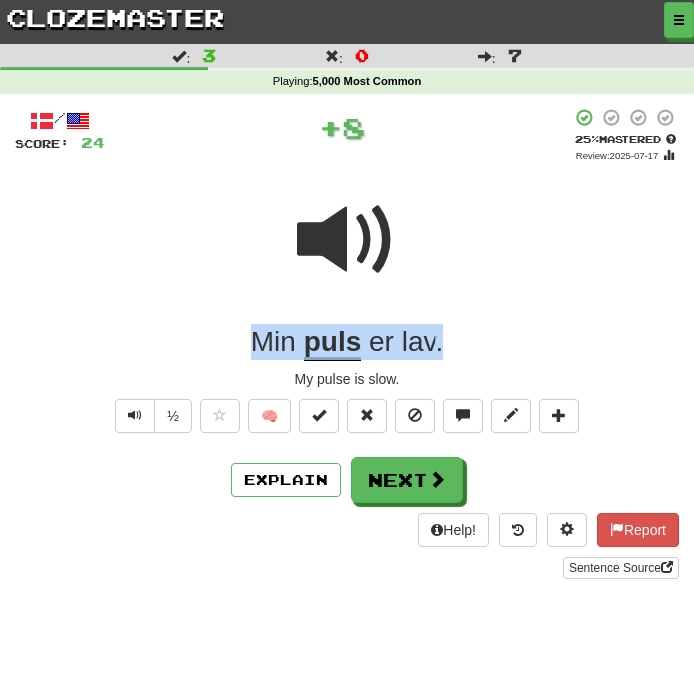 drag, startPoint x: 473, startPoint y: 349, endPoint x: 98, endPoint y: 314, distance: 376.6298 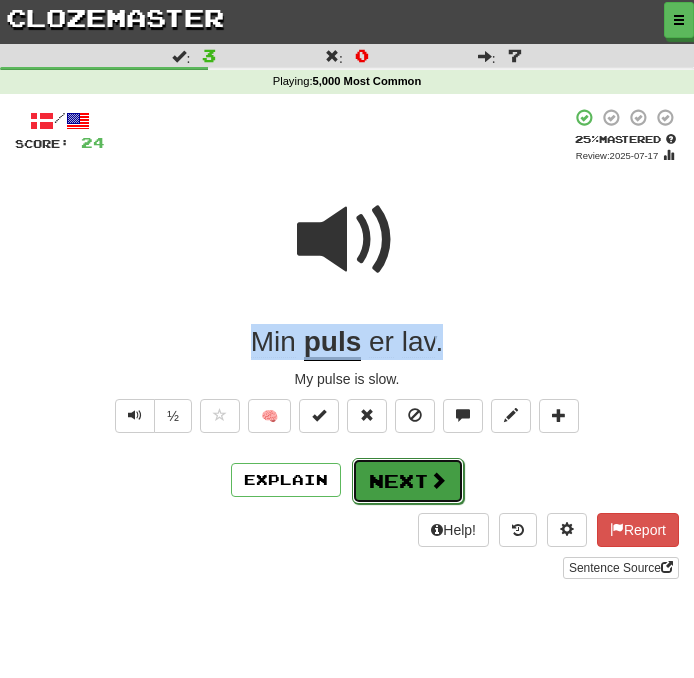 click on "Next" at bounding box center [408, 481] 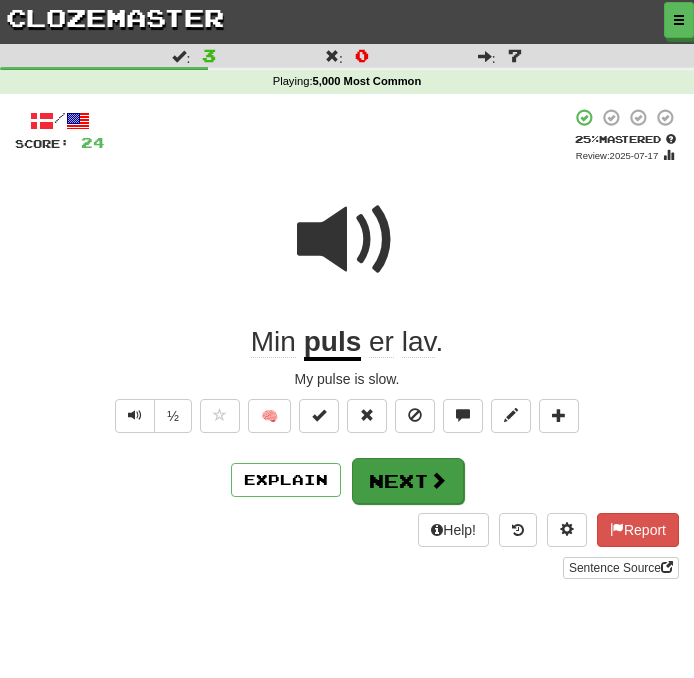 click on "Min puls er lav. My pulse is slow." at bounding box center [347, 339] 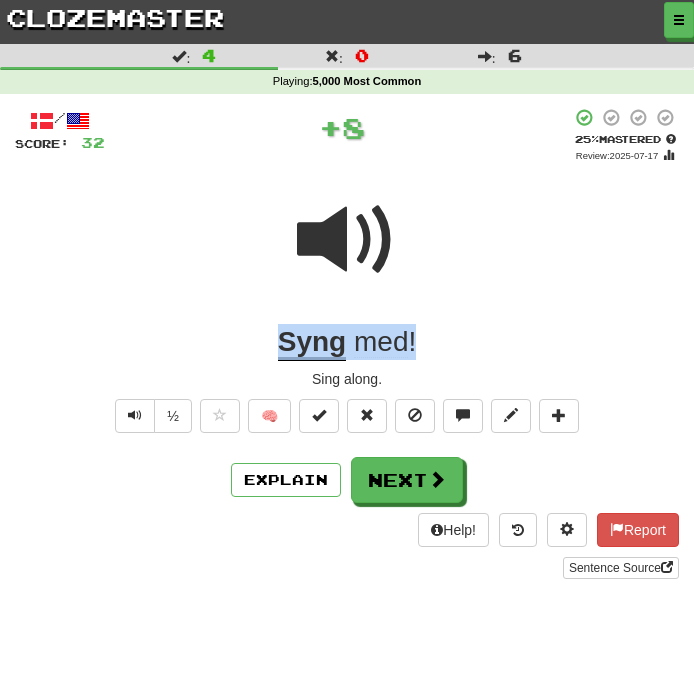 drag, startPoint x: 484, startPoint y: 343, endPoint x: 213, endPoint y: 343, distance: 271 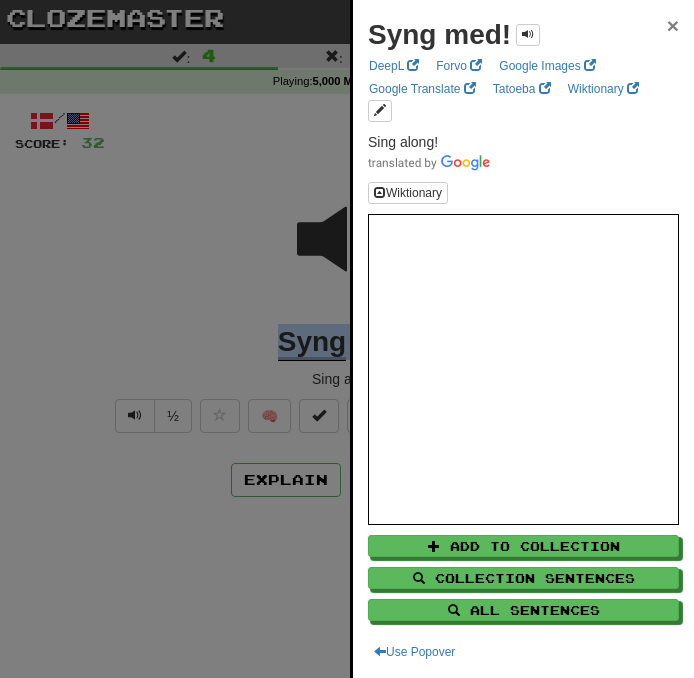 click on "×" at bounding box center [673, 25] 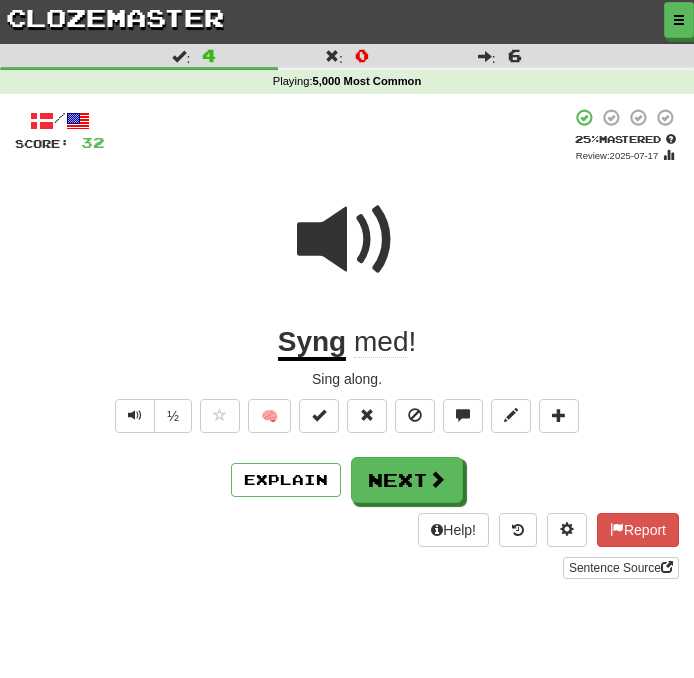 click at bounding box center (347, 240) 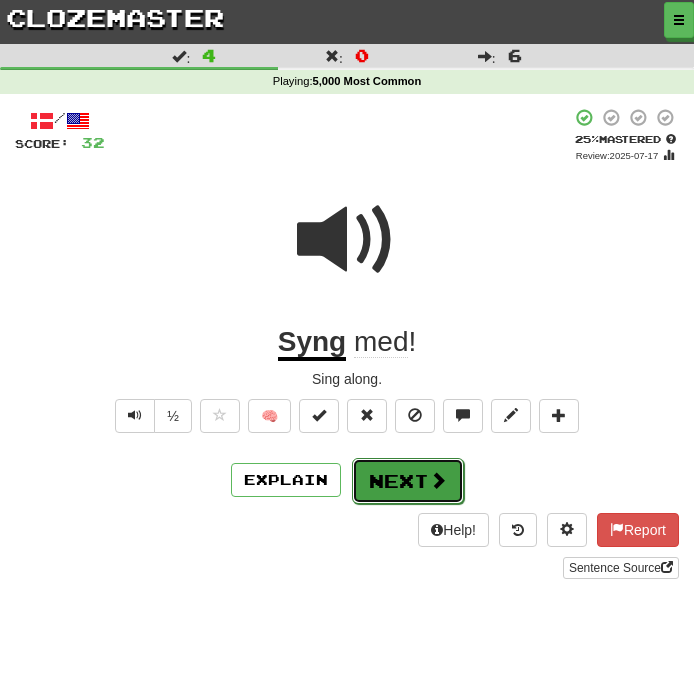 click on "Next" at bounding box center (408, 481) 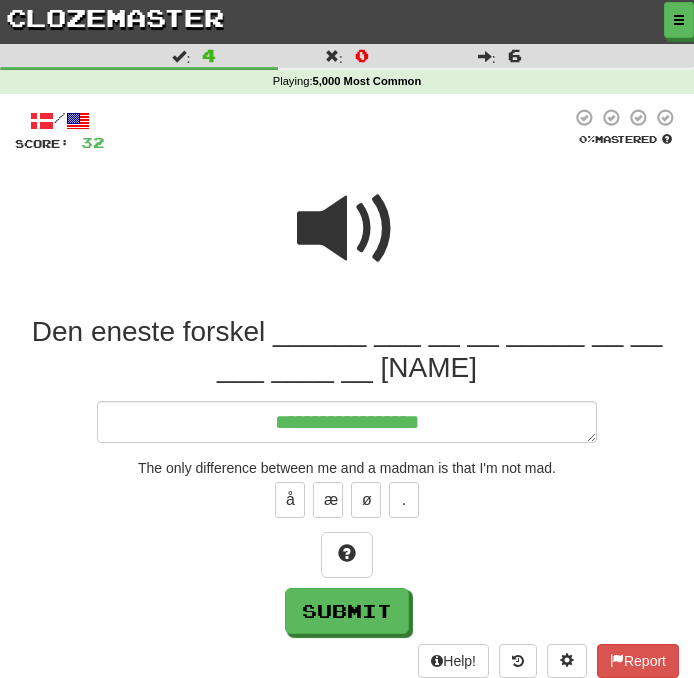 click at bounding box center [347, 229] 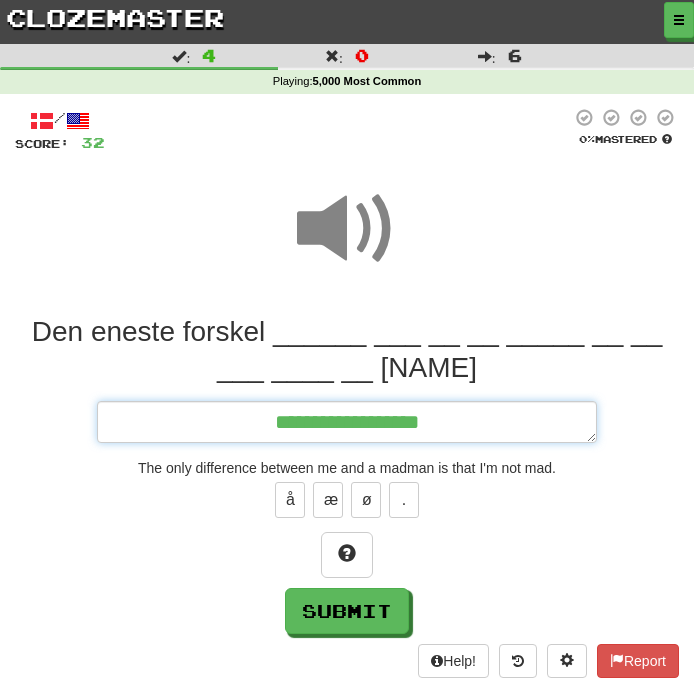 click on "**********" at bounding box center (347, 422) 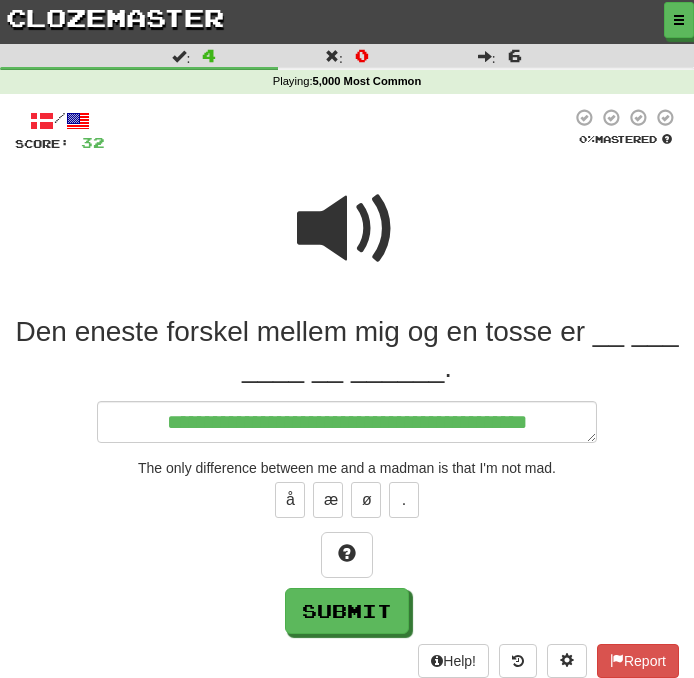 click at bounding box center [347, 229] 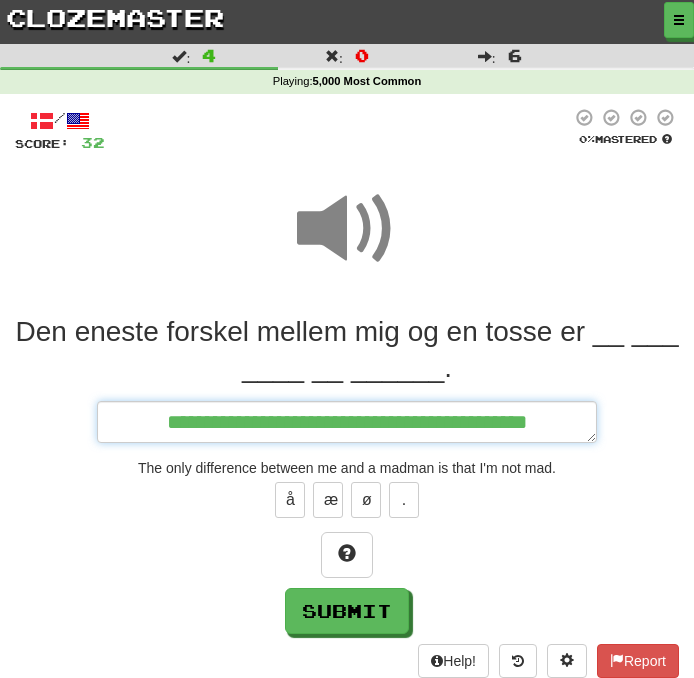 click on "**********" at bounding box center (347, 422) 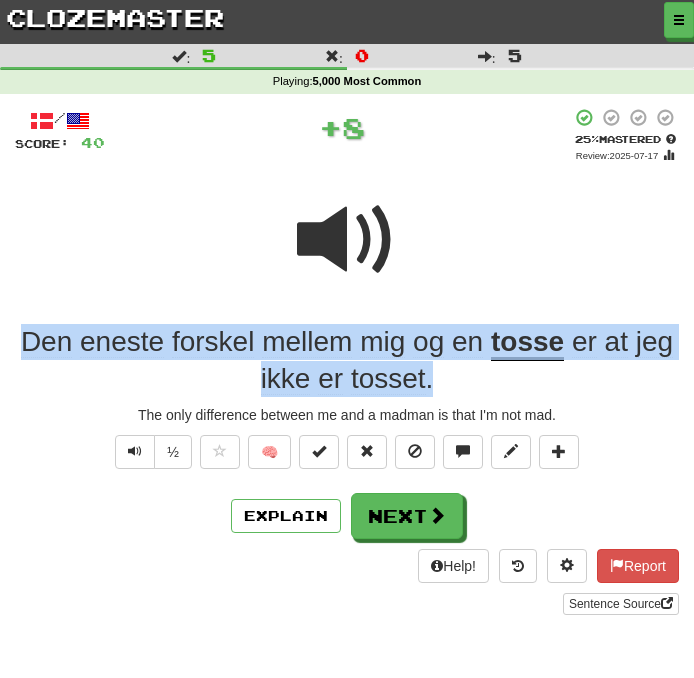drag, startPoint x: 513, startPoint y: 386, endPoint x: -6, endPoint y: 289, distance: 527.98676 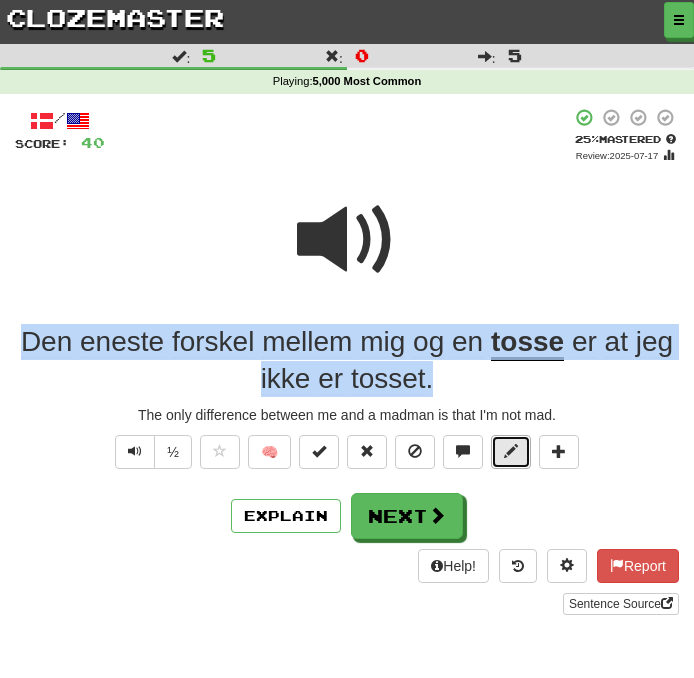 click at bounding box center (511, 451) 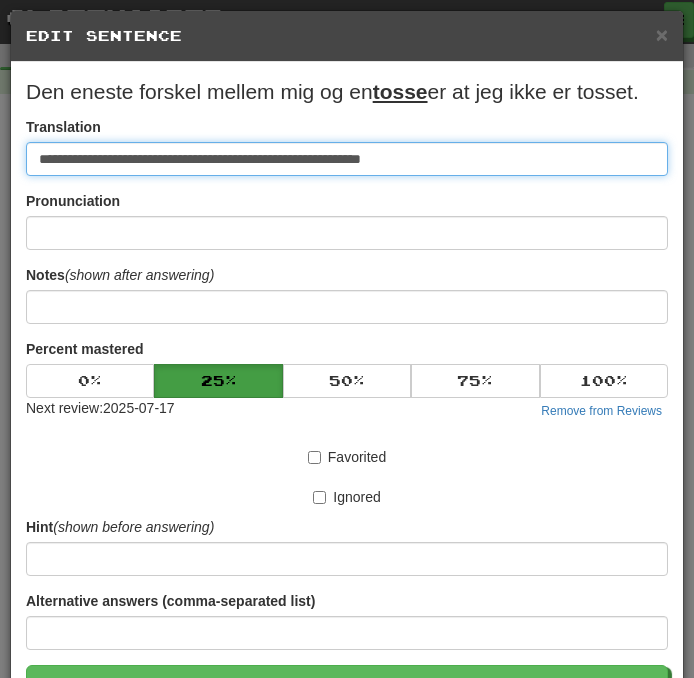 paste 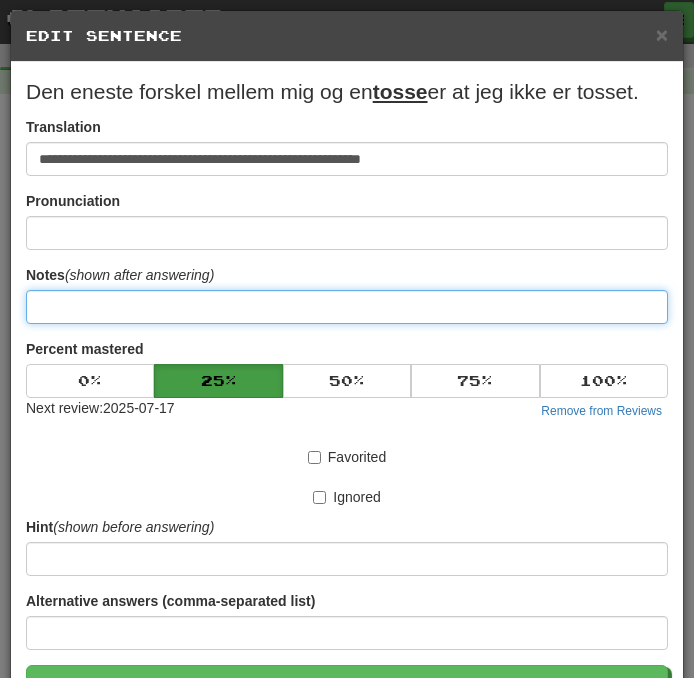 click at bounding box center [347, 307] 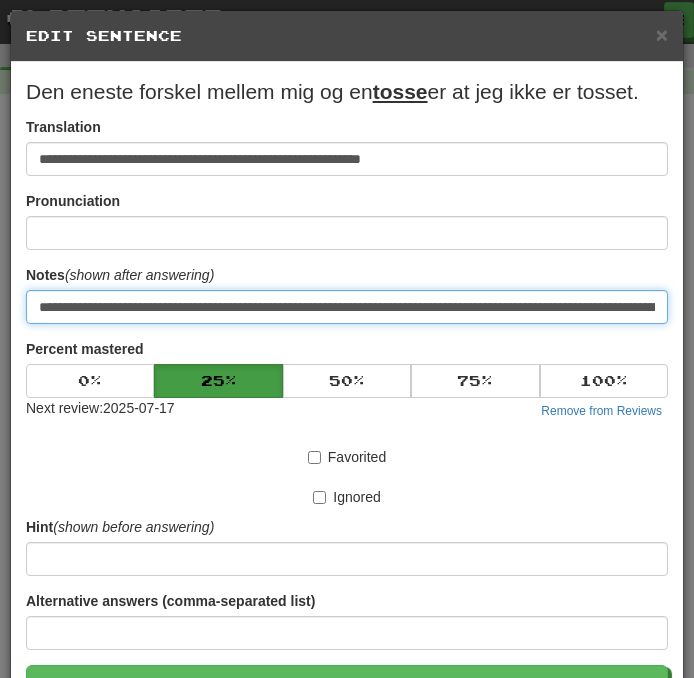 scroll, scrollTop: 0, scrollLeft: 394, axis: horizontal 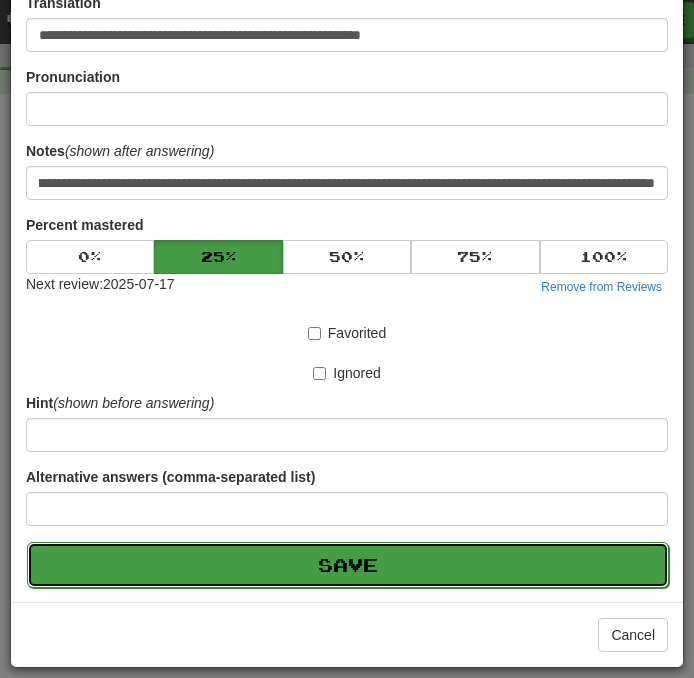 click on "Save" at bounding box center (348, 565) 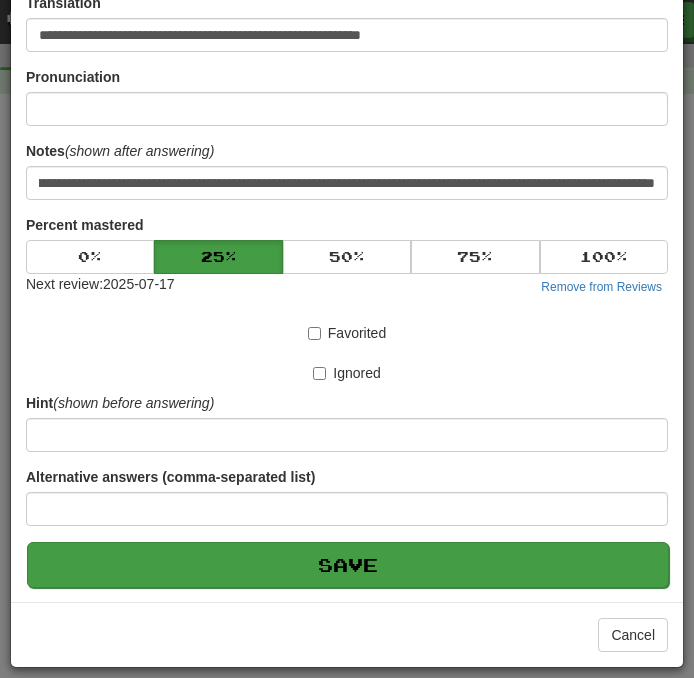 scroll, scrollTop: 0, scrollLeft: 0, axis: both 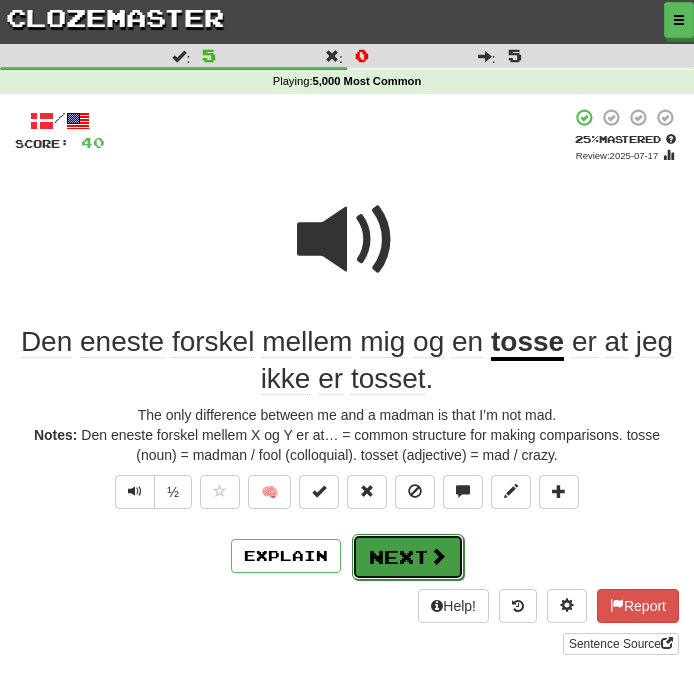 click on "Next" at bounding box center [408, 557] 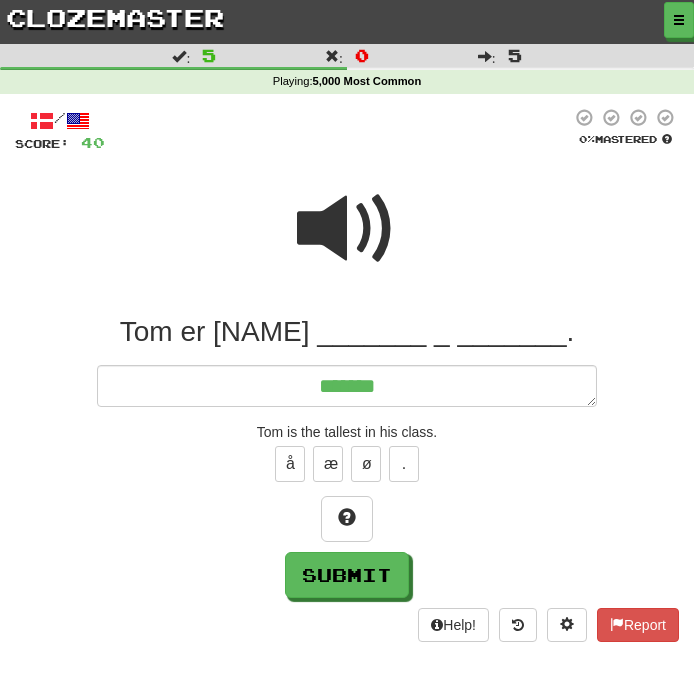 click at bounding box center (347, 229) 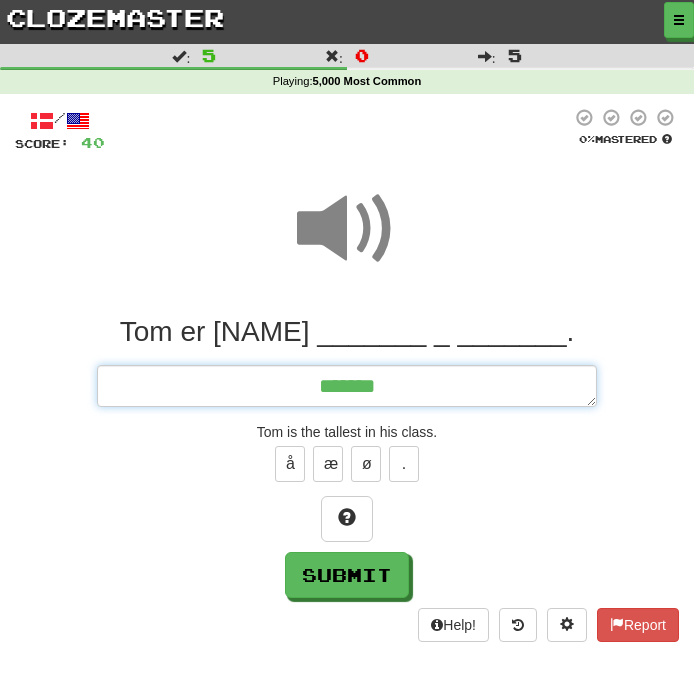 click on "******" at bounding box center (347, 386) 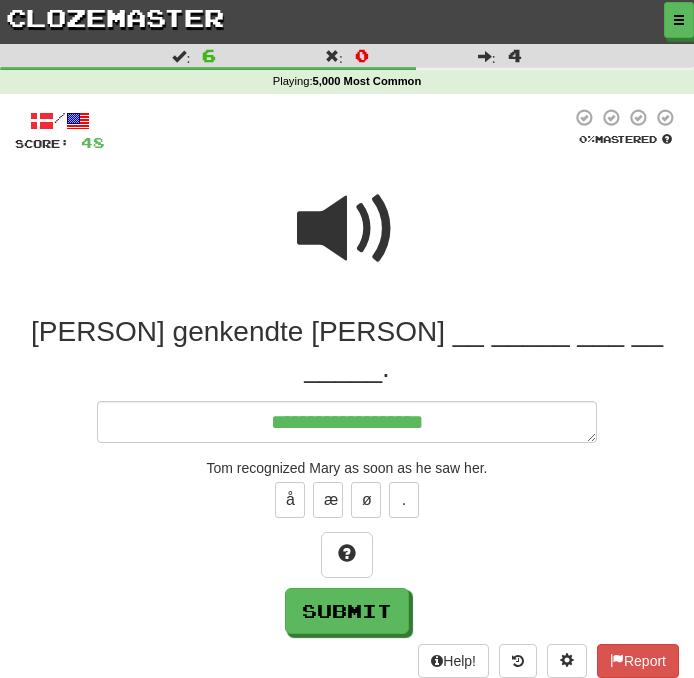 click at bounding box center (347, 229) 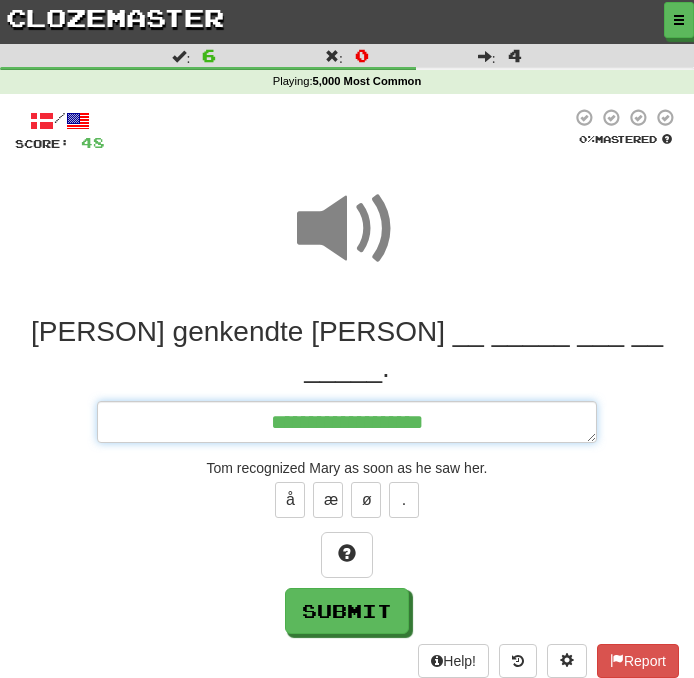 click on "**********" at bounding box center [347, 422] 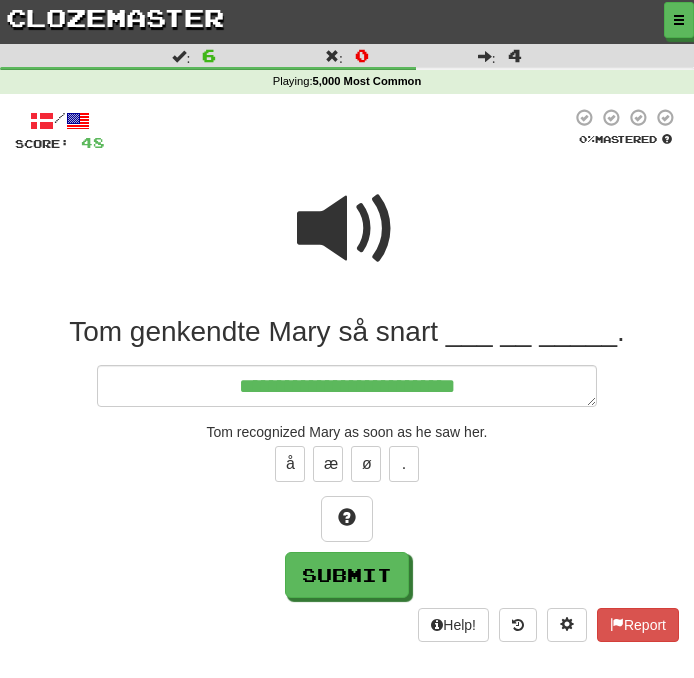 click at bounding box center [347, 229] 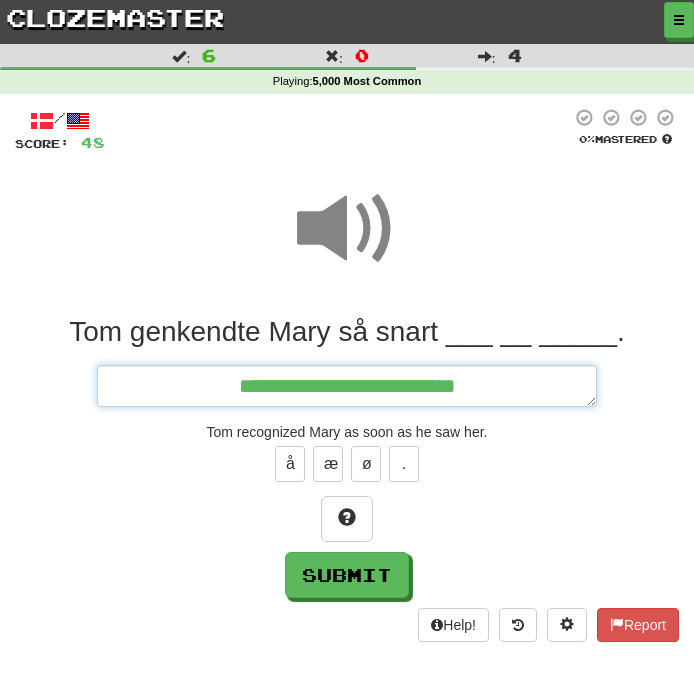 click on "**********" at bounding box center (347, 386) 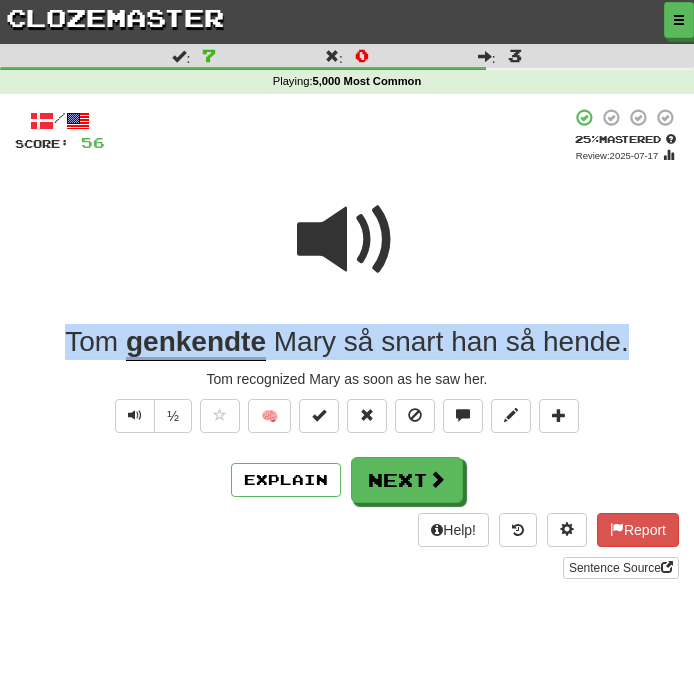 drag, startPoint x: 635, startPoint y: 349, endPoint x: -78, endPoint y: 320, distance: 713.58954 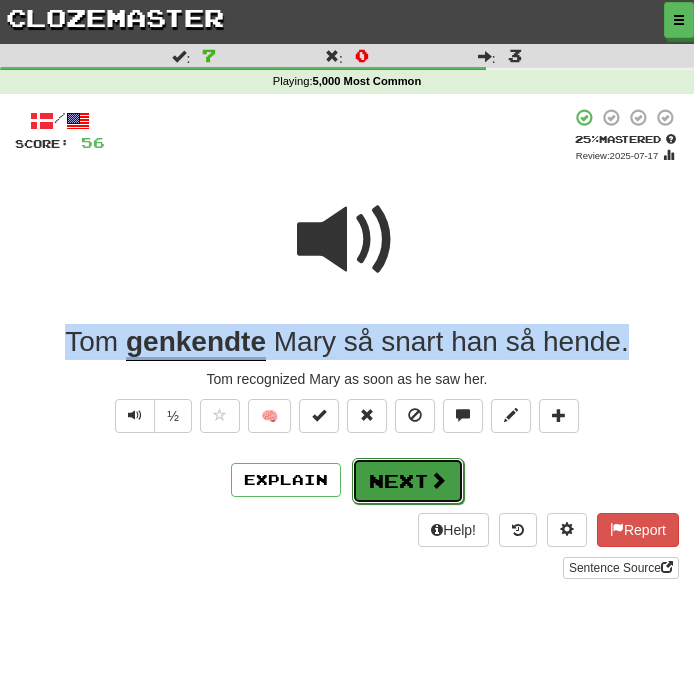 click on "Next" at bounding box center [408, 481] 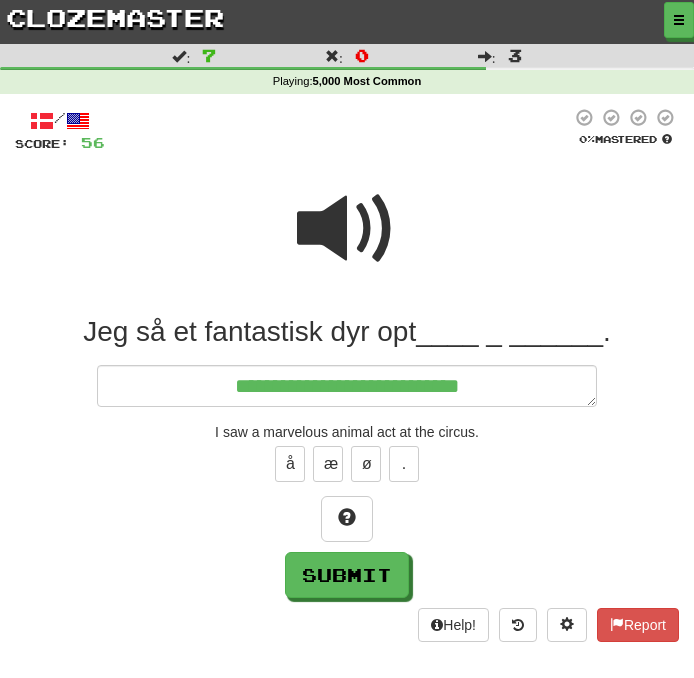 click at bounding box center [347, 242] 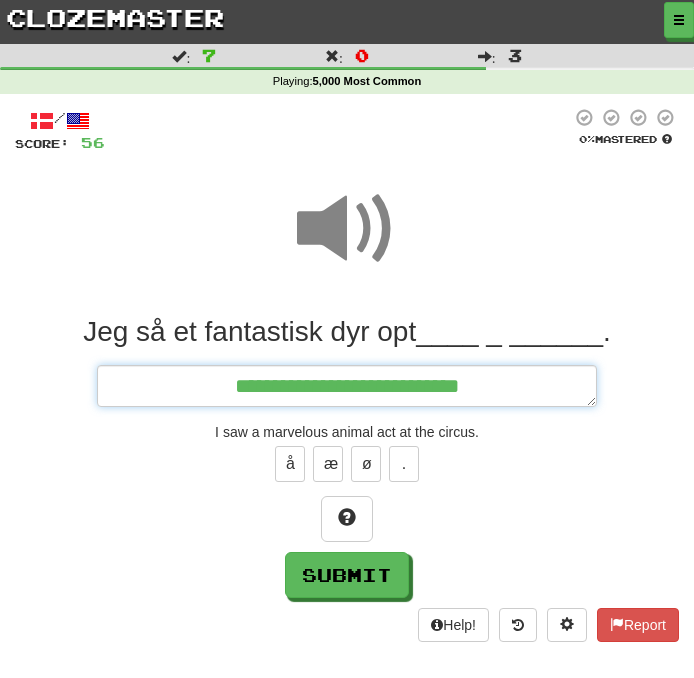 click on "**********" at bounding box center [347, 386] 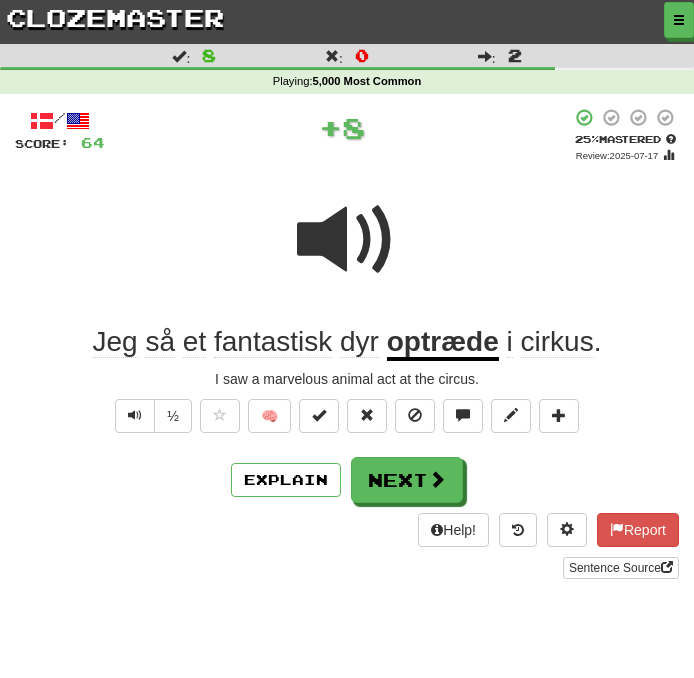 click on "optræde" at bounding box center (443, 343) 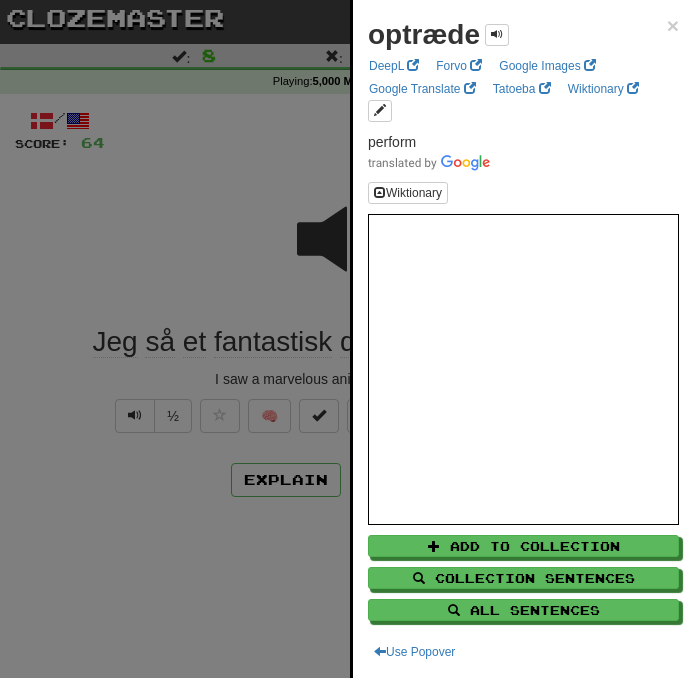 click at bounding box center [347, 339] 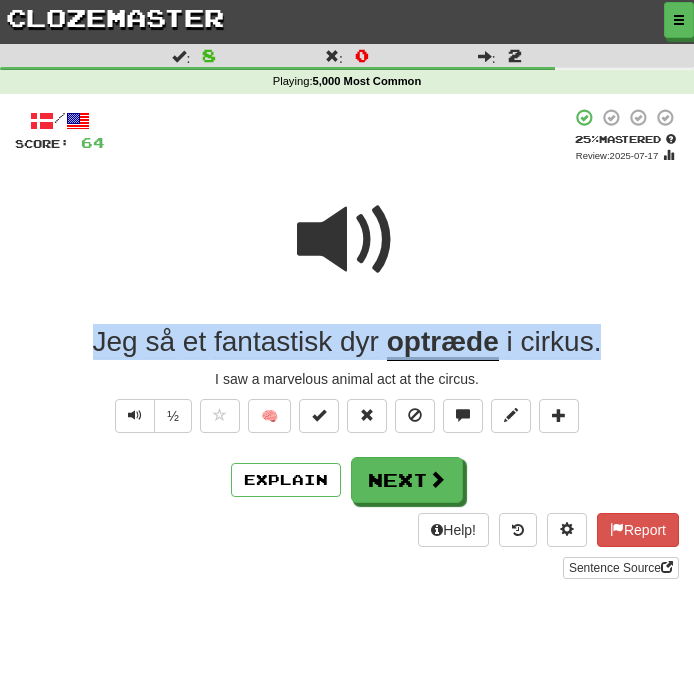 drag, startPoint x: 657, startPoint y: 334, endPoint x: -126, endPoint y: 326, distance: 783.0409 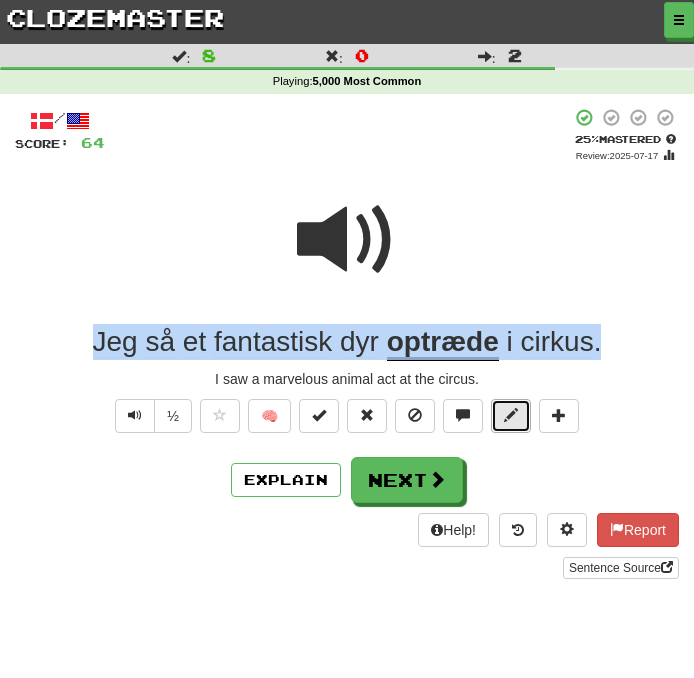 click at bounding box center (511, 416) 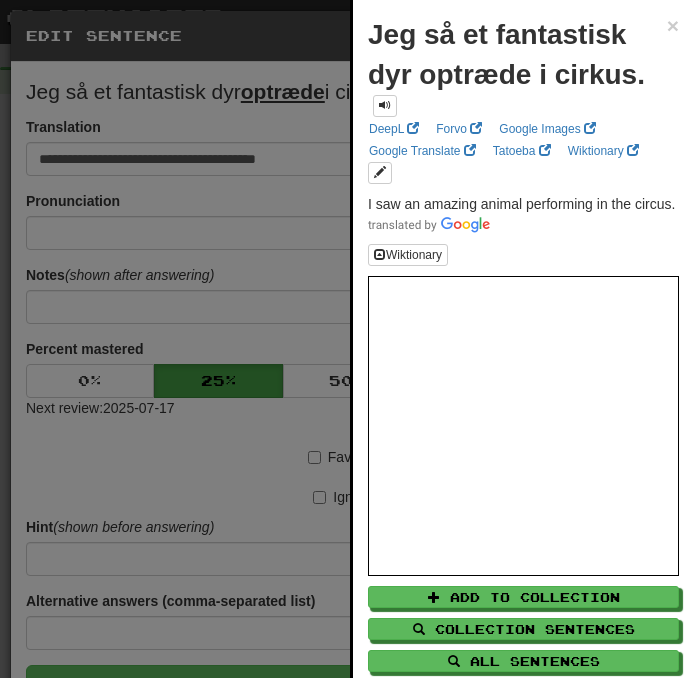 click at bounding box center [347, 339] 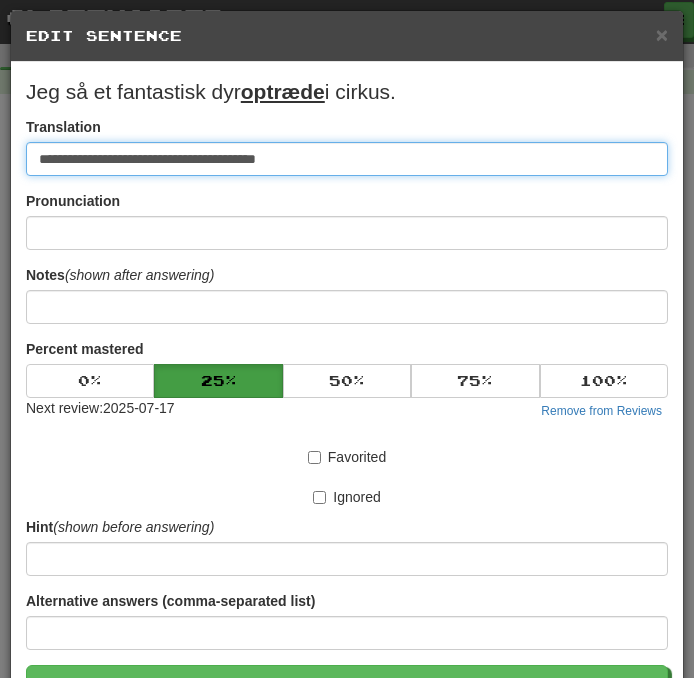 paste on "**" 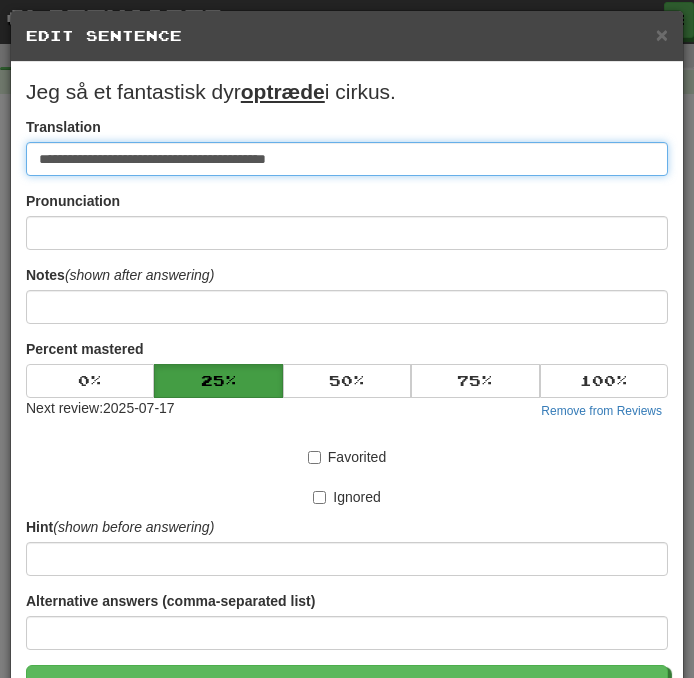 drag, startPoint x: 309, startPoint y: 158, endPoint x: -65, endPoint y: 158, distance: 374 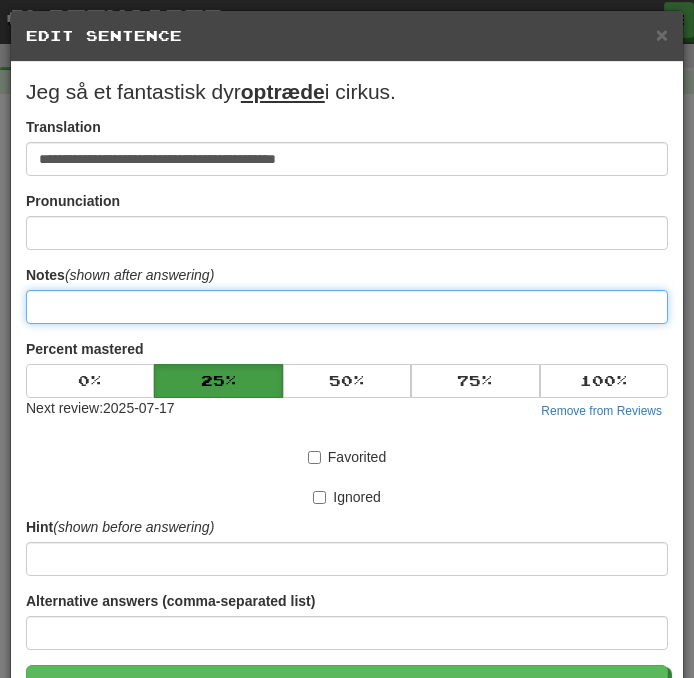 click at bounding box center [347, 307] 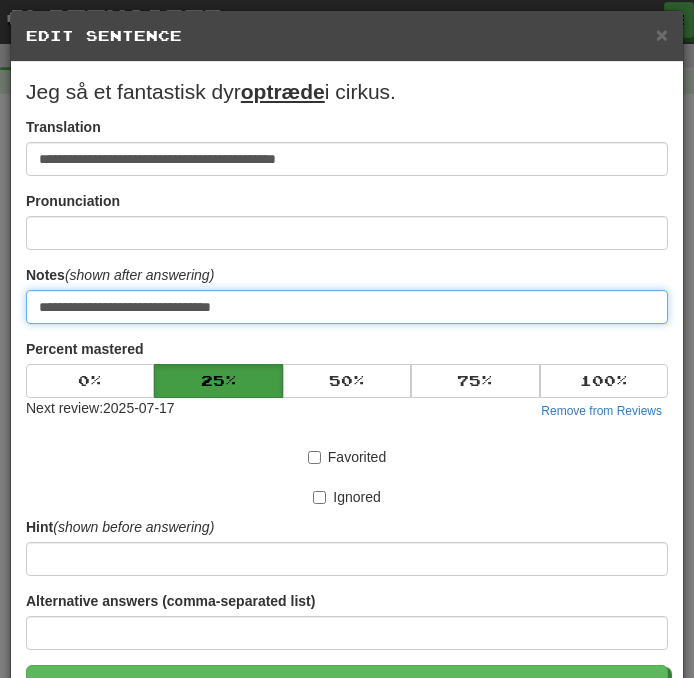 paste on "**********" 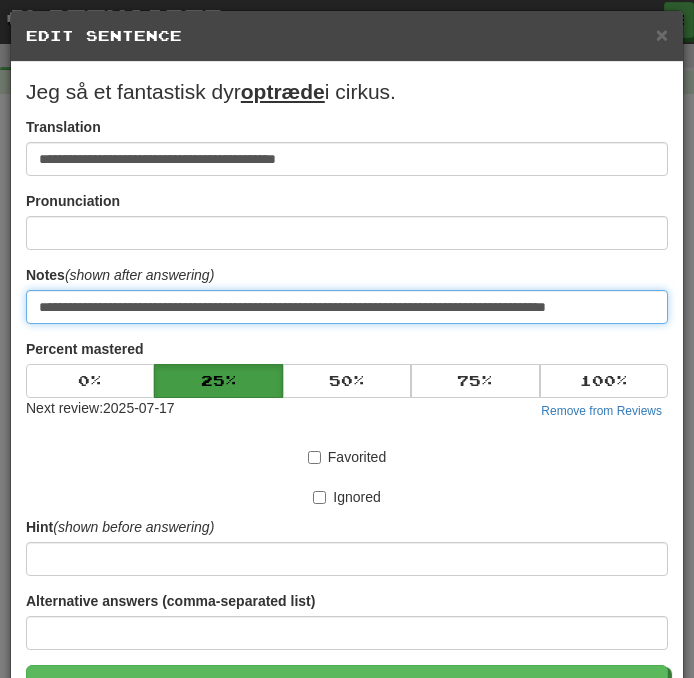 scroll, scrollTop: 124, scrollLeft: 0, axis: vertical 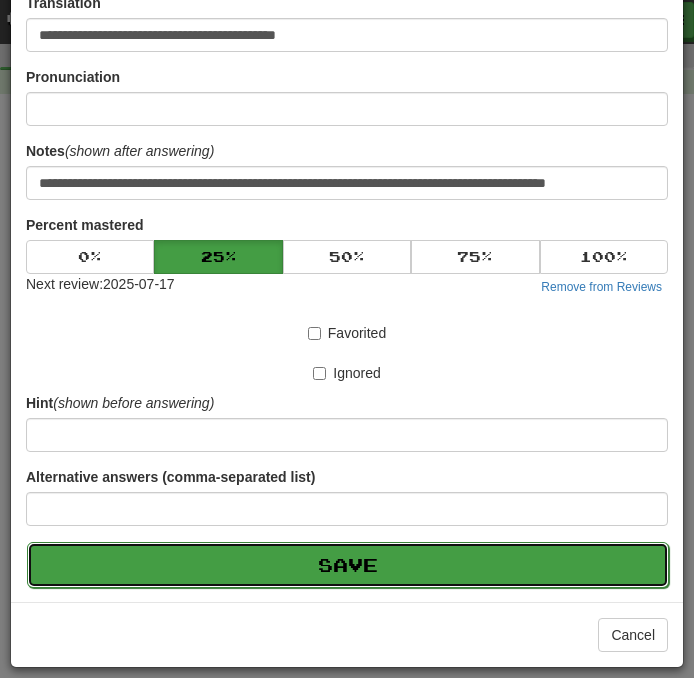 click on "Save" at bounding box center [348, 565] 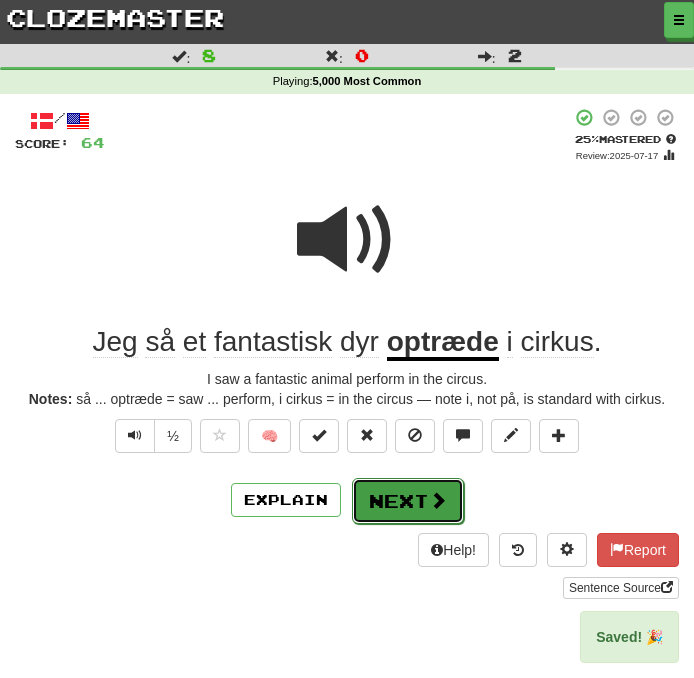 click on "Next" at bounding box center [408, 501] 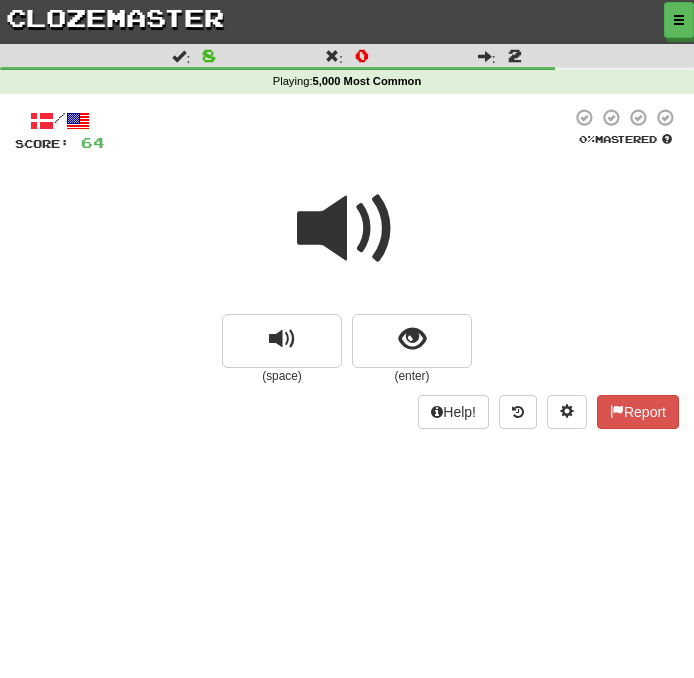 click at bounding box center (347, 229) 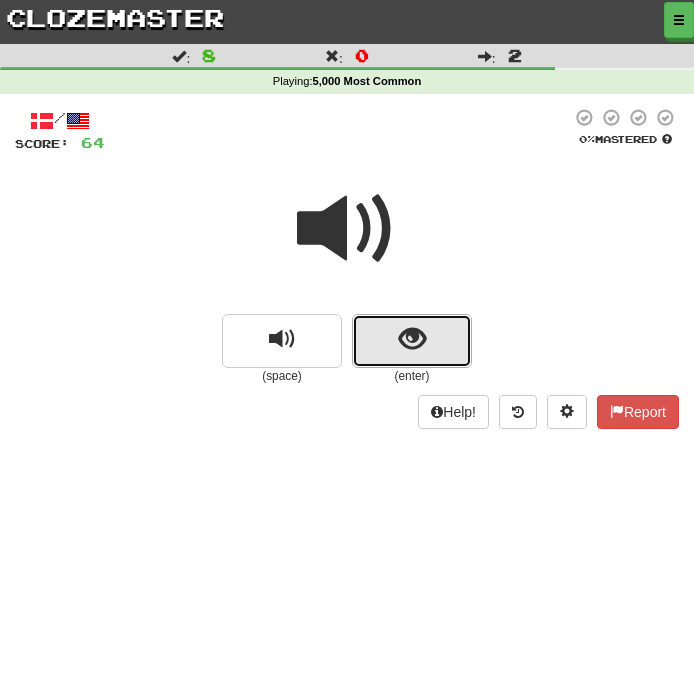 click at bounding box center (412, 339) 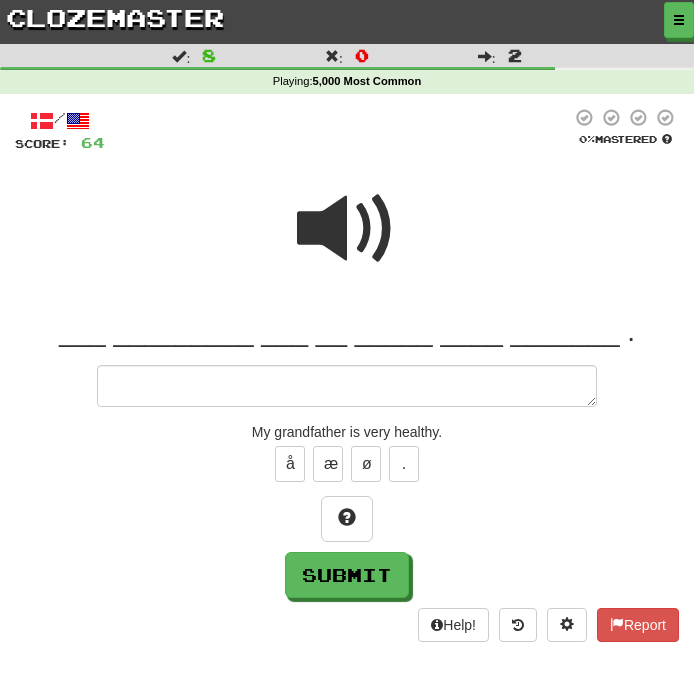click at bounding box center (347, 229) 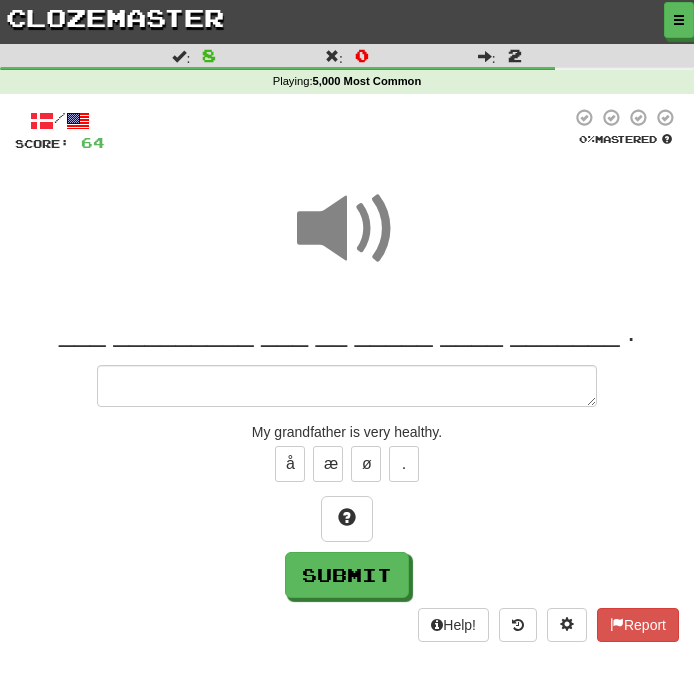 click on "[NAME] [NAME] [NAME] [NAME] [NAME] [NAME]. My grandfather is very healthy. å æ ø . Submit" at bounding box center (347, 456) 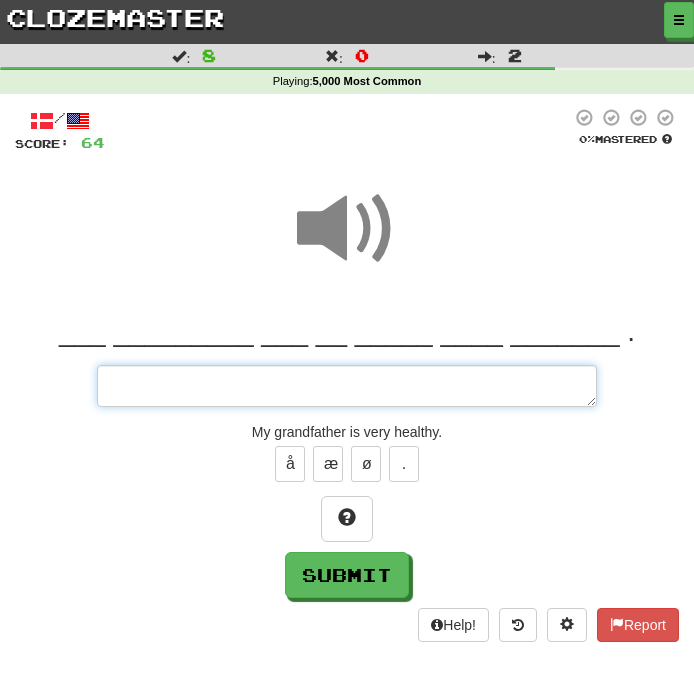 click at bounding box center [347, 386] 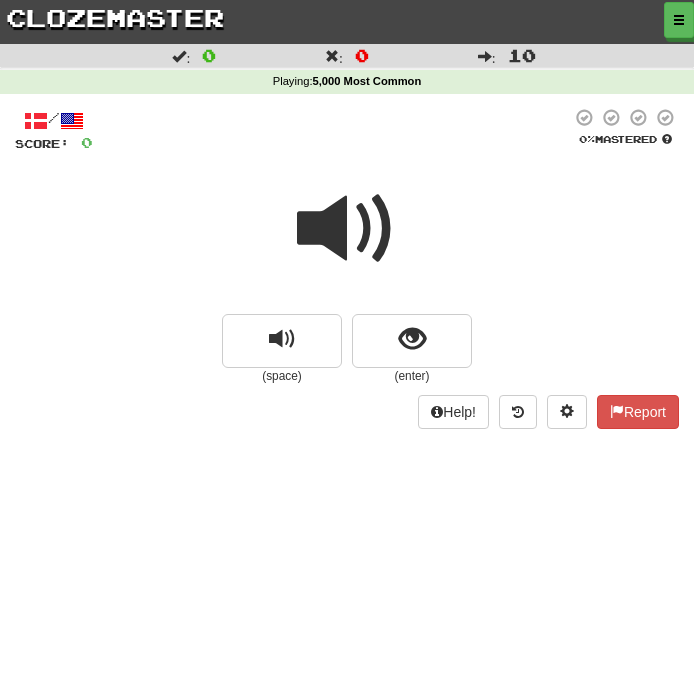 click at bounding box center (347, 229) 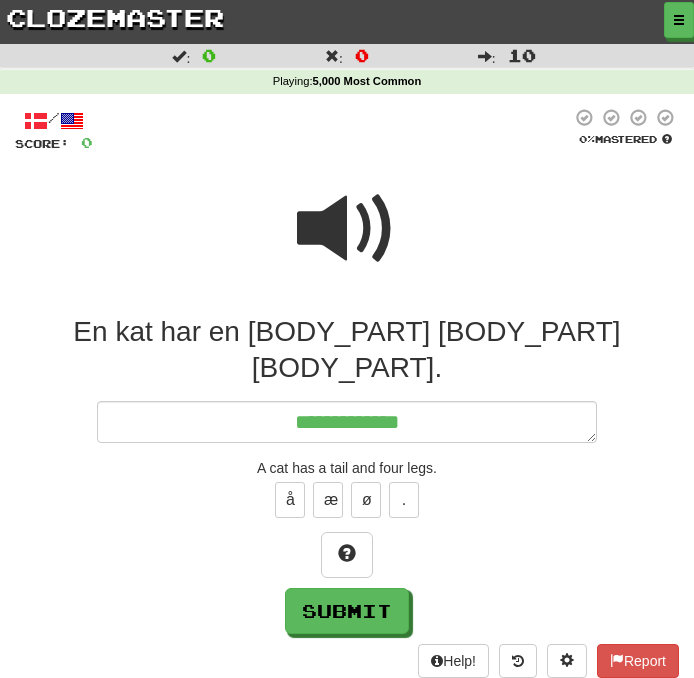 click at bounding box center (347, 229) 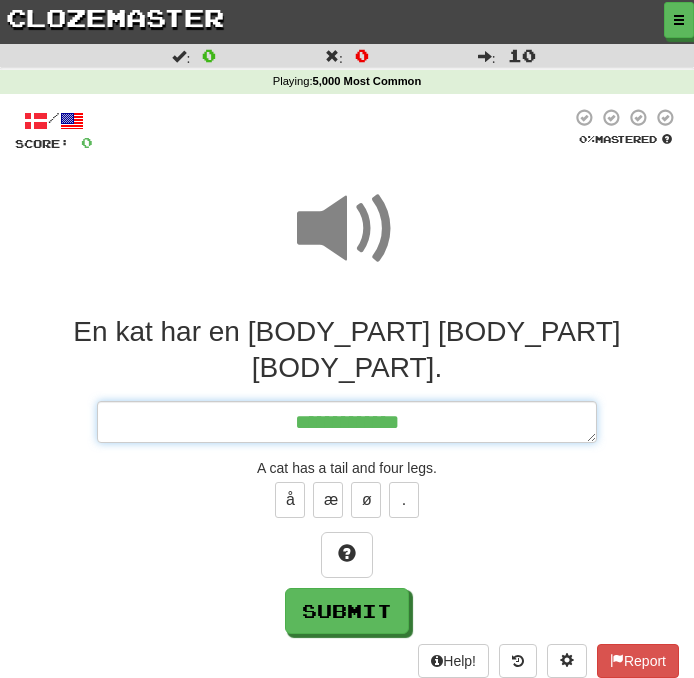 click on "**********" at bounding box center [347, 422] 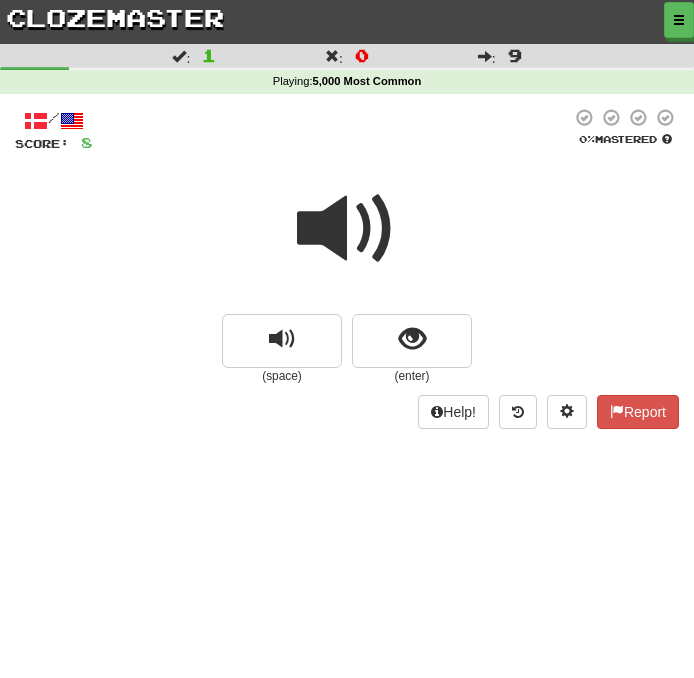 click at bounding box center [347, 229] 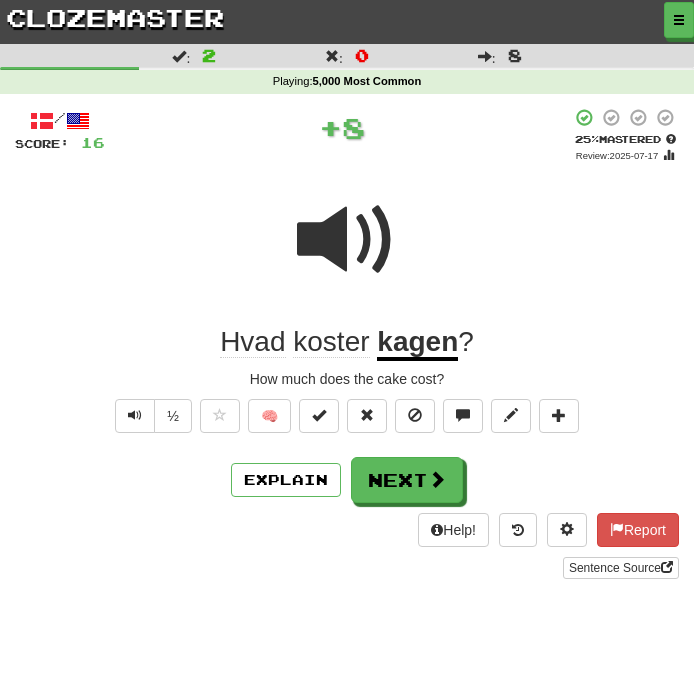 drag, startPoint x: 530, startPoint y: 305, endPoint x: -6, endPoint y: 321, distance: 536.2388 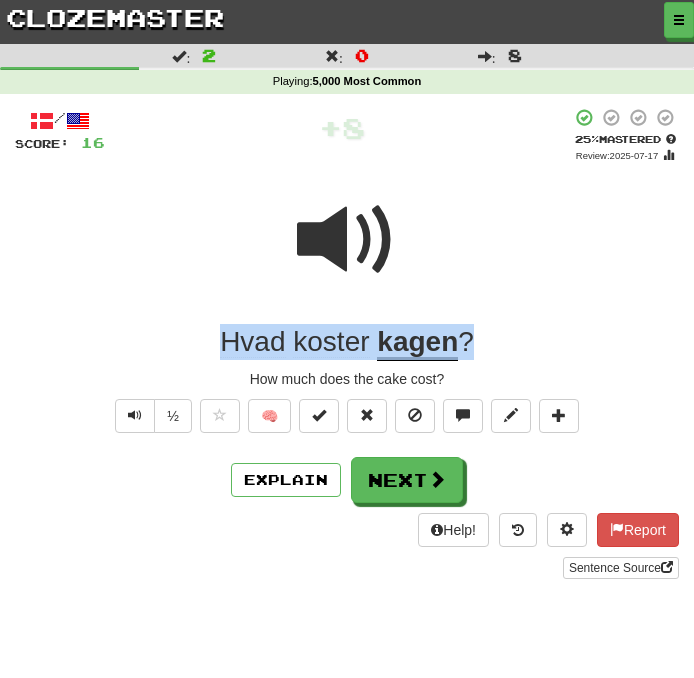 drag, startPoint x: 483, startPoint y: 341, endPoint x: -125, endPoint y: 334, distance: 608.0403 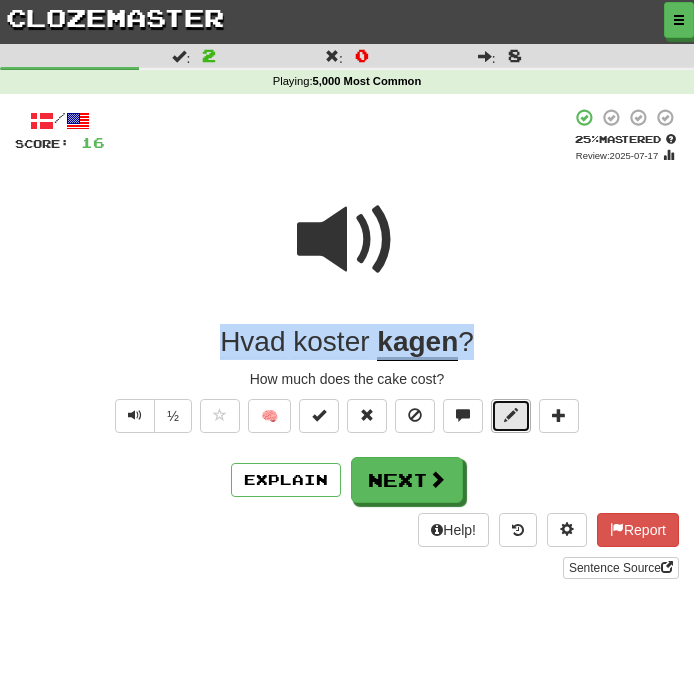 click at bounding box center (511, 415) 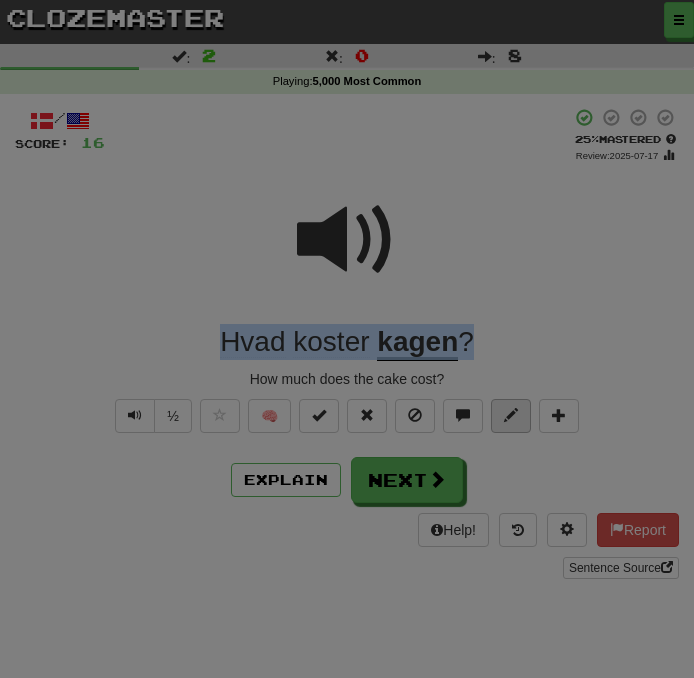 click on "Hvad koster kagen? How much does the cake cost?" at bounding box center (347, 1064) 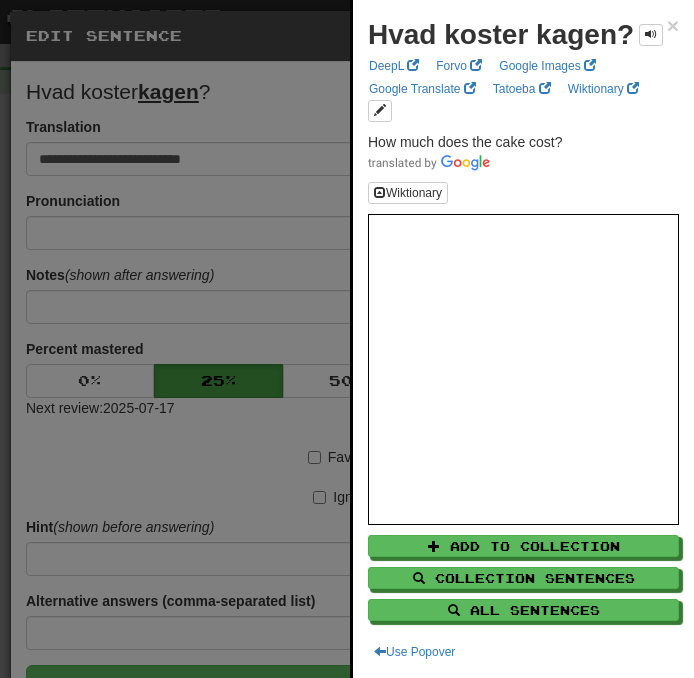 click on "Hvad koster kagen? × DeepL   Forvo   Google Images   Google Translate   Tatoeba   Wiktionary   How much does the cake cost?  Wiktionary   Add to Collection   Collection Sentences   All Sentences  Use Popover" at bounding box center [523, 339] 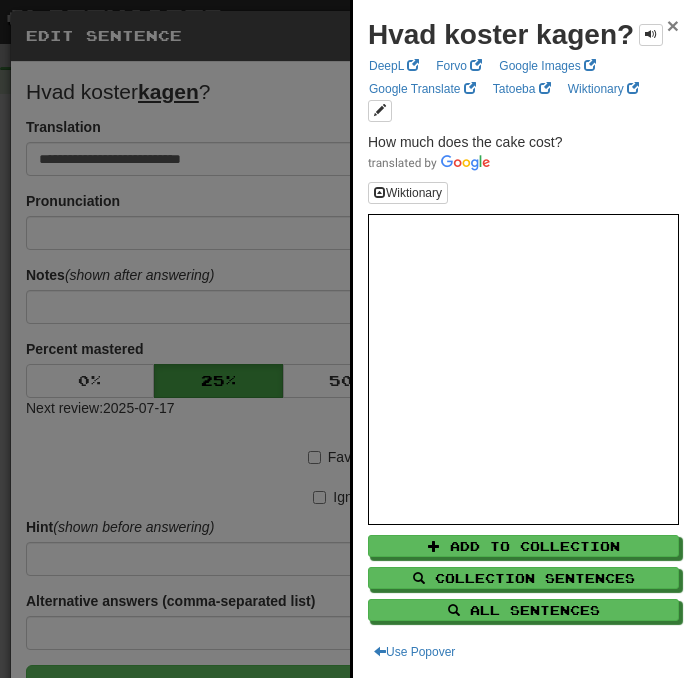click on "×" at bounding box center (673, 25) 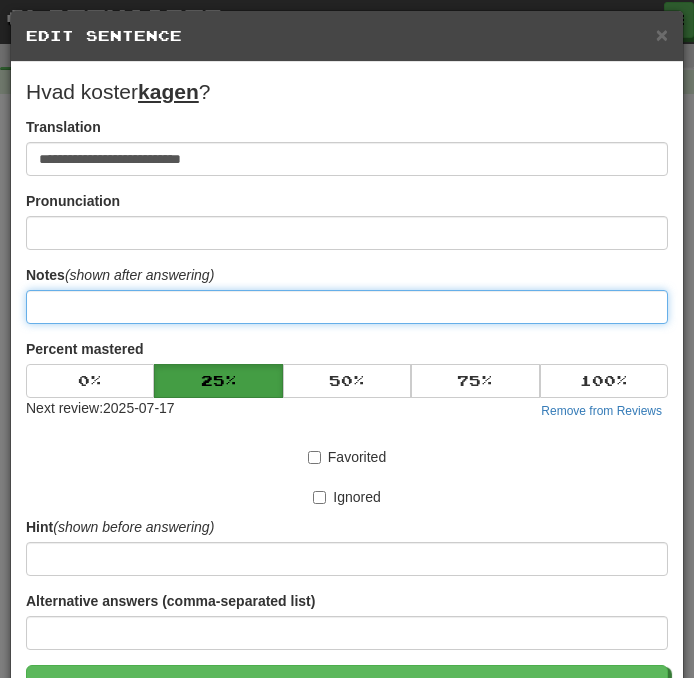 click at bounding box center [347, 307] 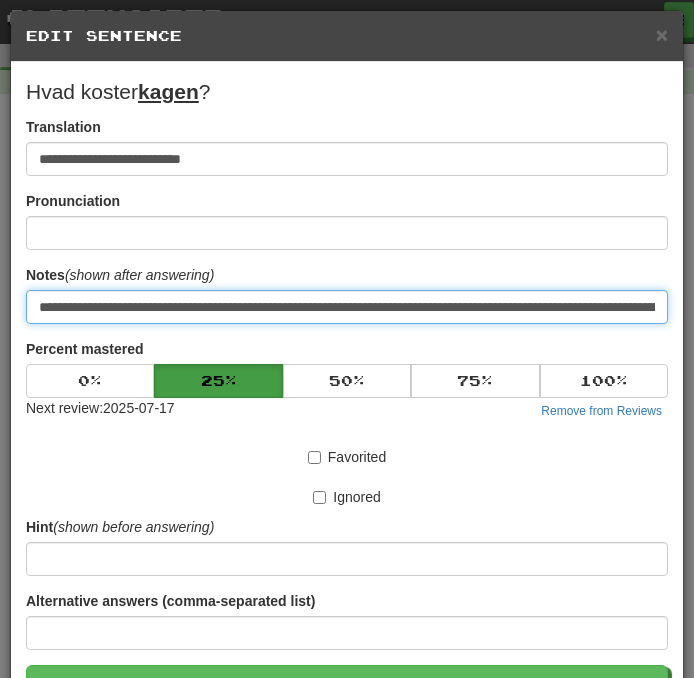 scroll, scrollTop: 0, scrollLeft: 921, axis: horizontal 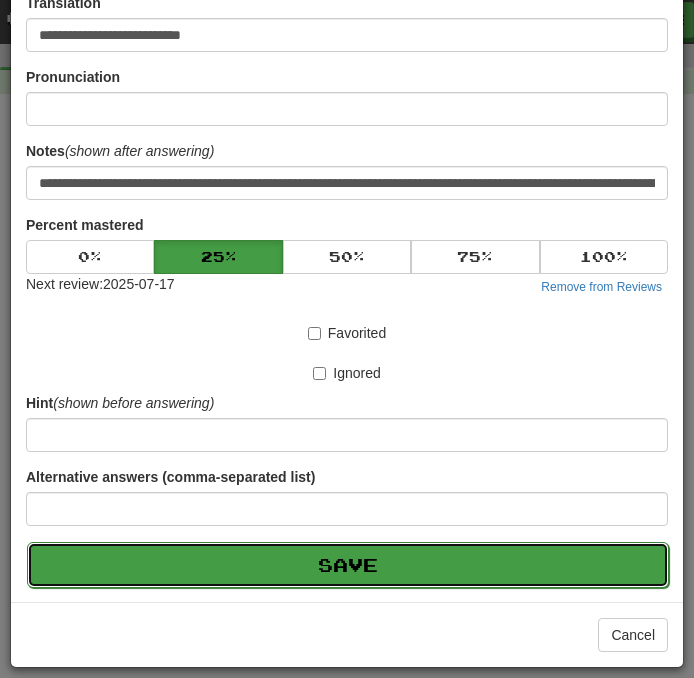 click on "Save" at bounding box center [348, 565] 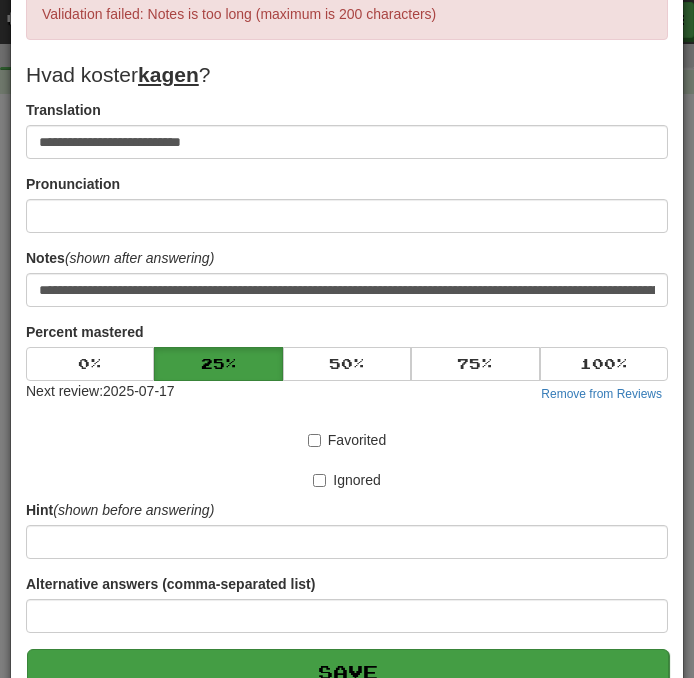 scroll, scrollTop: 0, scrollLeft: 0, axis: both 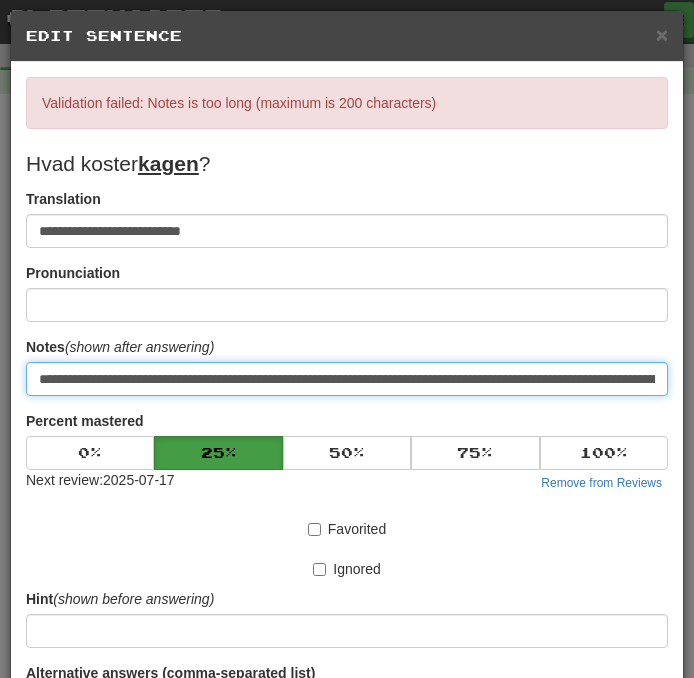 click on "**********" at bounding box center (347, 379) 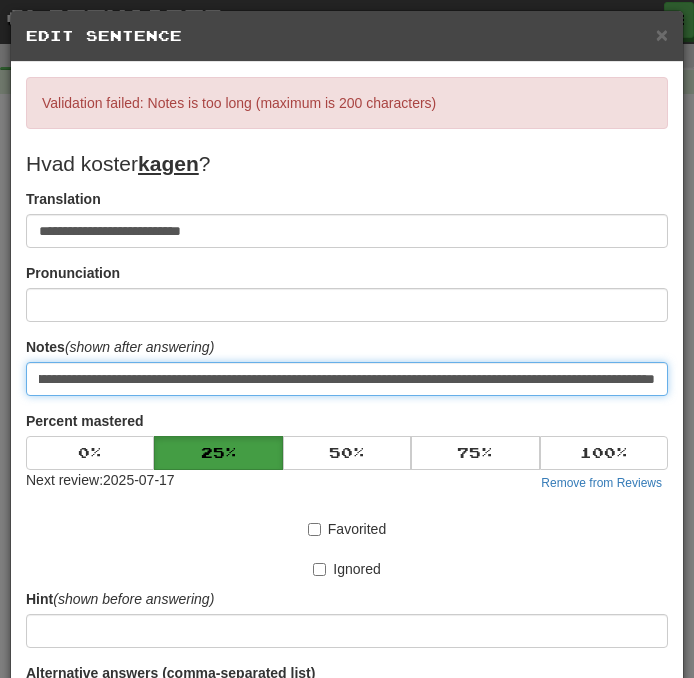 scroll, scrollTop: 0, scrollLeft: 922, axis: horizontal 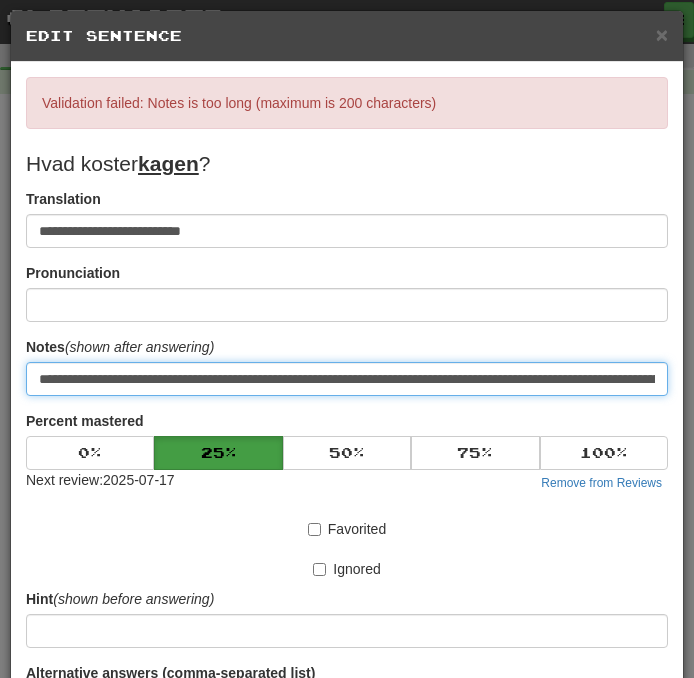 click on "**********" at bounding box center [347, 379] 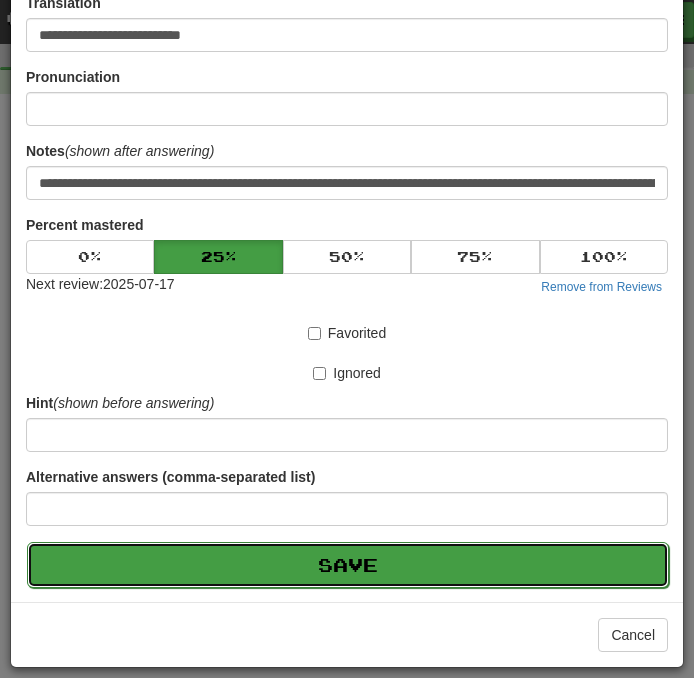 click on "Save" at bounding box center [348, 565] 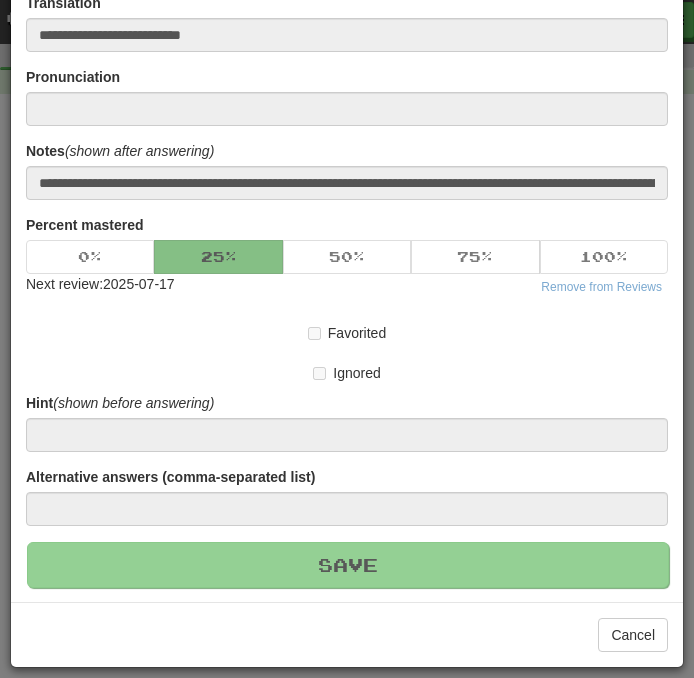 scroll, scrollTop: 124, scrollLeft: 0, axis: vertical 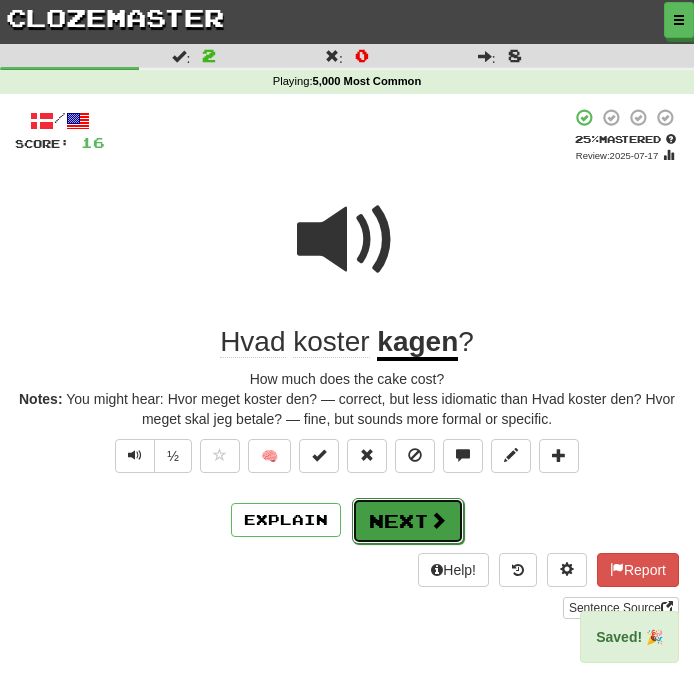 click at bounding box center [438, 520] 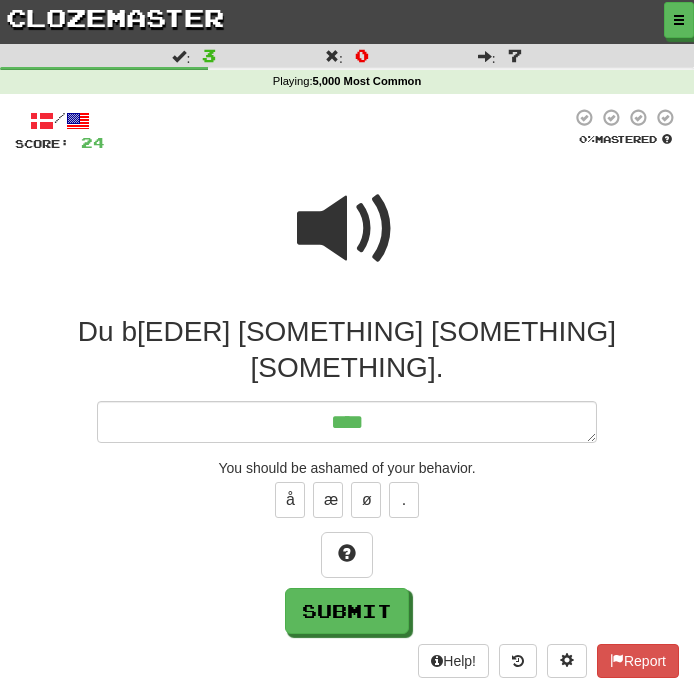 click at bounding box center (347, 229) 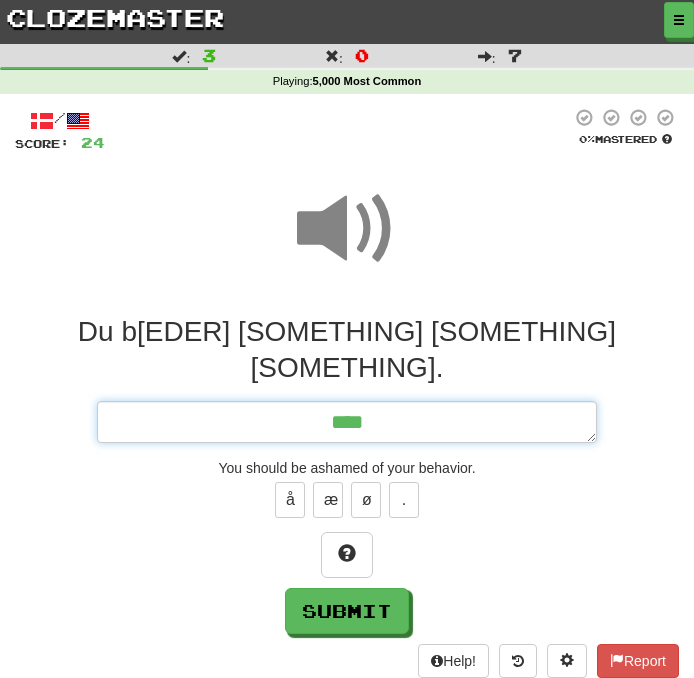 click on "****" at bounding box center (347, 422) 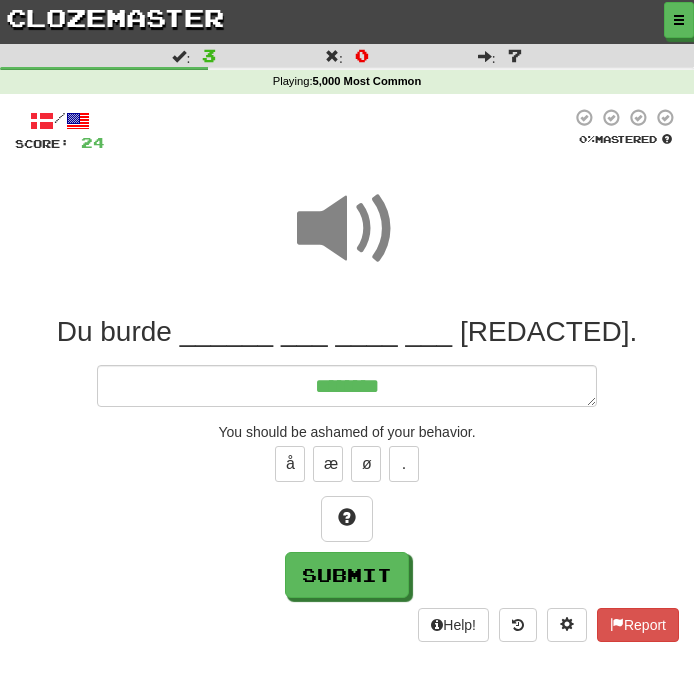 click at bounding box center (347, 229) 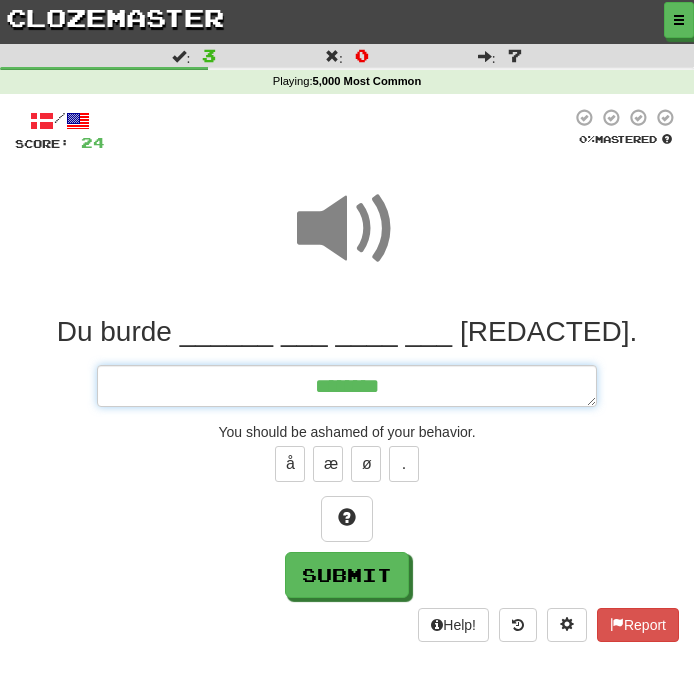 click on "********" at bounding box center (347, 386) 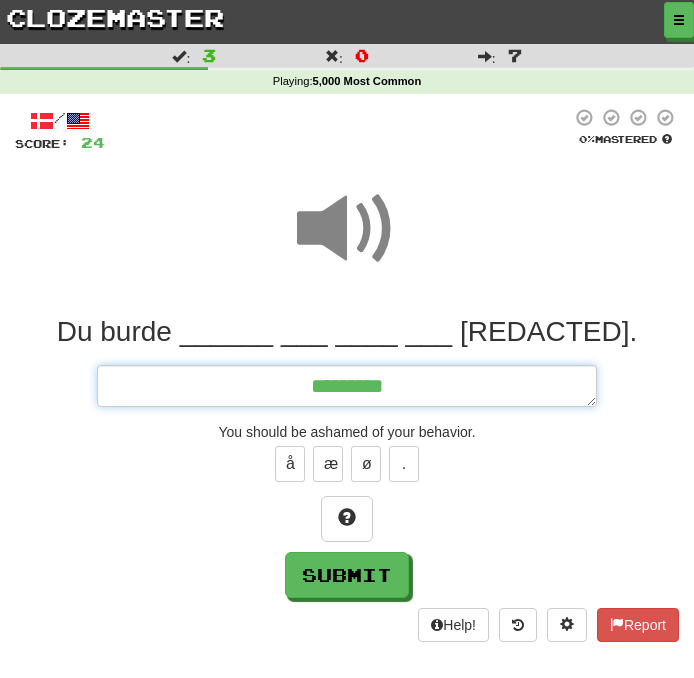 click on "********" at bounding box center [347, 386] 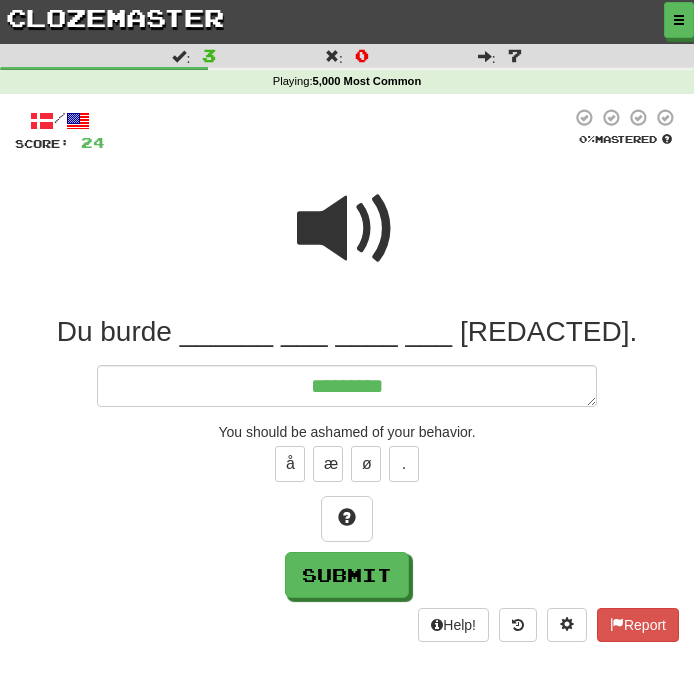 click at bounding box center [347, 229] 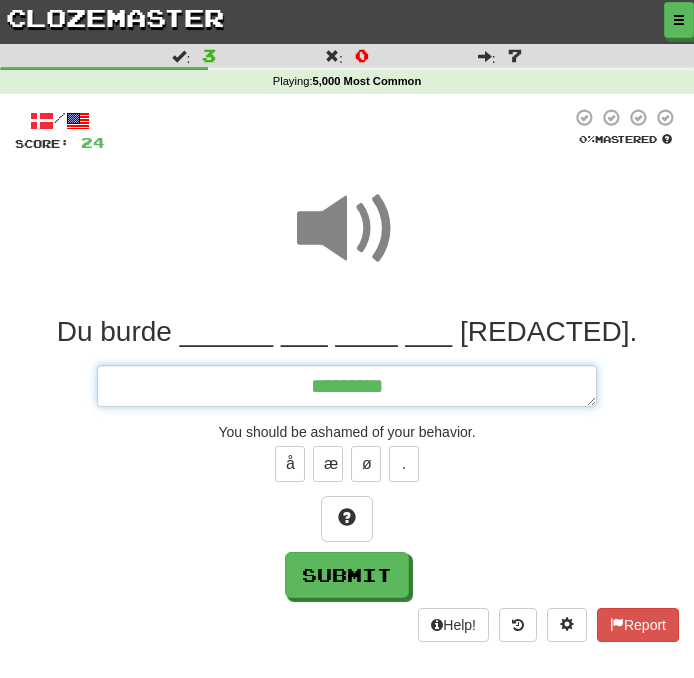 click on "********" at bounding box center [347, 386] 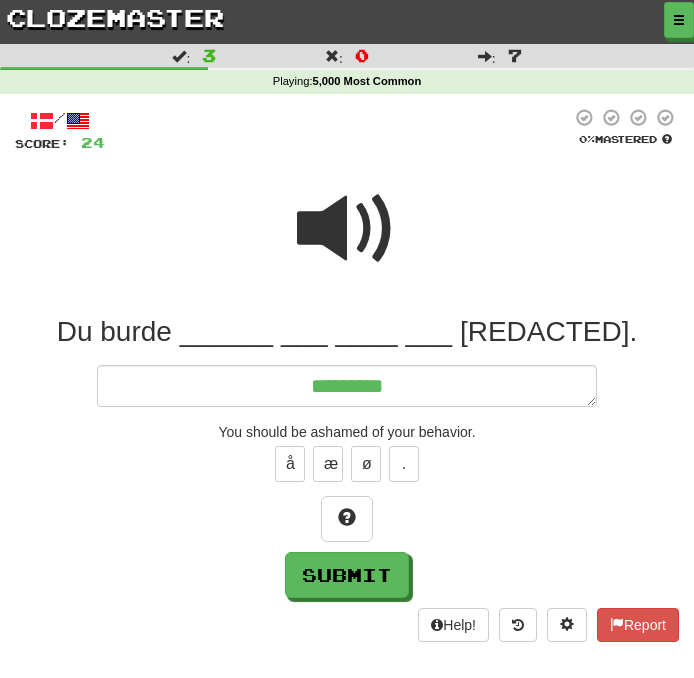 click at bounding box center (347, 229) 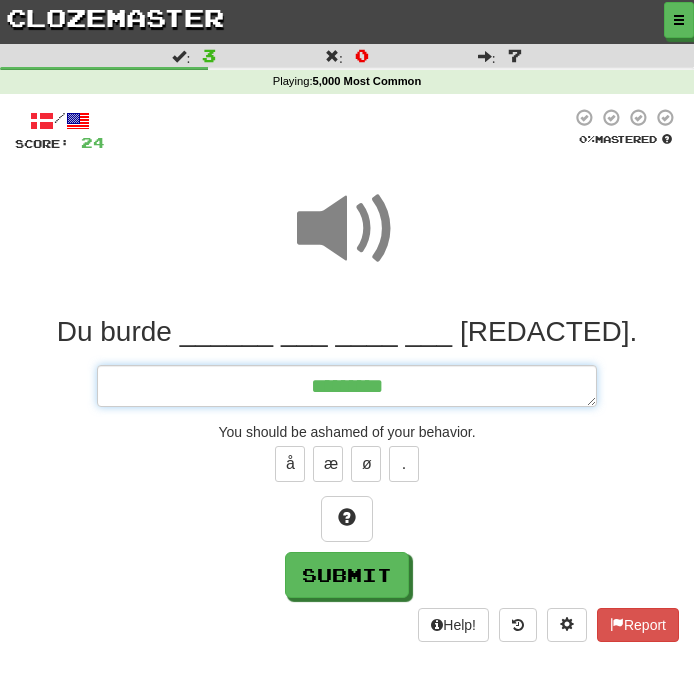click on "********" at bounding box center [347, 386] 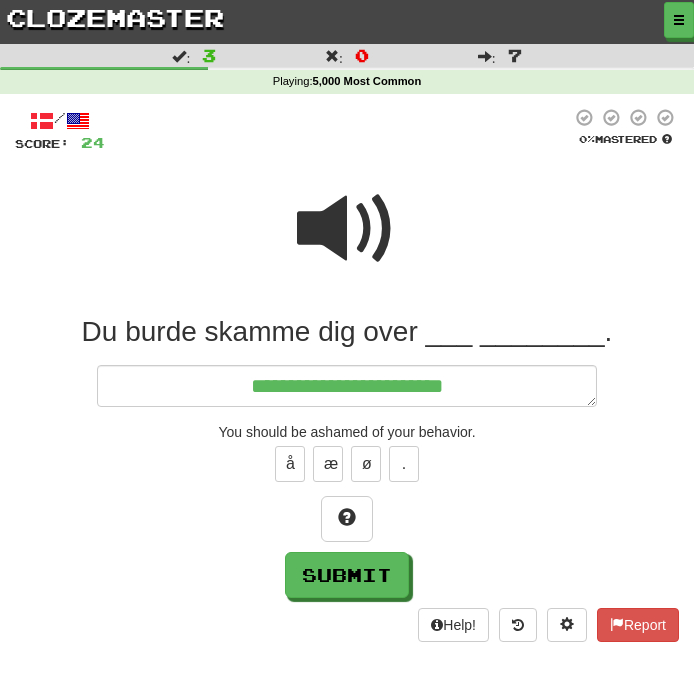 click at bounding box center [347, 229] 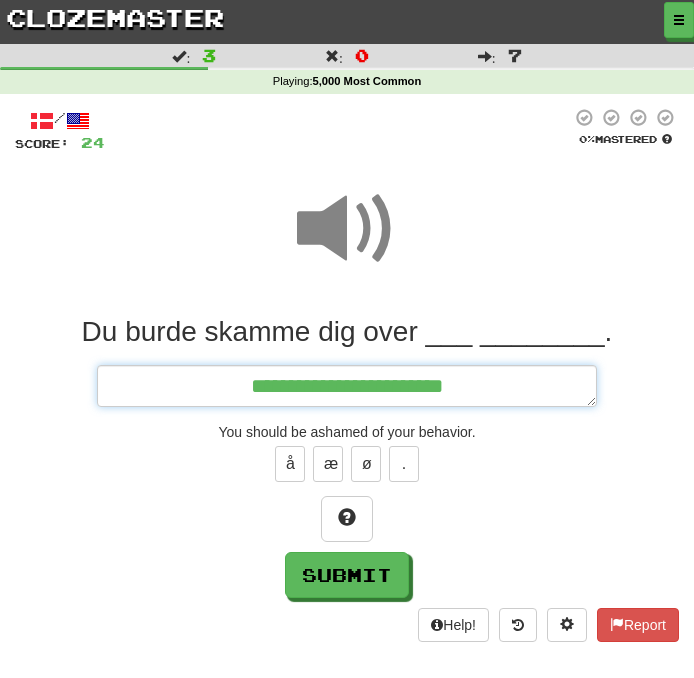 click on "**********" at bounding box center [347, 386] 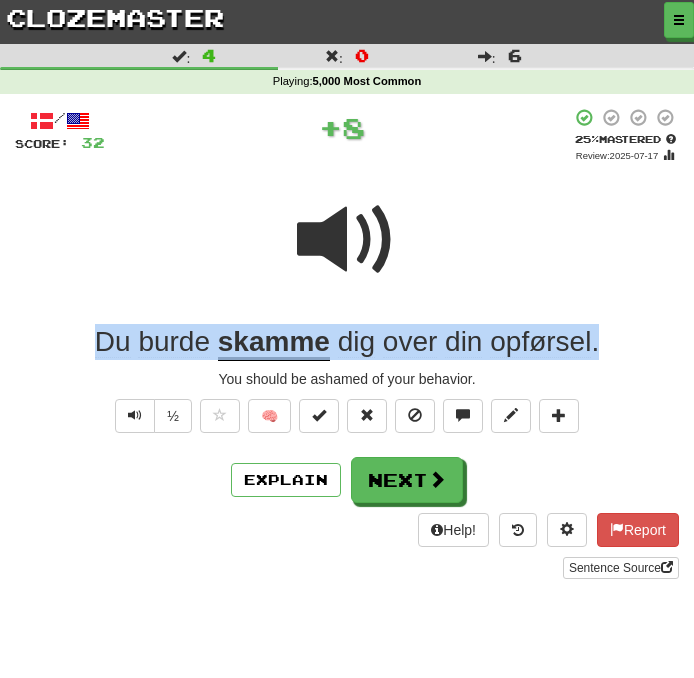 drag, startPoint x: 622, startPoint y: 351, endPoint x: -229, endPoint y: 301, distance: 852.4676 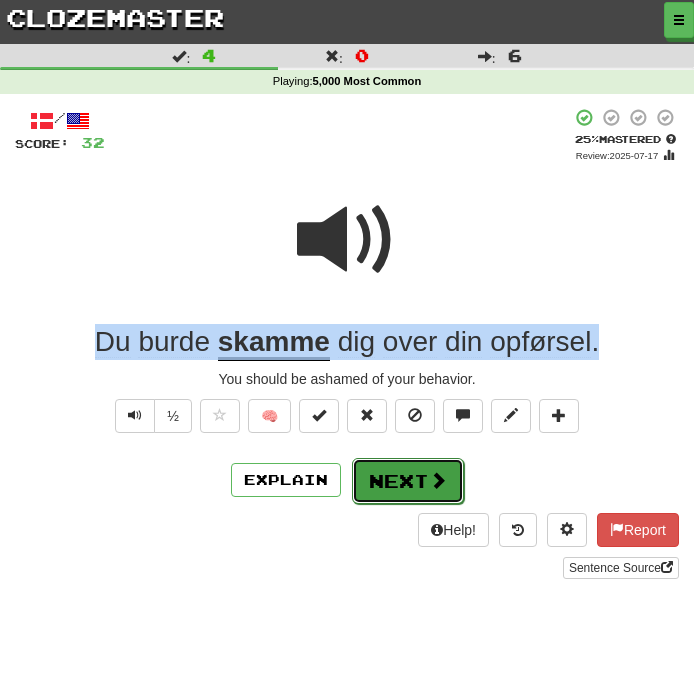 click on "Next" at bounding box center [408, 481] 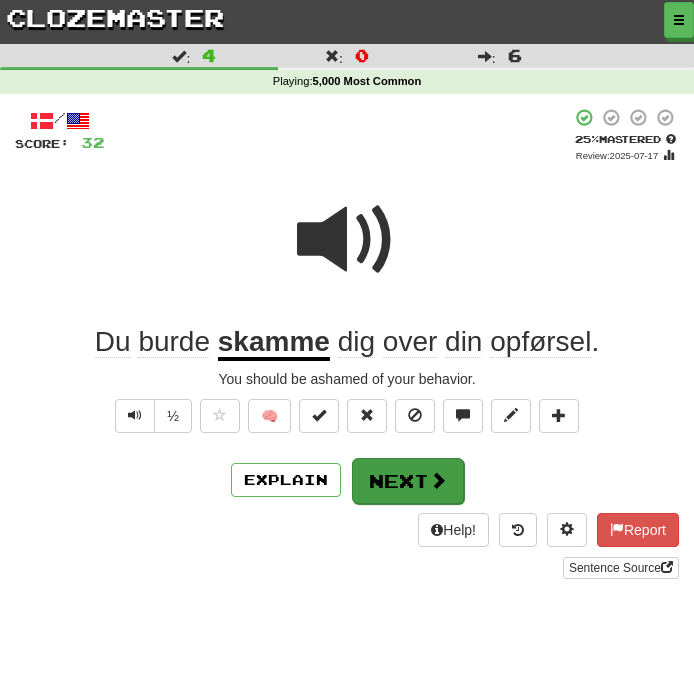 click on "Du burde skamme dig over din opførsel . You should be ashamed of your behavior. ½ 🧠 Explain Next  Help!" at bounding box center (347, 339) 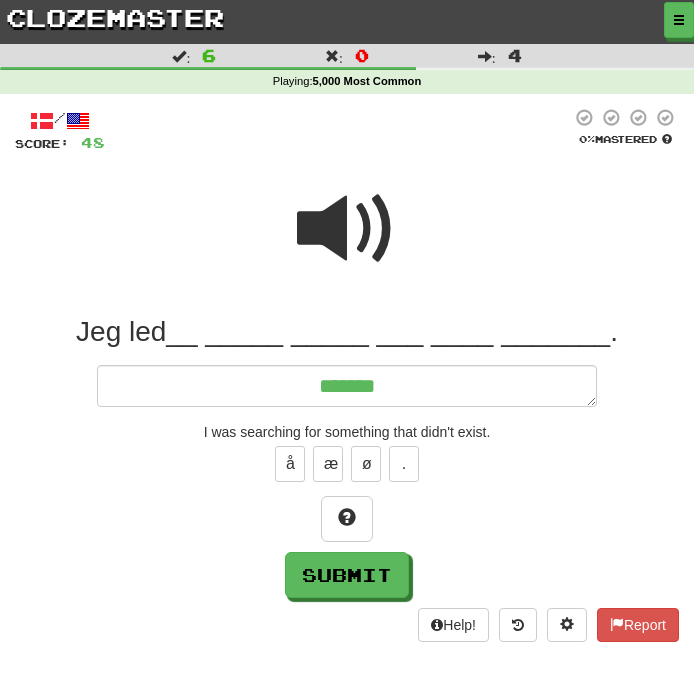 click at bounding box center (347, 229) 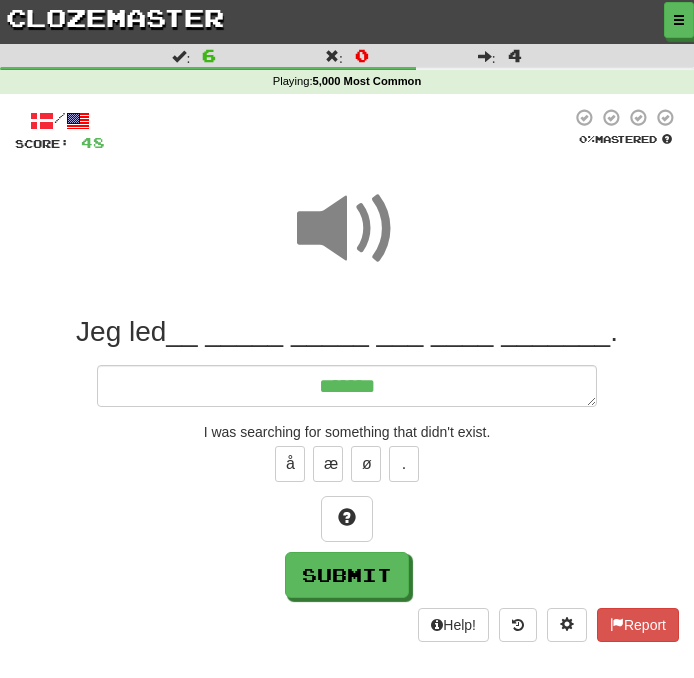 click on "Jeg led__ _____ _____ ___ ____ _______. ******* I was searching for something that didn't exist. å æ ø . Submit" at bounding box center (347, 456) 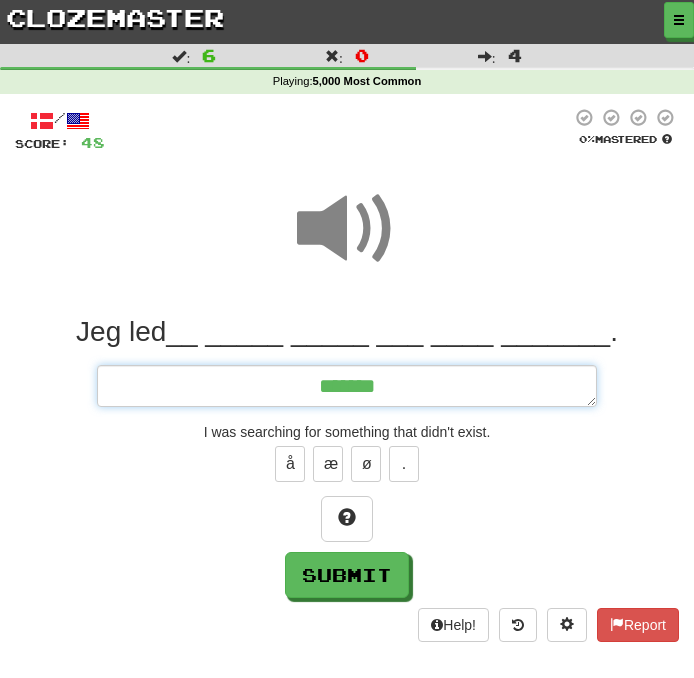 click on "*******" at bounding box center (347, 386) 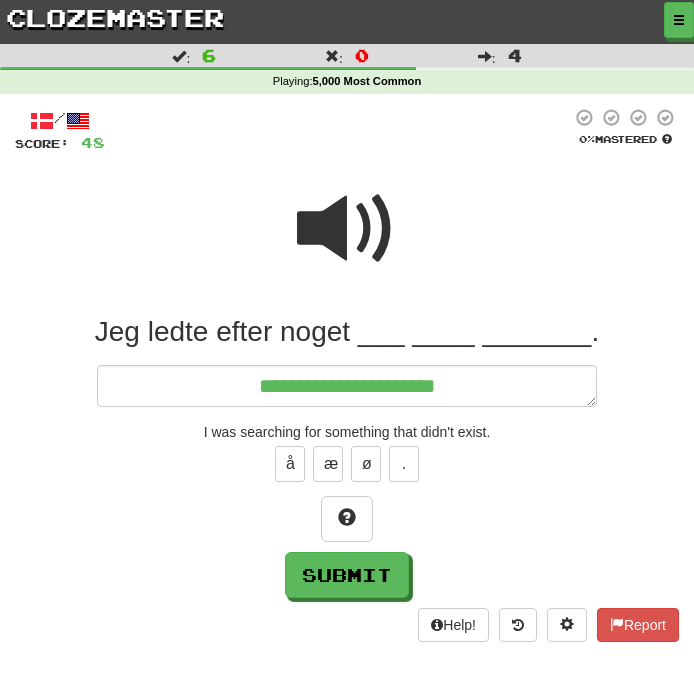 click at bounding box center [347, 229] 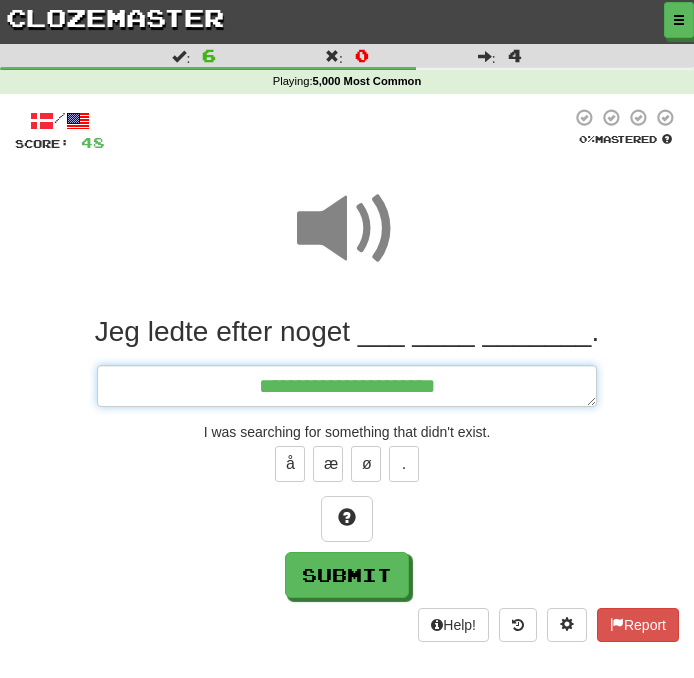 click on "**********" at bounding box center (347, 386) 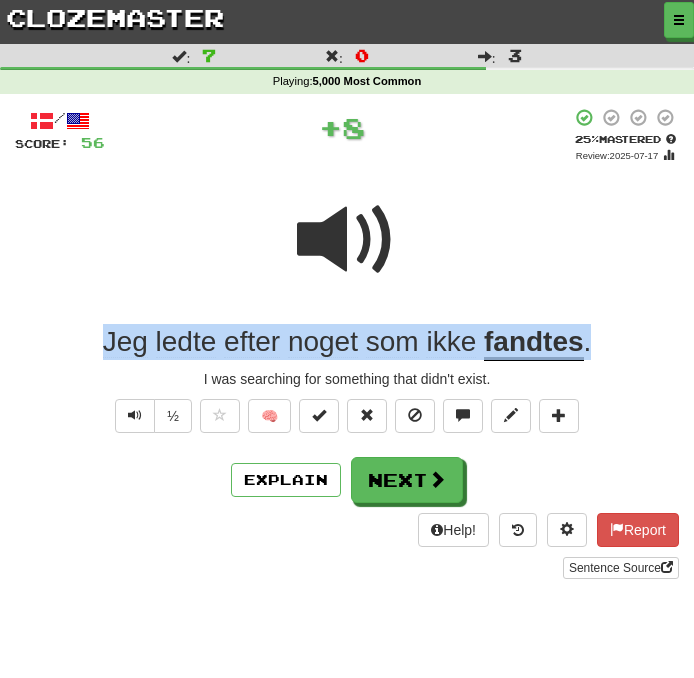 drag, startPoint x: 643, startPoint y: 357, endPoint x: -279, endPoint y: 255, distance: 927.62494 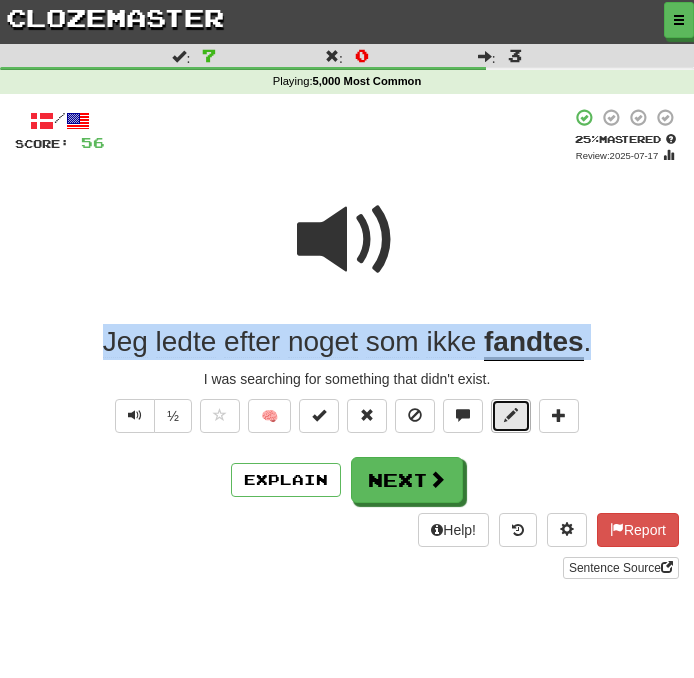 click at bounding box center (511, 415) 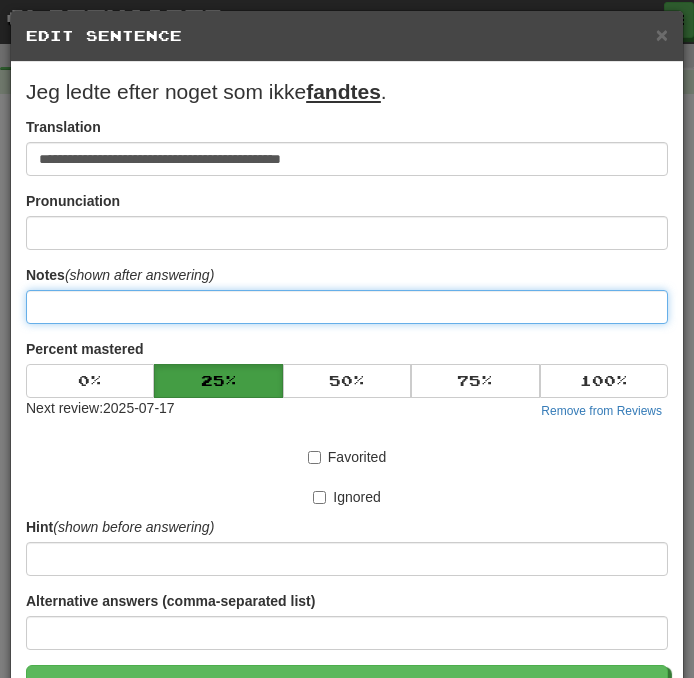 click at bounding box center (347, 307) 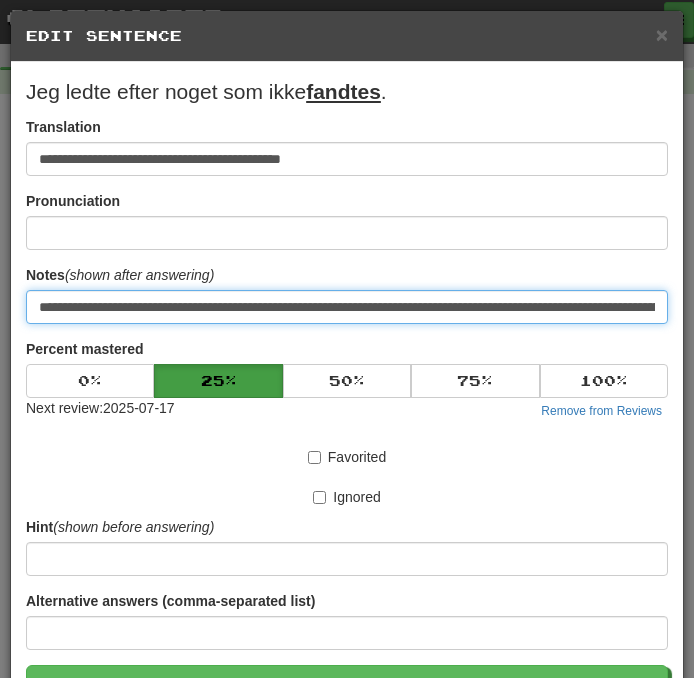 scroll, scrollTop: 0, scrollLeft: 365, axis: horizontal 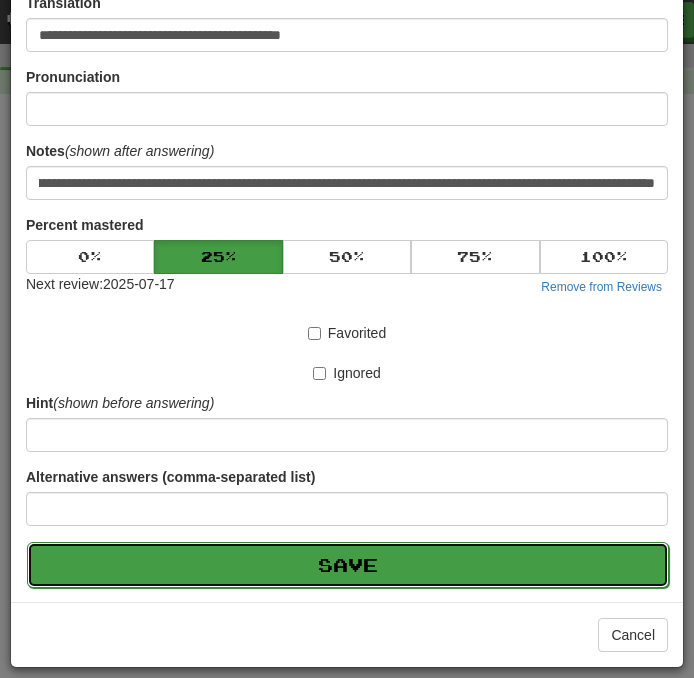 click on "Save" at bounding box center [348, 565] 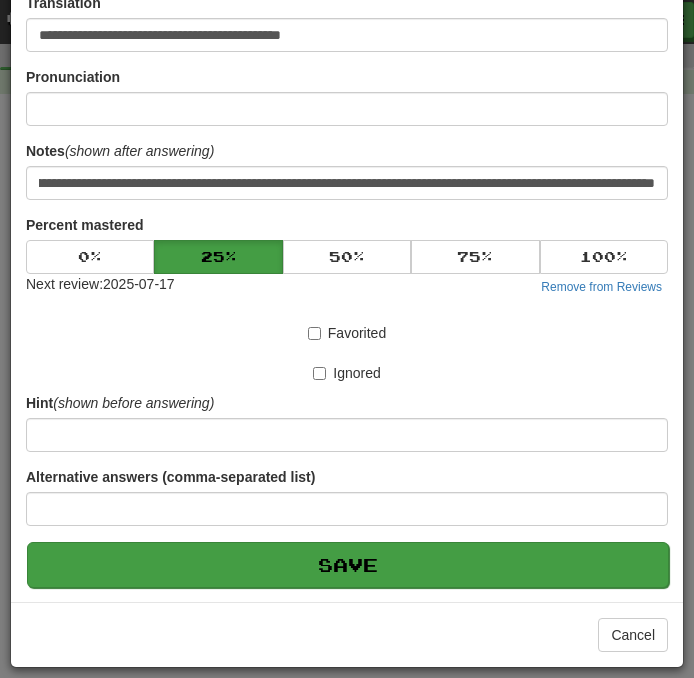 scroll, scrollTop: 0, scrollLeft: 0, axis: both 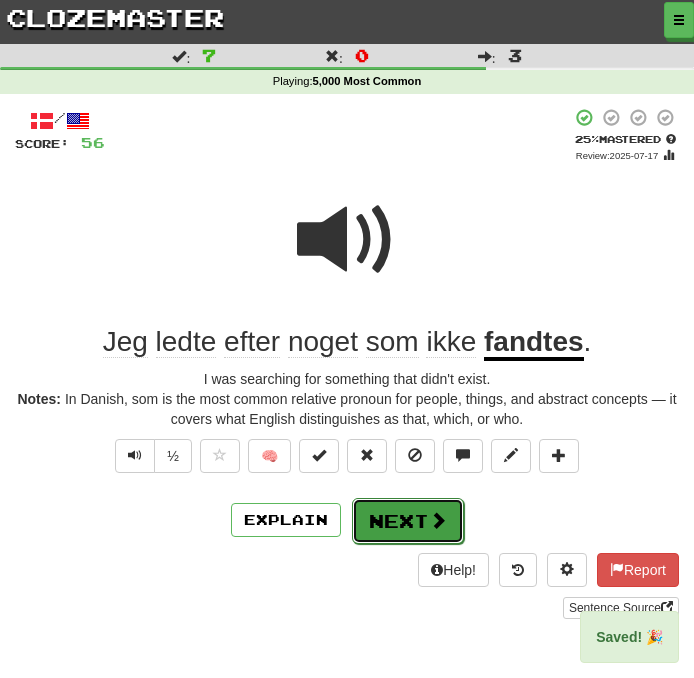 click on "Next" at bounding box center (408, 521) 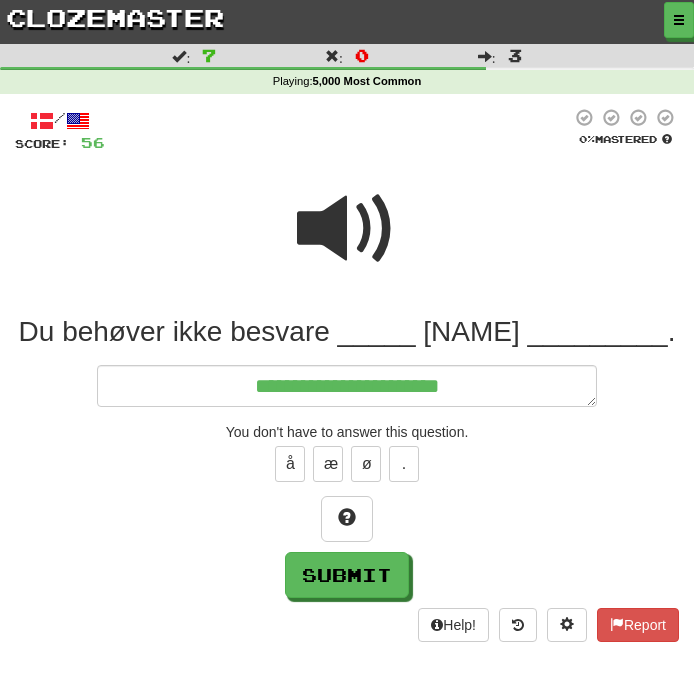 click at bounding box center (347, 229) 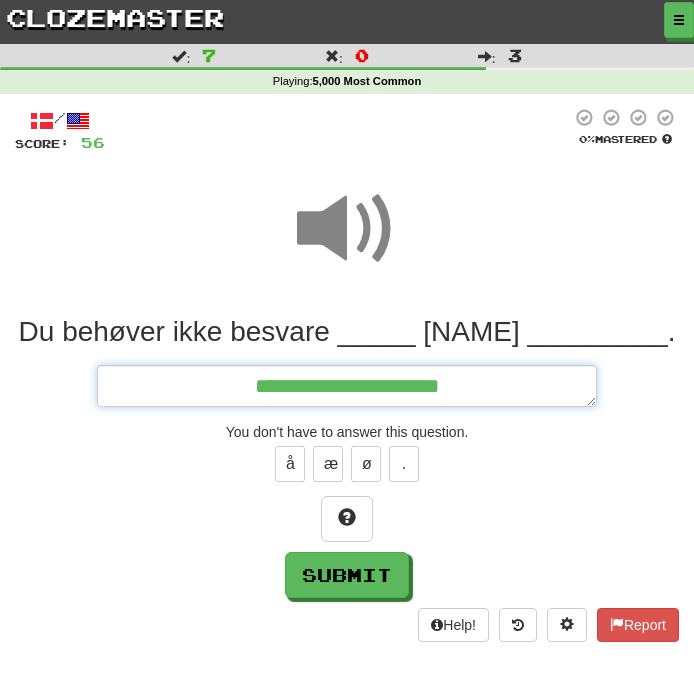 click on "**********" at bounding box center (347, 386) 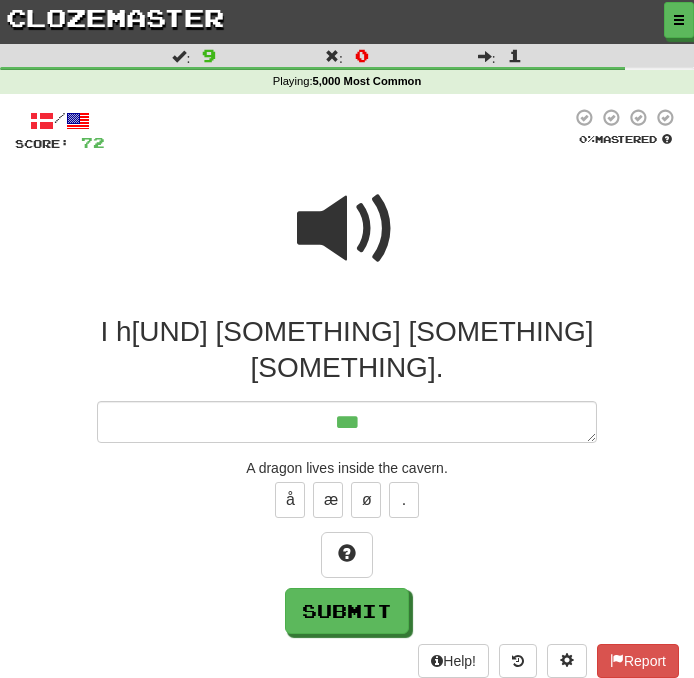 click at bounding box center [347, 229] 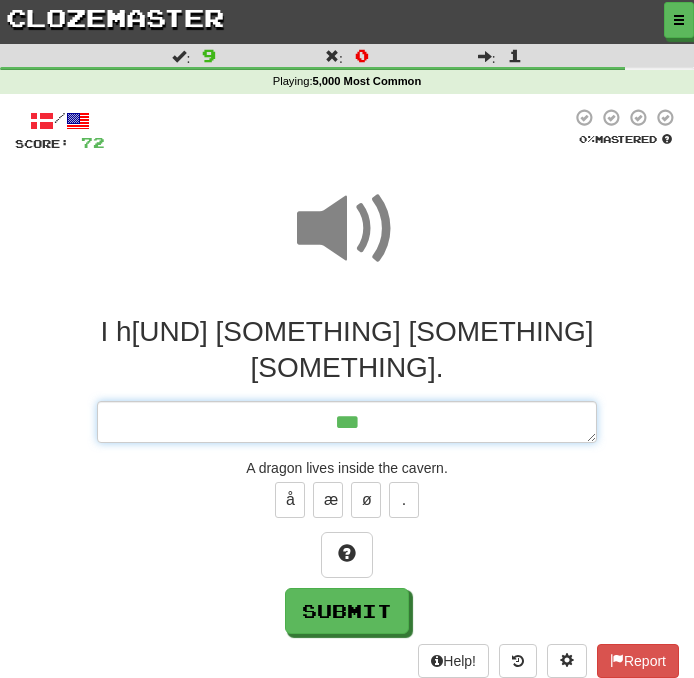 click on "***" at bounding box center (347, 422) 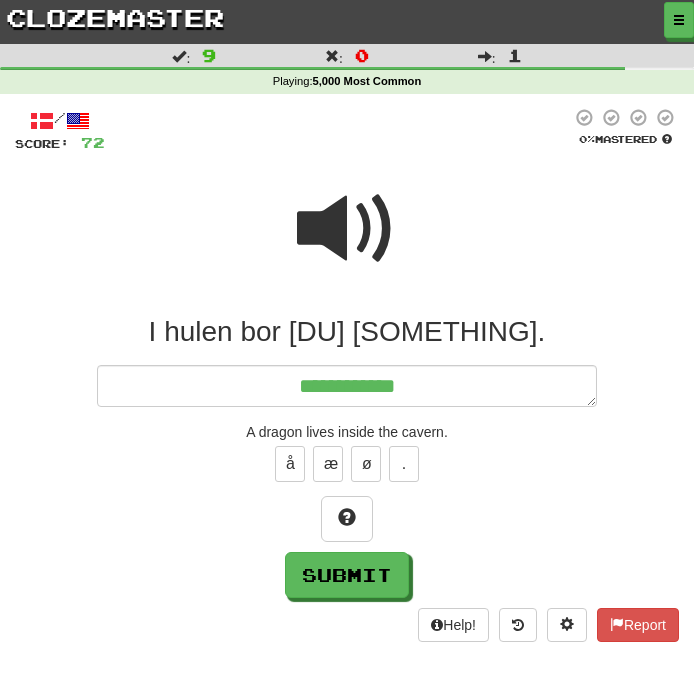 click at bounding box center [347, 229] 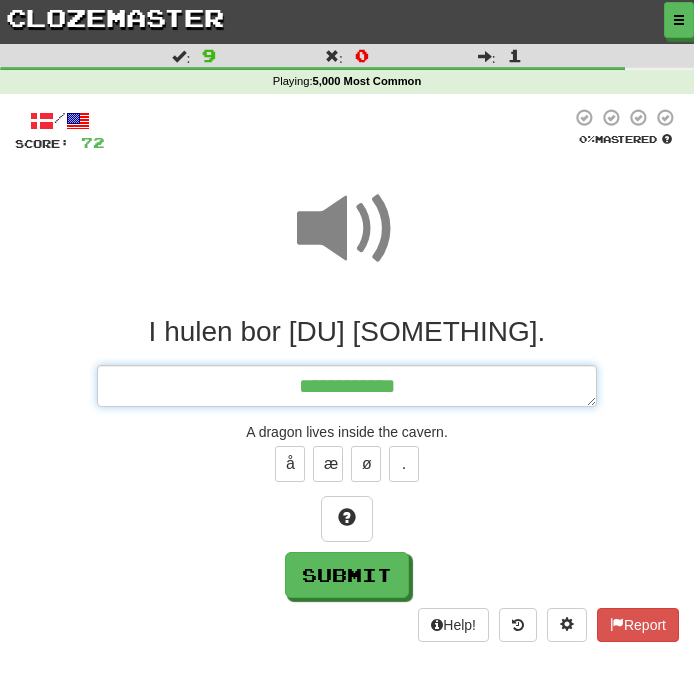 click on "**********" at bounding box center (347, 386) 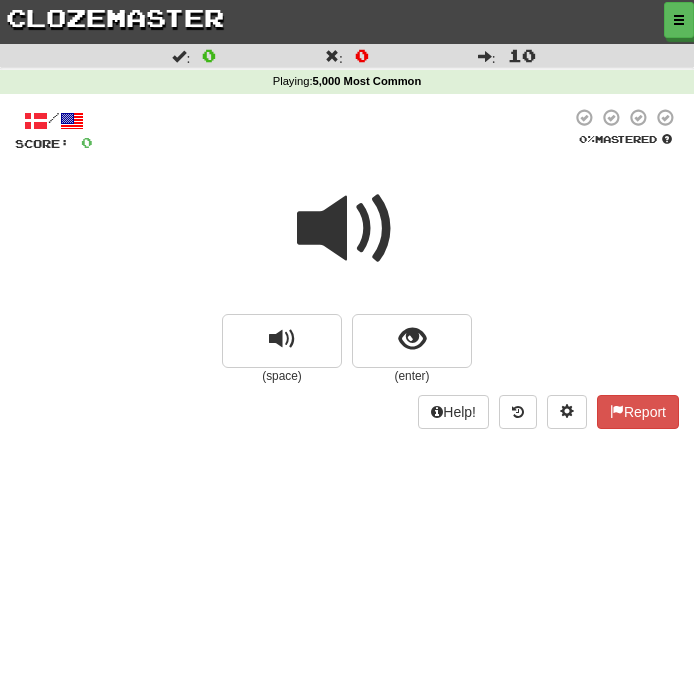 click at bounding box center [347, 229] 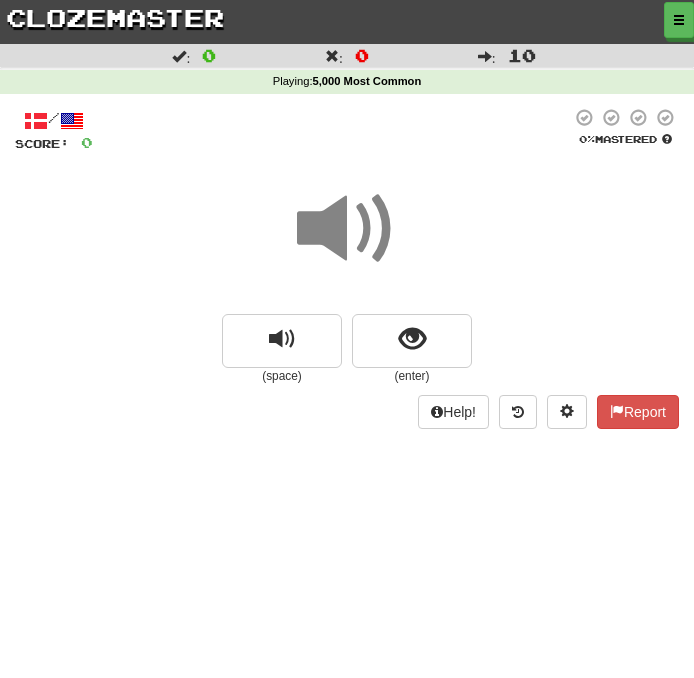 click at bounding box center [347, 229] 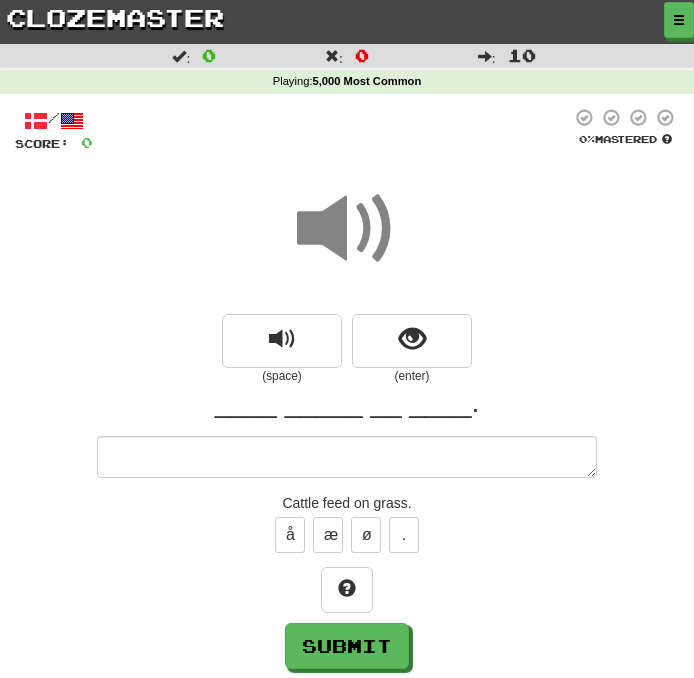 click at bounding box center [347, 229] 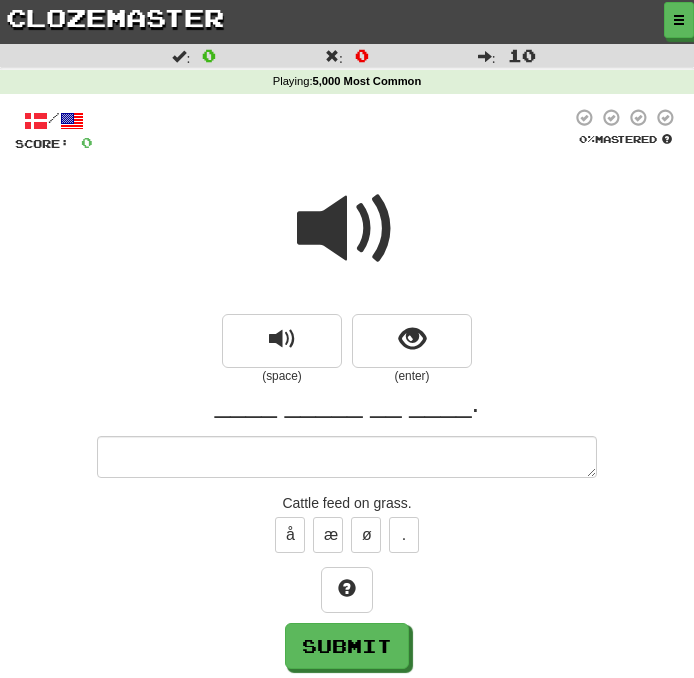 click at bounding box center [347, 229] 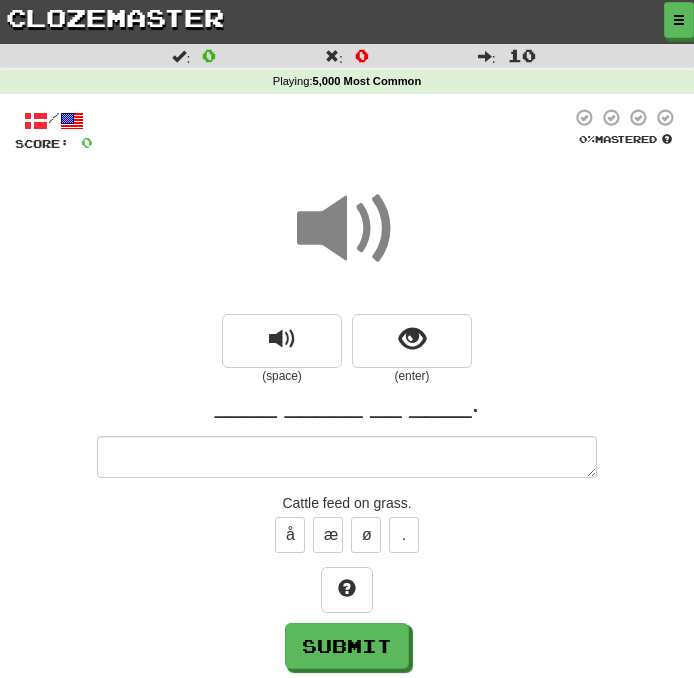 click on "____ _____ __ ____." at bounding box center [347, 403] 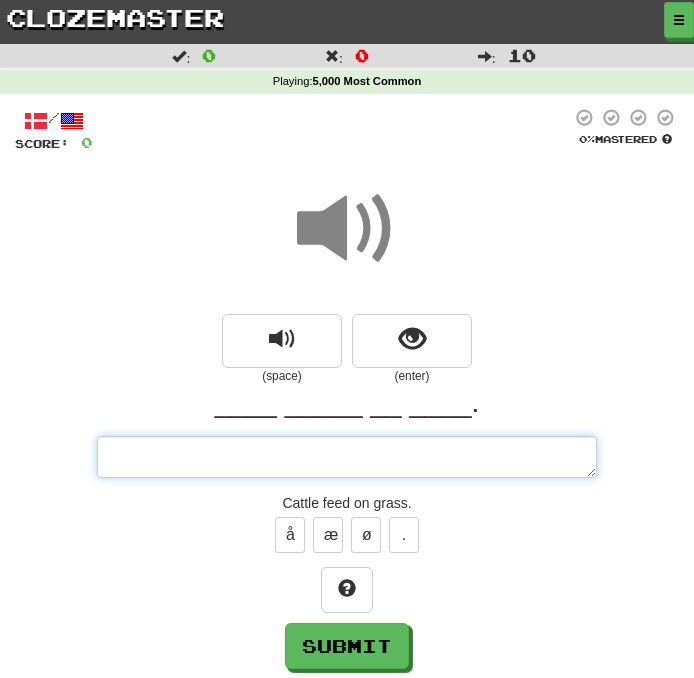 click at bounding box center (347, 457) 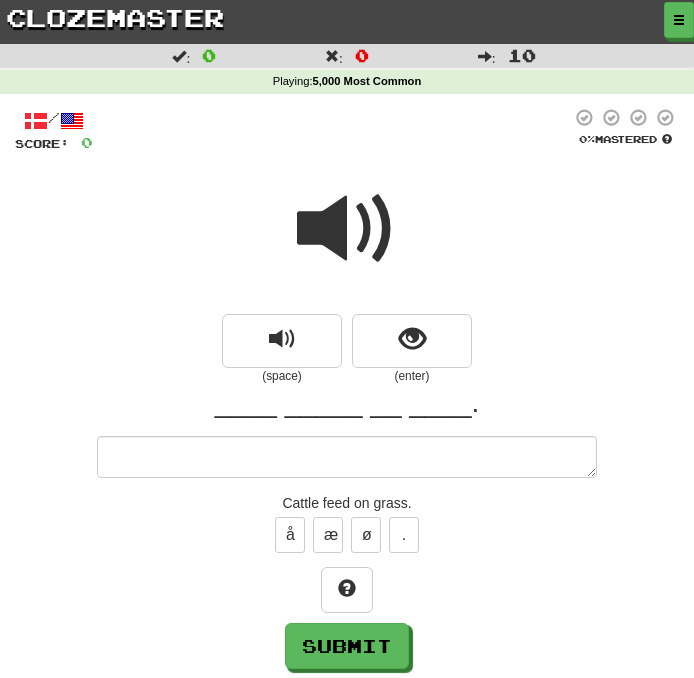 click at bounding box center (347, 229) 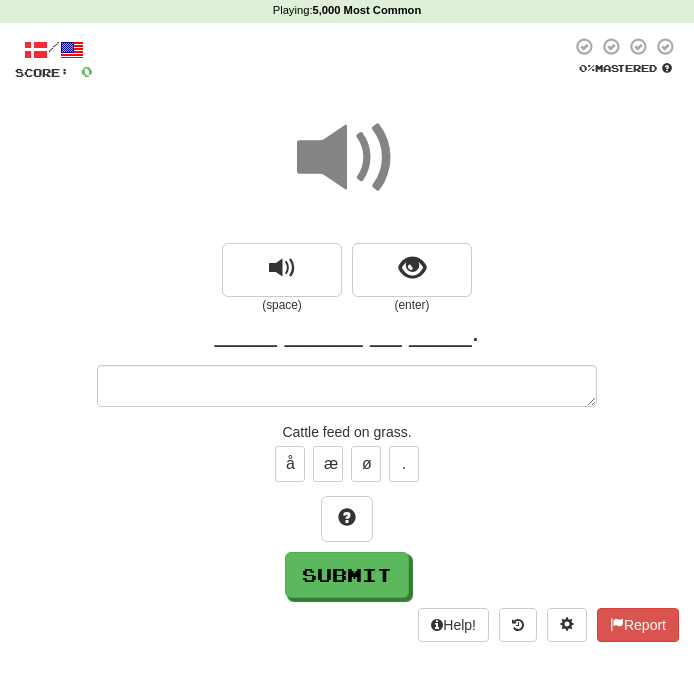 scroll, scrollTop: 88, scrollLeft: 0, axis: vertical 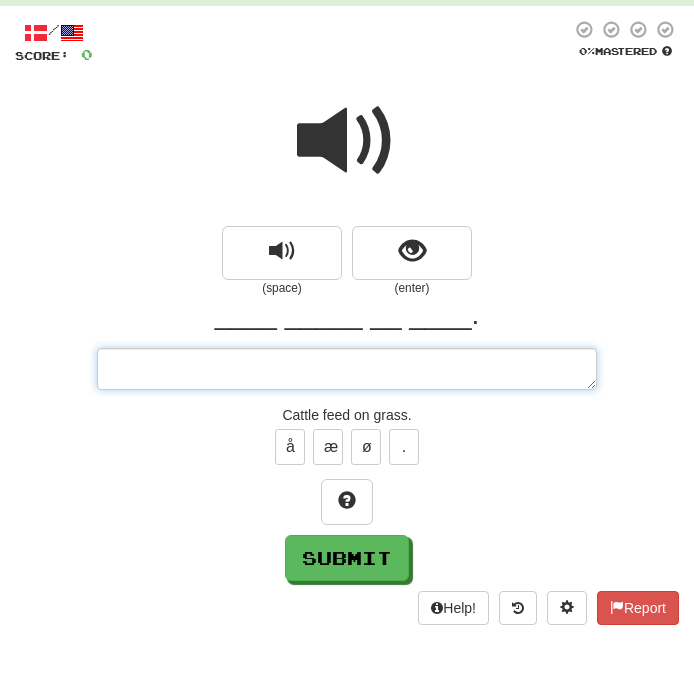 click at bounding box center (347, 369) 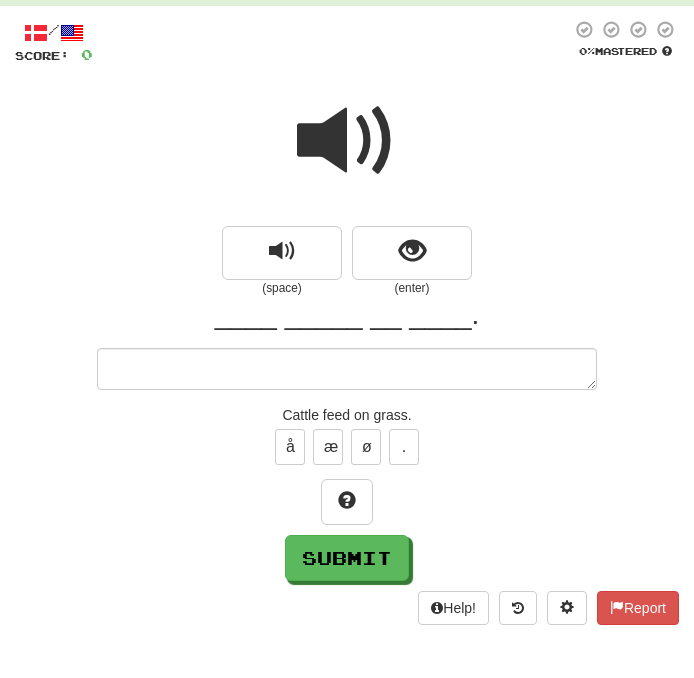 click at bounding box center (347, 141) 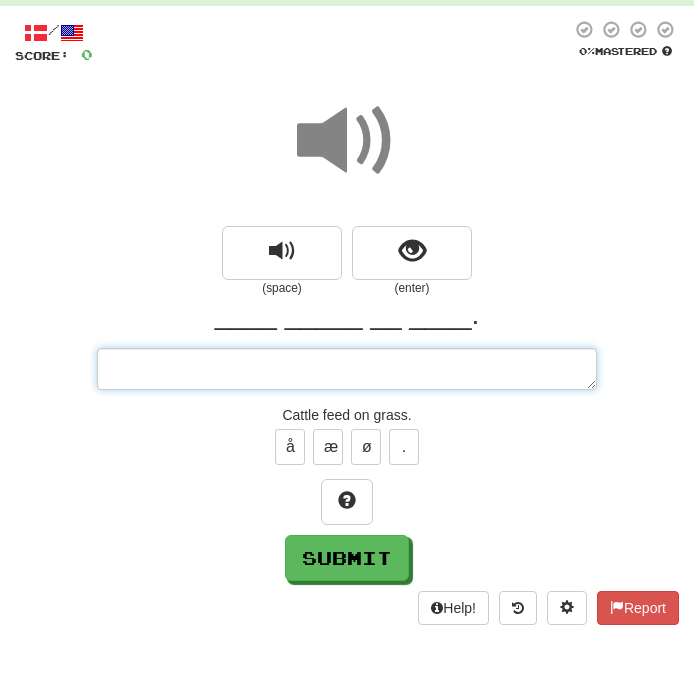 click at bounding box center [347, 369] 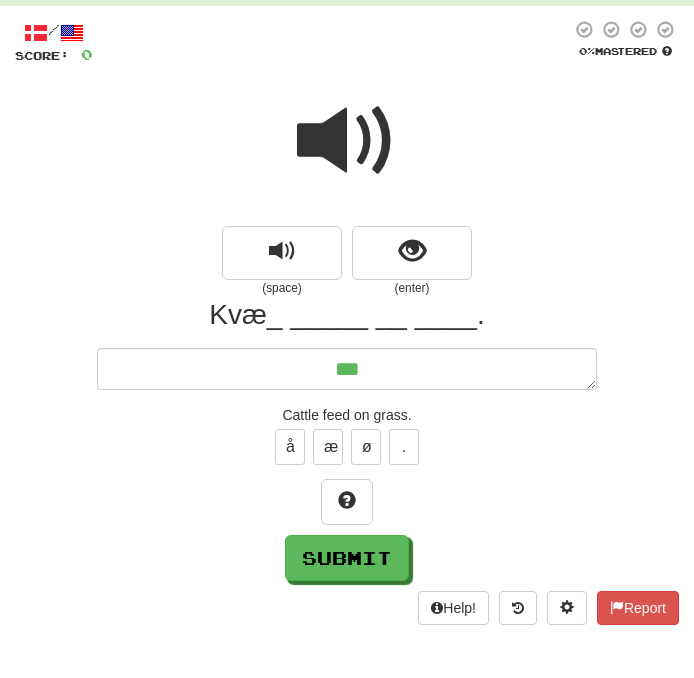 click at bounding box center (347, 141) 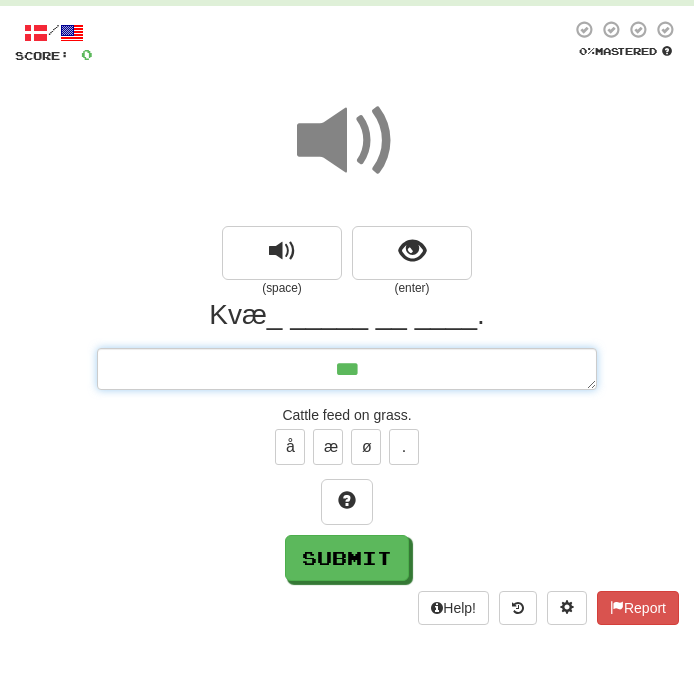 click on "***" at bounding box center [347, 369] 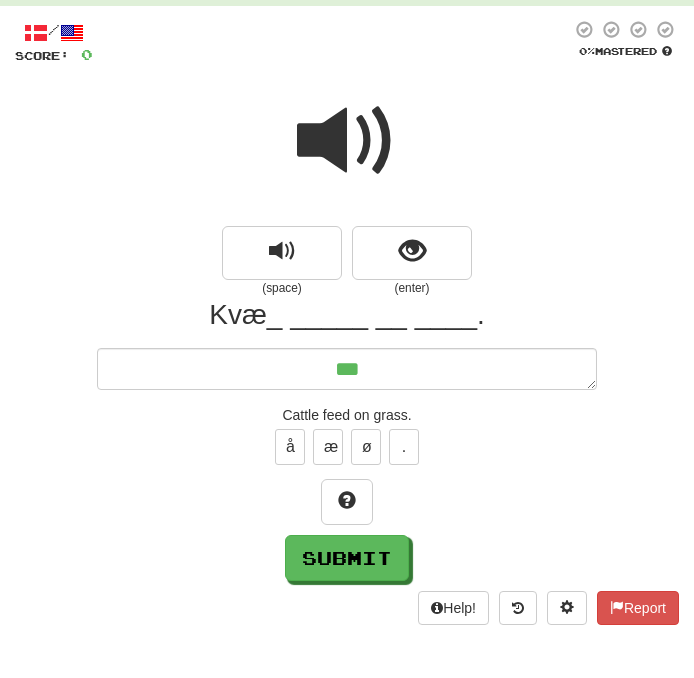 click at bounding box center [347, 141] 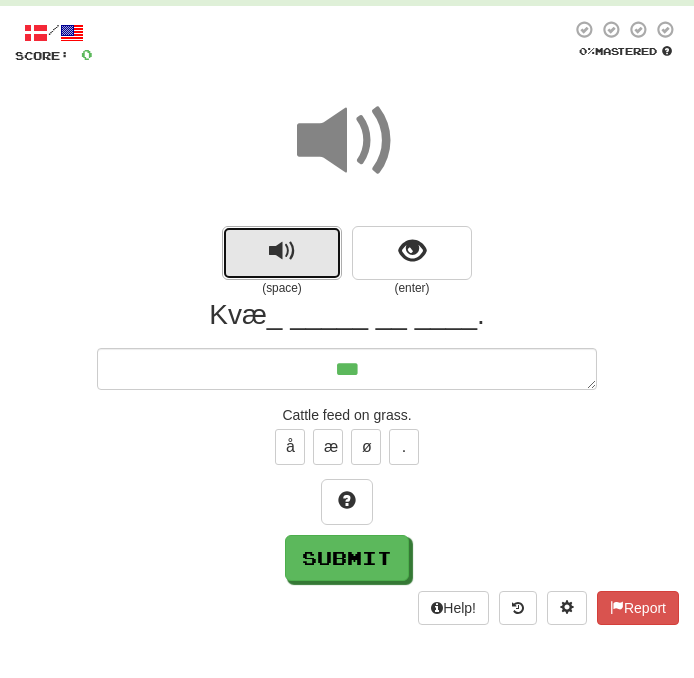 click at bounding box center [282, 253] 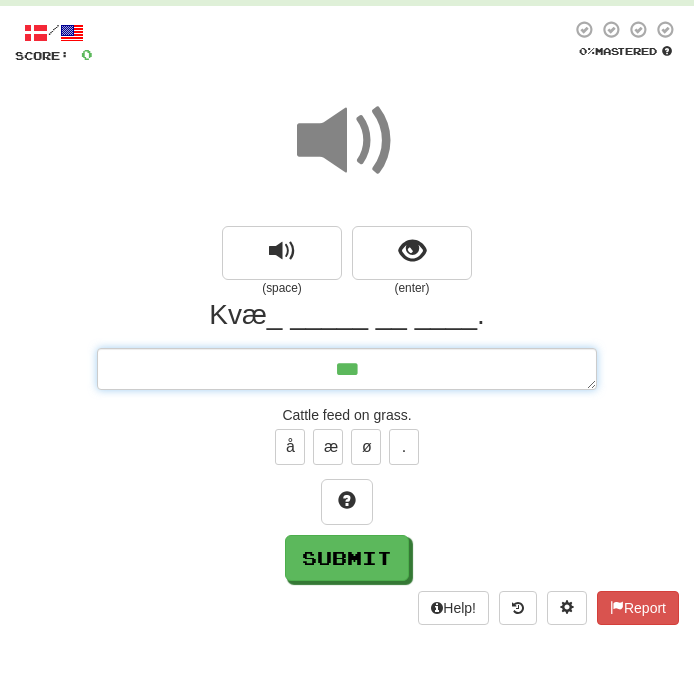click on "***" at bounding box center [347, 369] 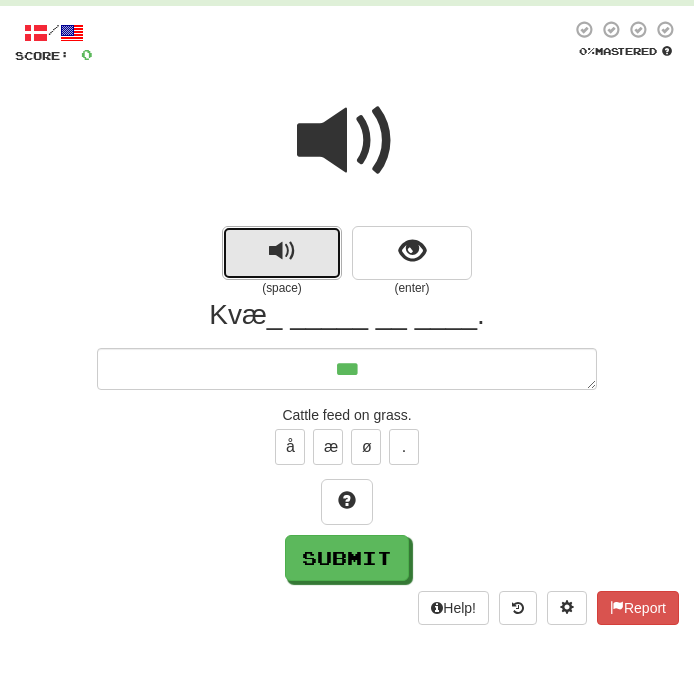click at bounding box center (282, 253) 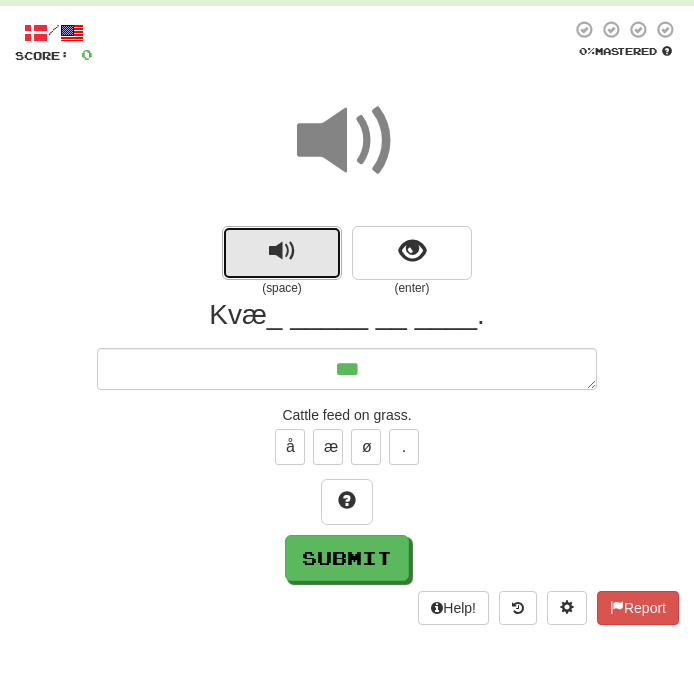 click at bounding box center (282, 253) 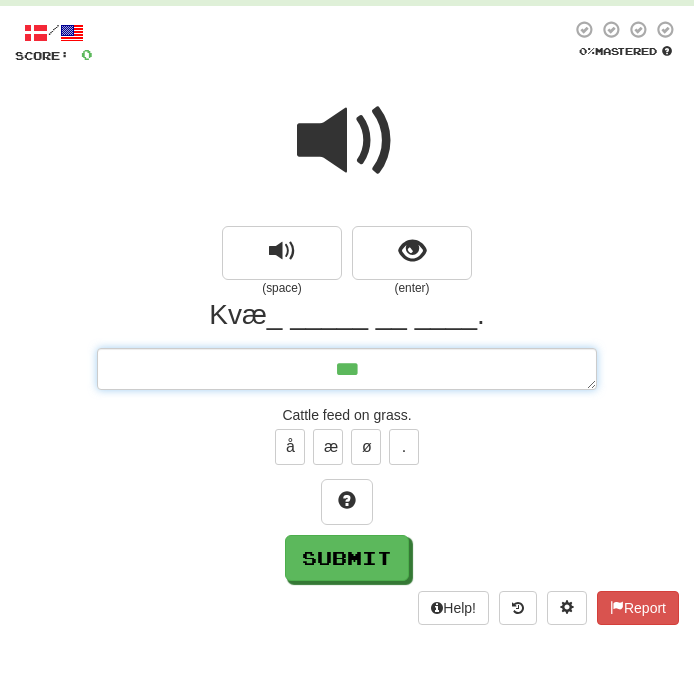 click on "***" at bounding box center [347, 369] 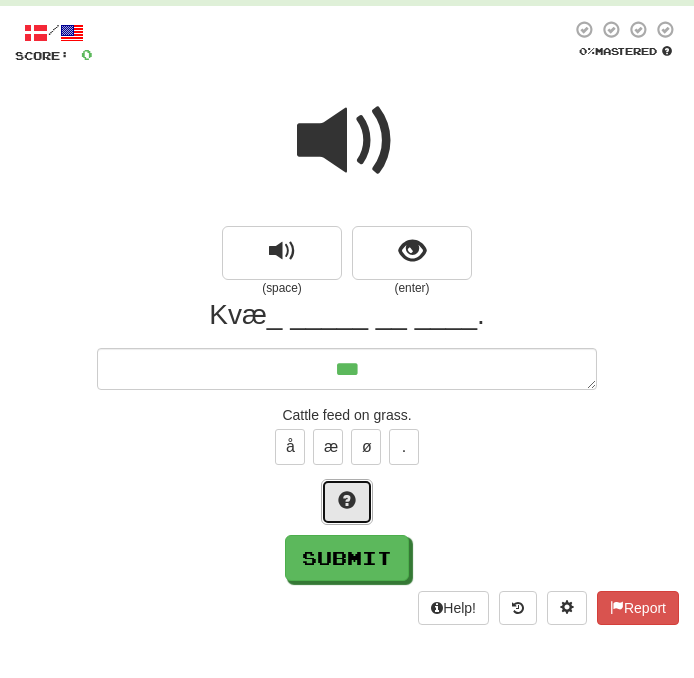 click at bounding box center [347, 500] 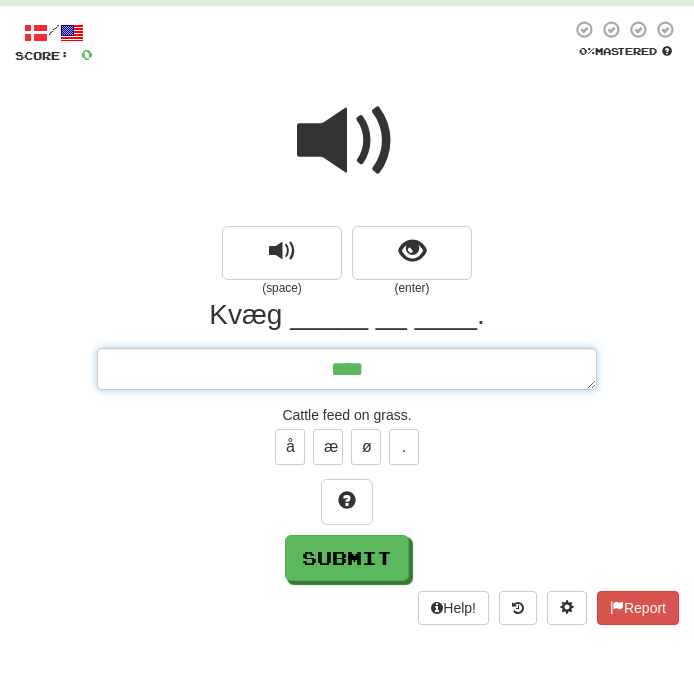 click on "****" at bounding box center [347, 369] 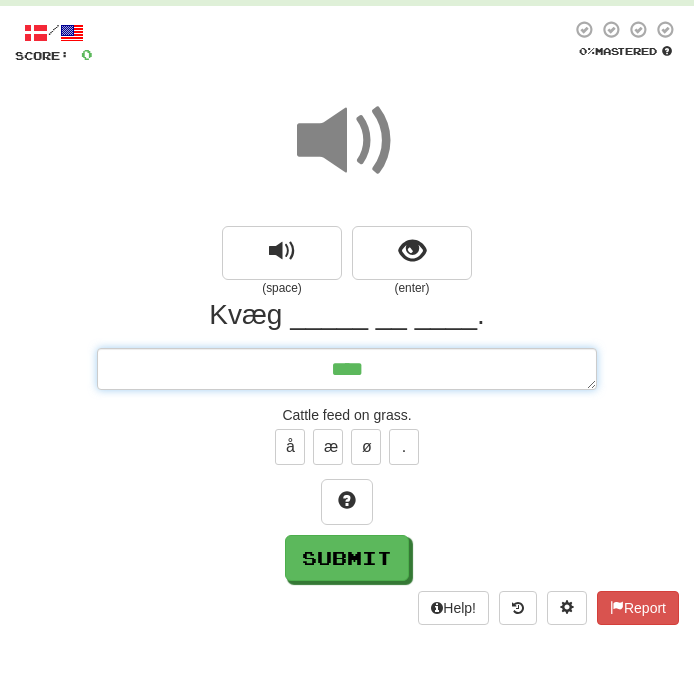 click on "****" at bounding box center (347, 369) 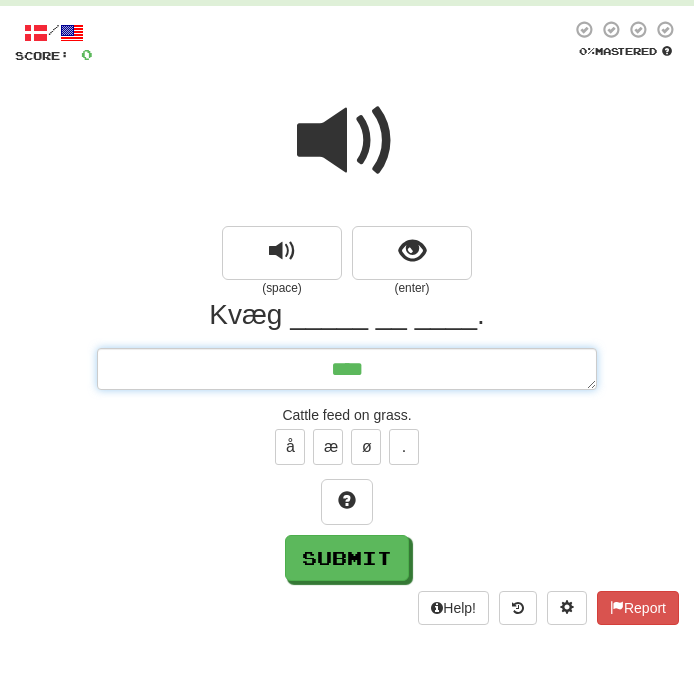 drag, startPoint x: 430, startPoint y: 364, endPoint x: 247, endPoint y: 364, distance: 183 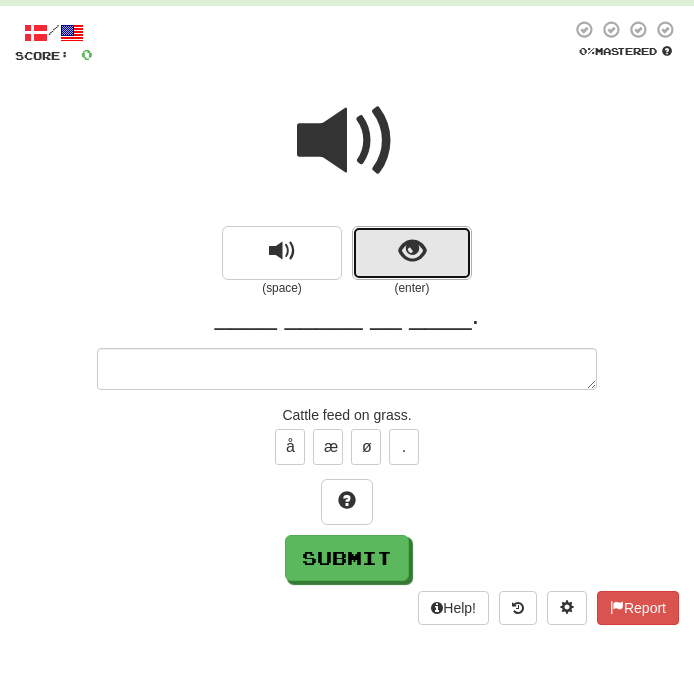 click at bounding box center [412, 251] 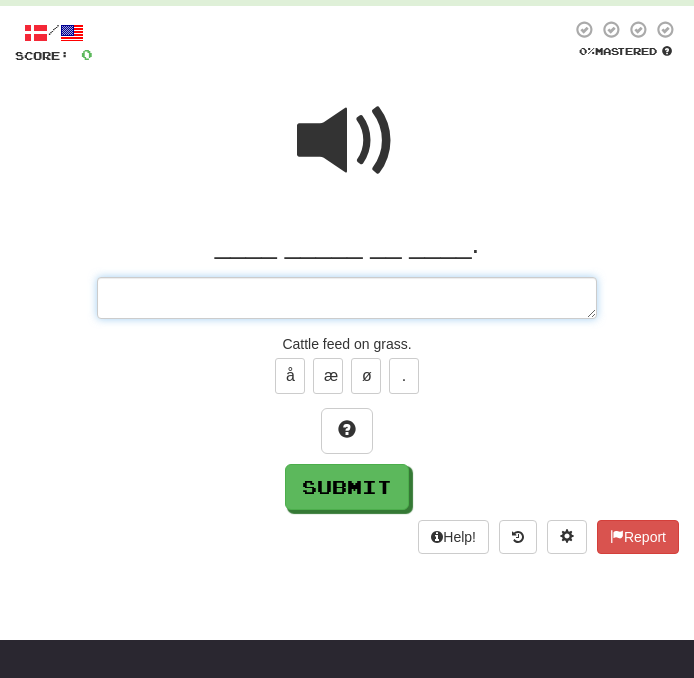 paste on "****" 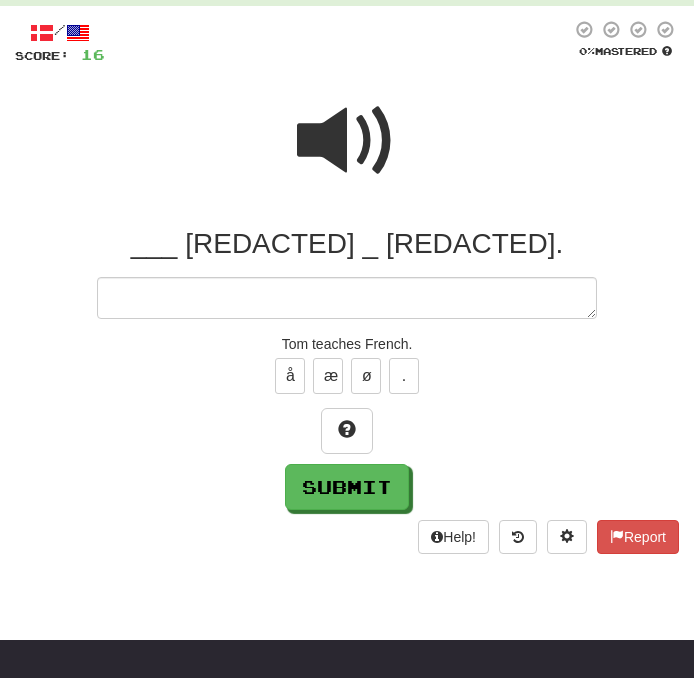 click at bounding box center (347, 141) 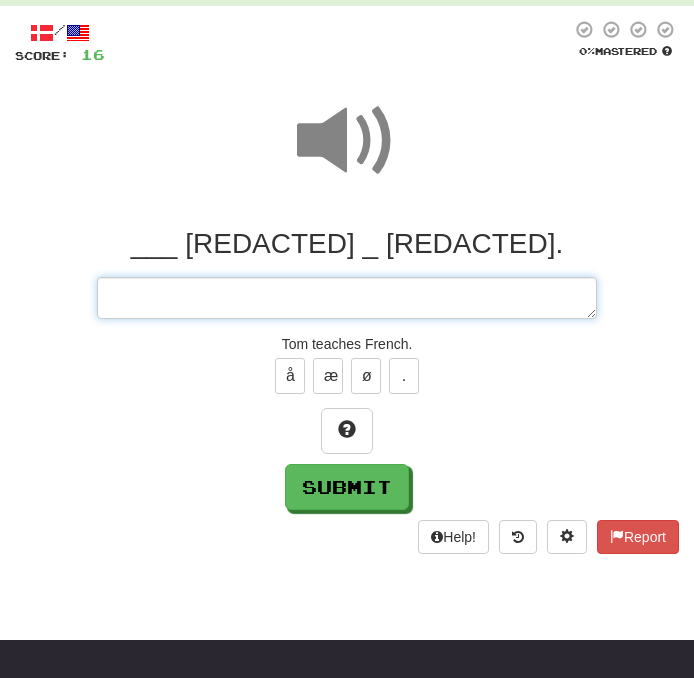 click at bounding box center [347, 298] 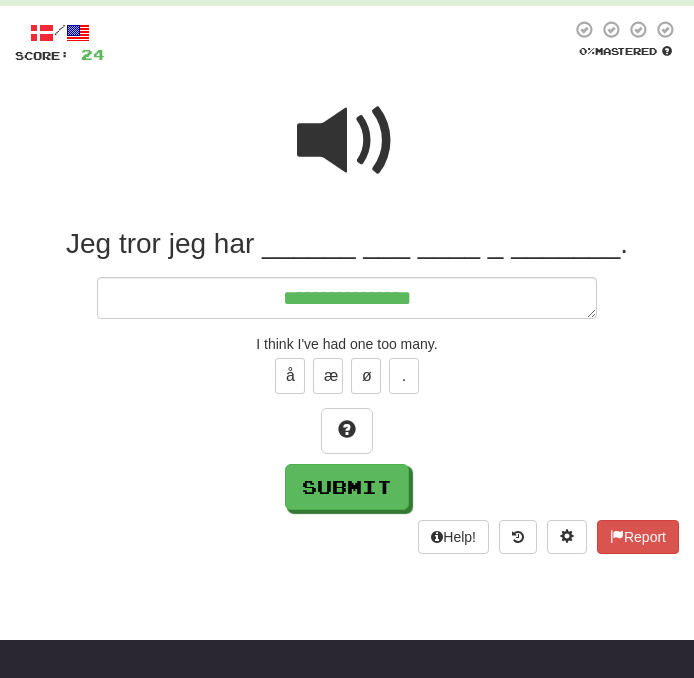 click at bounding box center (347, 141) 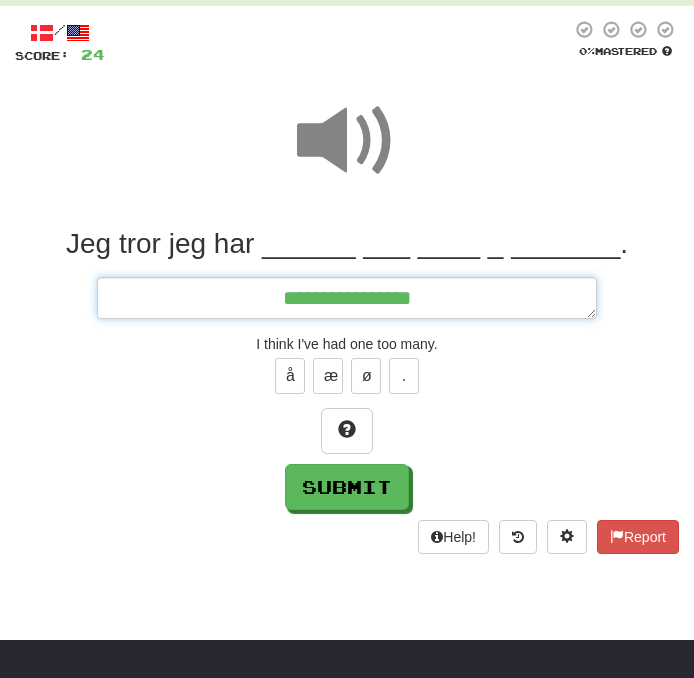 click on "**********" at bounding box center [347, 298] 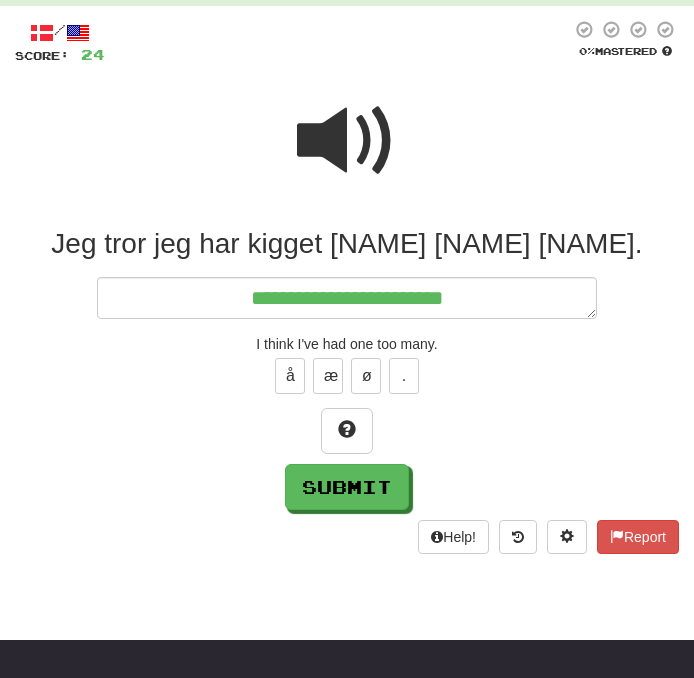 click at bounding box center [347, 141] 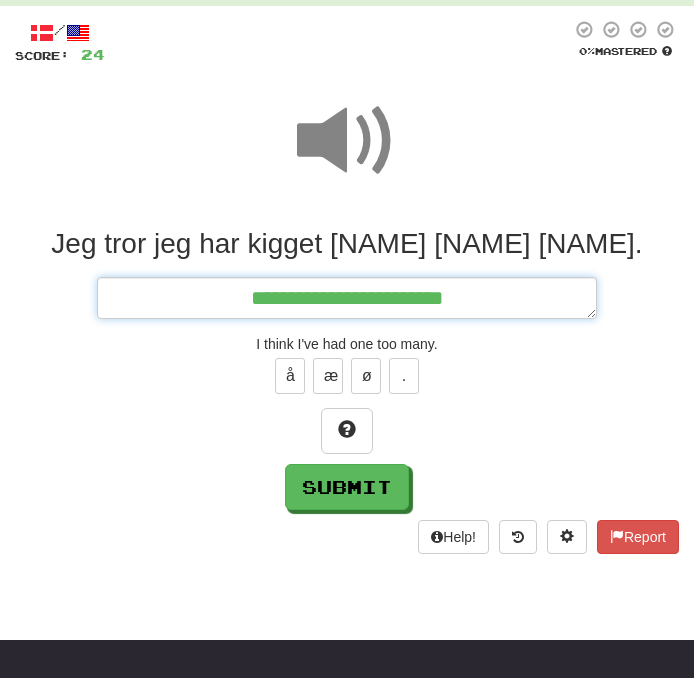 click on "**********" at bounding box center (347, 298) 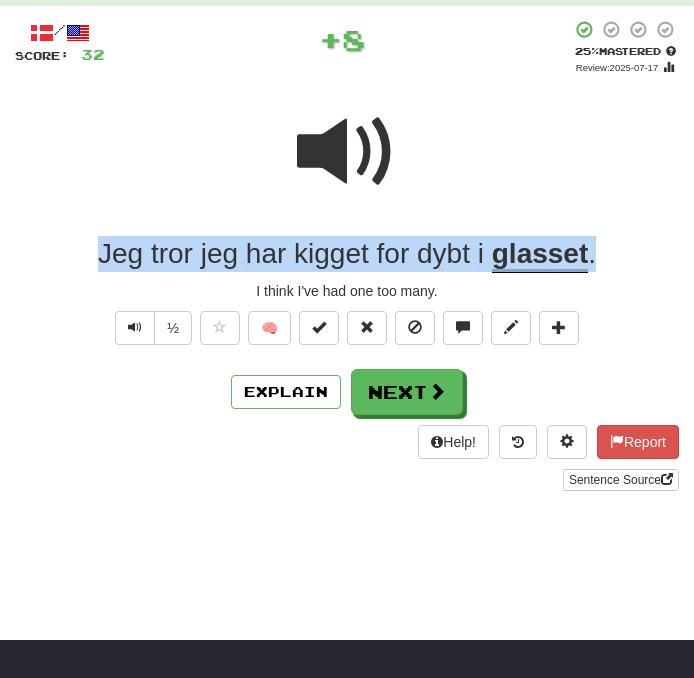 drag, startPoint x: 649, startPoint y: 263, endPoint x: -132, endPoint y: 190, distance: 784.40424 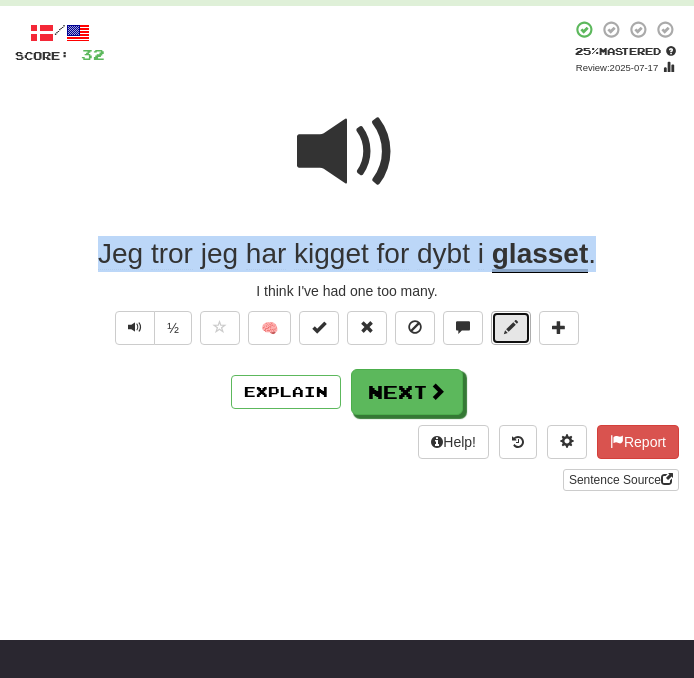 click at bounding box center (511, 328) 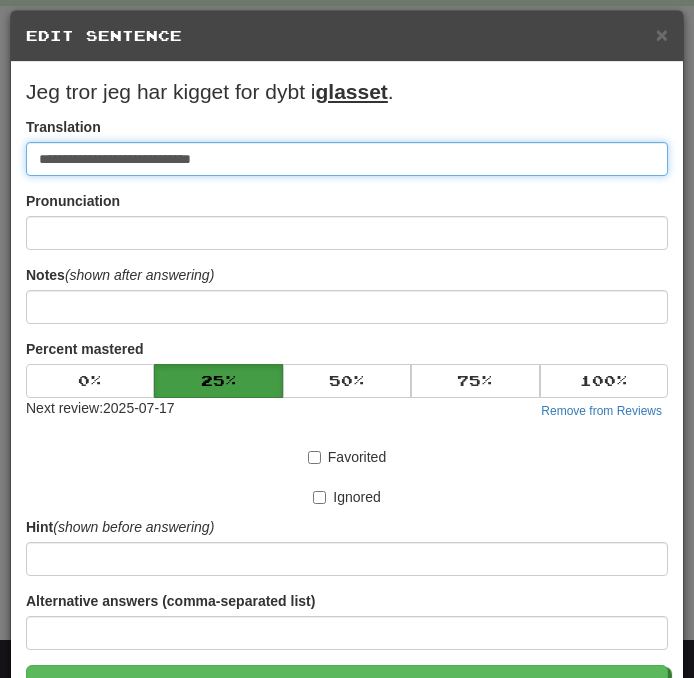 paste on "**********" 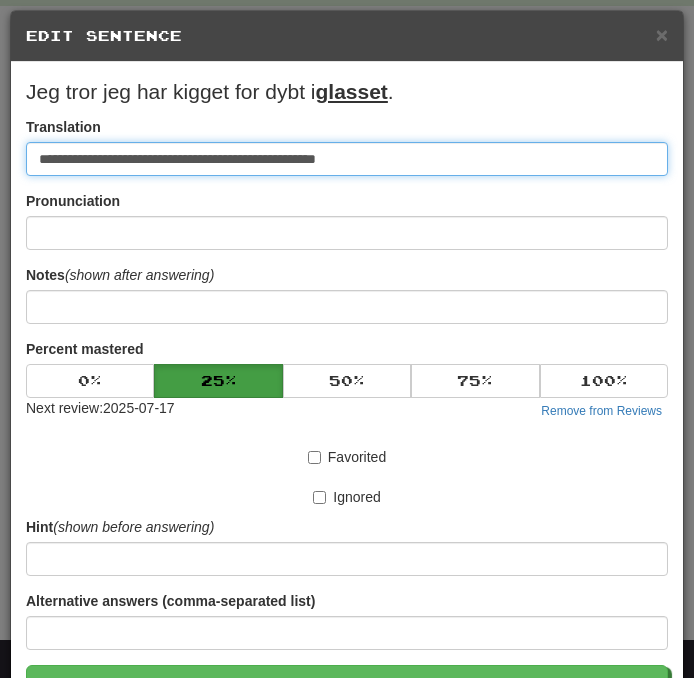 drag, startPoint x: 311, startPoint y: 156, endPoint x: -20, endPoint y: 156, distance: 331 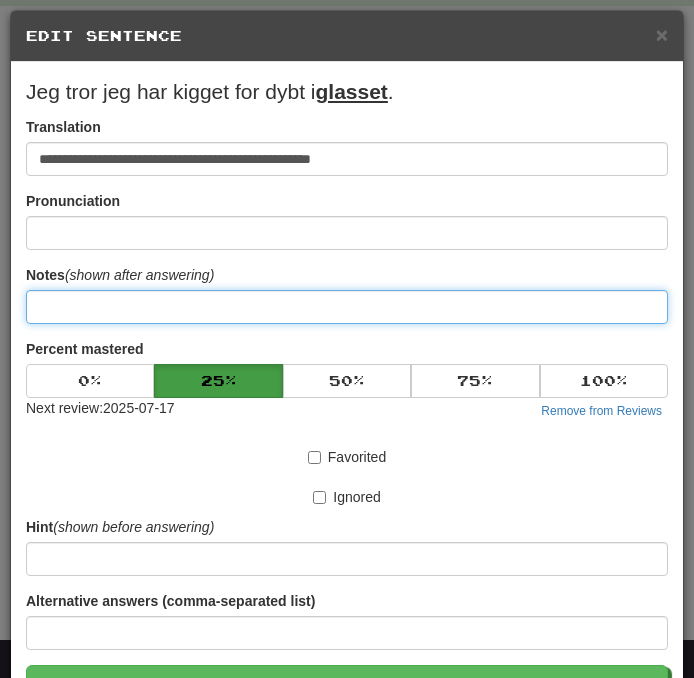 click at bounding box center [347, 307] 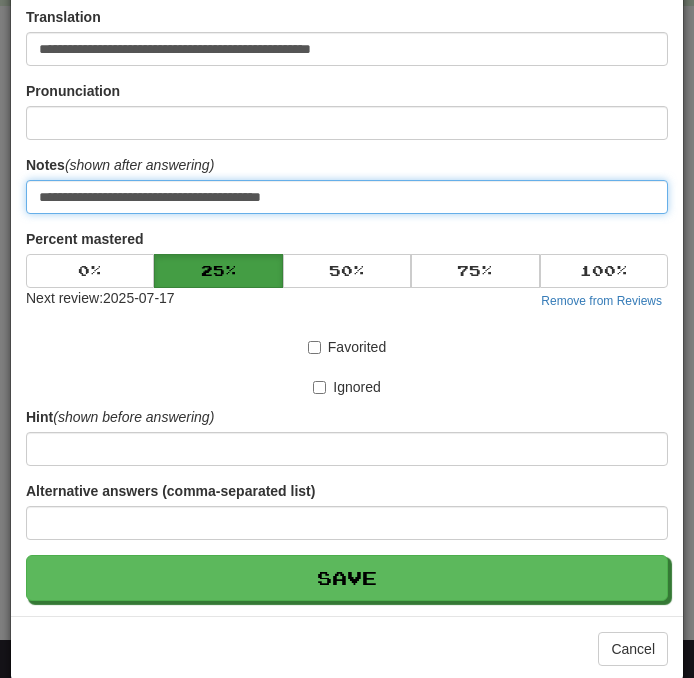 scroll, scrollTop: 124, scrollLeft: 0, axis: vertical 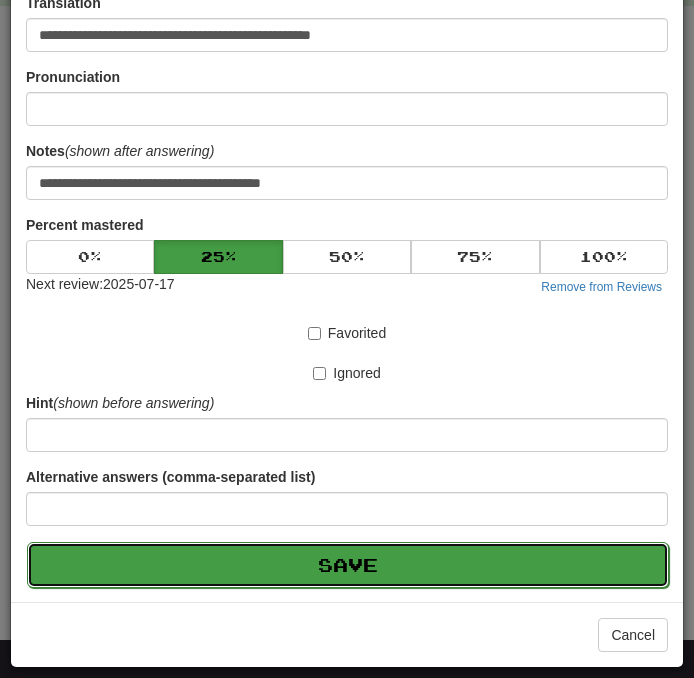 click on "Save" at bounding box center [348, 565] 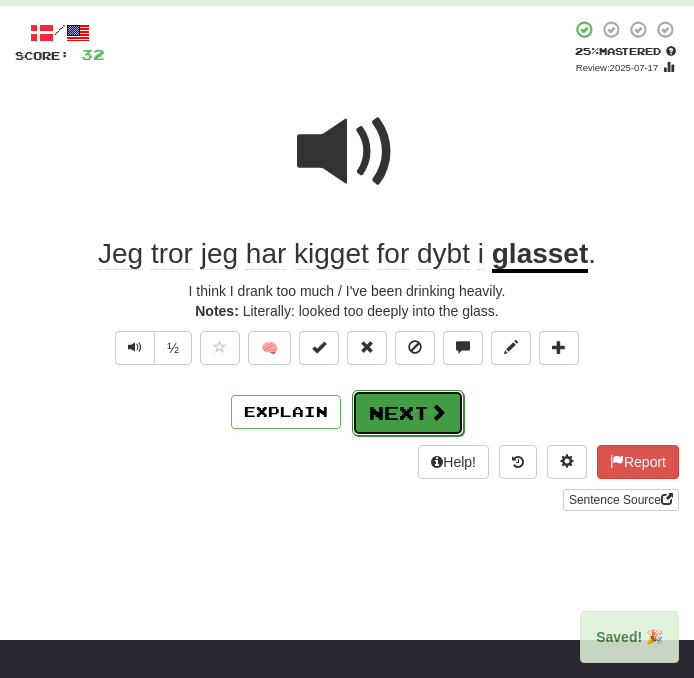 click on "Next" at bounding box center (408, 413) 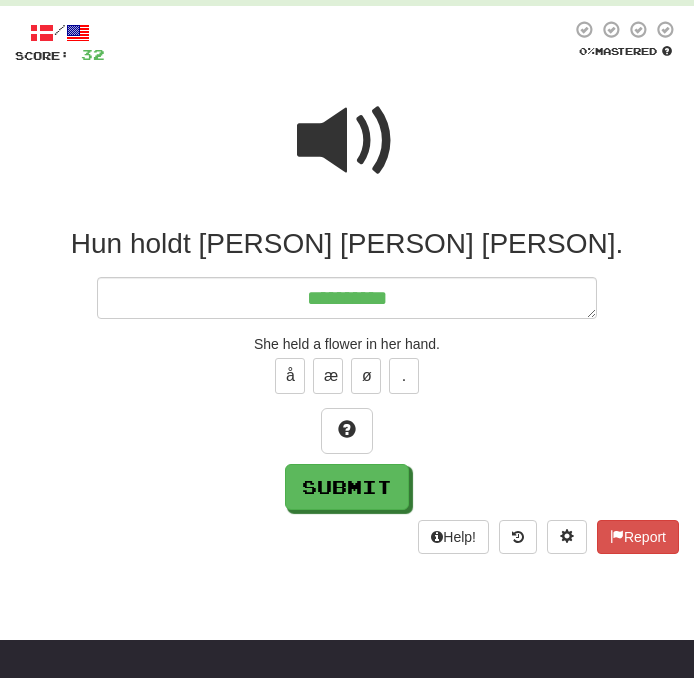 click at bounding box center (347, 141) 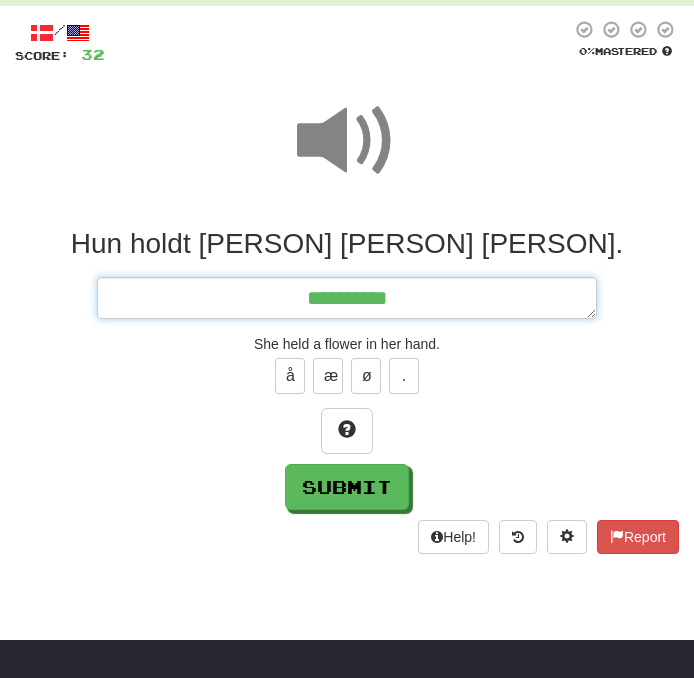 click on "*********" at bounding box center (347, 298) 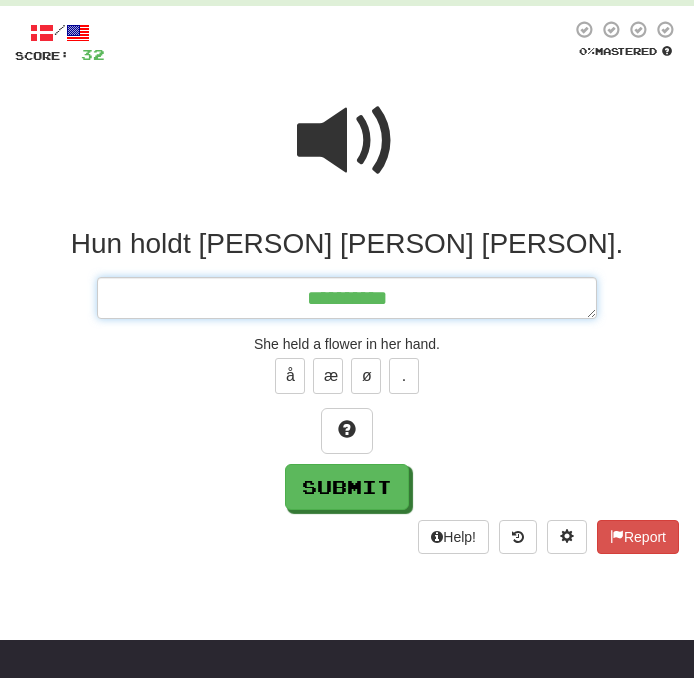 click on "*********" at bounding box center [347, 298] 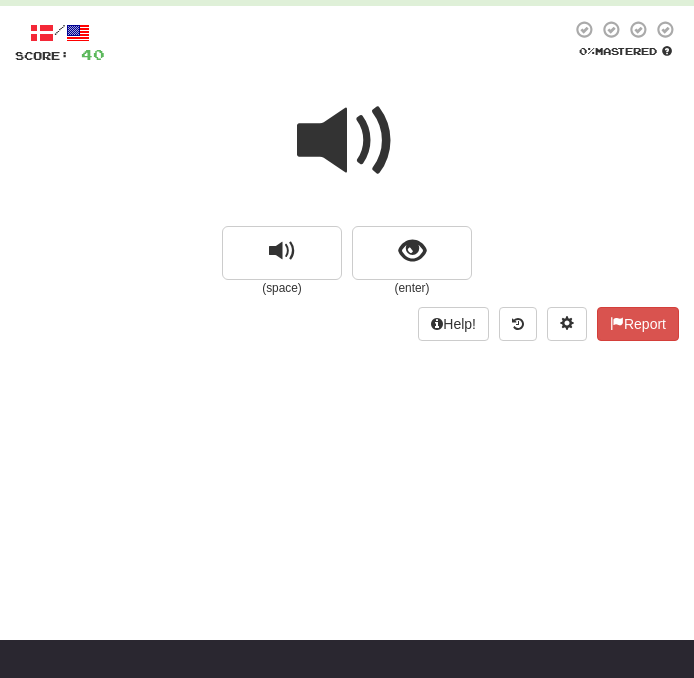 scroll, scrollTop: 0, scrollLeft: 0, axis: both 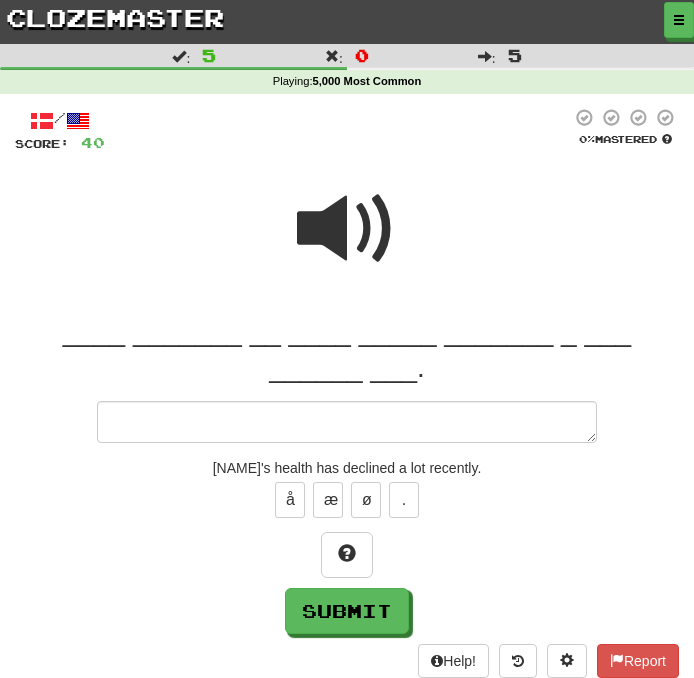 click at bounding box center (347, 229) 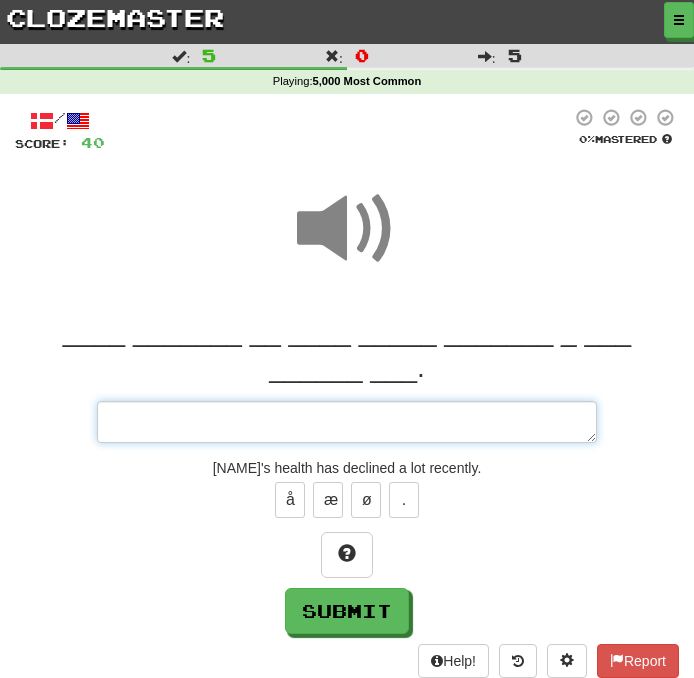click at bounding box center [347, 422] 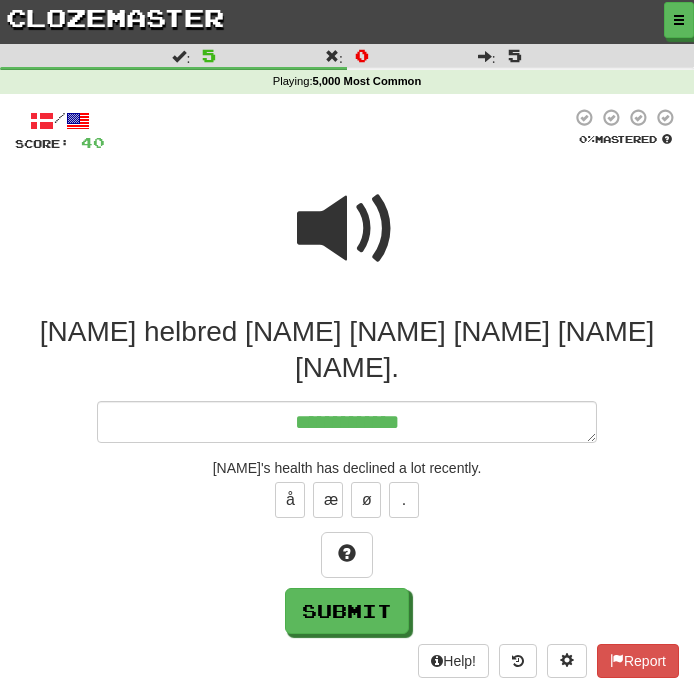 click at bounding box center [347, 242] 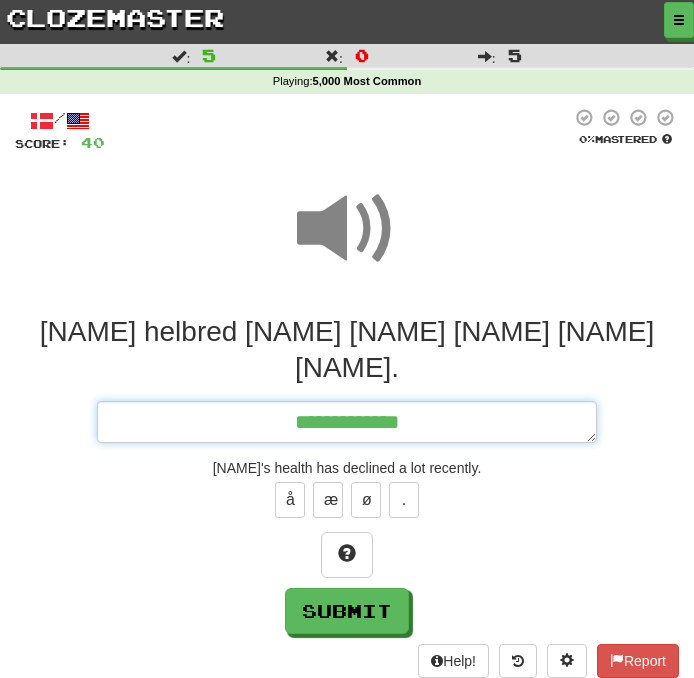 click on "**********" at bounding box center (347, 422) 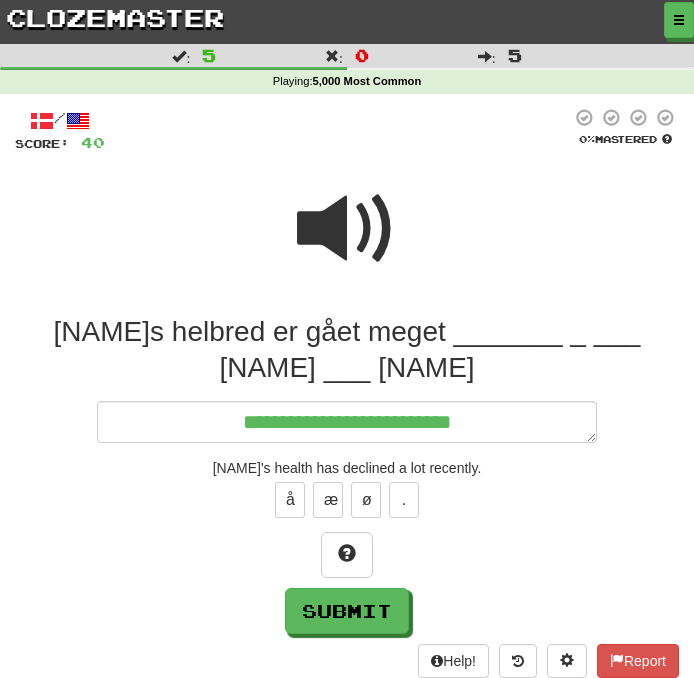 click at bounding box center (347, 229) 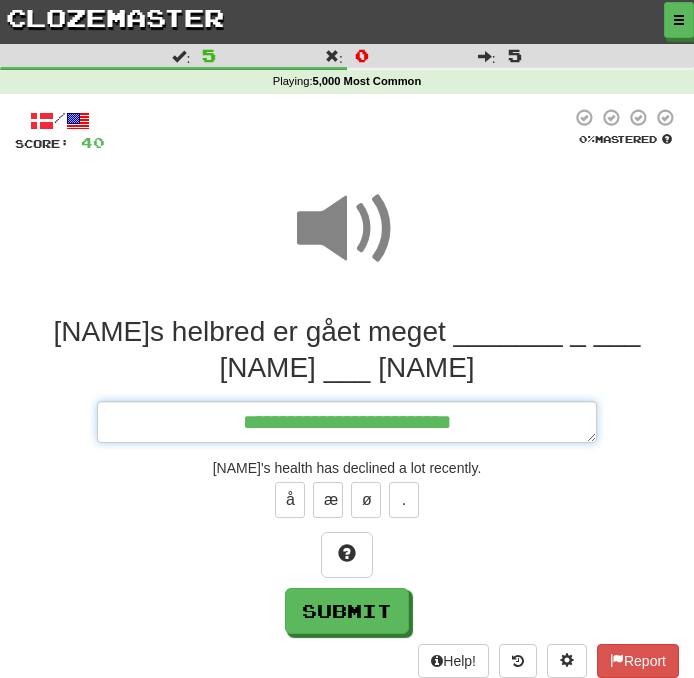 click on "**********" at bounding box center (347, 422) 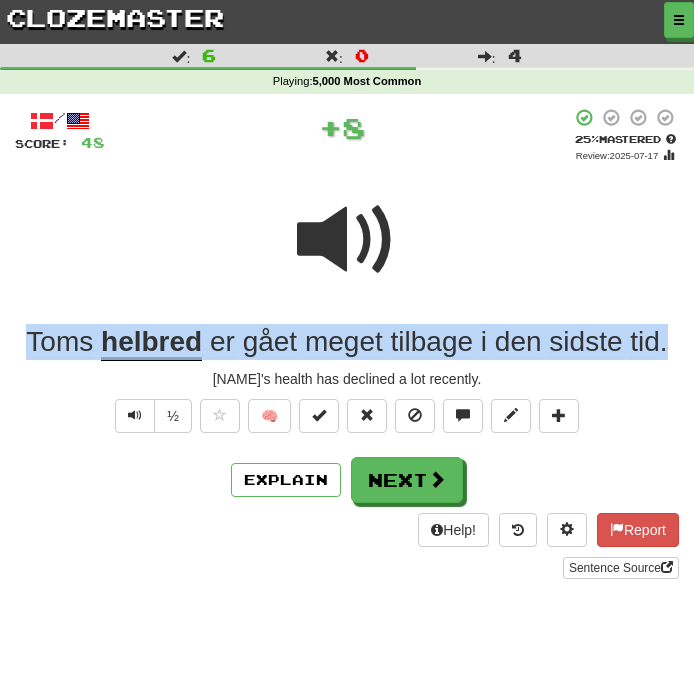 drag, startPoint x: 674, startPoint y: 340, endPoint x: -128, endPoint y: 339, distance: 802.0006 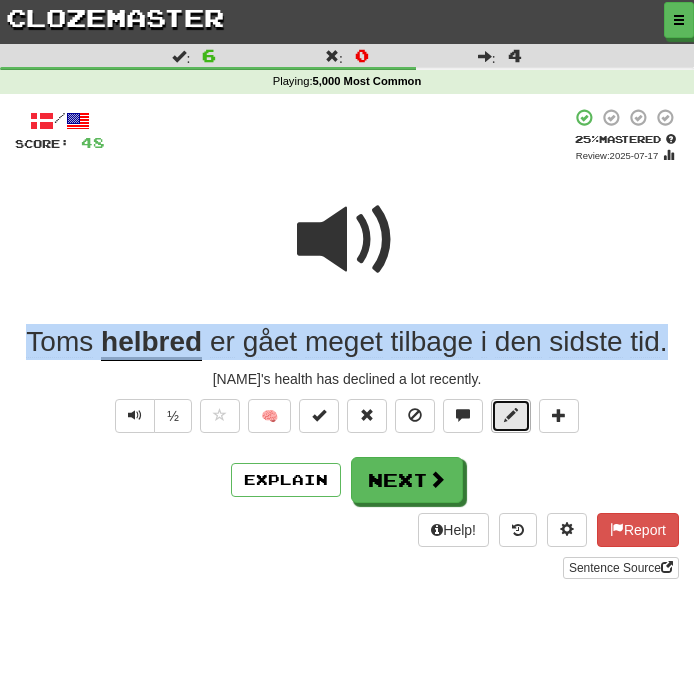 click at bounding box center (511, 415) 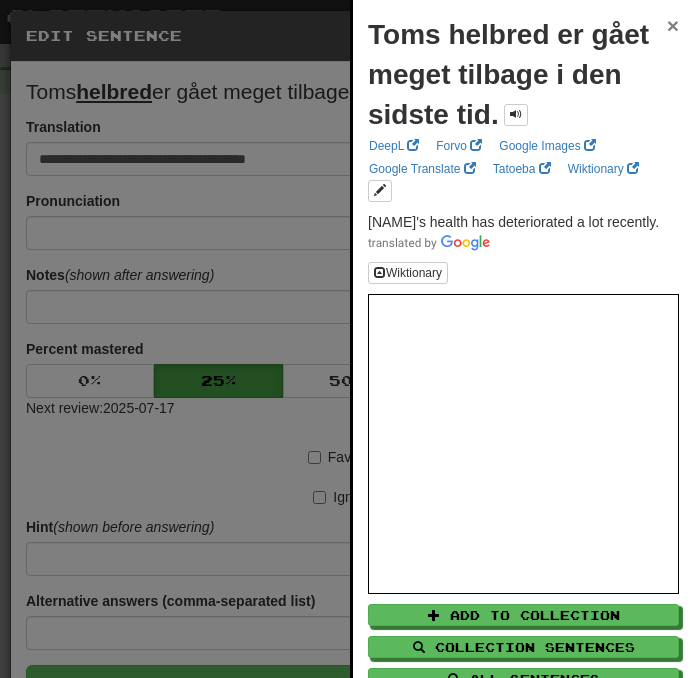 click on "×" at bounding box center [673, 25] 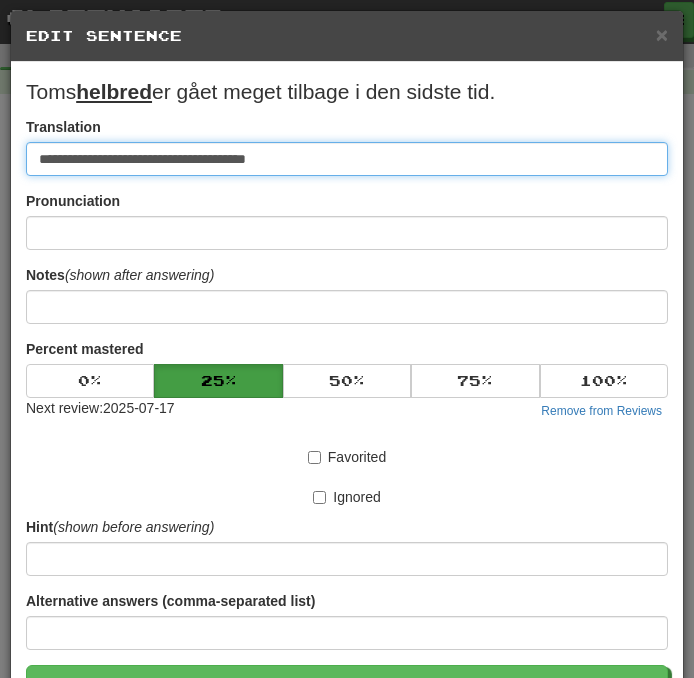 paste on "****" 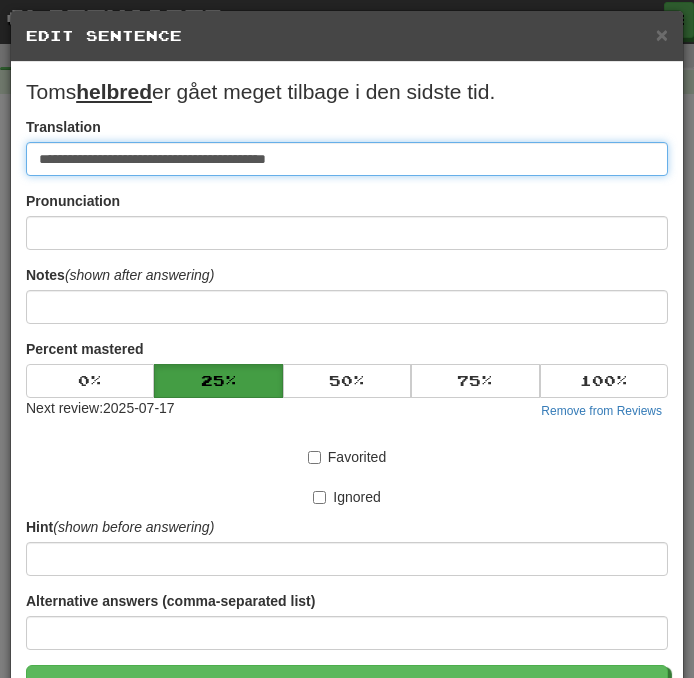 drag, startPoint x: 291, startPoint y: 155, endPoint x: -175, endPoint y: 141, distance: 466.21027 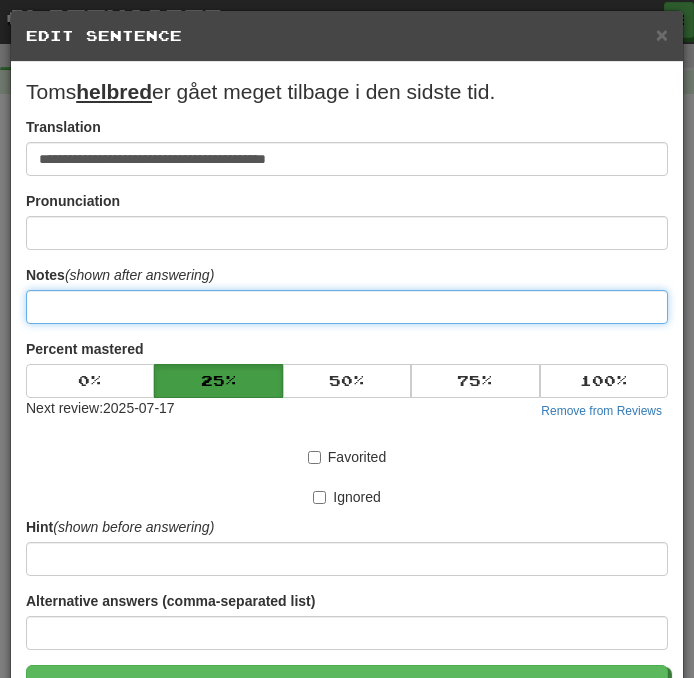 click at bounding box center [347, 307] 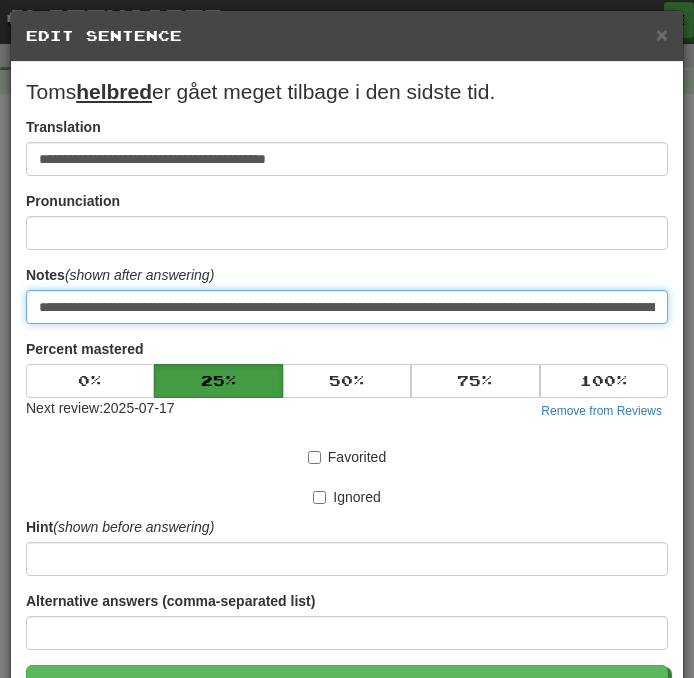 scroll, scrollTop: 0, scrollLeft: 238, axis: horizontal 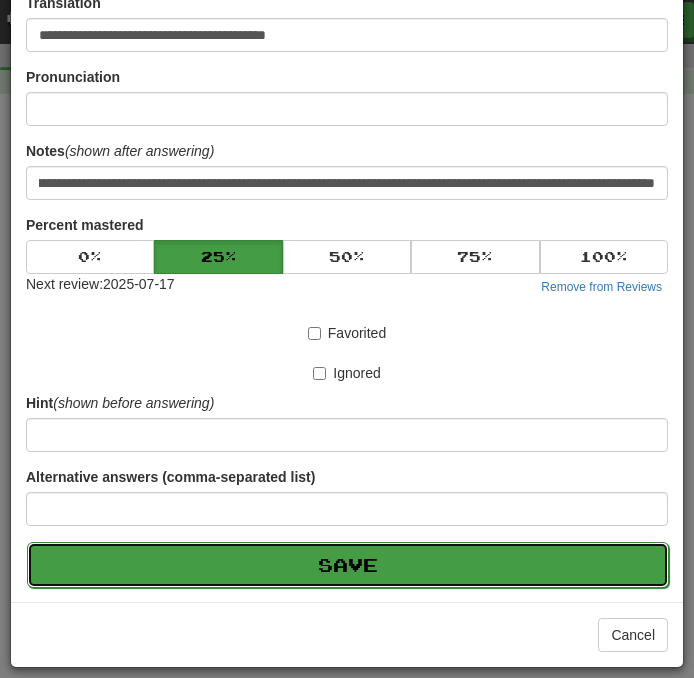 click on "Save" at bounding box center [348, 565] 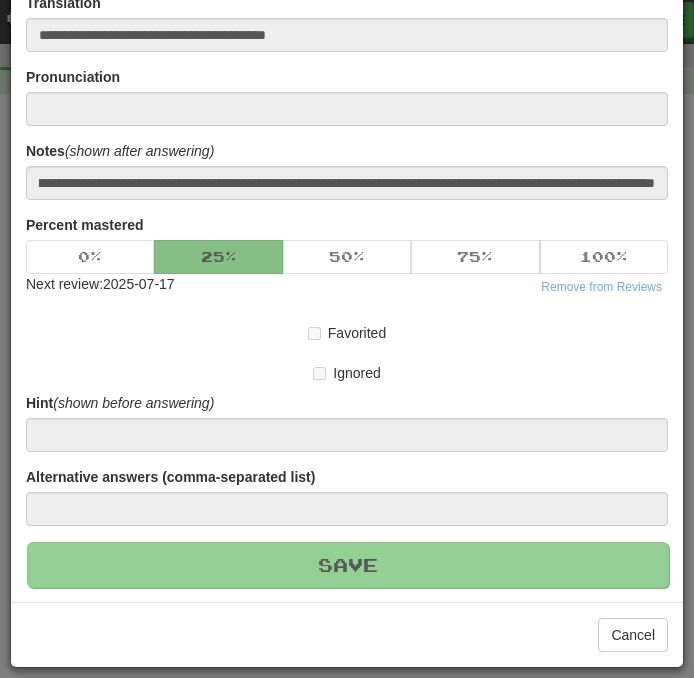 scroll, scrollTop: 0, scrollLeft: 0, axis: both 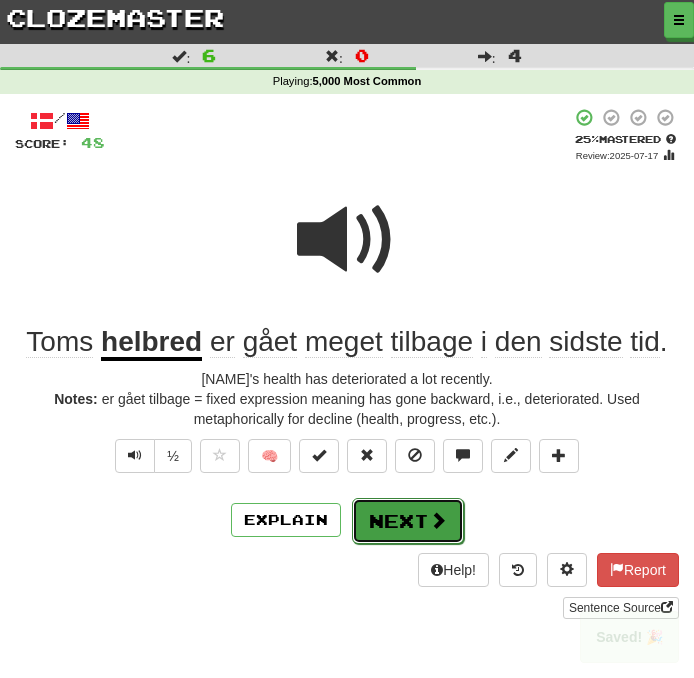 click on "Next" at bounding box center (408, 521) 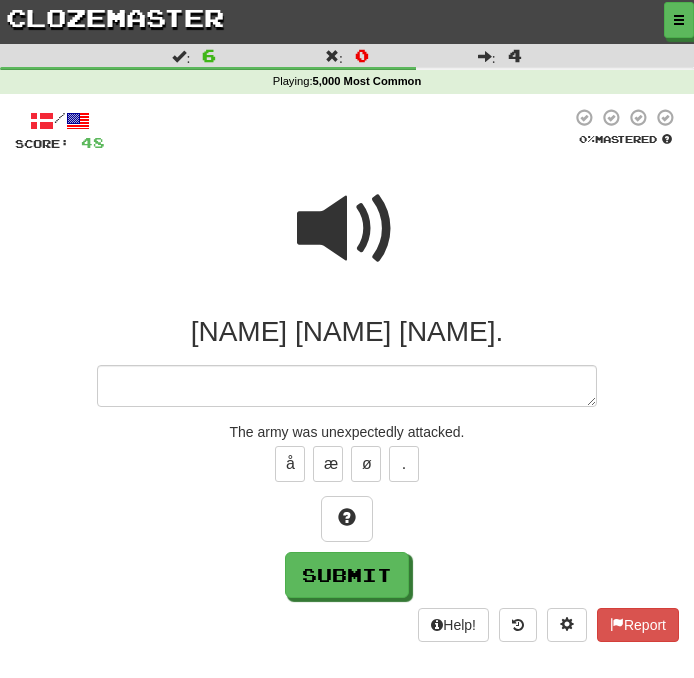 click at bounding box center [347, 229] 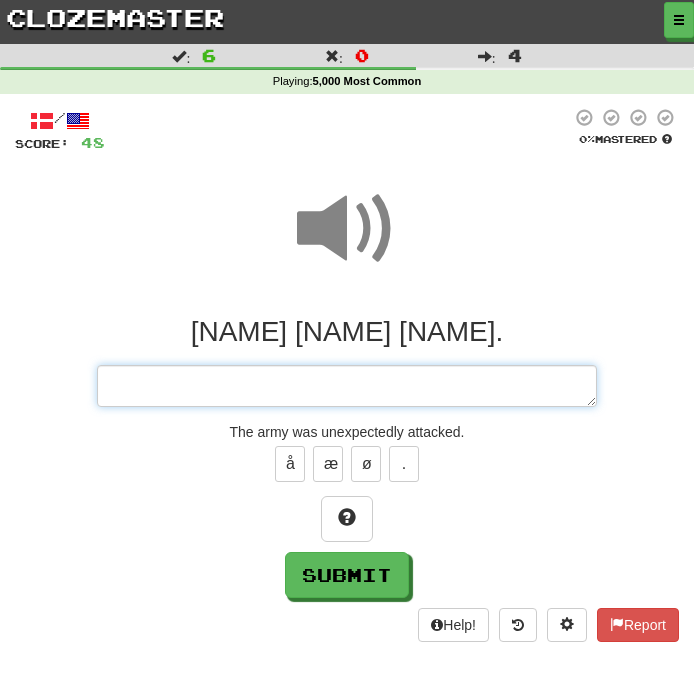 click at bounding box center (347, 386) 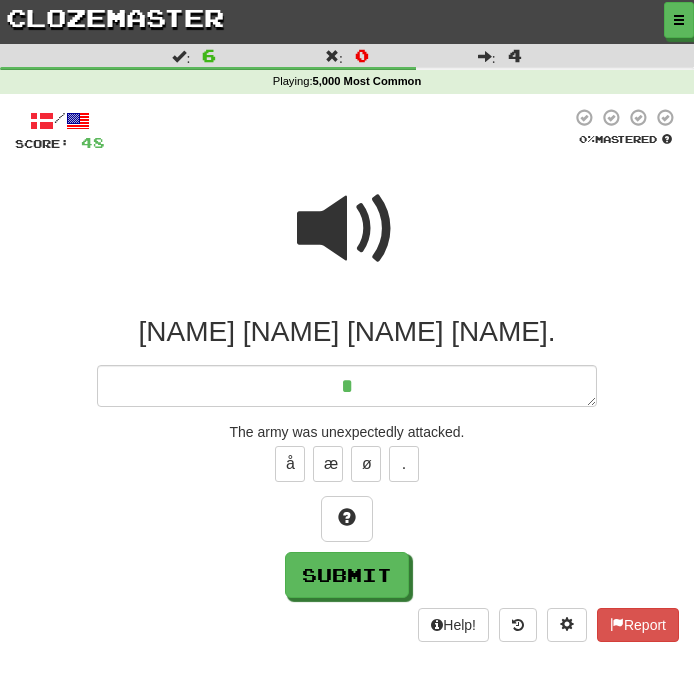 click at bounding box center [347, 229] 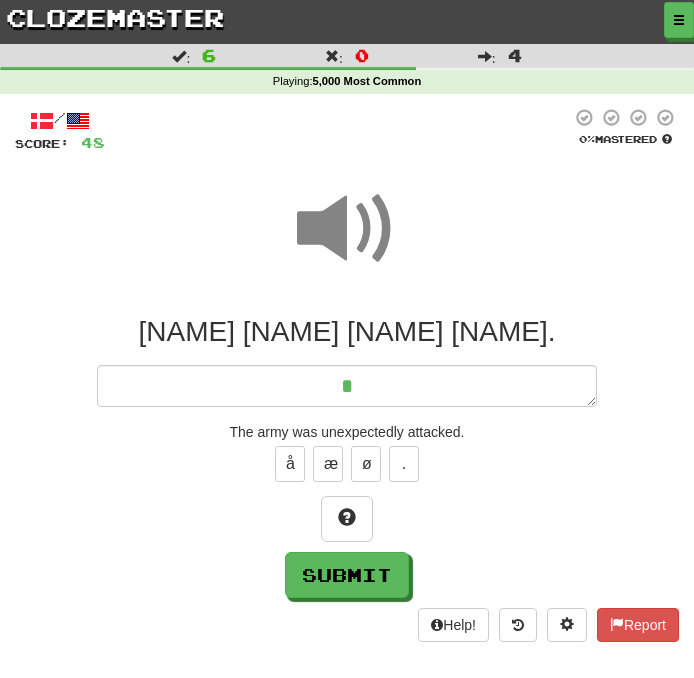 click at bounding box center [347, 229] 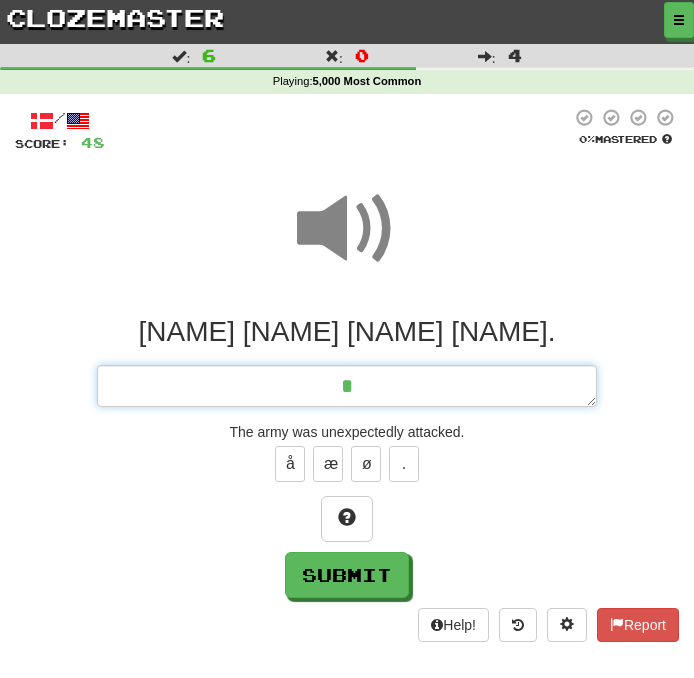 click on "*" at bounding box center (347, 386) 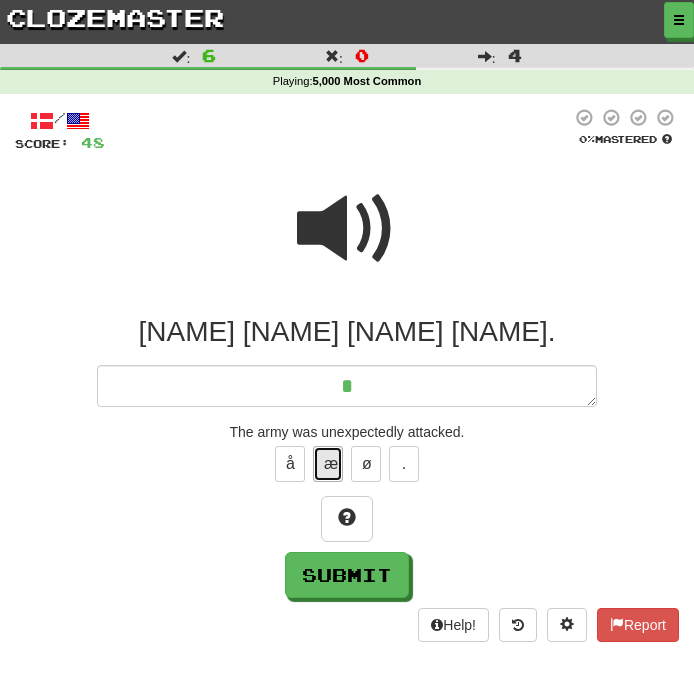 click on "æ" at bounding box center (328, 464) 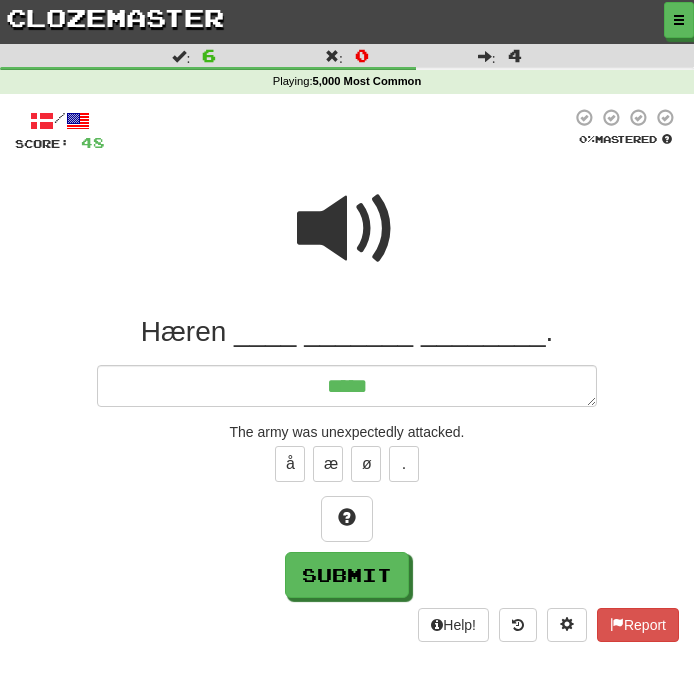 click at bounding box center (347, 229) 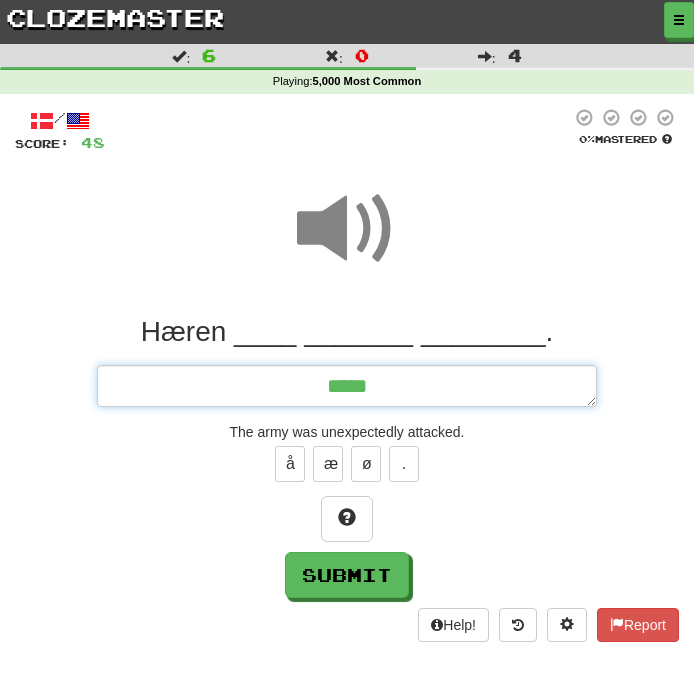 click on "*****" at bounding box center (347, 386) 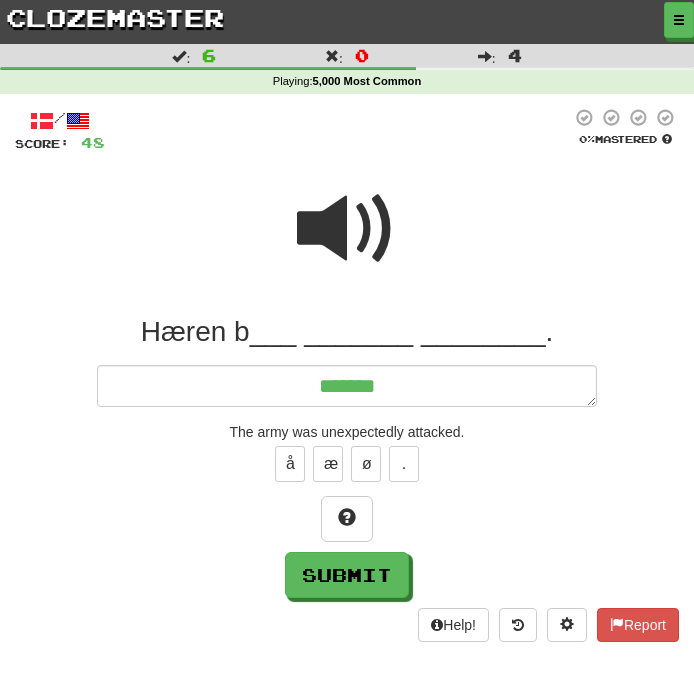click at bounding box center (347, 229) 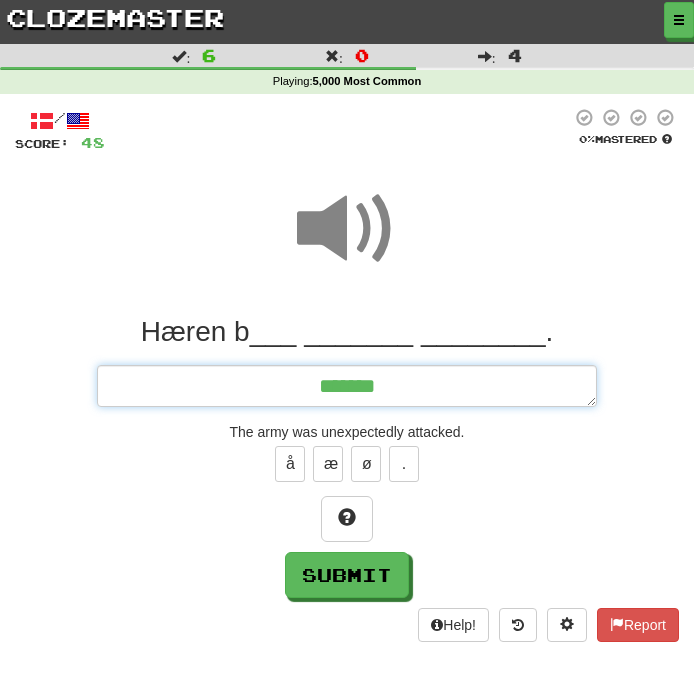 click on "*******" at bounding box center (347, 386) 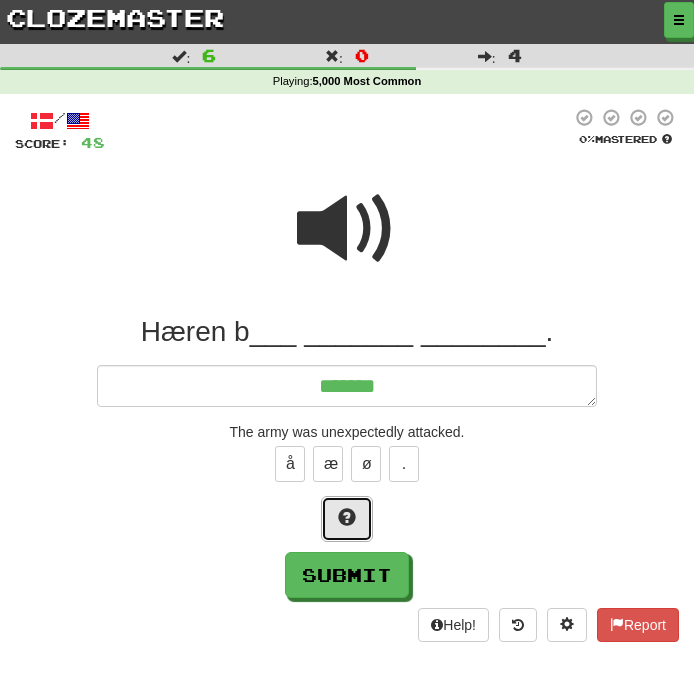 click at bounding box center [347, 517] 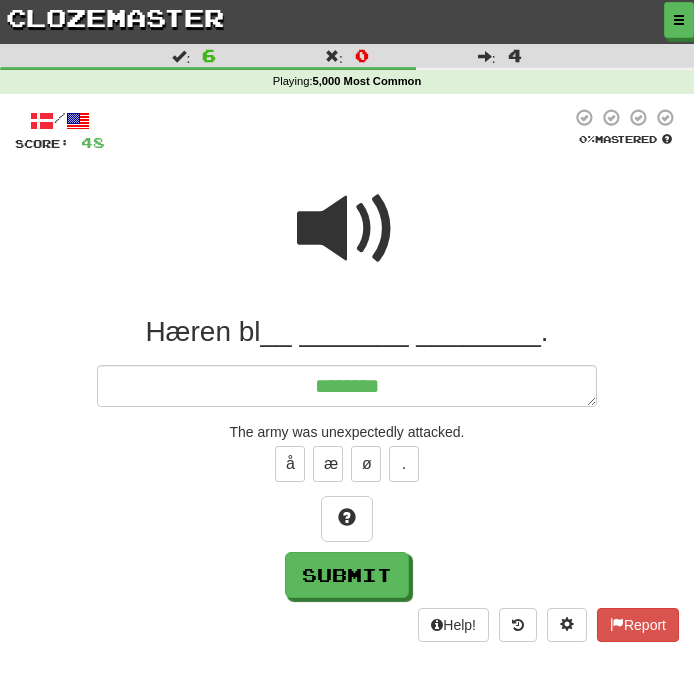 click at bounding box center (347, 229) 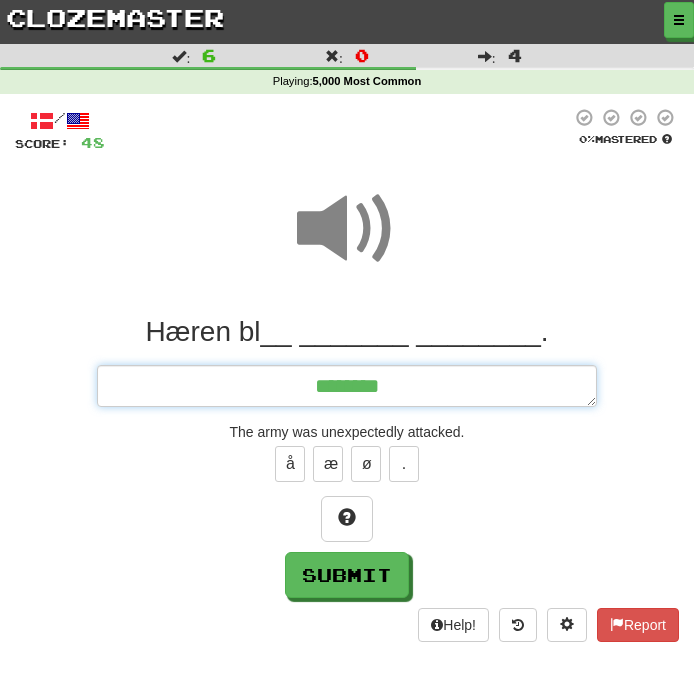 click on "********" at bounding box center (347, 386) 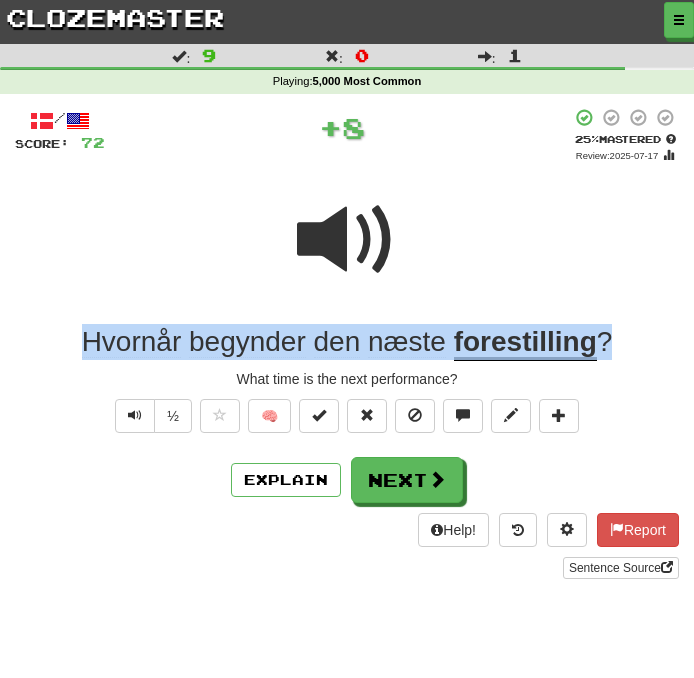 drag, startPoint x: 641, startPoint y: 357, endPoint x: -96, endPoint y: 340, distance: 737.19604 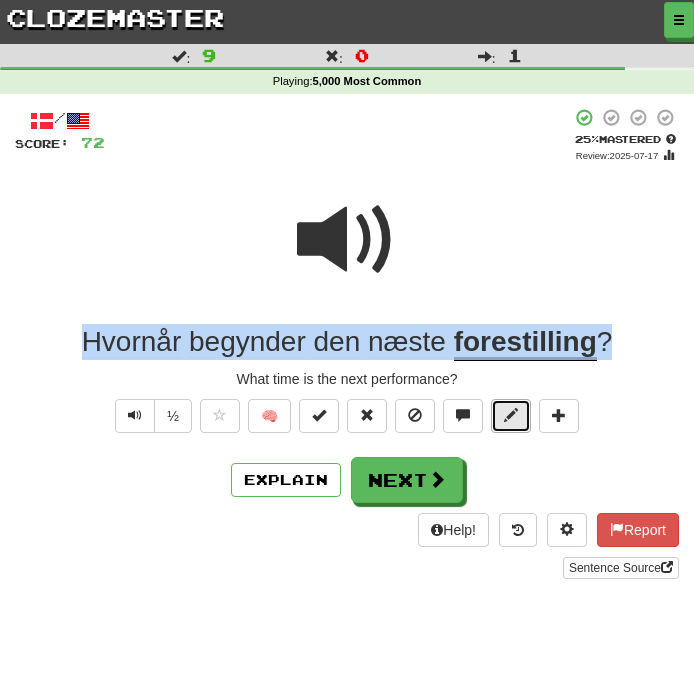 click at bounding box center (511, 416) 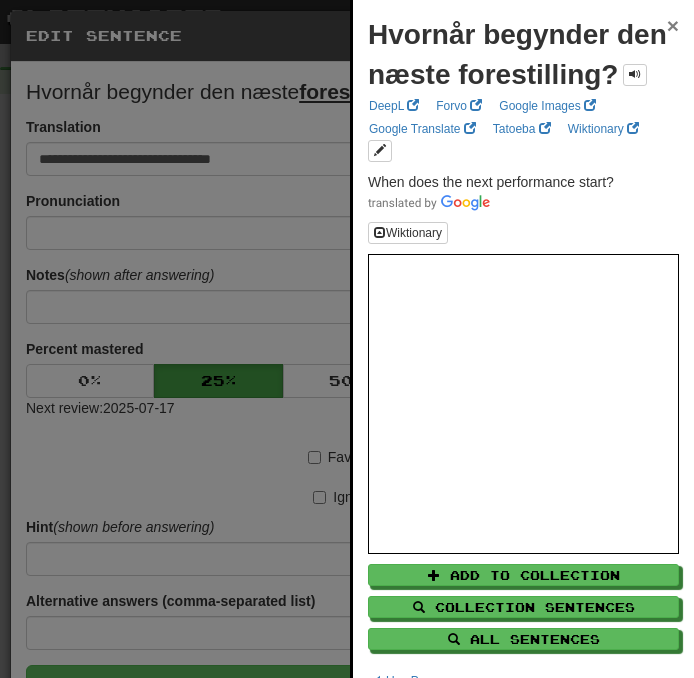 click on "×" at bounding box center [673, 25] 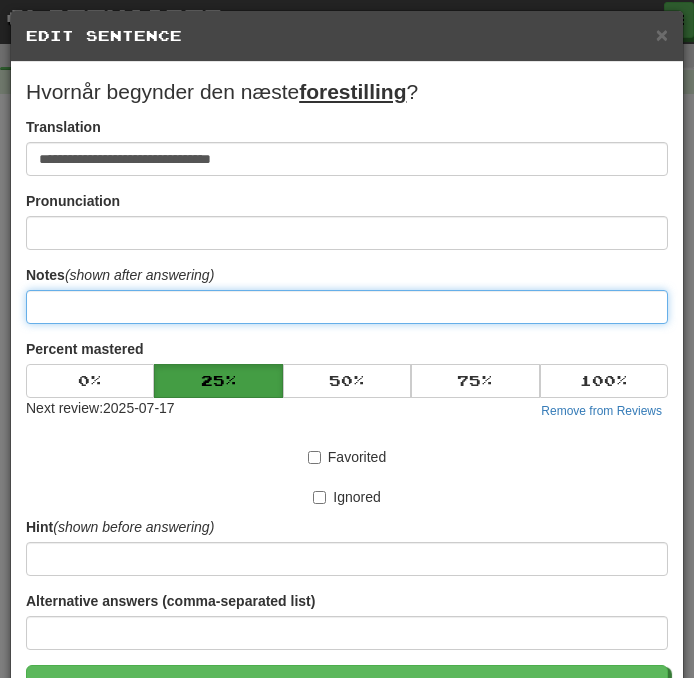 click at bounding box center [347, 307] 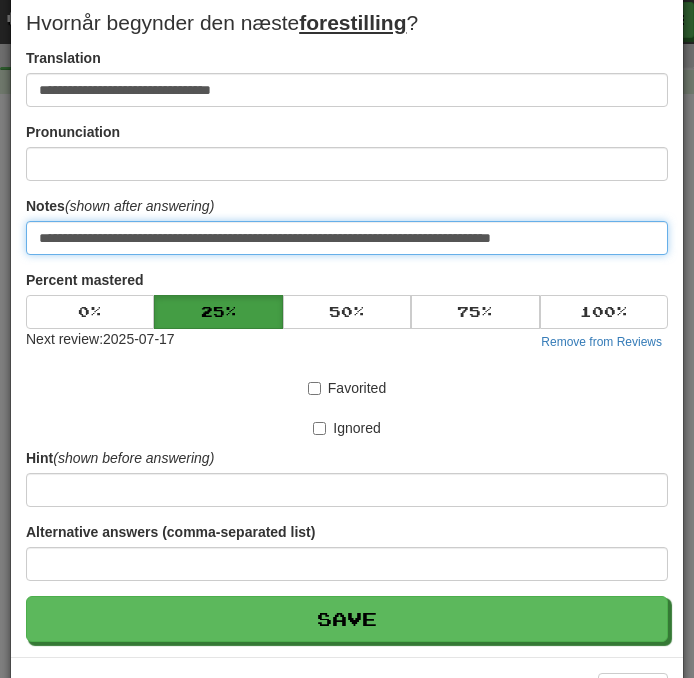 scroll, scrollTop: 108, scrollLeft: 0, axis: vertical 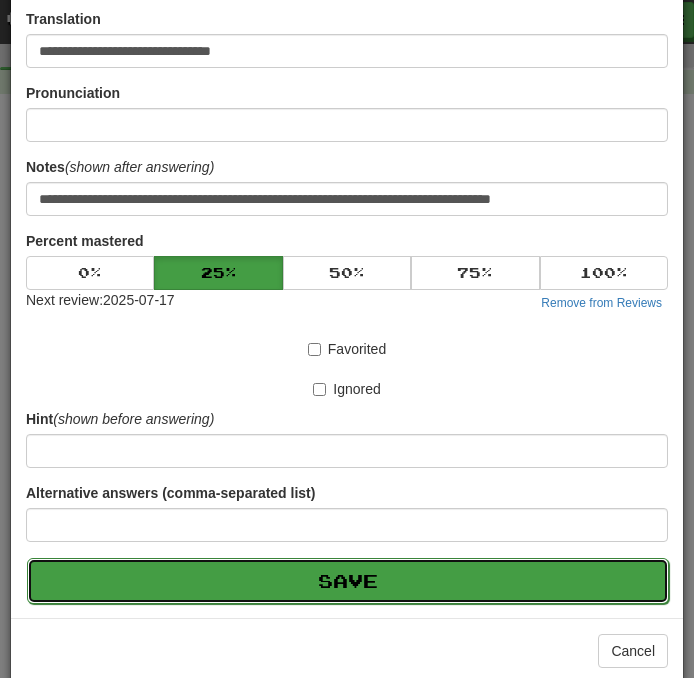 click on "Save" at bounding box center (348, 581) 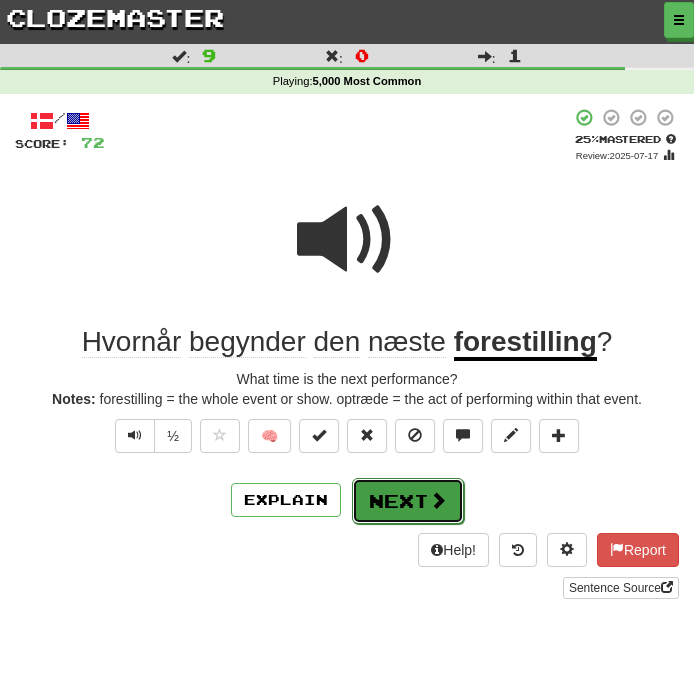 click on "Next" at bounding box center (408, 501) 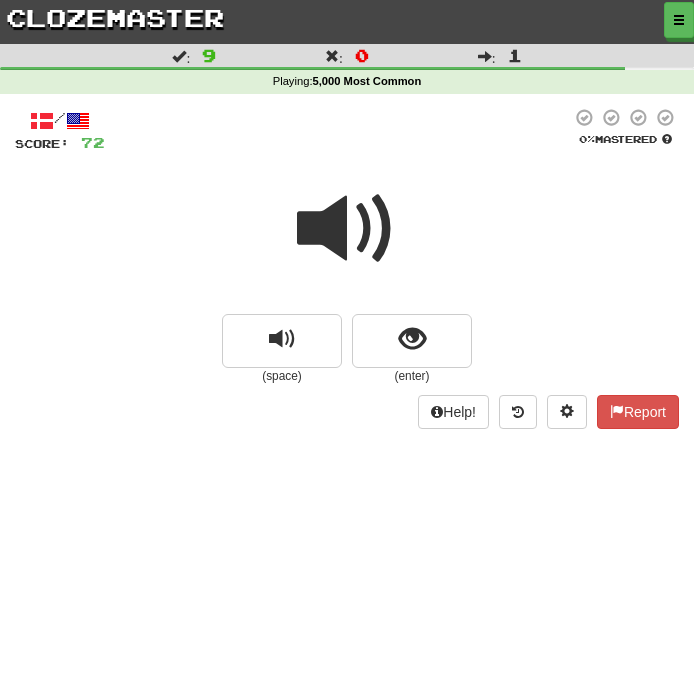 click at bounding box center [347, 229] 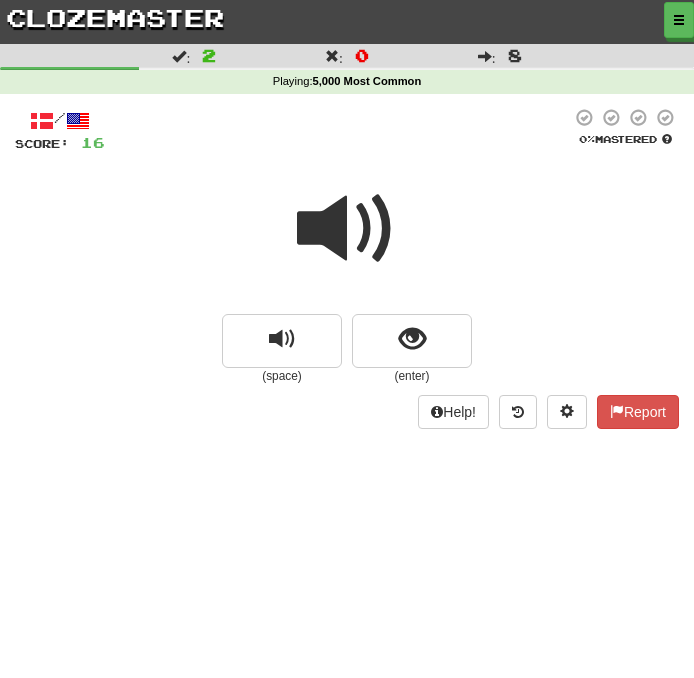 click at bounding box center (347, 229) 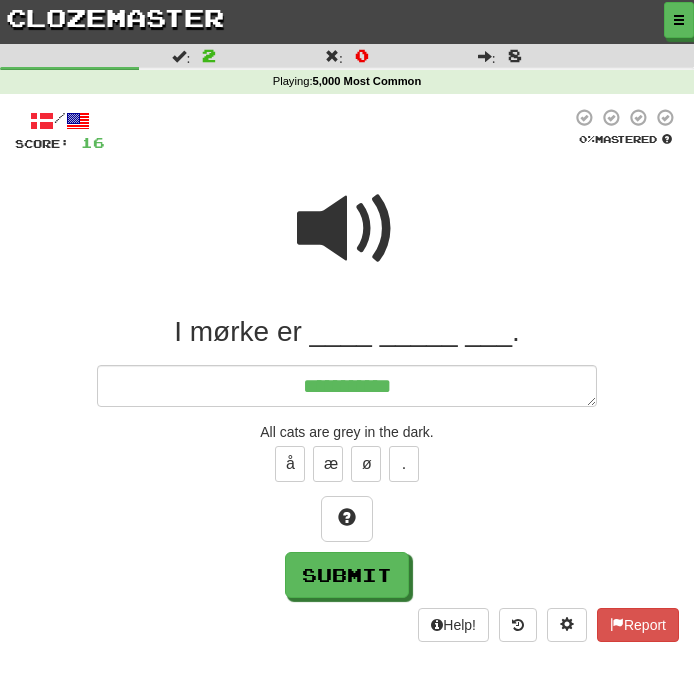 click at bounding box center (347, 229) 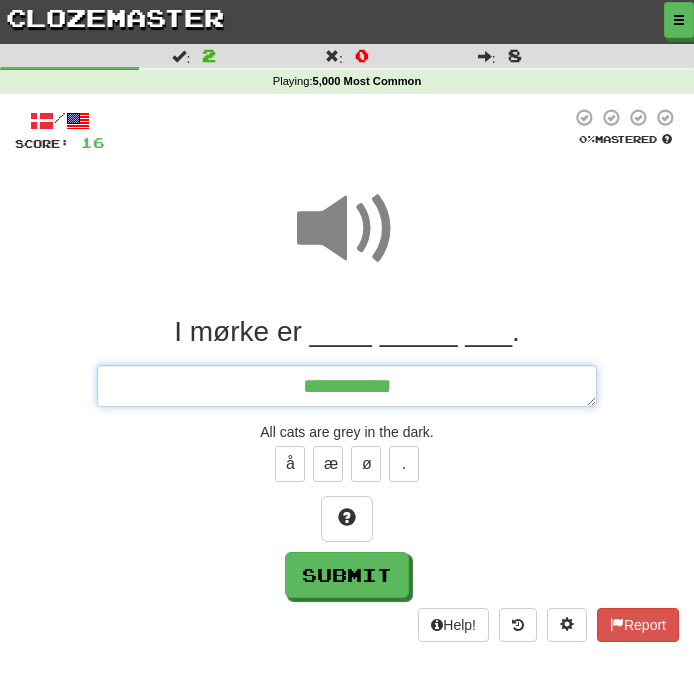 click on "**********" at bounding box center (347, 386) 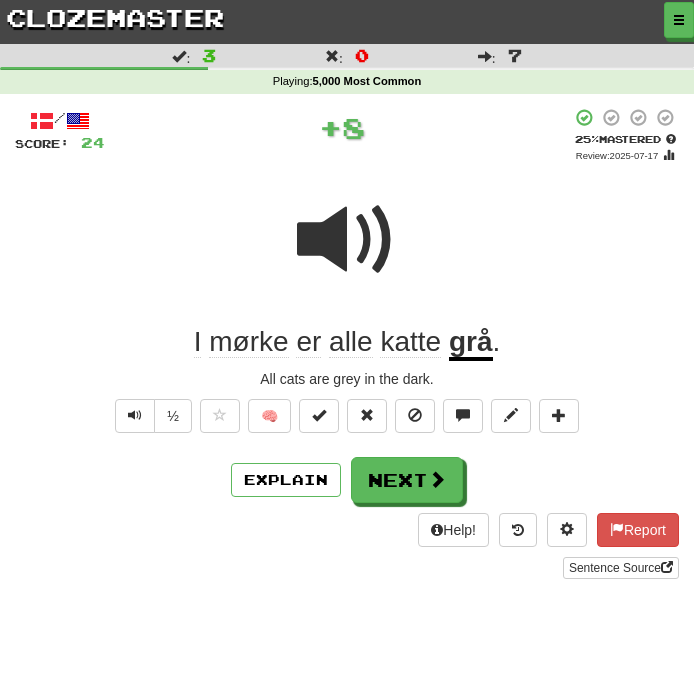 click on "I   mørke   er   alle   katte   grå ." at bounding box center [347, 342] 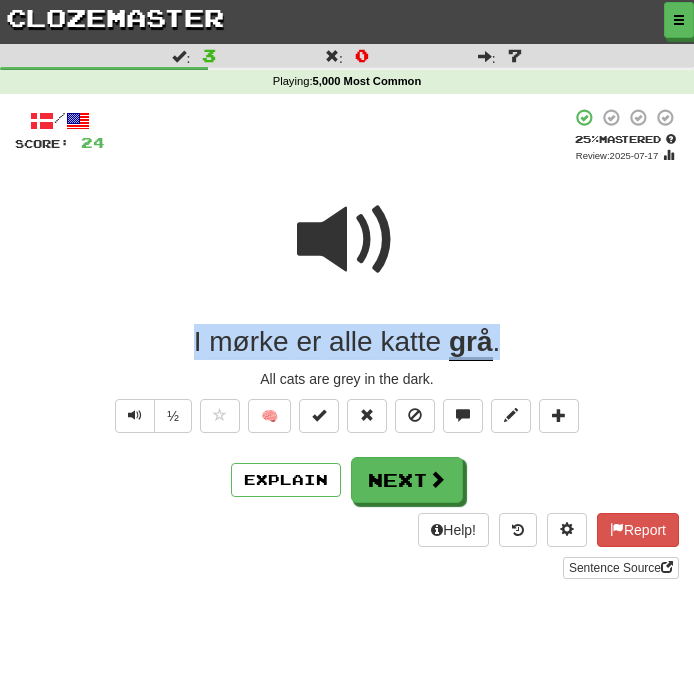 drag, startPoint x: 512, startPoint y: 342, endPoint x: 32, endPoint y: 308, distance: 481.20267 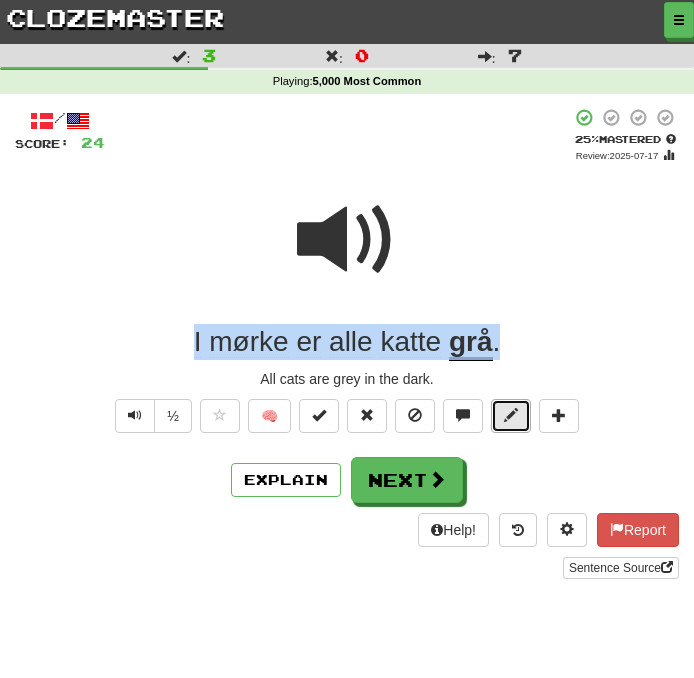 click at bounding box center [511, 415] 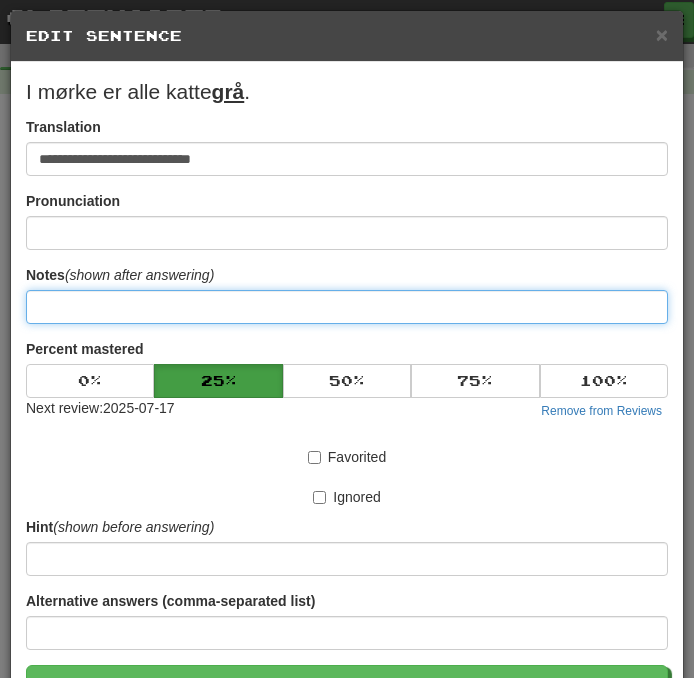 click at bounding box center (347, 307) 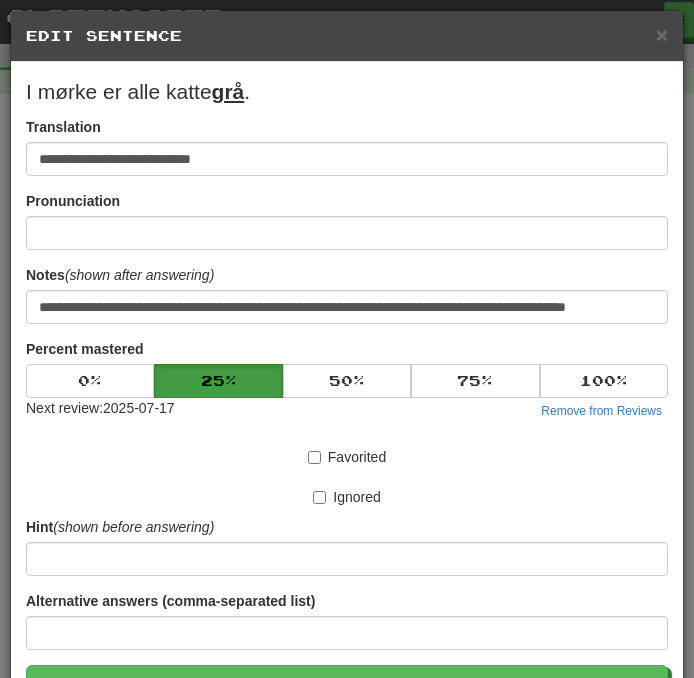 scroll, scrollTop: 0, scrollLeft: 0, axis: both 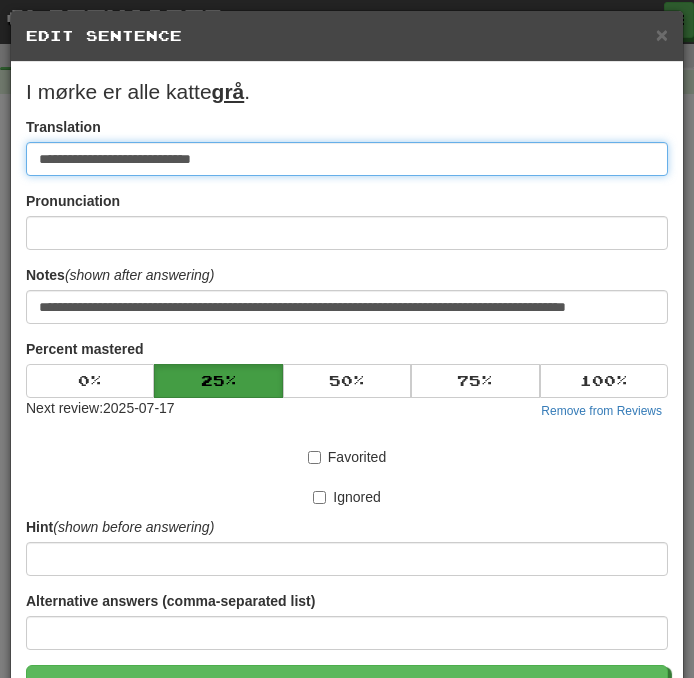 drag, startPoint x: 215, startPoint y: 159, endPoint x: -97, endPoint y: 159, distance: 312 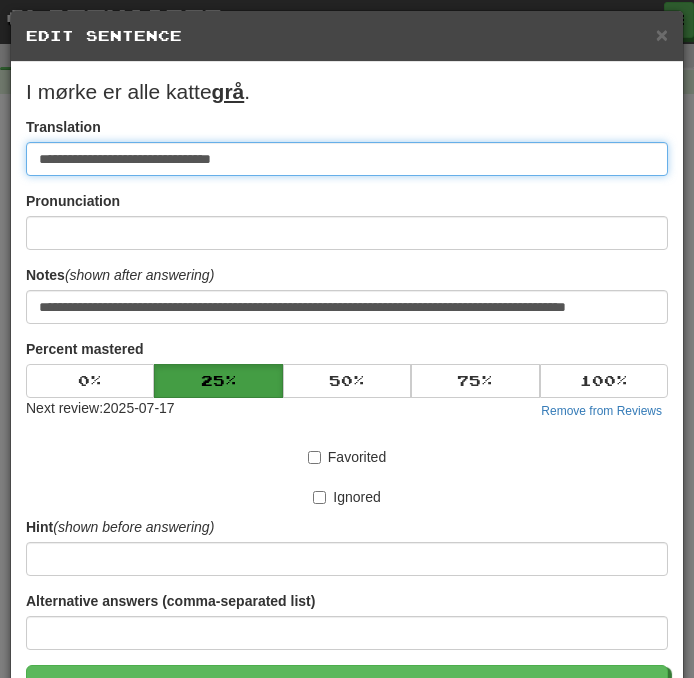 paste on "**********" 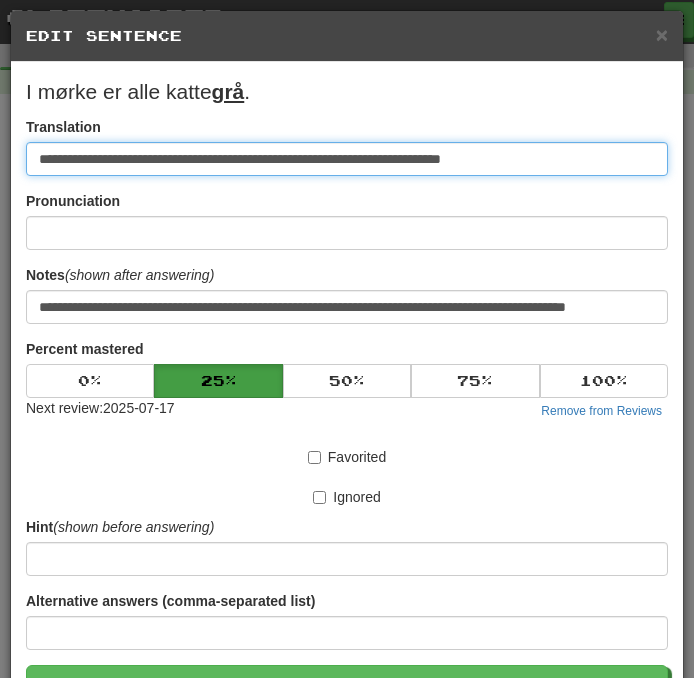 click on "**********" at bounding box center [347, 159] 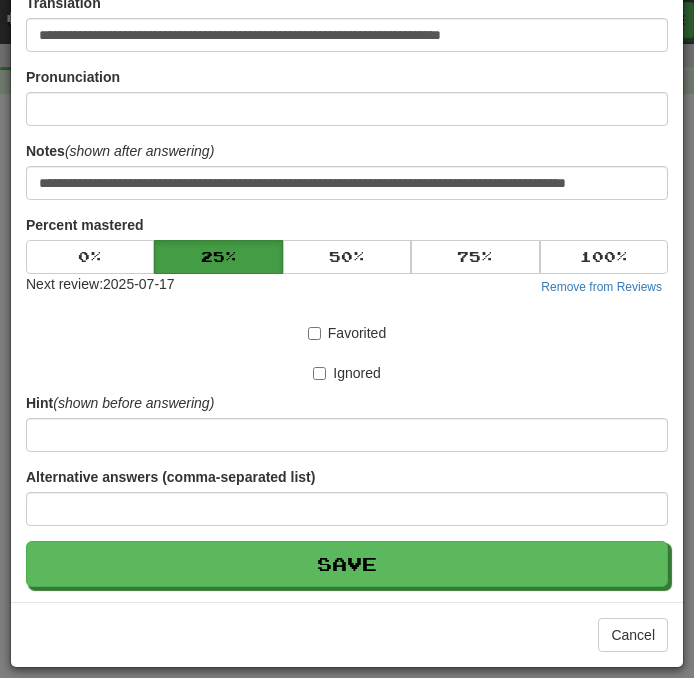 click on "**********" at bounding box center [347, 270] 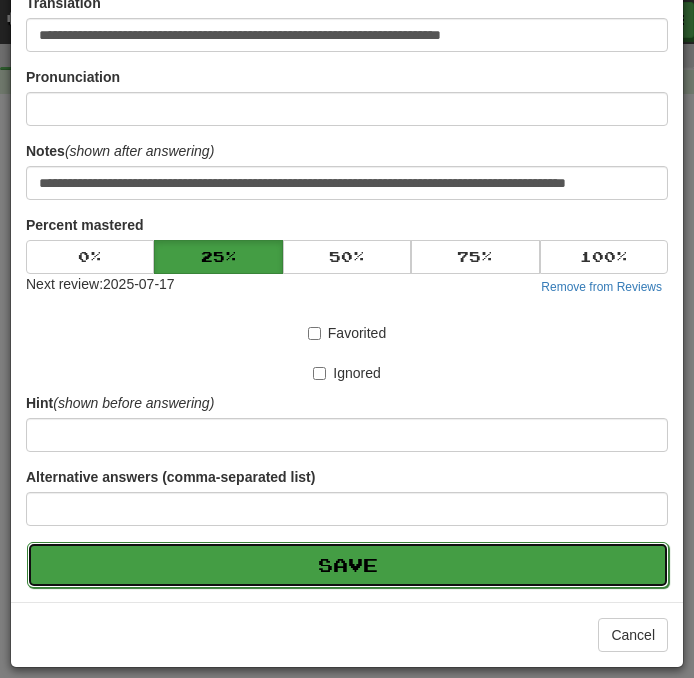 click on "Save" at bounding box center [348, 565] 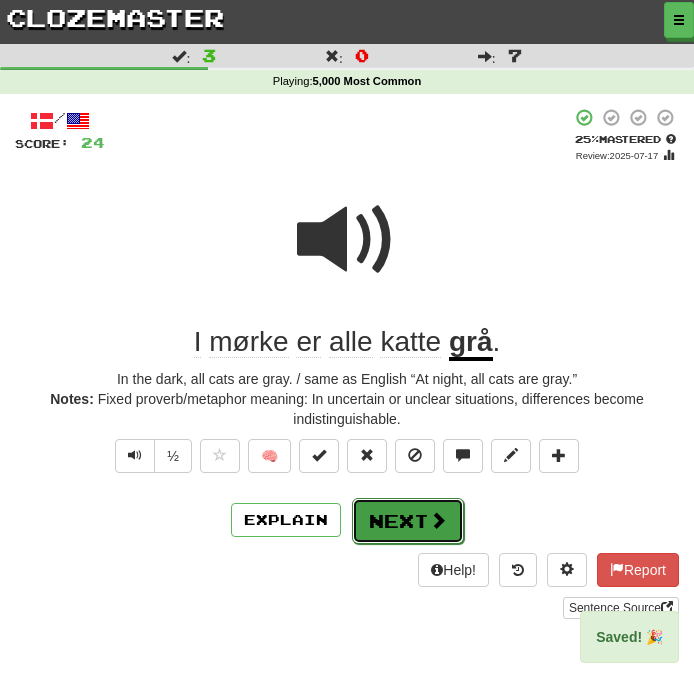 click on "Next" at bounding box center (408, 521) 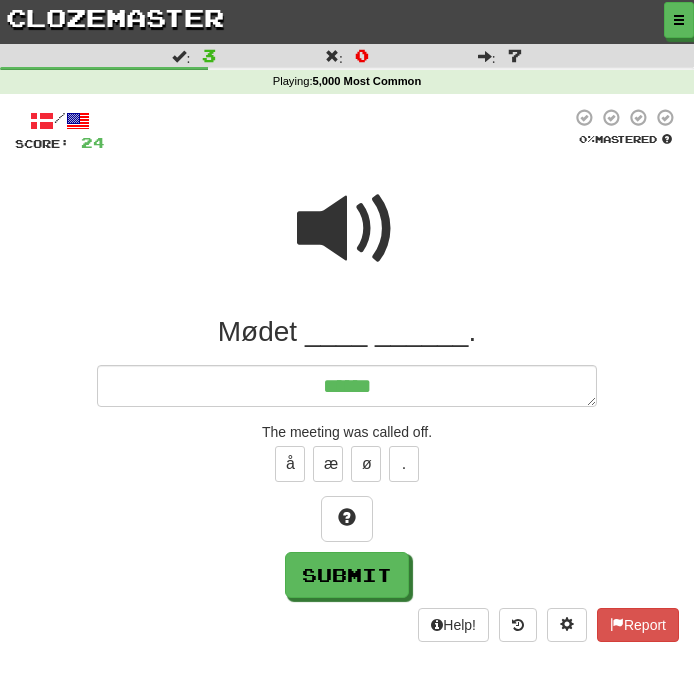 click at bounding box center [347, 229] 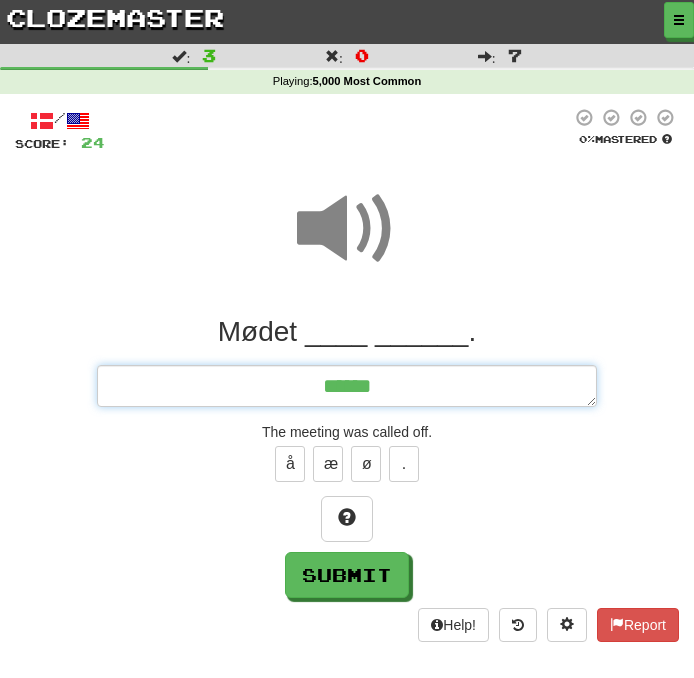 click on "*****" at bounding box center (347, 386) 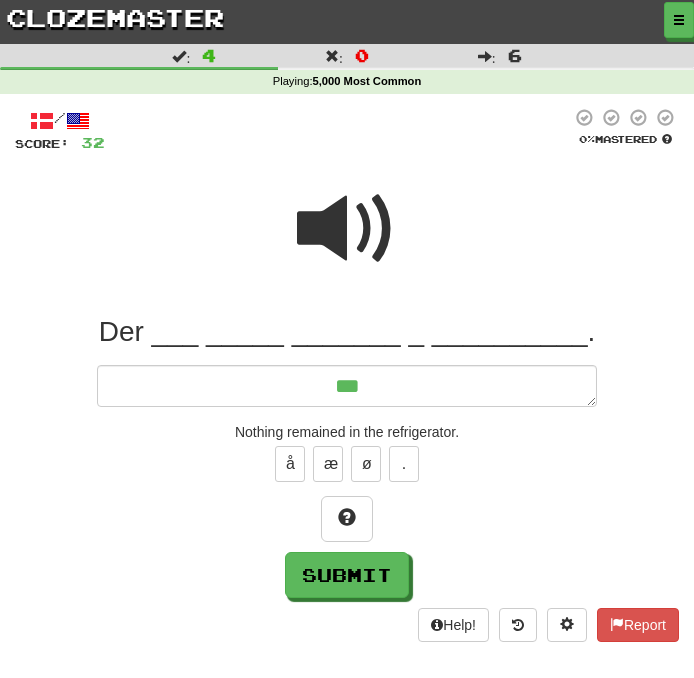 click at bounding box center [347, 229] 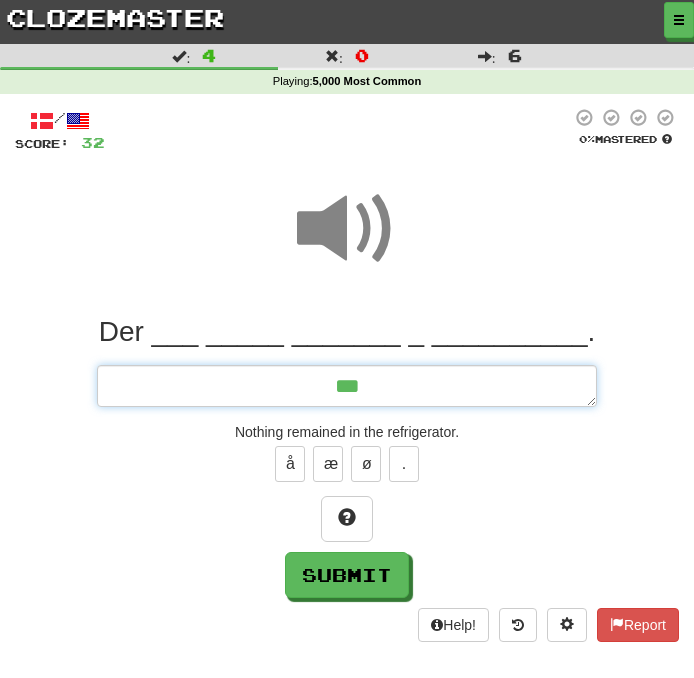 click on "***" at bounding box center (347, 386) 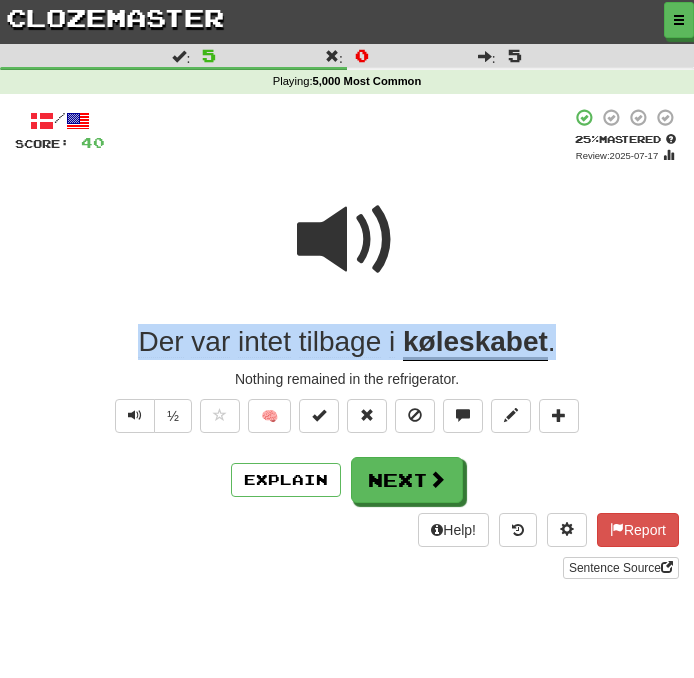 drag, startPoint x: 572, startPoint y: 335, endPoint x: 87, endPoint y: 327, distance: 485.06598 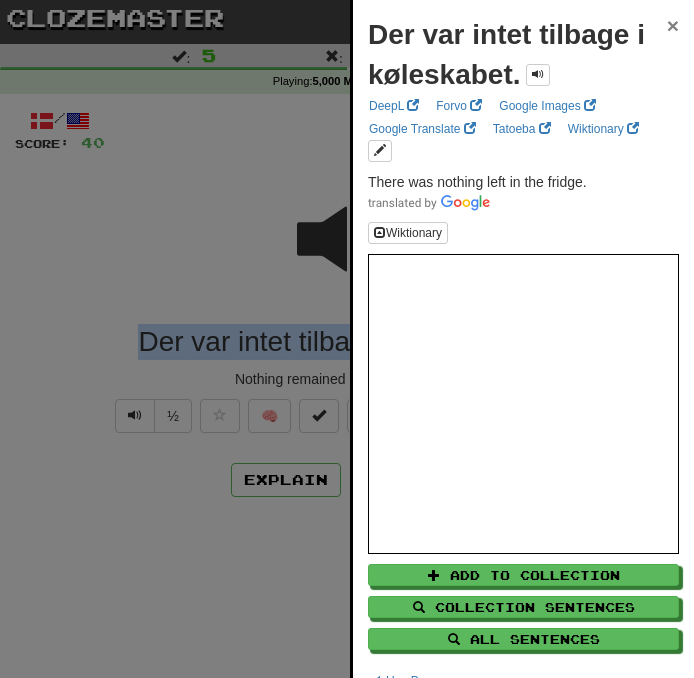 click on "×" at bounding box center (673, 25) 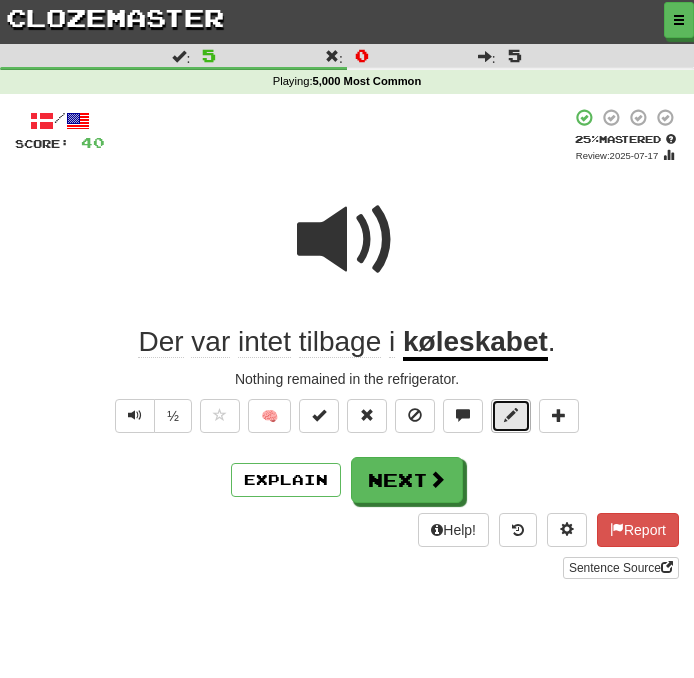 click at bounding box center [511, 415] 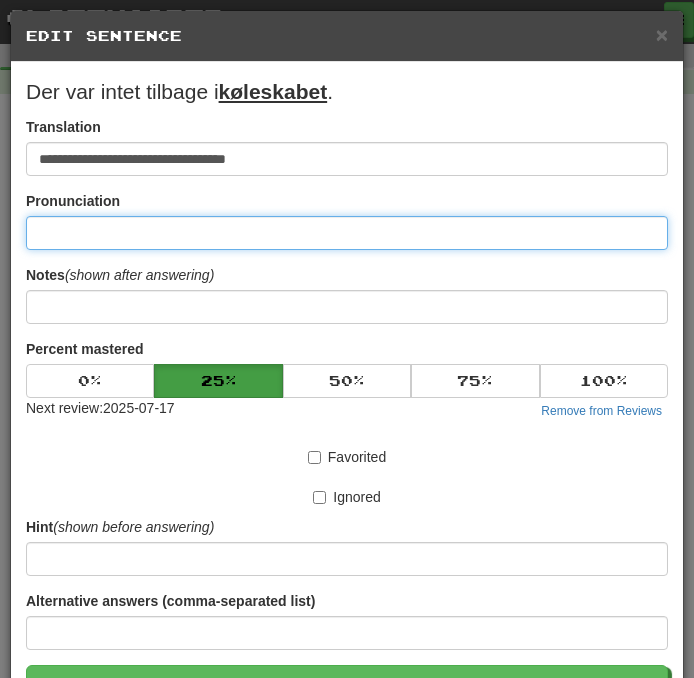 click at bounding box center (347, 233) 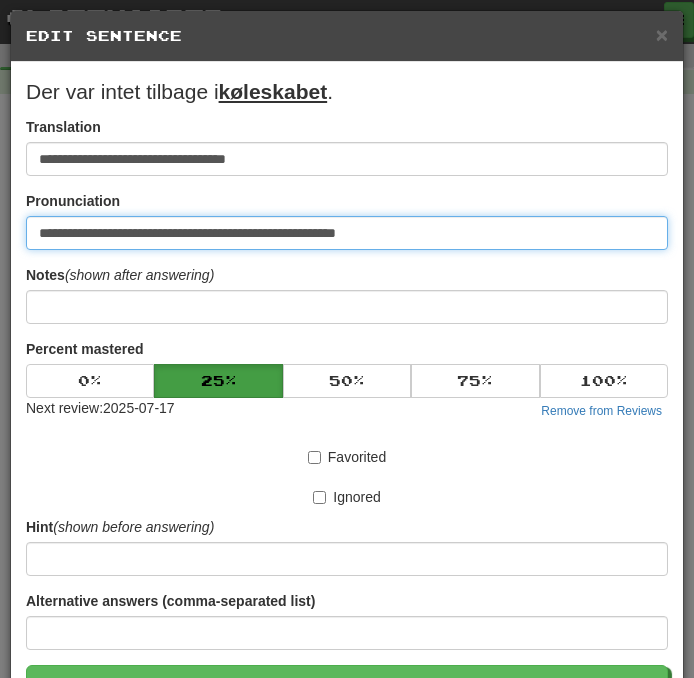 drag, startPoint x: 437, startPoint y: 240, endPoint x: 211, endPoint y: 240, distance: 226 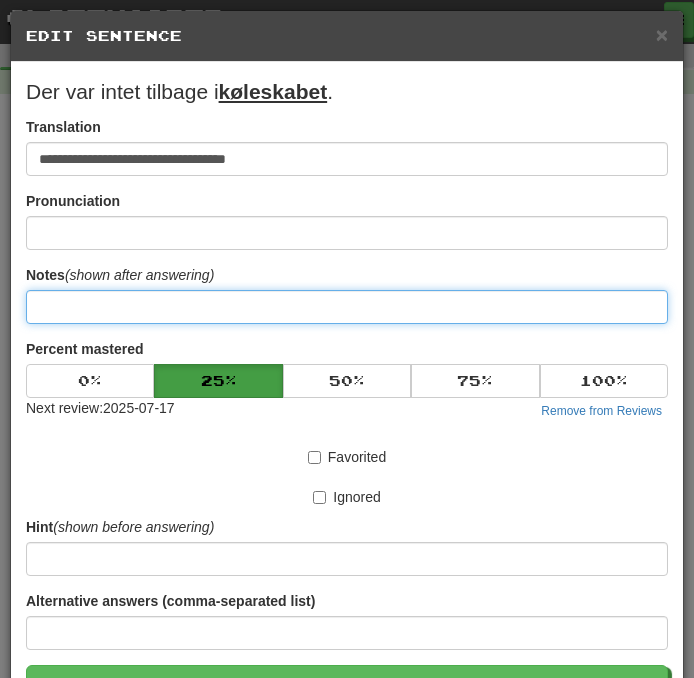 click at bounding box center [347, 307] 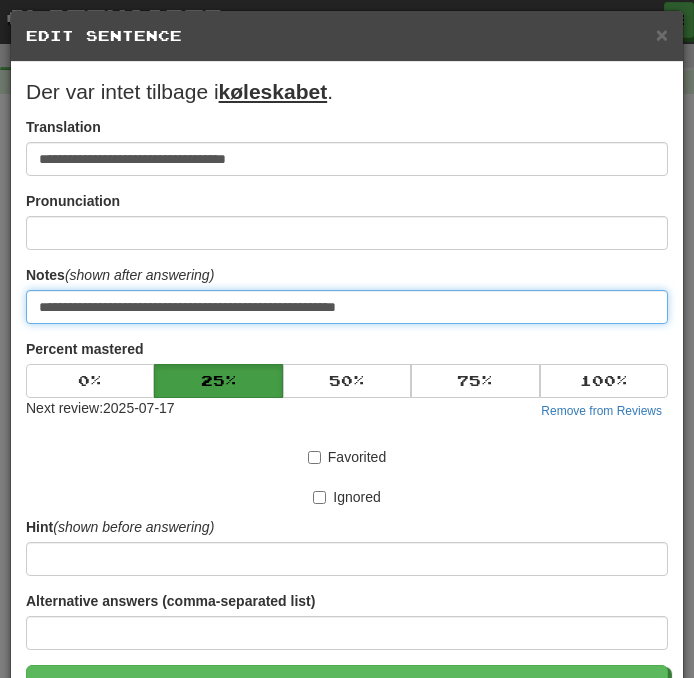 drag, startPoint x: 49, startPoint y: 312, endPoint x: 6, endPoint y: 312, distance: 43 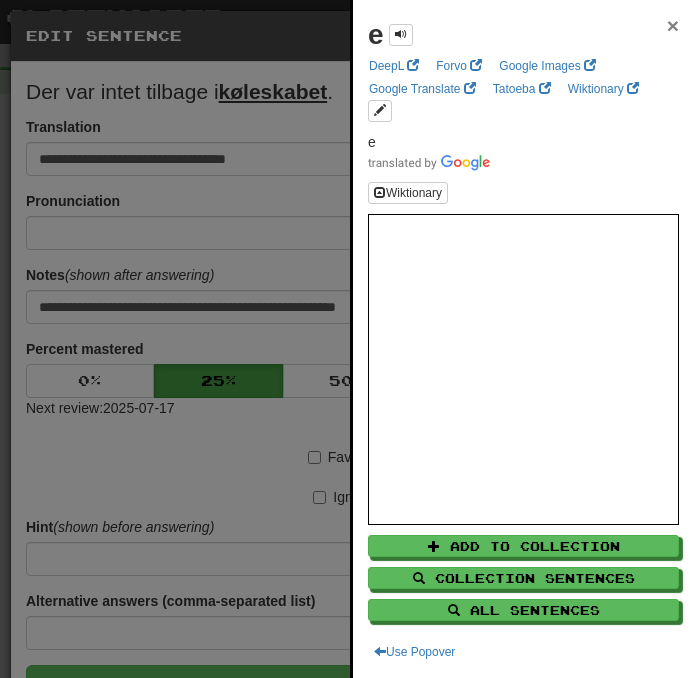 click on "×" at bounding box center [673, 25] 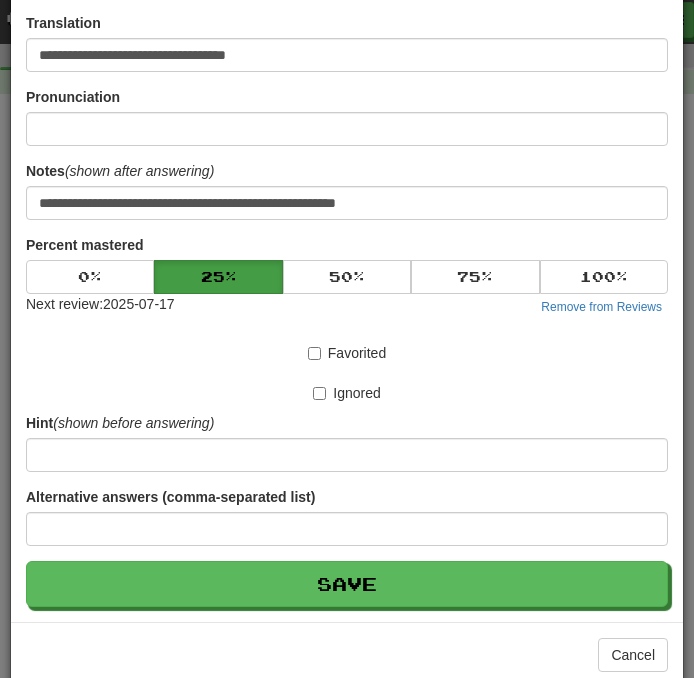 scroll, scrollTop: 124, scrollLeft: 0, axis: vertical 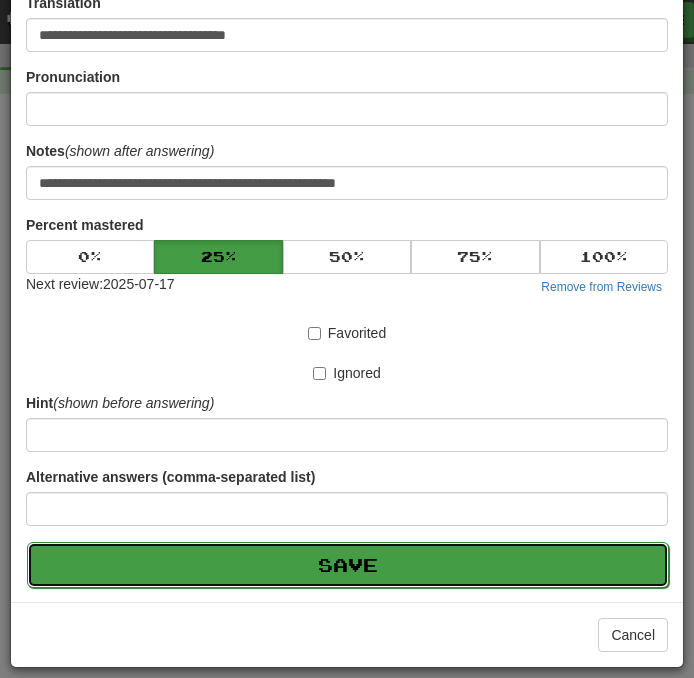 click on "Save" at bounding box center (348, 565) 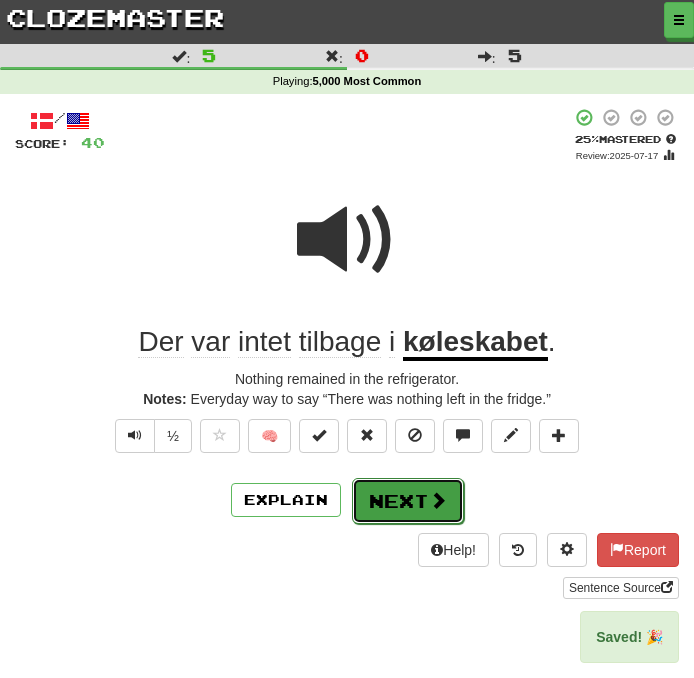 click on "Next" at bounding box center [408, 501] 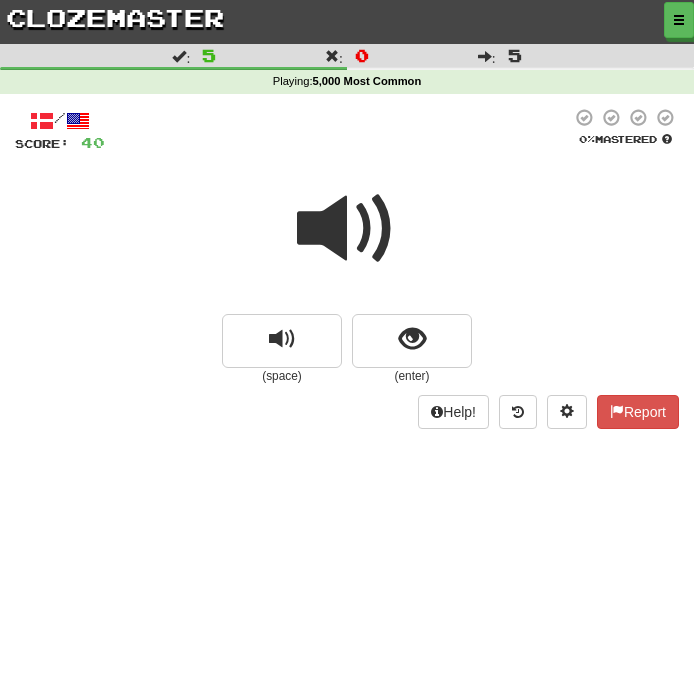click at bounding box center (347, 229) 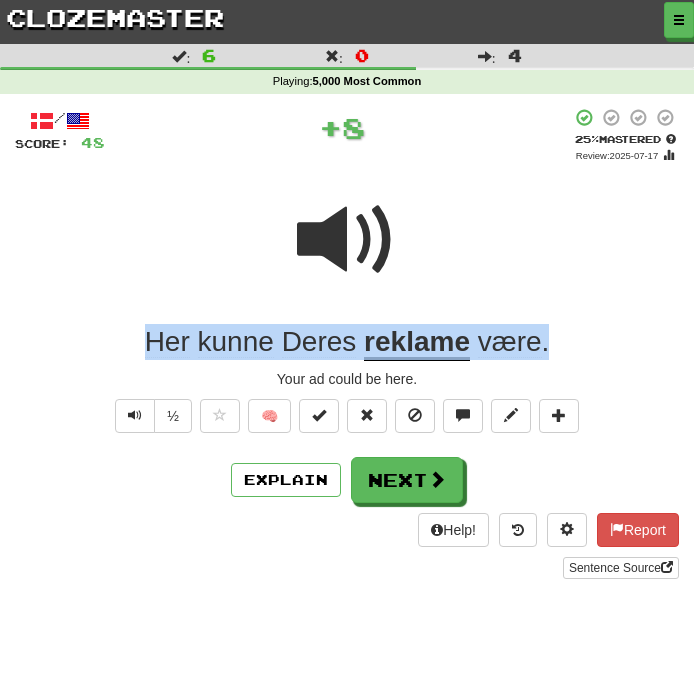 drag, startPoint x: 558, startPoint y: 333, endPoint x: 45, endPoint y: 338, distance: 513.02435 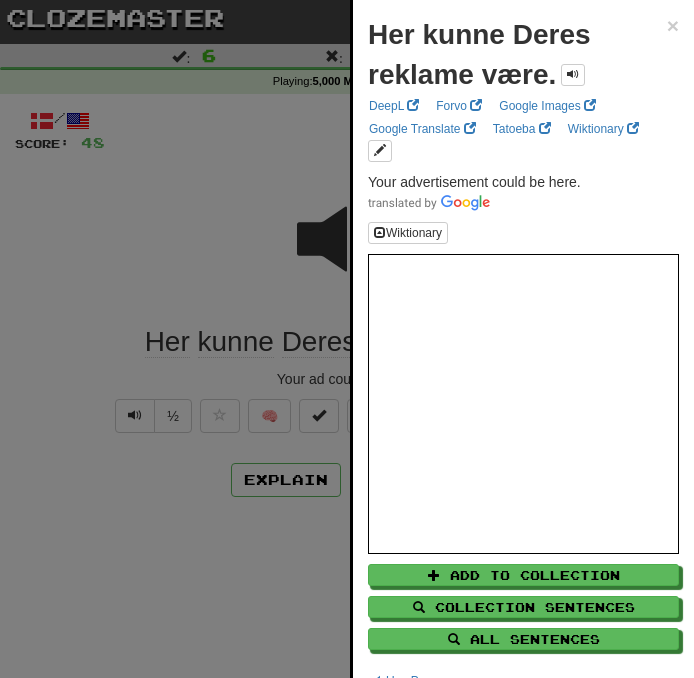 click on "Her kunne Deres reklame være. × DeepL   Forvo   Google Images   Google Translate   Tatoeba   Wiktionary   Your advertisement could be here.  Wiktionary   Add to Collection   Collection Sentences   All Sentences  Use Popover" at bounding box center (523, 353) 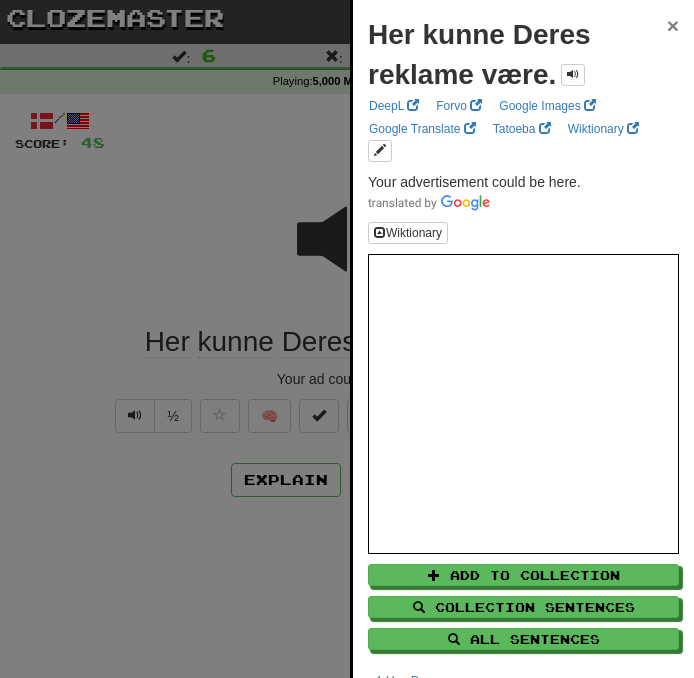 click on "×" at bounding box center [673, 25] 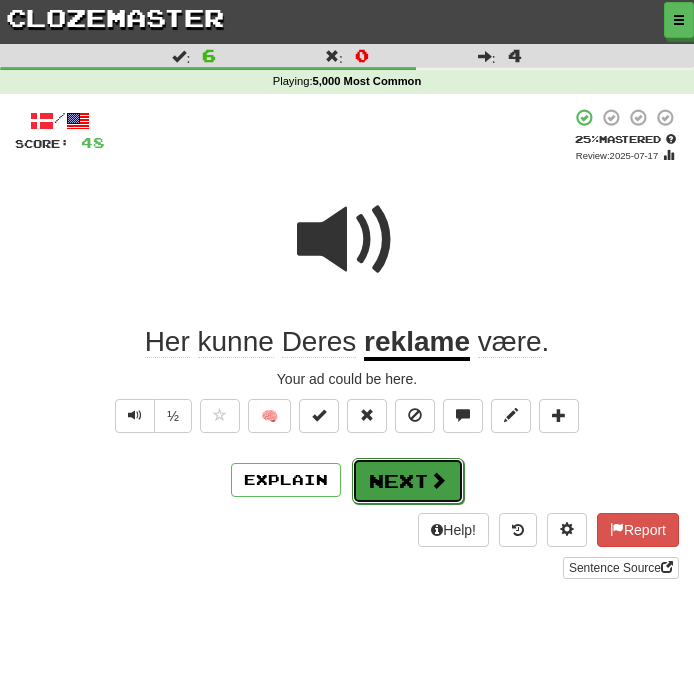 click on "Next" at bounding box center [408, 481] 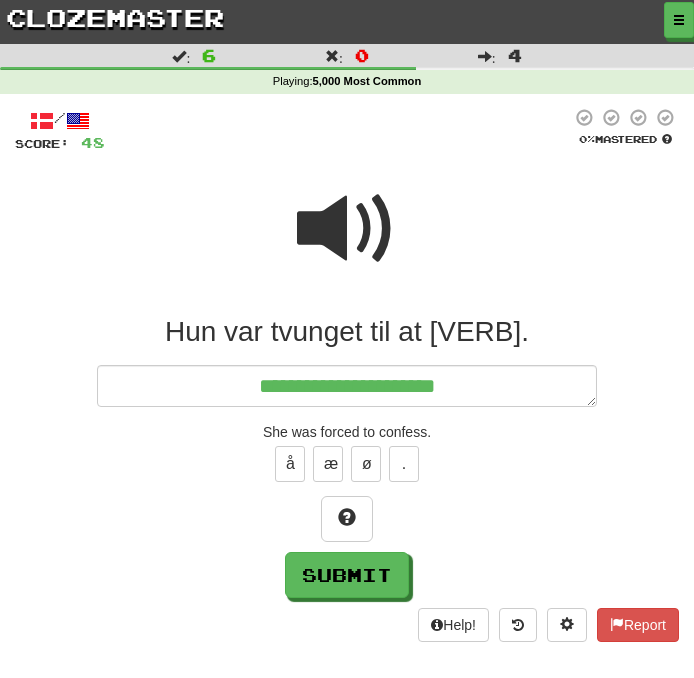 click at bounding box center [347, 229] 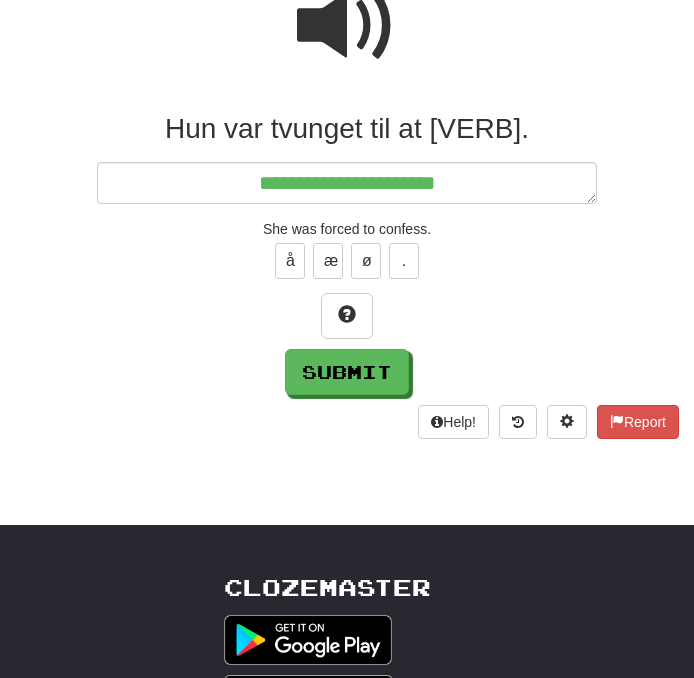scroll, scrollTop: 88, scrollLeft: 0, axis: vertical 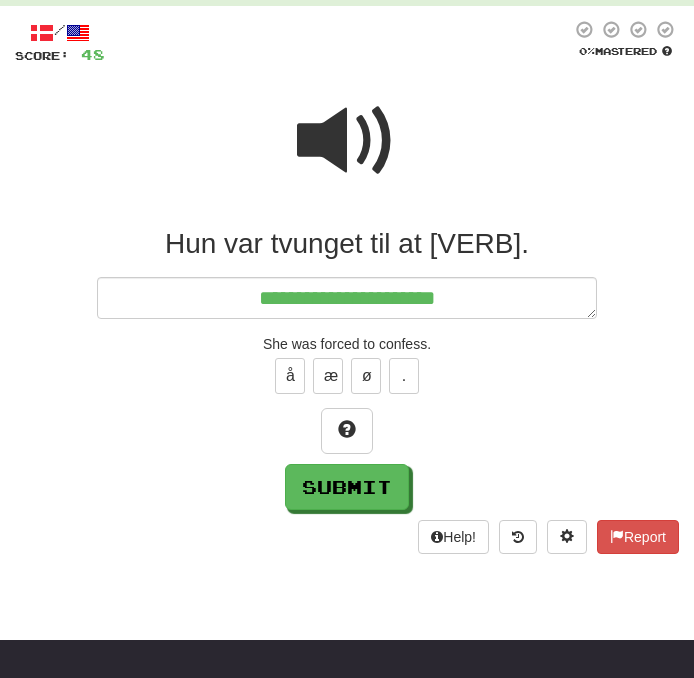 click on "Hun var tvunget til at [VERB]." at bounding box center (347, 244) 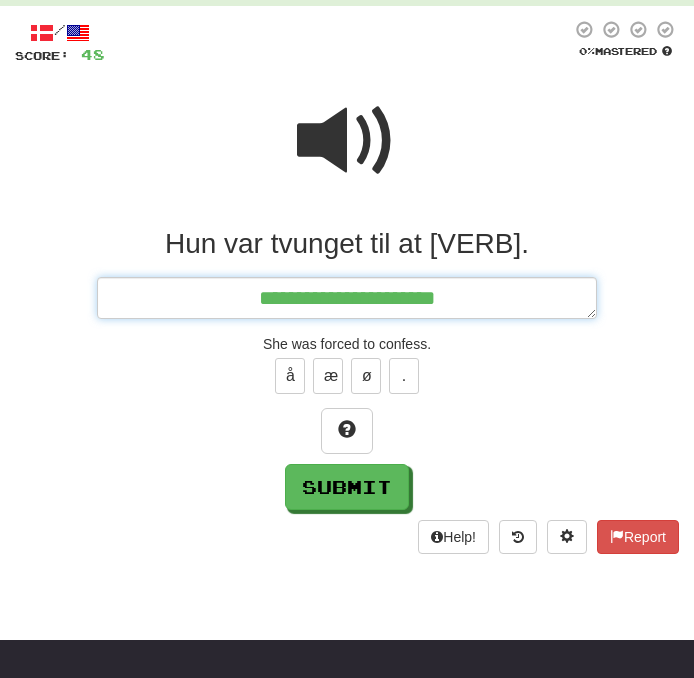 click on "**********" at bounding box center [347, 298] 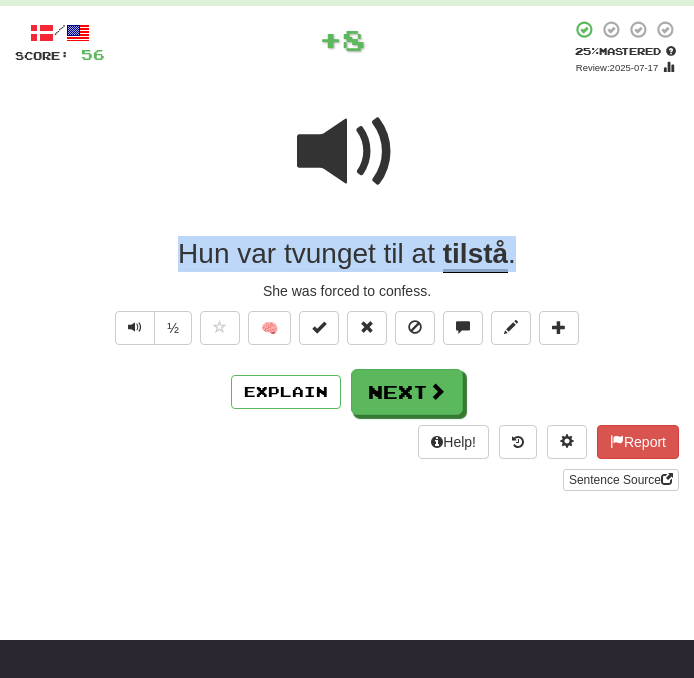 drag, startPoint x: 568, startPoint y: 242, endPoint x: -202, endPoint y: 255, distance: 770.10974 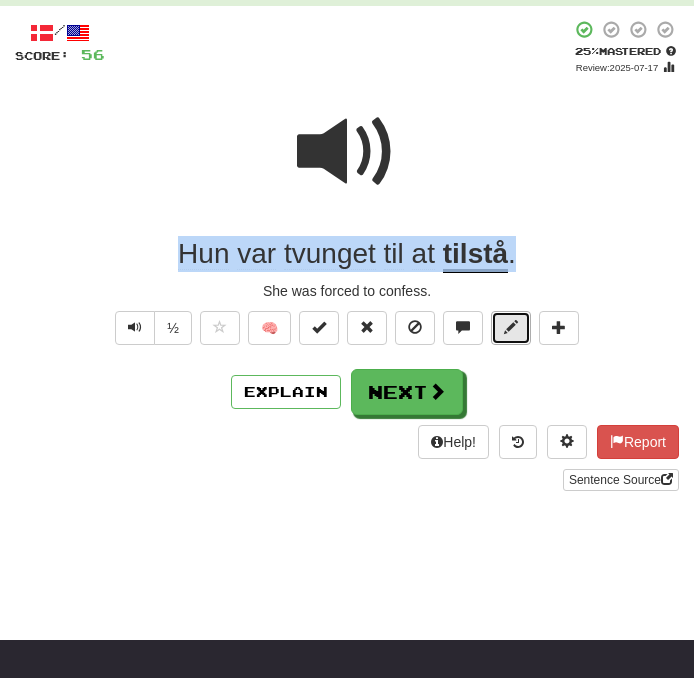 click at bounding box center (511, 327) 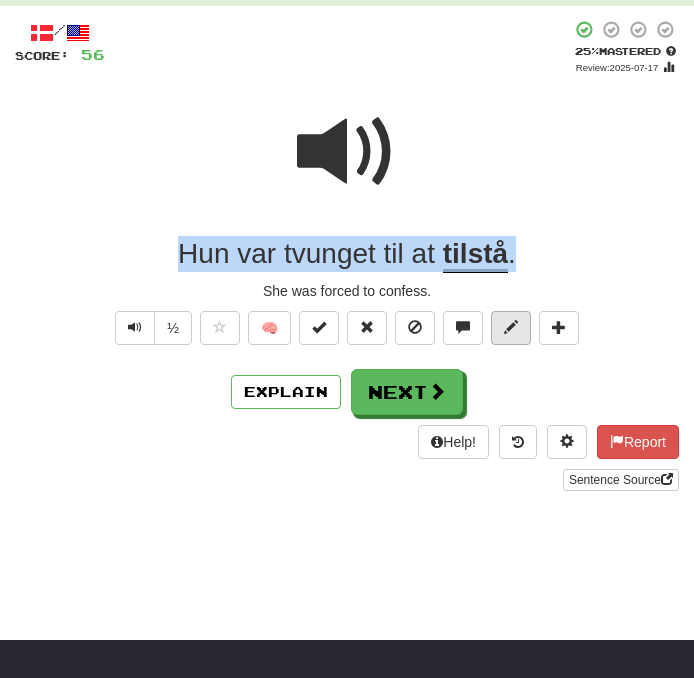 click on "Dashboard
Clozemaster
itsDodo
/
Toggle Dropdown
Dashboard
Leaderboard
Activity Feed
Notifications
Profile
Discussions
Dansk
/
English
Streak:
0
Review:
63
Points Today: 0
Languages
Account
Logout
itsDodo
/
Toggle Dropdown
Dashboard
Leaderboard
Activity Feed
Notifications
Profile
Discussions
Dansk
/
English
Streak:
0
Review:
63
Points Today: 0
Languages
Account
Logout
clozemaster
Correct   :   7 Incorrect   :   0 To go   :   3 Playing :  5,000 Most Common  /  Score:   56 + 8 25 %  Mastered Review:  2025-07-17 Hun   var   tvunget   til   at   tilstå . She was forced to confess. ½ 🧠 Explain Next  Help!  Report" at bounding box center [347, 976] 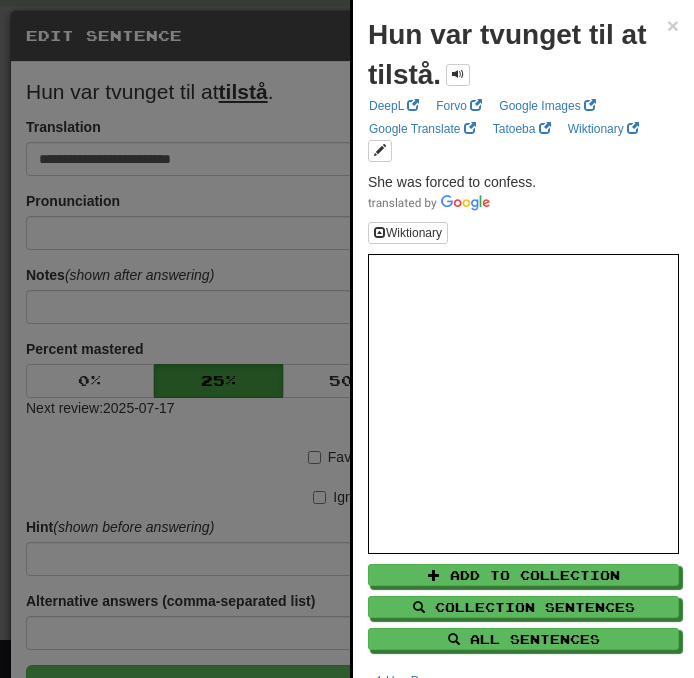 click on "Hun var tvunget til at tilstå. × DeepL Forvo Google Images Google Translate Tatoeba Wiktionary She was forced to confess. Wiktionary Add to Collection Collection Sentences All Sentences Use Popover" at bounding box center [523, 353] 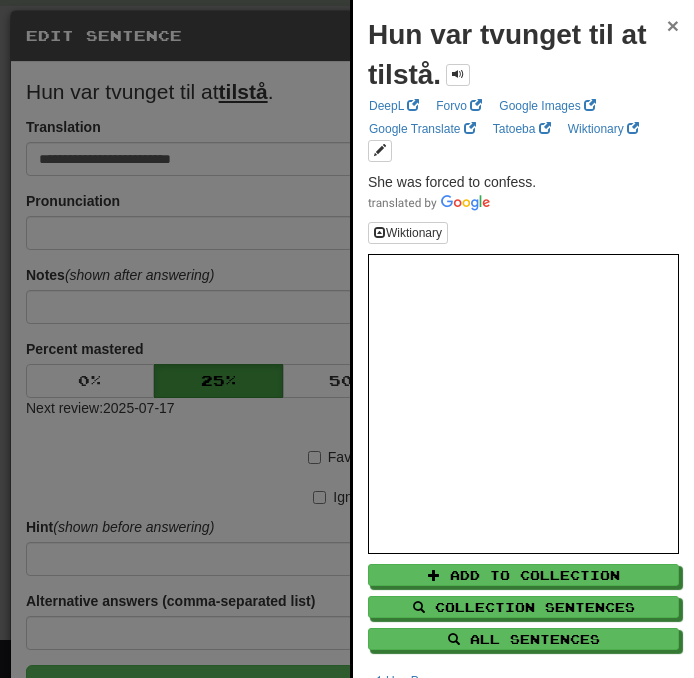 click on "×" at bounding box center (673, 25) 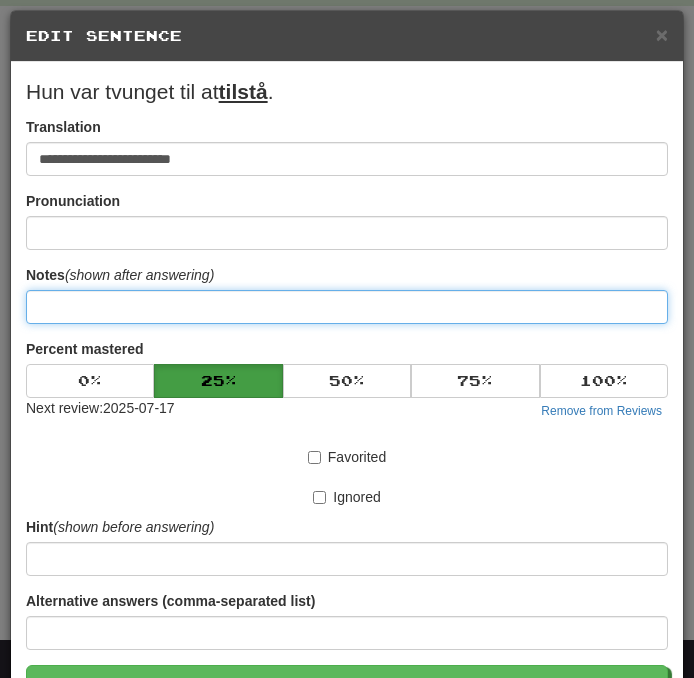 click at bounding box center [347, 307] 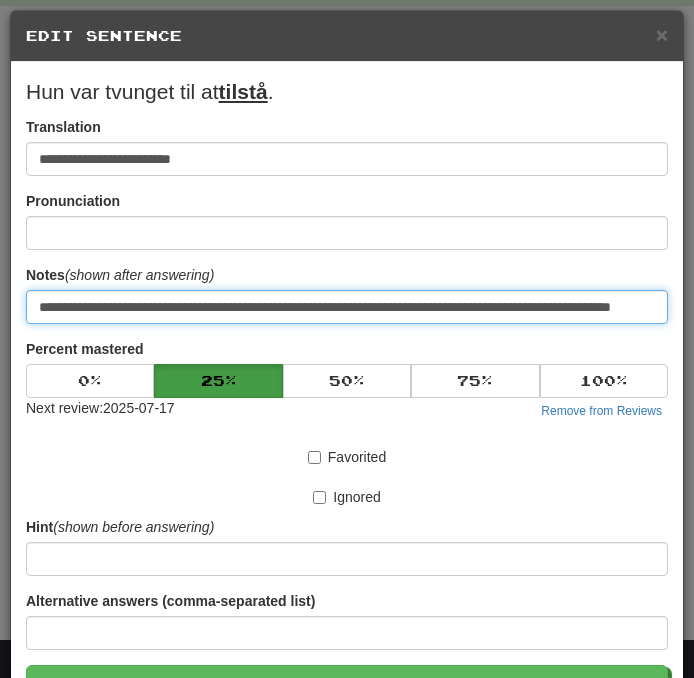 scroll, scrollTop: 0, scrollLeft: 31, axis: horizontal 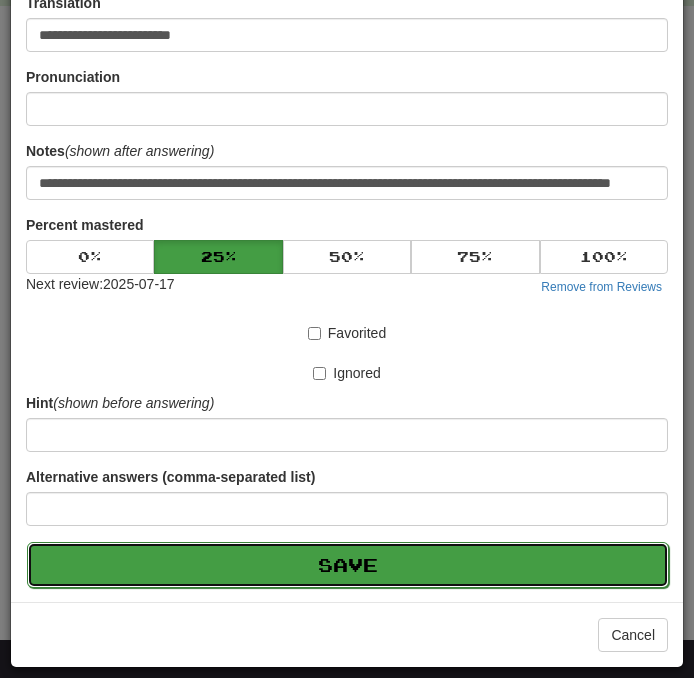 click on "Save" at bounding box center (348, 565) 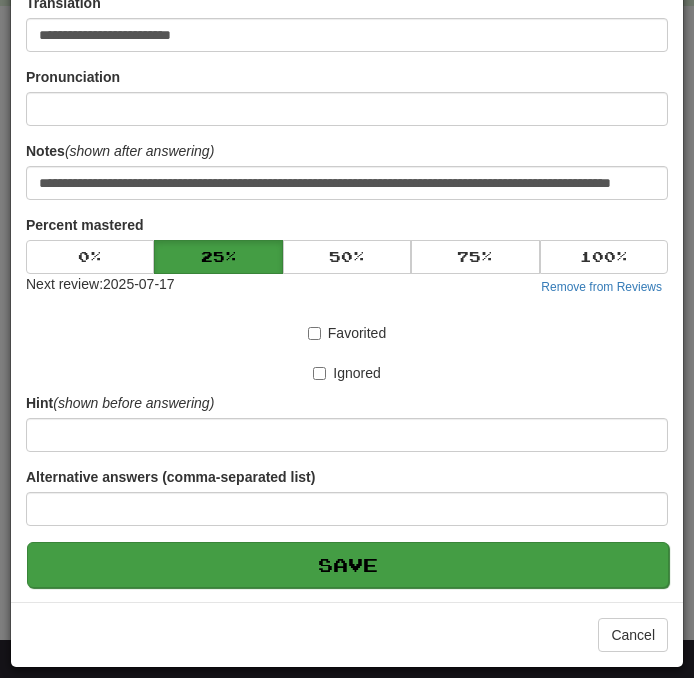 scroll, scrollTop: 0, scrollLeft: 0, axis: both 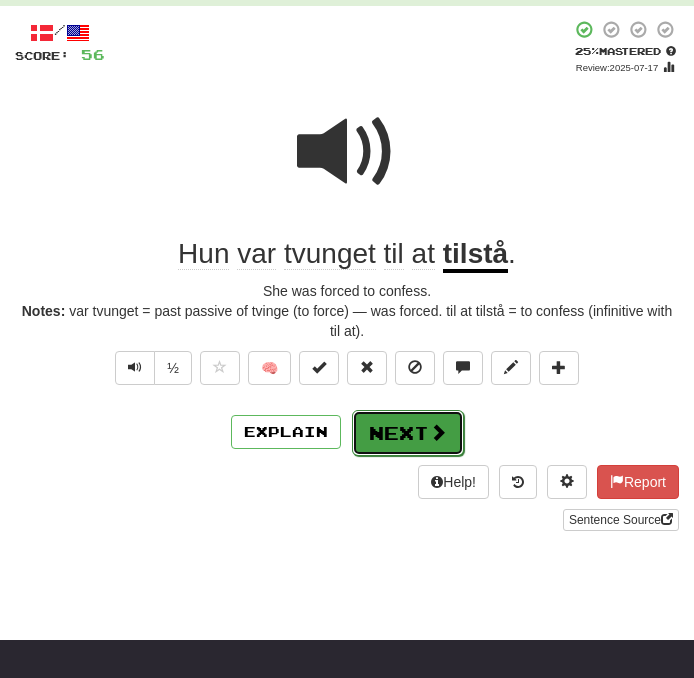 click on "Next" at bounding box center (408, 433) 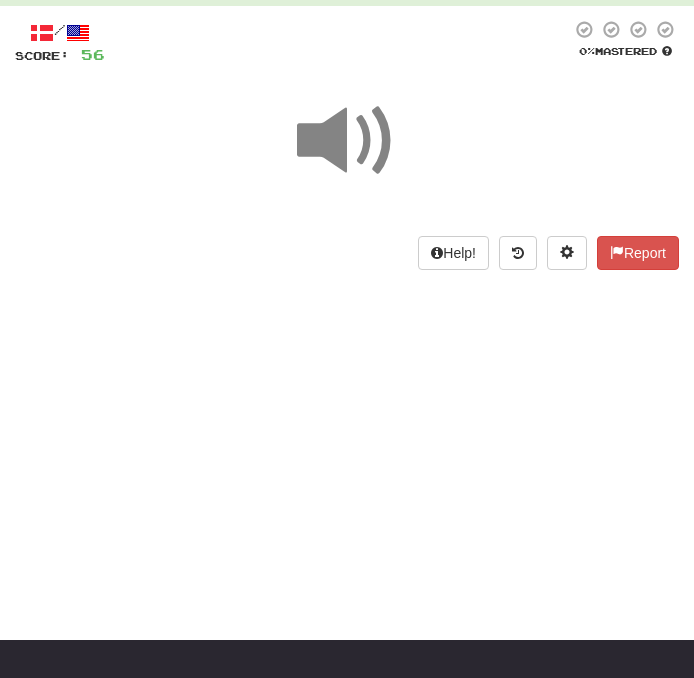 click at bounding box center (347, 141) 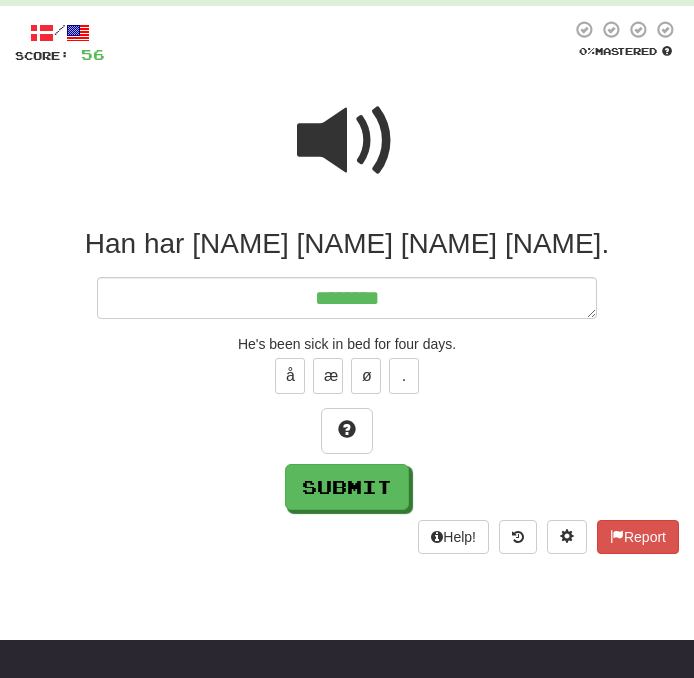 click at bounding box center [347, 141] 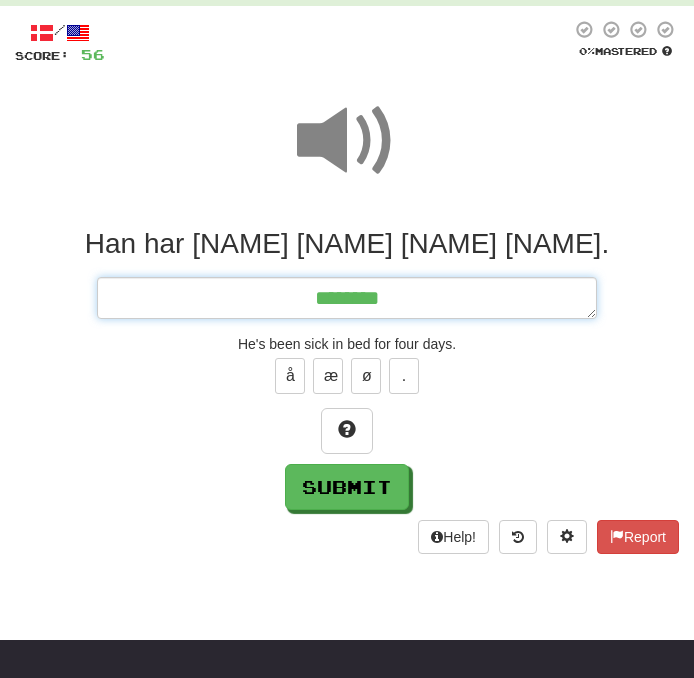 click on "*******" at bounding box center (347, 298) 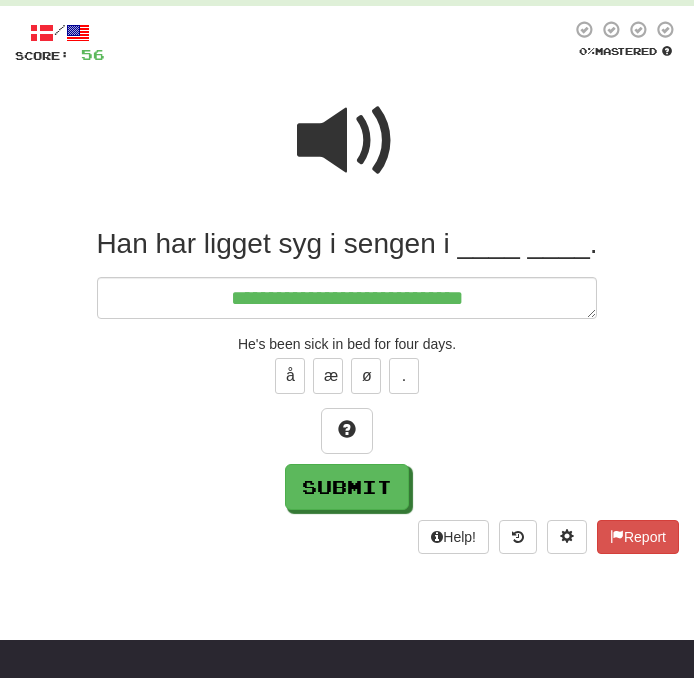 click at bounding box center (347, 154) 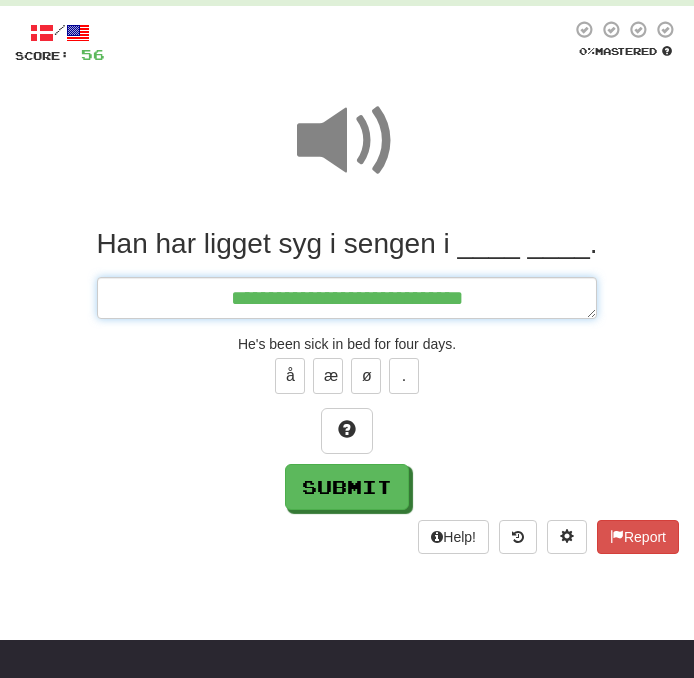 click on "**********" at bounding box center (347, 298) 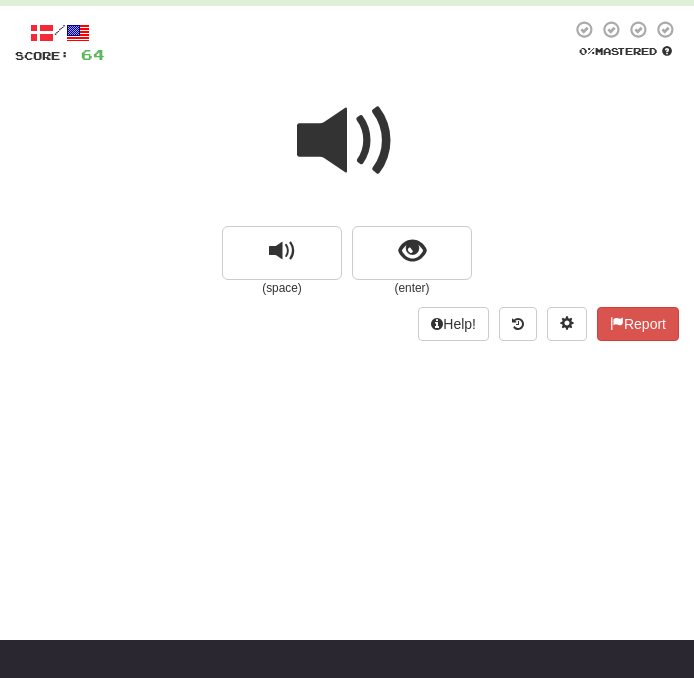 click at bounding box center (347, 154) 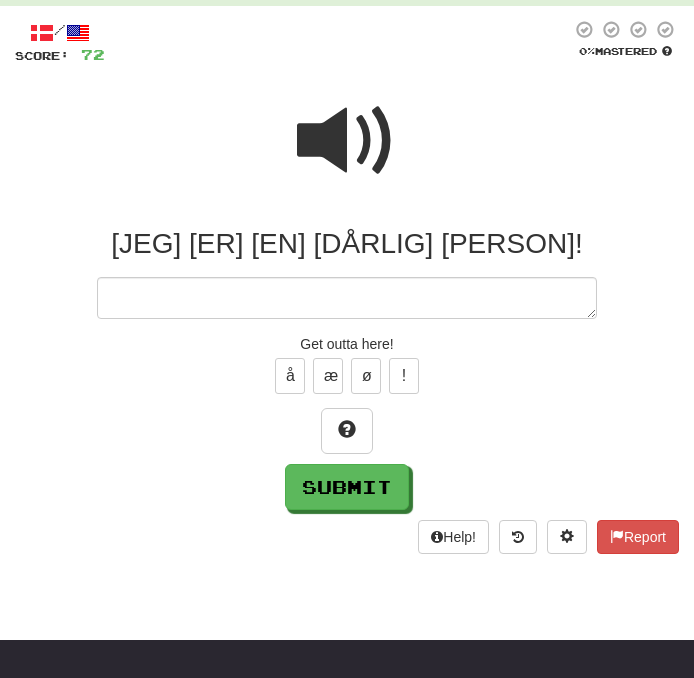 click at bounding box center [347, 141] 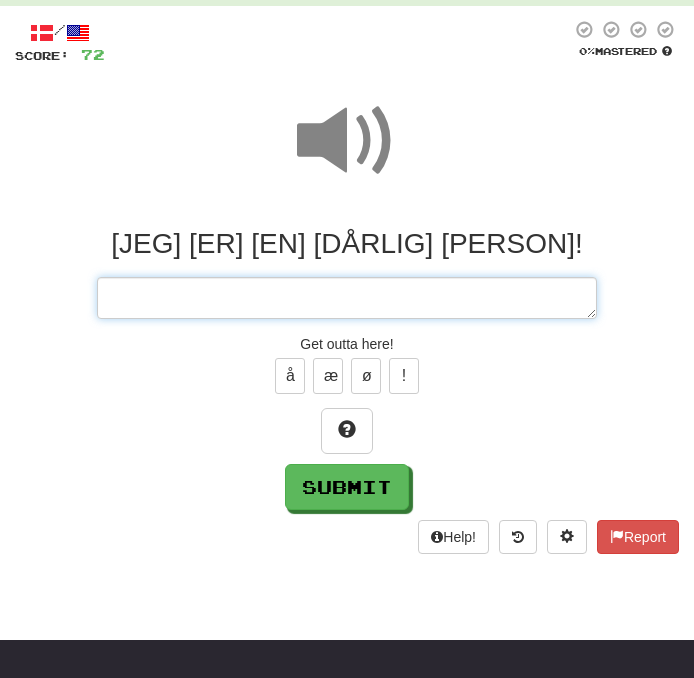 click at bounding box center [347, 298] 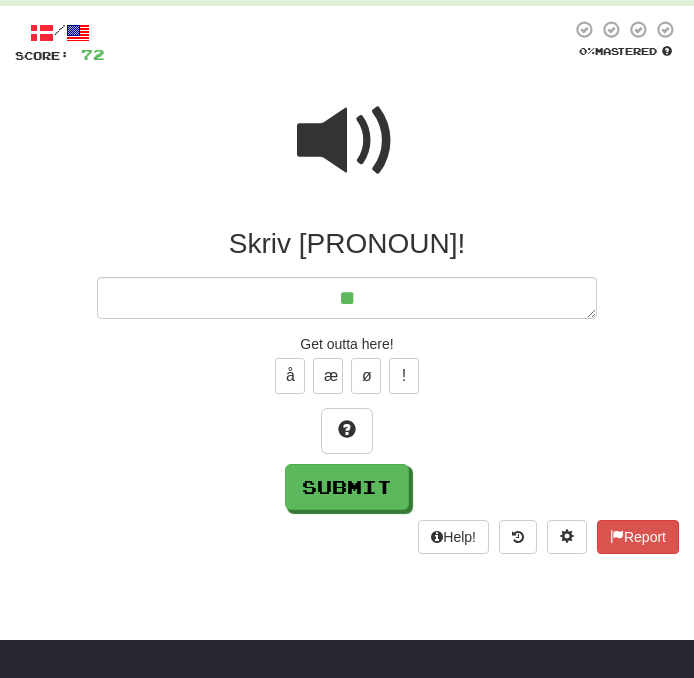 click at bounding box center [347, 141] 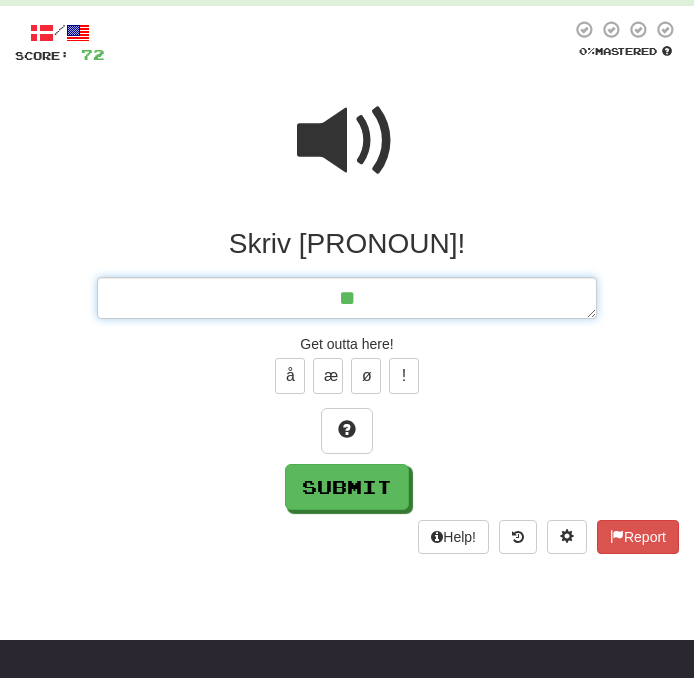 click on "**" at bounding box center (347, 298) 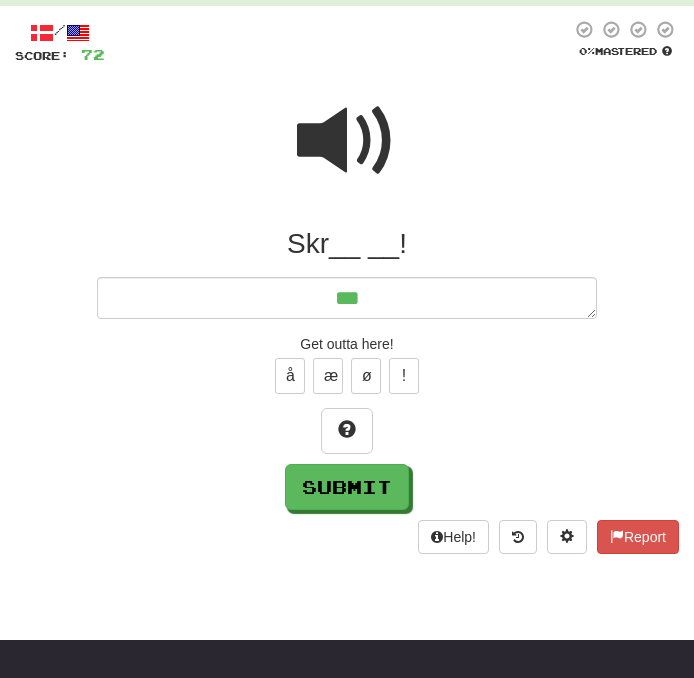 click at bounding box center (347, 141) 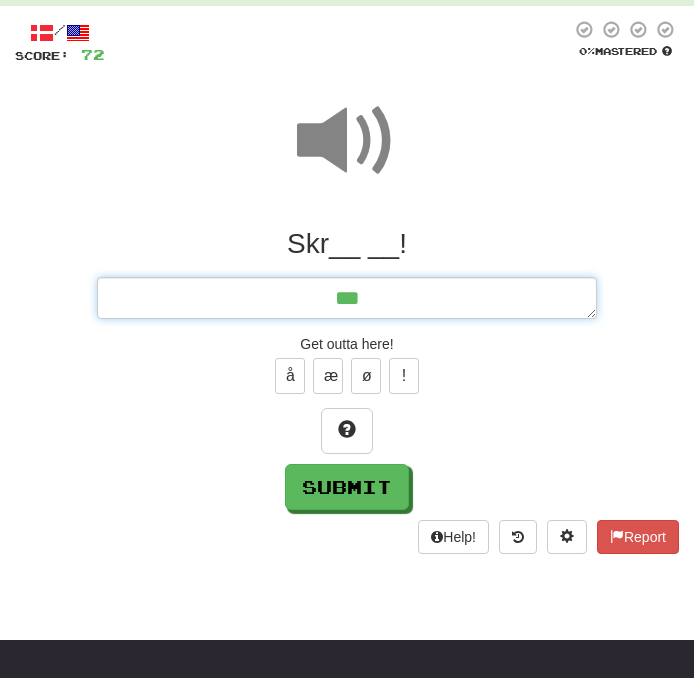 click on "***" at bounding box center [347, 298] 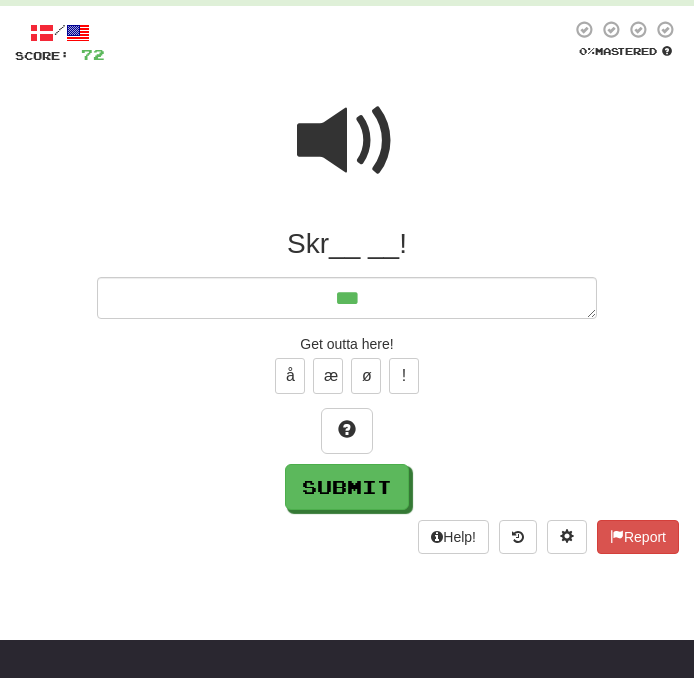 click at bounding box center [347, 141] 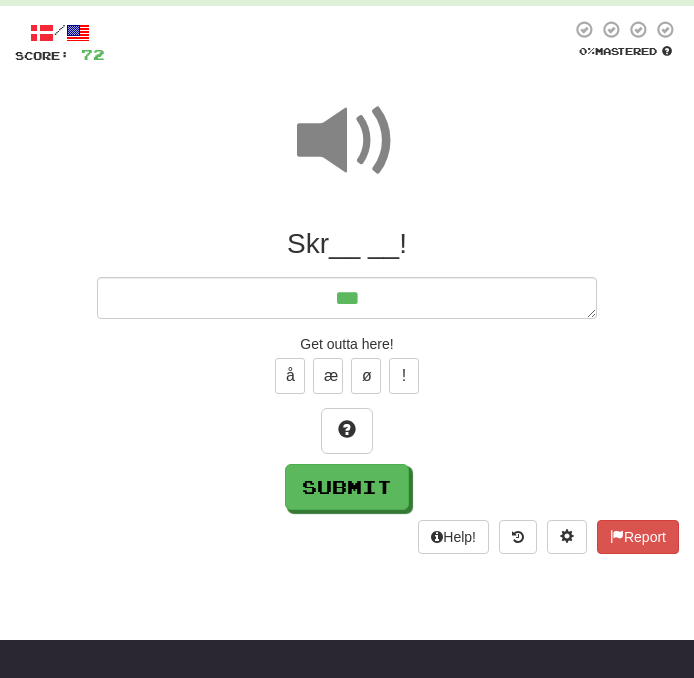 click at bounding box center [347, 141] 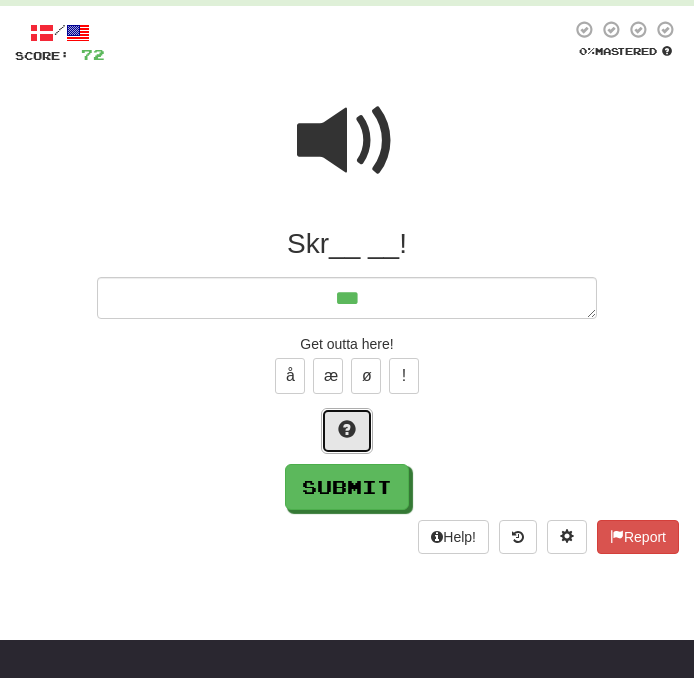 click at bounding box center (347, 429) 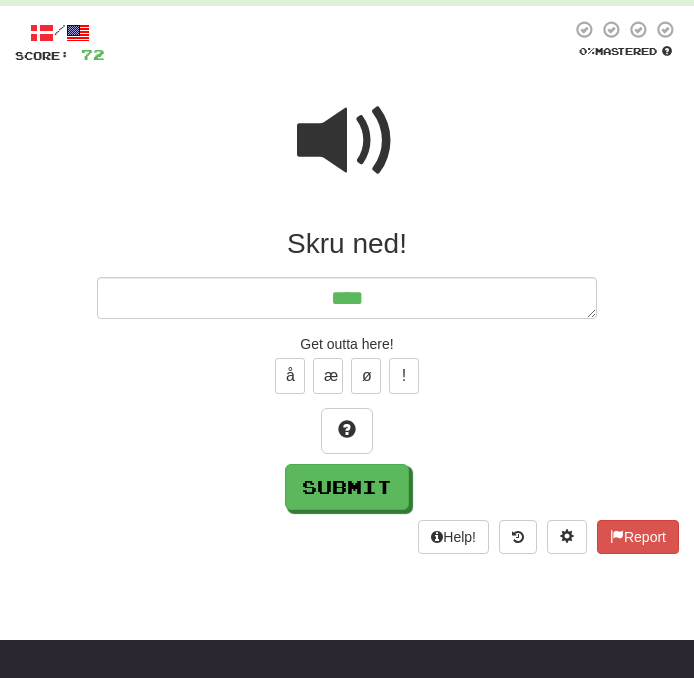 click at bounding box center (347, 141) 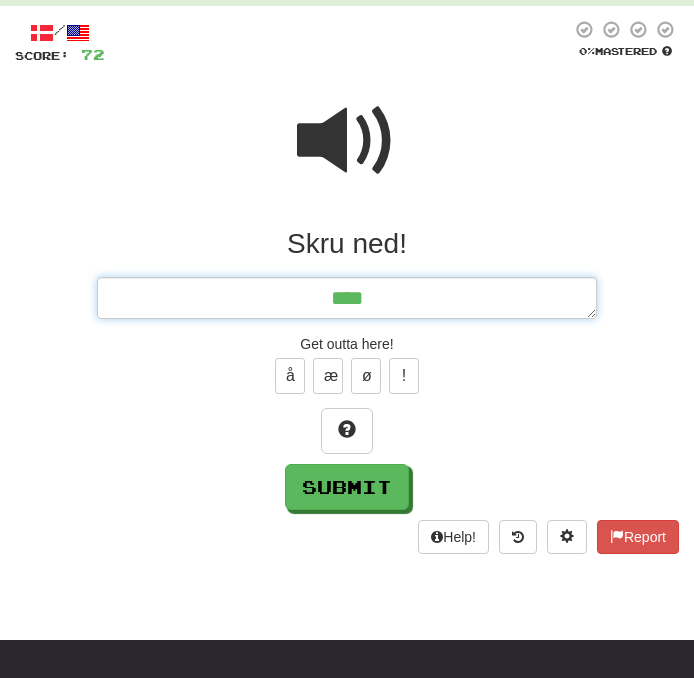 click on "****" at bounding box center [347, 298] 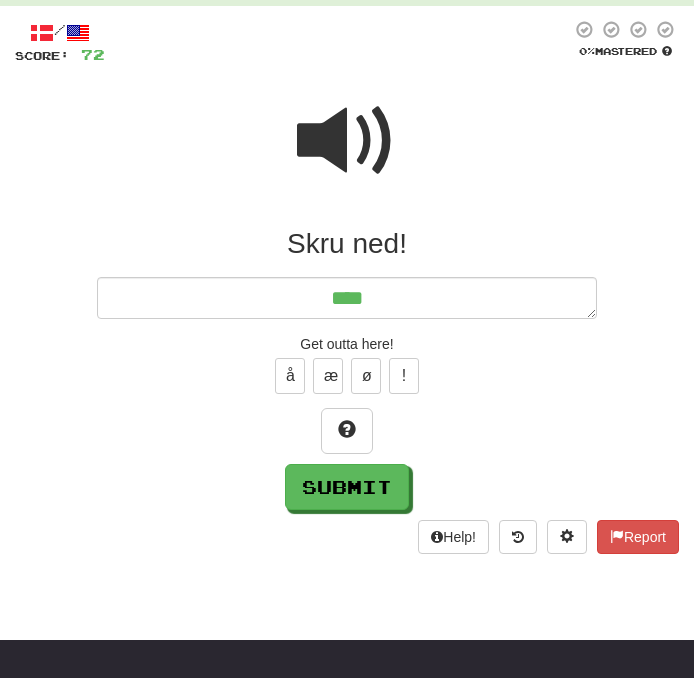 click at bounding box center (347, 141) 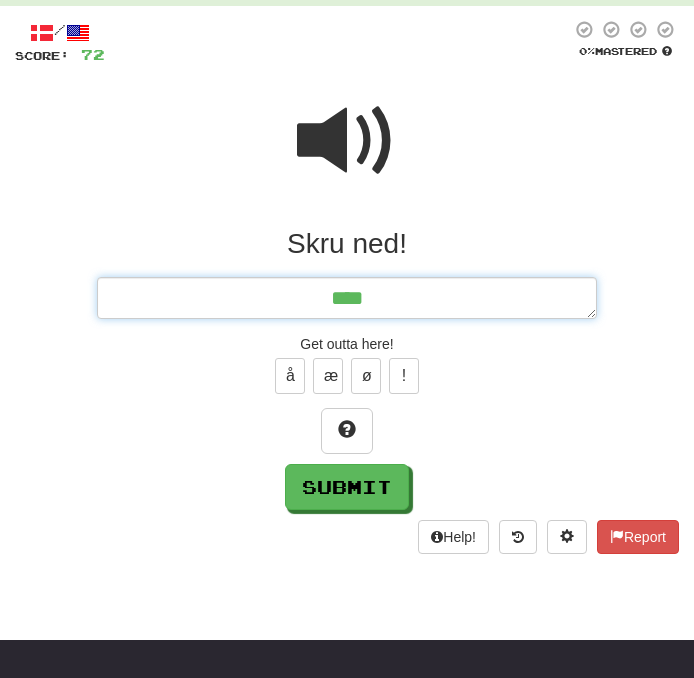 click on "****" at bounding box center (347, 298) 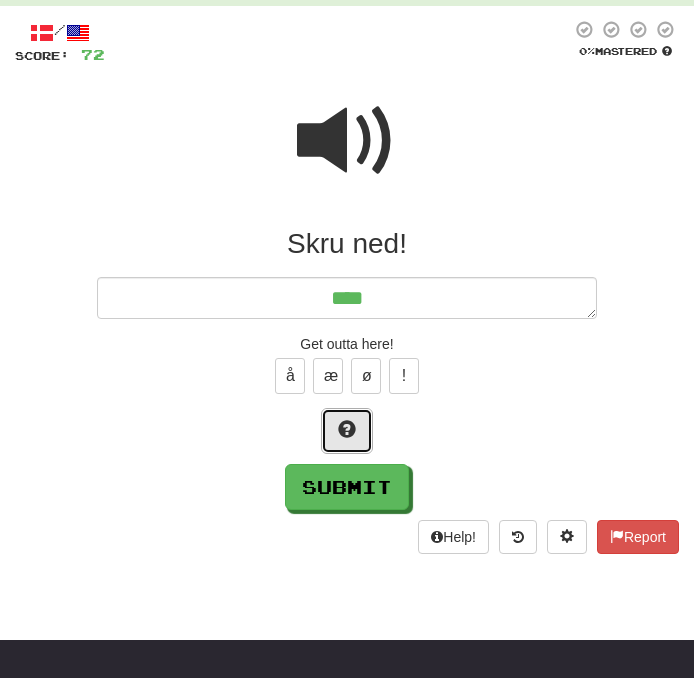 click at bounding box center (347, 429) 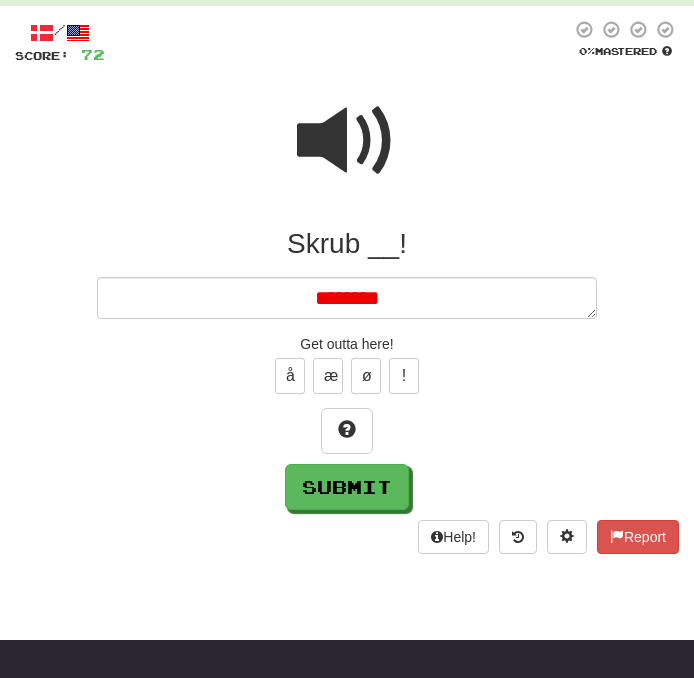 click at bounding box center [347, 141] 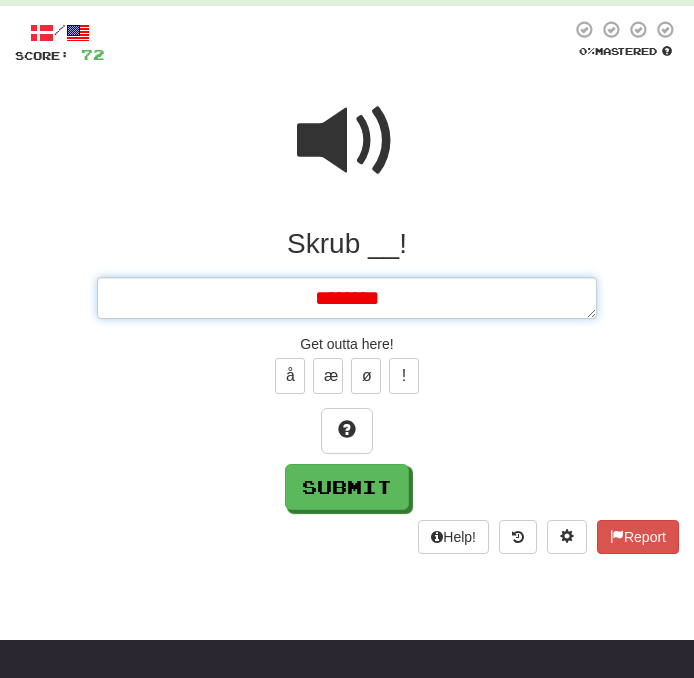 click on "********" at bounding box center [347, 298] 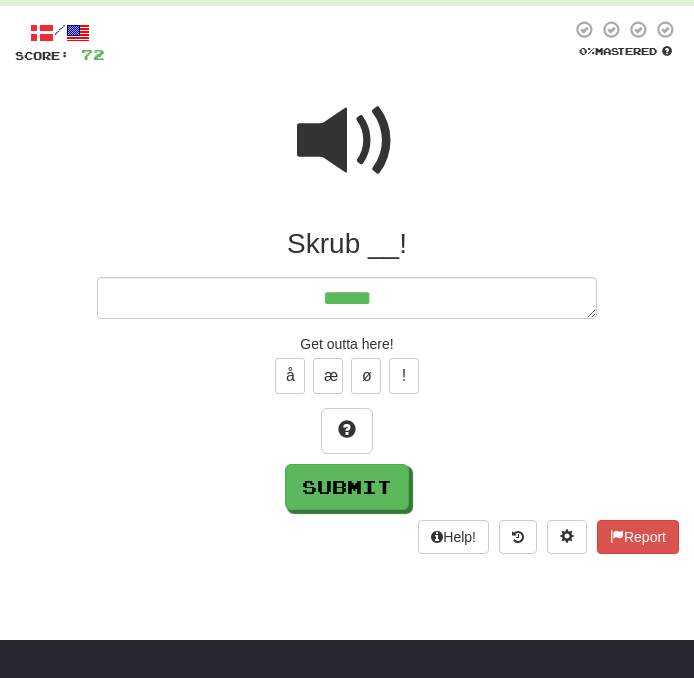click at bounding box center [347, 141] 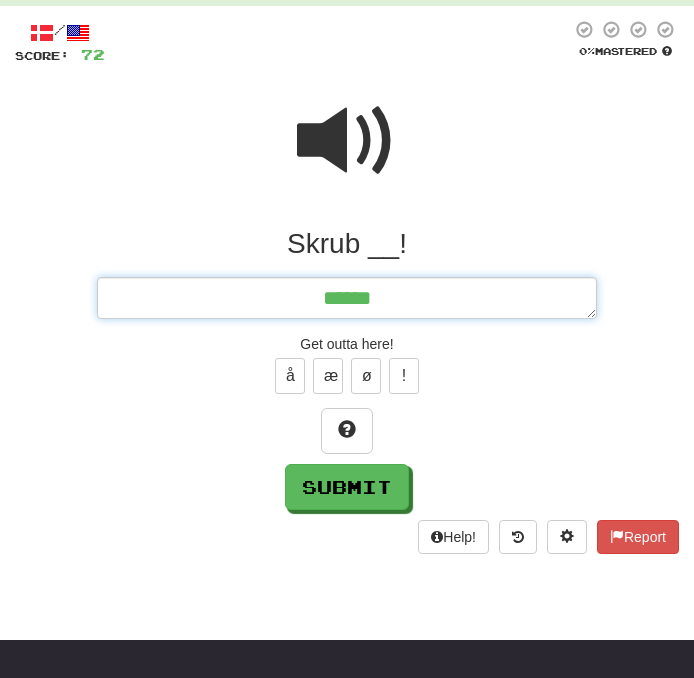 click on "*****" at bounding box center [347, 298] 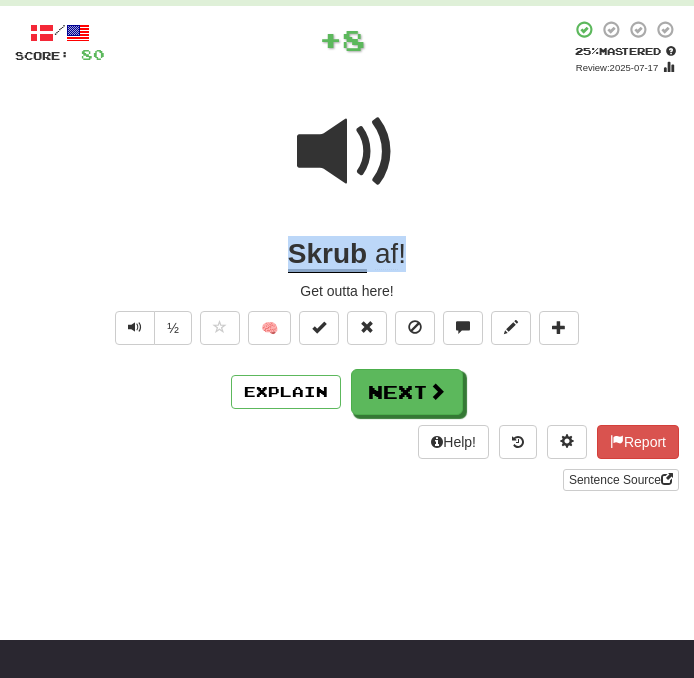 drag, startPoint x: 458, startPoint y: 273, endPoint x: 75, endPoint y: 268, distance: 383.03262 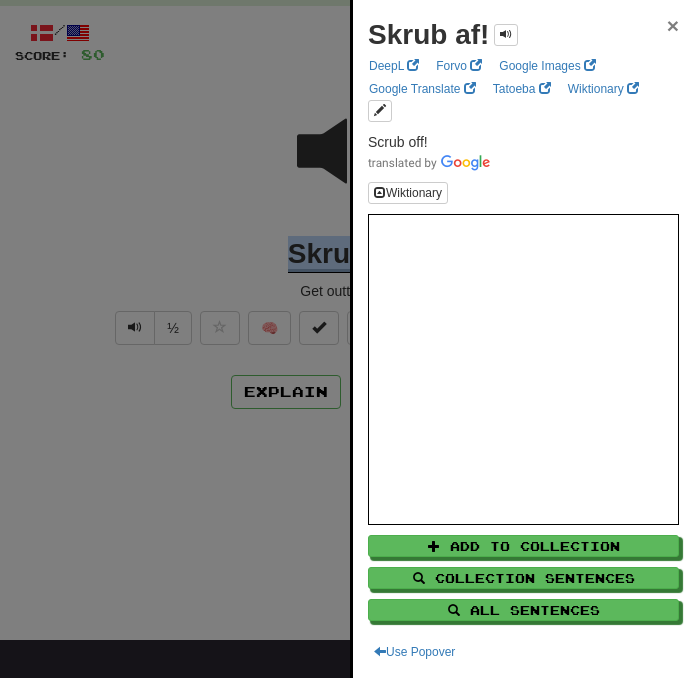 click on "×" at bounding box center [673, 25] 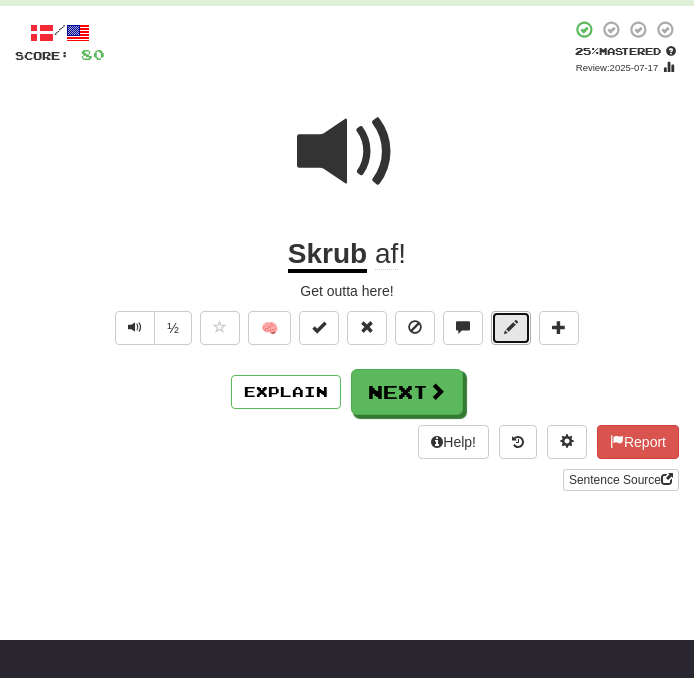 click at bounding box center (511, 327) 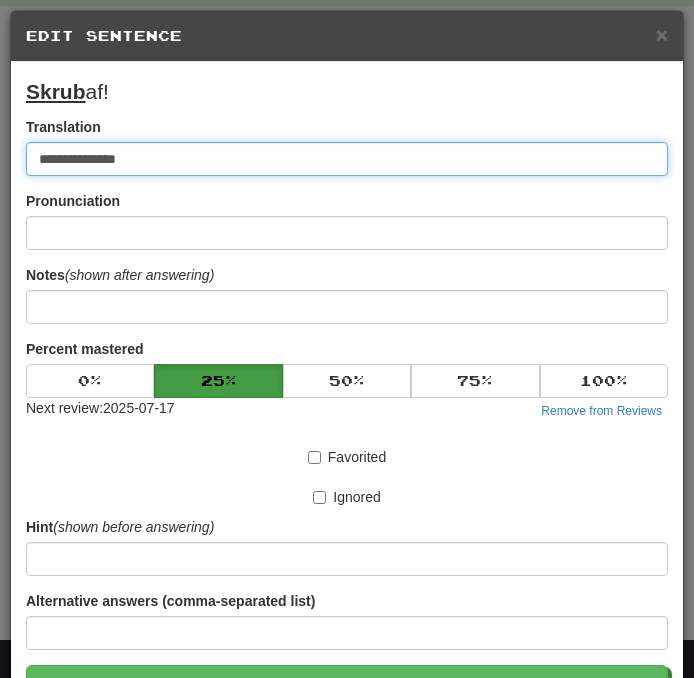 paste 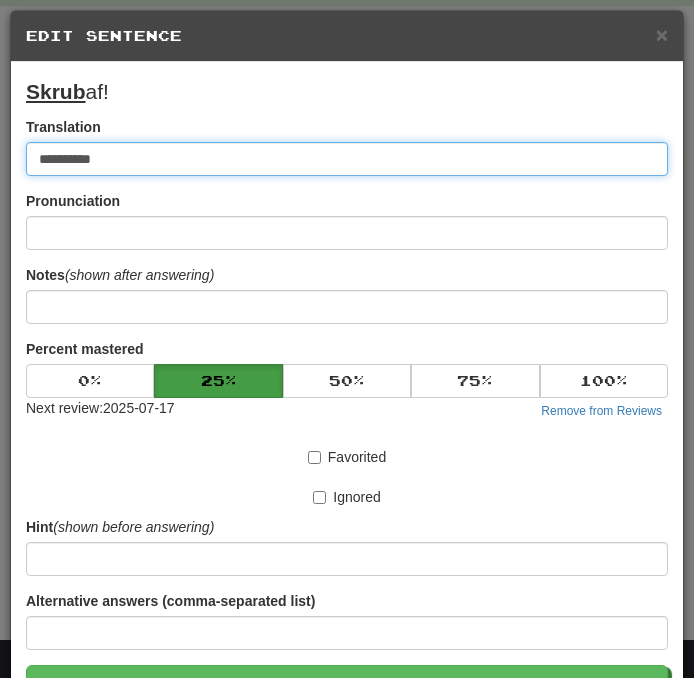 drag, startPoint x: 160, startPoint y: 164, endPoint x: 18, endPoint y: 164, distance: 142 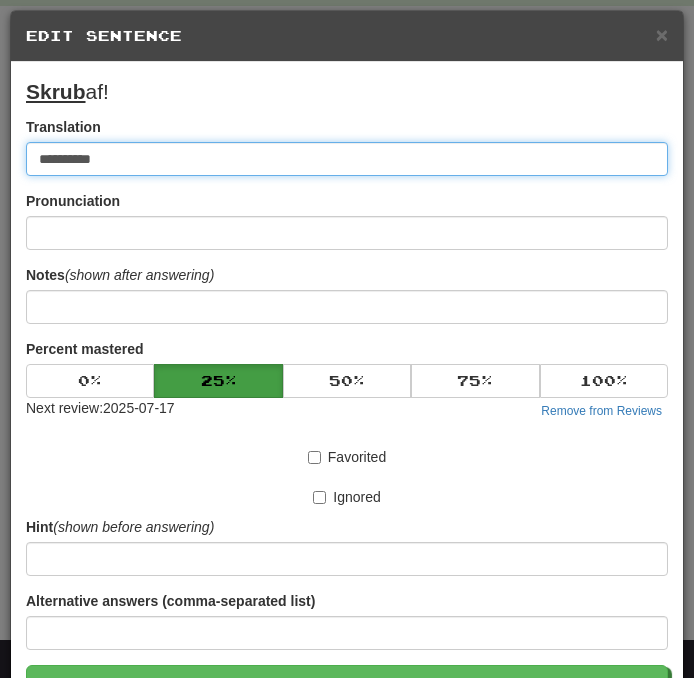drag, startPoint x: 43, startPoint y: 165, endPoint x: 21, endPoint y: 165, distance: 22 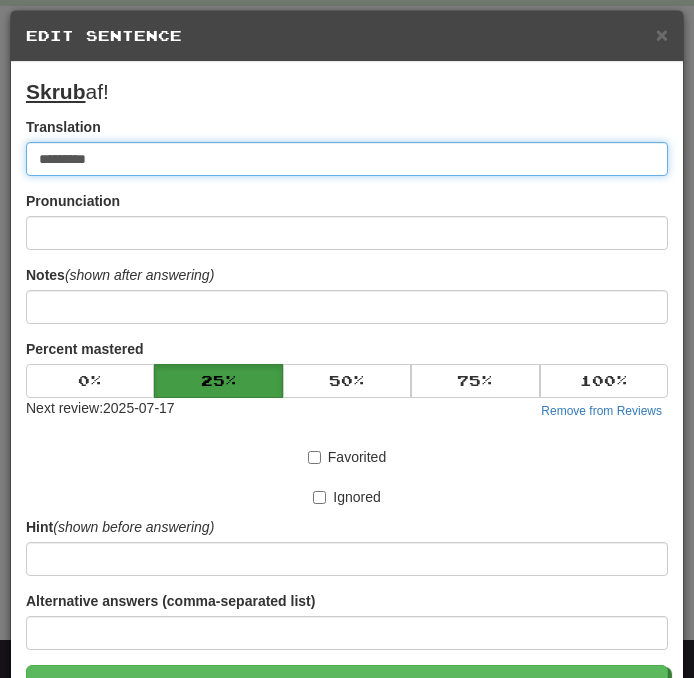 scroll, scrollTop: 124, scrollLeft: 0, axis: vertical 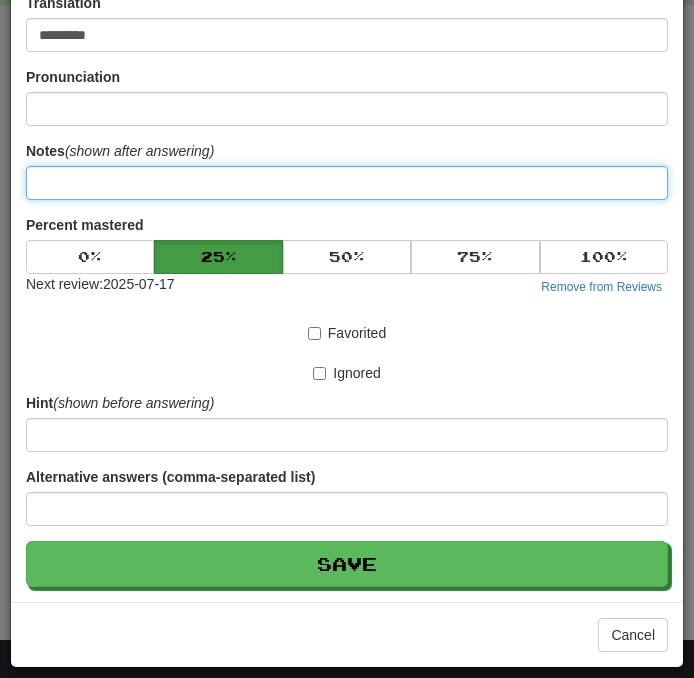 click at bounding box center [347, 183] 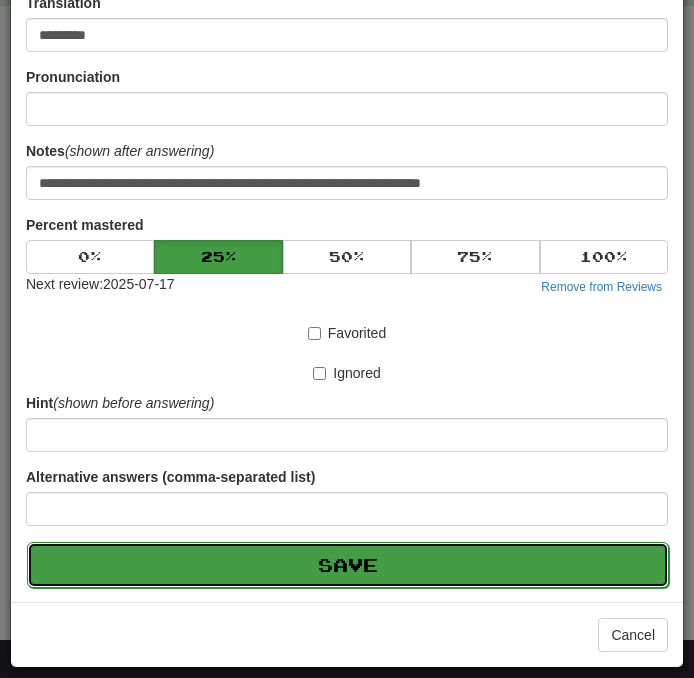 click on "Save" at bounding box center [348, 565] 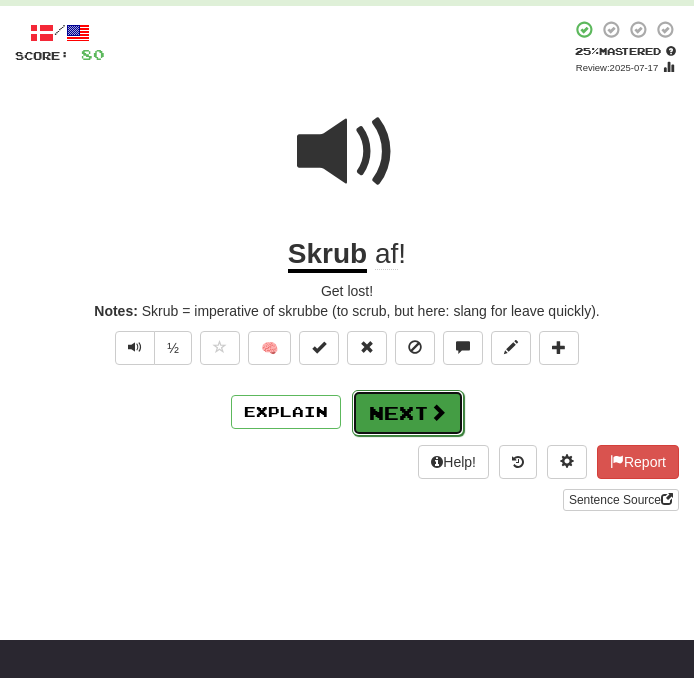 click on "Next" at bounding box center [408, 413] 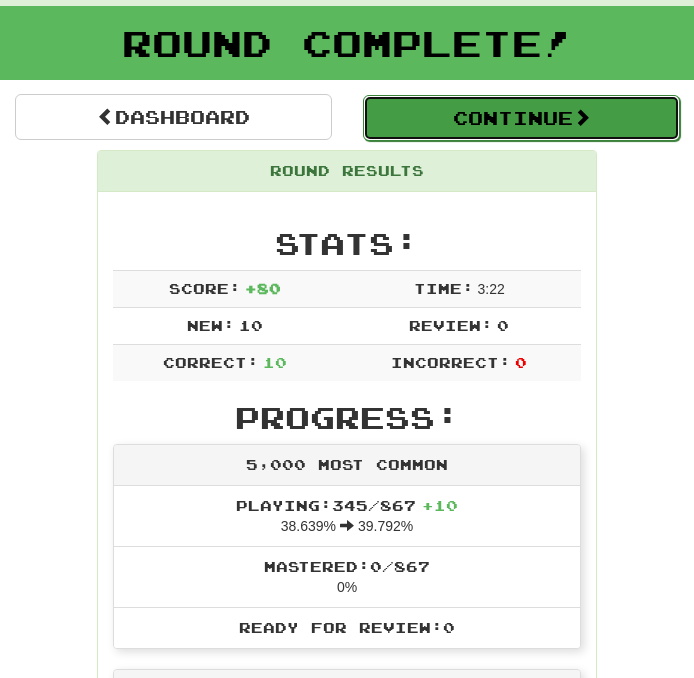click on "Continue" at bounding box center [521, 118] 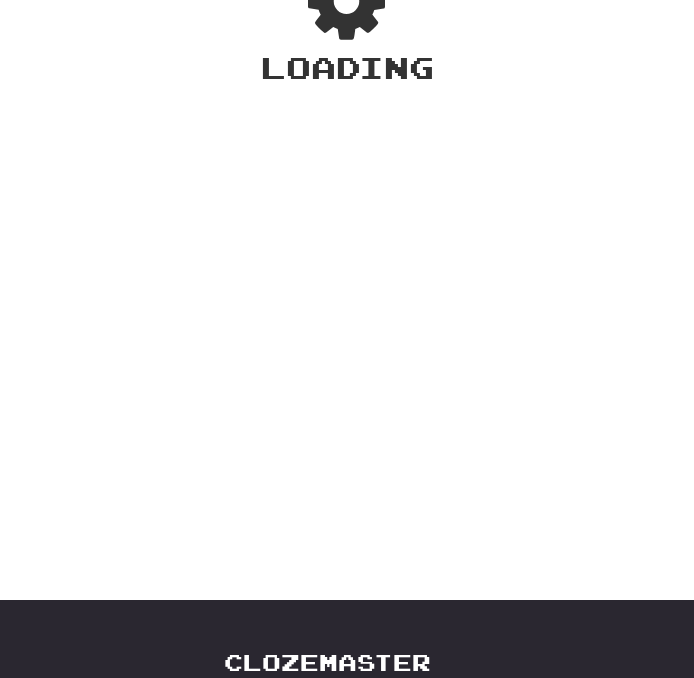 scroll, scrollTop: 88, scrollLeft: 0, axis: vertical 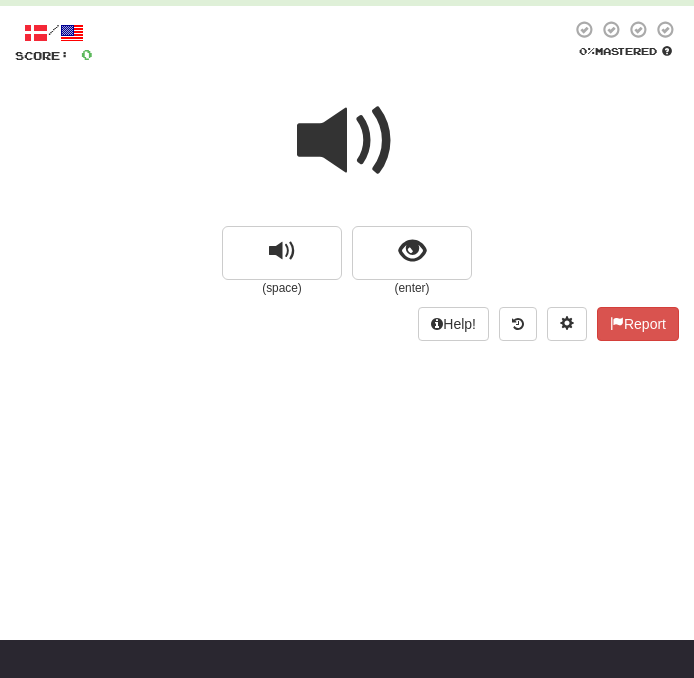 click at bounding box center [347, 141] 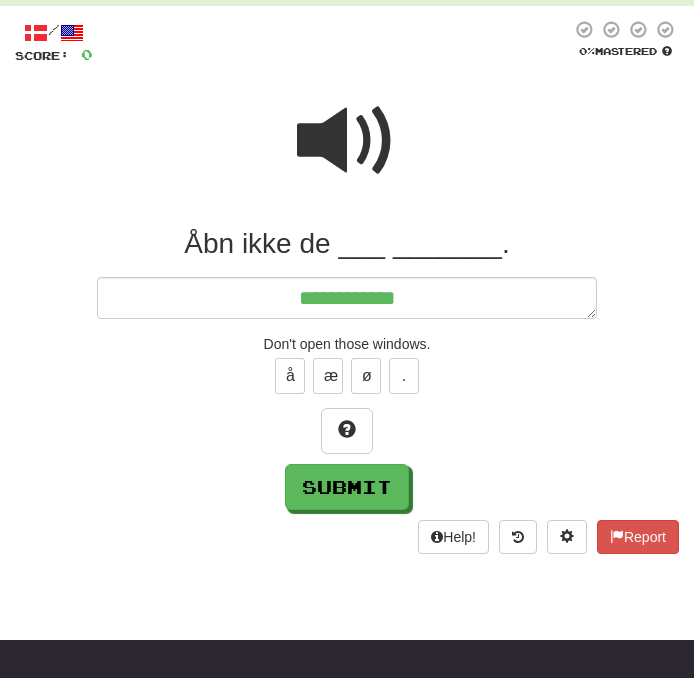 click at bounding box center (347, 141) 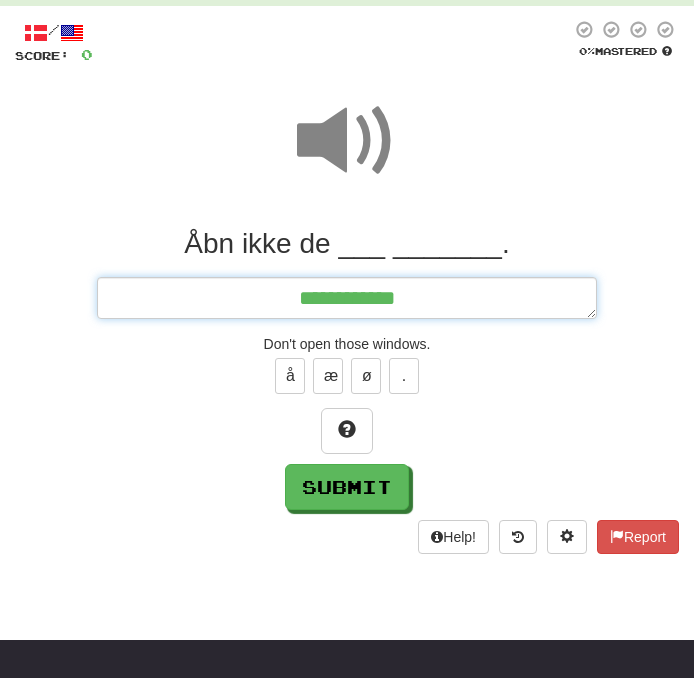 click on "**********" at bounding box center [347, 298] 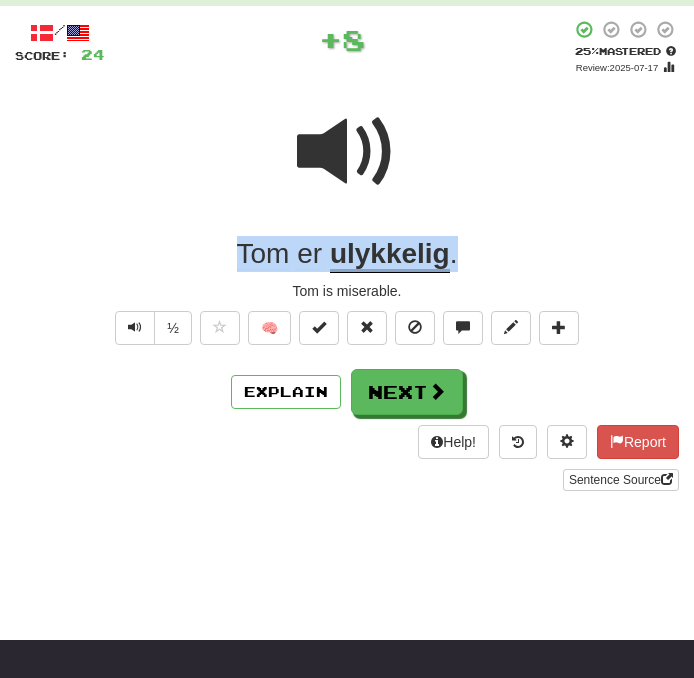 drag, startPoint x: 463, startPoint y: 260, endPoint x: 38, endPoint y: 219, distance: 426.97305 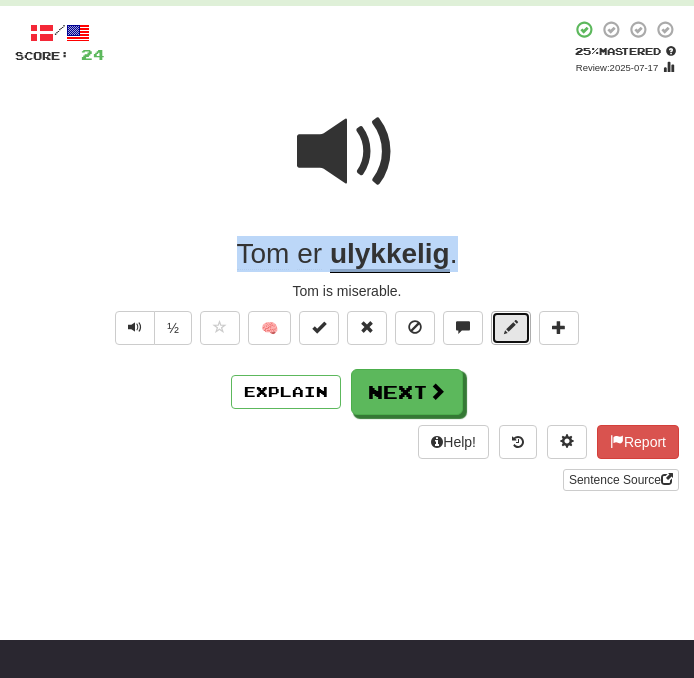 click at bounding box center (511, 327) 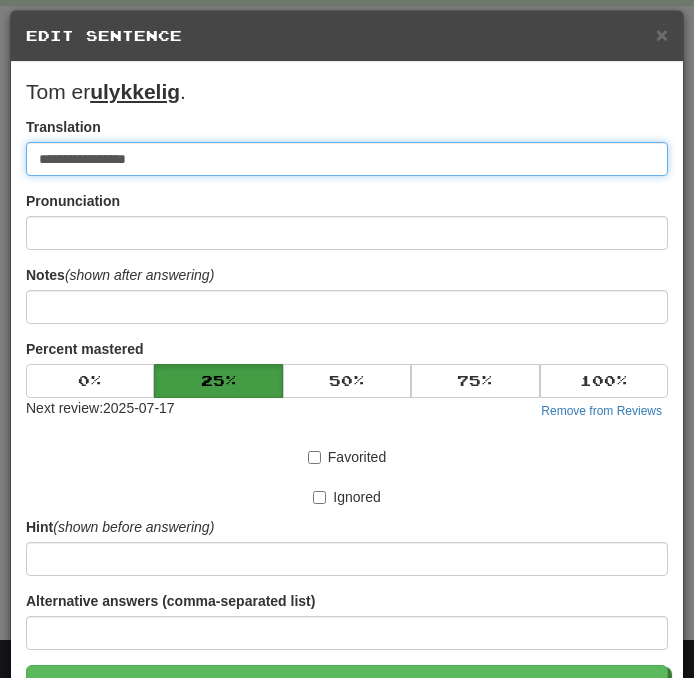 paste 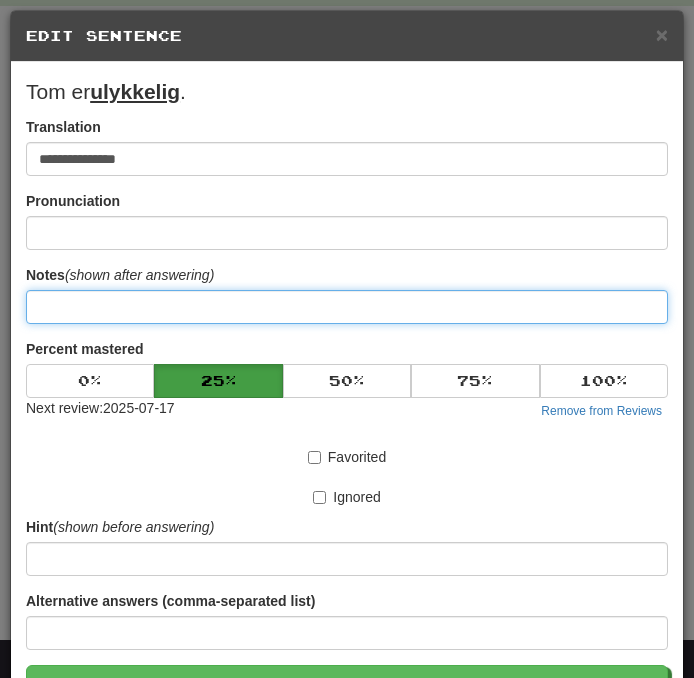 click at bounding box center [347, 307] 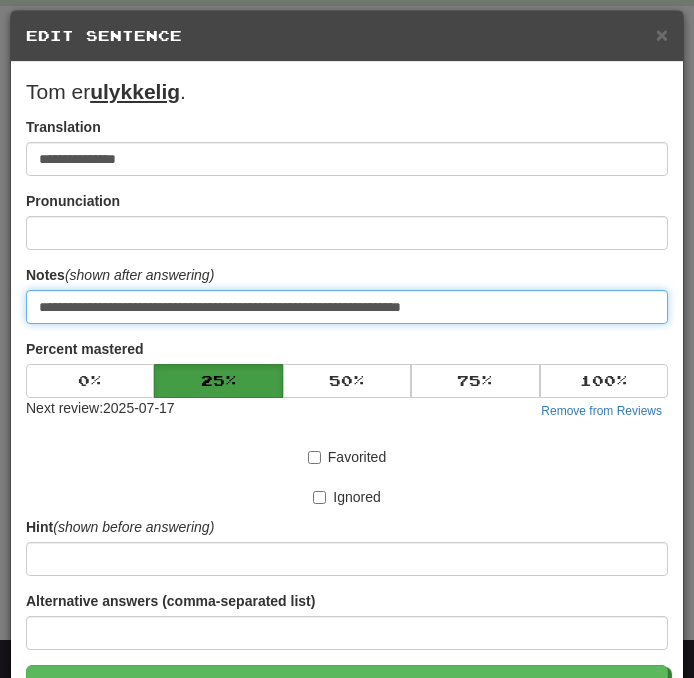 scroll, scrollTop: 124, scrollLeft: 0, axis: vertical 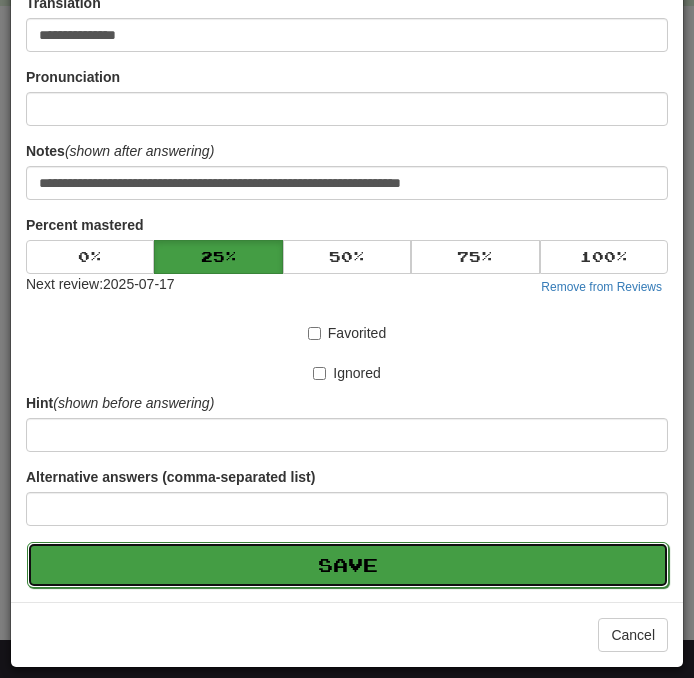click on "Save" at bounding box center (348, 565) 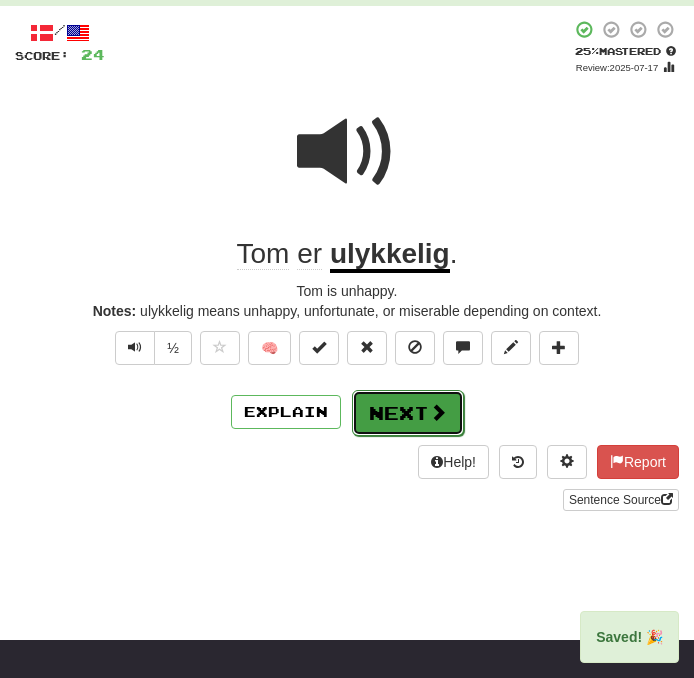 click on "Next" at bounding box center (408, 413) 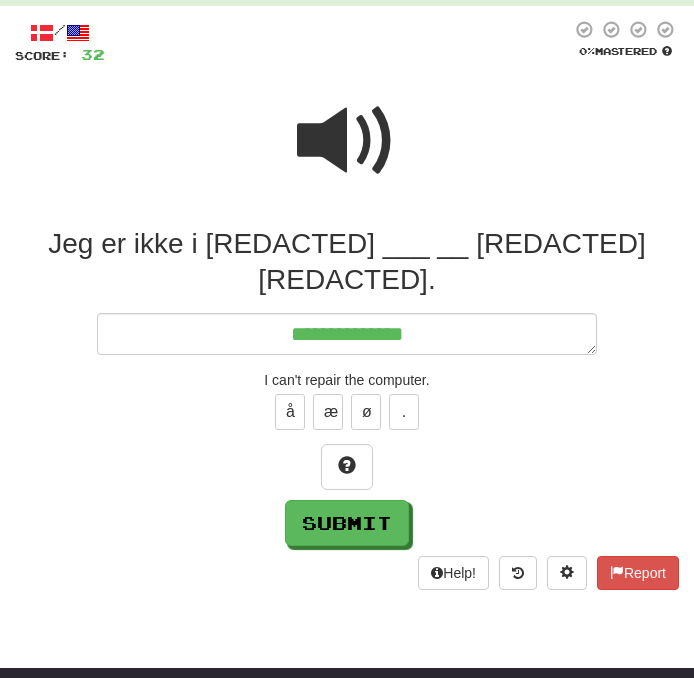 click at bounding box center [347, 141] 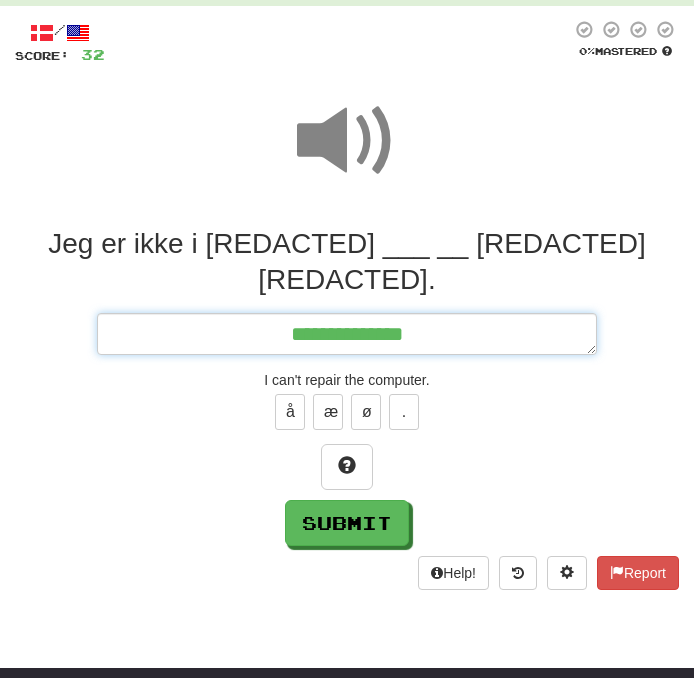 click on "**********" at bounding box center (347, 334) 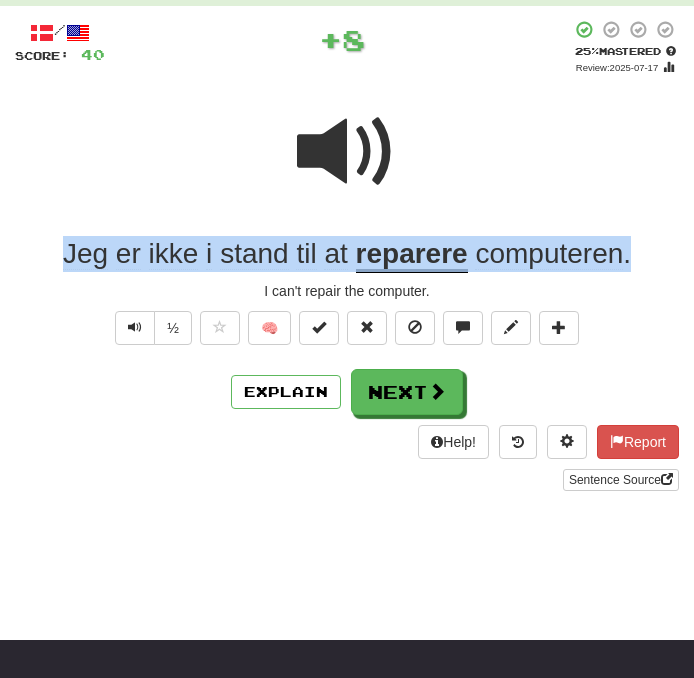 drag, startPoint x: 640, startPoint y: 256, endPoint x: -21, endPoint y: 226, distance: 661.6804 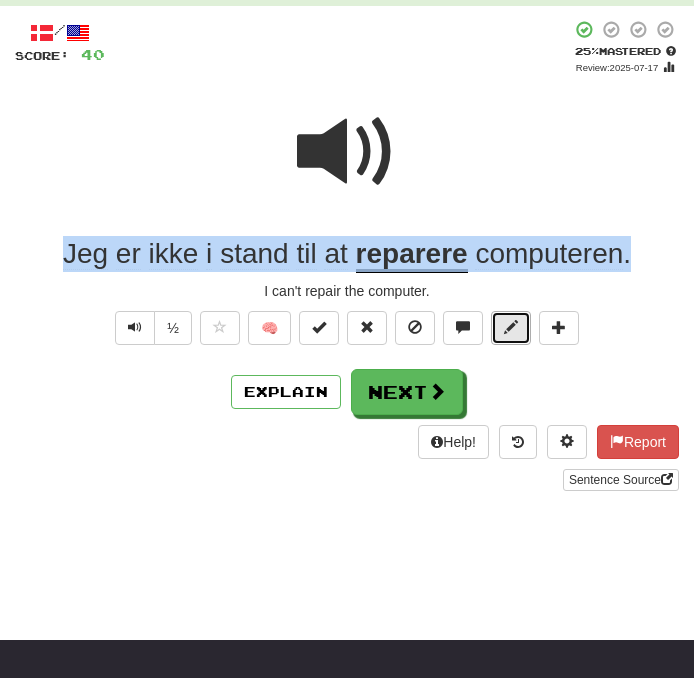 click at bounding box center [511, 327] 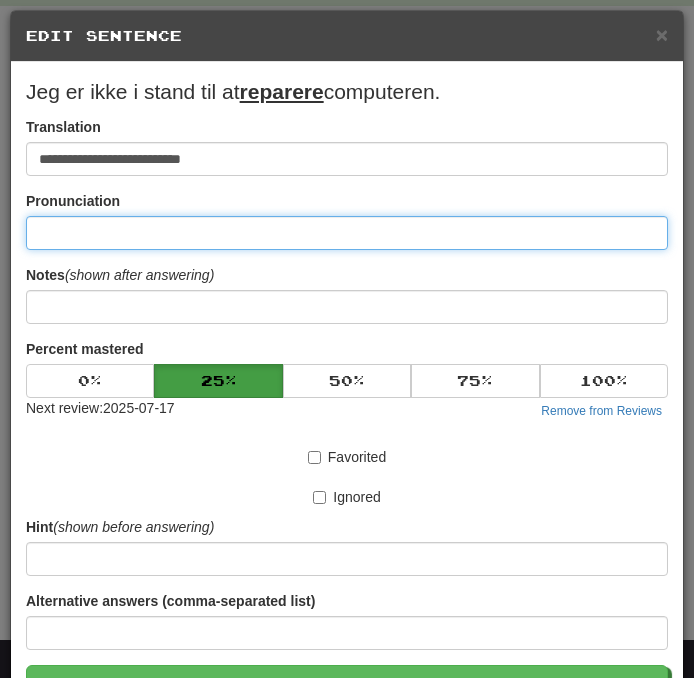 click at bounding box center [347, 233] 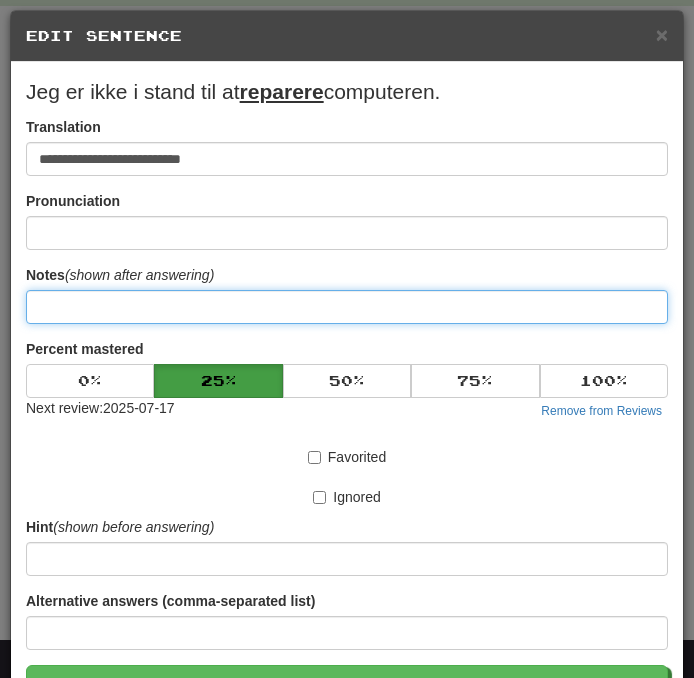 click at bounding box center [347, 307] 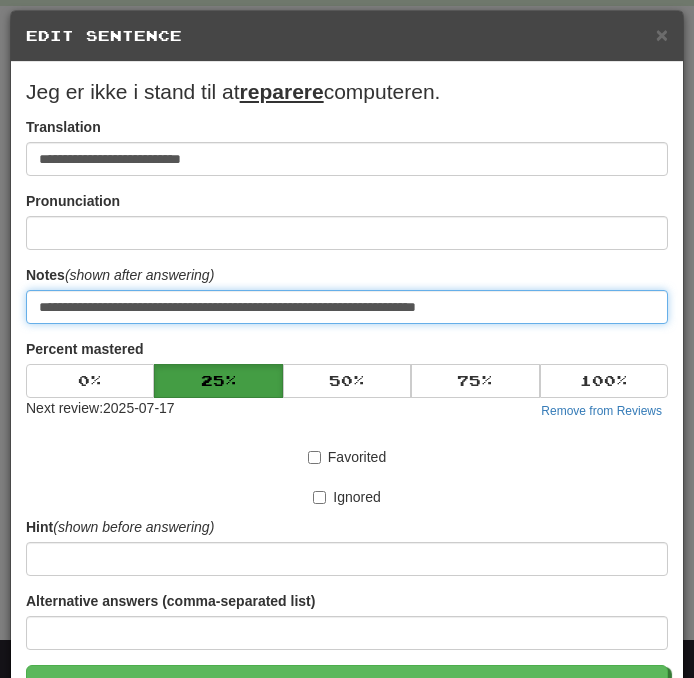 click on "Save" at bounding box center [347, 688] 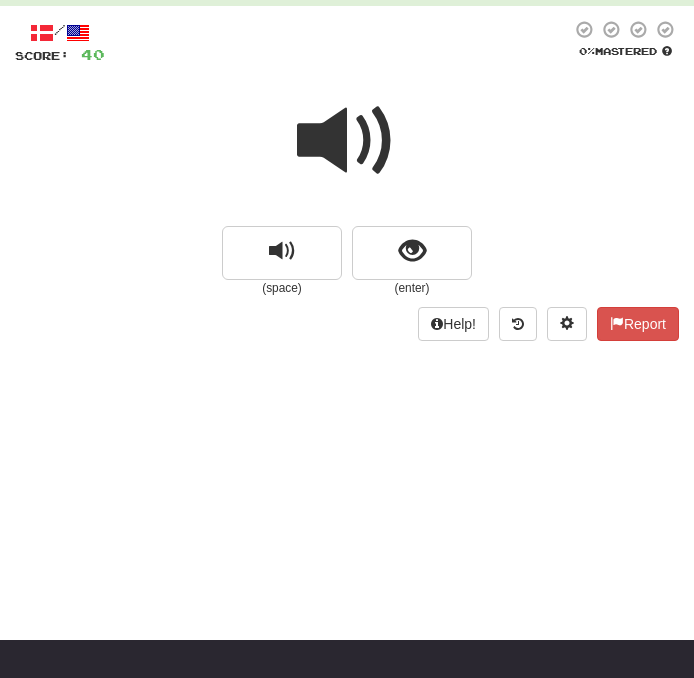 click at bounding box center (347, 141) 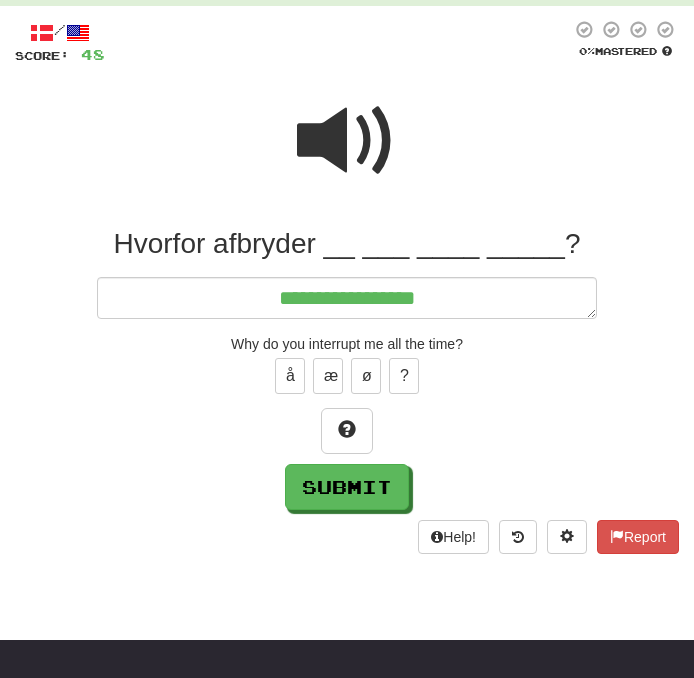 click at bounding box center [347, 141] 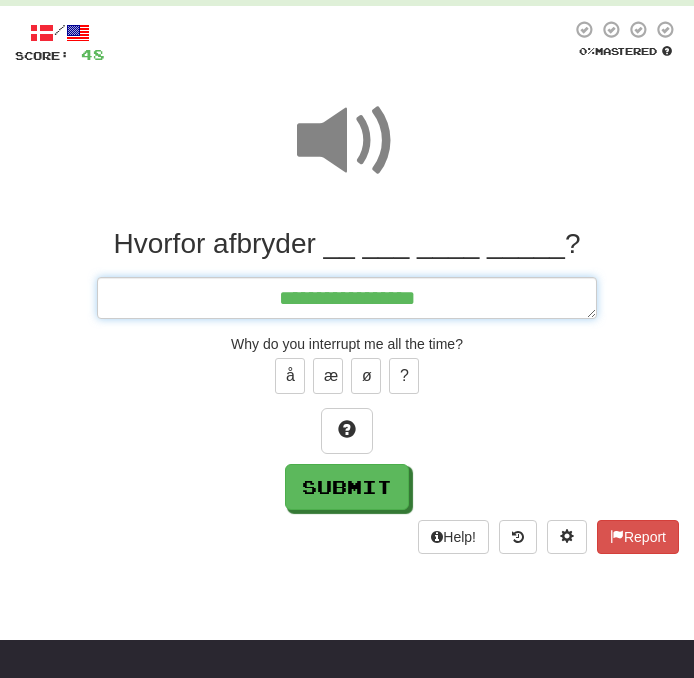click on "**********" at bounding box center (347, 298) 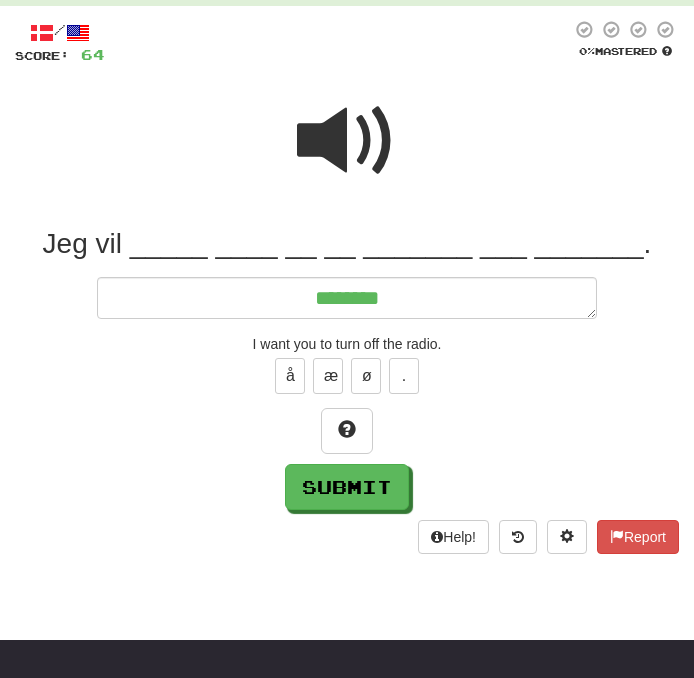 click at bounding box center [347, 141] 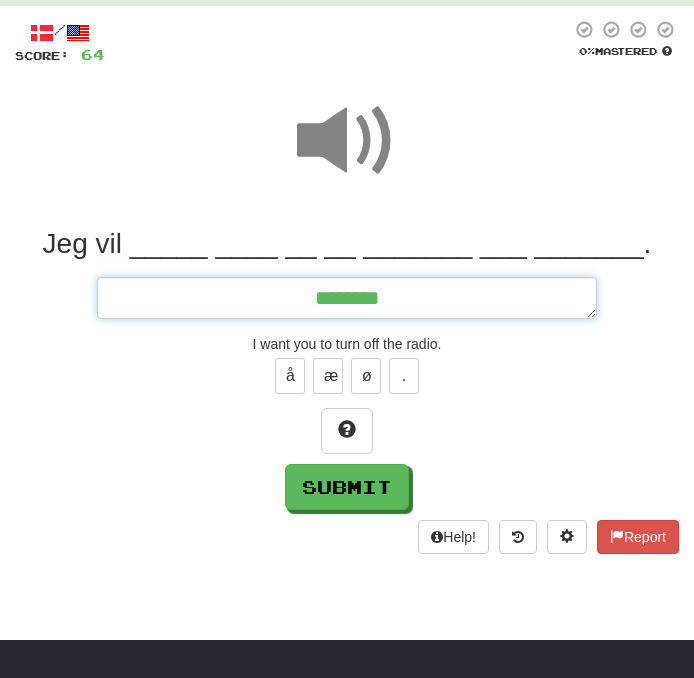 click on "*******" at bounding box center [347, 298] 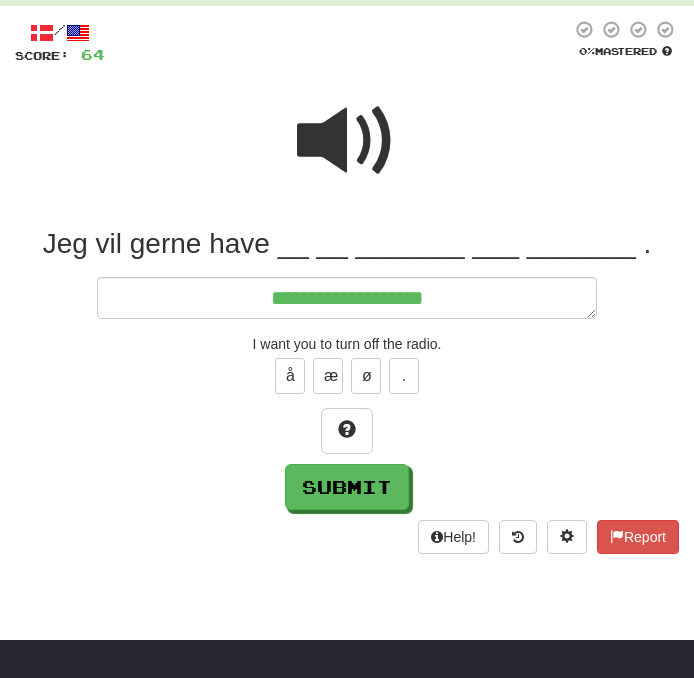 click at bounding box center (347, 141) 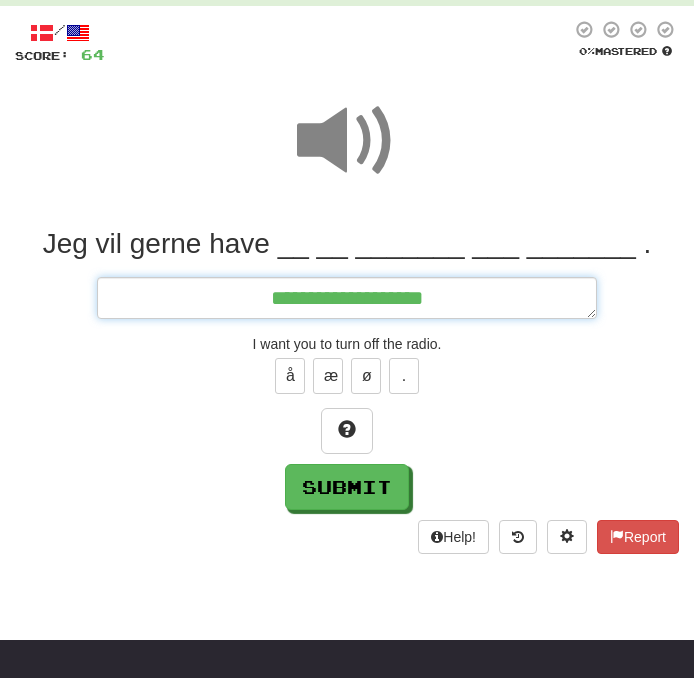 click on "**********" at bounding box center (347, 298) 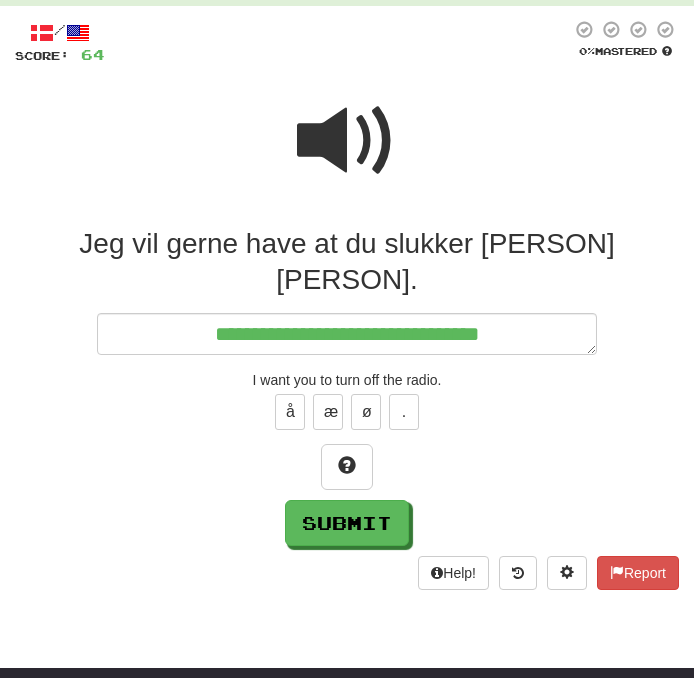 click at bounding box center [347, 141] 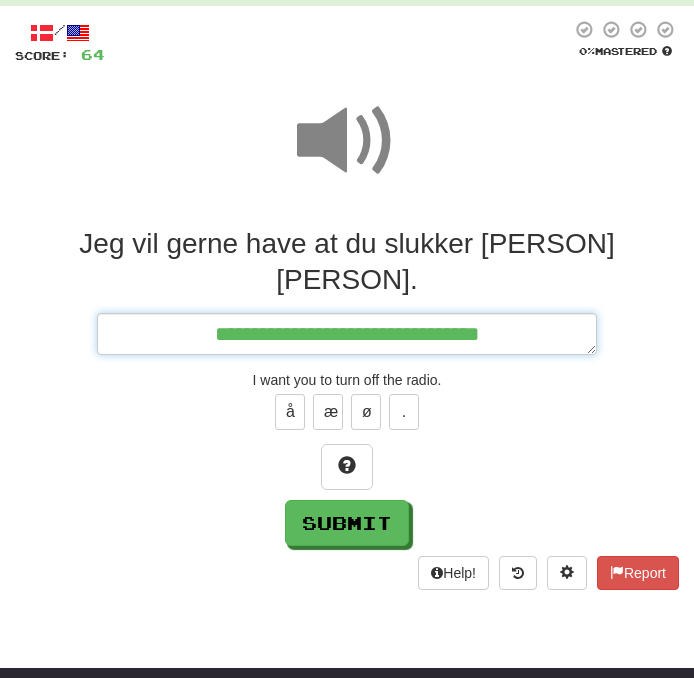 click on "**********" at bounding box center [347, 334] 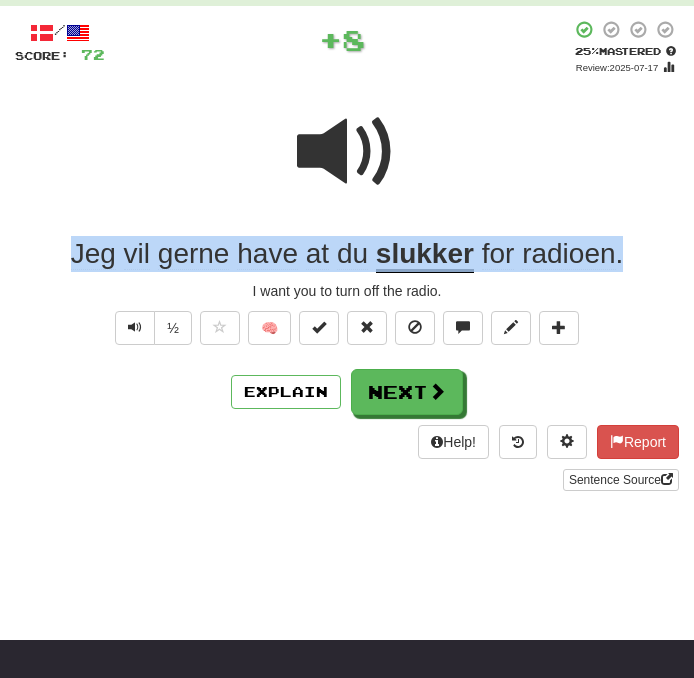 drag, startPoint x: 626, startPoint y: 244, endPoint x: -86, endPoint y: 242, distance: 712.0028 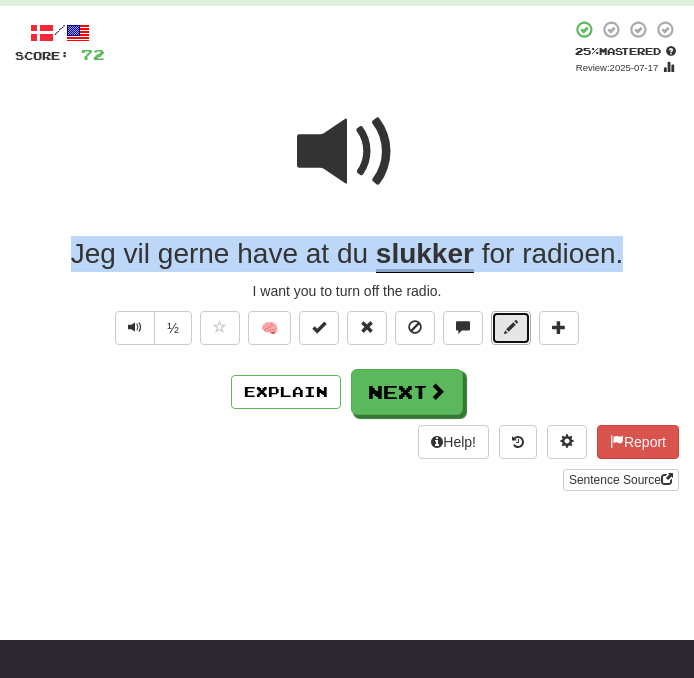click at bounding box center [511, 327] 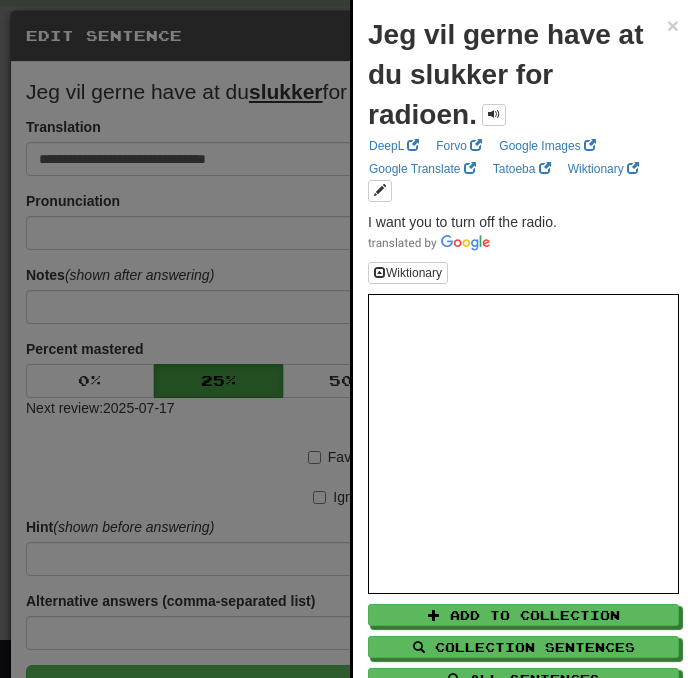 click at bounding box center (347, 339) 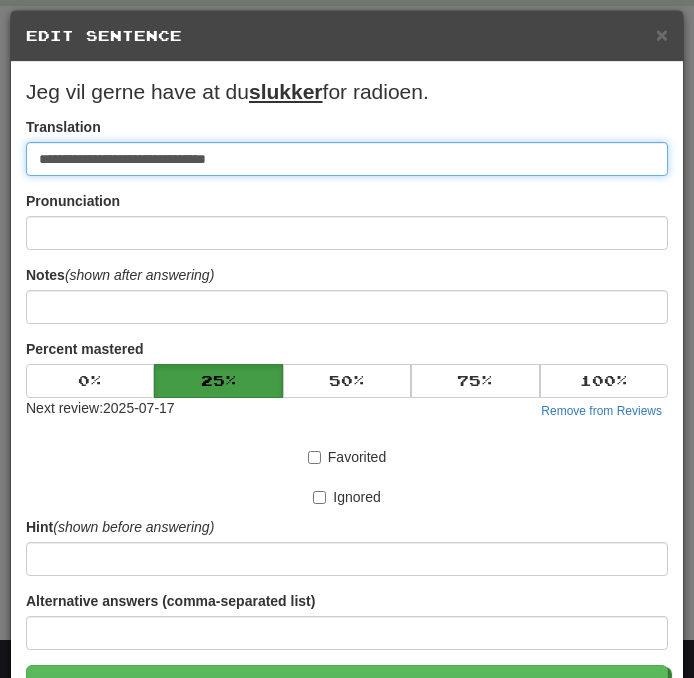 paste on "******" 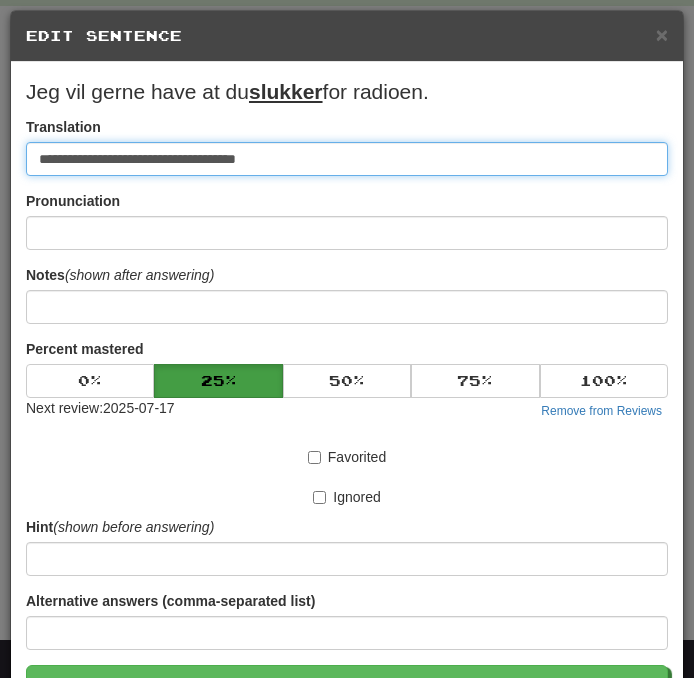 drag, startPoint x: 283, startPoint y: 160, endPoint x: -81, endPoint y: 151, distance: 364.11124 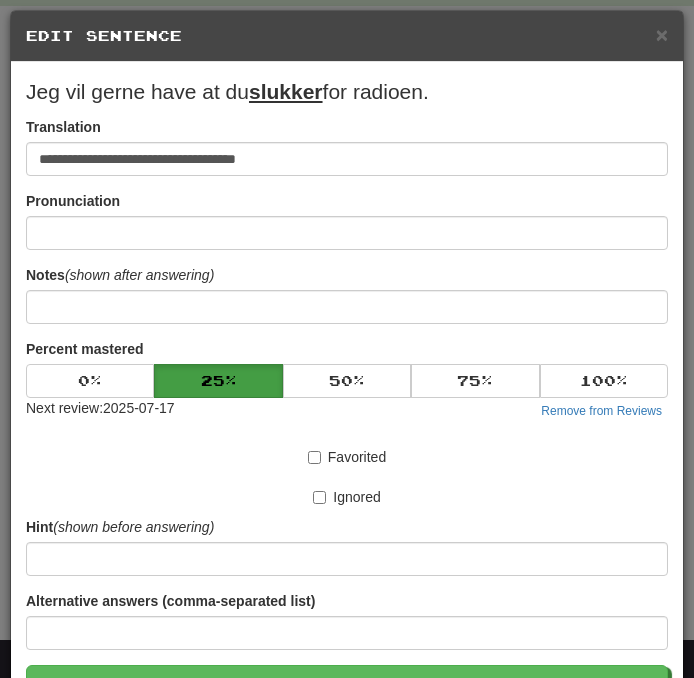click on "Notes  (shown after answering)" at bounding box center (120, 275) 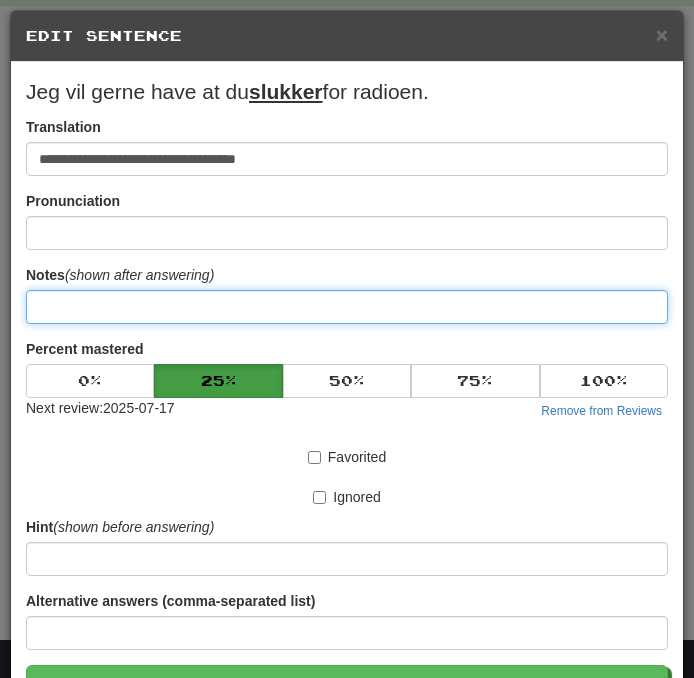 click at bounding box center [347, 307] 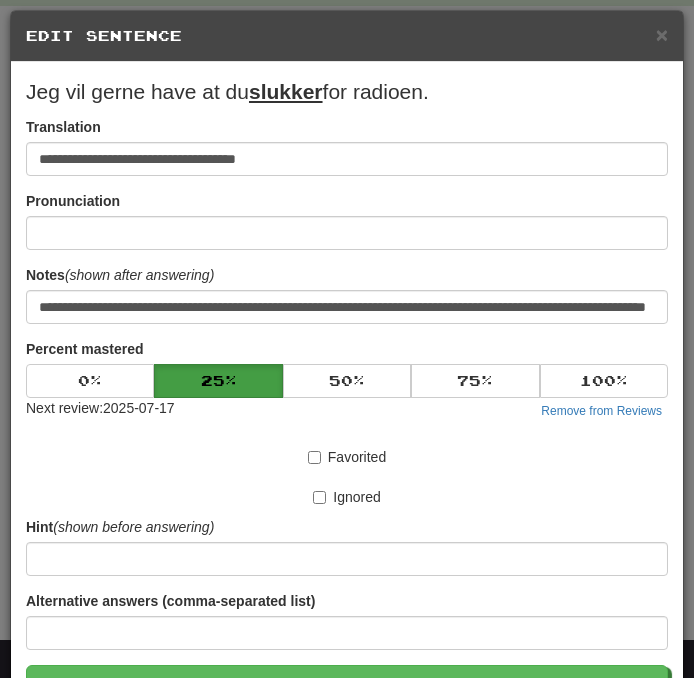 scroll, scrollTop: 0, scrollLeft: 0, axis: both 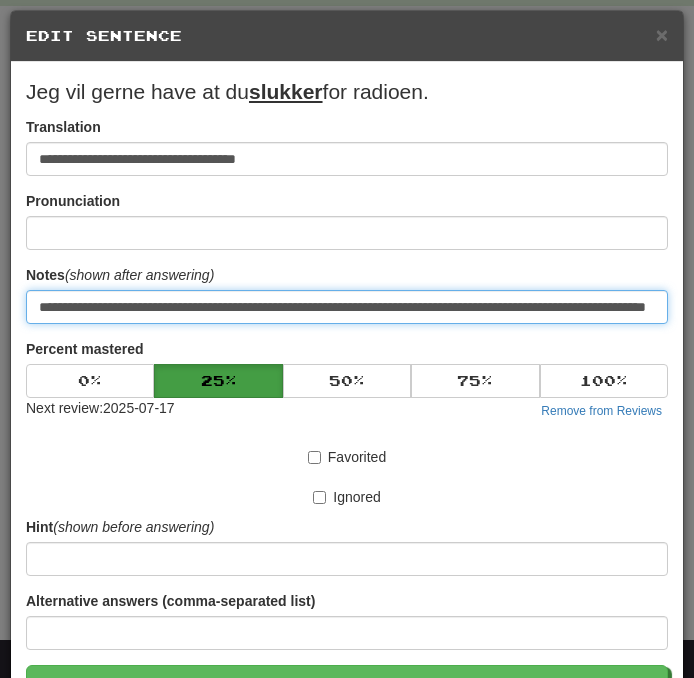click on "**********" at bounding box center (347, 307) 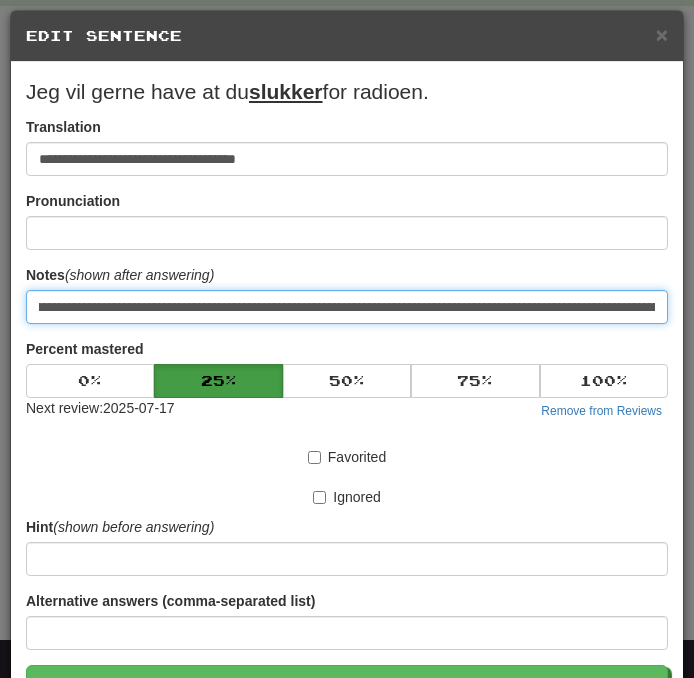 scroll, scrollTop: 0, scrollLeft: 558, axis: horizontal 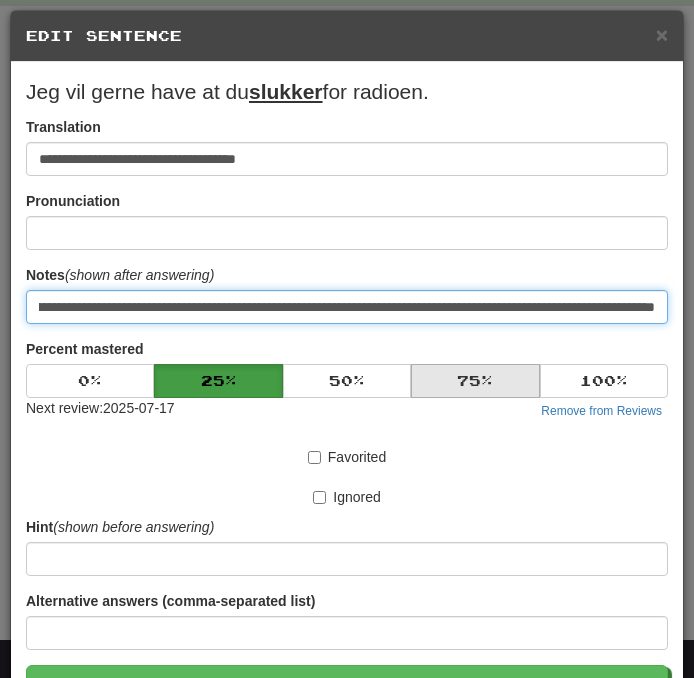 click on "Save" at bounding box center (347, 688) 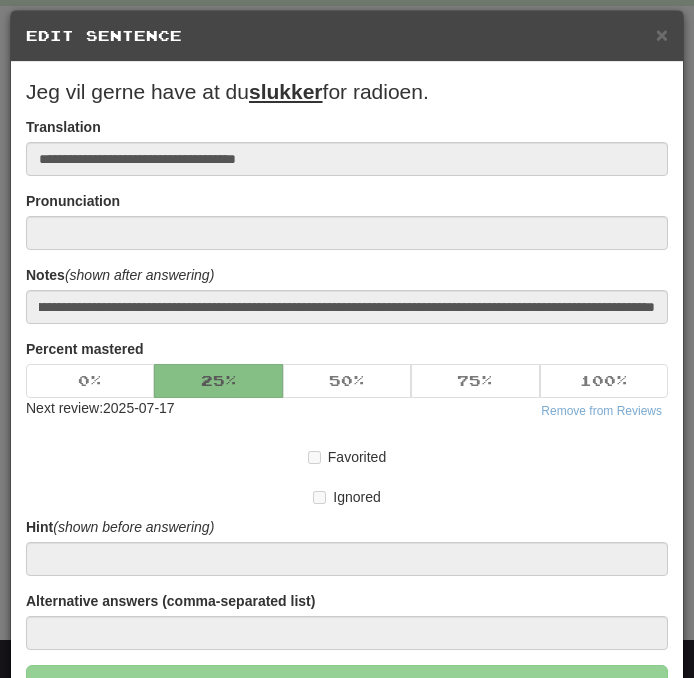 scroll, scrollTop: 0, scrollLeft: 0, axis: both 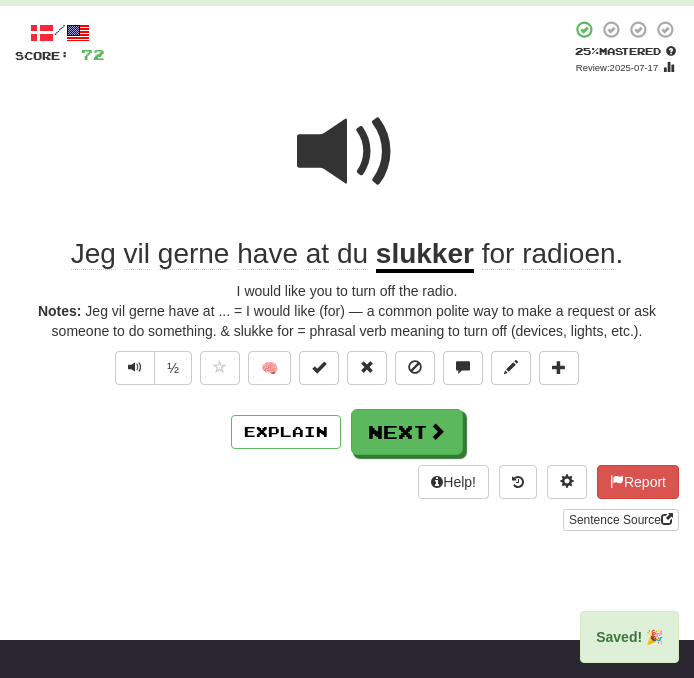 click on "/  Score:   72 + 8 25 %  Mastered Review:  2025-07-17 Jeg   vil   gerne   have   at   du   slukker   for   radioen . I would like you to turn off the radio. Notes:   Jeg vil gerne have at ... = I would like (for) — a common polite way to make a request or ask someone to do something. & slukke for = phrasal verb meaning to turn off (devices, lights, etc.). ½ 🧠 Explain Next  Help!  Report Sentence Source" at bounding box center (347, 275) 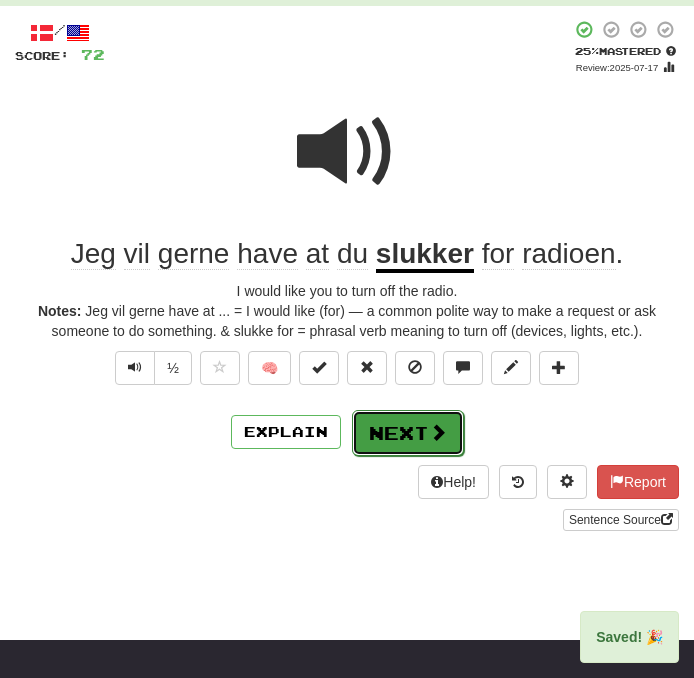 click on "Next" at bounding box center [408, 433] 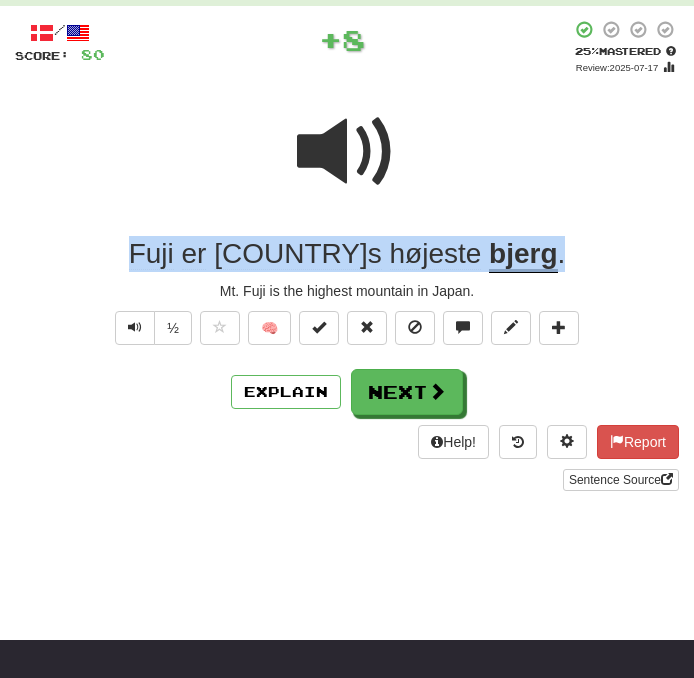 drag, startPoint x: 570, startPoint y: 258, endPoint x: -376, endPoint y: 225, distance: 946.5754 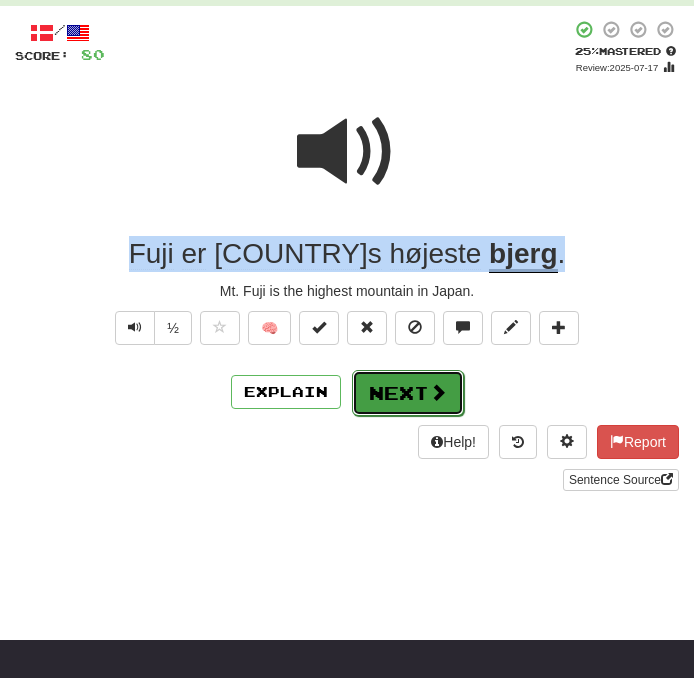 click on "Next" at bounding box center (408, 393) 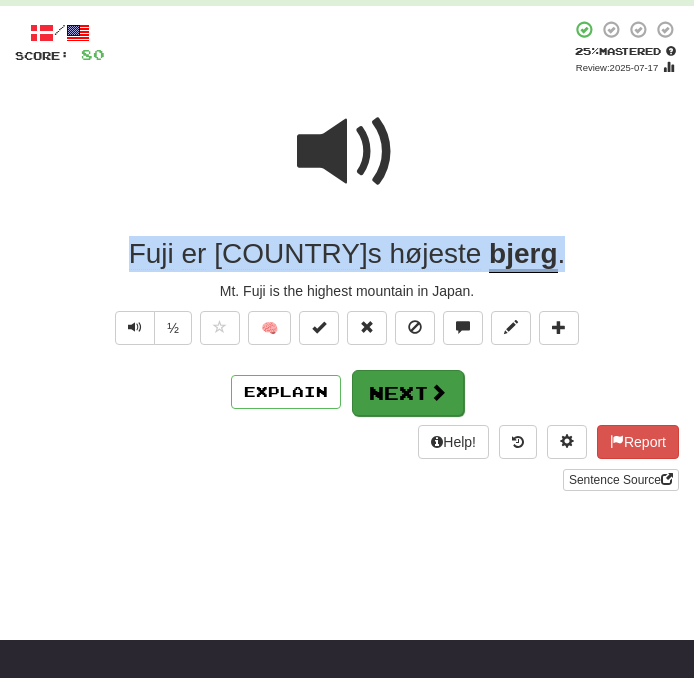 click on "Dashboard
Clozemaster
itsDodo
/
Toggle Dropdown
Dashboard
Leaderboard
Activity Feed
Notifications
Profile
Discussions
Dansk
/
English
Streak:
0
Review:
63
Points Today: 0
Languages
Account
Logout
itsDodo
/
Toggle Dropdown
Dashboard
Leaderboard
Activity Feed
Notifications
Profile
Discussions
Dansk
/
English
Streak:
0
Review:
63
Points Today: 0
Languages
Account
Logout
clozemaster
Correct   :   10 Incorrect   :   0 To go   :   0 Playing :  5,000 Most Common  /  Score:   80 + 8 25 %  Mastered Review:  2025-07-17 Fuji   er   Japans   højeste   bjerg . Mt. Fuji is the highest mountain in Japan. ½ 🧠 Explain Next  Help!  Report Sentence Source" at bounding box center [347, 251] 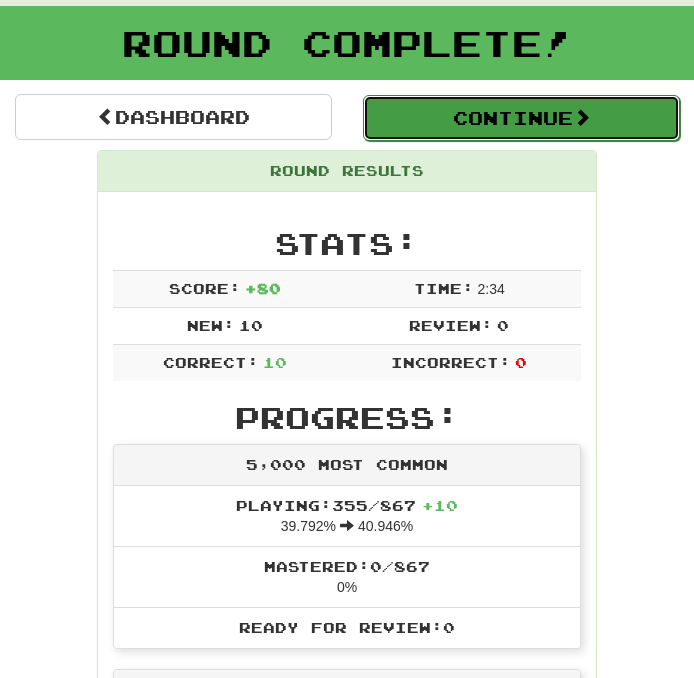 click on "Continue" at bounding box center (521, 118) 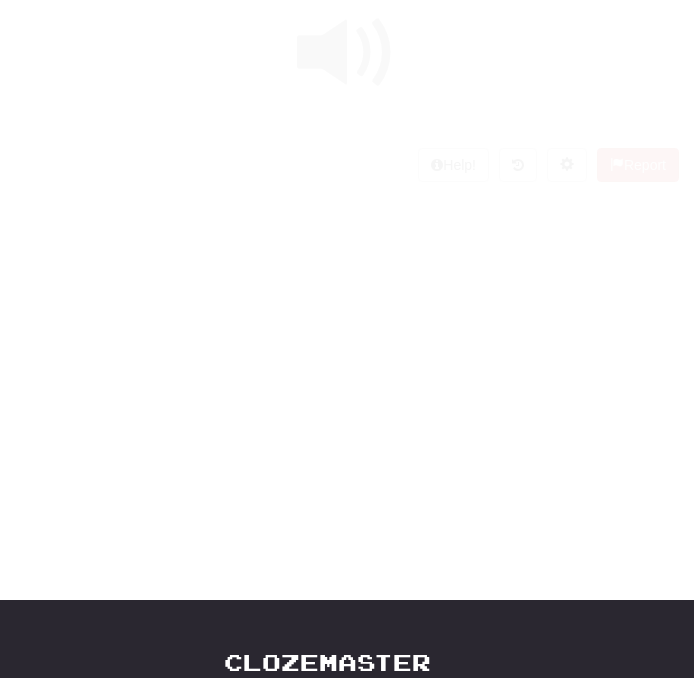 scroll, scrollTop: 88, scrollLeft: 0, axis: vertical 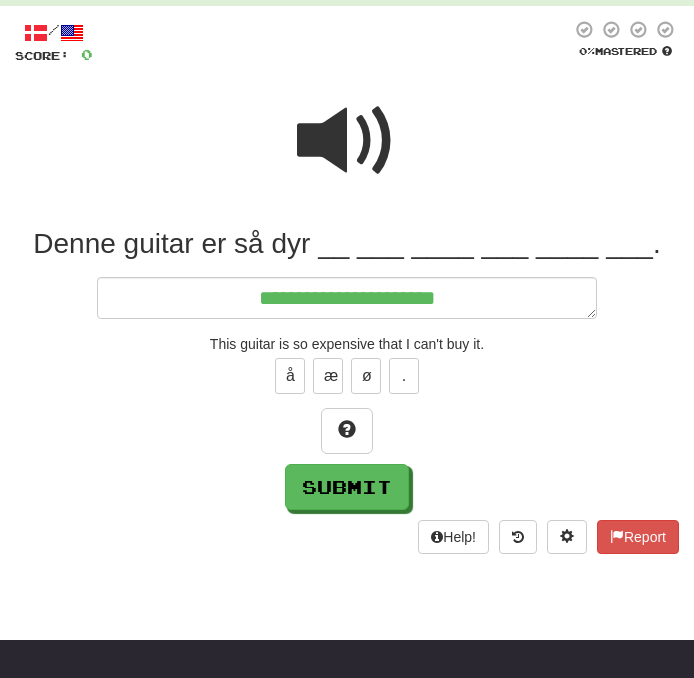 click at bounding box center [347, 141] 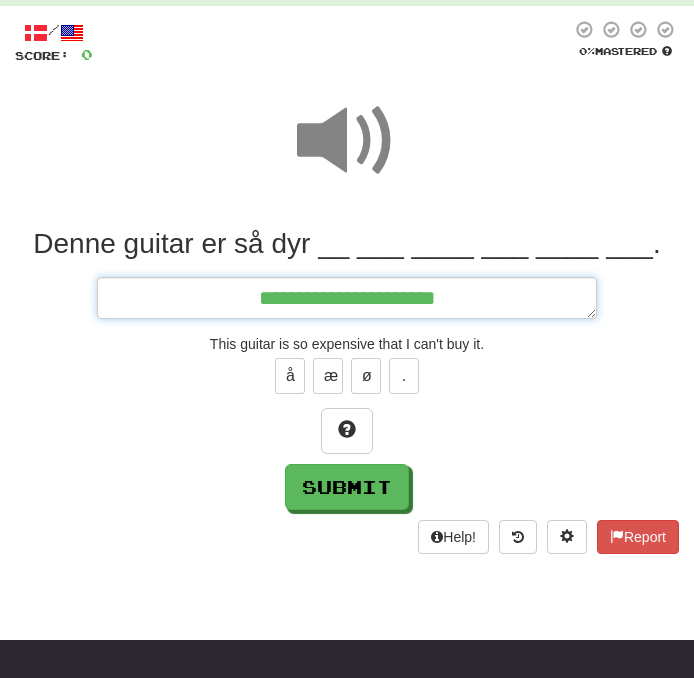 click on "**********" at bounding box center (347, 298) 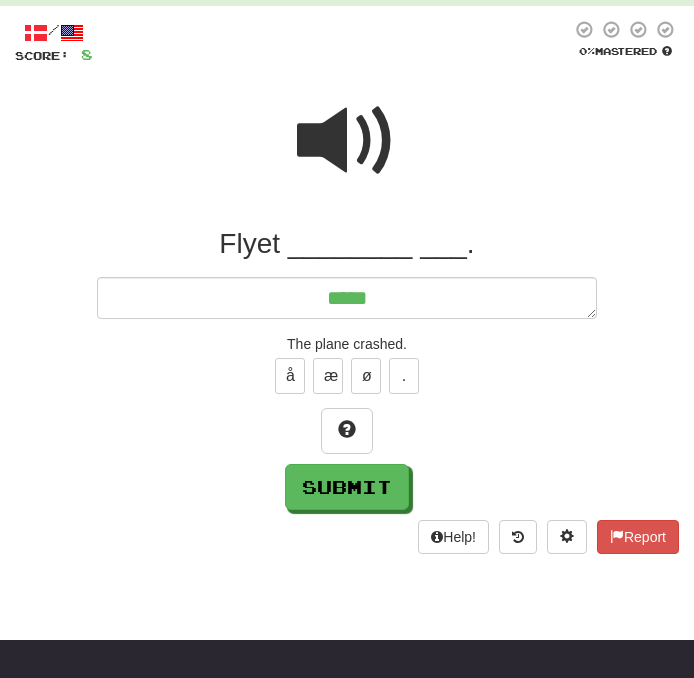click at bounding box center [347, 141] 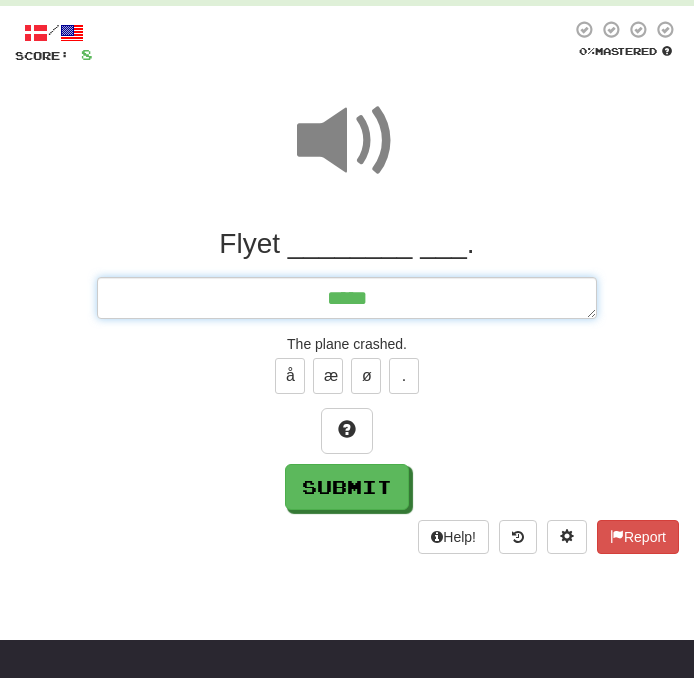click on "*****" at bounding box center (347, 298) 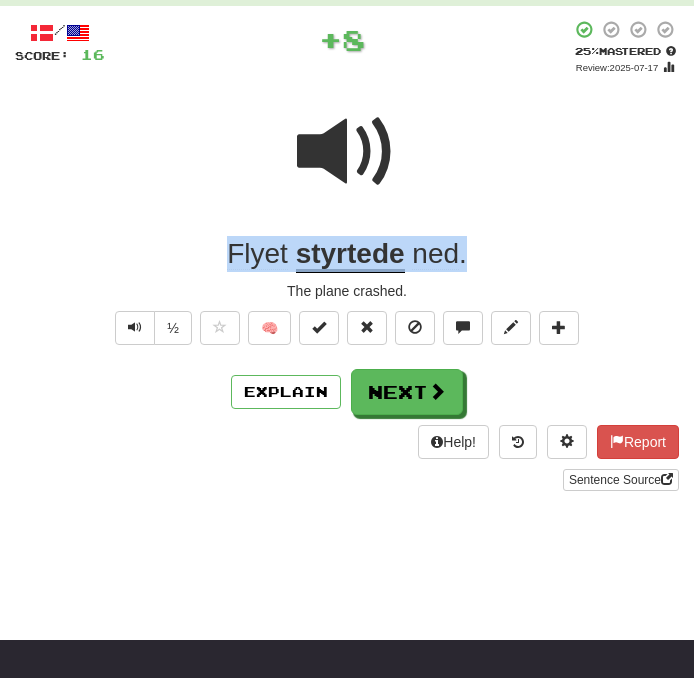 drag, startPoint x: 477, startPoint y: 247, endPoint x: 55, endPoint y: 254, distance: 422.05804 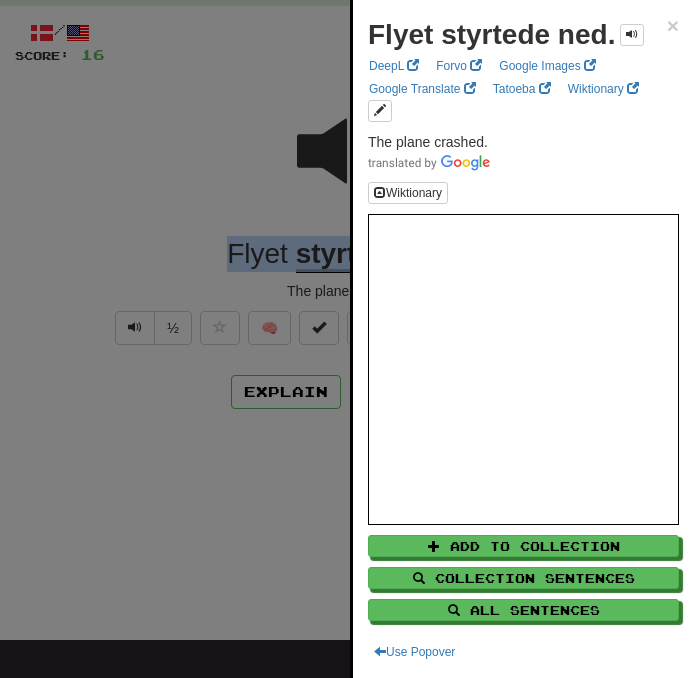 click at bounding box center [347, 339] 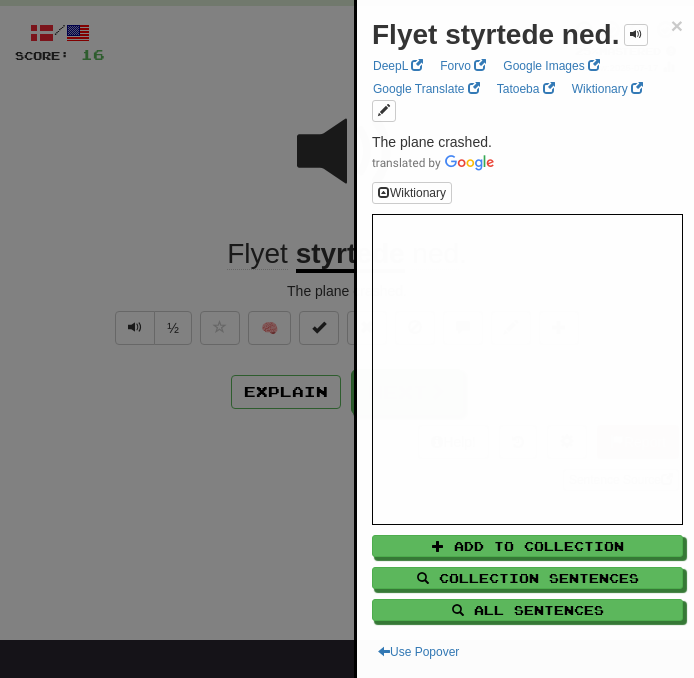 click at bounding box center [347, 339] 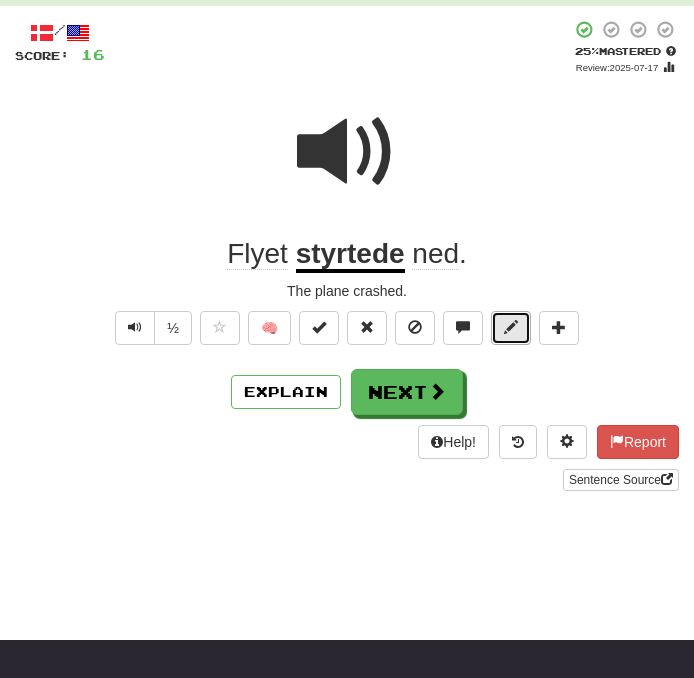 click at bounding box center (511, 327) 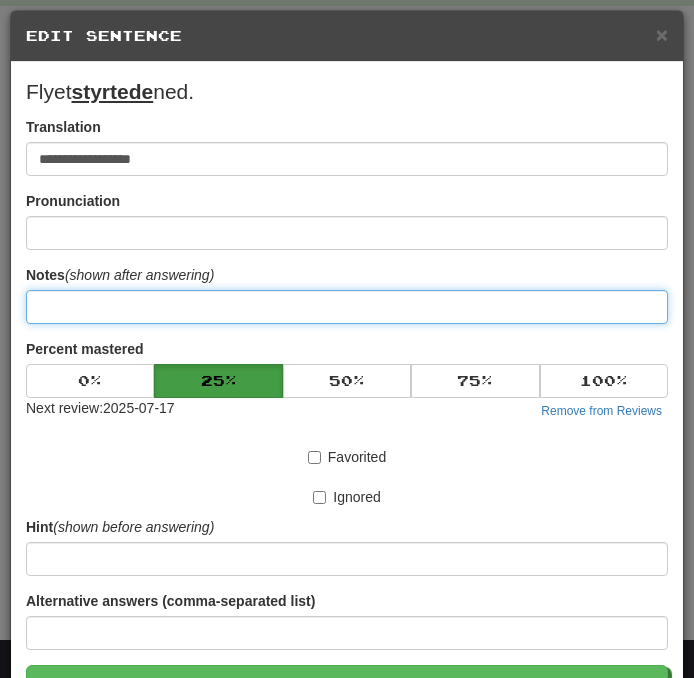 click at bounding box center [347, 307] 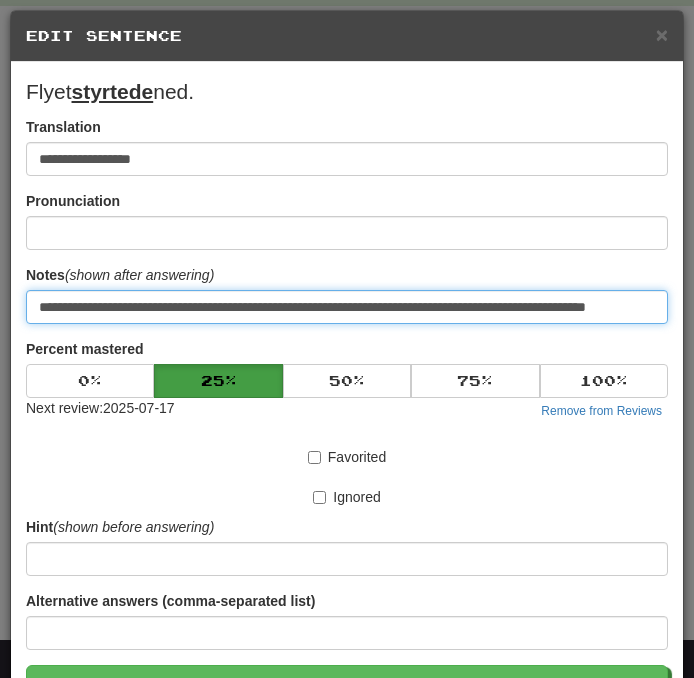 scroll, scrollTop: 0, scrollLeft: 60, axis: horizontal 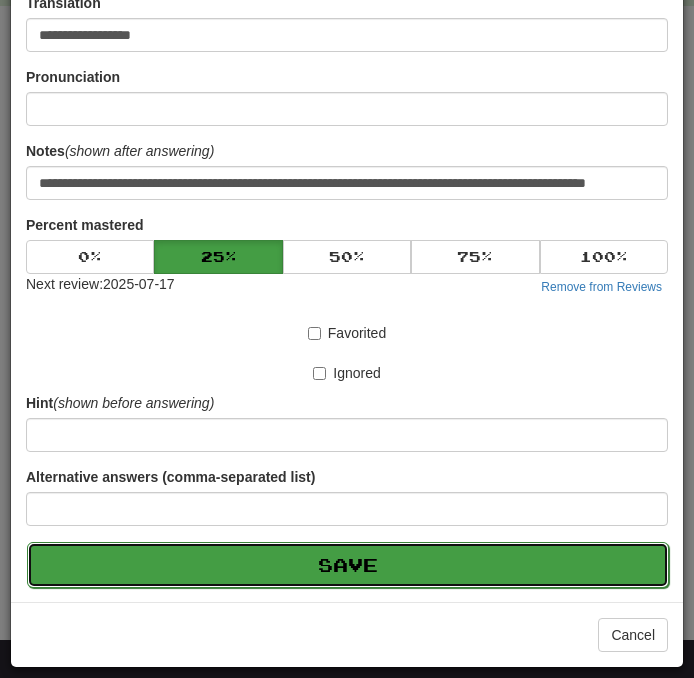 click on "Save" at bounding box center (348, 565) 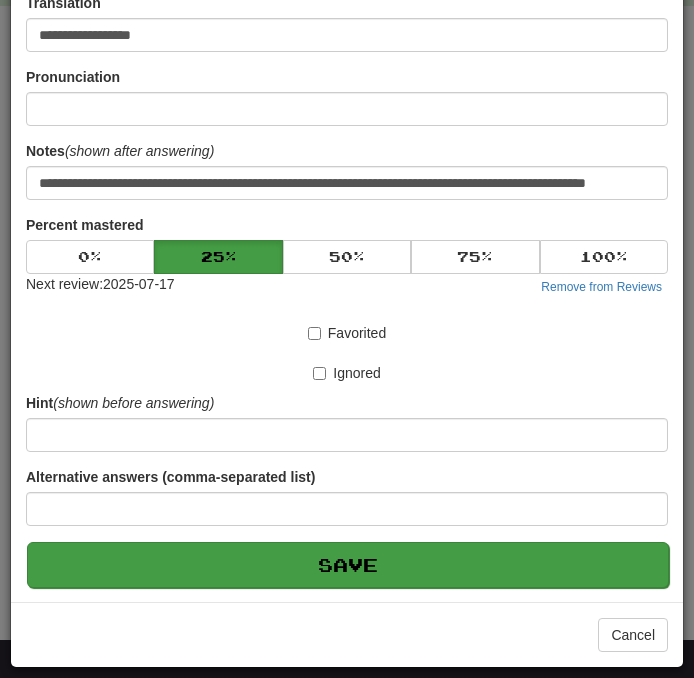 scroll, scrollTop: 0, scrollLeft: 0, axis: both 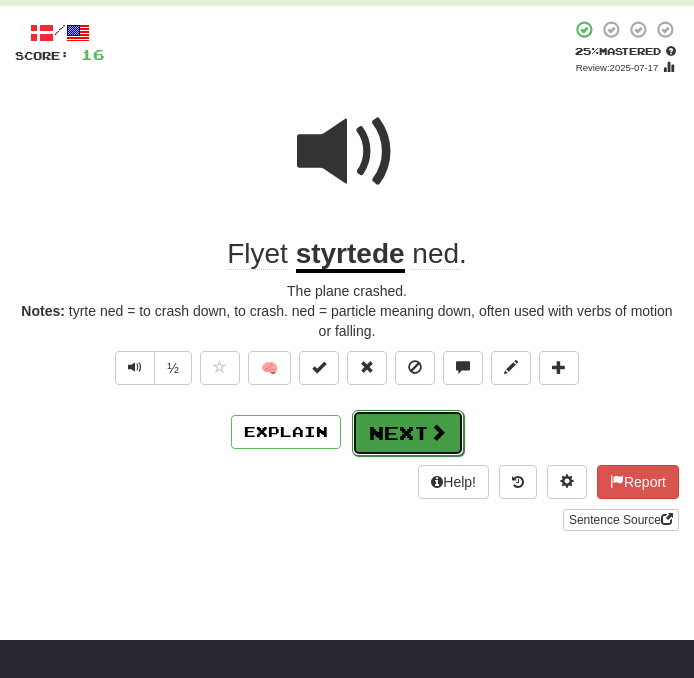 click on "Next" at bounding box center (408, 433) 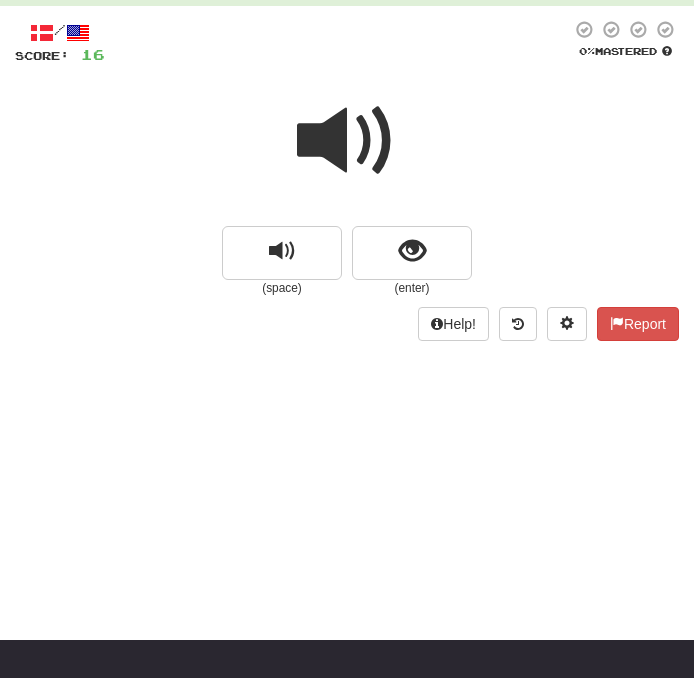 click at bounding box center [347, 154] 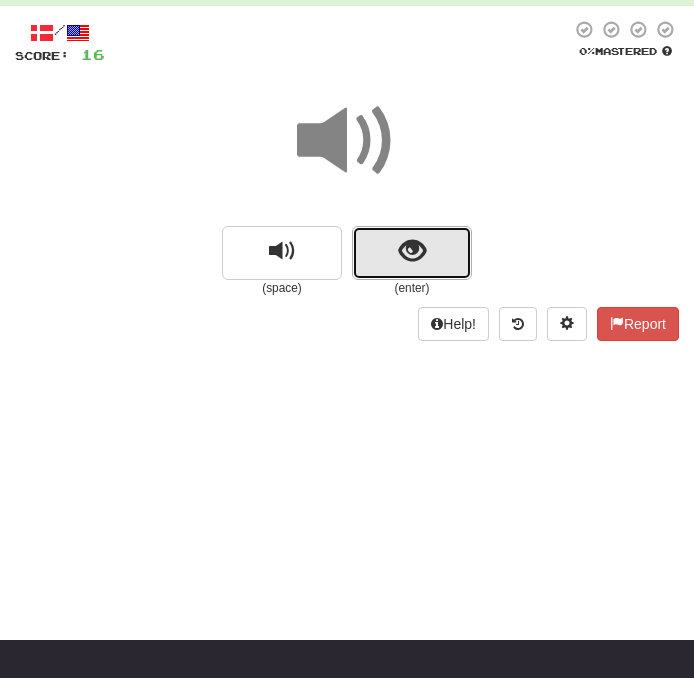 click at bounding box center [412, 251] 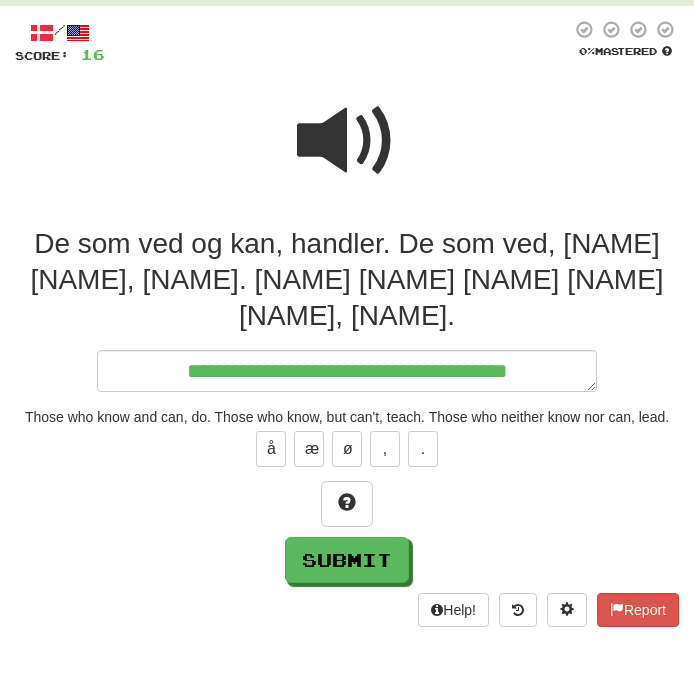 click at bounding box center (347, 141) 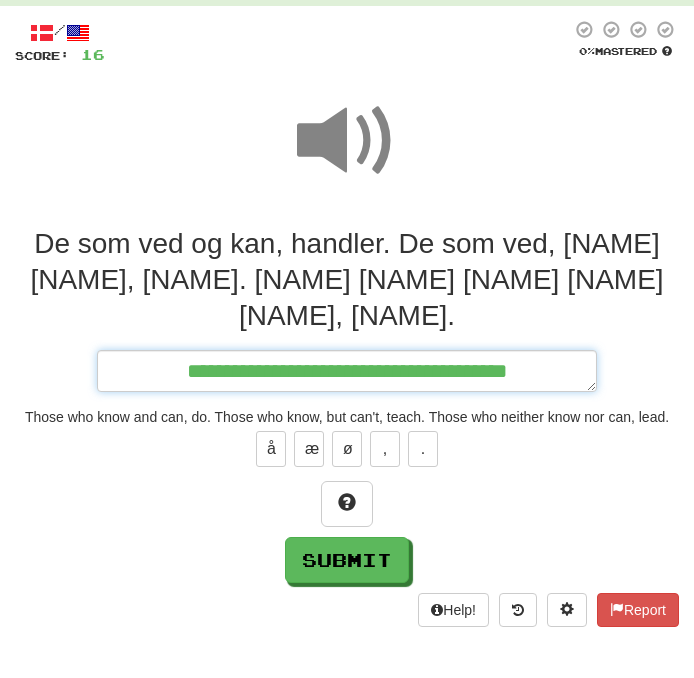 click on "**********" at bounding box center [347, 371] 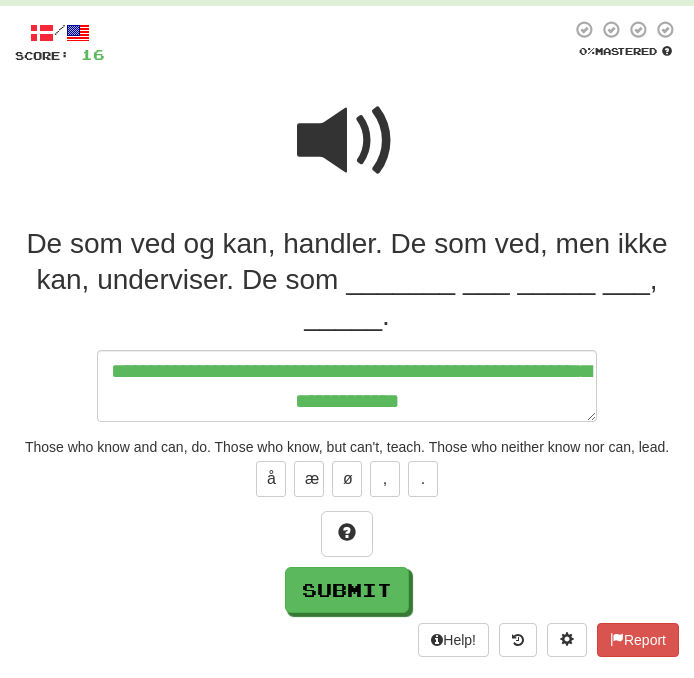 click at bounding box center (347, 141) 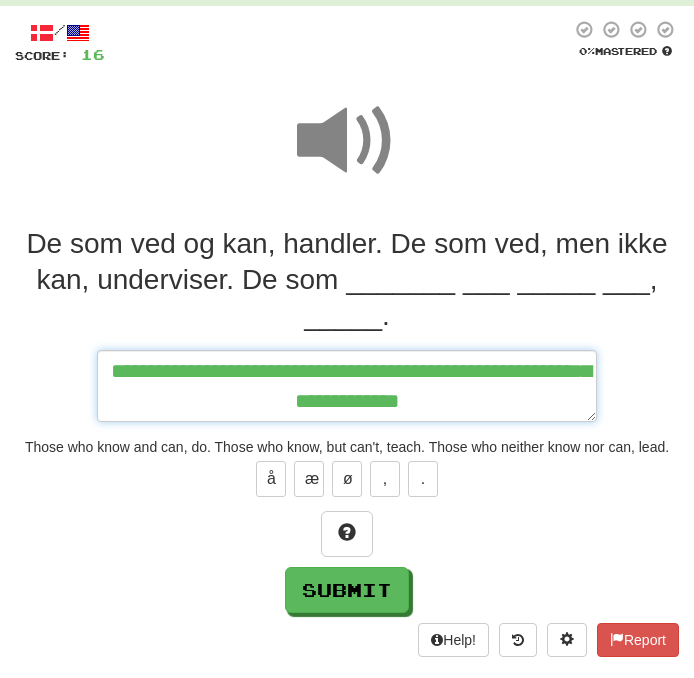 click on "**********" at bounding box center [347, 386] 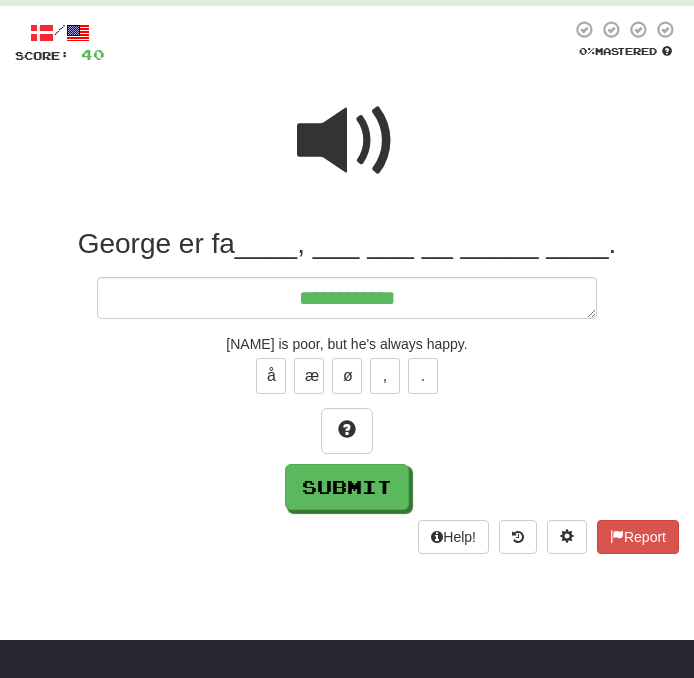 click at bounding box center (347, 141) 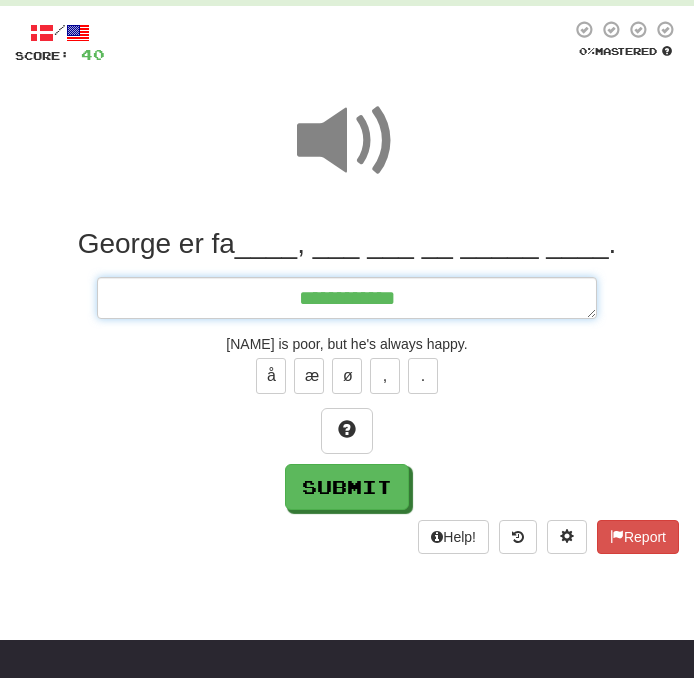 click on "**********" at bounding box center (347, 298) 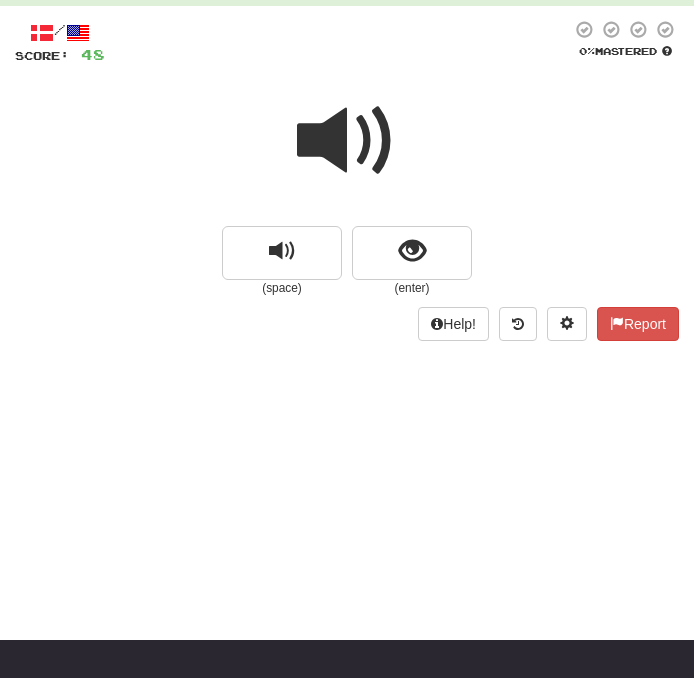 click at bounding box center (347, 141) 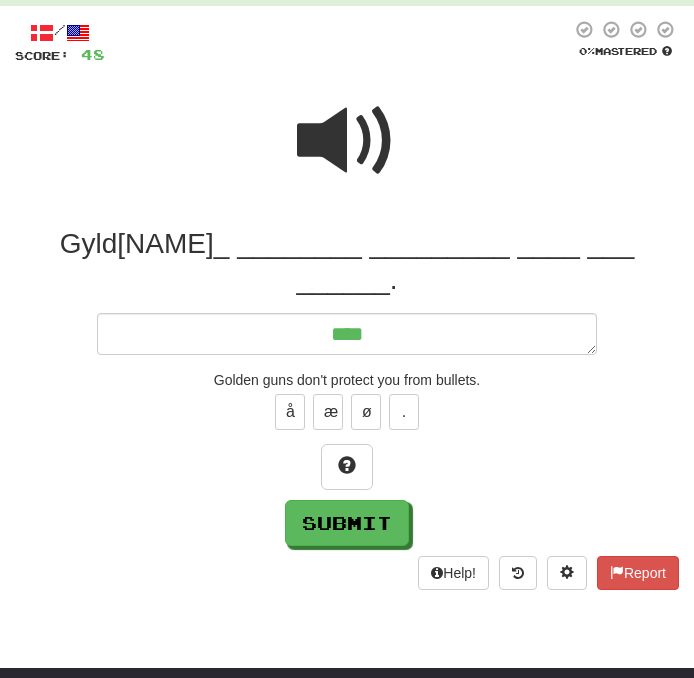 click at bounding box center [347, 141] 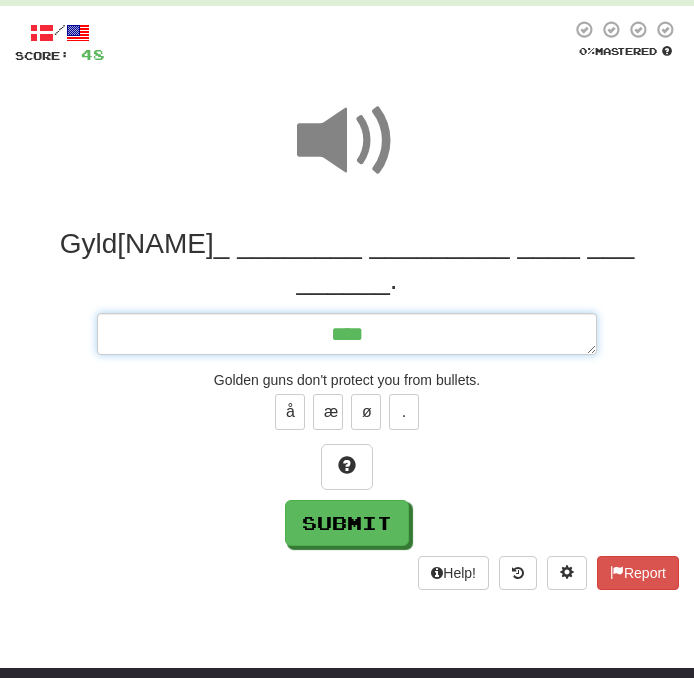 click on "****" at bounding box center (347, 334) 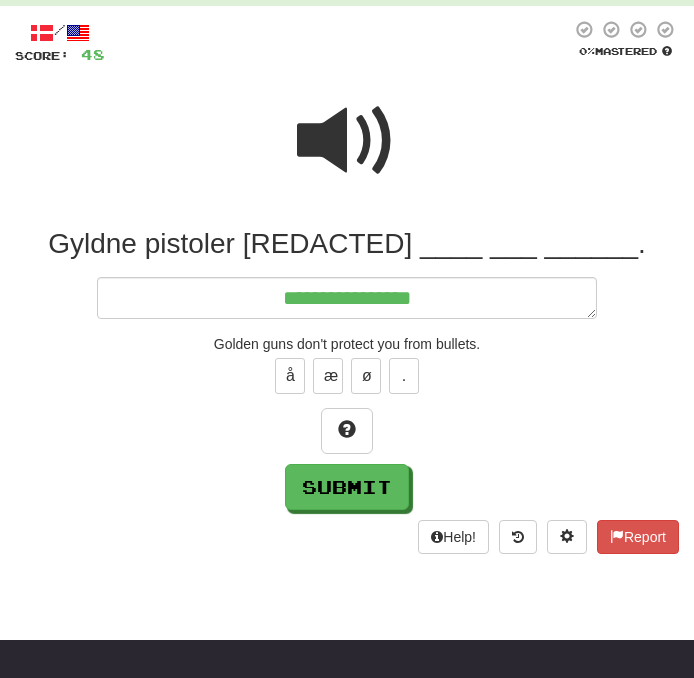 click at bounding box center (347, 154) 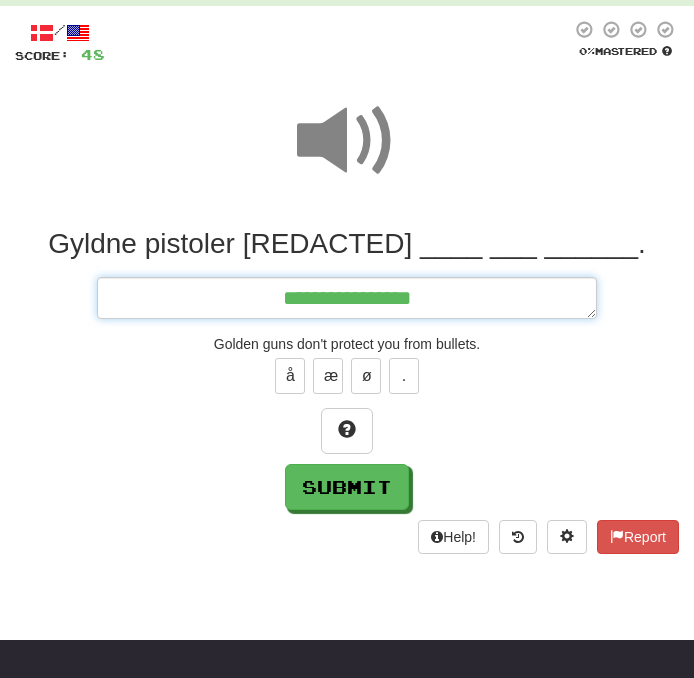 click on "**********" at bounding box center [347, 298] 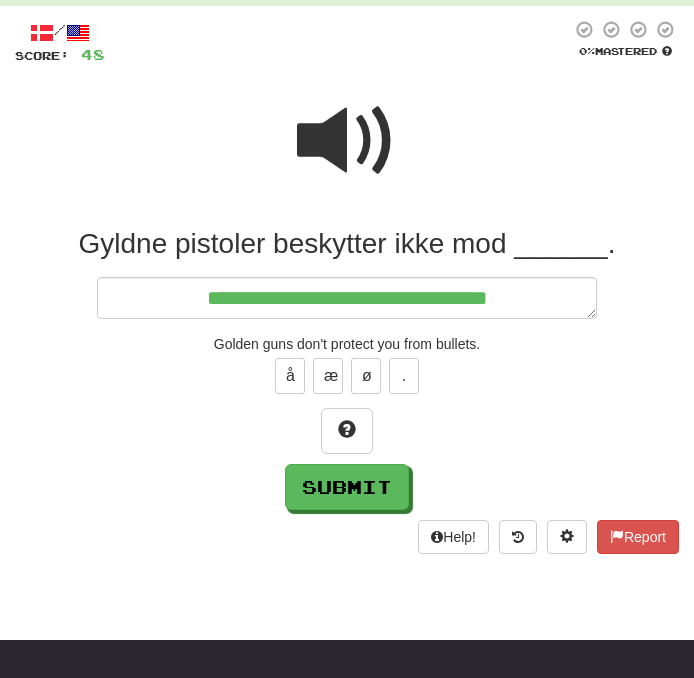 click at bounding box center (347, 141) 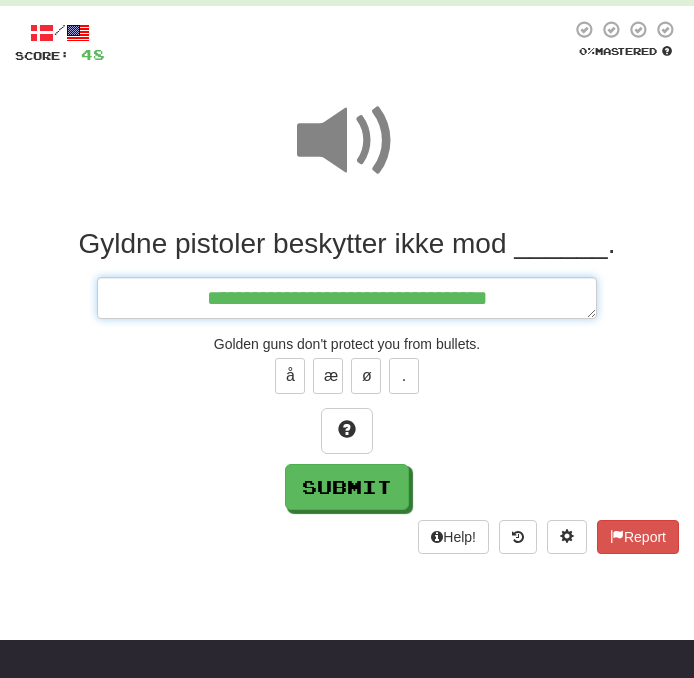 click on "**********" at bounding box center [347, 298] 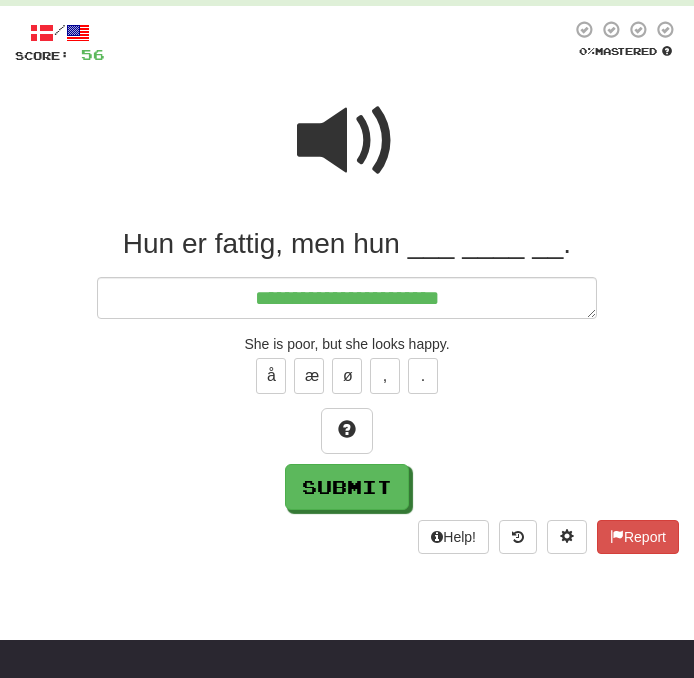 click at bounding box center (347, 141) 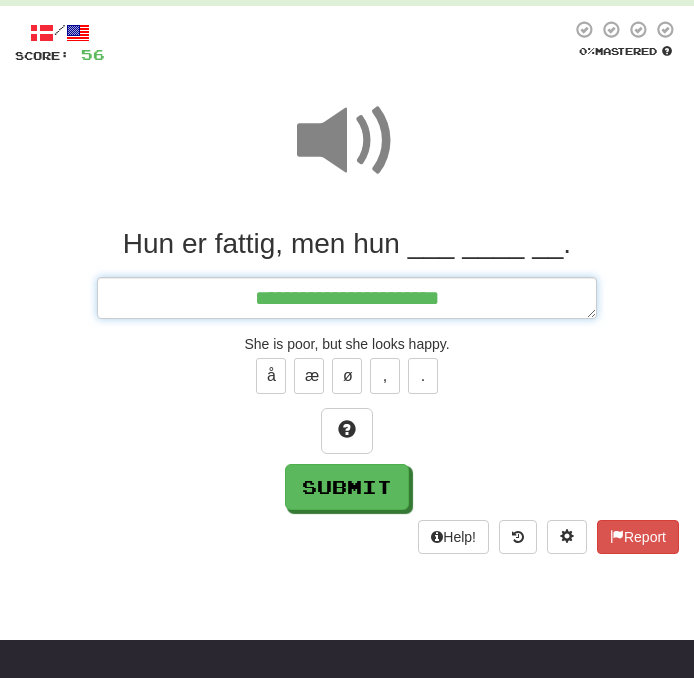 click on "**********" at bounding box center (347, 298) 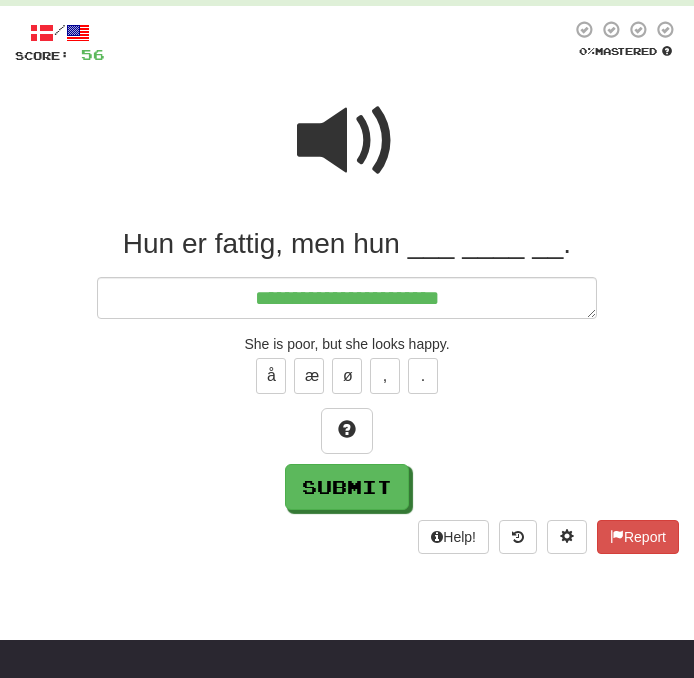 click at bounding box center [347, 141] 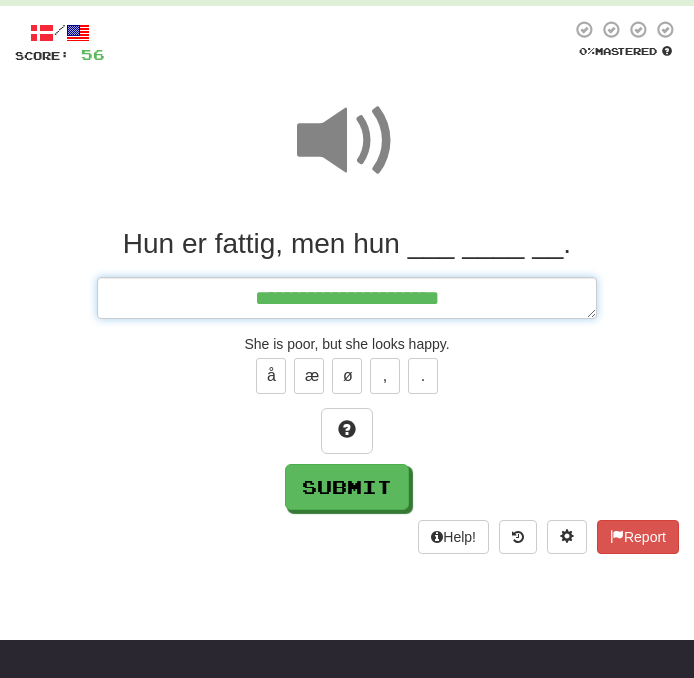 click on "**********" at bounding box center (347, 298) 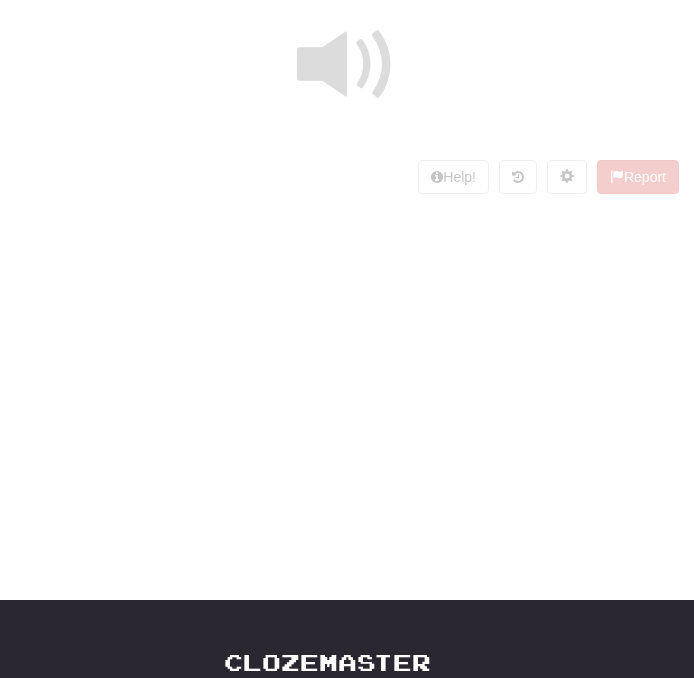 scroll, scrollTop: 88, scrollLeft: 0, axis: vertical 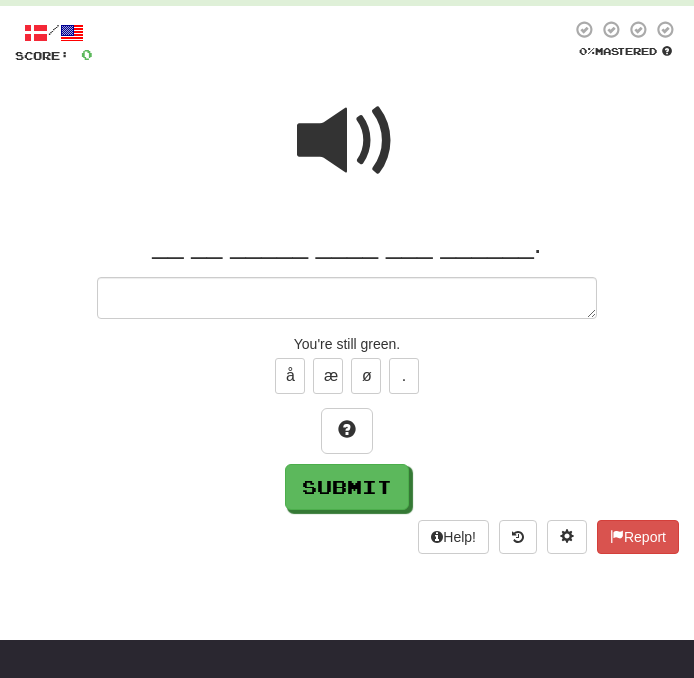 click at bounding box center [347, 141] 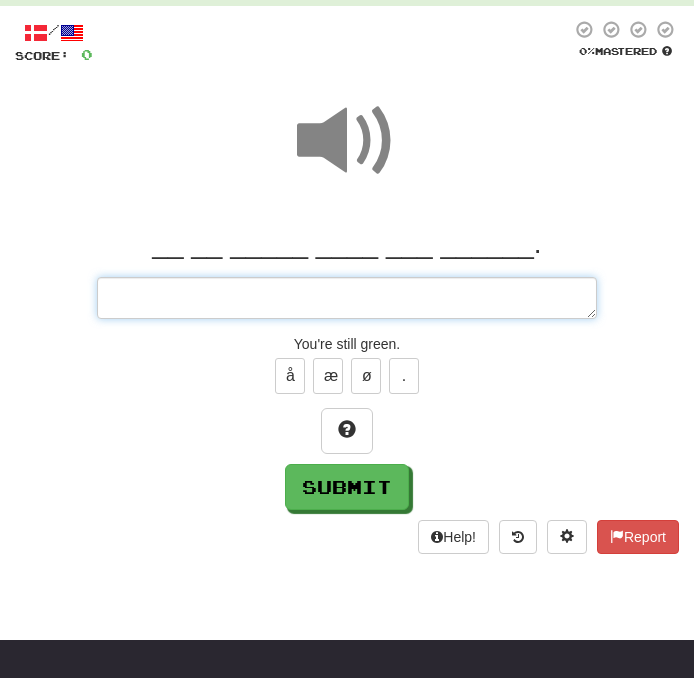 click at bounding box center [347, 298] 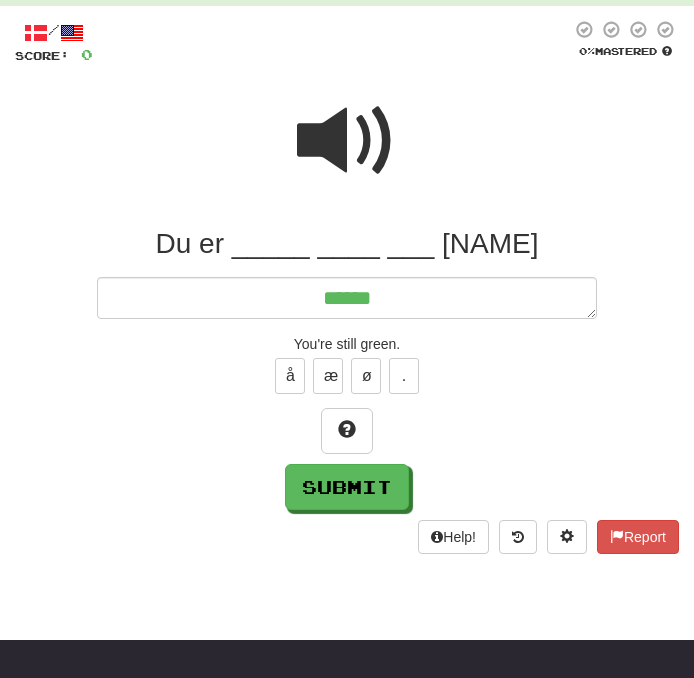 click at bounding box center (347, 141) 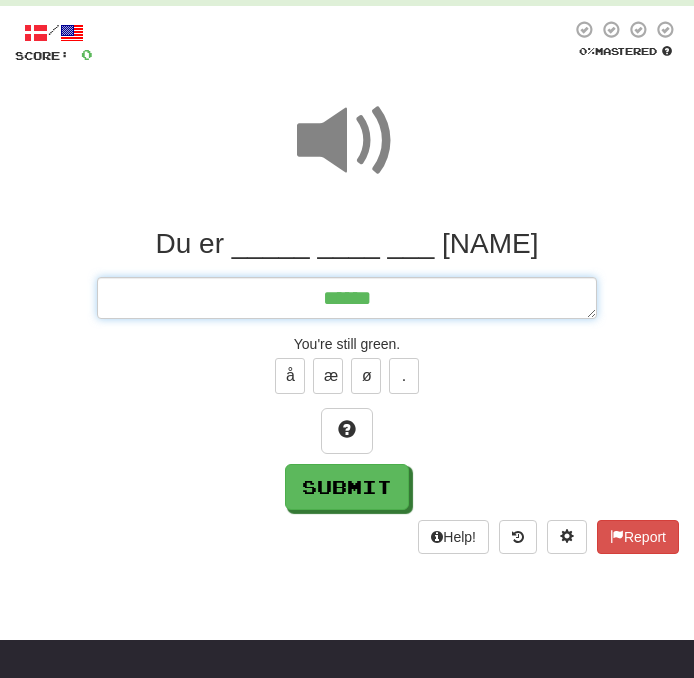 click on "*****" at bounding box center (347, 298) 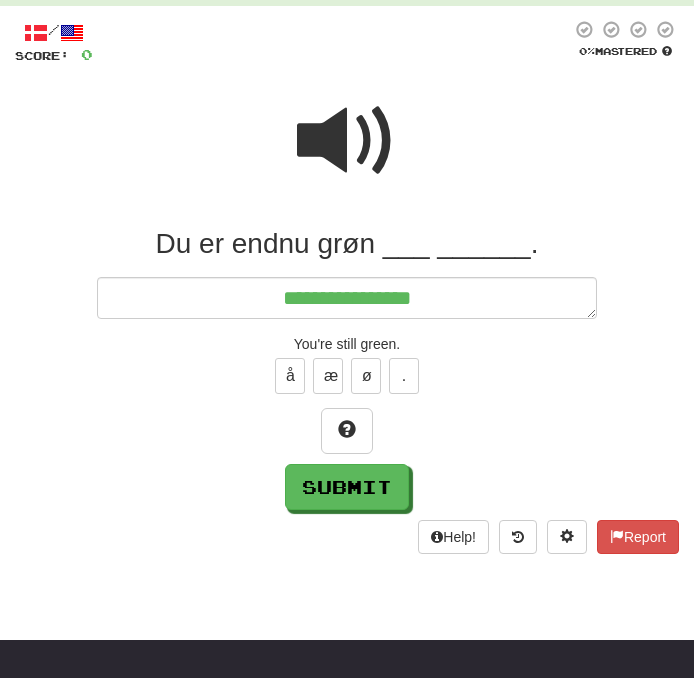 click at bounding box center [347, 141] 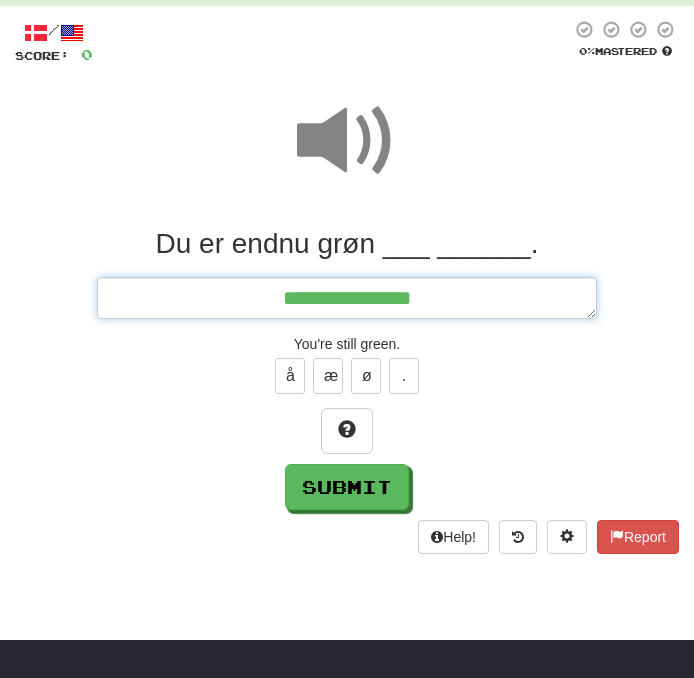 click on "**********" at bounding box center [347, 298] 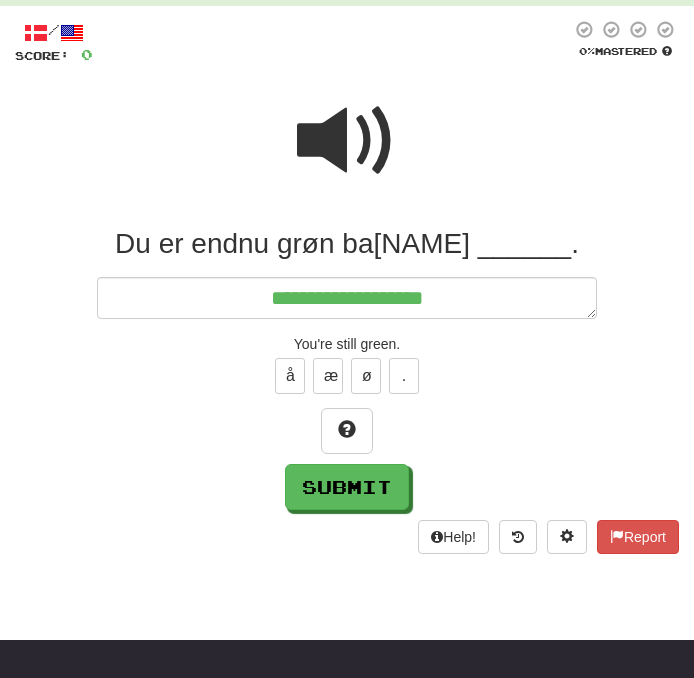 click at bounding box center (347, 141) 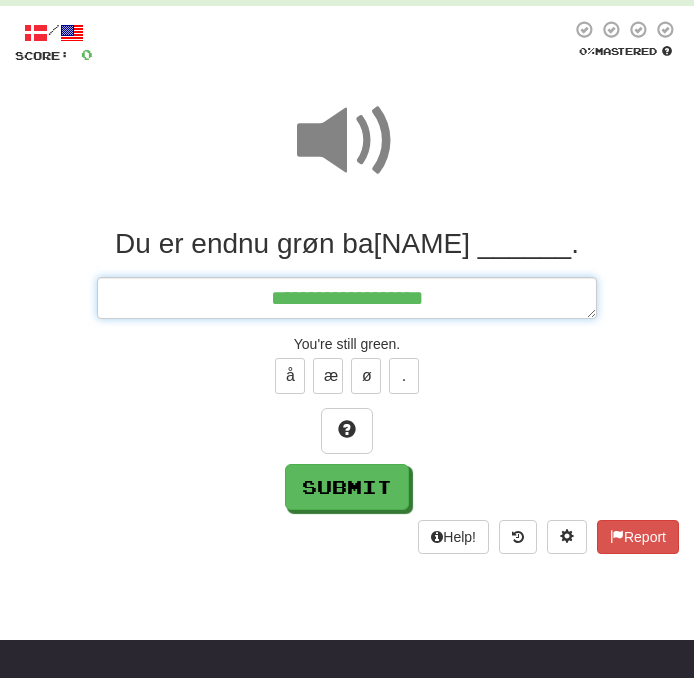 click on "**********" at bounding box center (347, 298) 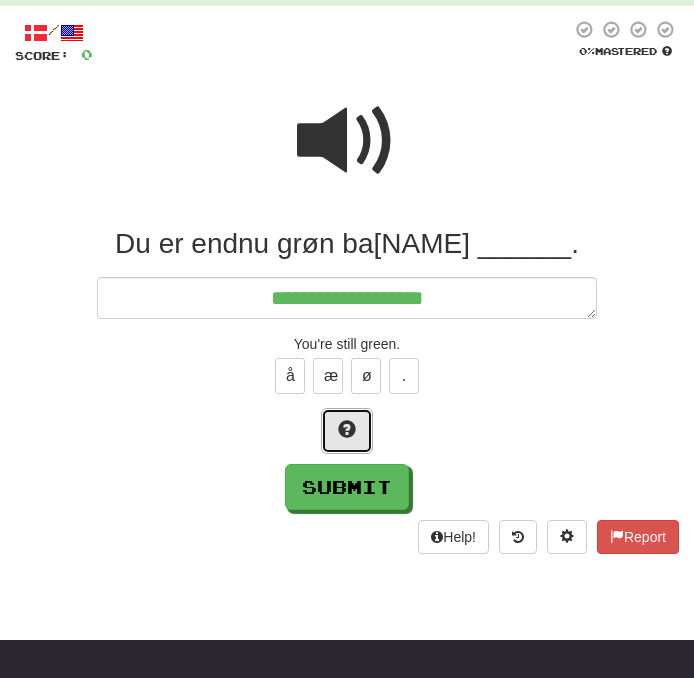click at bounding box center (347, 431) 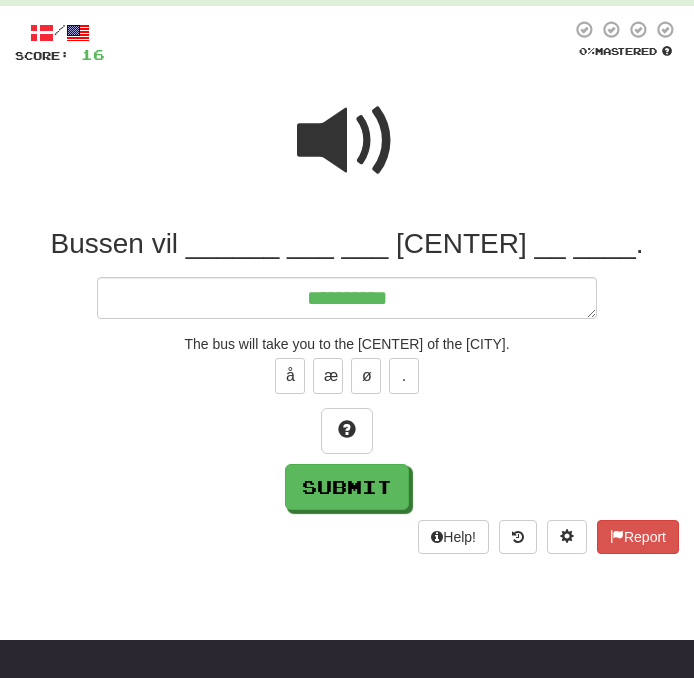 click at bounding box center [347, 141] 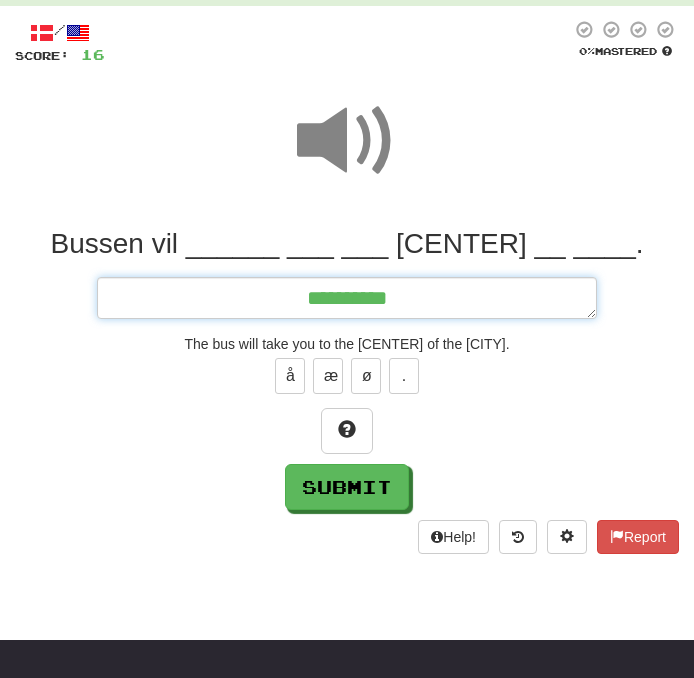 click on "**********" at bounding box center [347, 298] 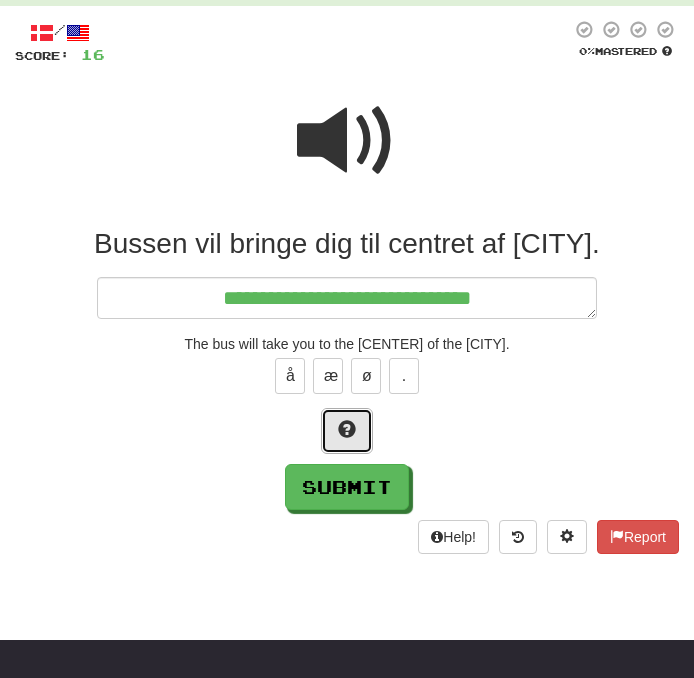 click at bounding box center [347, 431] 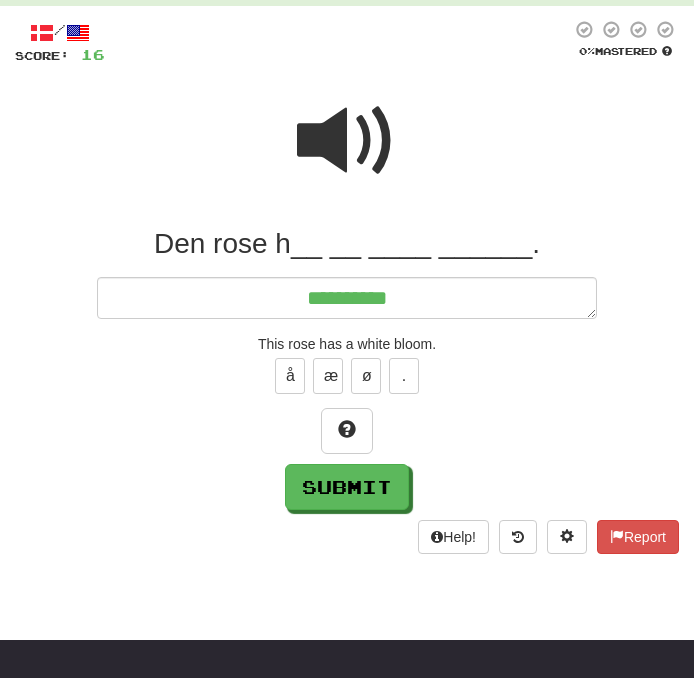 click at bounding box center (347, 141) 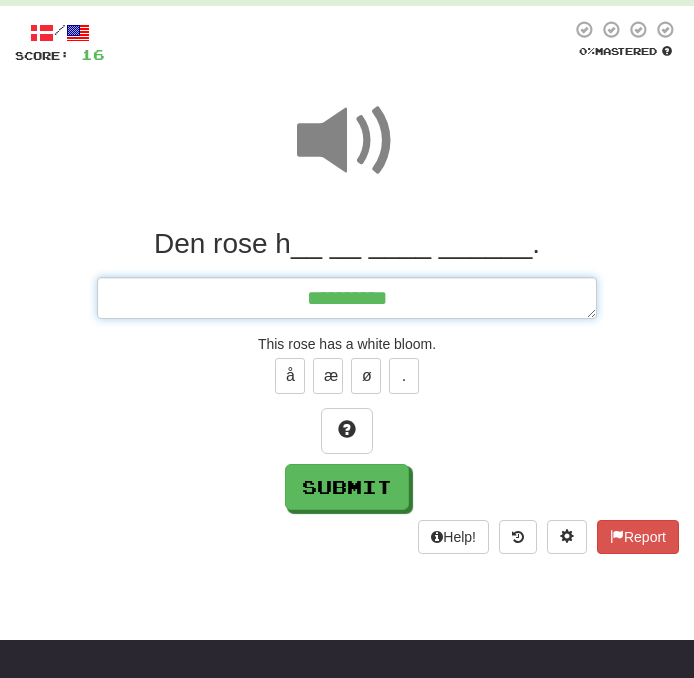 click on "**********" at bounding box center [347, 298] 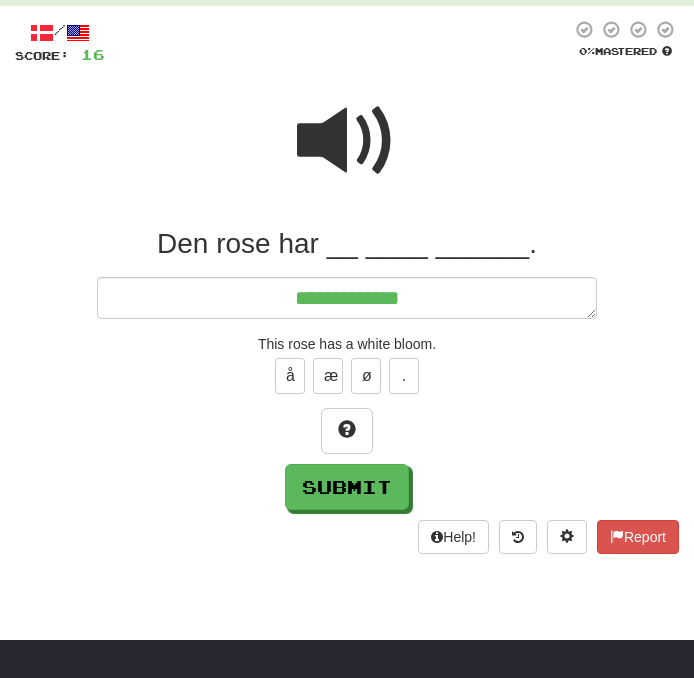 click at bounding box center [347, 141] 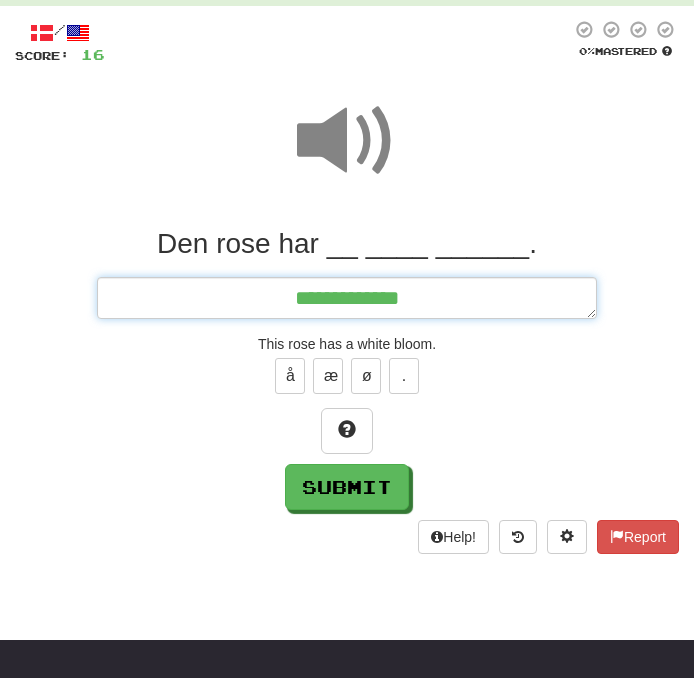 click on "**********" at bounding box center (347, 298) 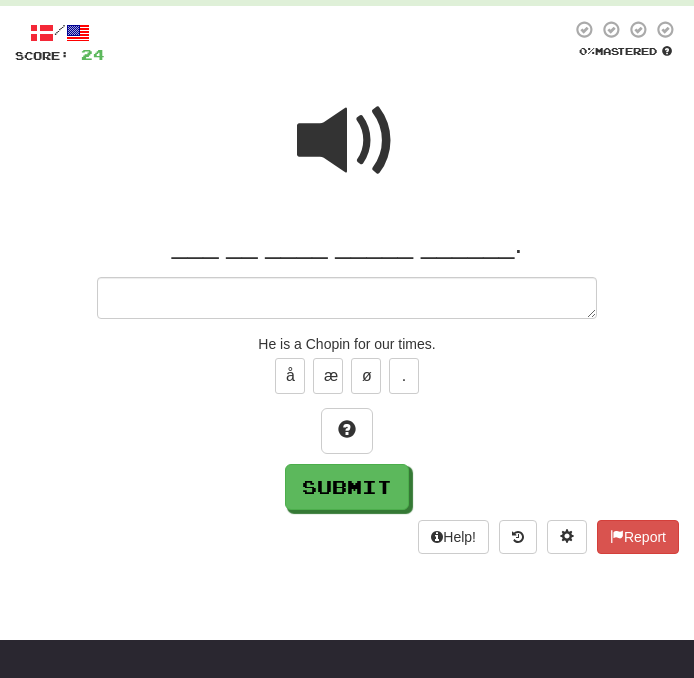 click at bounding box center (347, 141) 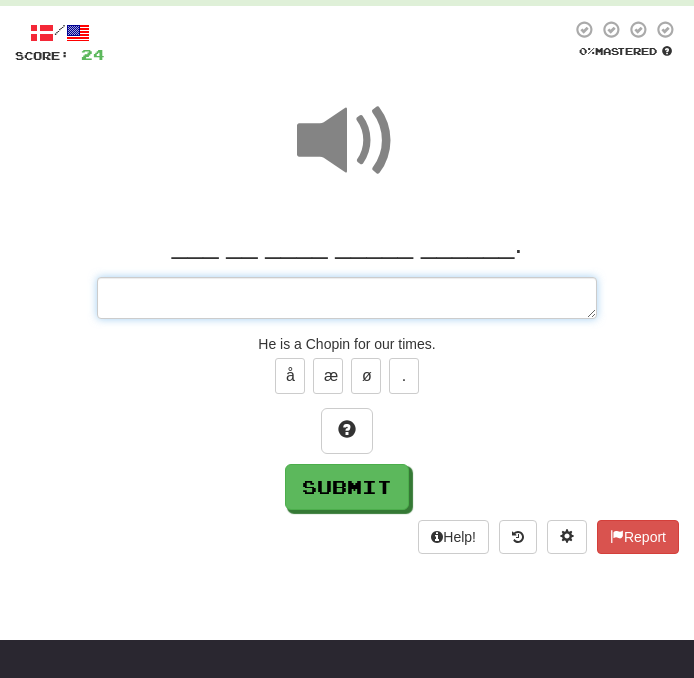 click at bounding box center [347, 298] 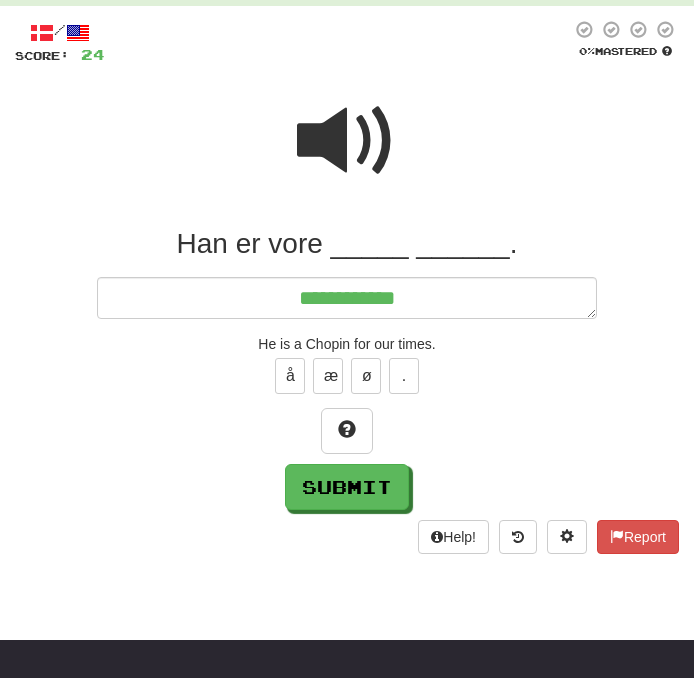 click at bounding box center [347, 141] 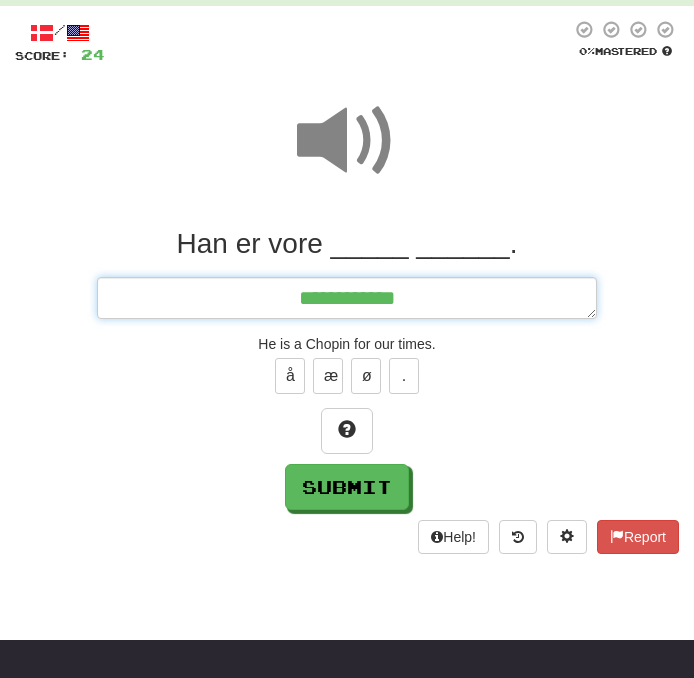 click on "**********" at bounding box center (347, 298) 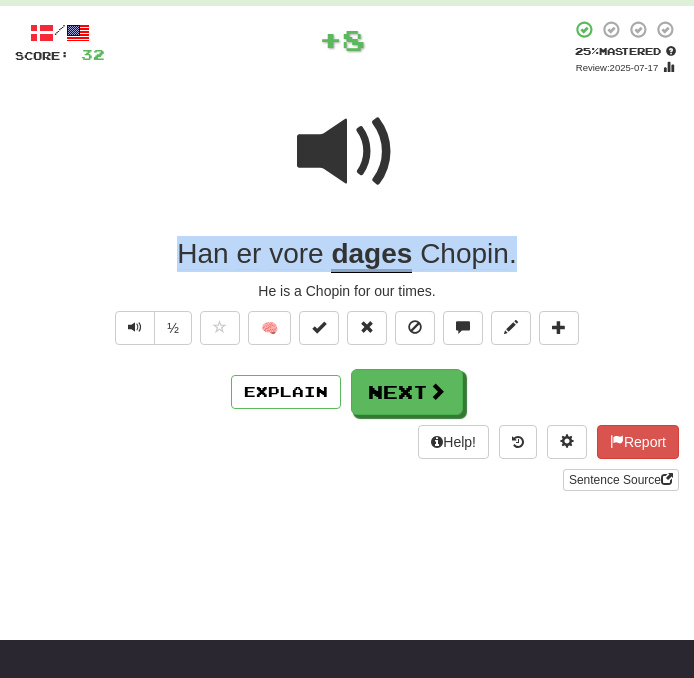 drag, startPoint x: 521, startPoint y: 253, endPoint x: -57, endPoint y: 241, distance: 578.1246 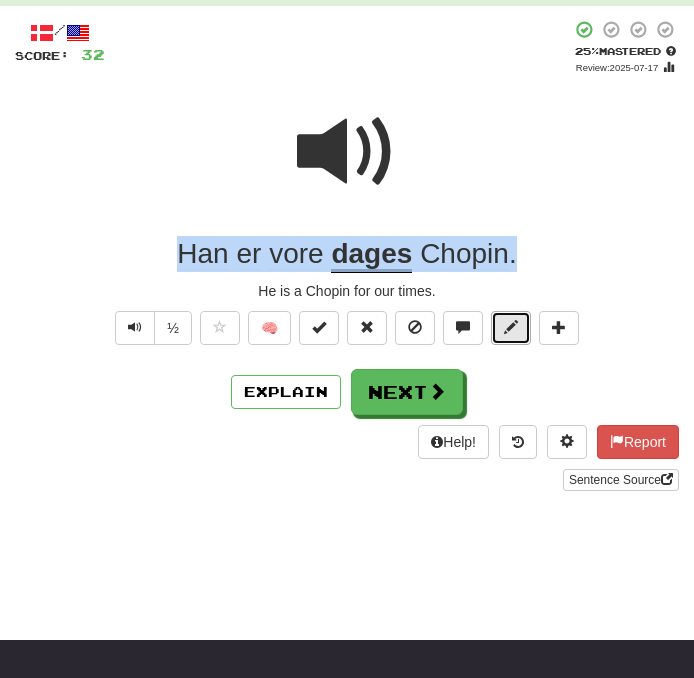click at bounding box center (511, 327) 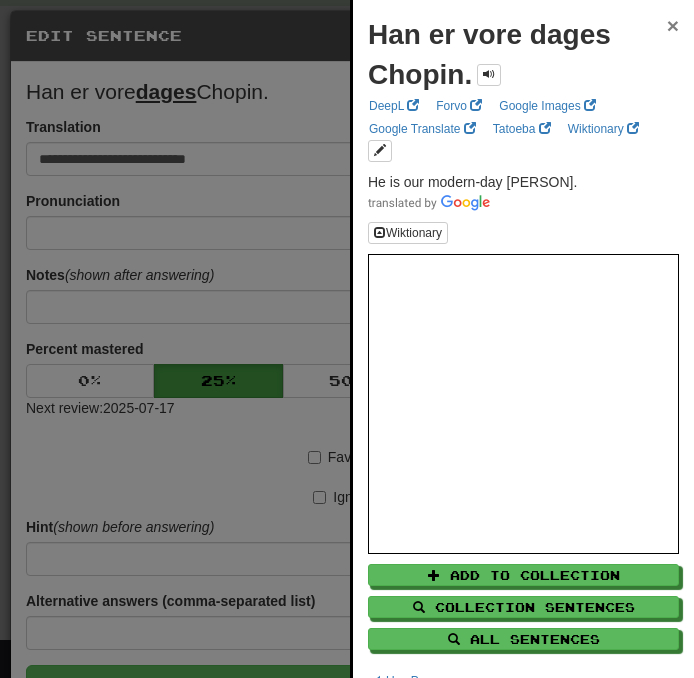 click on "×" at bounding box center [673, 25] 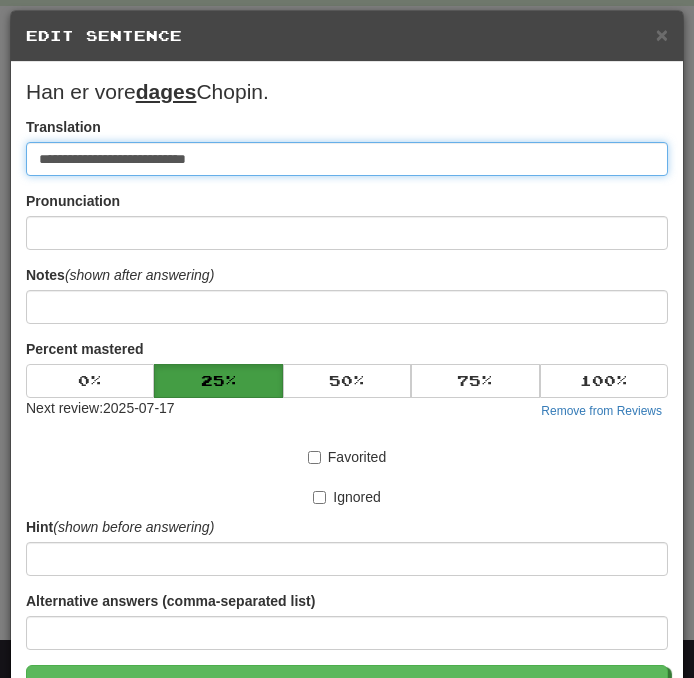 paste 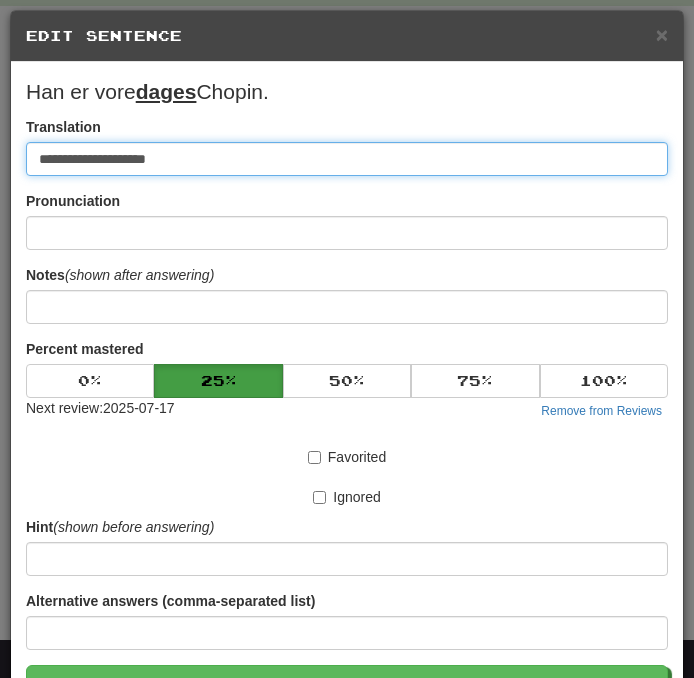 drag, startPoint x: 240, startPoint y: 157, endPoint x: -11, endPoint y: 157, distance: 251 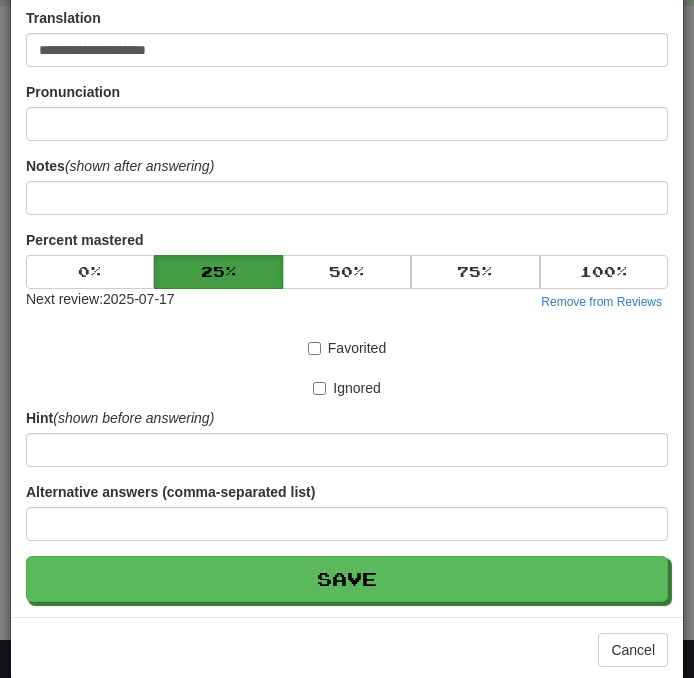 scroll, scrollTop: 124, scrollLeft: 0, axis: vertical 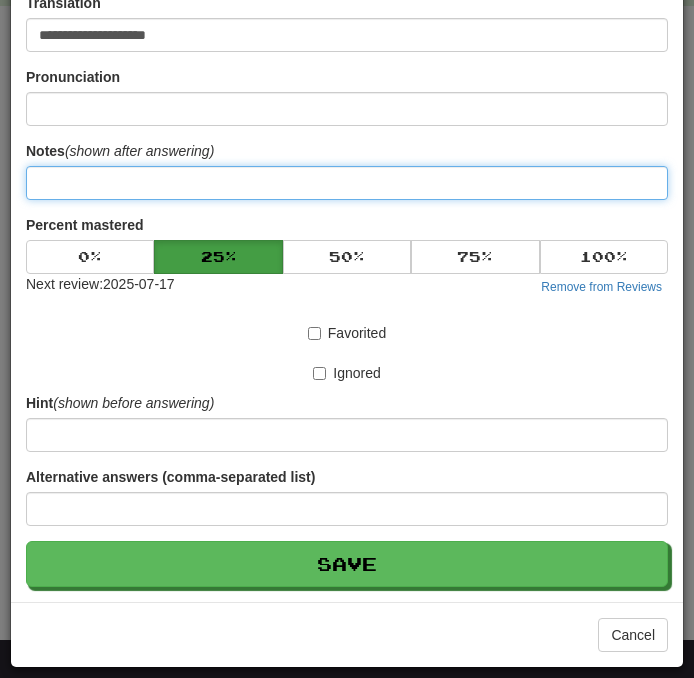 click at bounding box center (347, 183) 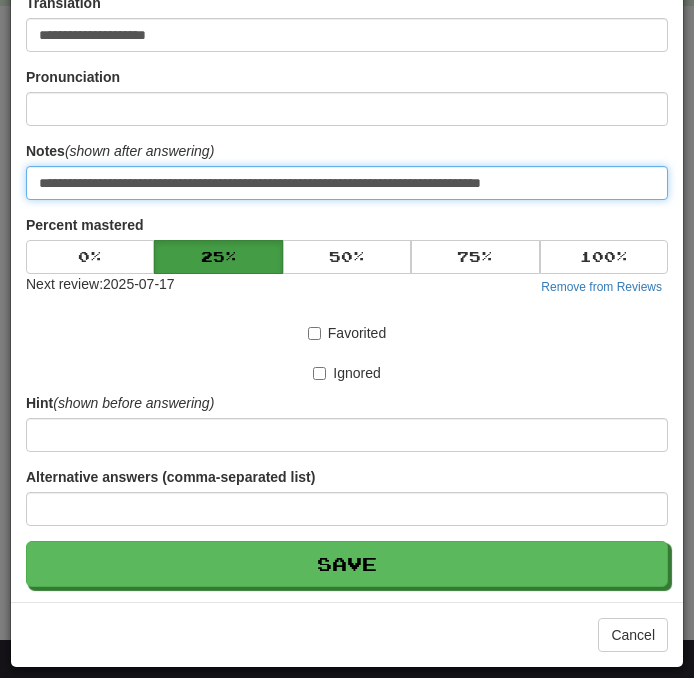 paste on "**********" 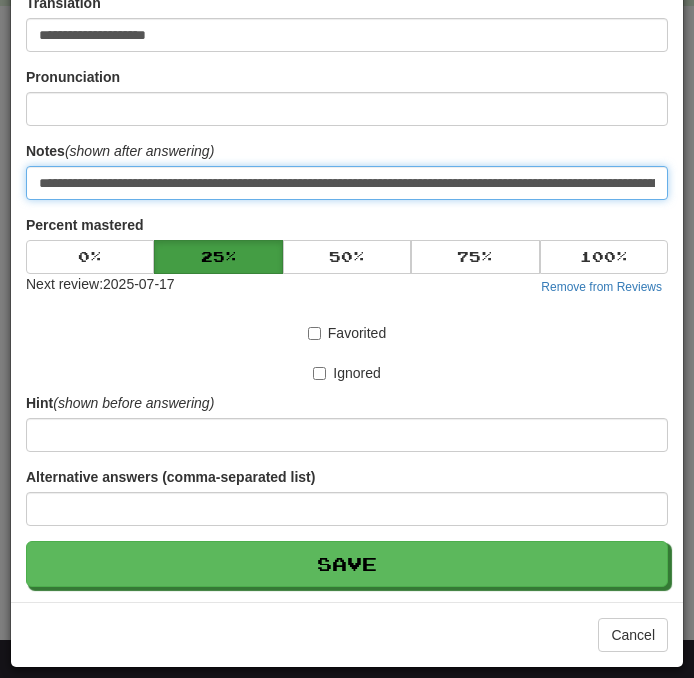 scroll, scrollTop: 0, scrollLeft: 459, axis: horizontal 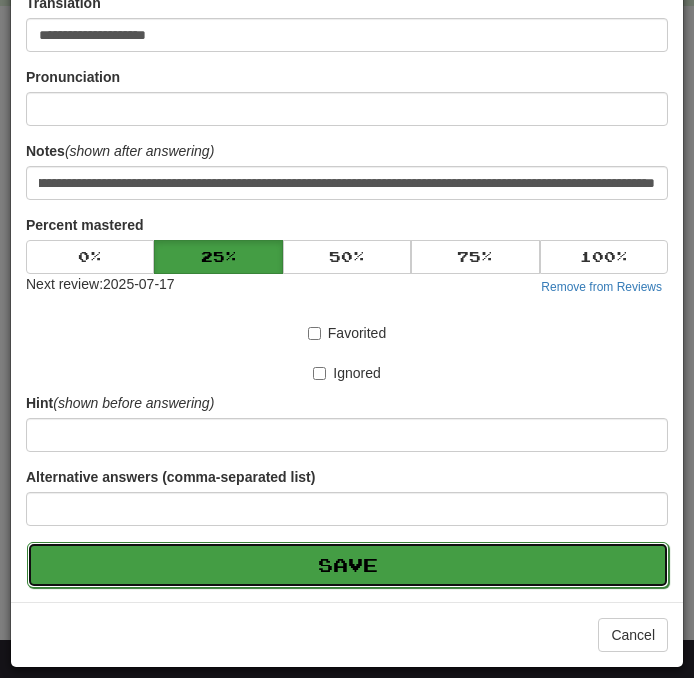 click on "Save" at bounding box center [348, 565] 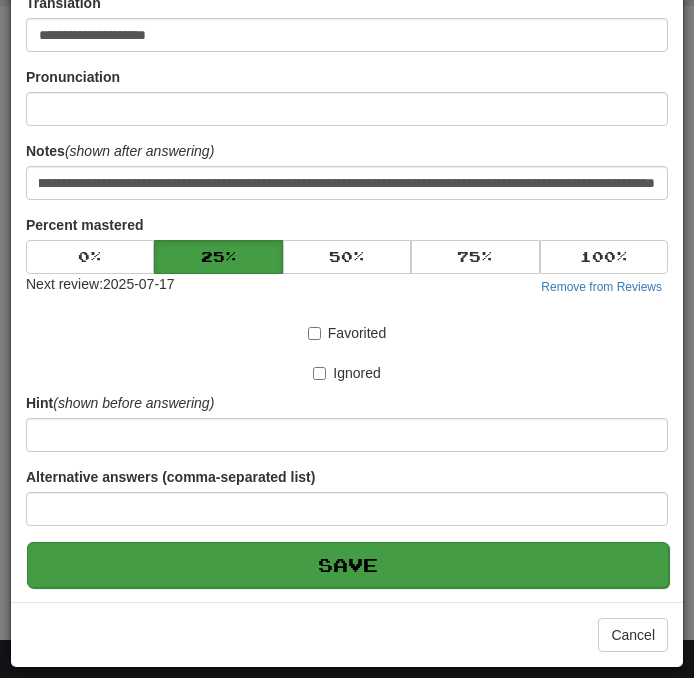 scroll, scrollTop: 0, scrollLeft: 0, axis: both 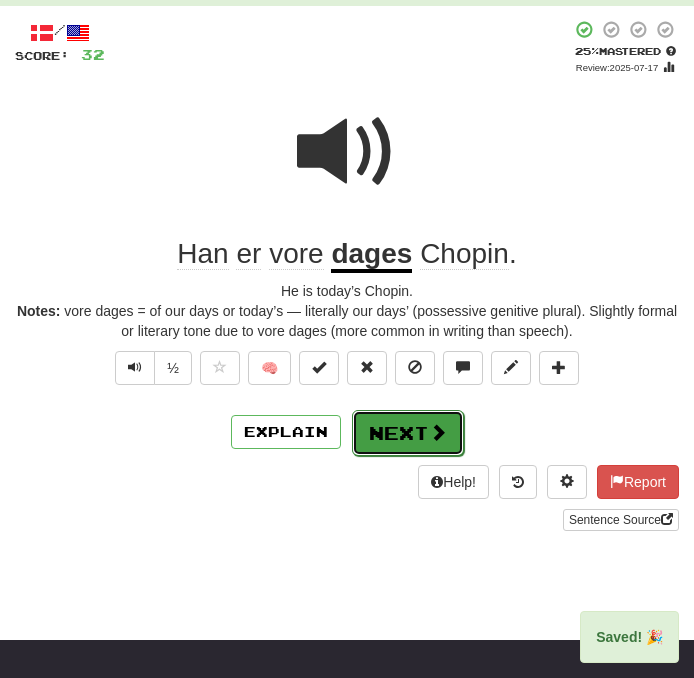 click on "Next" at bounding box center [408, 433] 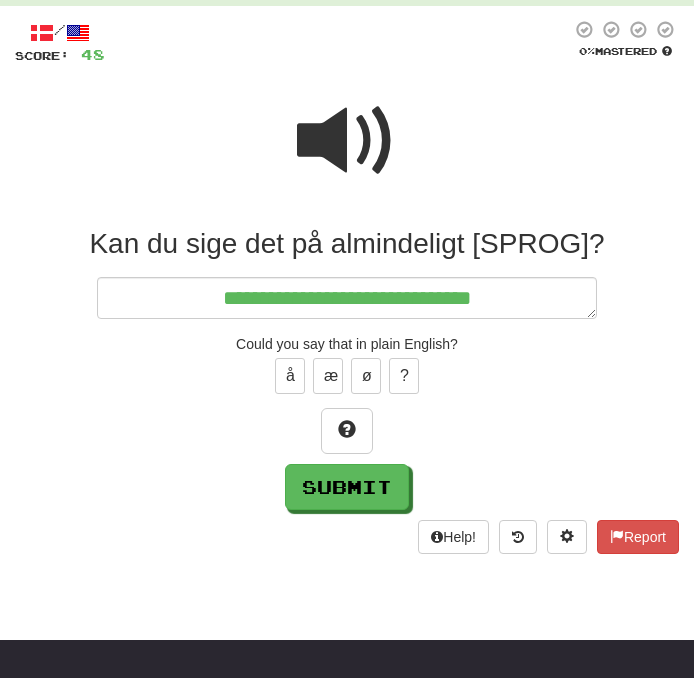 click at bounding box center [347, 141] 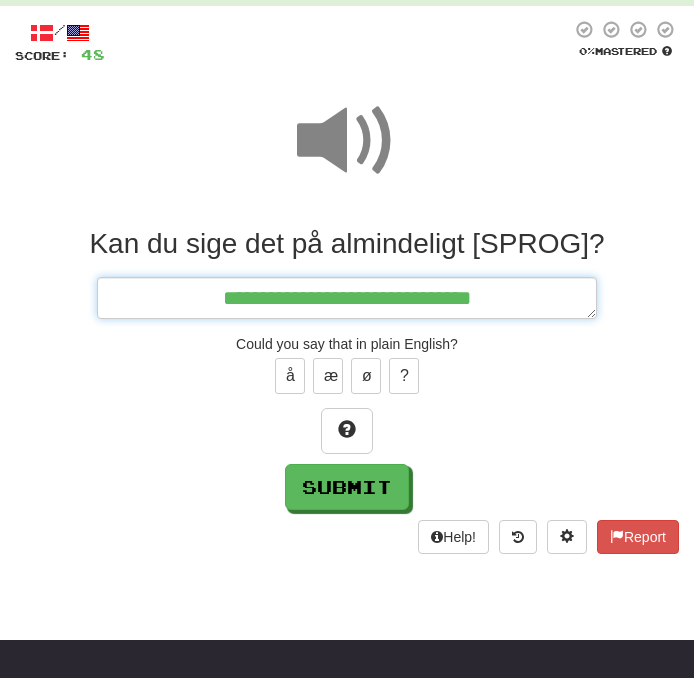 click on "**********" at bounding box center [347, 298] 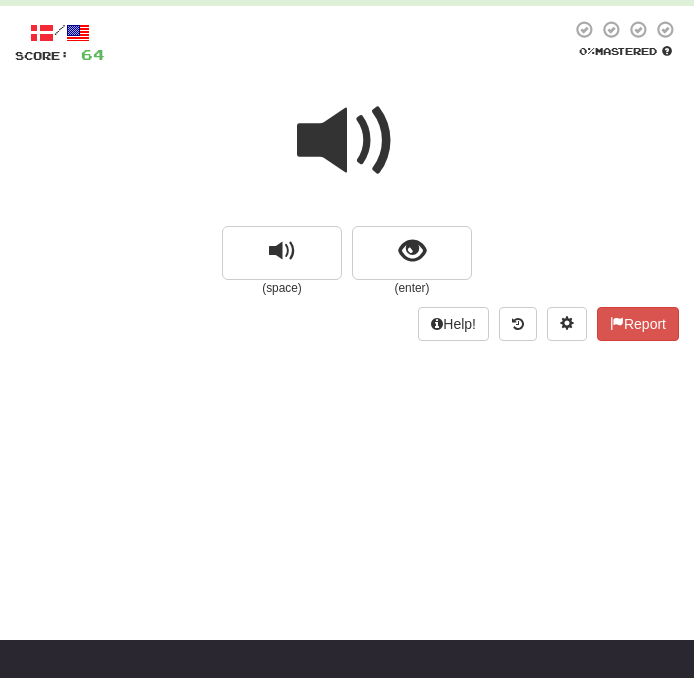 click at bounding box center (347, 141) 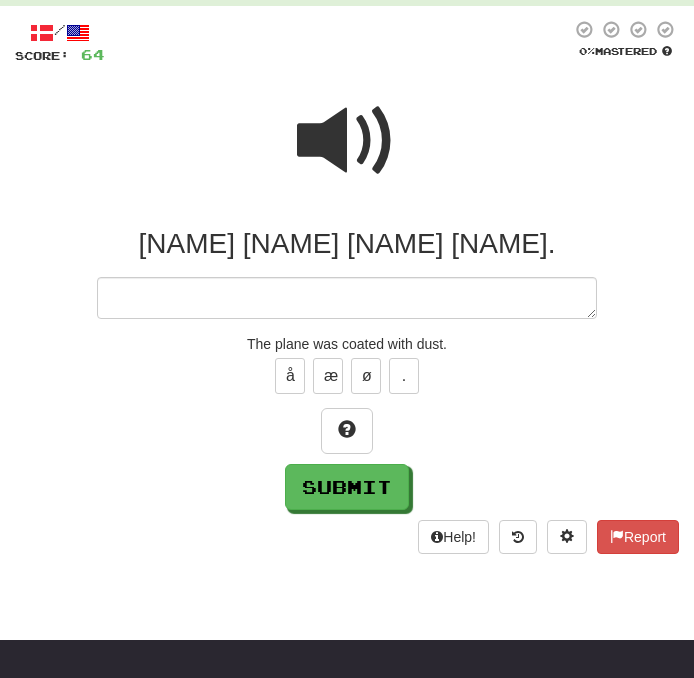 click at bounding box center (347, 141) 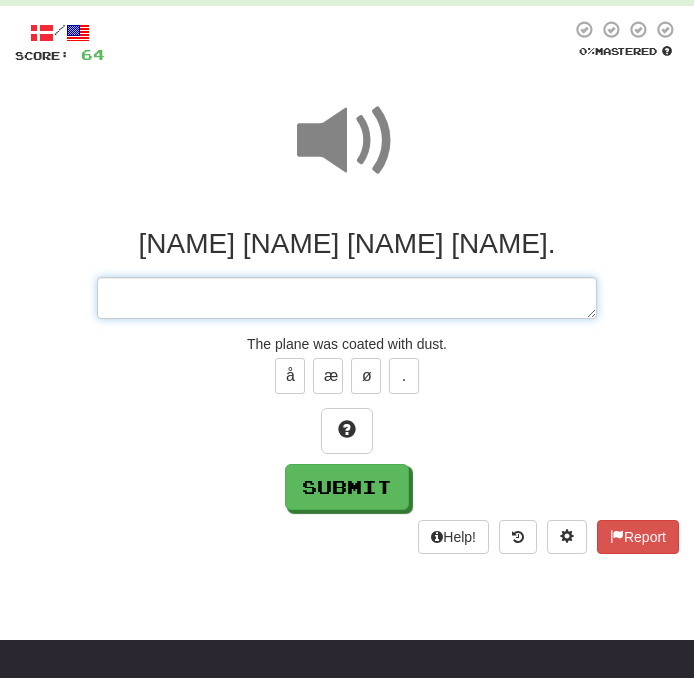 click at bounding box center [347, 298] 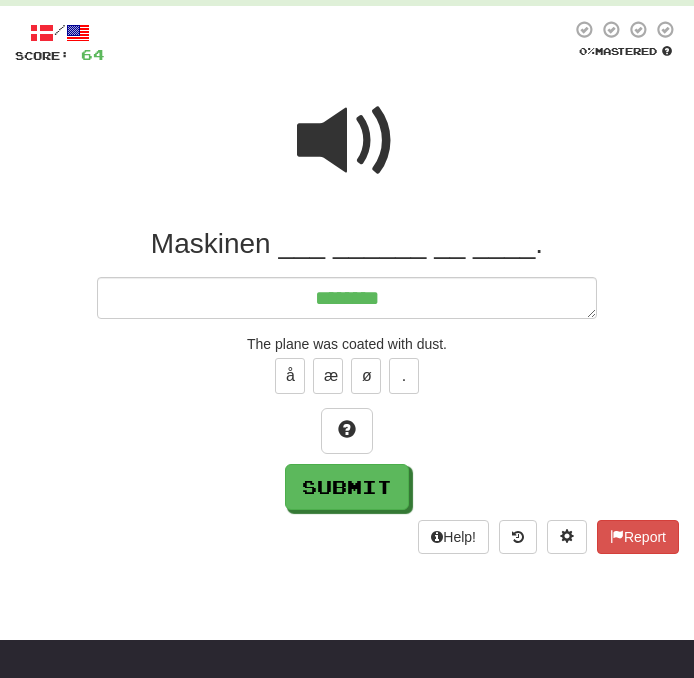 click at bounding box center (347, 141) 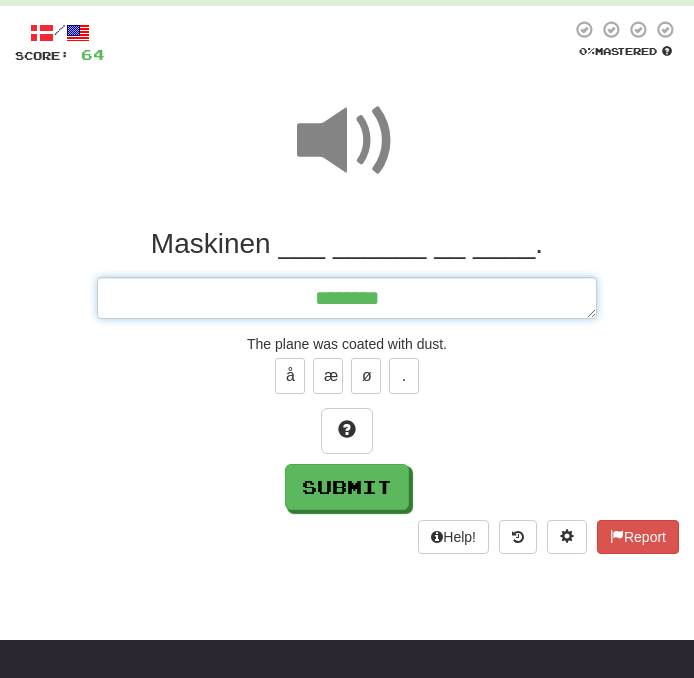 click on "********" at bounding box center [347, 298] 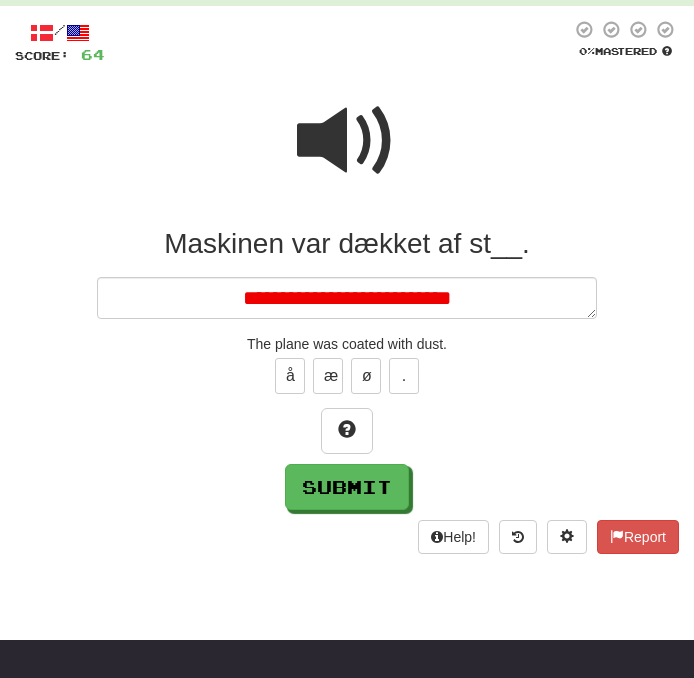 click at bounding box center (347, 141) 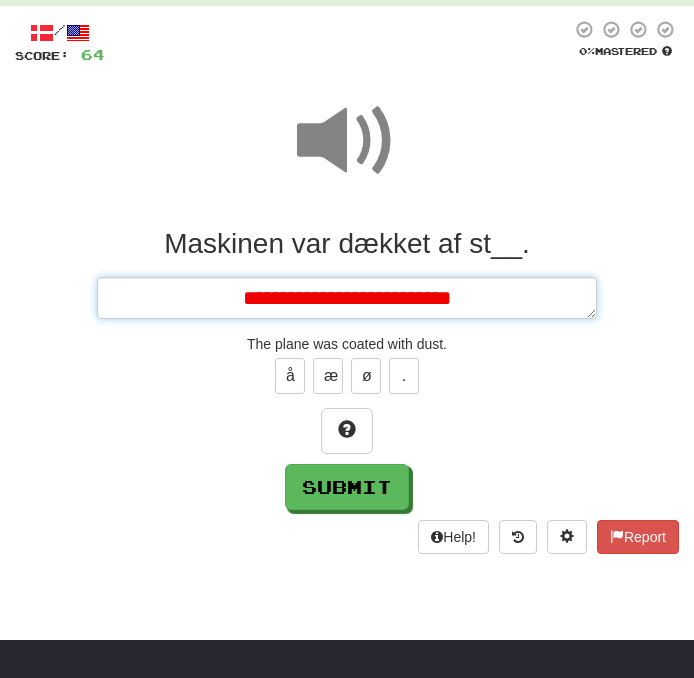 click on "**********" at bounding box center [347, 298] 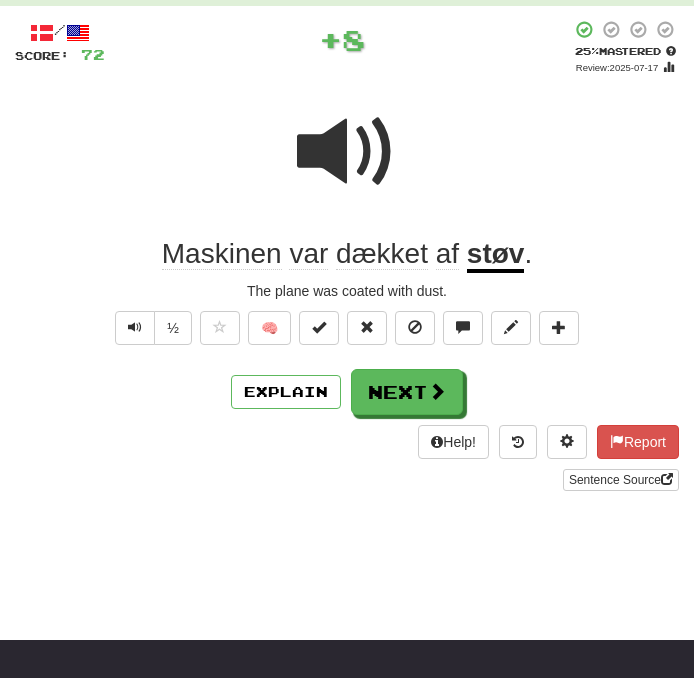 drag, startPoint x: 549, startPoint y: 239, endPoint x: -148, endPoint y: 275, distance: 697.9291 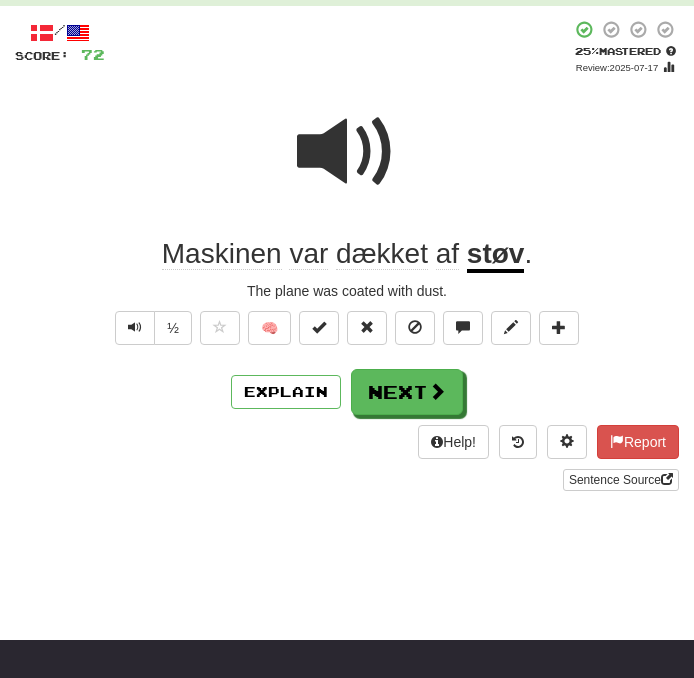 click on "Maskinen   var   dækket   af   støv ." at bounding box center (347, 254) 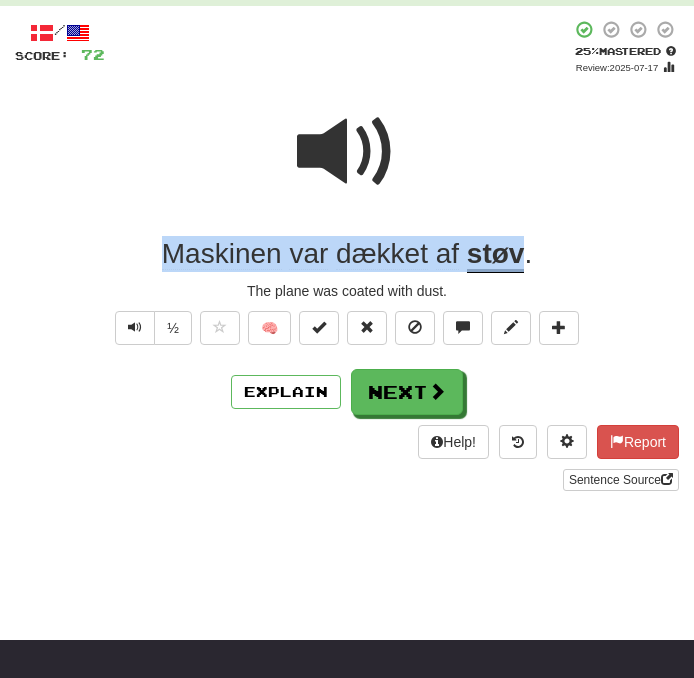 drag, startPoint x: 524, startPoint y: 251, endPoint x: -204, endPoint y: 234, distance: 728.1985 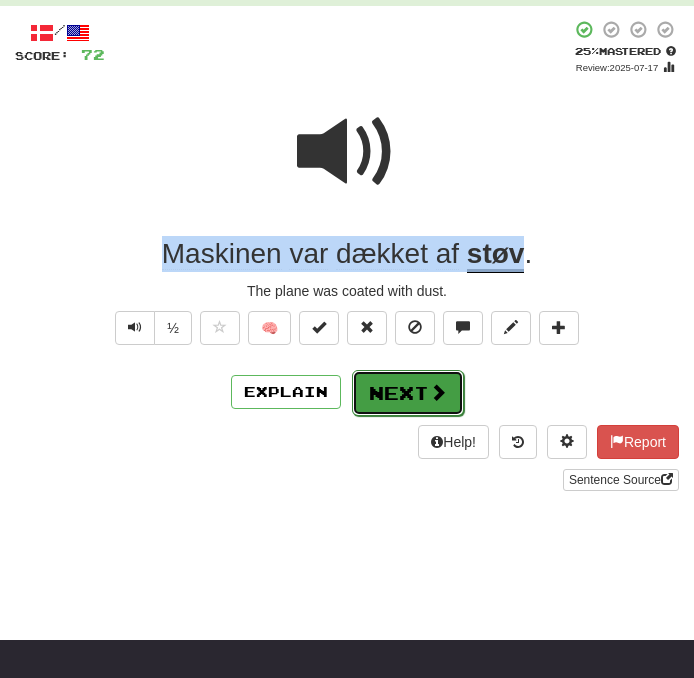 click on "Next" at bounding box center [408, 393] 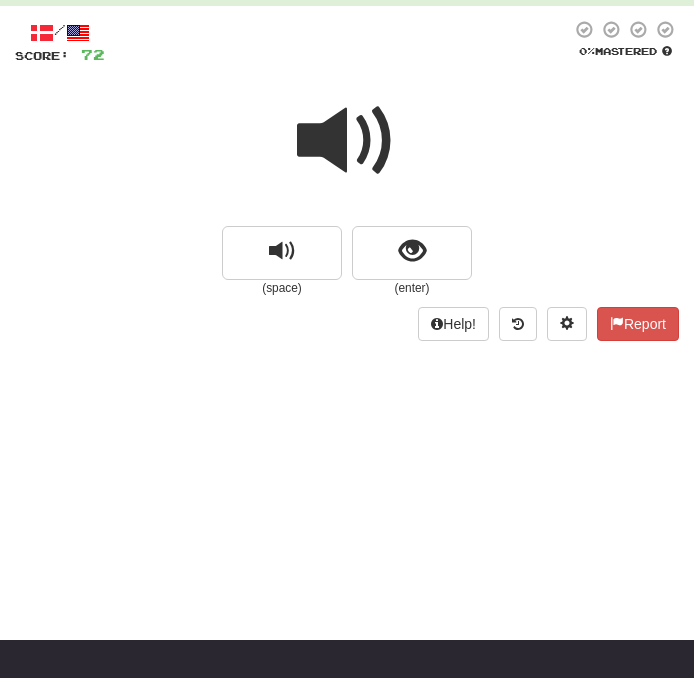 click at bounding box center (347, 141) 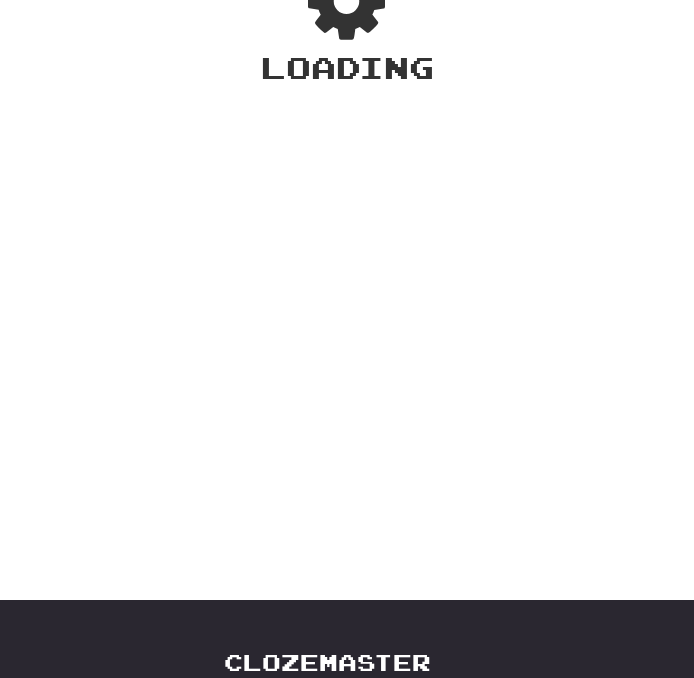 scroll, scrollTop: 88, scrollLeft: 0, axis: vertical 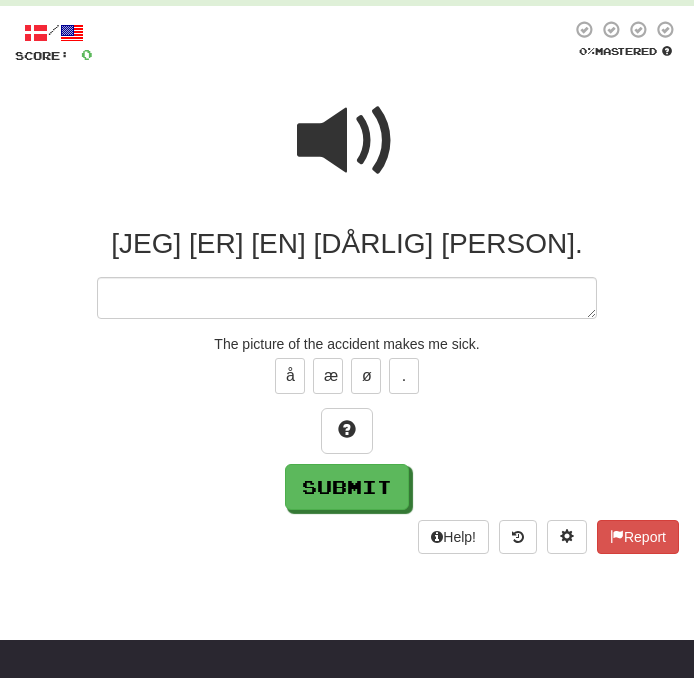click at bounding box center (347, 141) 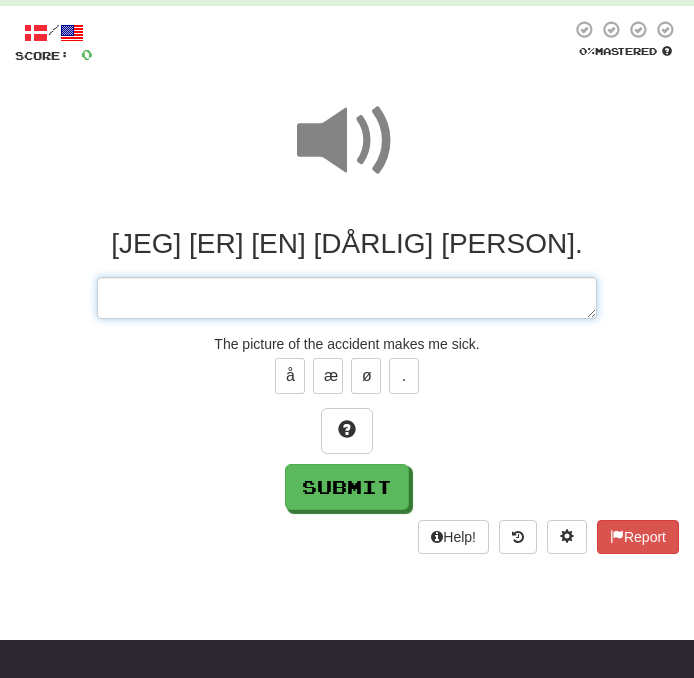 click at bounding box center (347, 298) 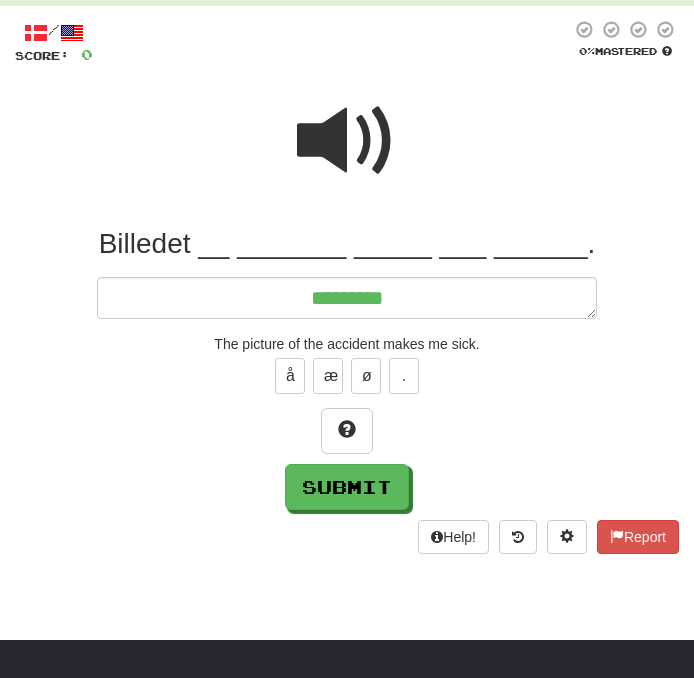 click at bounding box center (347, 141) 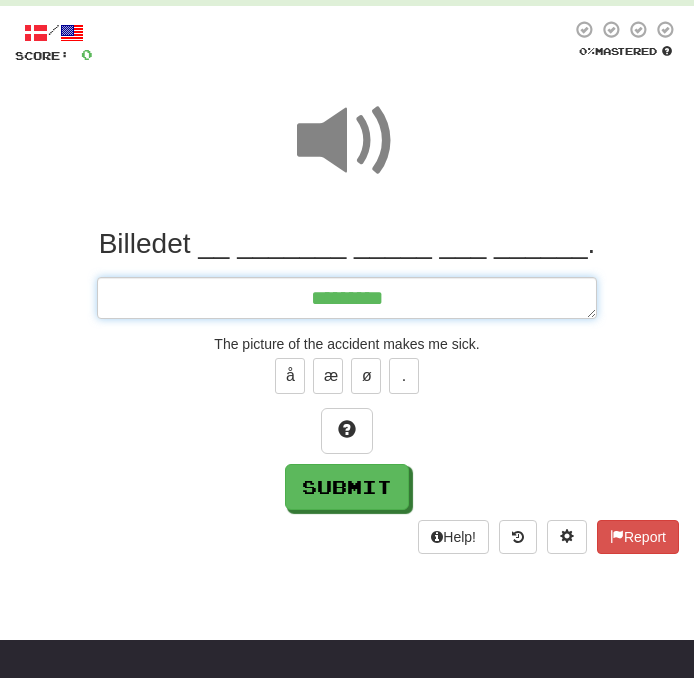 click on "********" at bounding box center (347, 298) 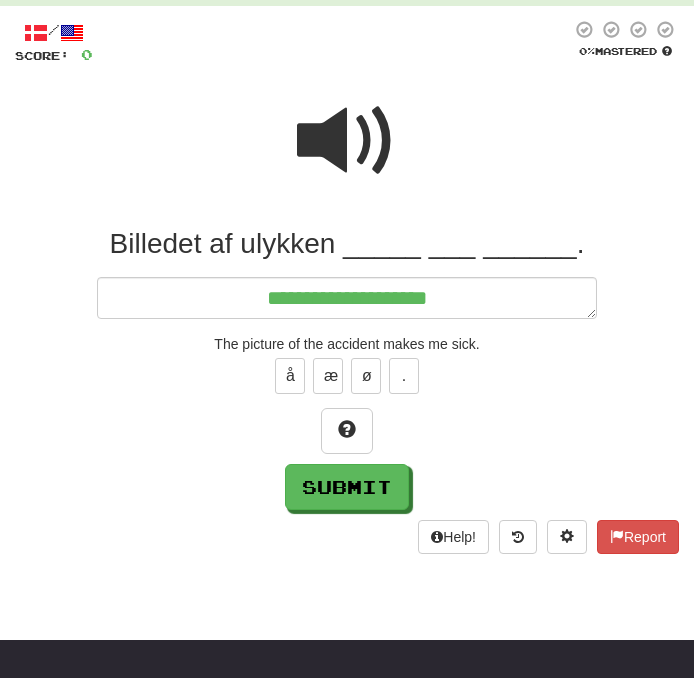 click at bounding box center [347, 141] 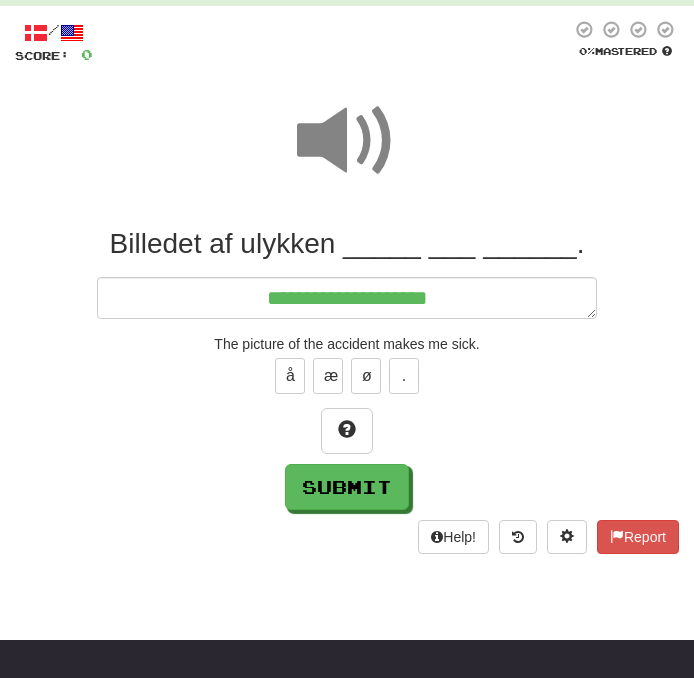 click on "**********" at bounding box center [347, 368] 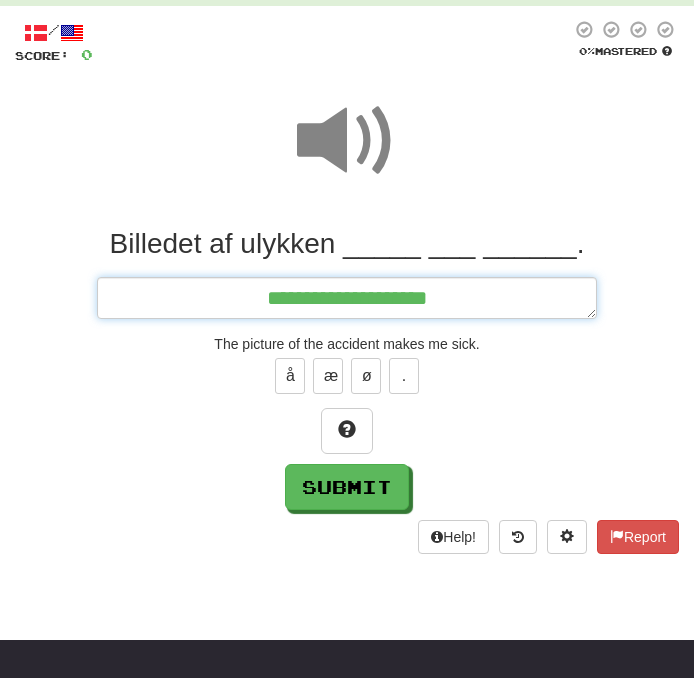 click on "**********" at bounding box center [347, 298] 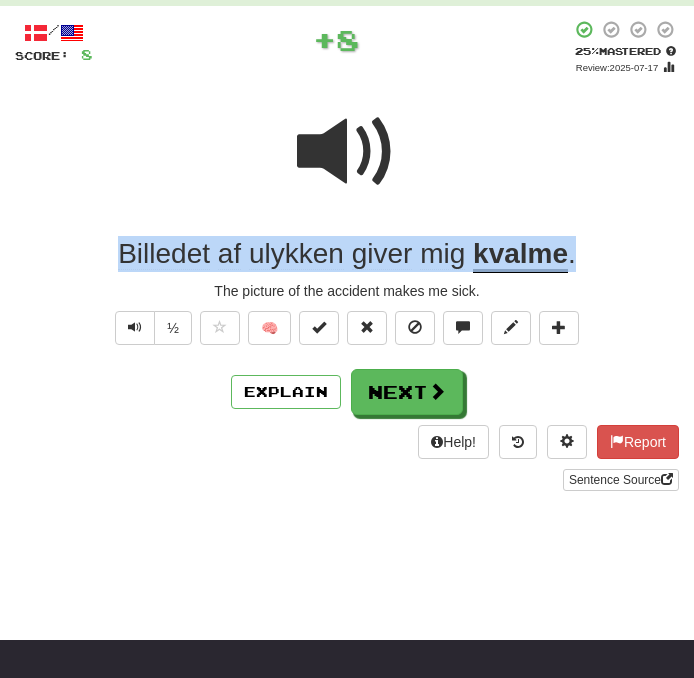 drag, startPoint x: 630, startPoint y: 249, endPoint x: -304, endPoint y: 156, distance: 938.61865 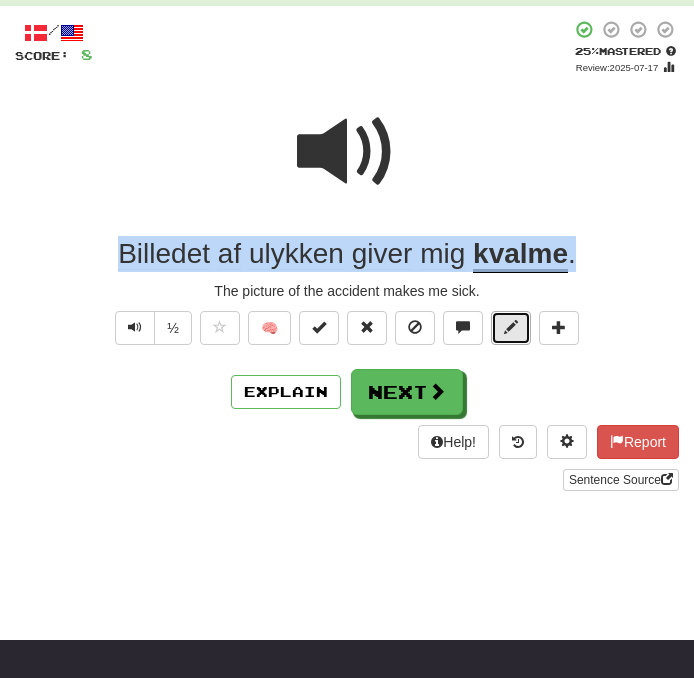 click at bounding box center [511, 327] 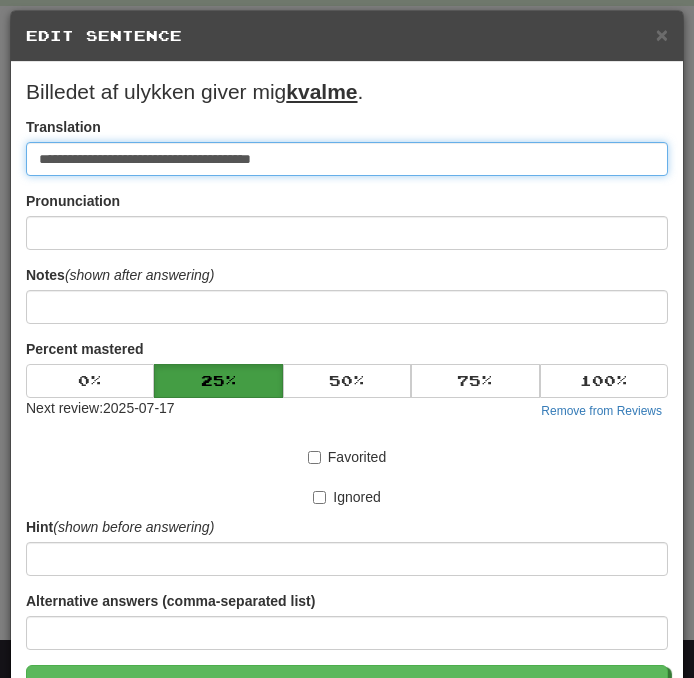 paste on "*********" 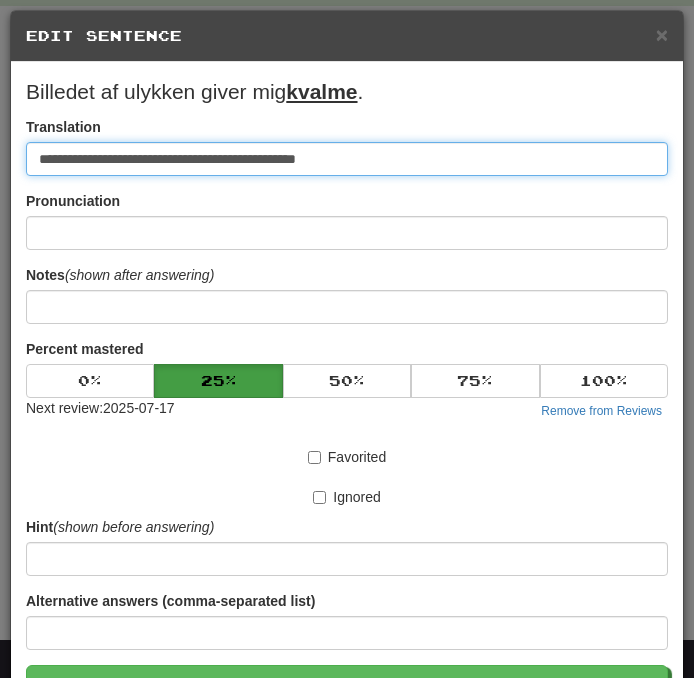 drag, startPoint x: 331, startPoint y: 159, endPoint x: -69, endPoint y: 160, distance: 400.00125 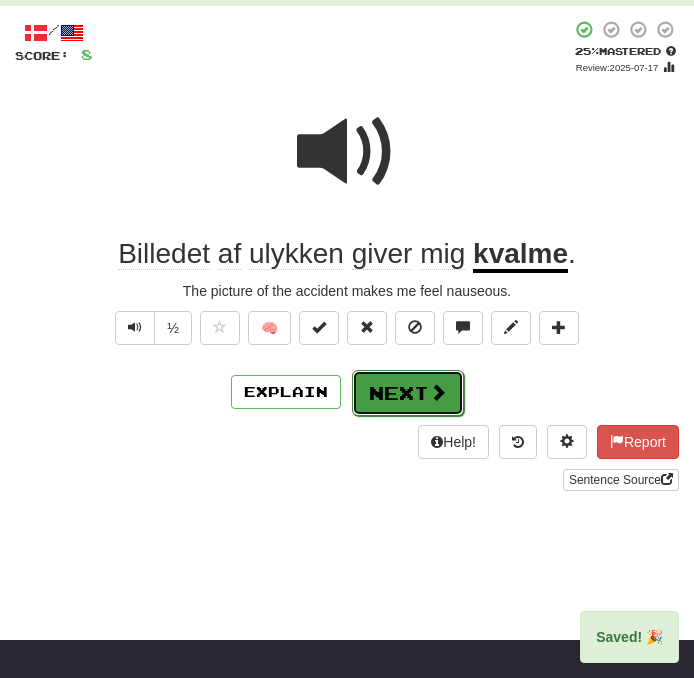 click on "Next" at bounding box center [408, 393] 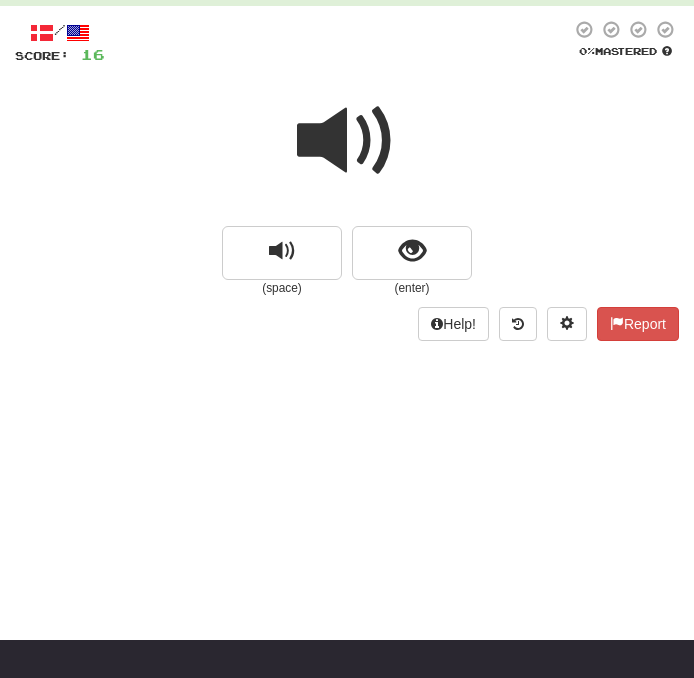 click at bounding box center [347, 141] 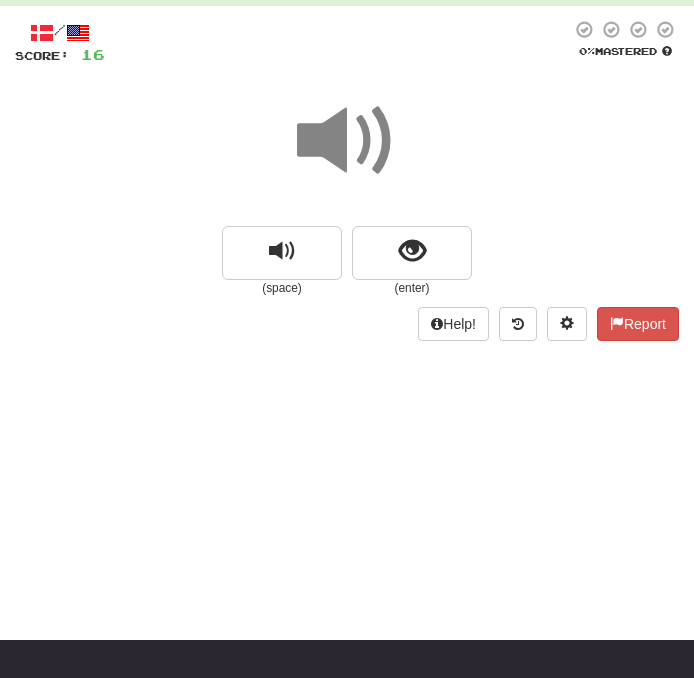 click at bounding box center [347, 141] 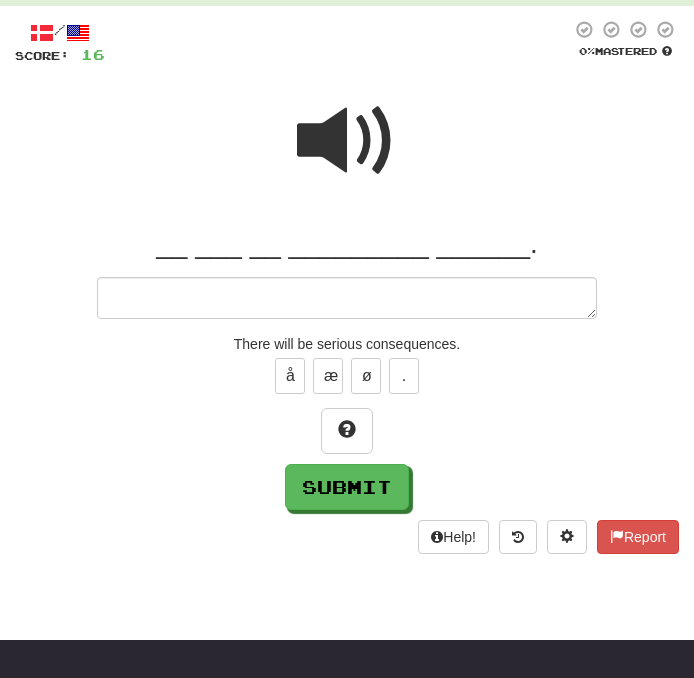 click at bounding box center [347, 141] 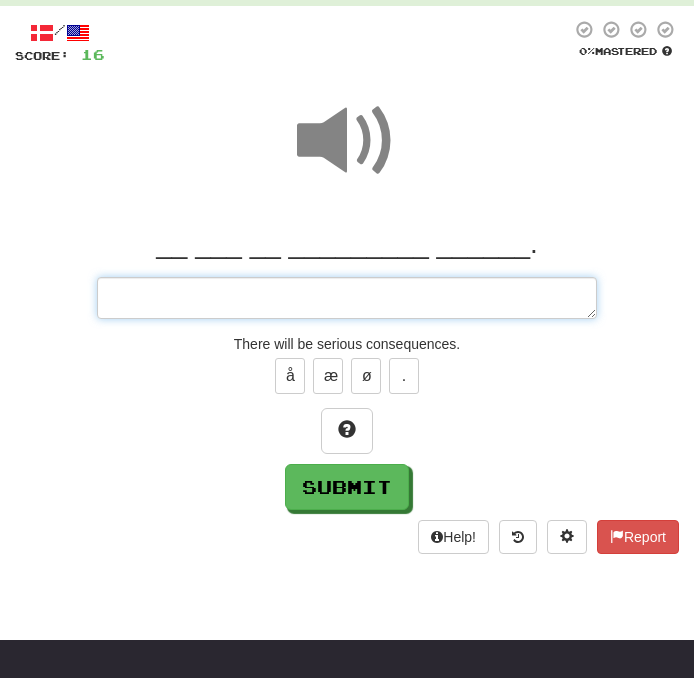 click at bounding box center (347, 298) 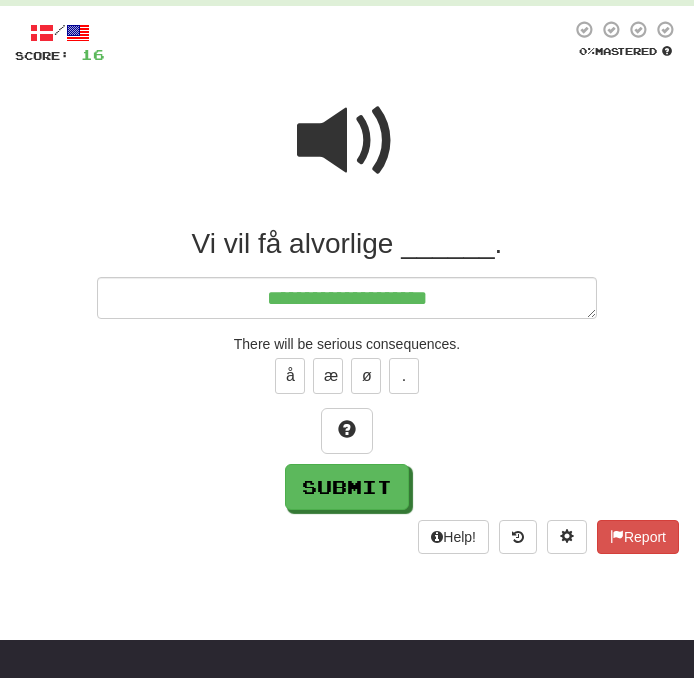 click at bounding box center [347, 154] 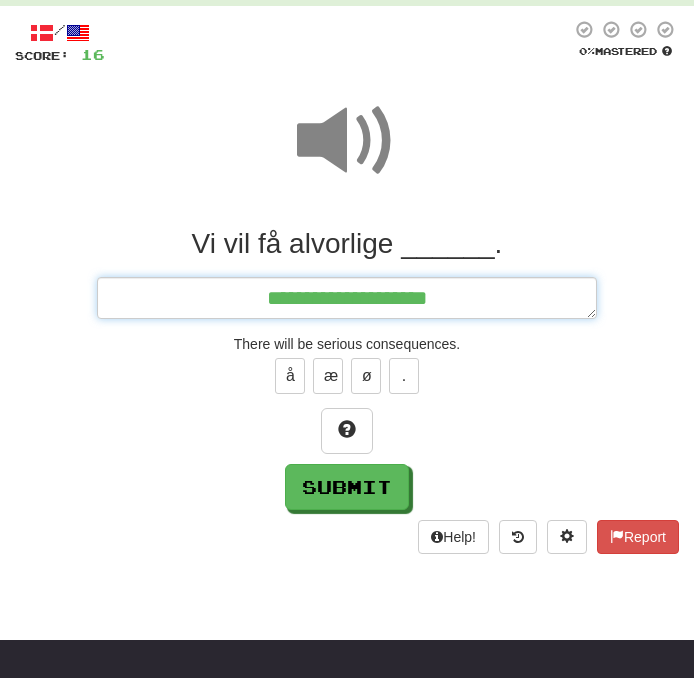 click on "**********" at bounding box center [347, 298] 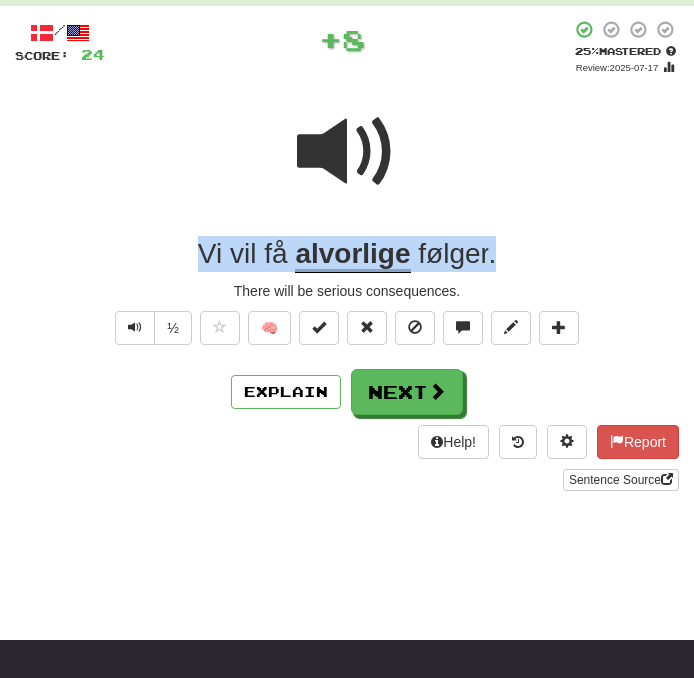 drag, startPoint x: 564, startPoint y: 255, endPoint x: 4, endPoint y: 255, distance: 560 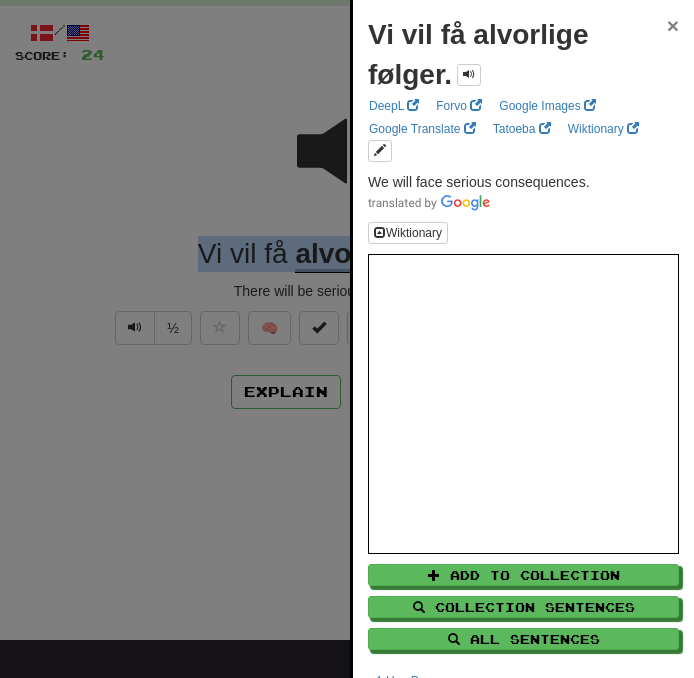 click on "×" at bounding box center (673, 25) 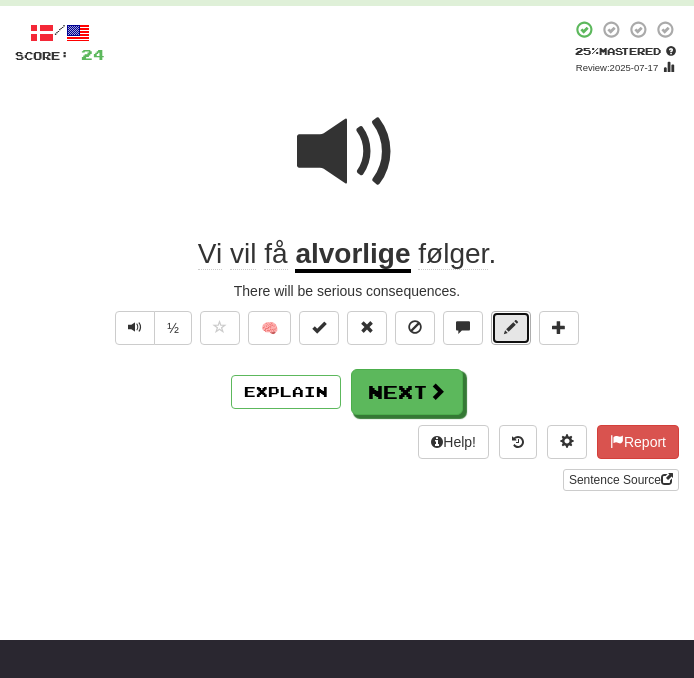 click at bounding box center (511, 328) 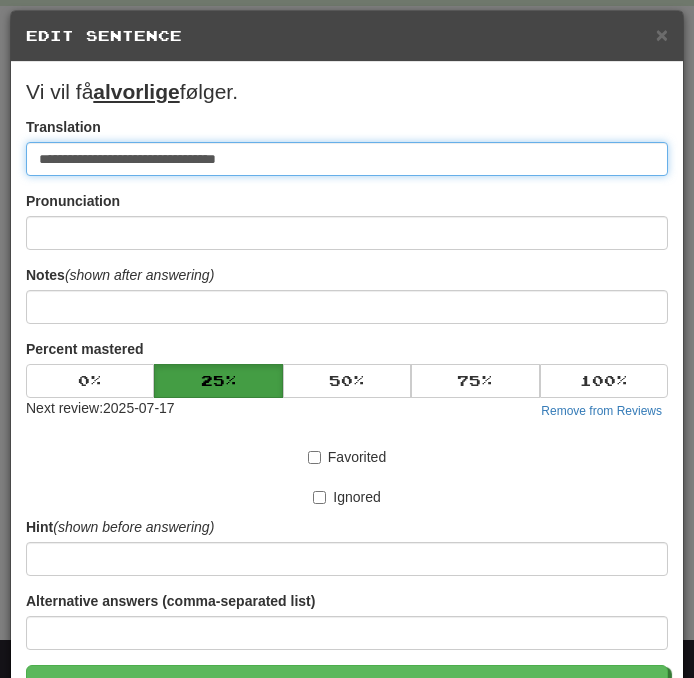 paste 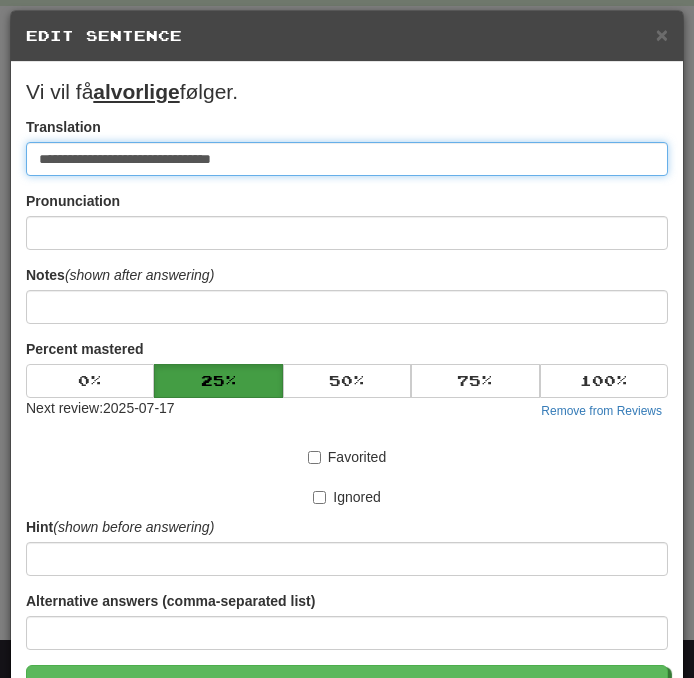 click on "Save" at bounding box center [347, 688] 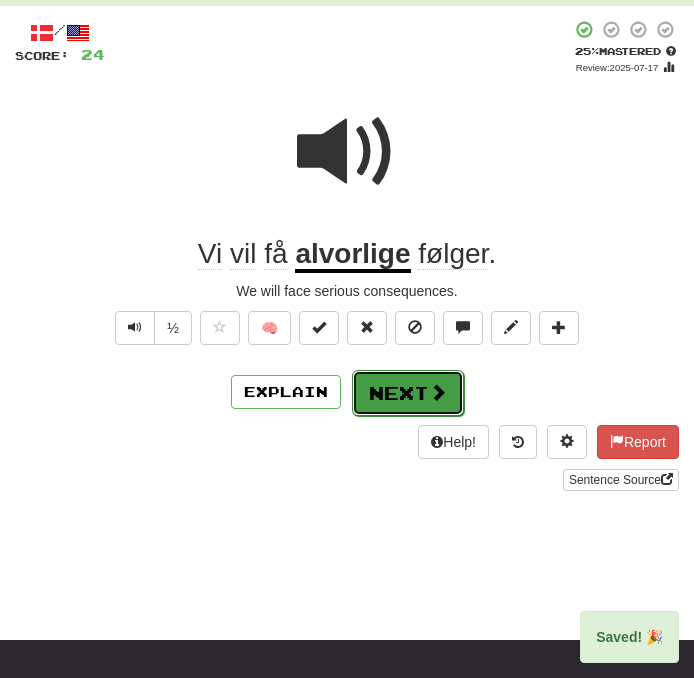 click on "Next" at bounding box center (408, 393) 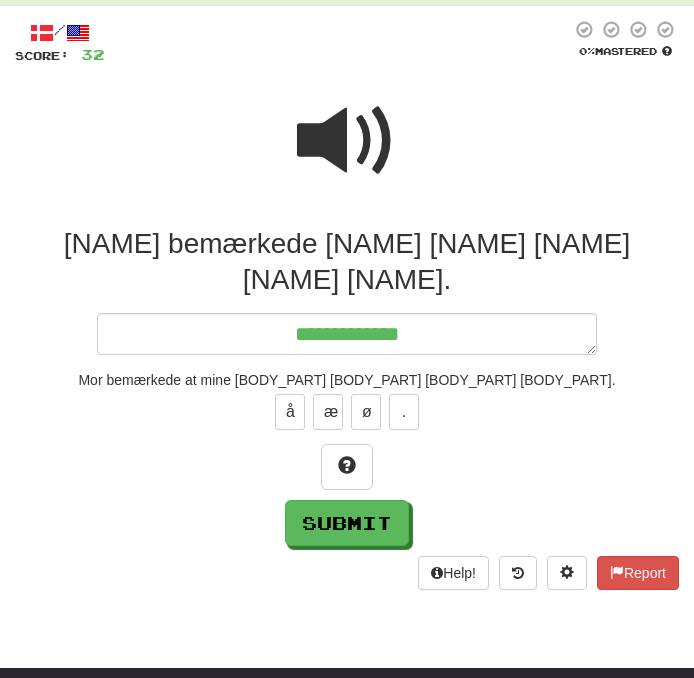 click at bounding box center [347, 141] 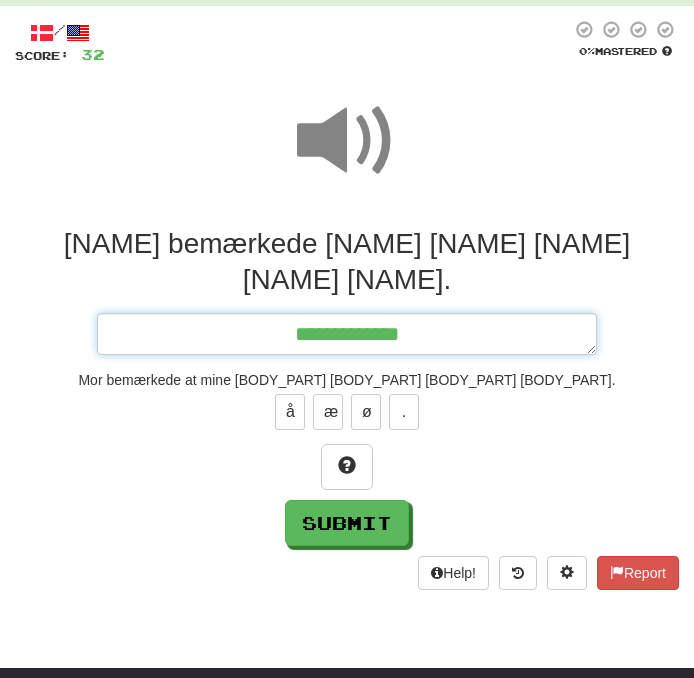 click on "**********" at bounding box center [347, 334] 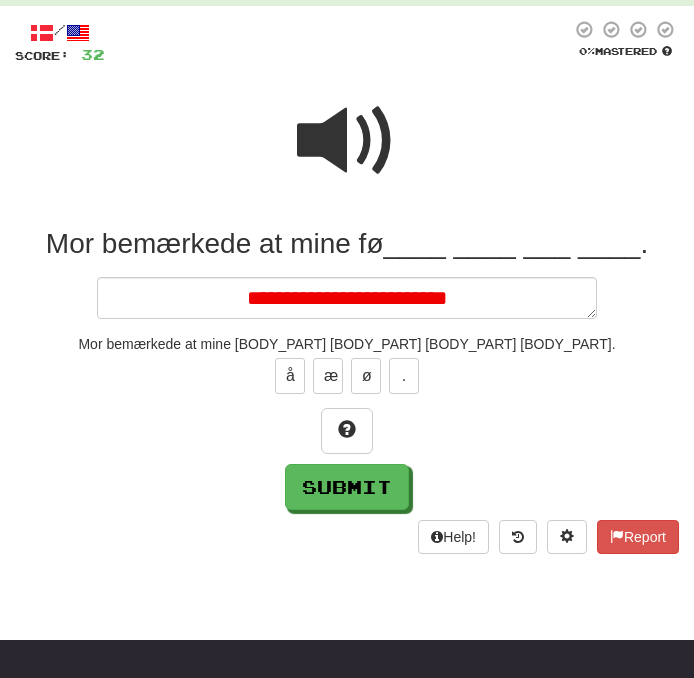 click at bounding box center (347, 141) 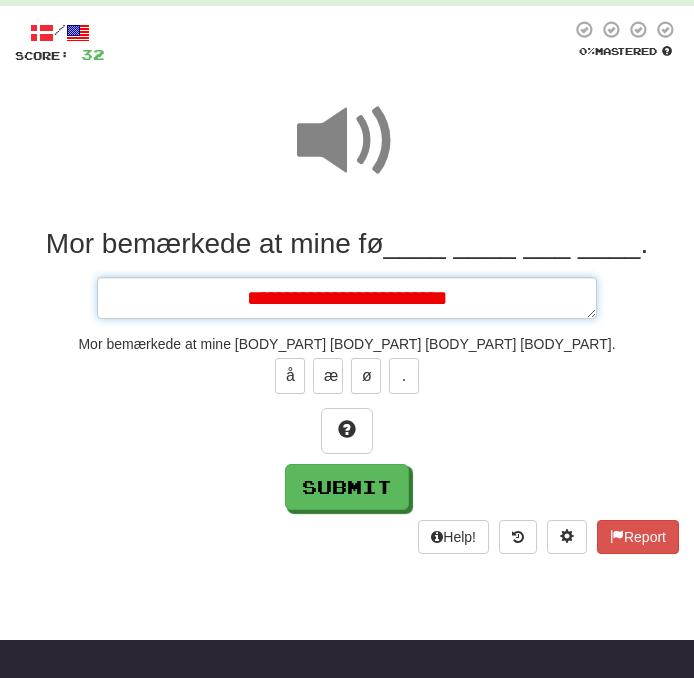 click on "**********" at bounding box center (347, 298) 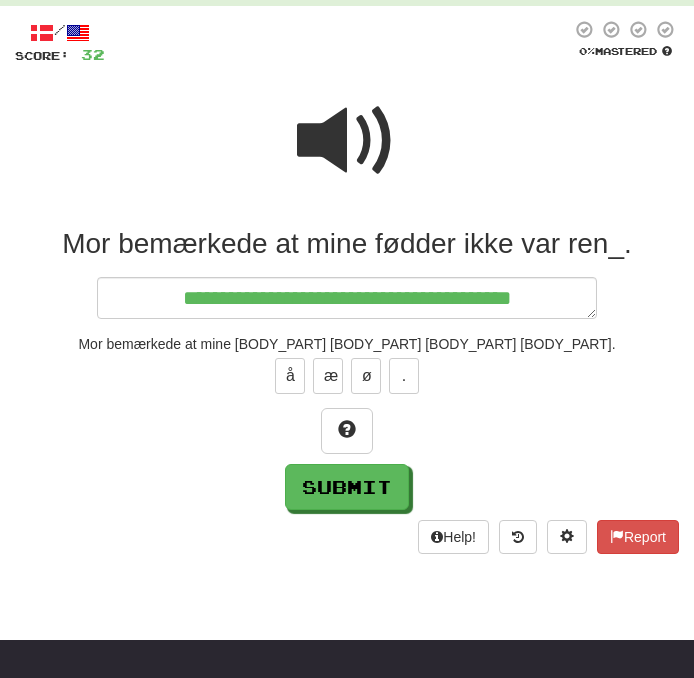 click at bounding box center [347, 141] 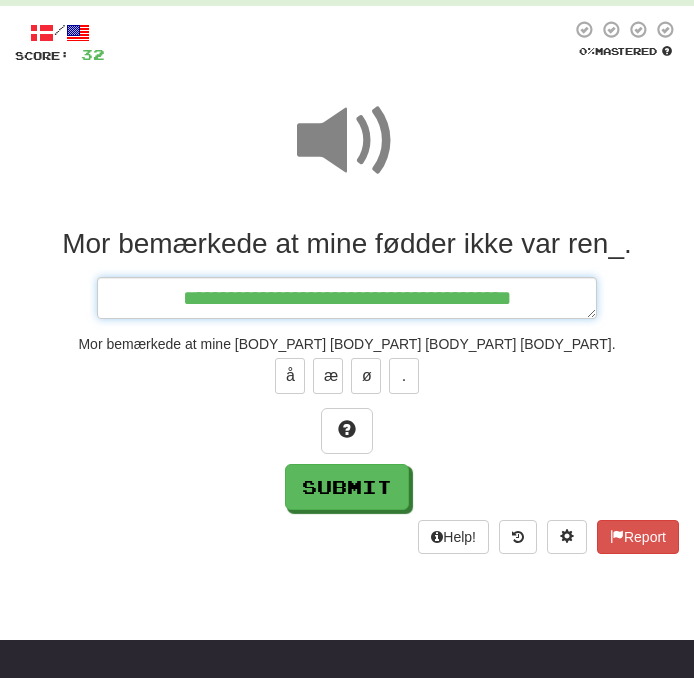click on "**********" at bounding box center [347, 298] 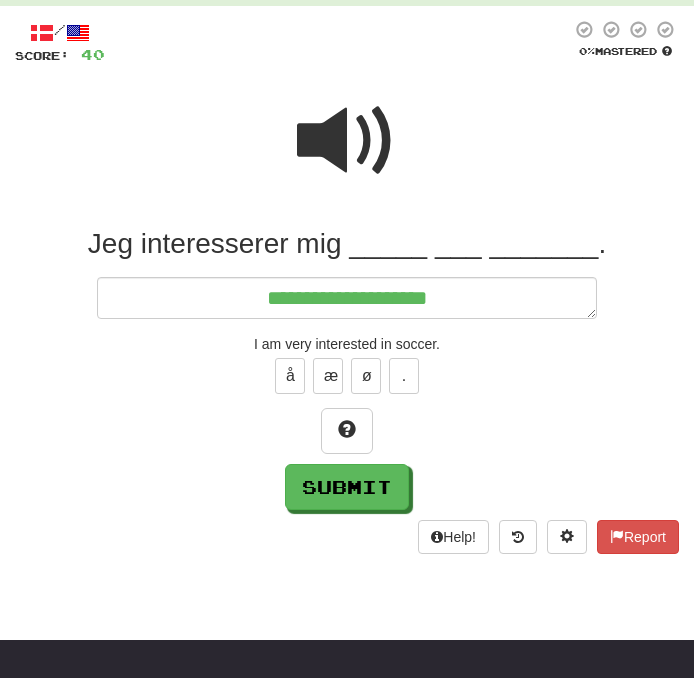click at bounding box center [347, 154] 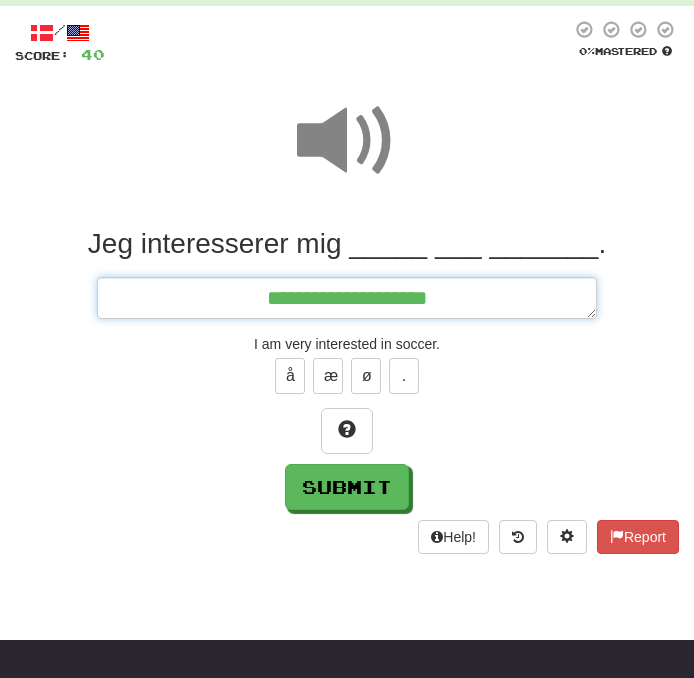 click on "**********" at bounding box center (347, 298) 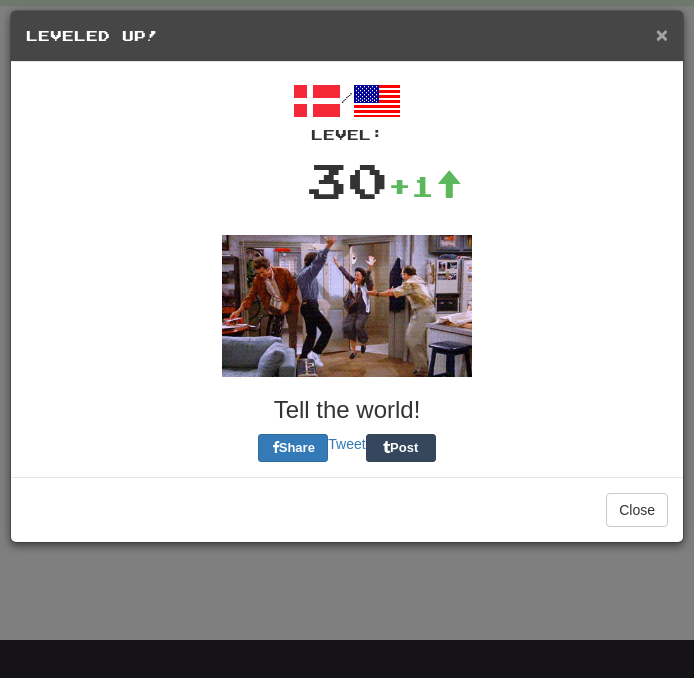 click on "×" at bounding box center (662, 34) 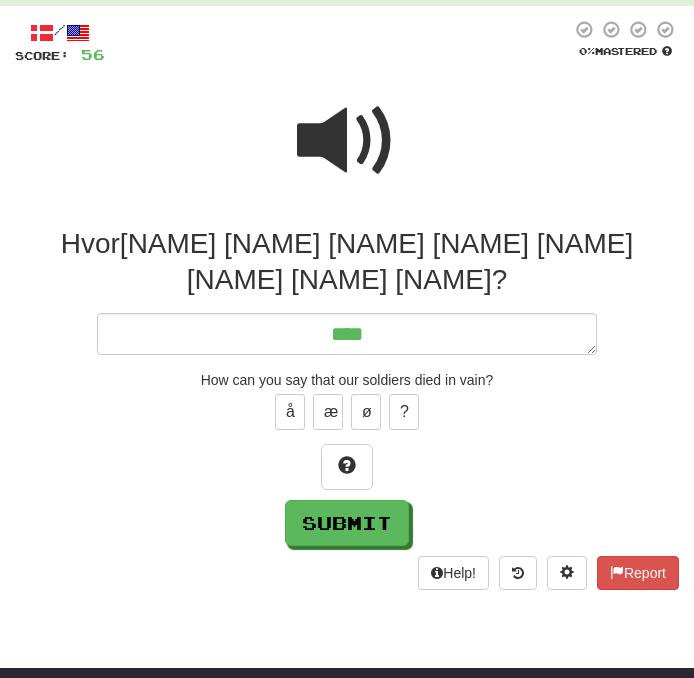 click at bounding box center [347, 141] 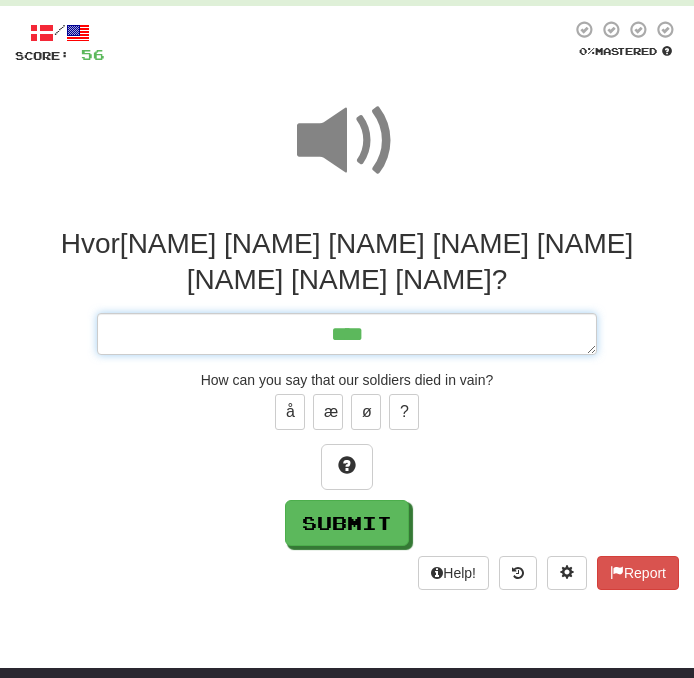 click on "****" at bounding box center [347, 334] 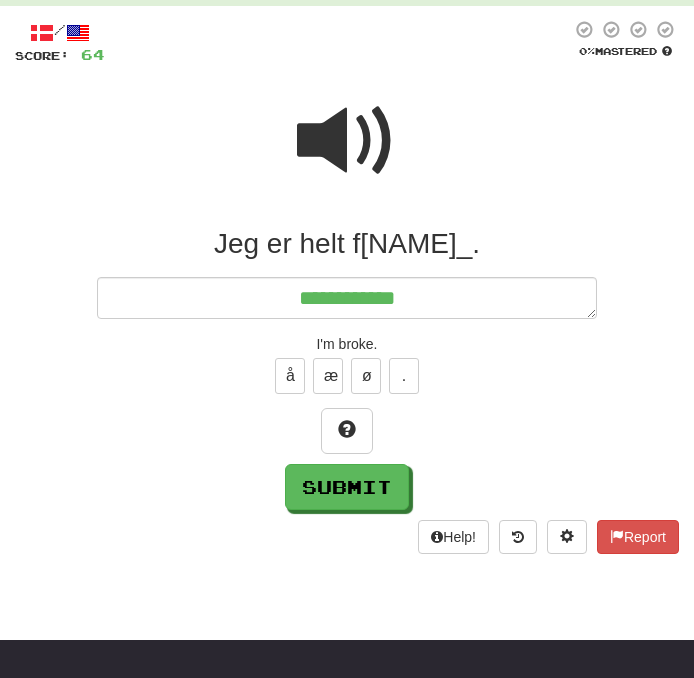click at bounding box center (347, 141) 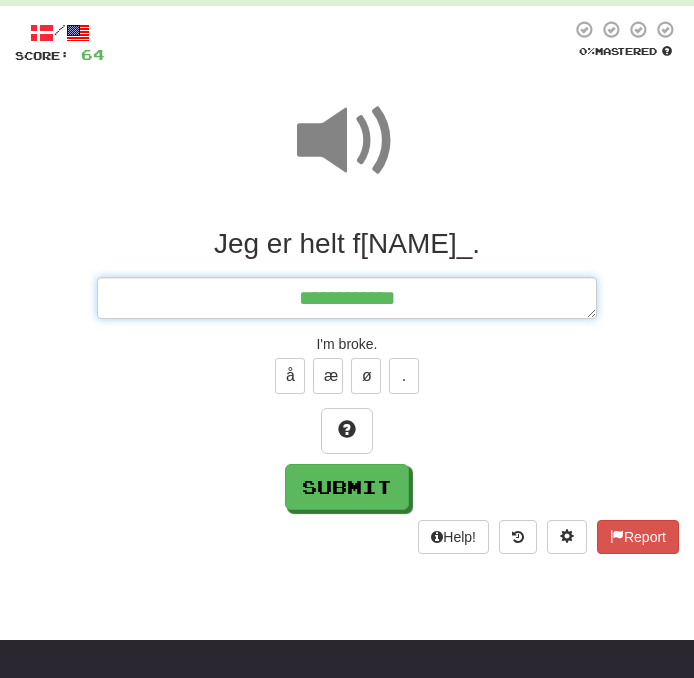 click on "**********" at bounding box center (347, 298) 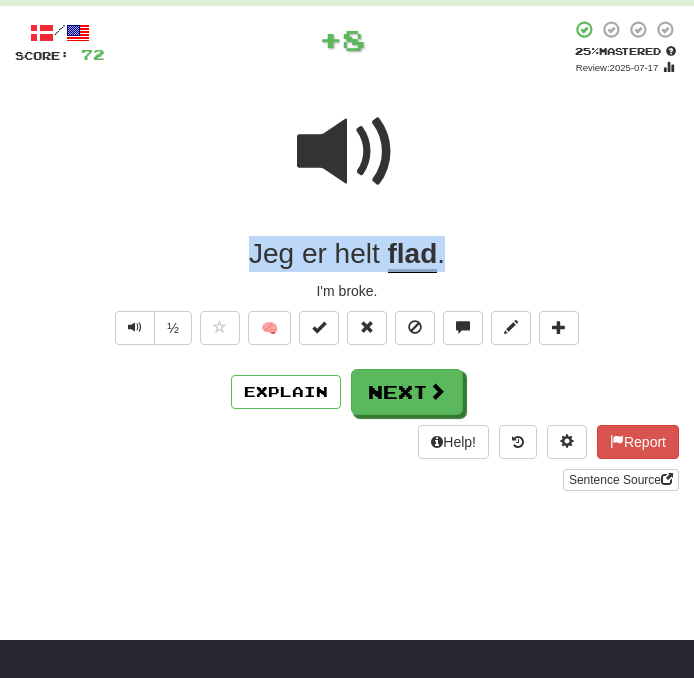 drag, startPoint x: 476, startPoint y: 259, endPoint x: -3, endPoint y: 258, distance: 479.00104 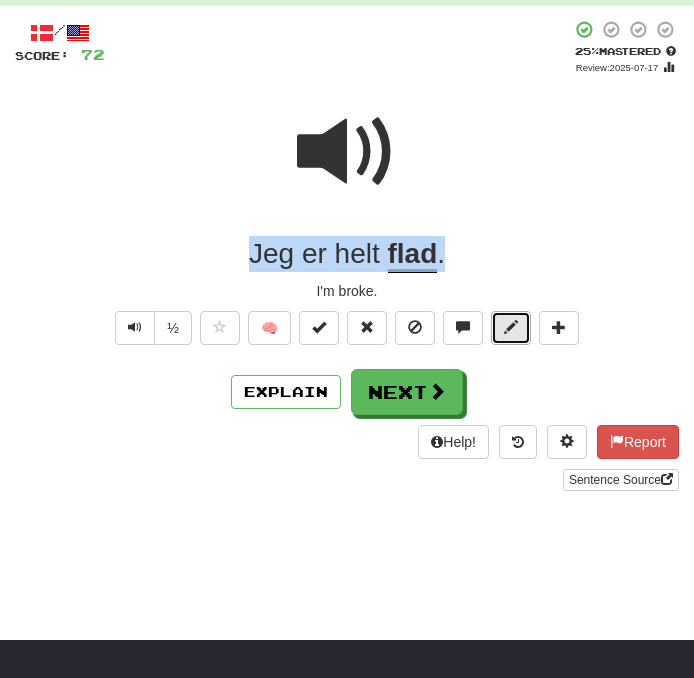 click at bounding box center [511, 328] 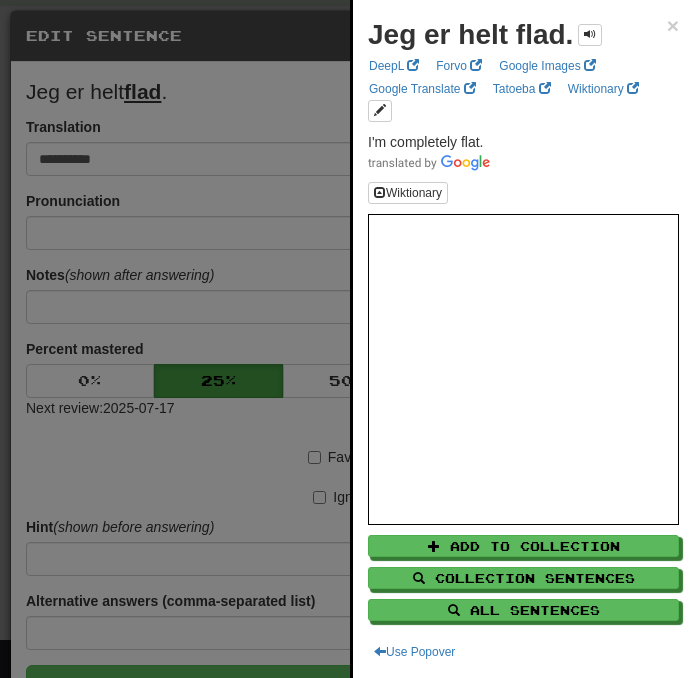 click at bounding box center [347, 339] 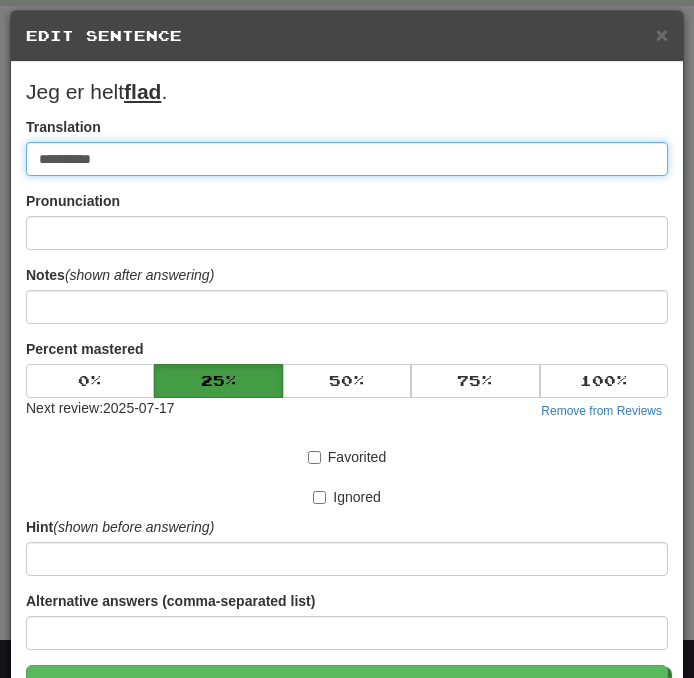 paste on "**********" 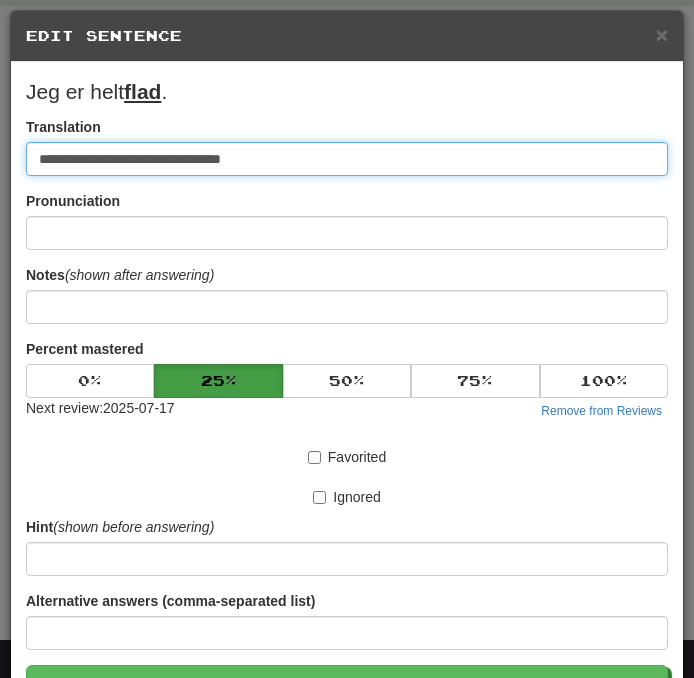 drag, startPoint x: 159, startPoint y: 162, endPoint x: -24, endPoint y: 147, distance: 183.61372 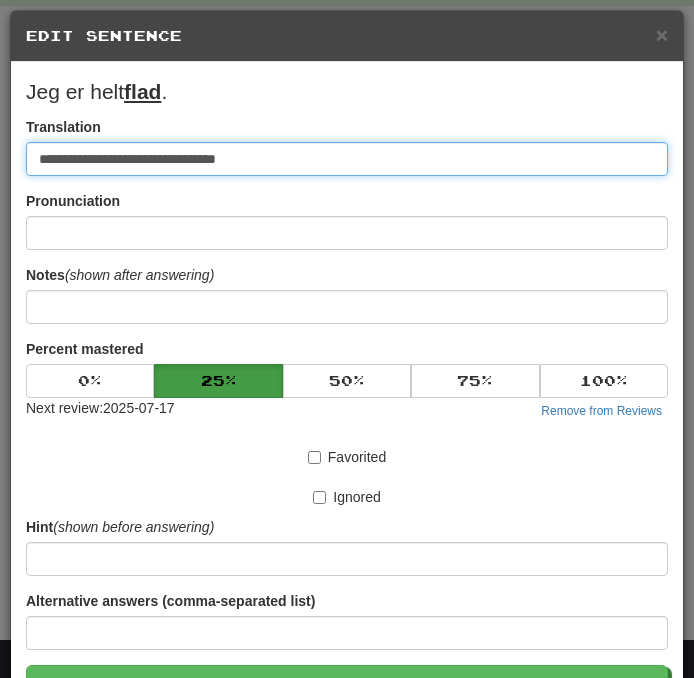 click on "**********" at bounding box center [347, 159] 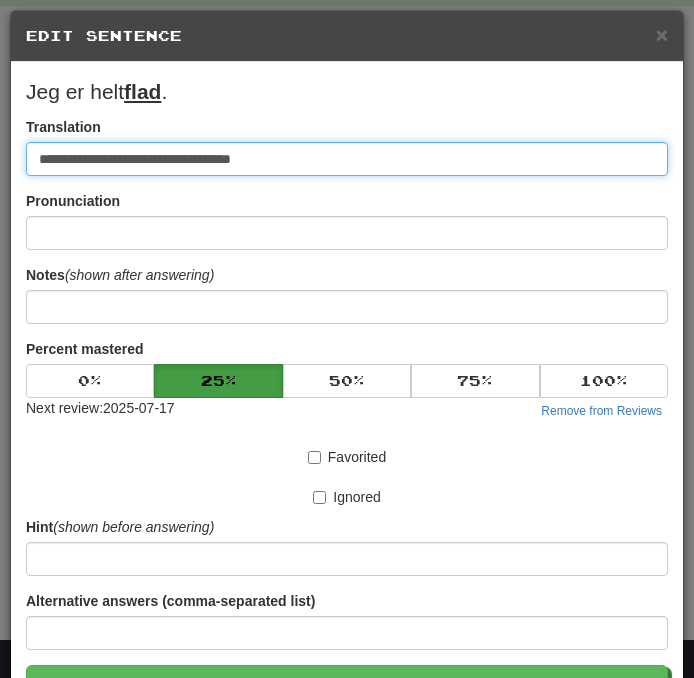 paste on "**********" 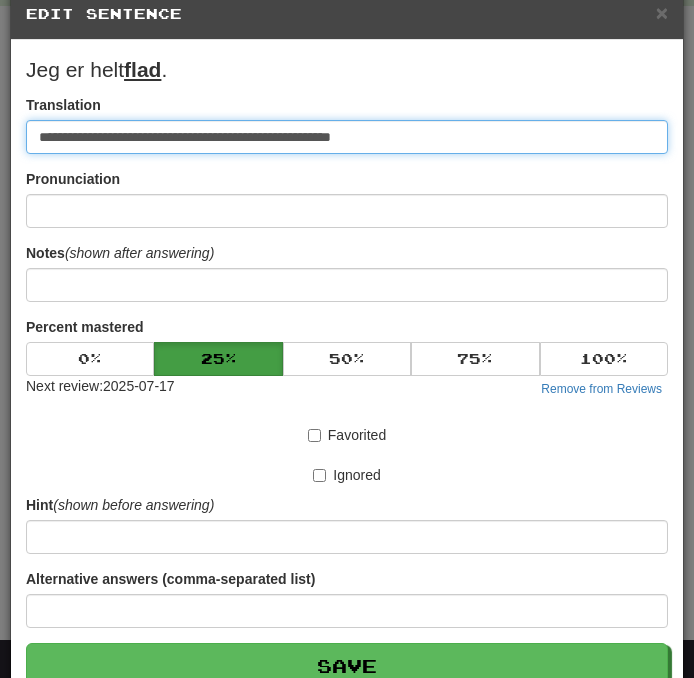 scroll, scrollTop: 32, scrollLeft: 0, axis: vertical 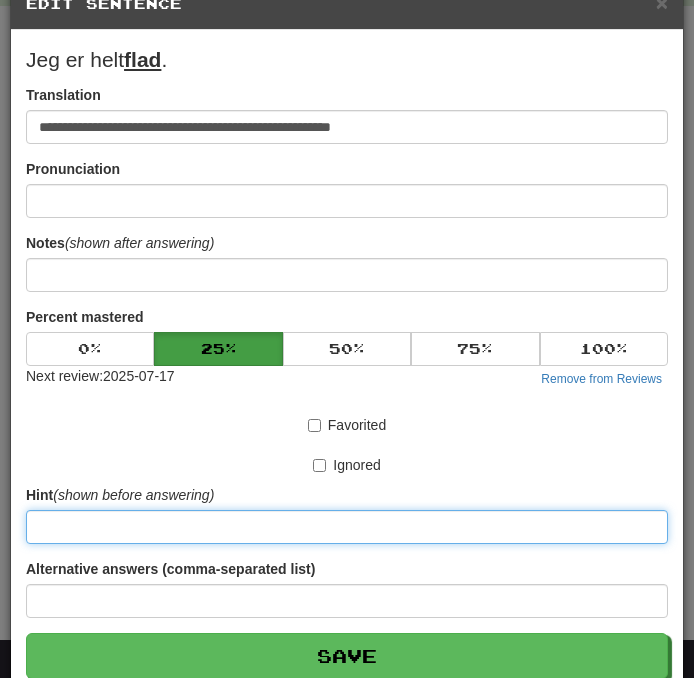 click at bounding box center [347, 527] 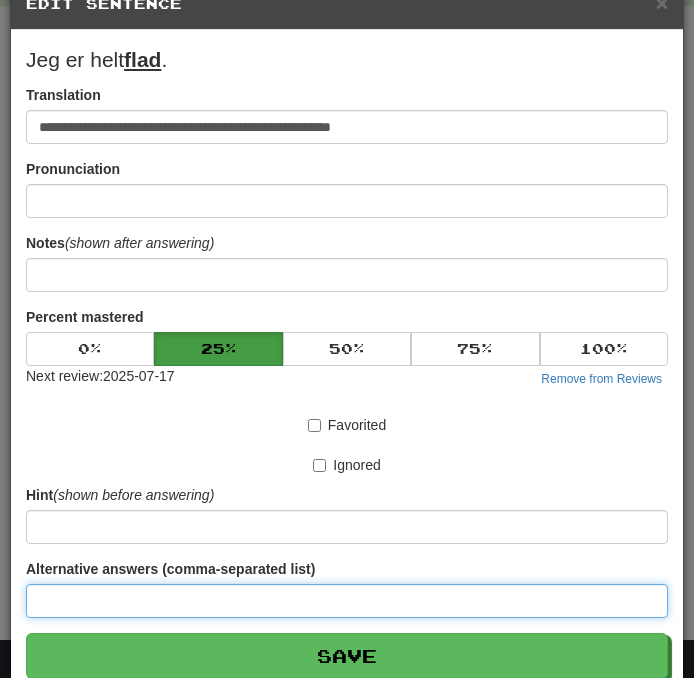 click at bounding box center [347, 601] 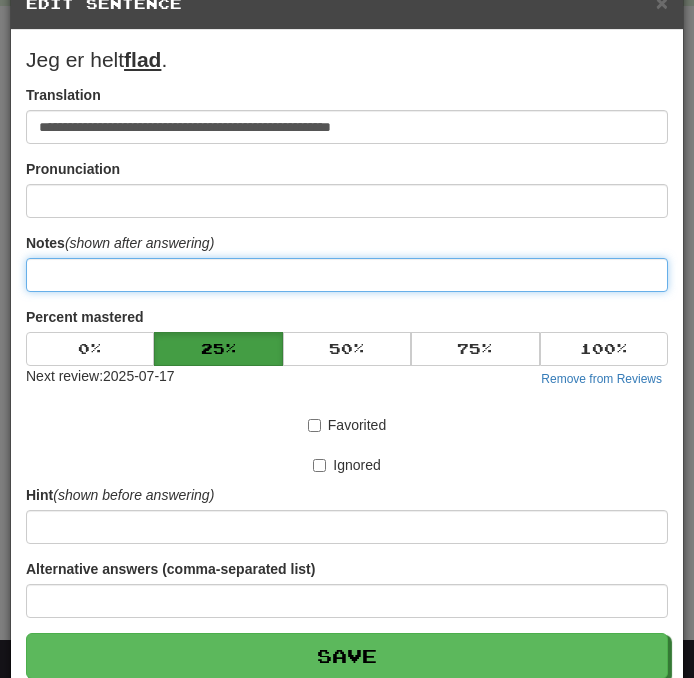 click at bounding box center (347, 275) 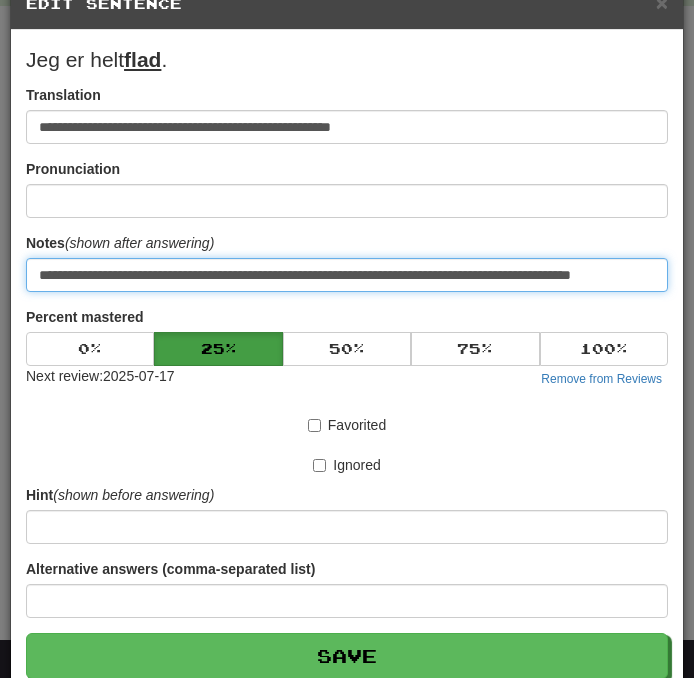 scroll, scrollTop: 0, scrollLeft: 62, axis: horizontal 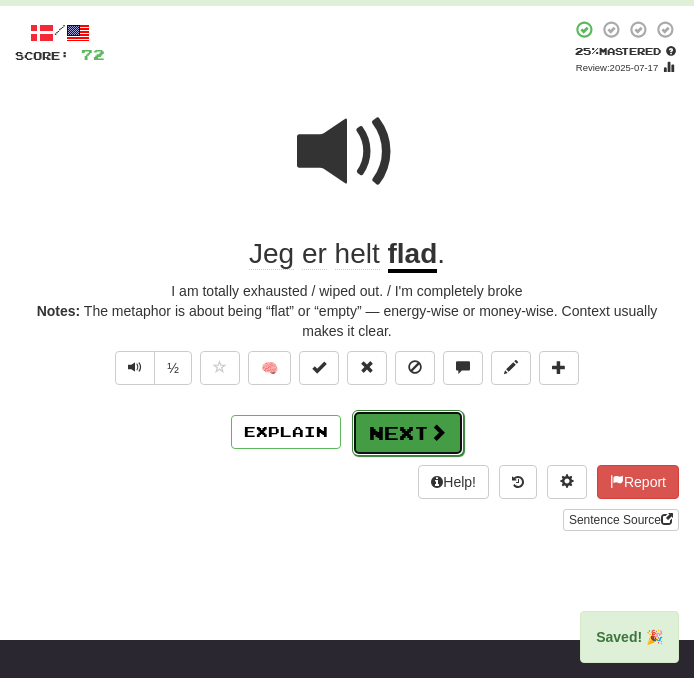 click on "Next" at bounding box center [408, 433] 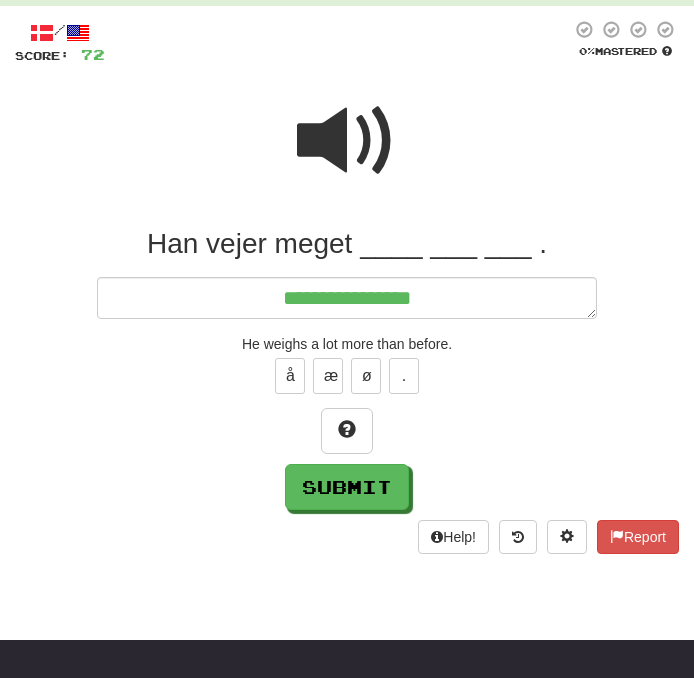 click at bounding box center [347, 141] 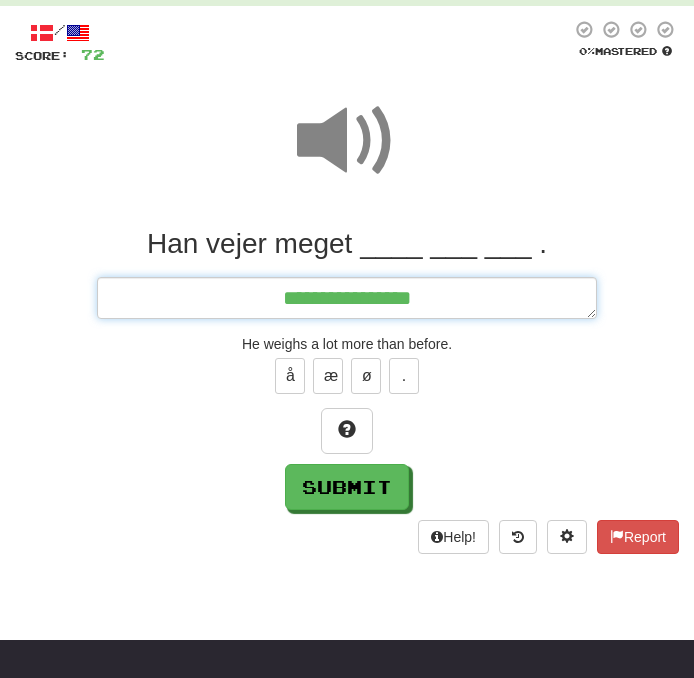 click on "**********" at bounding box center [347, 298] 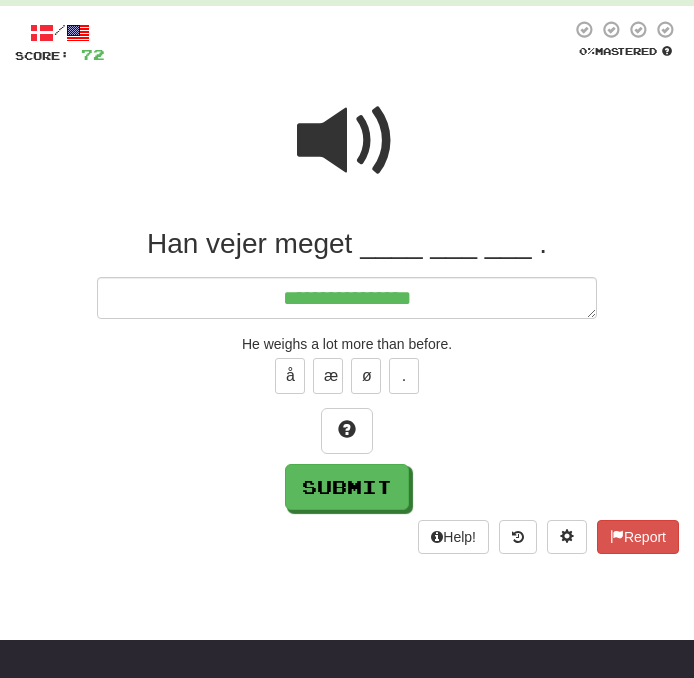 click at bounding box center [347, 141] 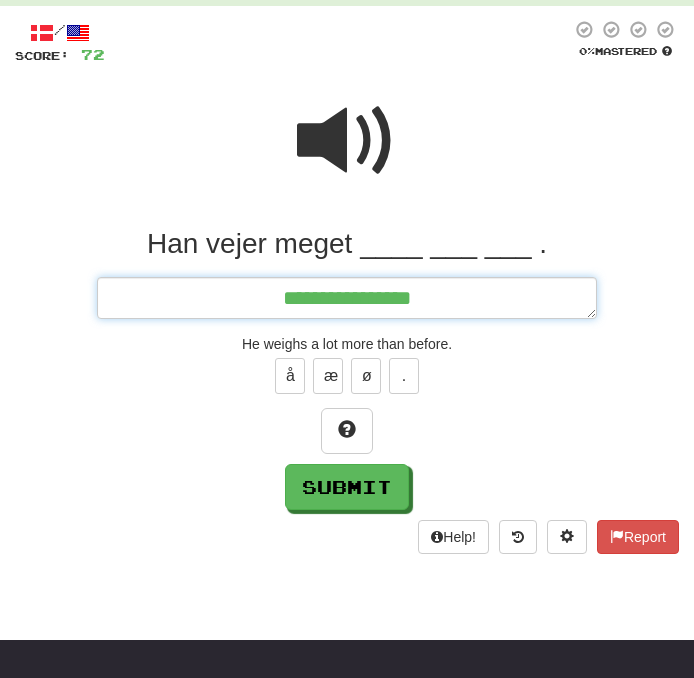 click on "**********" at bounding box center (347, 298) 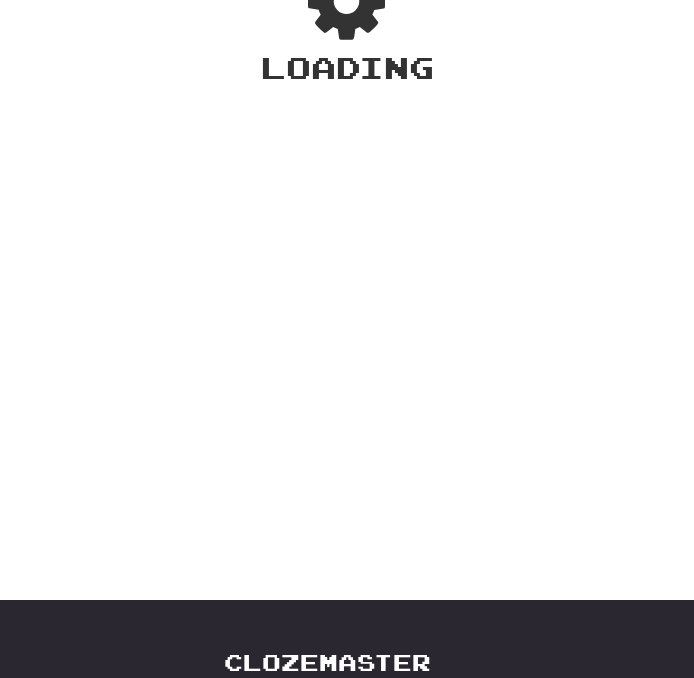scroll, scrollTop: 88, scrollLeft: 0, axis: vertical 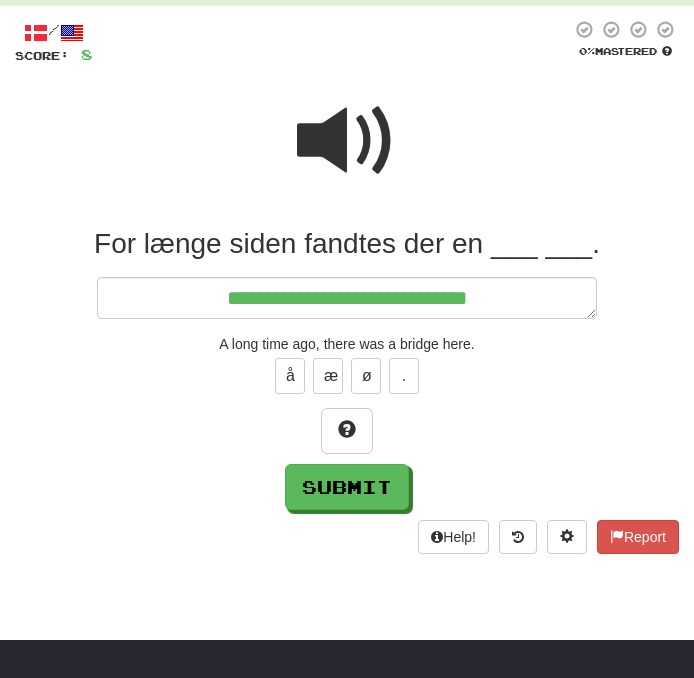 click at bounding box center (347, 141) 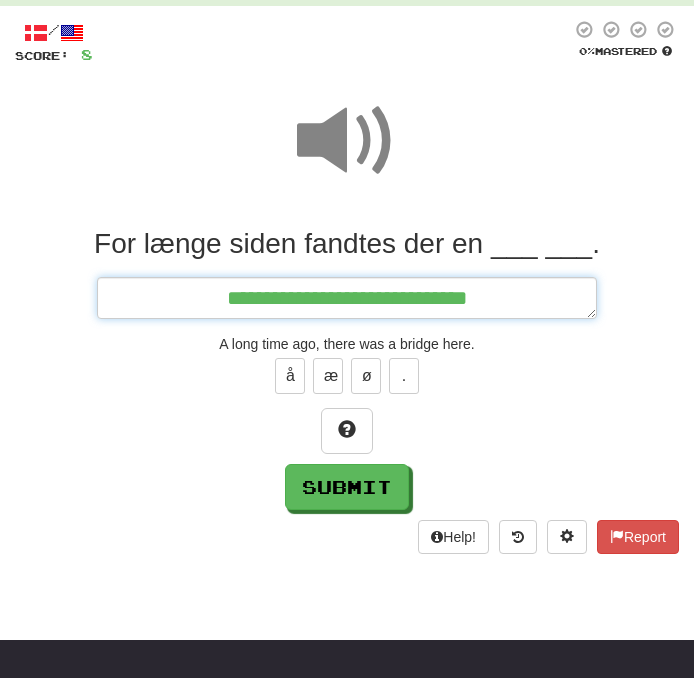 click on "**********" at bounding box center [347, 298] 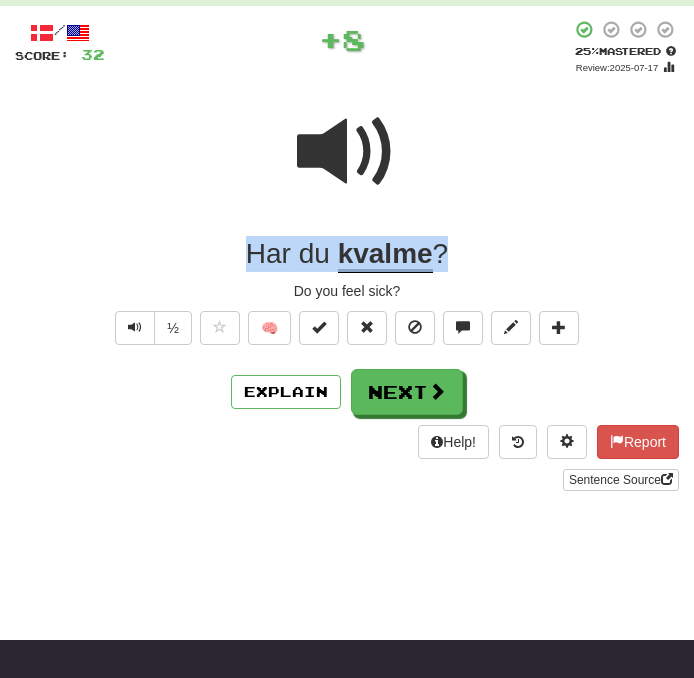 drag, startPoint x: 470, startPoint y: 246, endPoint x: 77, endPoint y: 246, distance: 393 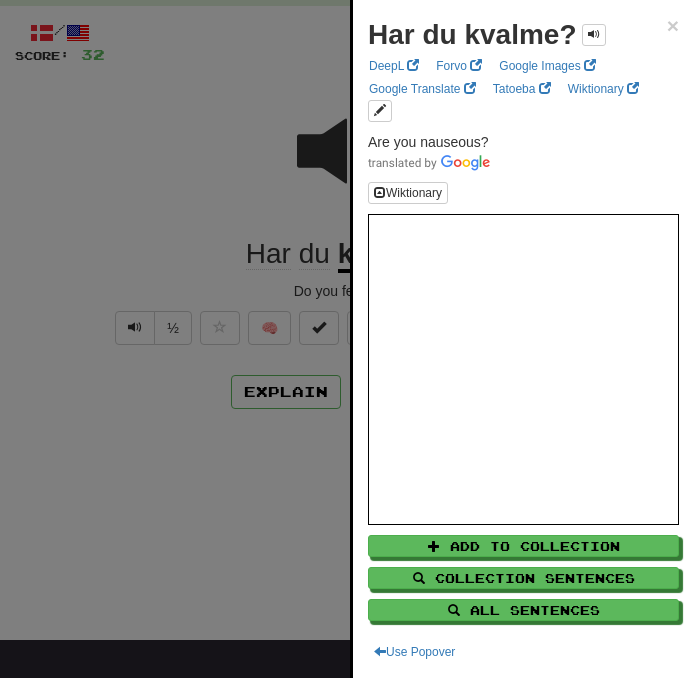 click at bounding box center [347, 339] 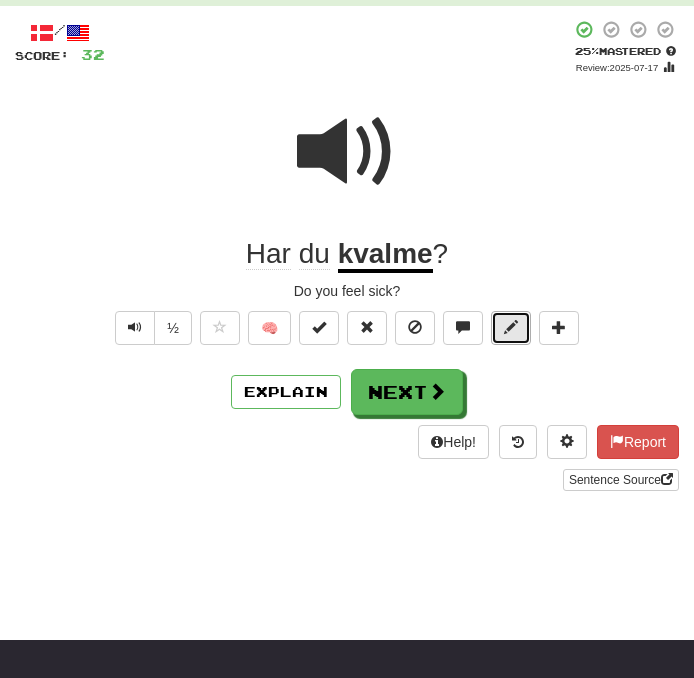 click at bounding box center (511, 328) 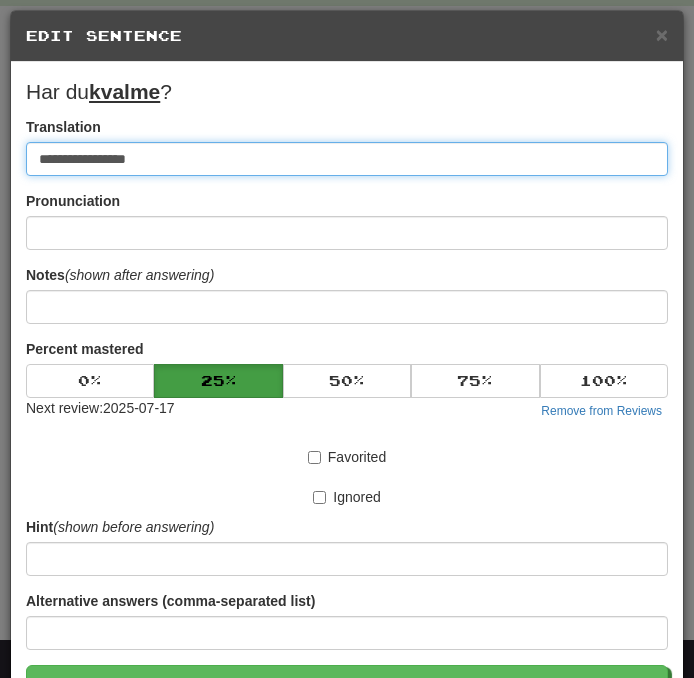 click on "**********" at bounding box center (347, 159) 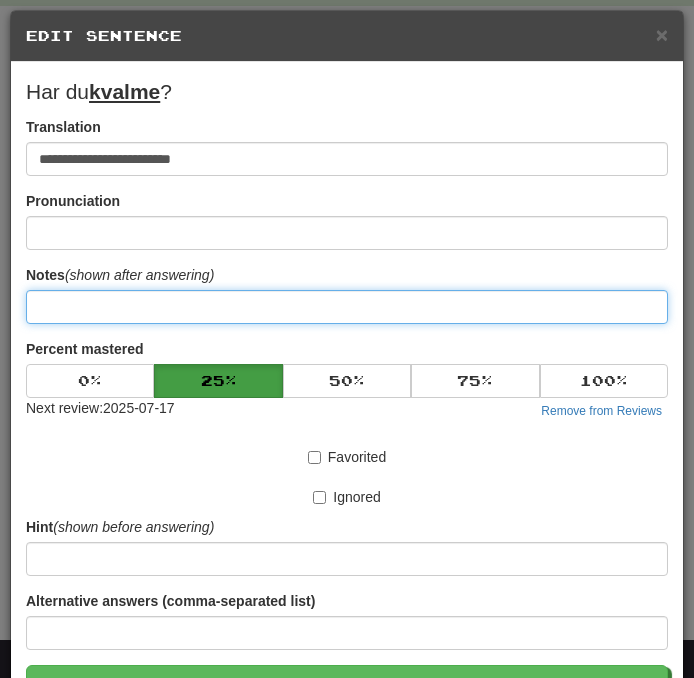 click at bounding box center [347, 307] 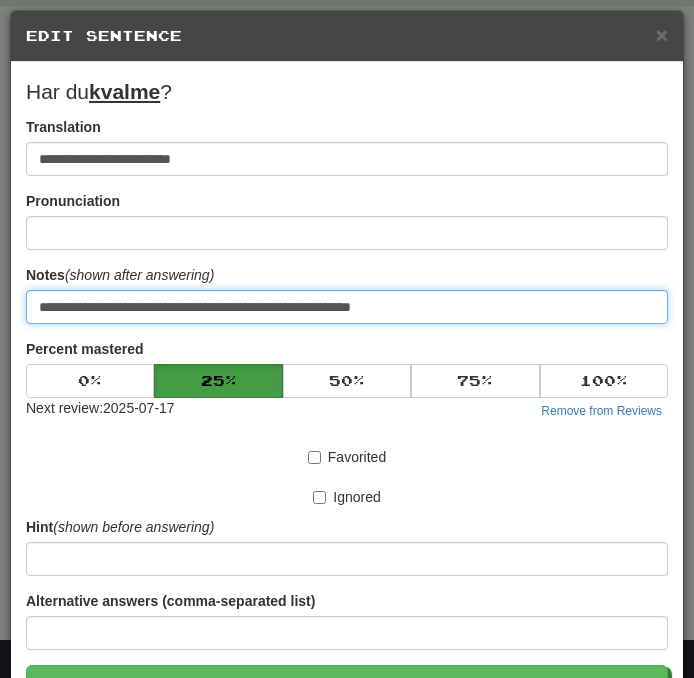 click on "Save" at bounding box center [347, 688] 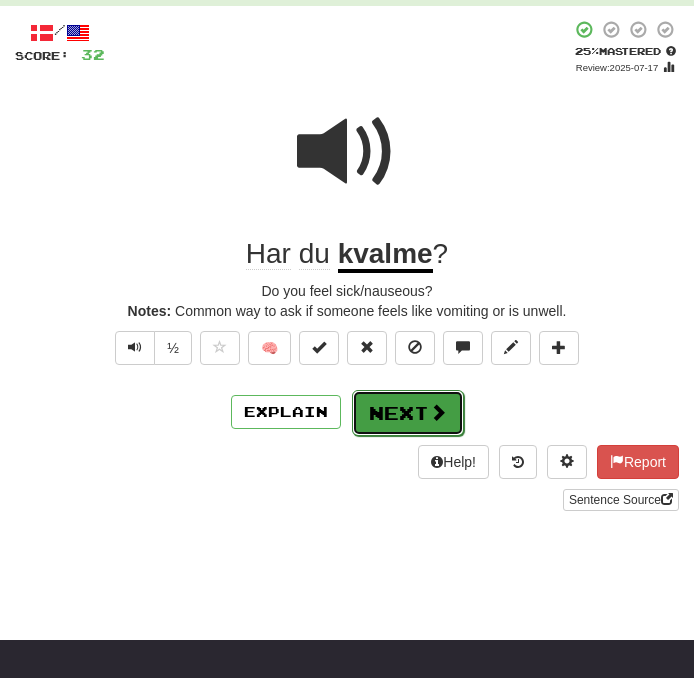 click on "Next" at bounding box center (408, 413) 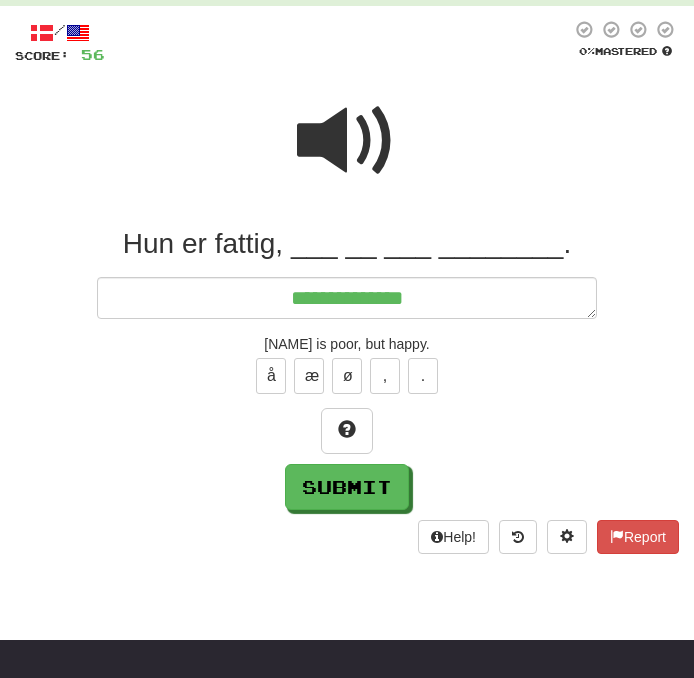 click at bounding box center [347, 141] 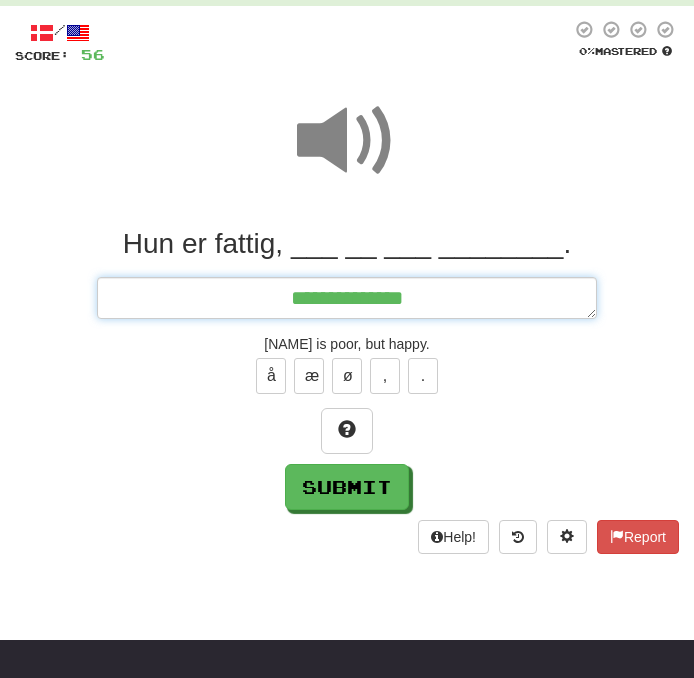 click on "**********" at bounding box center (347, 298) 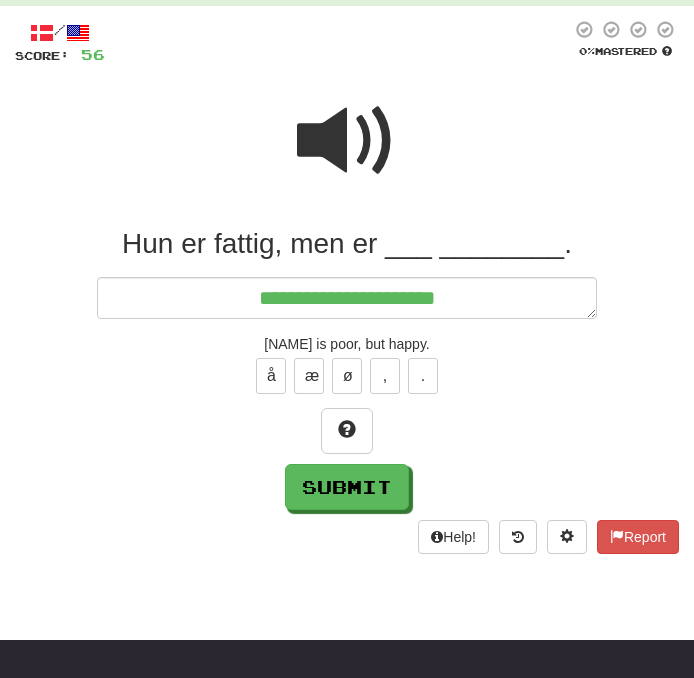 click at bounding box center [347, 141] 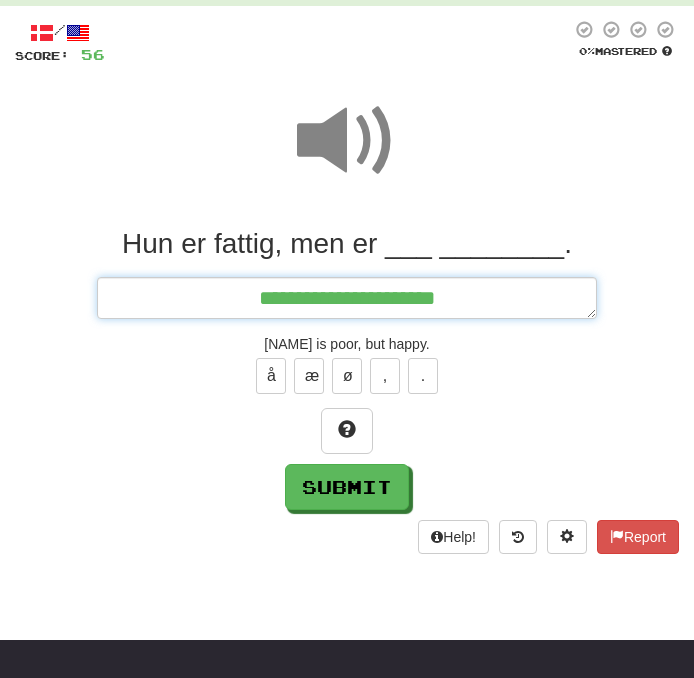 click on "**********" at bounding box center [347, 298] 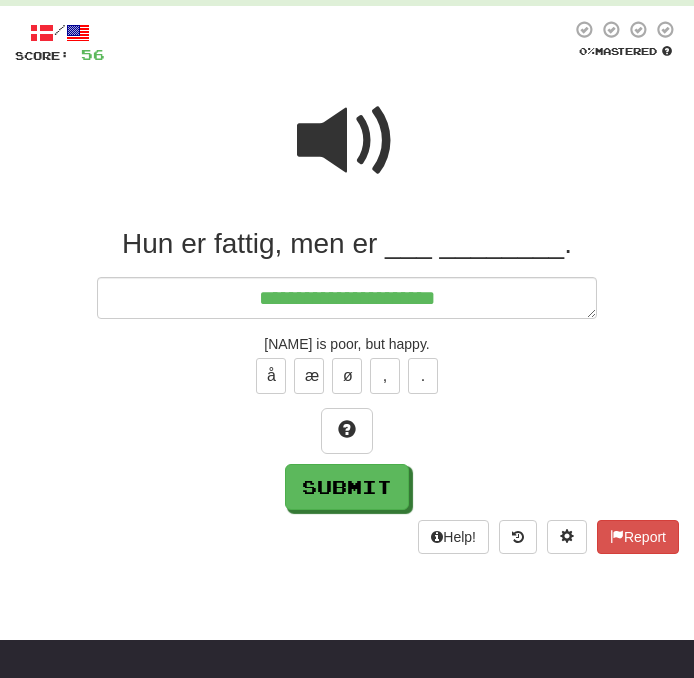 click at bounding box center (347, 141) 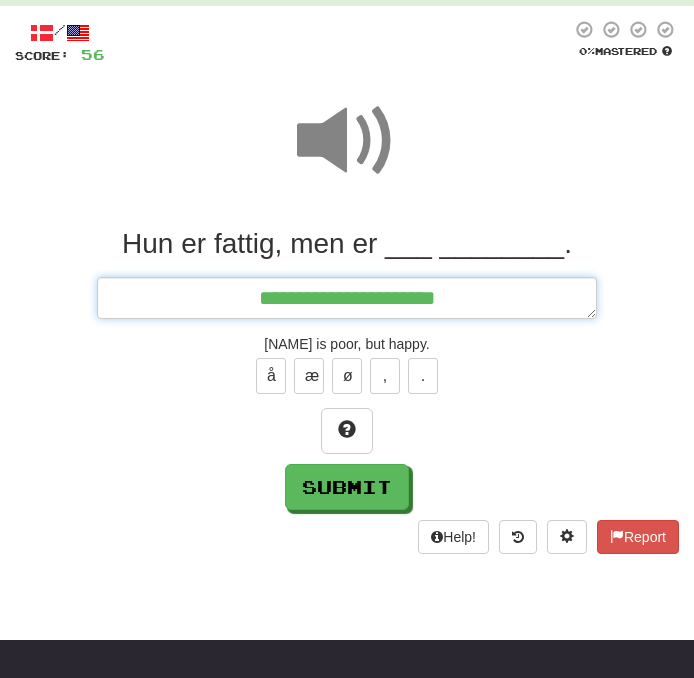 click on "**********" at bounding box center [347, 298] 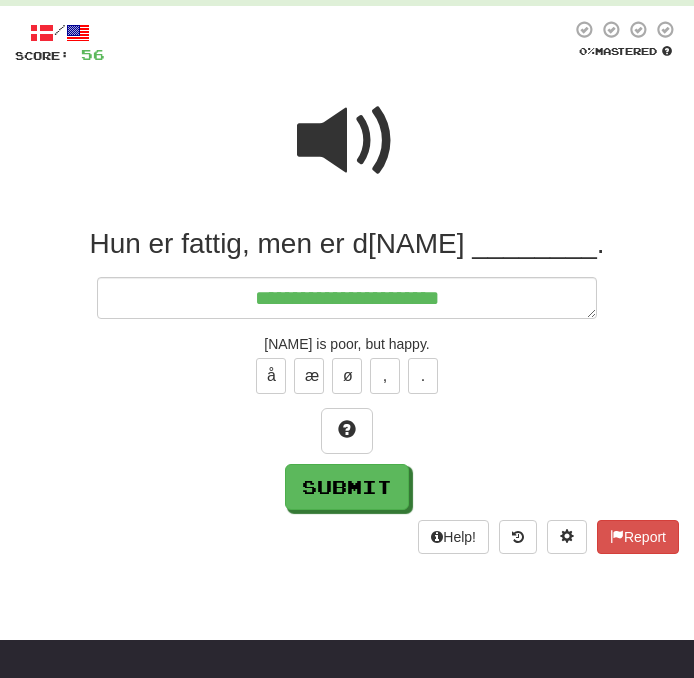 click at bounding box center [347, 141] 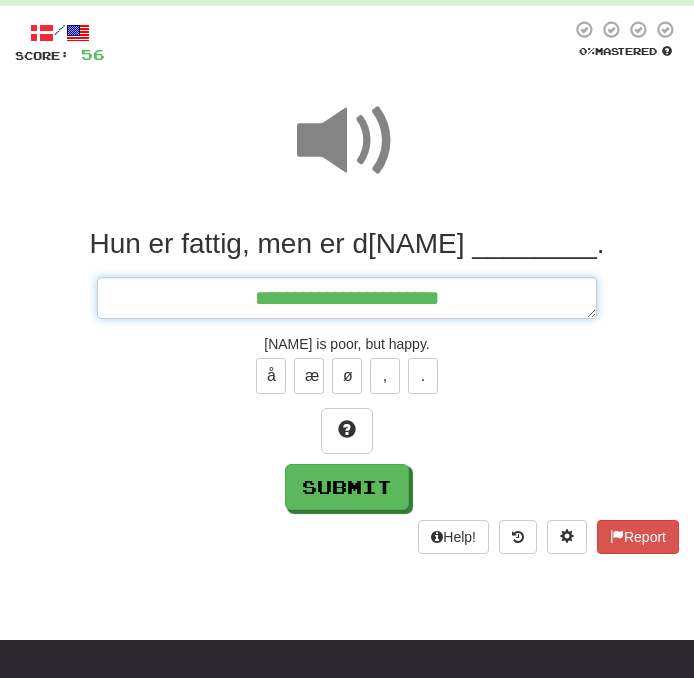 click on "**********" at bounding box center [347, 298] 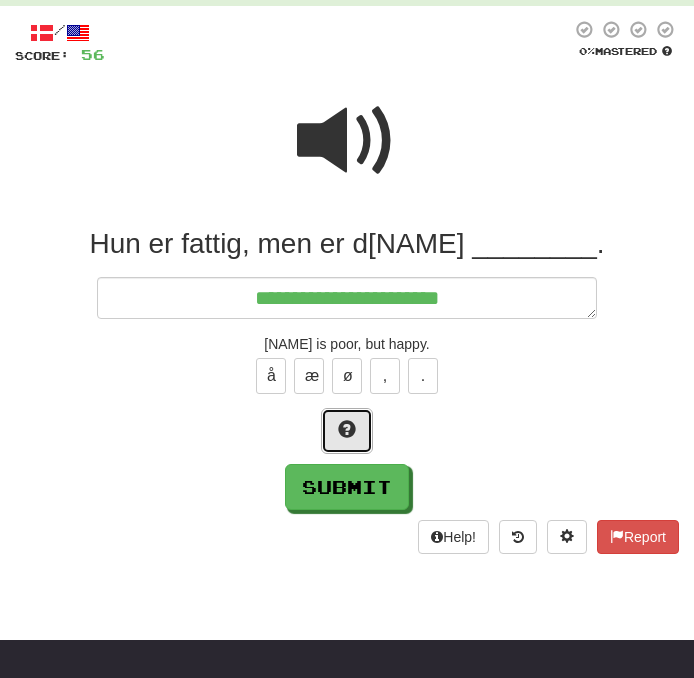 click at bounding box center (347, 431) 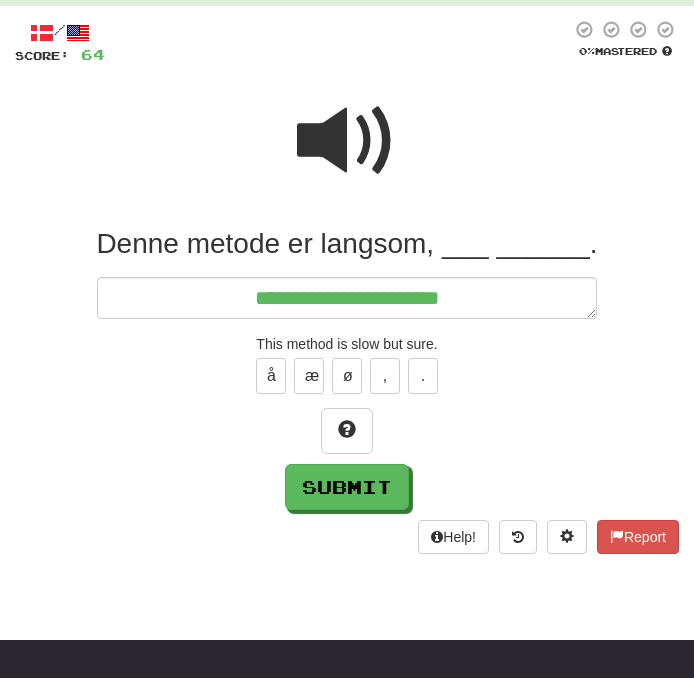 click at bounding box center (347, 141) 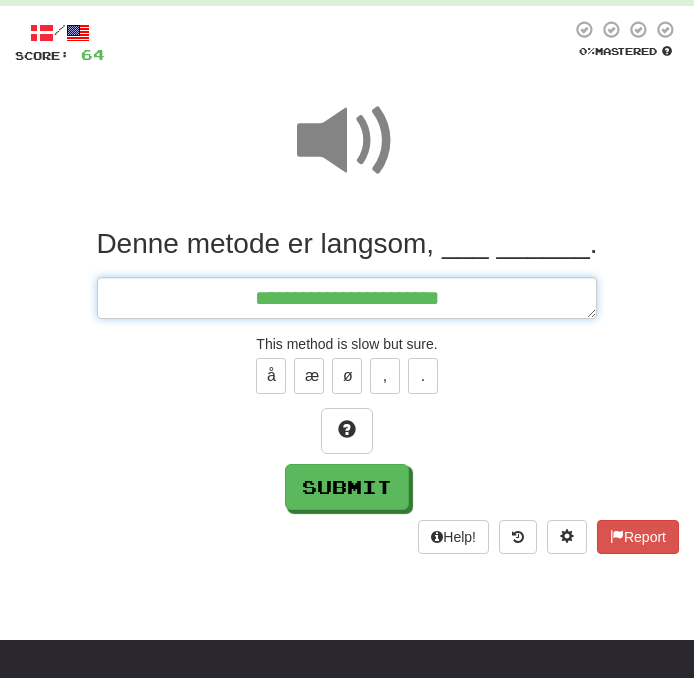 click on "**********" at bounding box center [347, 298] 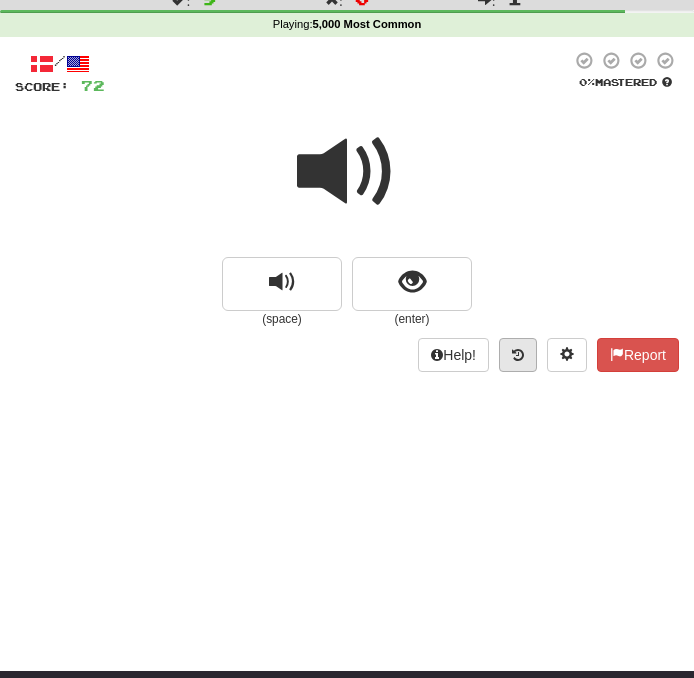 scroll, scrollTop: 0, scrollLeft: 0, axis: both 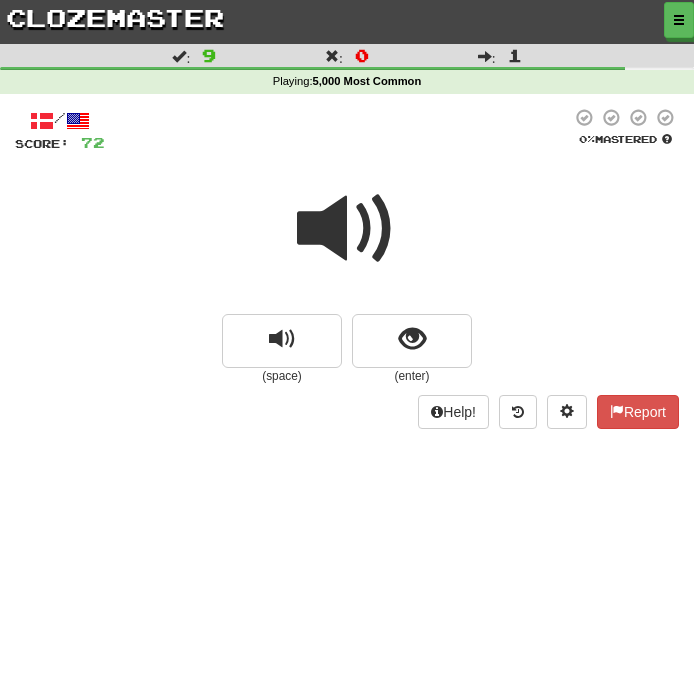 click at bounding box center (347, 242) 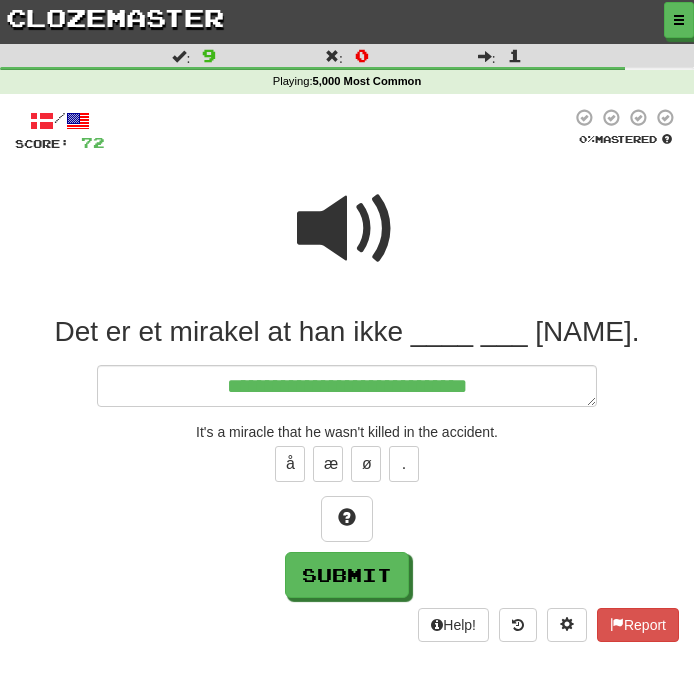 click at bounding box center [347, 229] 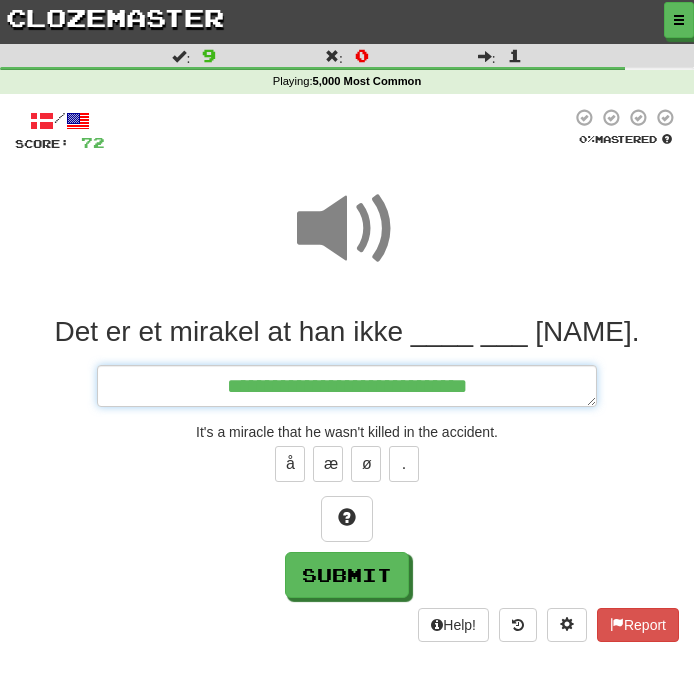 click on "**********" at bounding box center [347, 386] 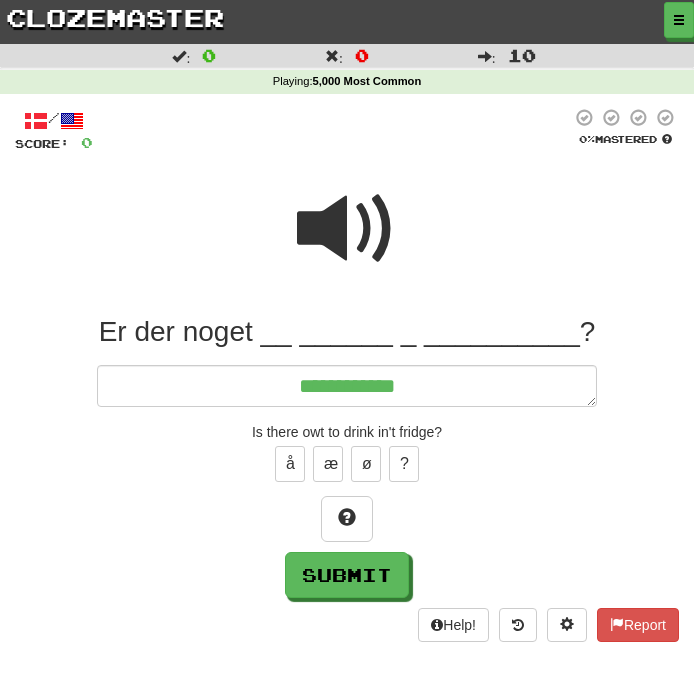 click at bounding box center (347, 229) 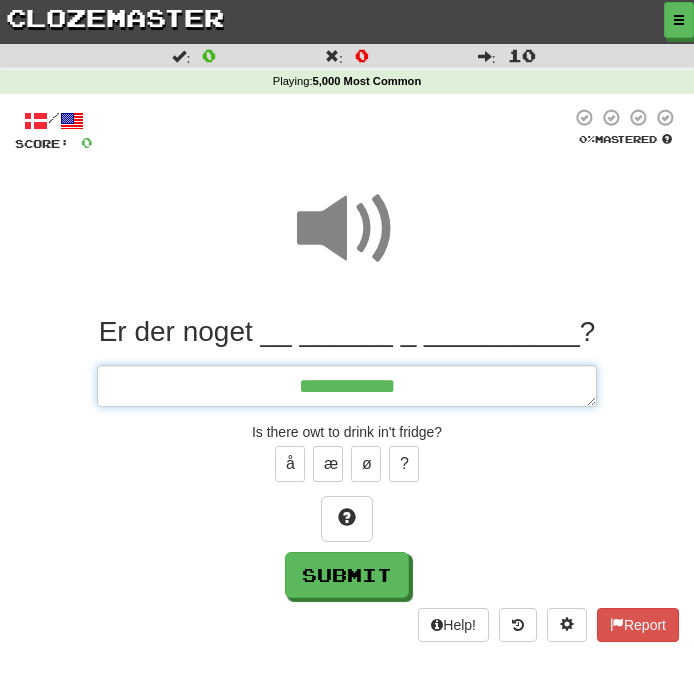 click on "**********" at bounding box center (347, 386) 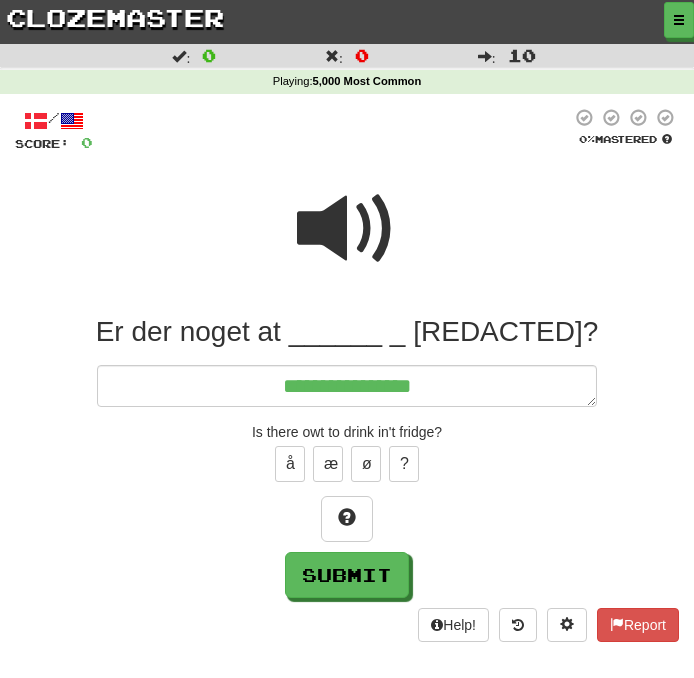 click at bounding box center (347, 229) 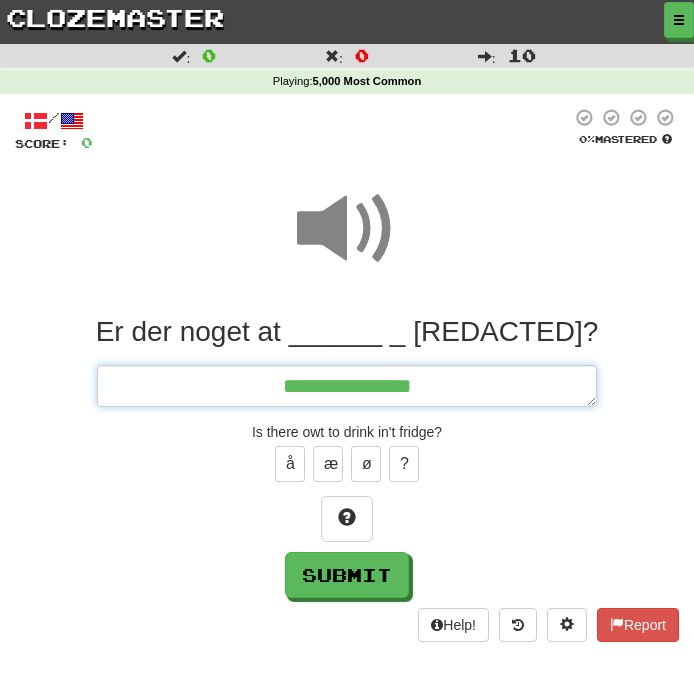 click on "**********" at bounding box center [347, 386] 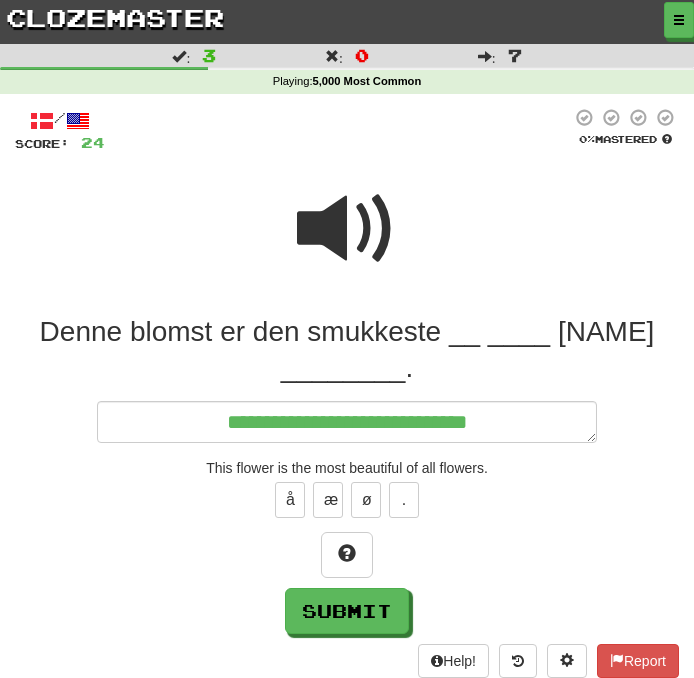 click at bounding box center [347, 229] 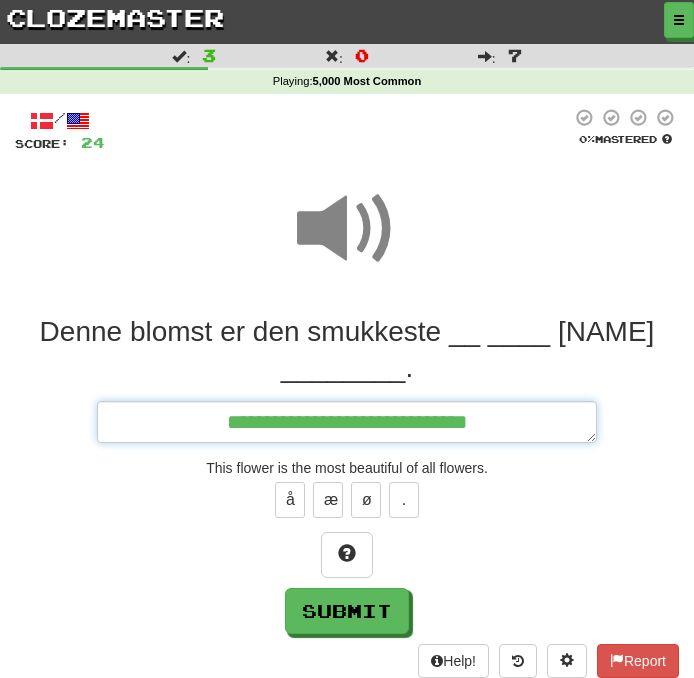 click on "**********" at bounding box center [347, 422] 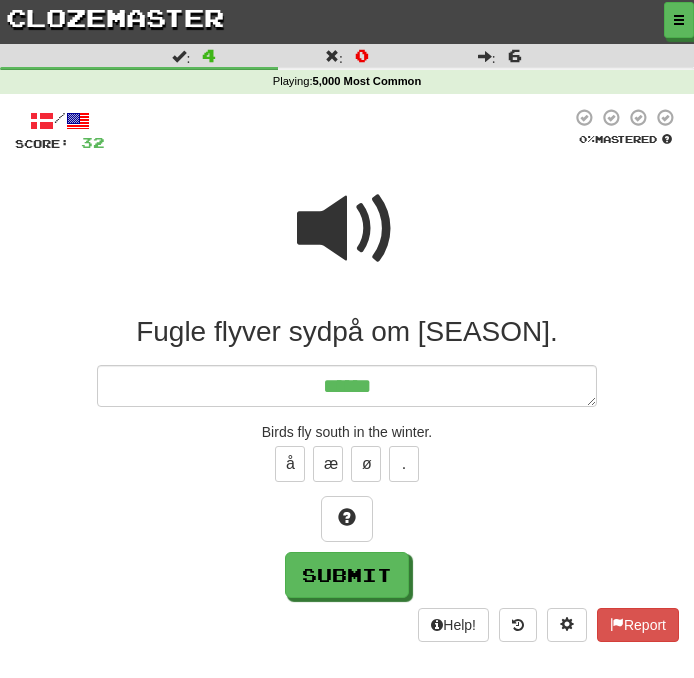 click at bounding box center [347, 229] 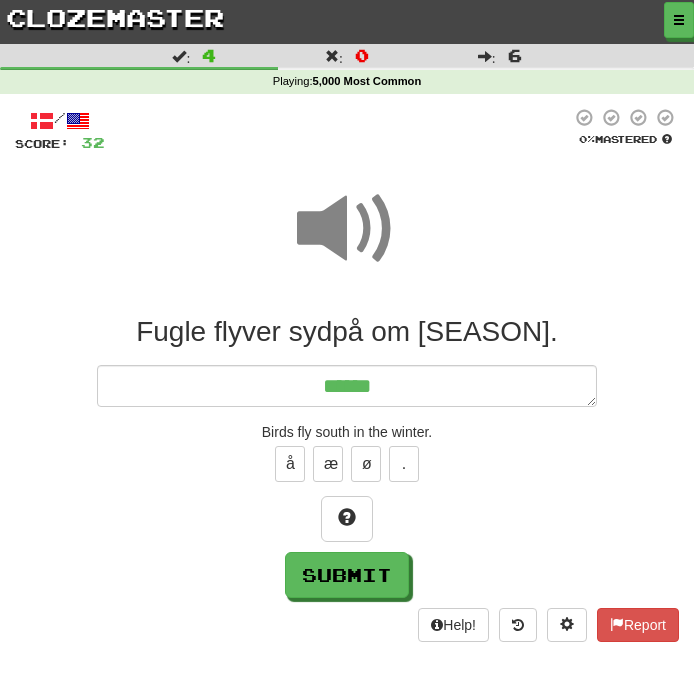 click on "Fugle ______ _____ __ ________ . ***** Birds fly south in the winter. å æ ø . Submit" at bounding box center [347, 456] 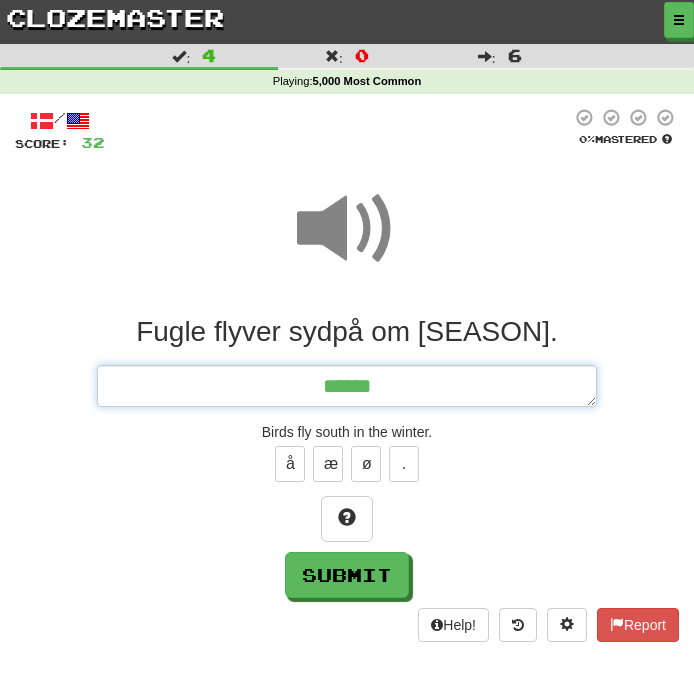 click on "*****" at bounding box center (347, 386) 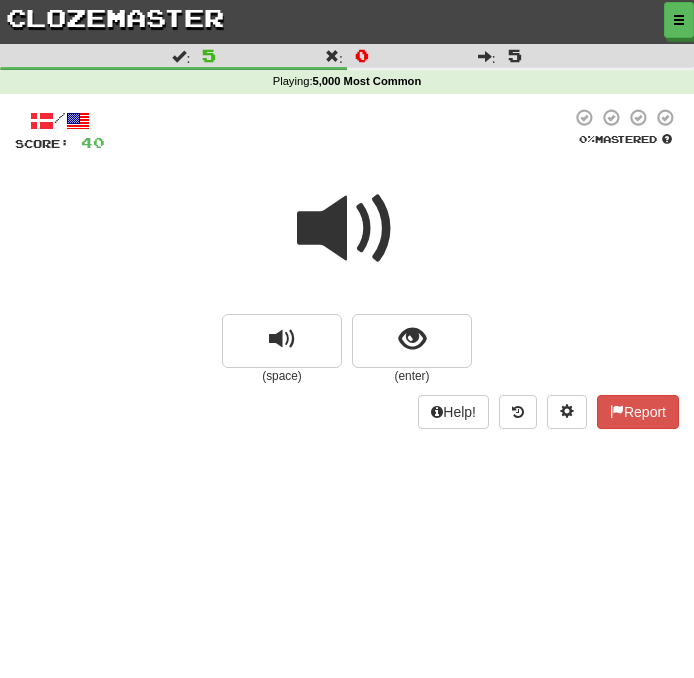 click at bounding box center [347, 229] 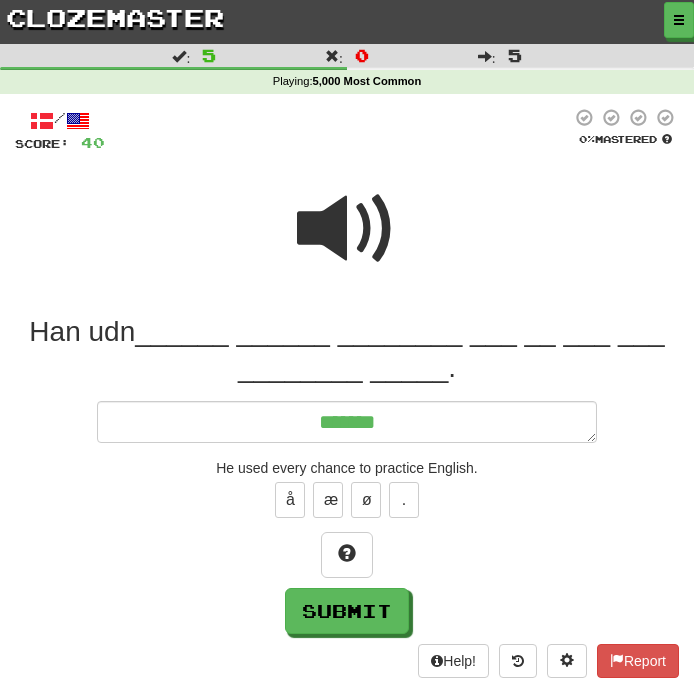 click at bounding box center (347, 229) 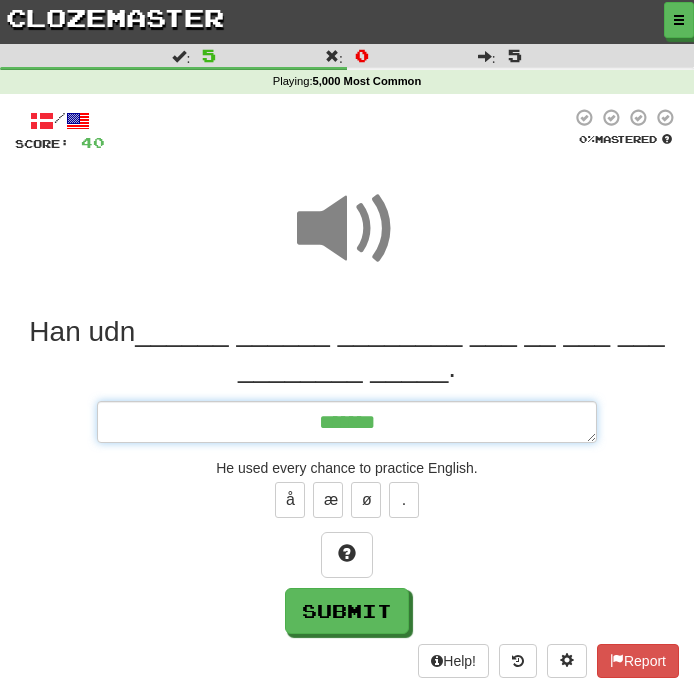 click on "*******" at bounding box center [347, 422] 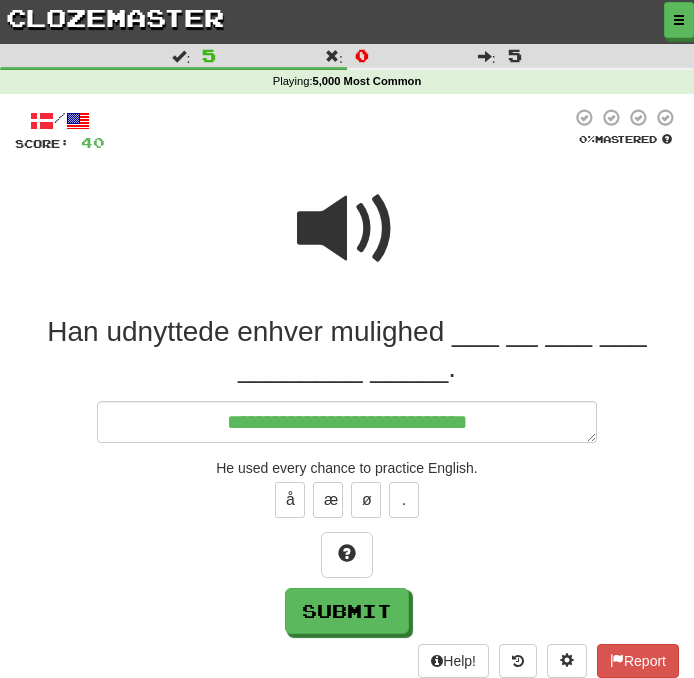 click at bounding box center (347, 229) 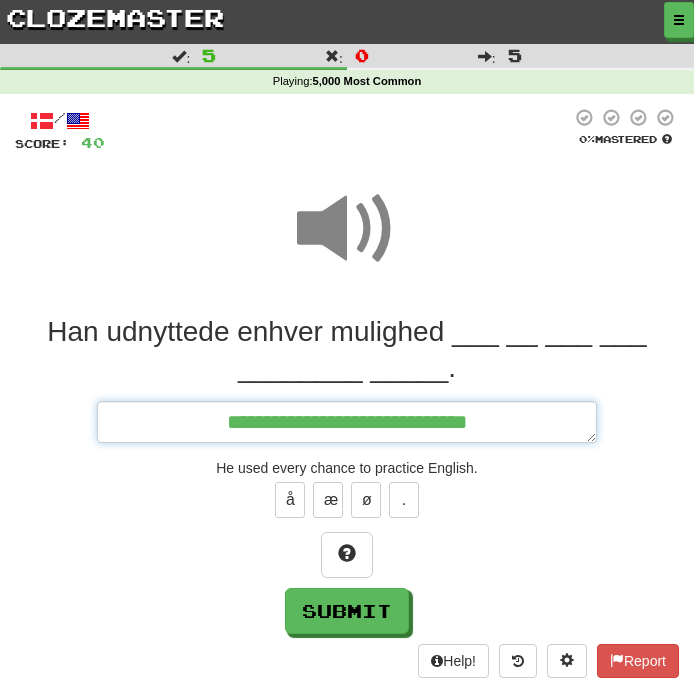 click on "**********" at bounding box center [347, 422] 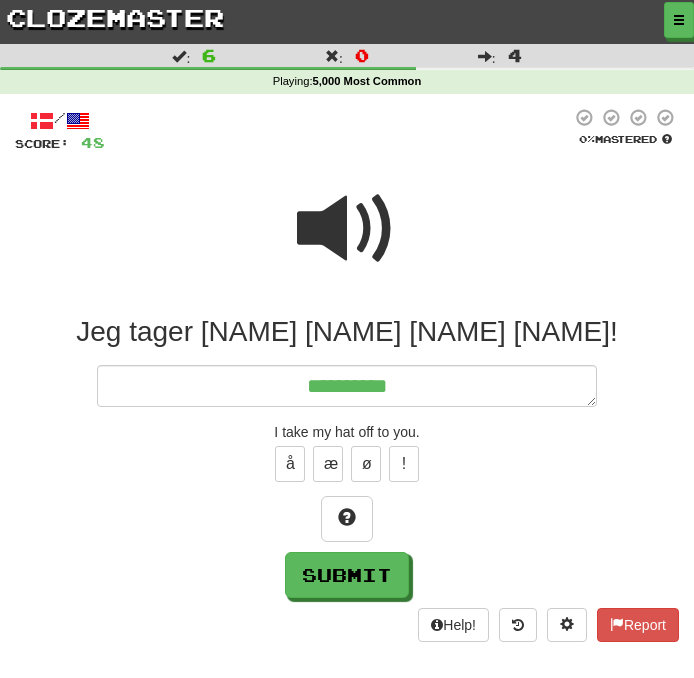 click at bounding box center (347, 229) 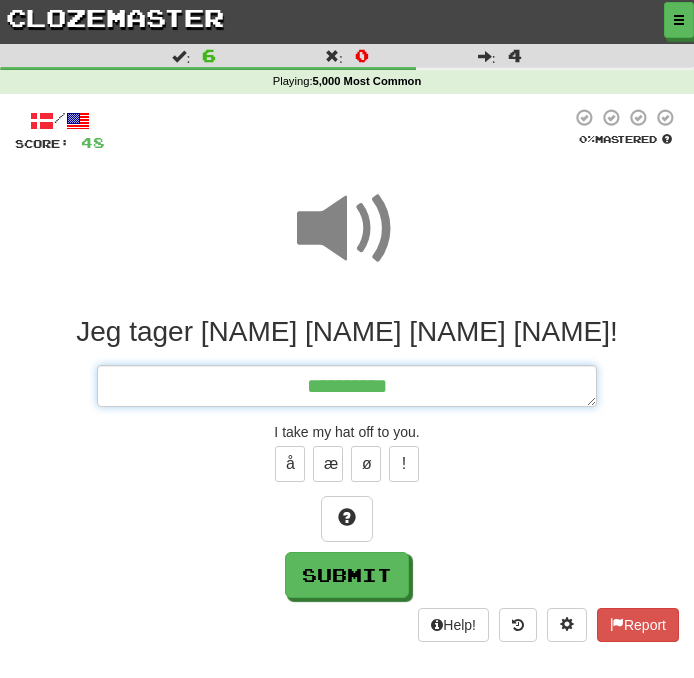 click on "*********" at bounding box center (347, 386) 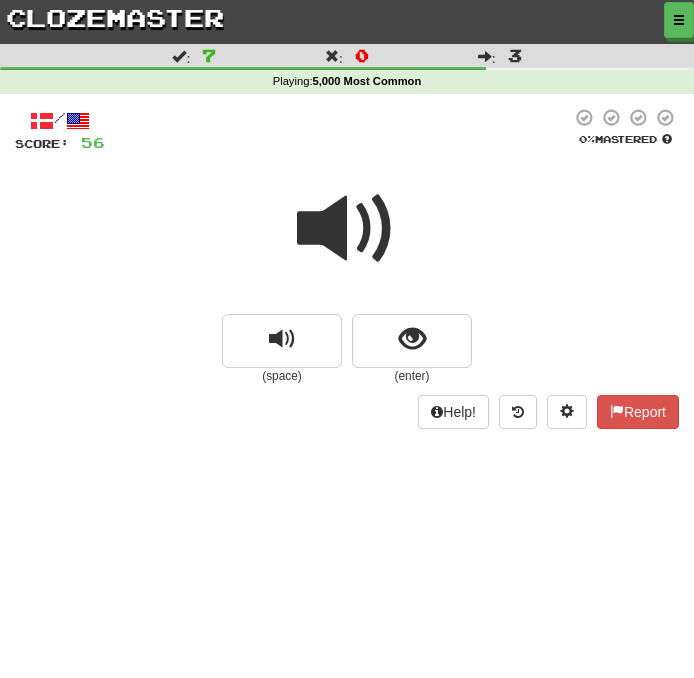 click at bounding box center (347, 229) 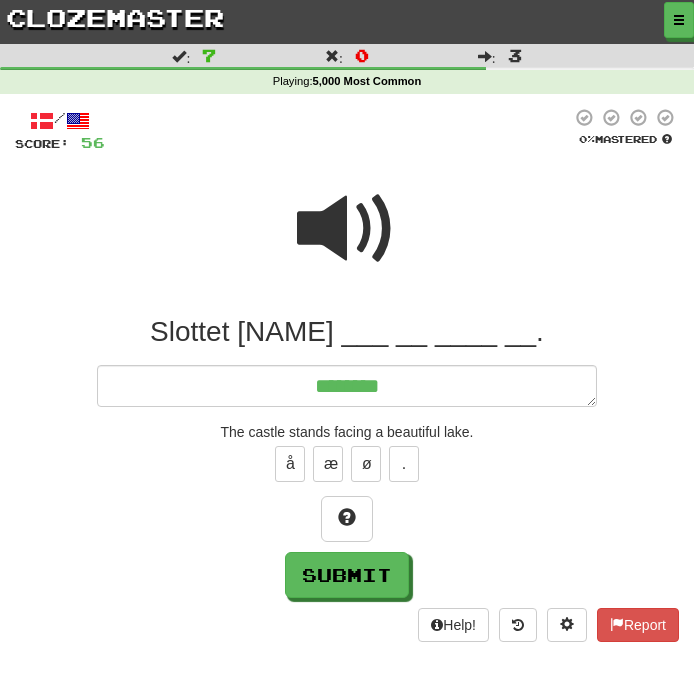 click at bounding box center [347, 229] 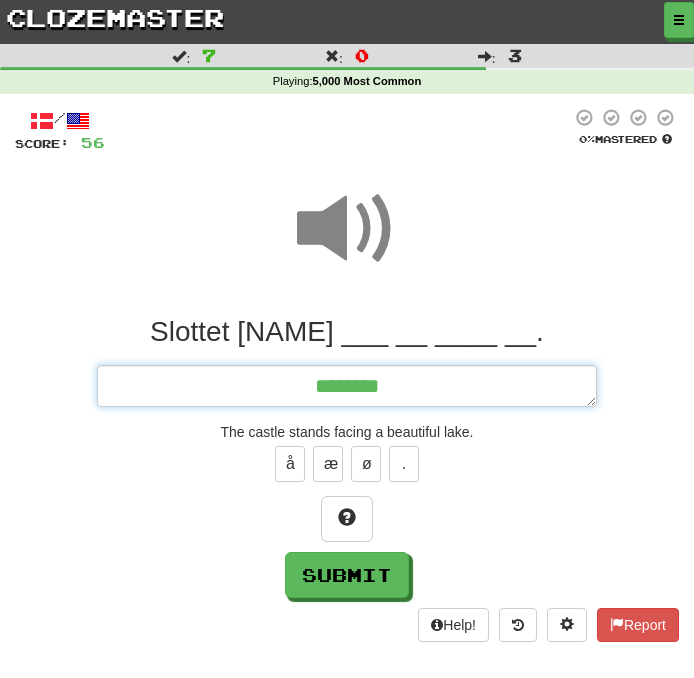 click on "*******" at bounding box center (347, 386) 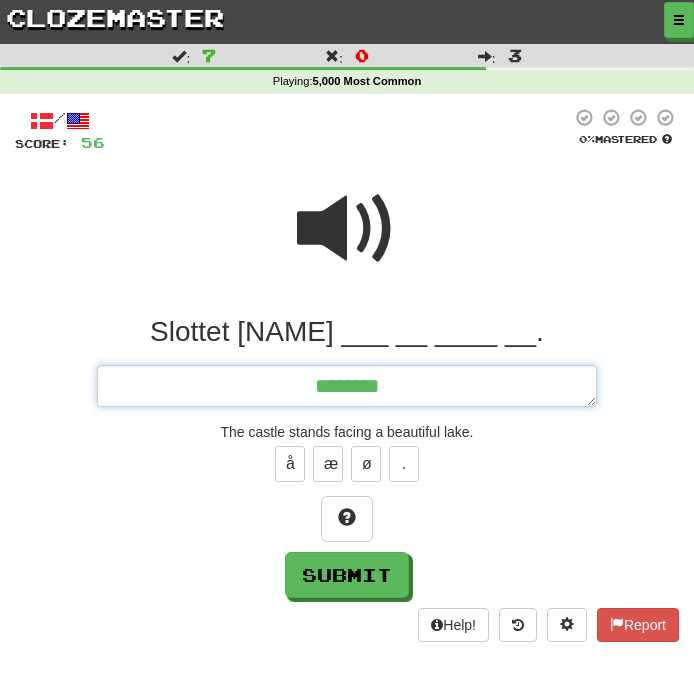 click on "*******" at bounding box center (347, 386) 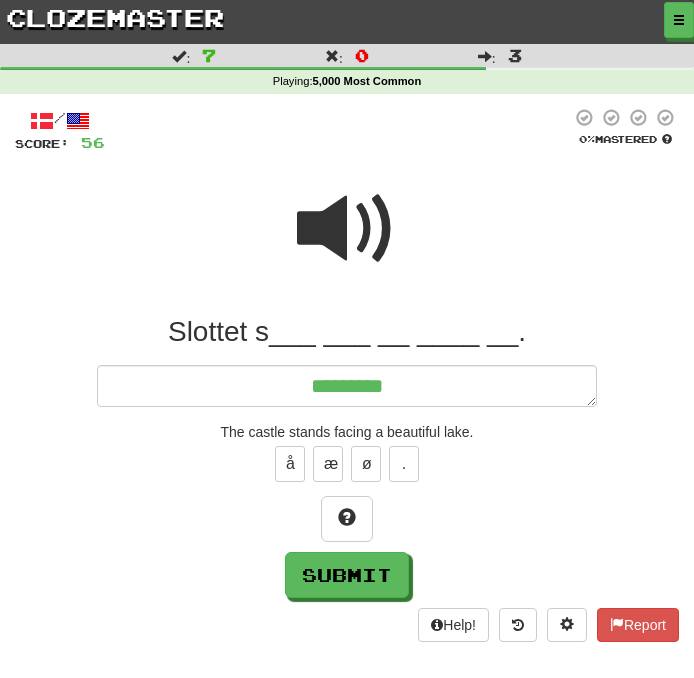 click at bounding box center [347, 229] 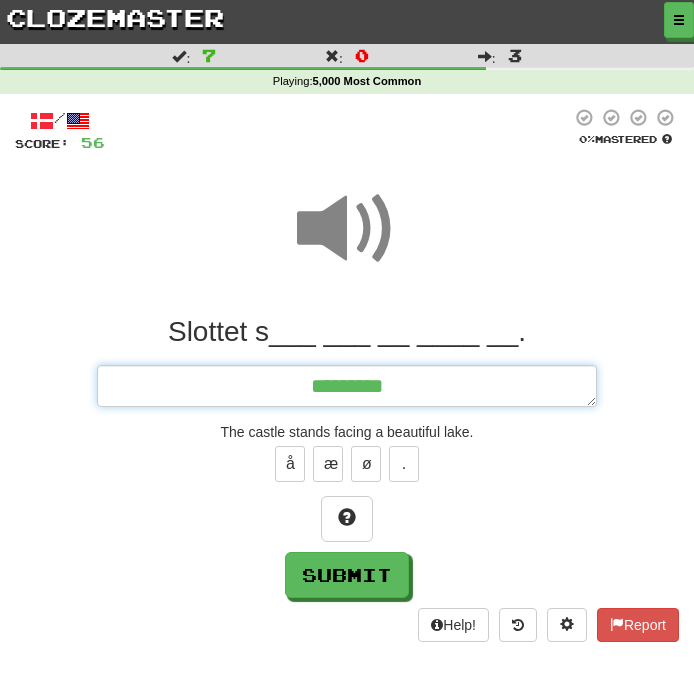 click on "*********" at bounding box center (347, 386) 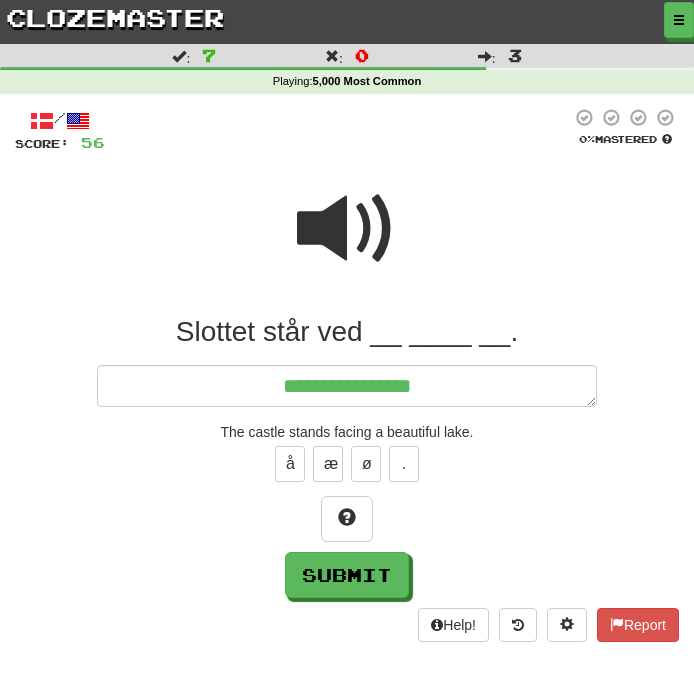click at bounding box center (347, 229) 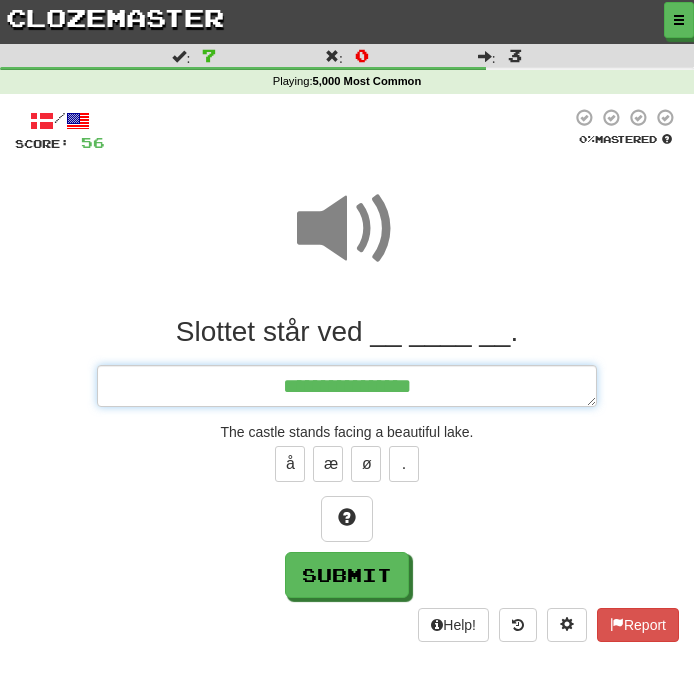 click on "**********" at bounding box center (347, 386) 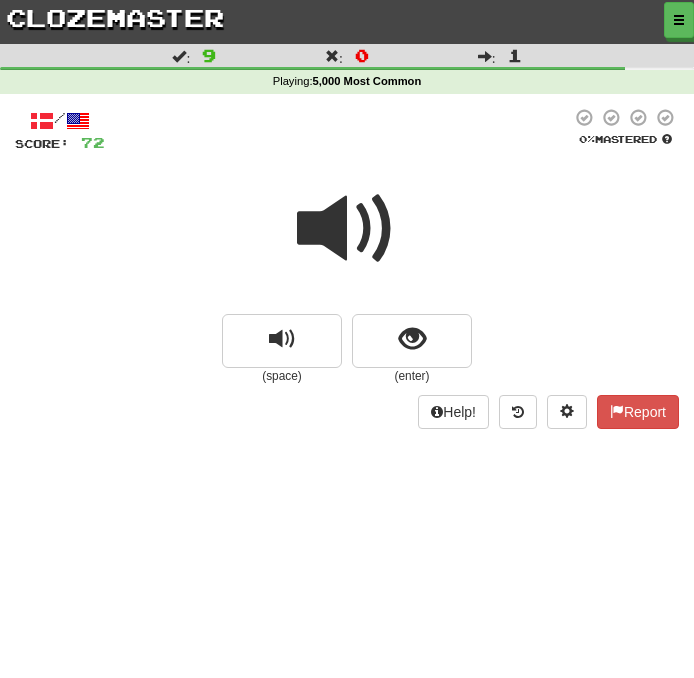 click at bounding box center [347, 229] 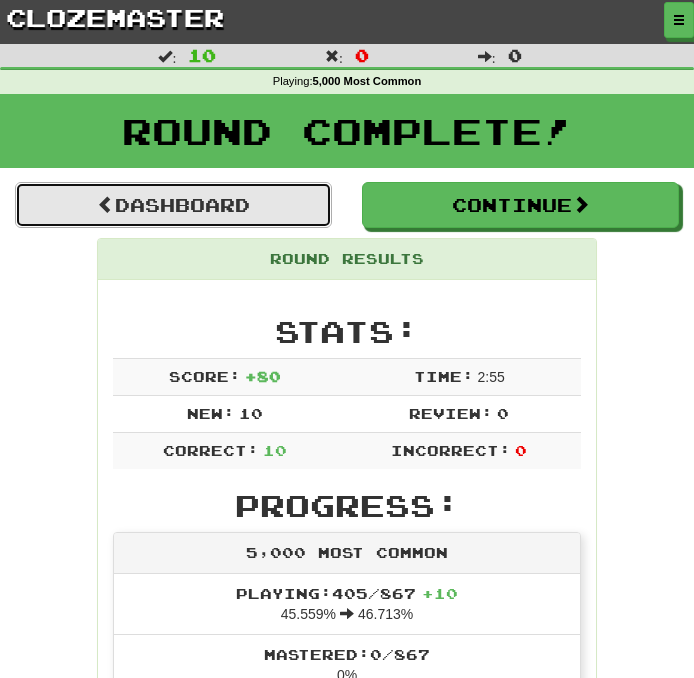 click on "Dashboard" at bounding box center (173, 205) 